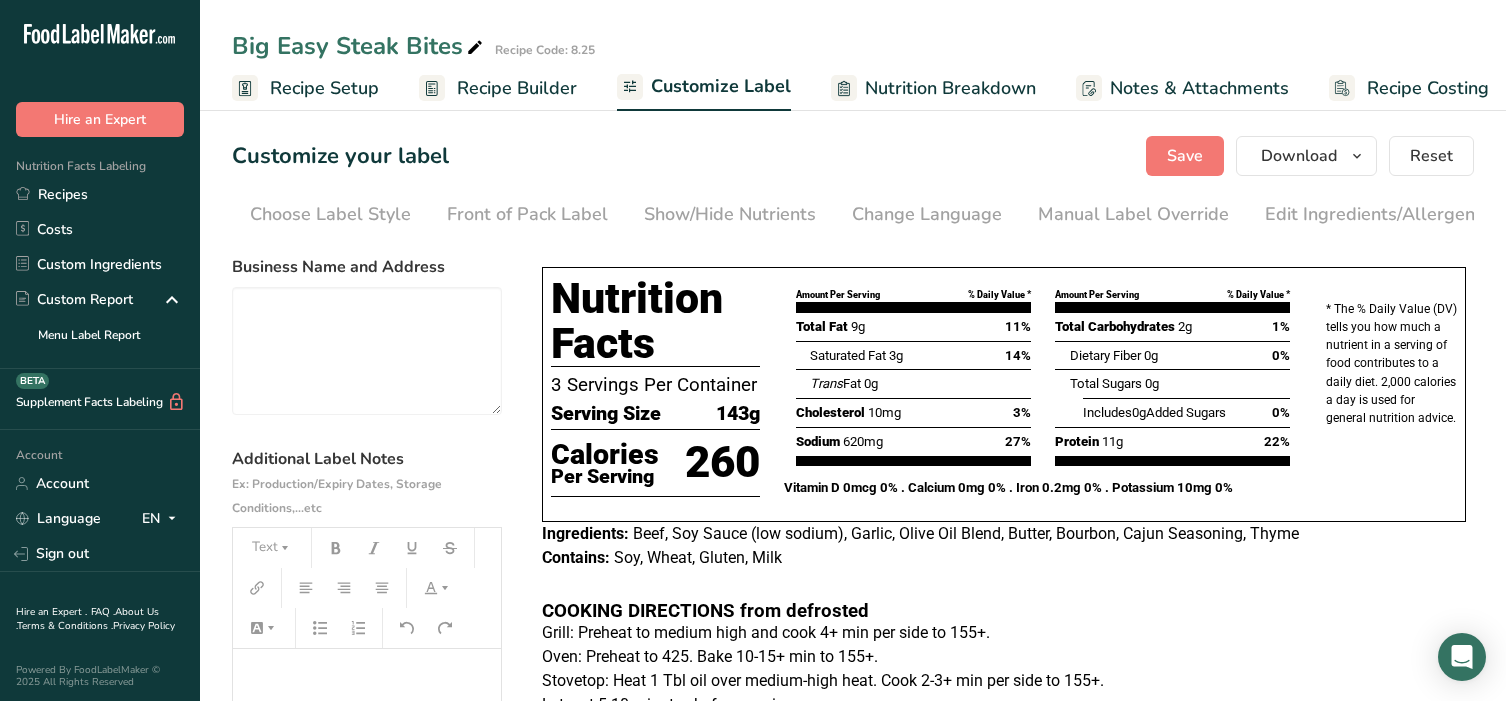 scroll, scrollTop: 0, scrollLeft: 0, axis: both 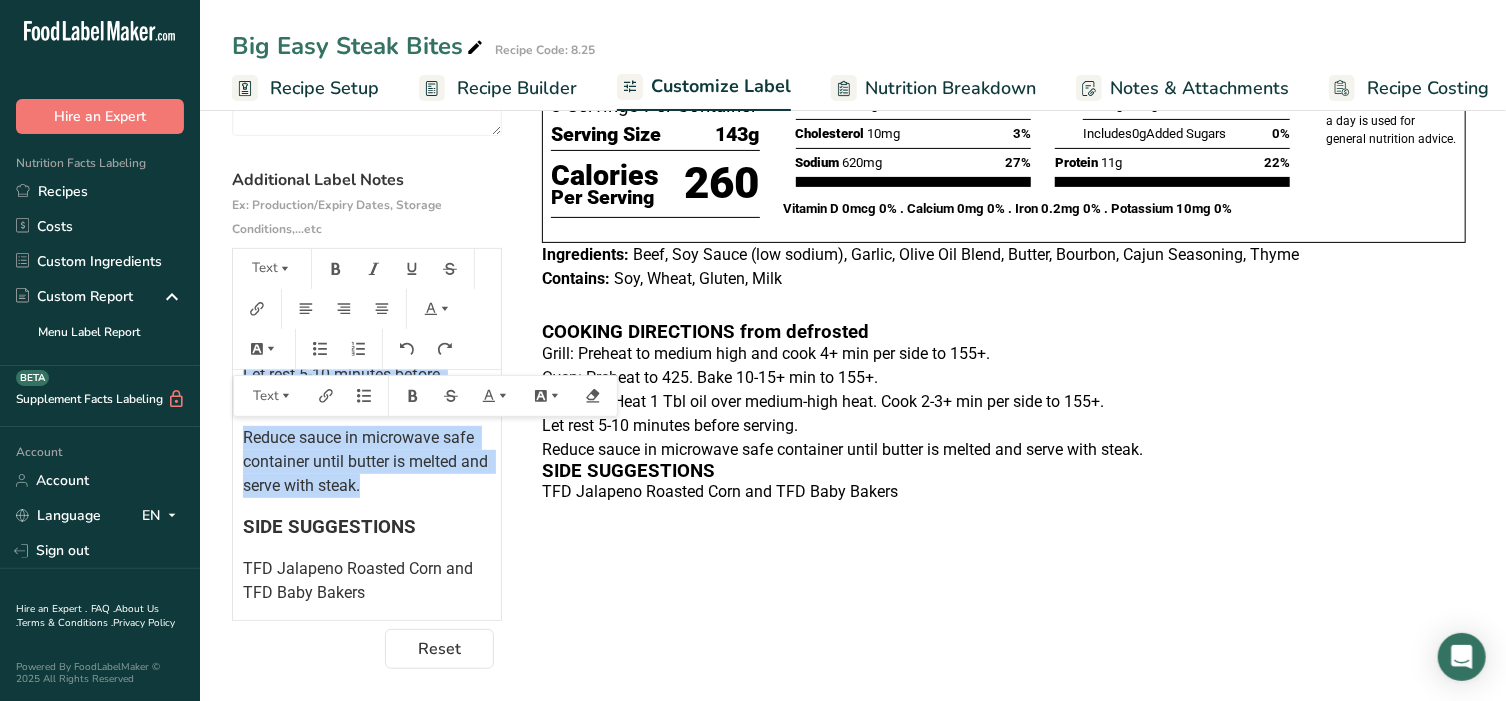 drag, startPoint x: 242, startPoint y: 487, endPoint x: 453, endPoint y: 511, distance: 212.36055 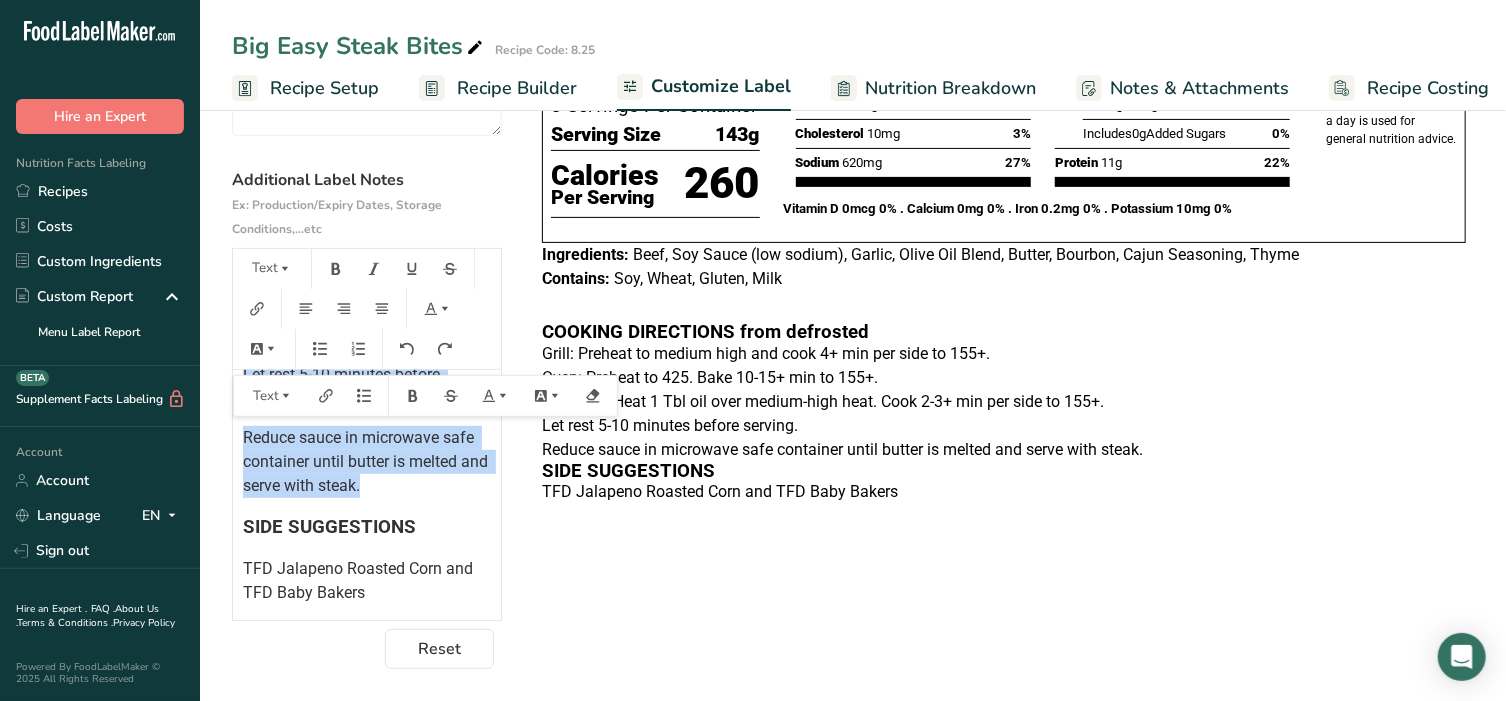 click on "﻿ ﻿ ﻿ COOKING DIRECTIONS from defrosted Grill: Preheat to medium high and cook 4+ min per side to 155+. Oven: Preheat to 425. Bake 10-15+ min to 155+. Stovetop: Heat 1 Tbl oil over medium-high heat. Cook 2-3+ min per side to 155+. Let rest 5-10 minutes before serving.  Reduce sauce in microwave safe container until butter is melted and serve with steak. SIDE SUGGESTIONS TFD Jalapeno Roasted Corn and TFD Baby Bakers" at bounding box center [367, 277] 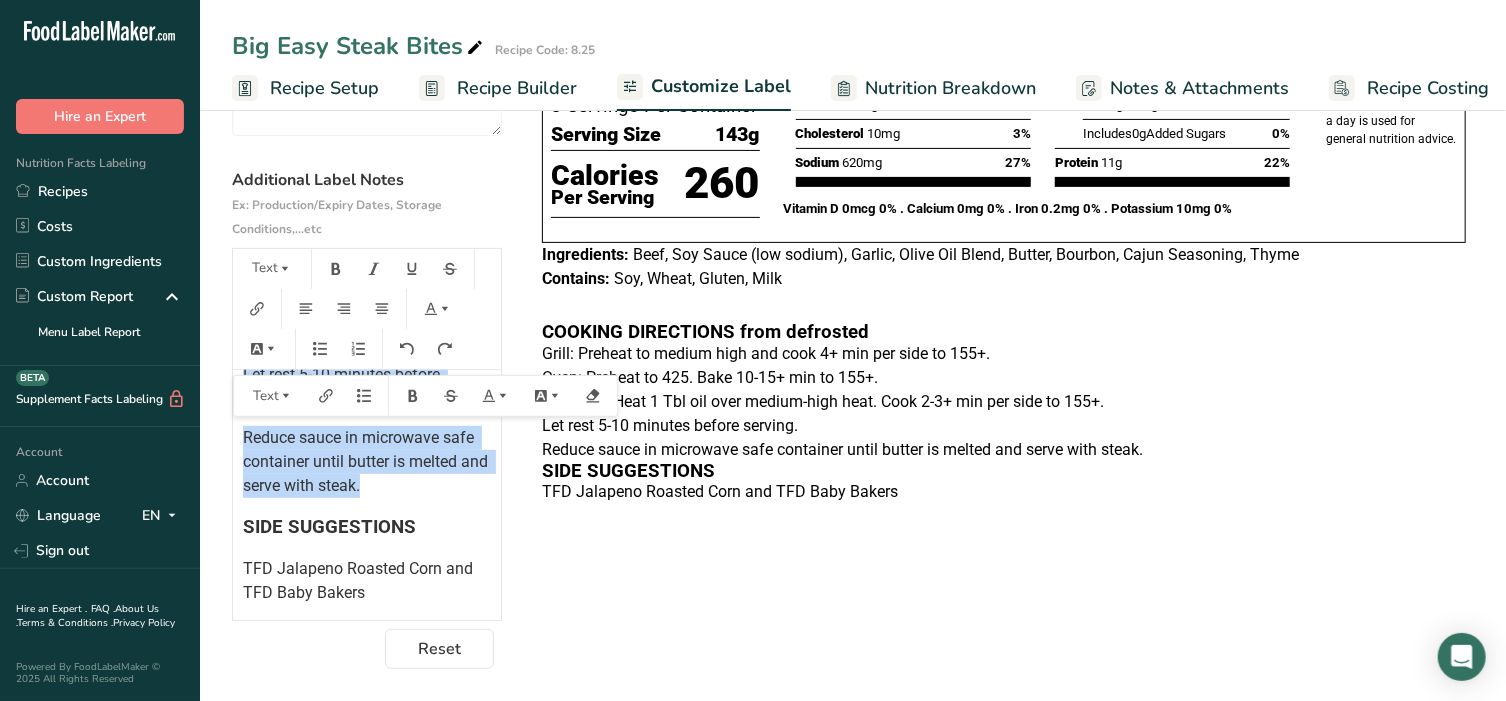 copy on "from defrosted Grill: Preheat to medium high and cook 4+ min per side to 155+. Oven: Preheat to 425. Bake 10-15+ min to 155+. Stovetop: Heat 1 Tbl oil over medium-high heat. Cook 2-3+ min per side to 155+. Let rest 5-10 minutes before serving. Reduce sauce in microwave safe container until butter is melted and serve with steak." 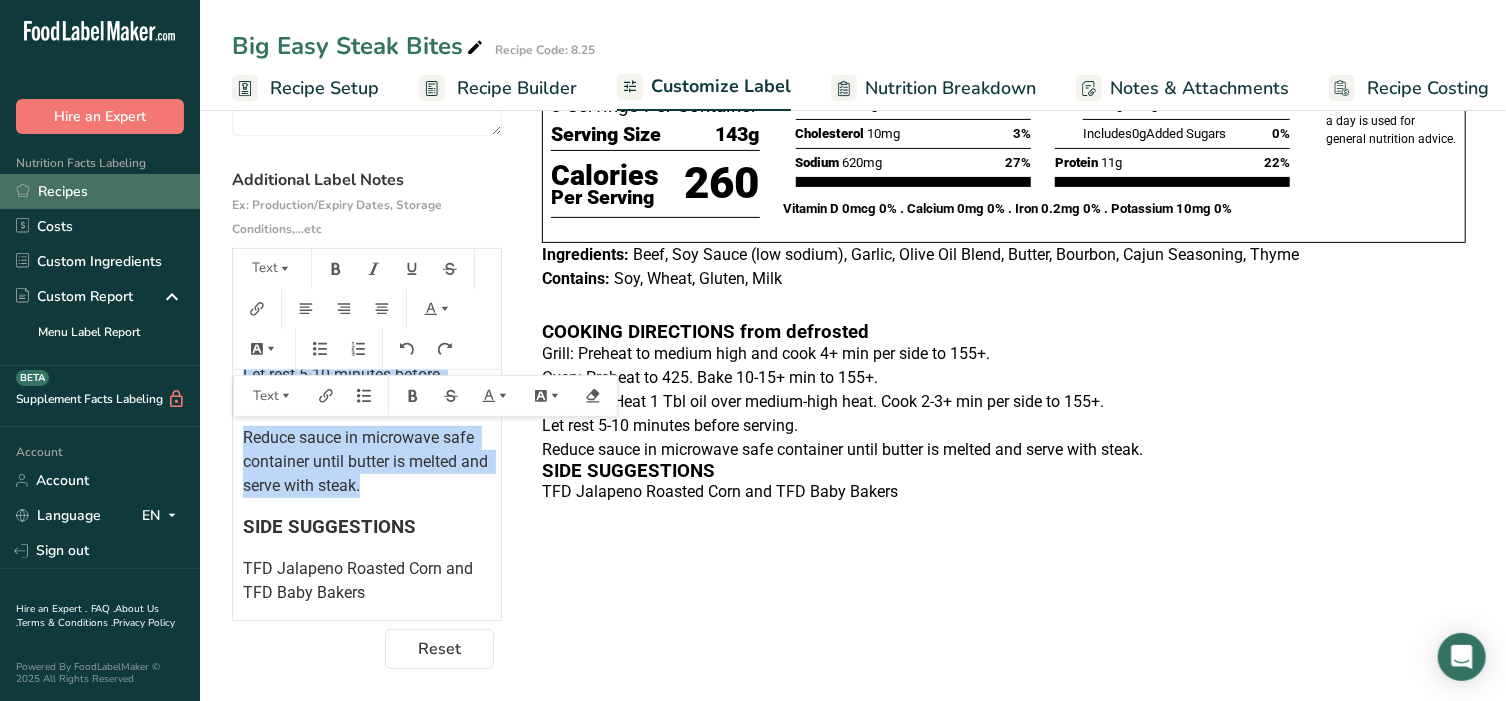 click on "Recipes" at bounding box center (100, 191) 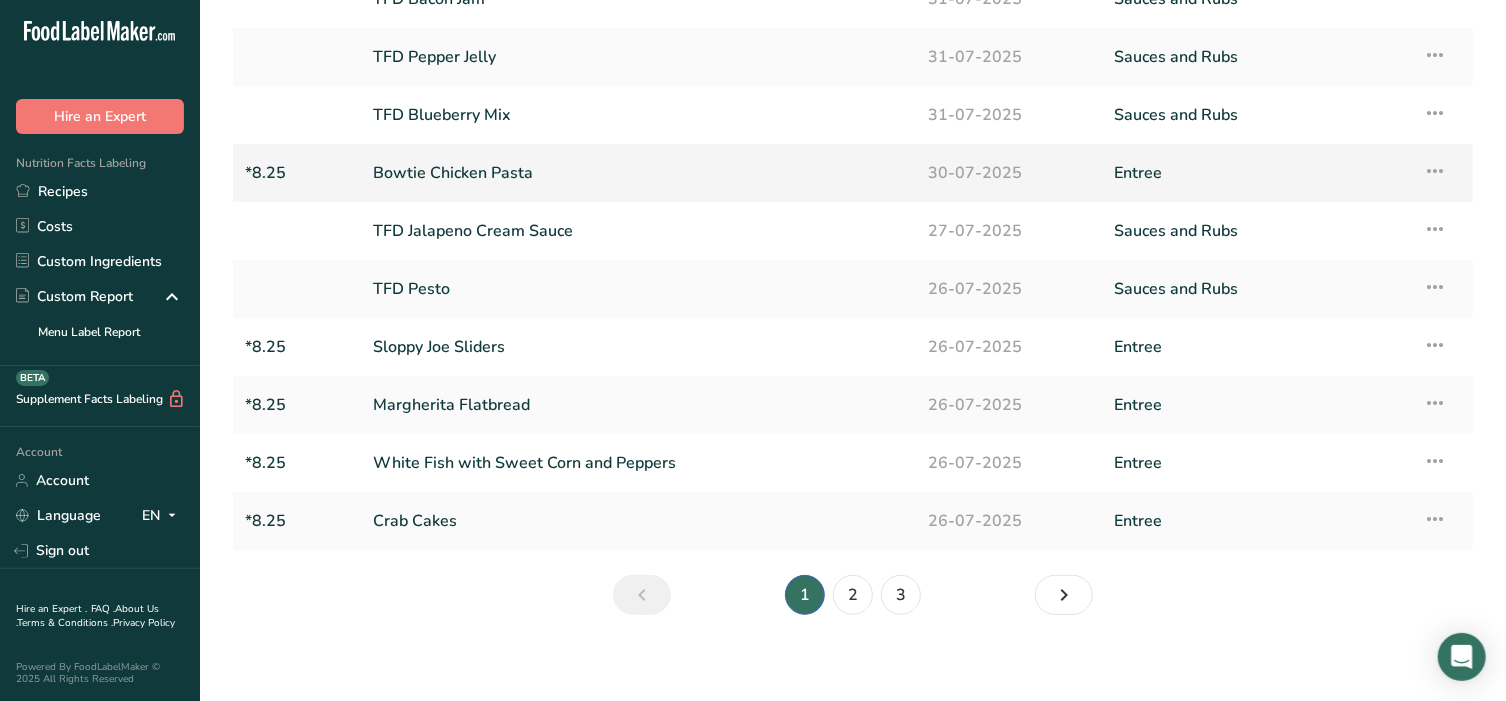 scroll, scrollTop: 174, scrollLeft: 0, axis: vertical 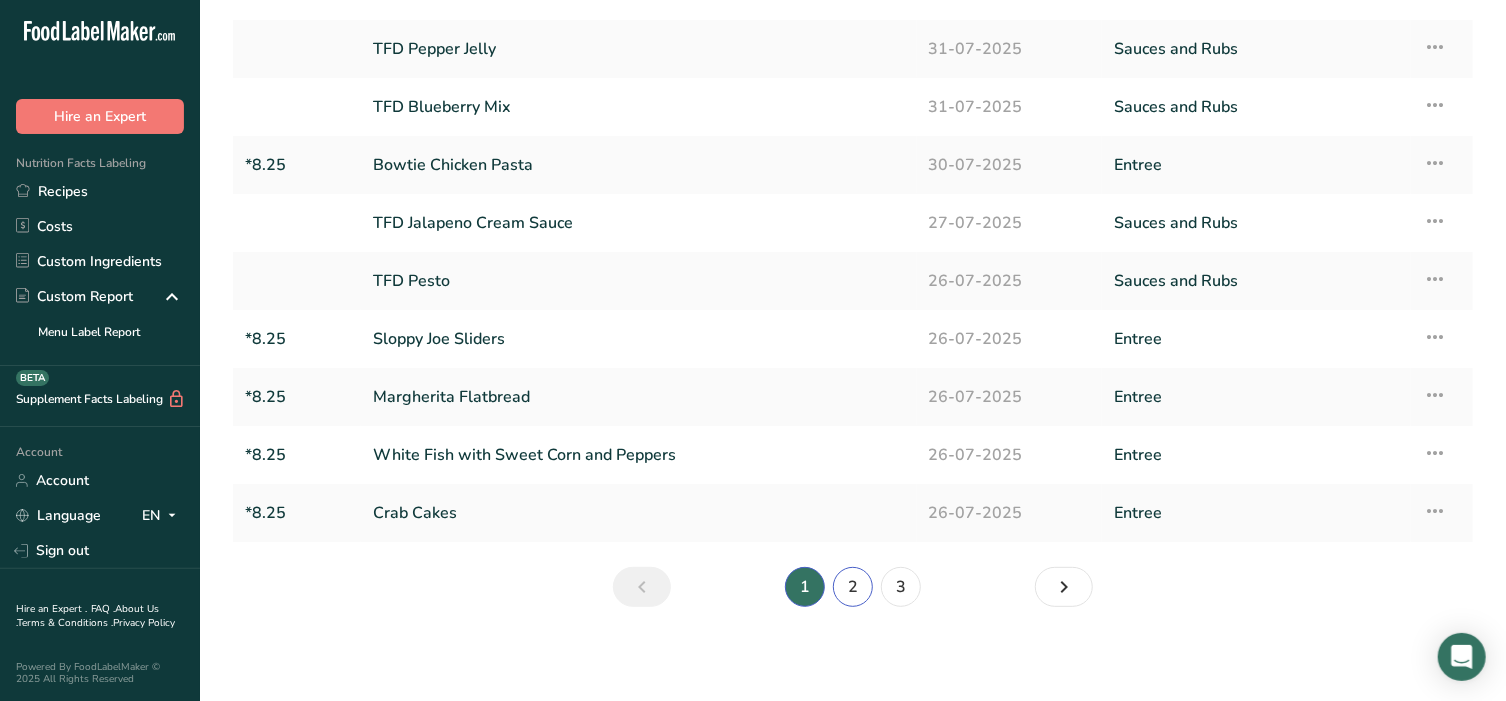 click on "2" at bounding box center [853, 587] 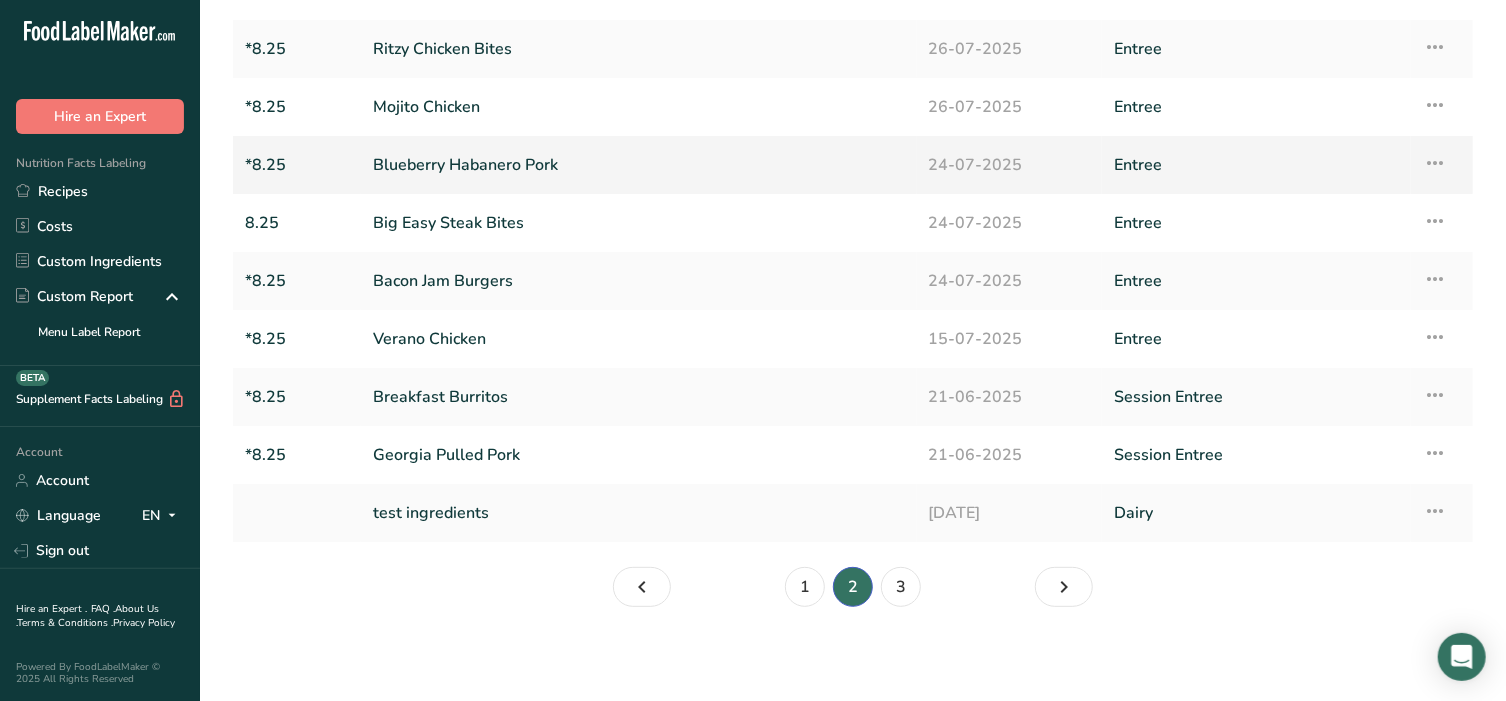 click on "Blueberry Habanero Pork" at bounding box center [639, 165] 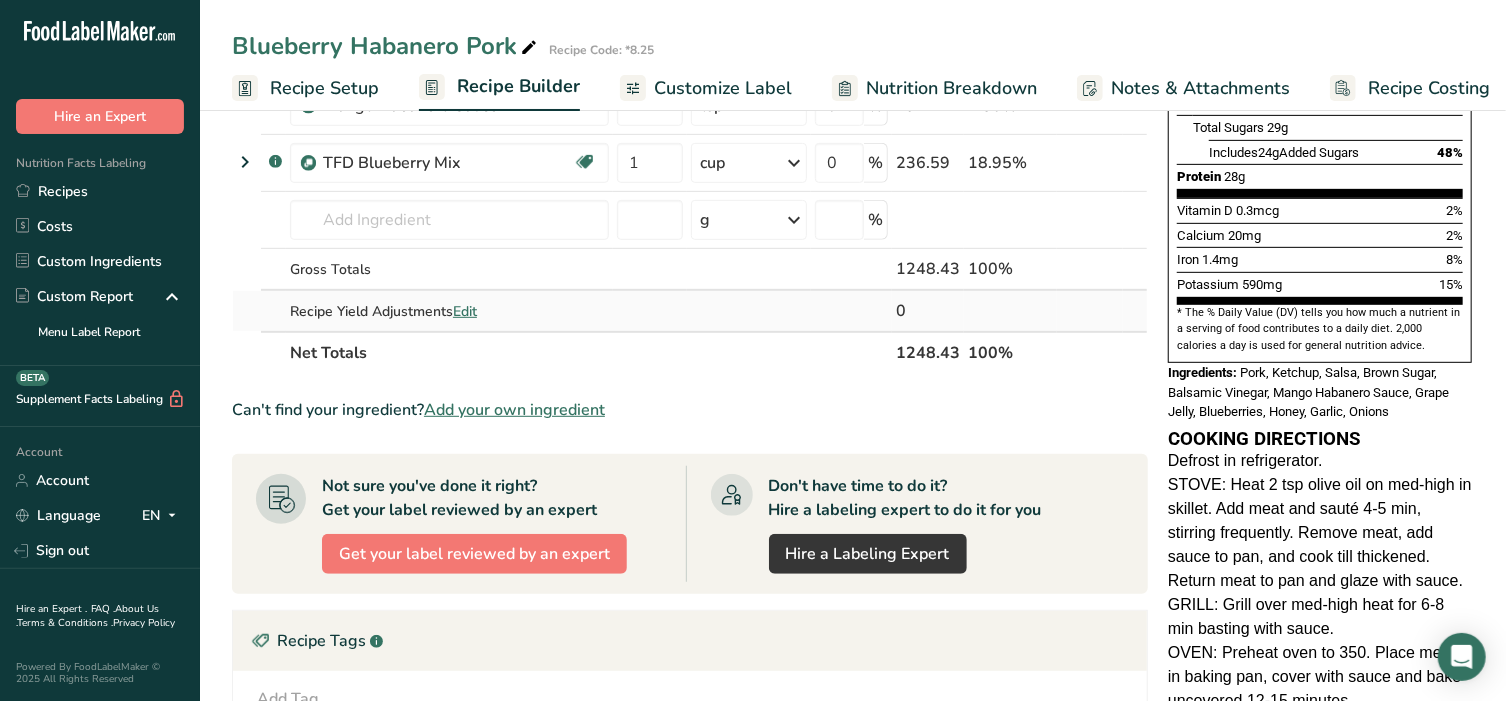 scroll, scrollTop: 458, scrollLeft: 0, axis: vertical 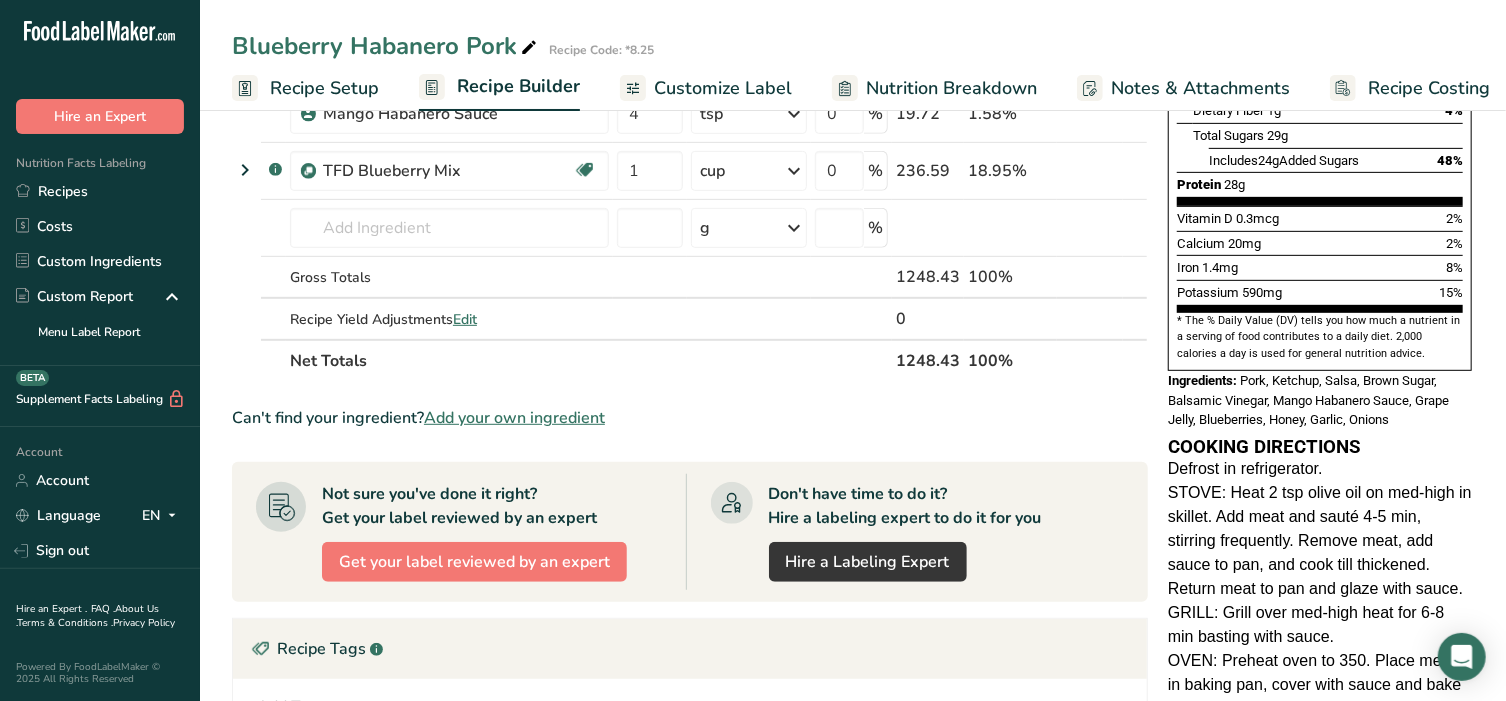 click on "Customize Label" at bounding box center [723, 88] 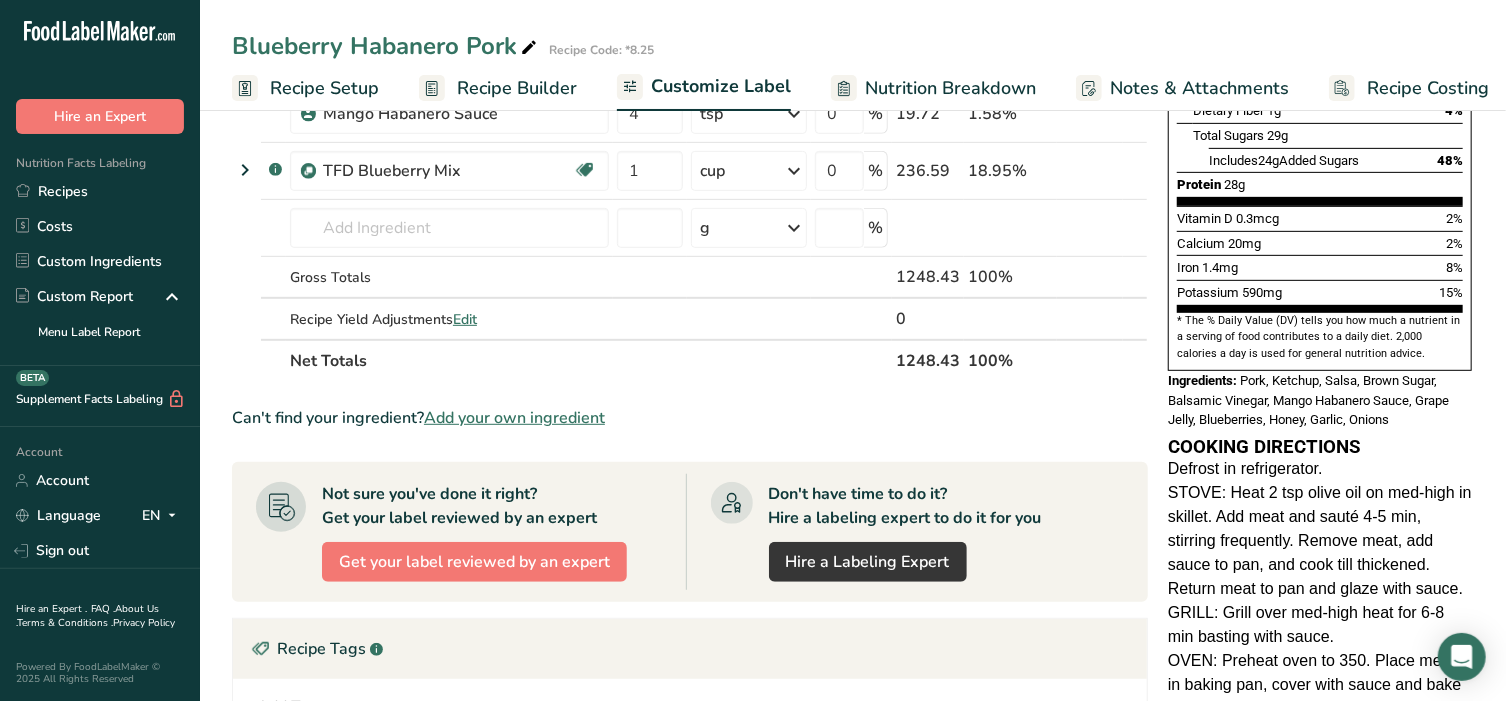 scroll, scrollTop: 0, scrollLeft: 15, axis: horizontal 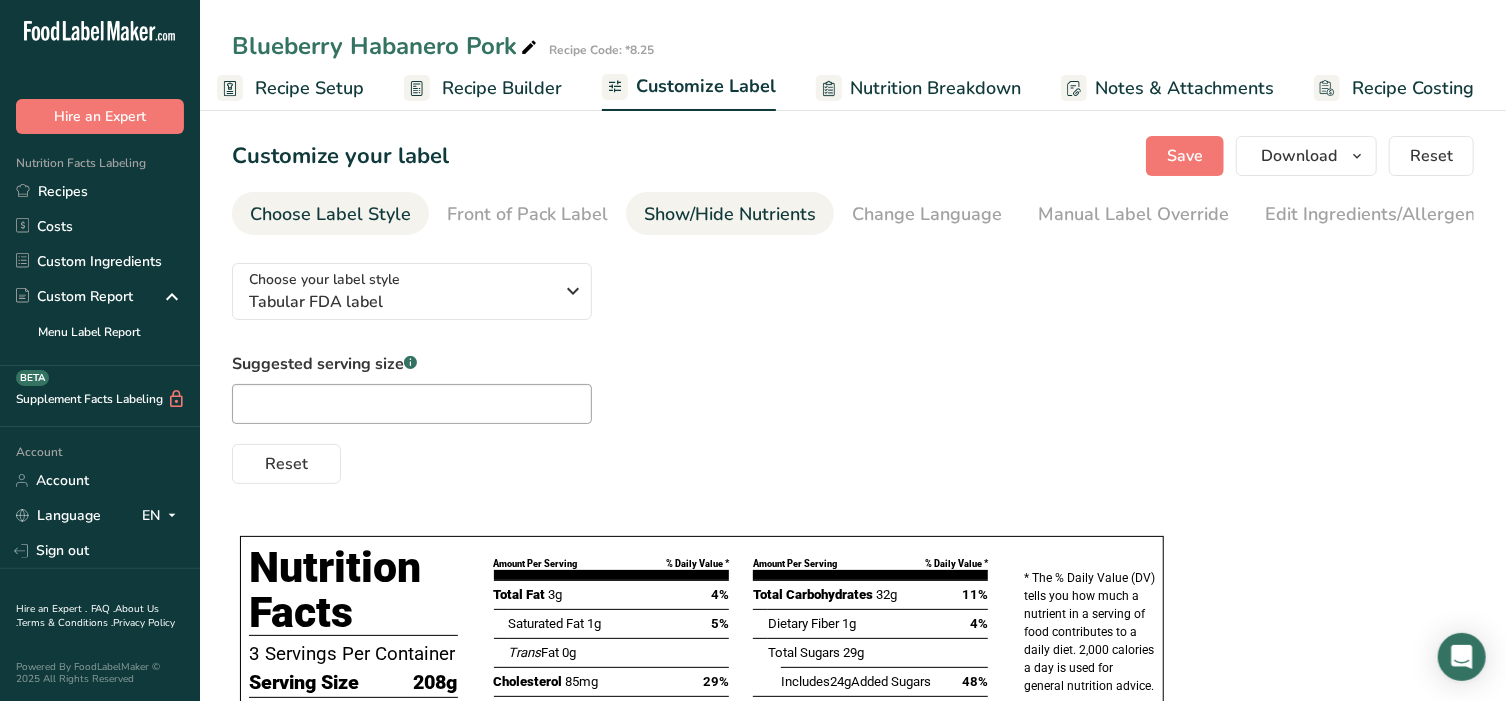 click on "Show/Hide Nutrients" at bounding box center (730, 214) 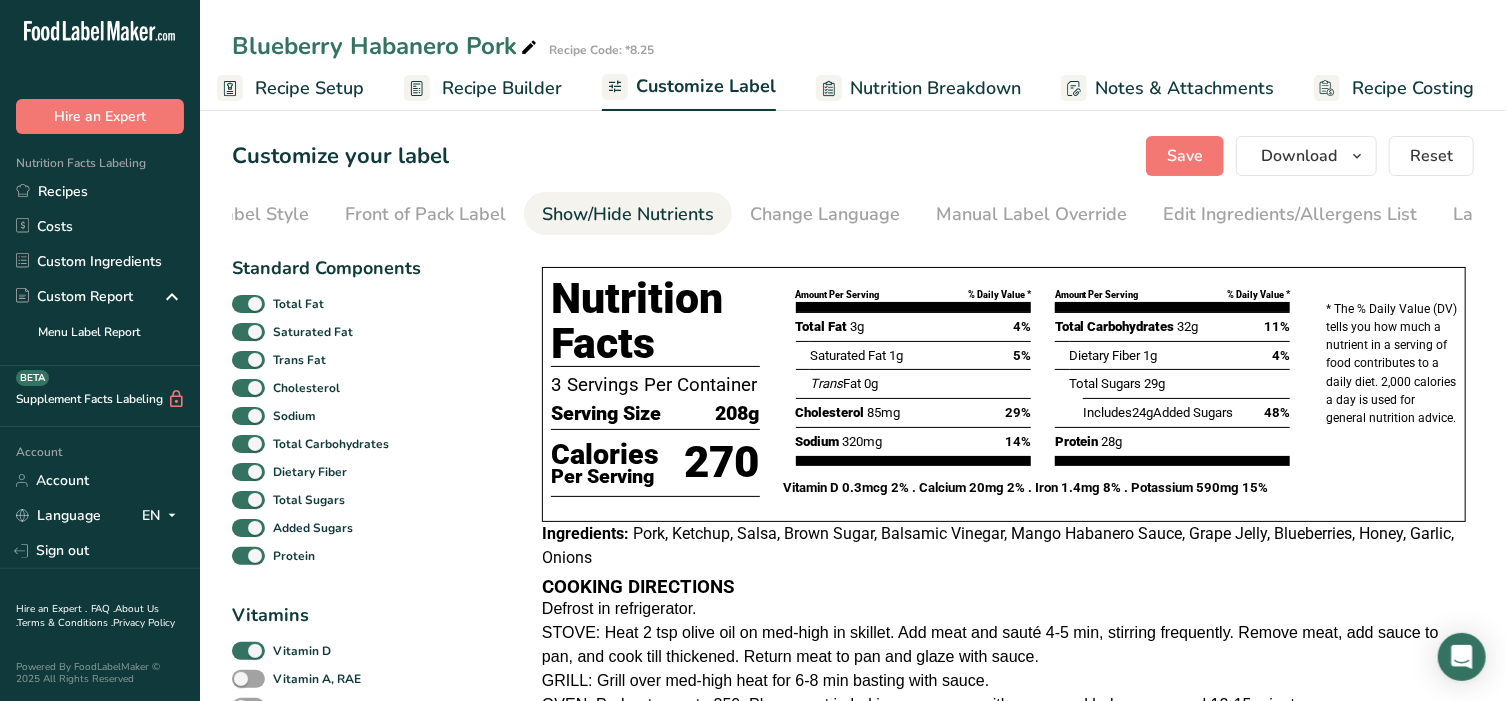 scroll, scrollTop: 0, scrollLeft: 210, axis: horizontal 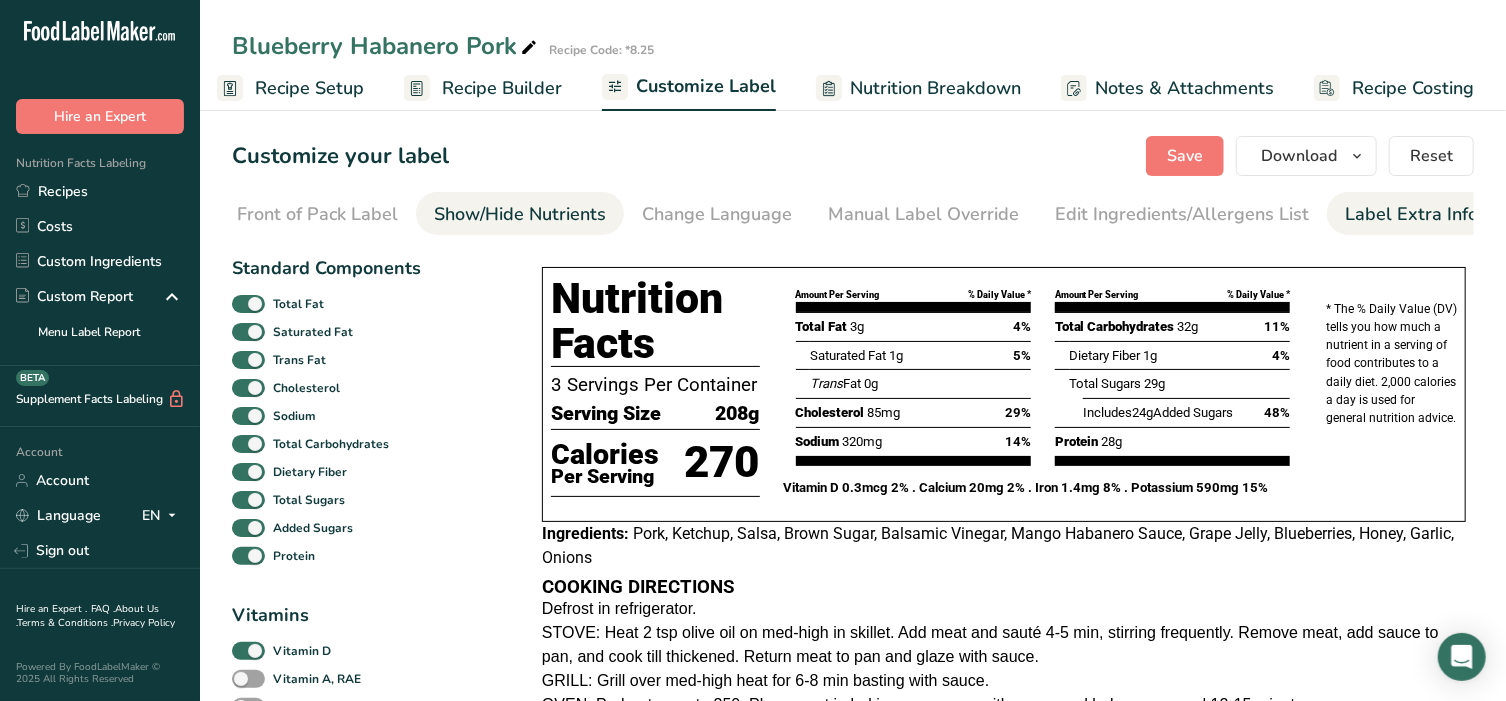click on "Label Extra Info" at bounding box center [1411, 214] 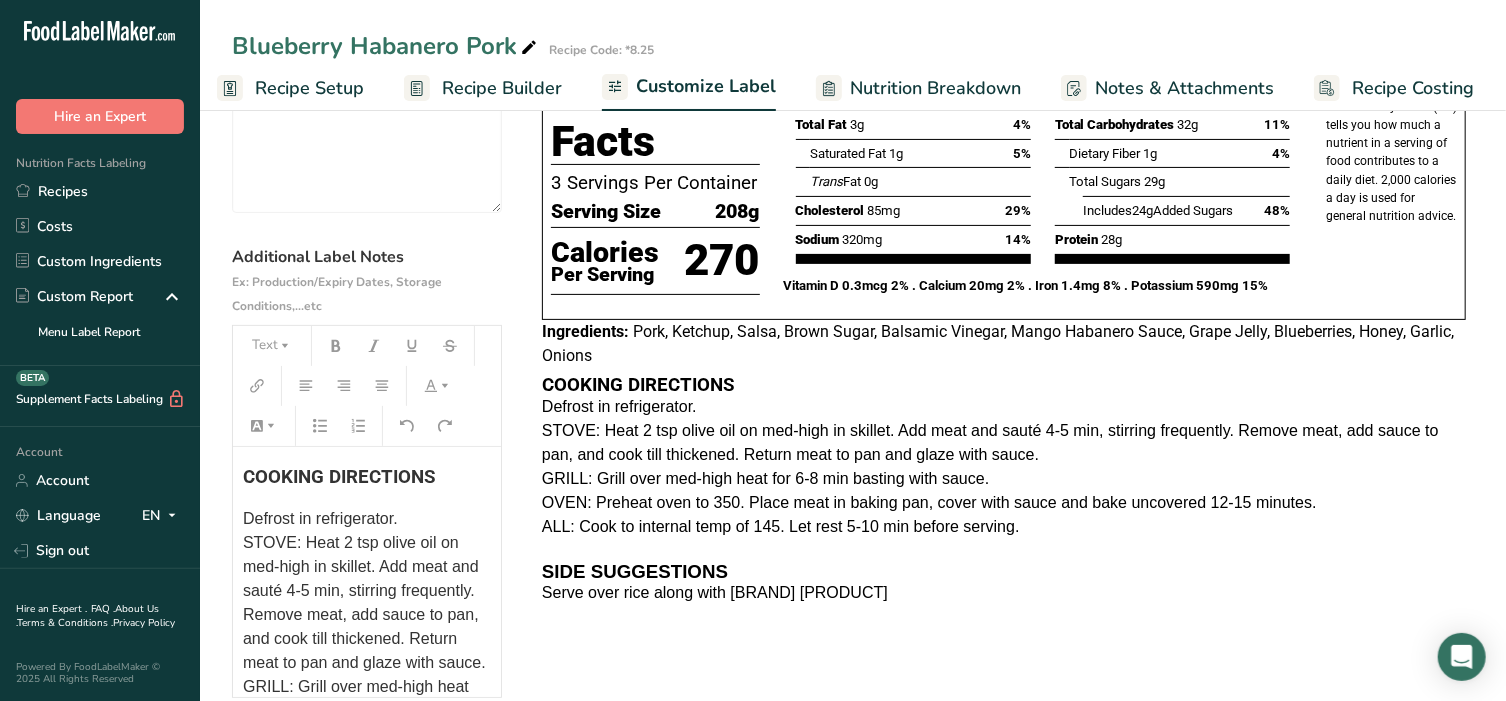 scroll, scrollTop: 282, scrollLeft: 0, axis: vertical 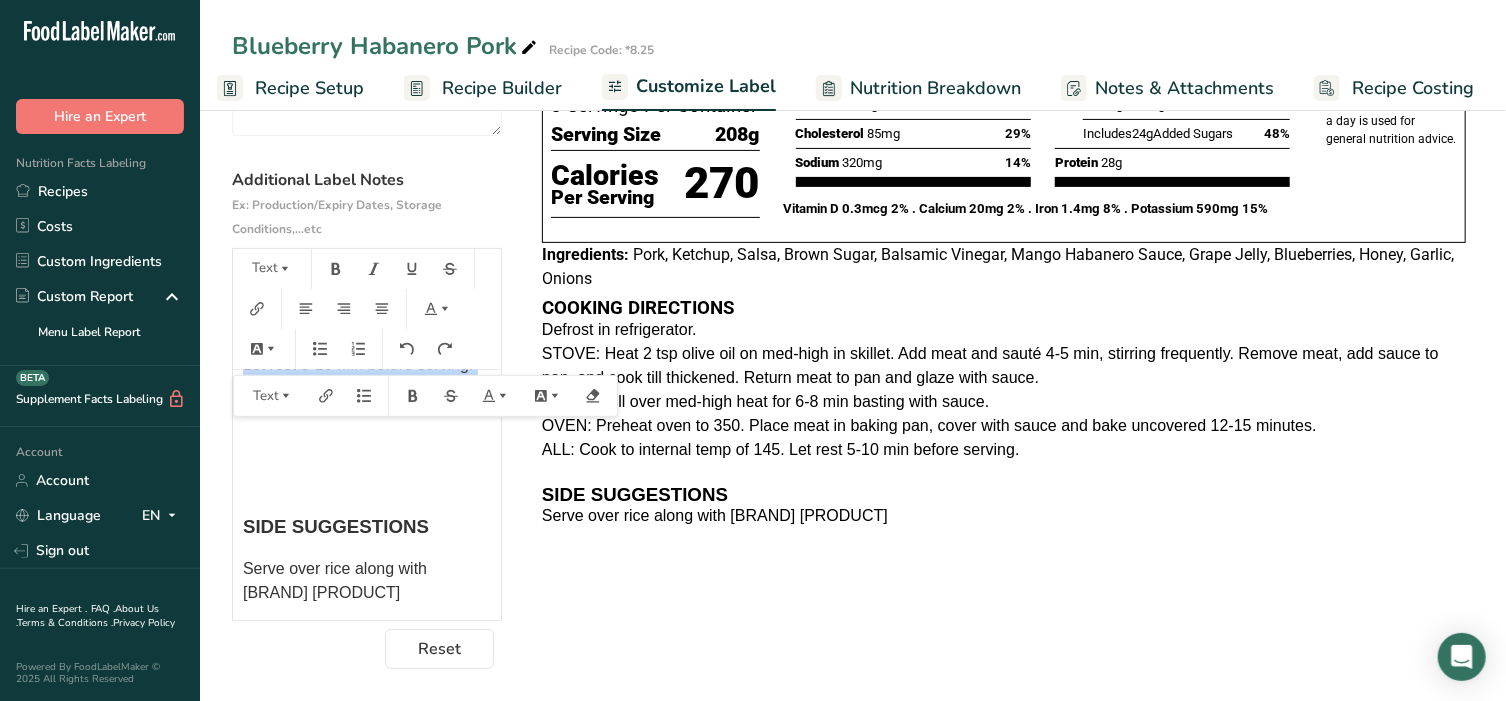 drag, startPoint x: 242, startPoint y: 443, endPoint x: 469, endPoint y: 418, distance: 228.3725 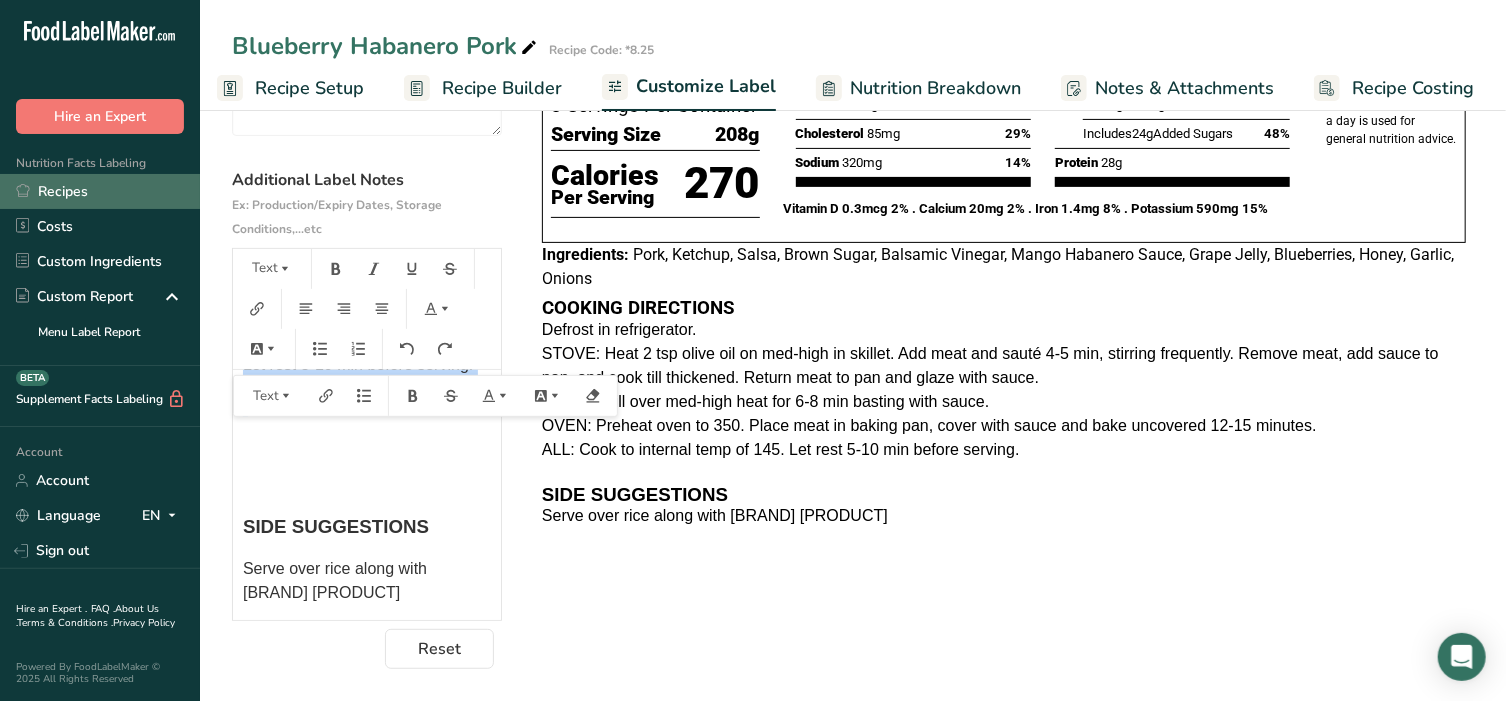 click on "Recipes" at bounding box center [100, 191] 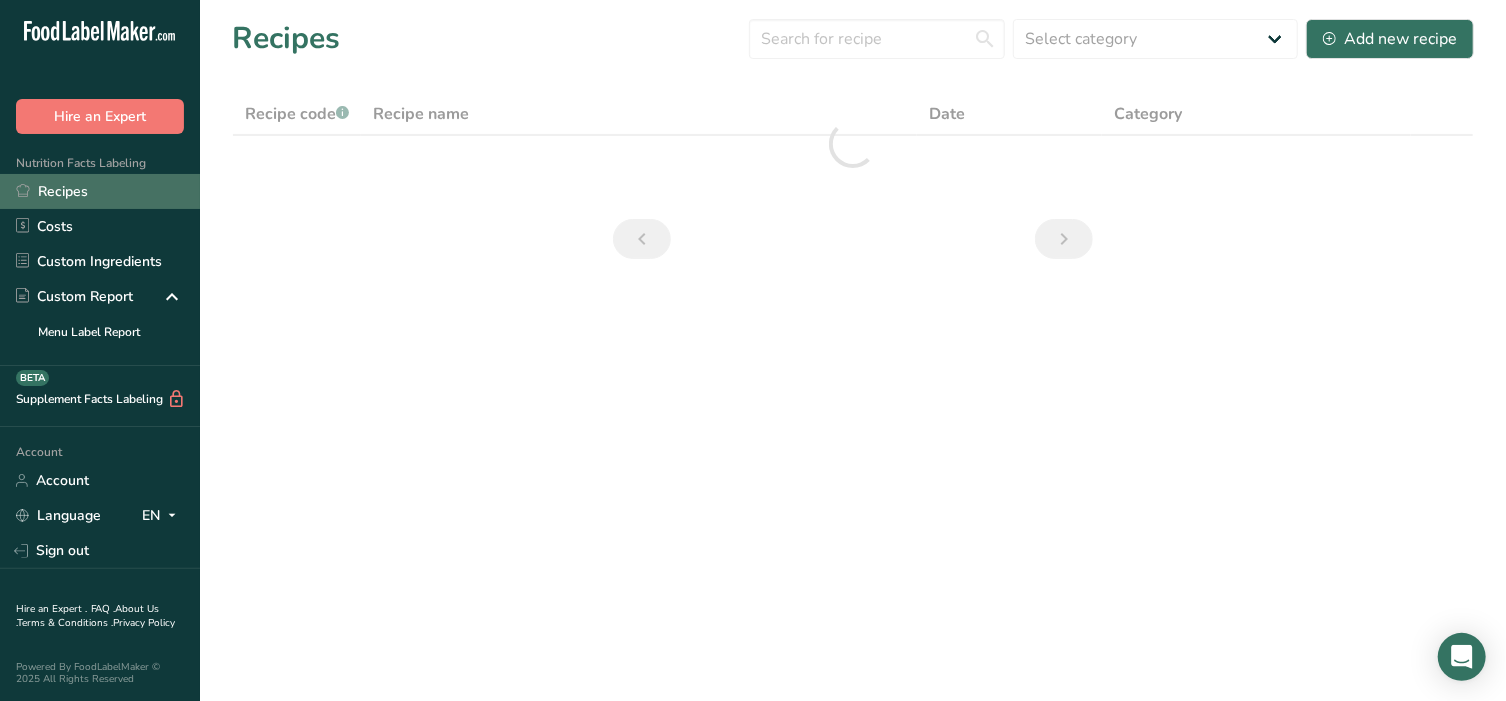 scroll, scrollTop: 0, scrollLeft: 0, axis: both 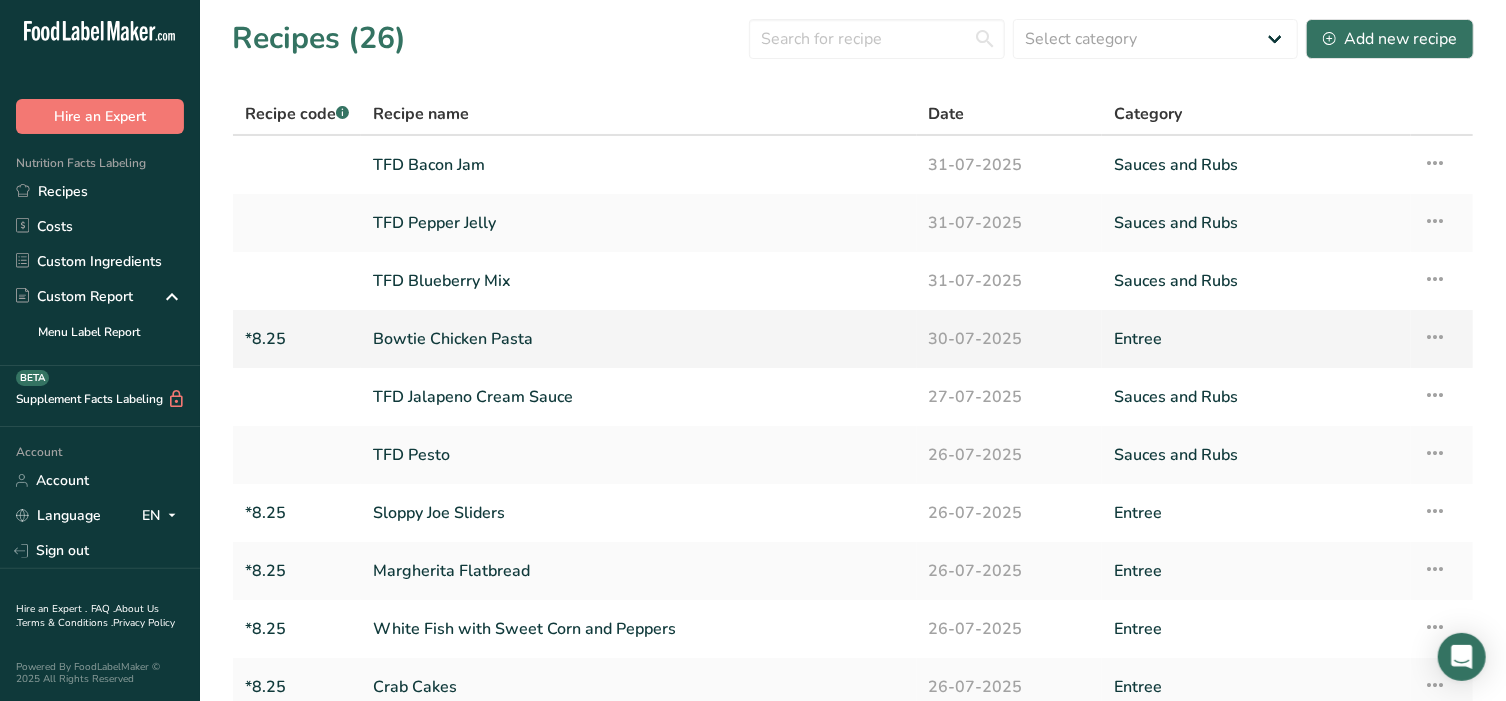 click on "Bowtie Chicken Pasta" at bounding box center [639, 339] 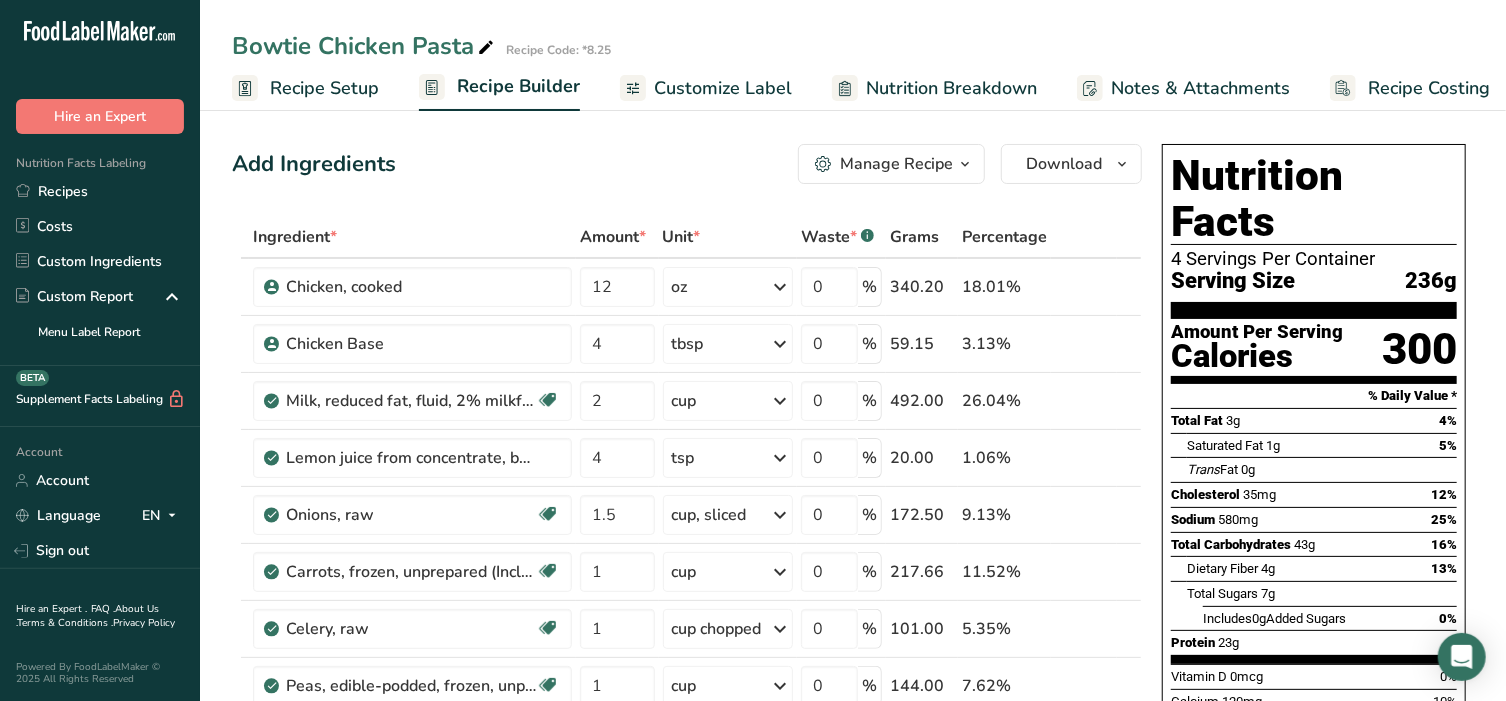 click on "Customize Label" at bounding box center [723, 88] 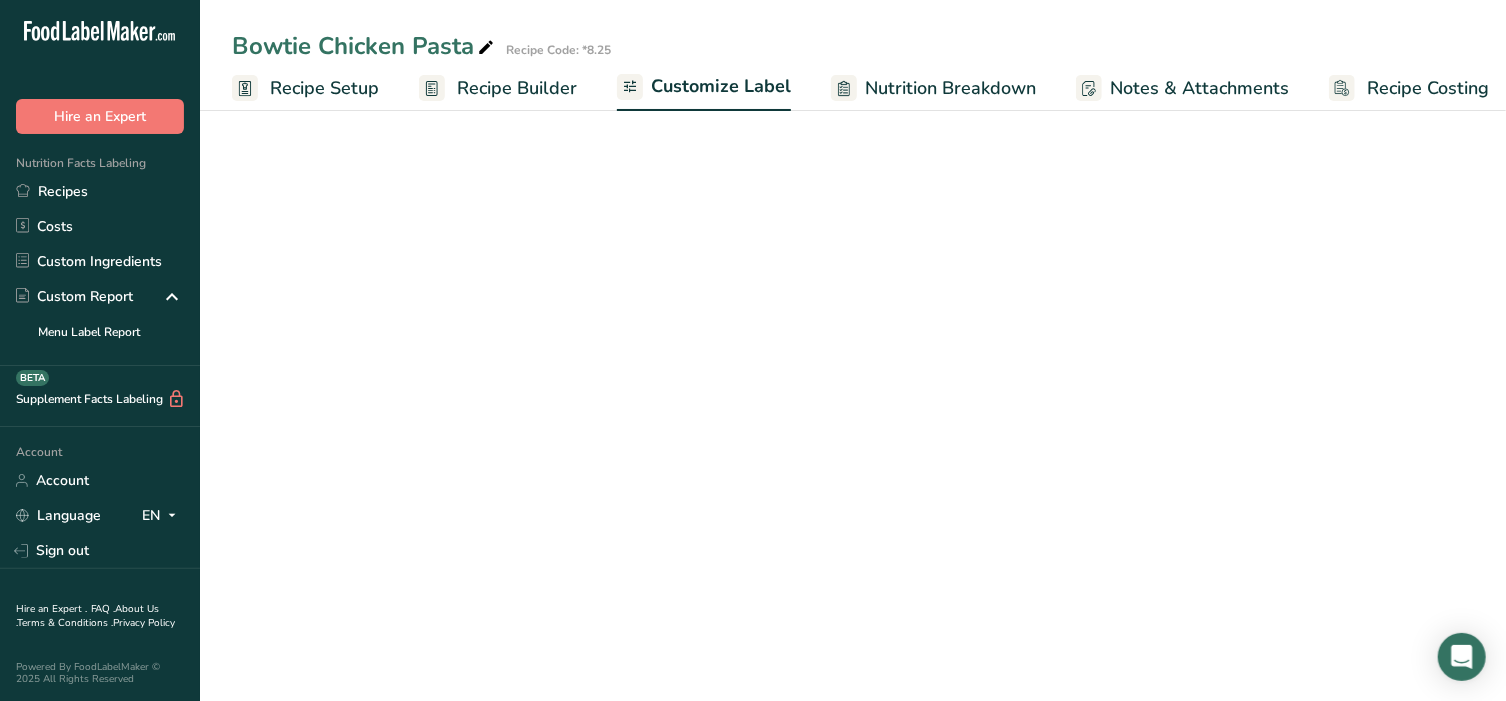 scroll, scrollTop: 0, scrollLeft: 15, axis: horizontal 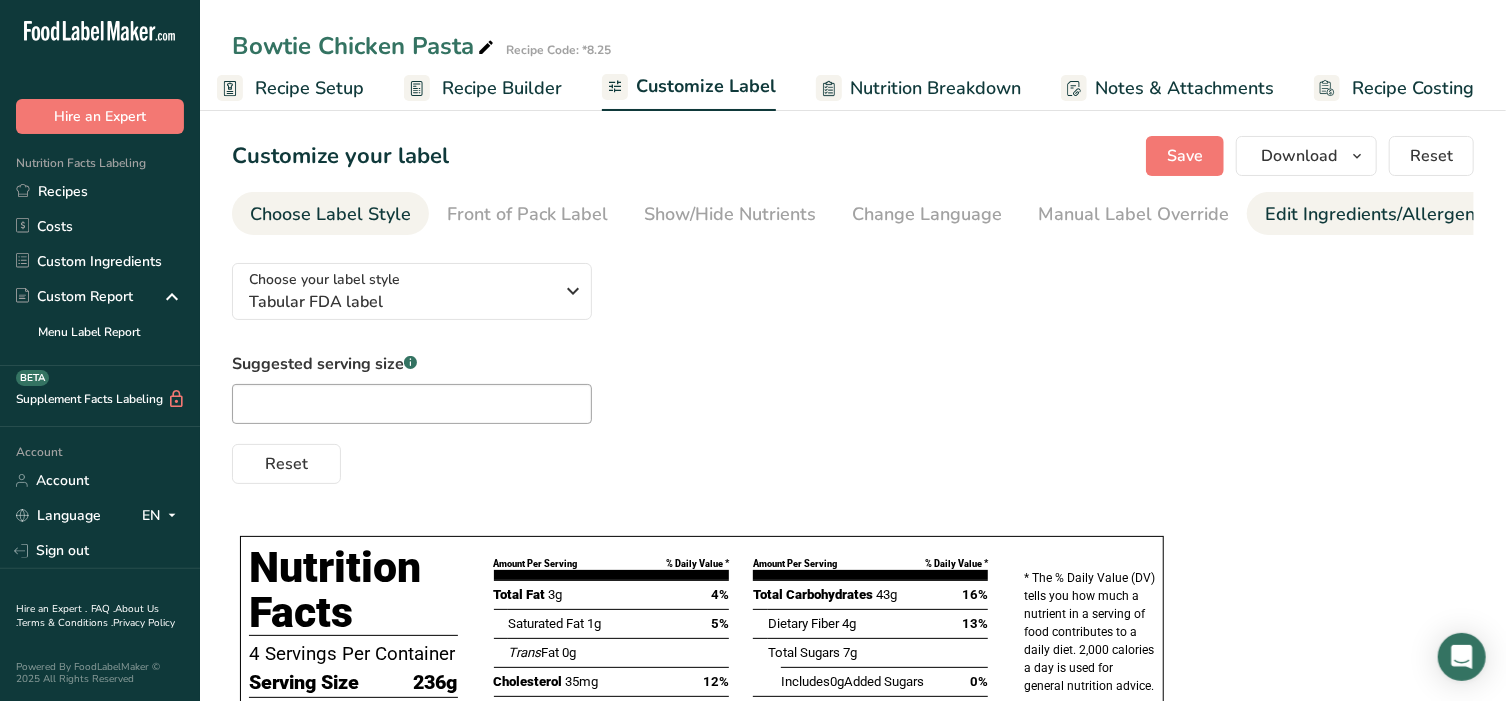 click on "Edit Ingredients/Allergens List" at bounding box center (1392, 214) 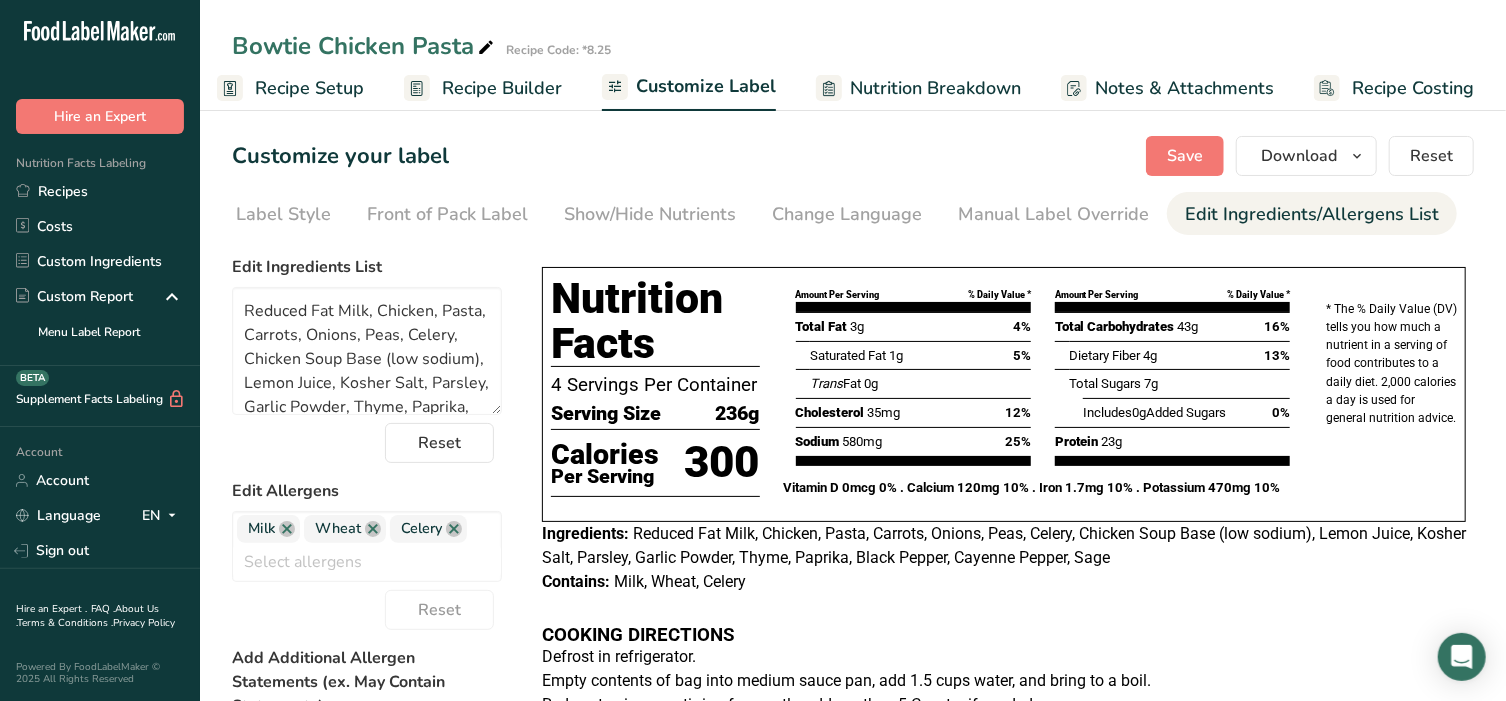 scroll, scrollTop: 0, scrollLeft: 210, axis: horizontal 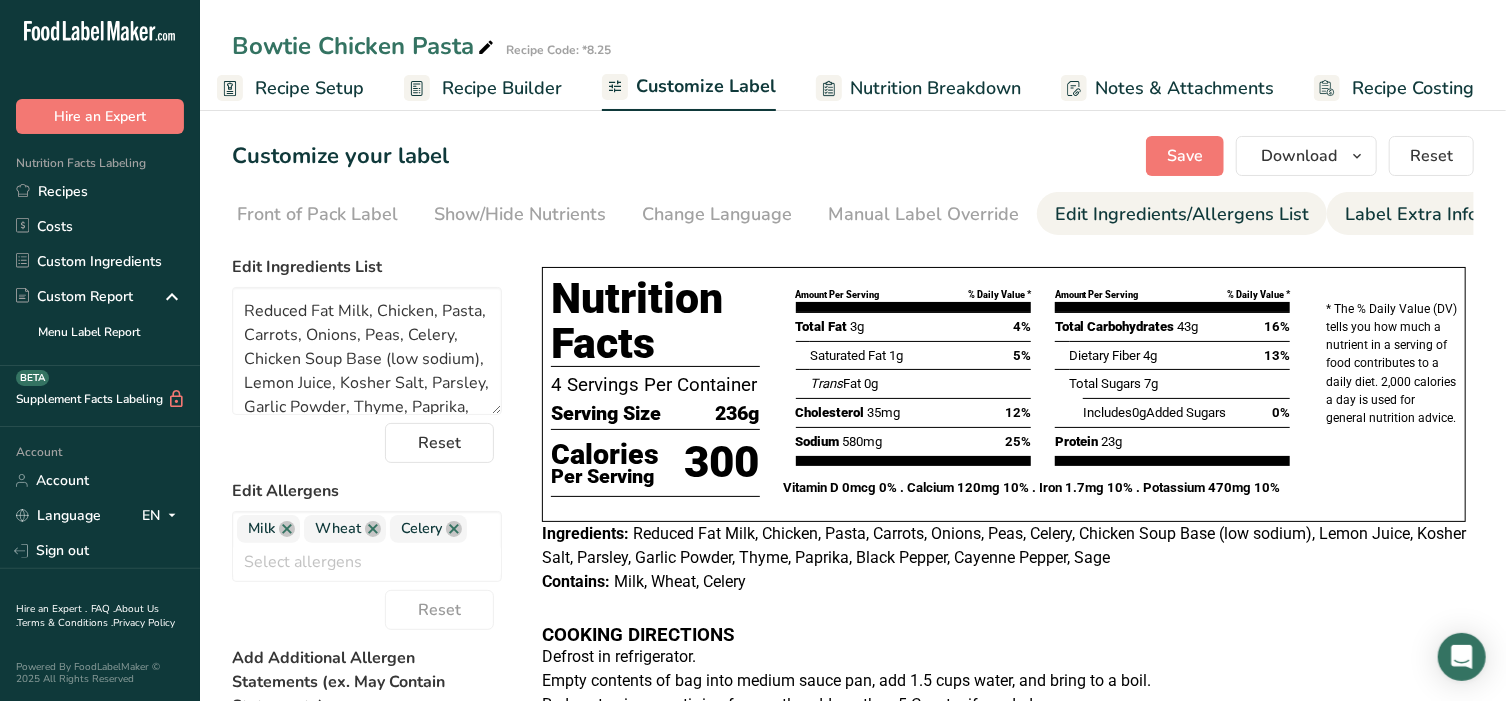 click on "Label Extra Info" at bounding box center [1411, 214] 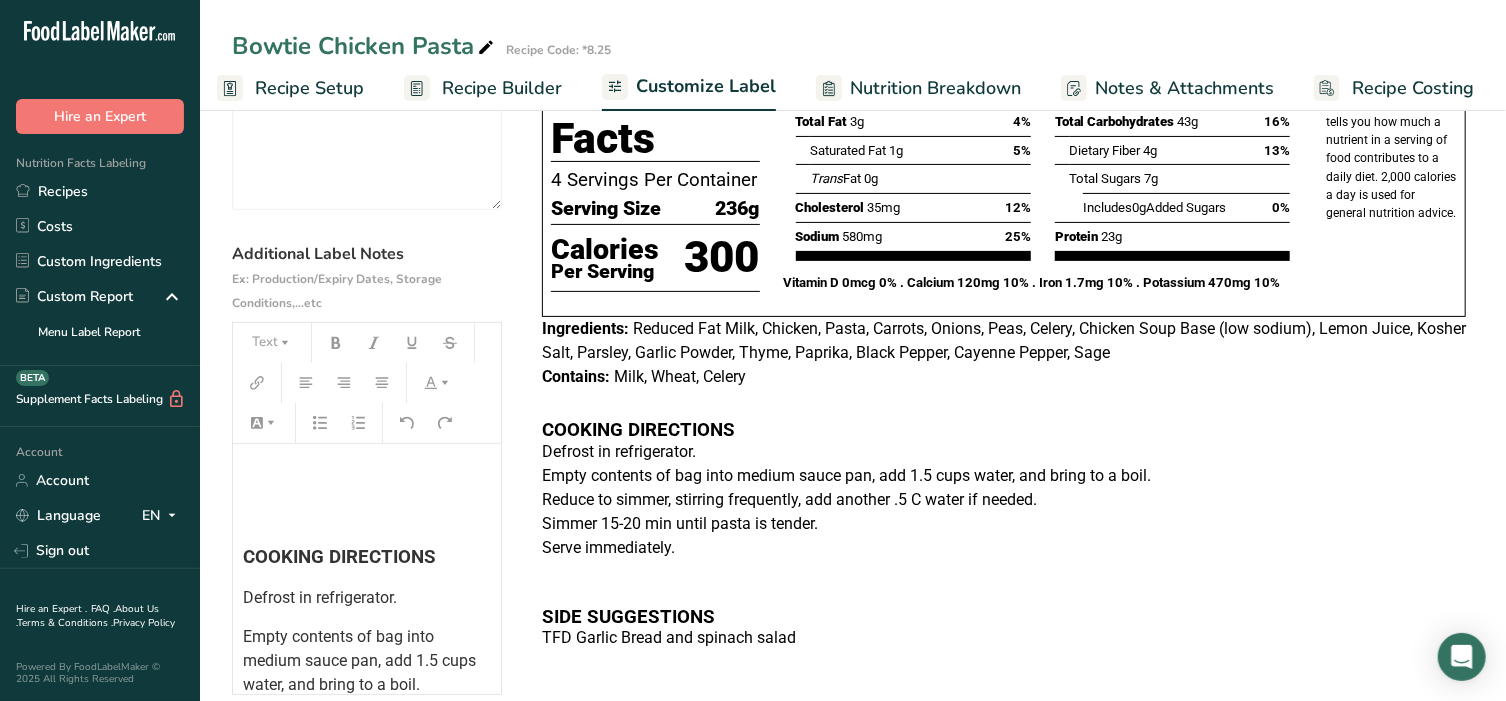 scroll, scrollTop: 208, scrollLeft: 0, axis: vertical 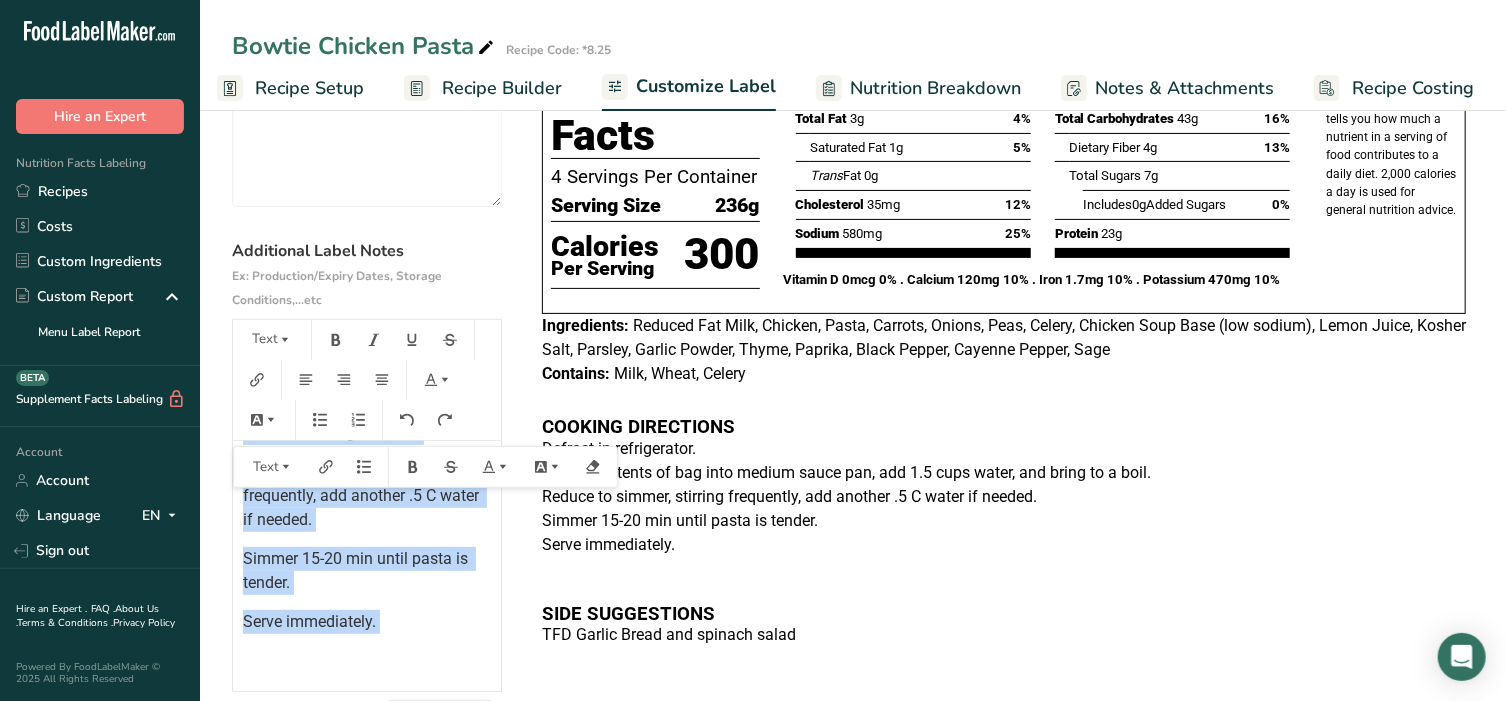 drag, startPoint x: 243, startPoint y: 517, endPoint x: 338, endPoint y: 646, distance: 160.20612 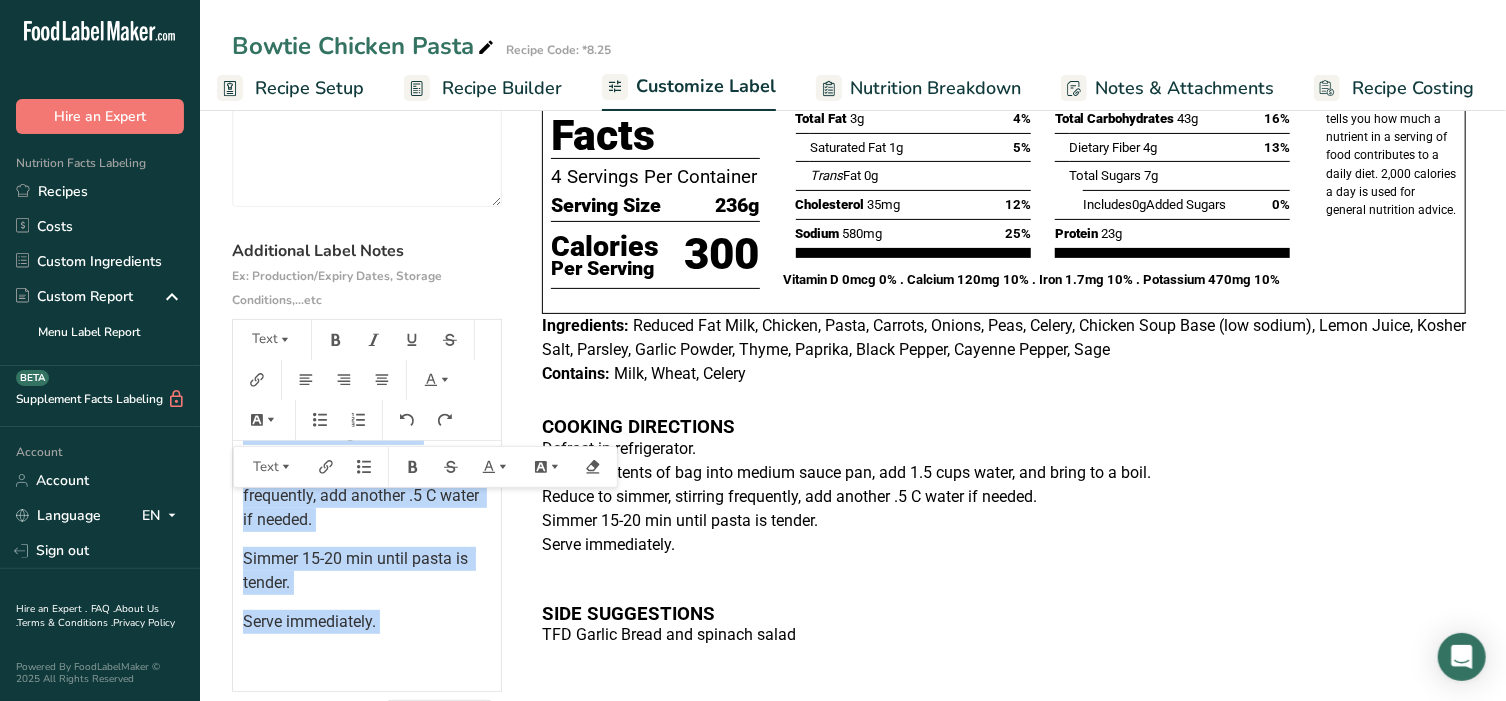 click on "COOKING DIRECTIONS Defrost in refrigerator. Empty contents of bag into medium sauce pan, add 1.5 cups water, and bring to a boil. Reduce to simmer, stirring frequently, add another .5 C water if needed. Simmer 15-20 min until pasta is tender. Serve immediately. SIDE SUGGESTIONS TFD Garlic Bread and spinach salad" at bounding box center (367, 505) 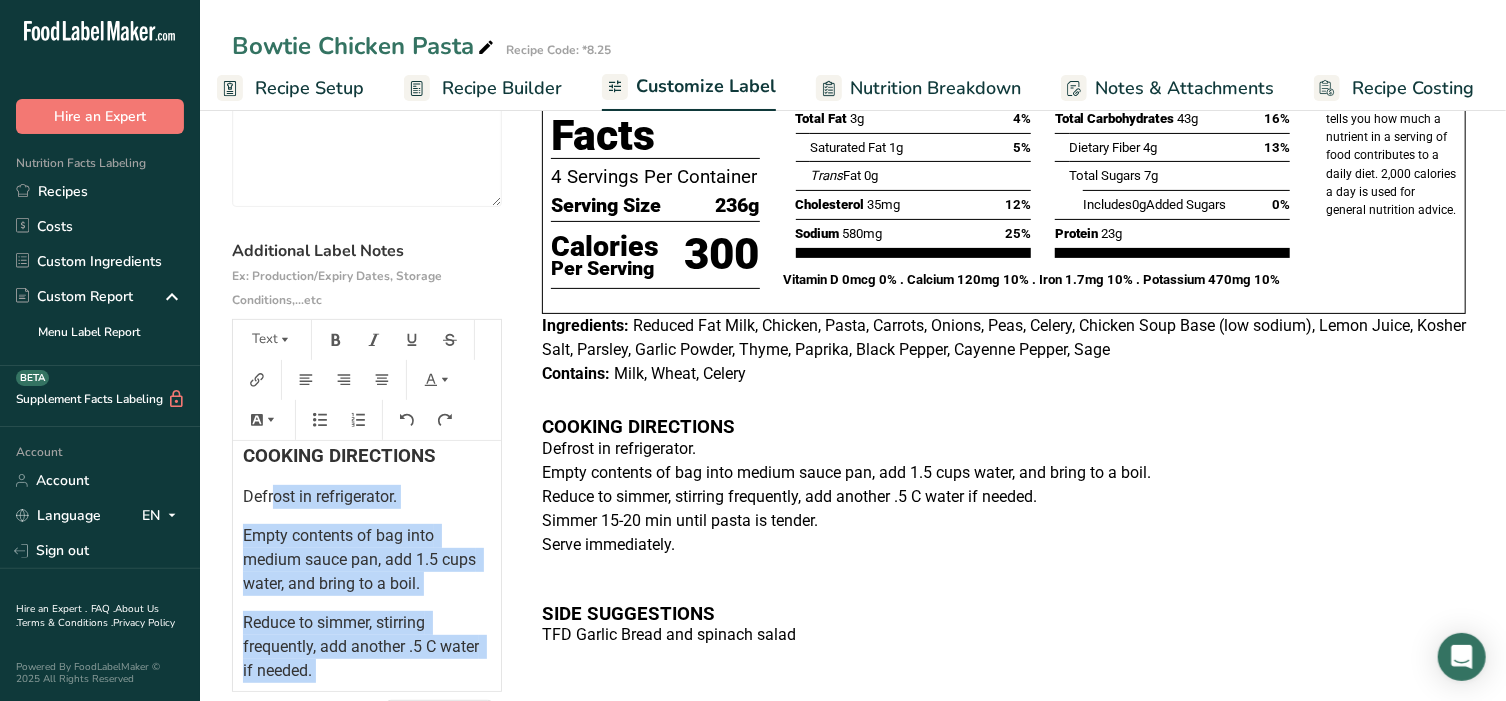 scroll, scrollTop: 83, scrollLeft: 0, axis: vertical 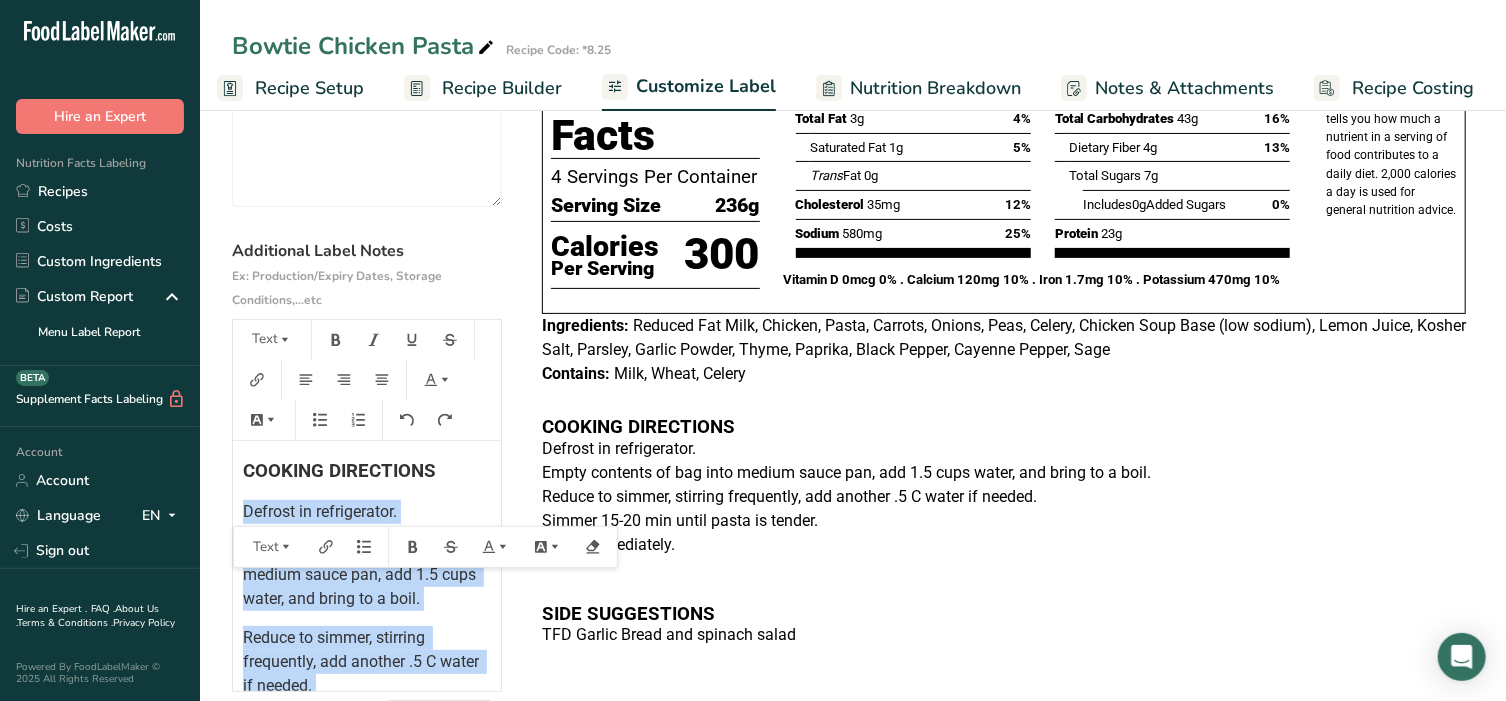 drag, startPoint x: 400, startPoint y: 630, endPoint x: 231, endPoint y: 519, distance: 202.19298 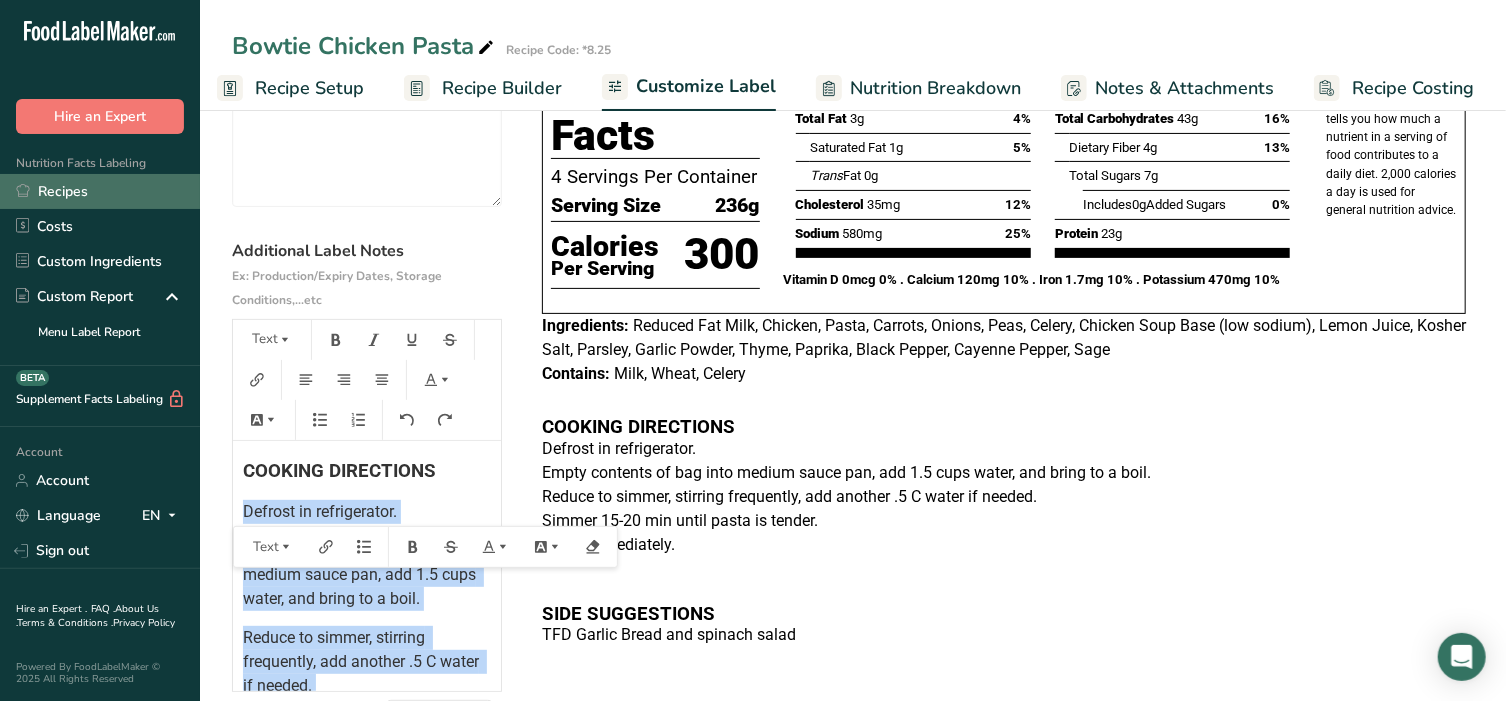 click on "Recipes" at bounding box center [100, 191] 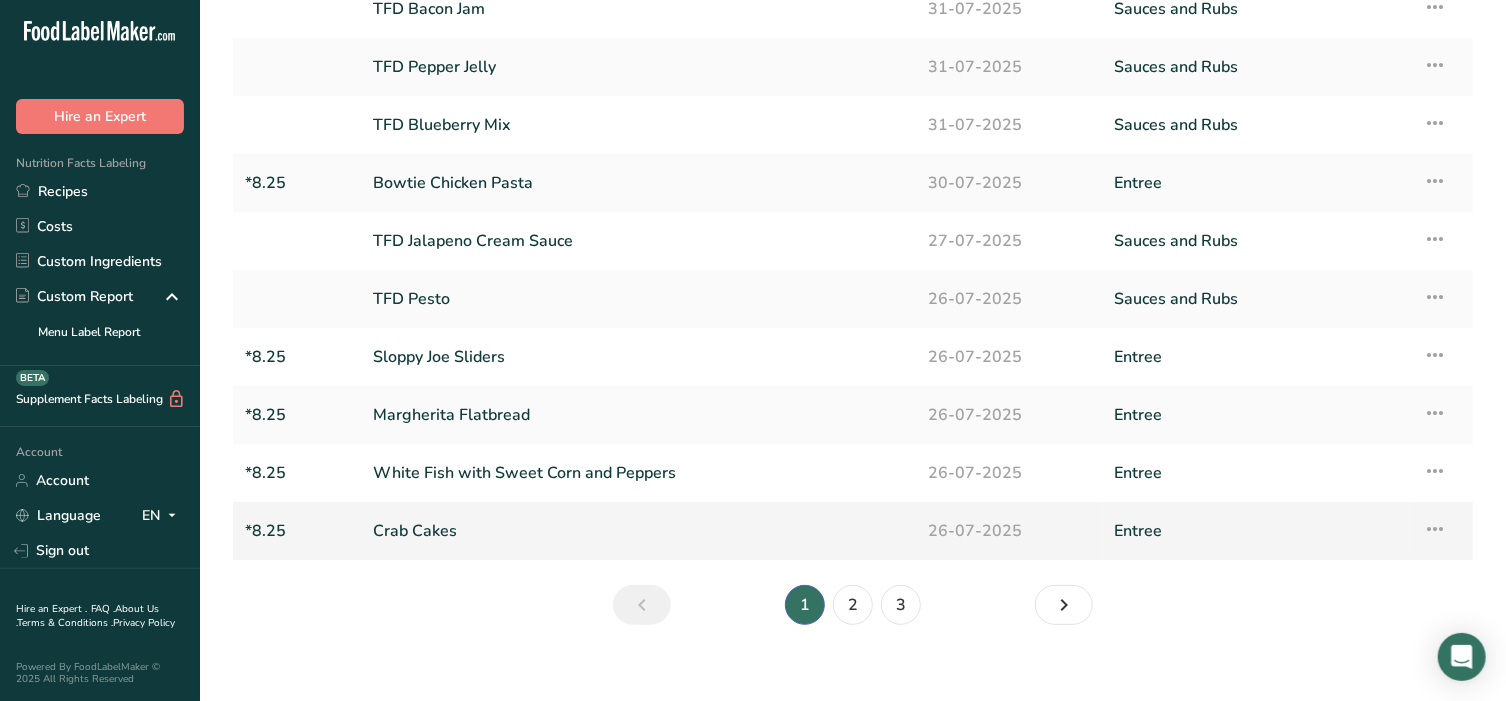 scroll, scrollTop: 174, scrollLeft: 0, axis: vertical 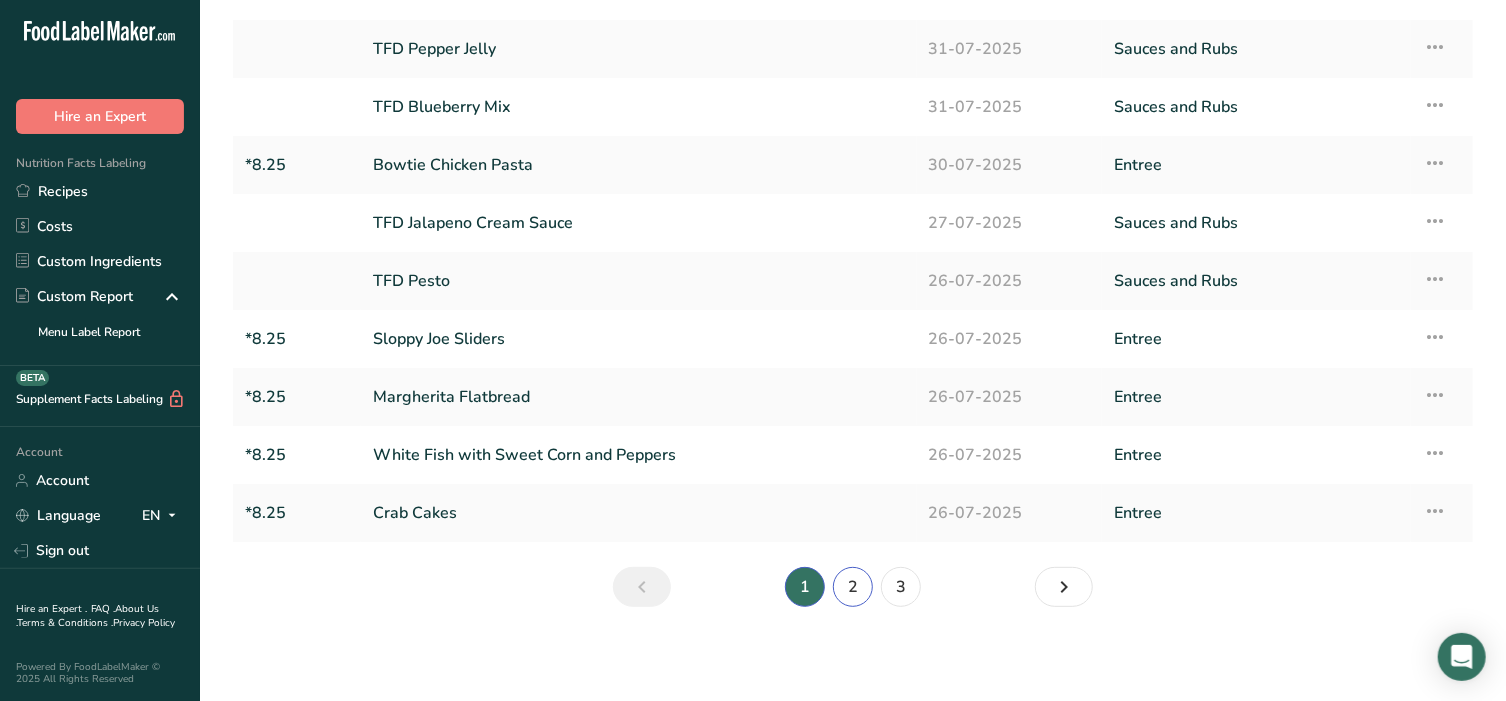 click on "2" at bounding box center [853, 587] 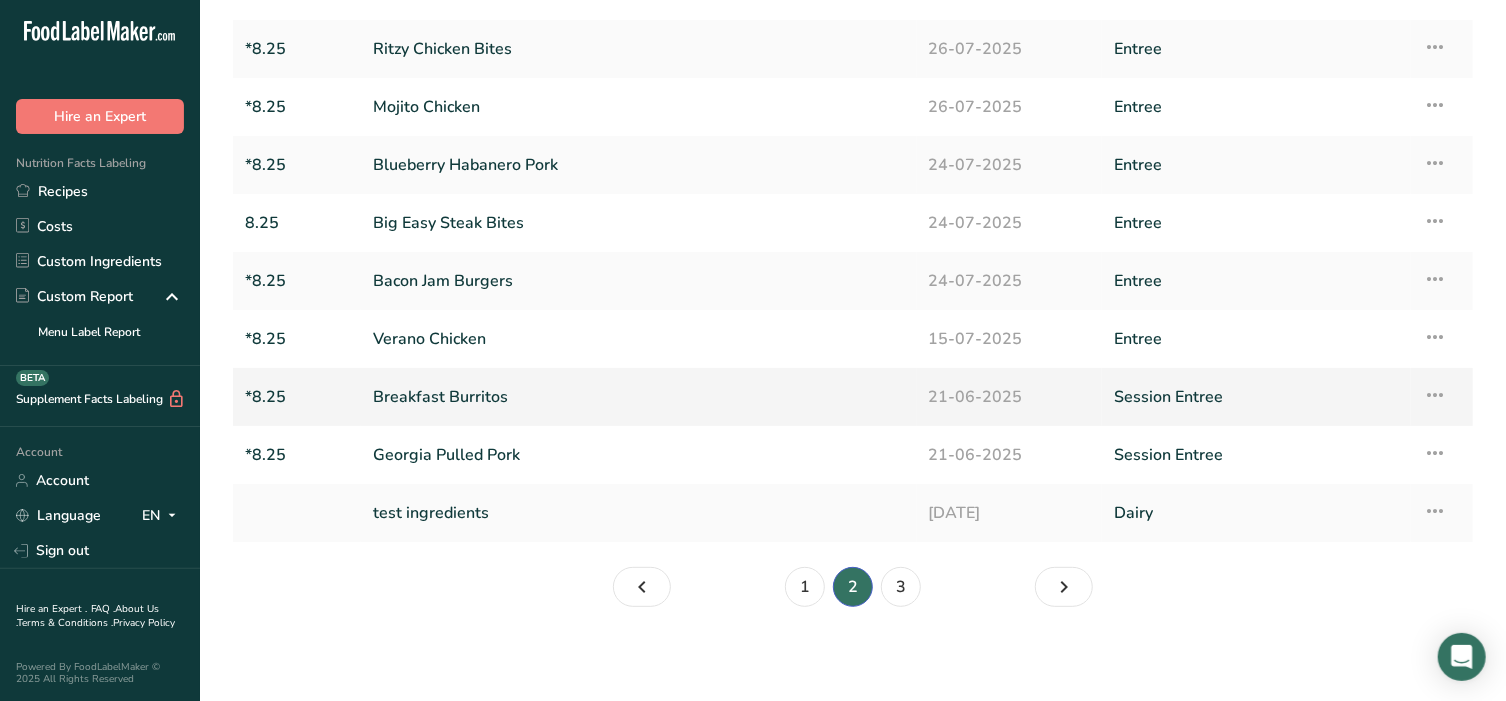 click on "Breakfast Burritos" at bounding box center [639, 397] 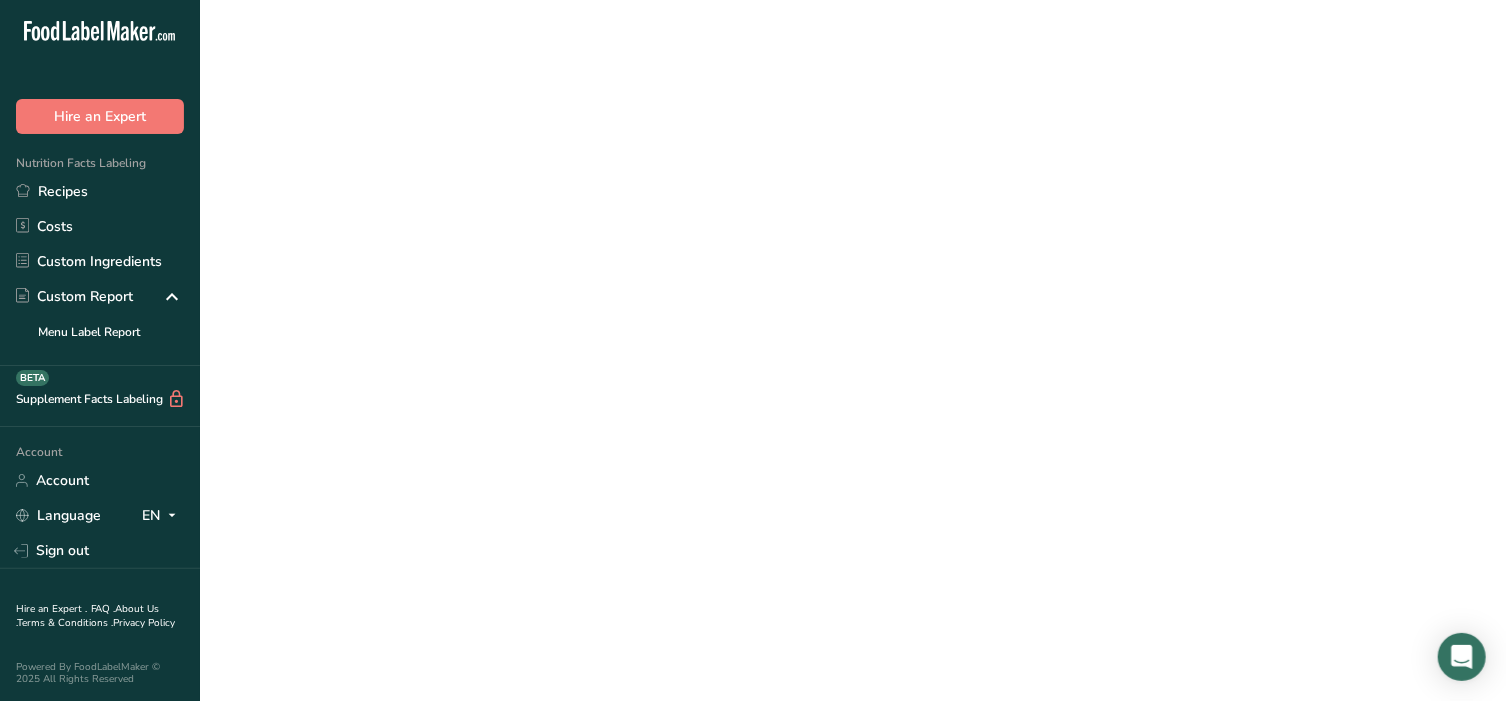 scroll, scrollTop: 0, scrollLeft: 0, axis: both 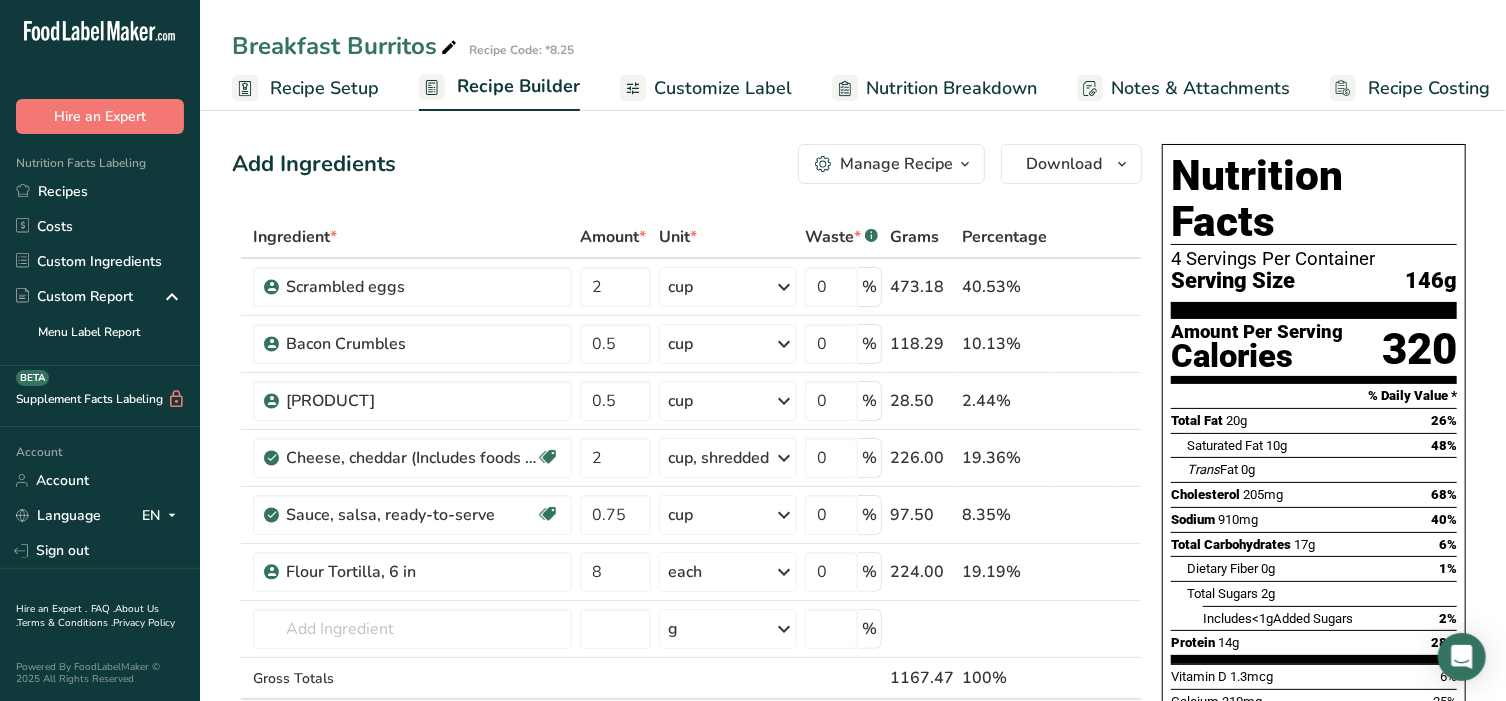 click on "Customize Label" at bounding box center [723, 88] 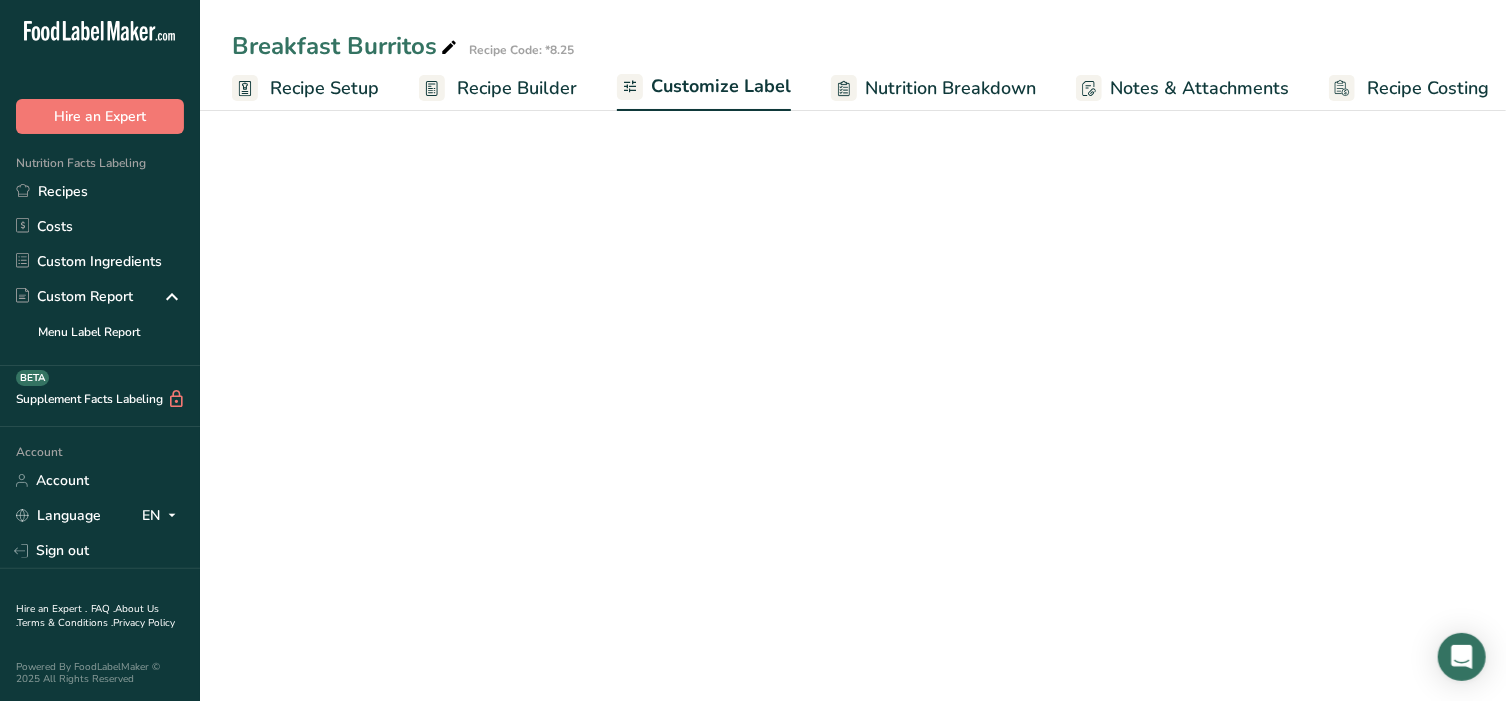 scroll, scrollTop: 0, scrollLeft: 15, axis: horizontal 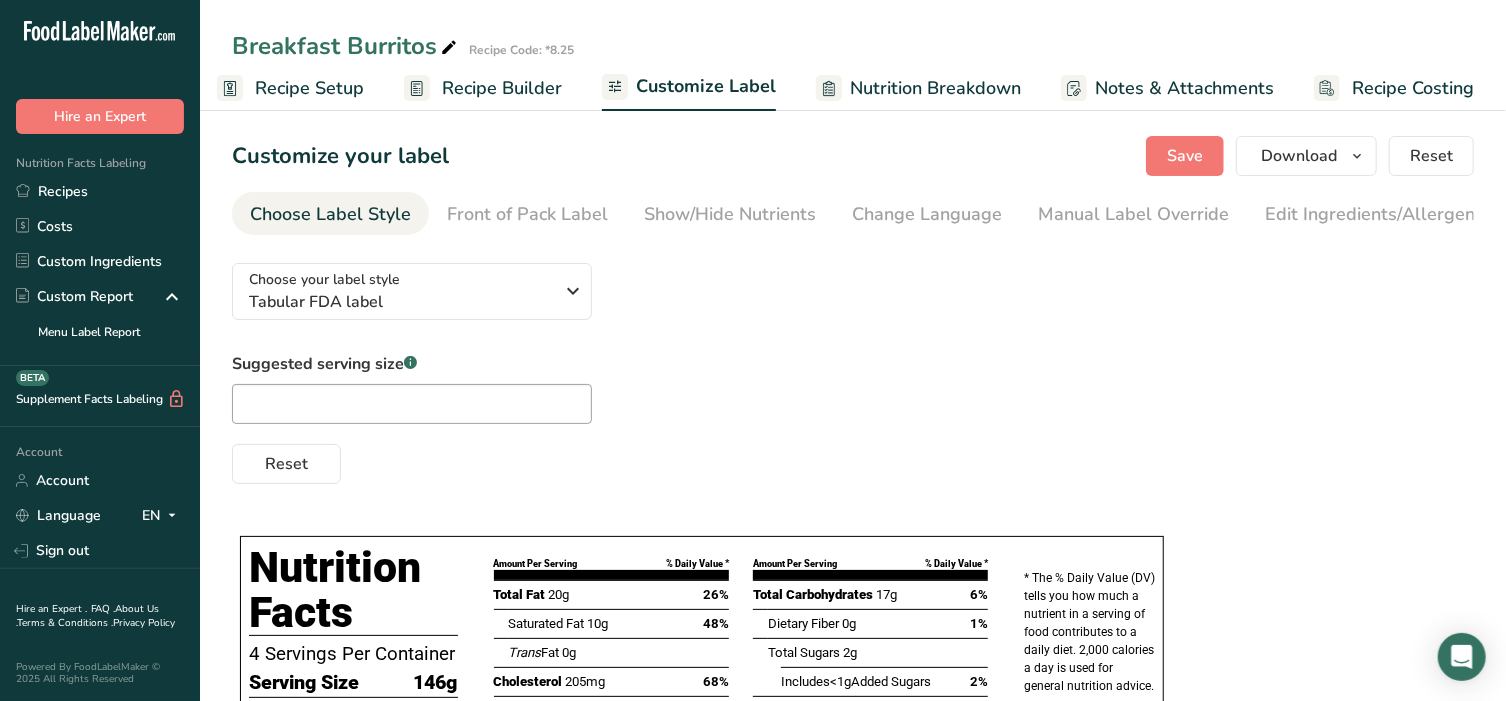 drag, startPoint x: 1147, startPoint y: 234, endPoint x: 1523, endPoint y: 244, distance: 376.13297 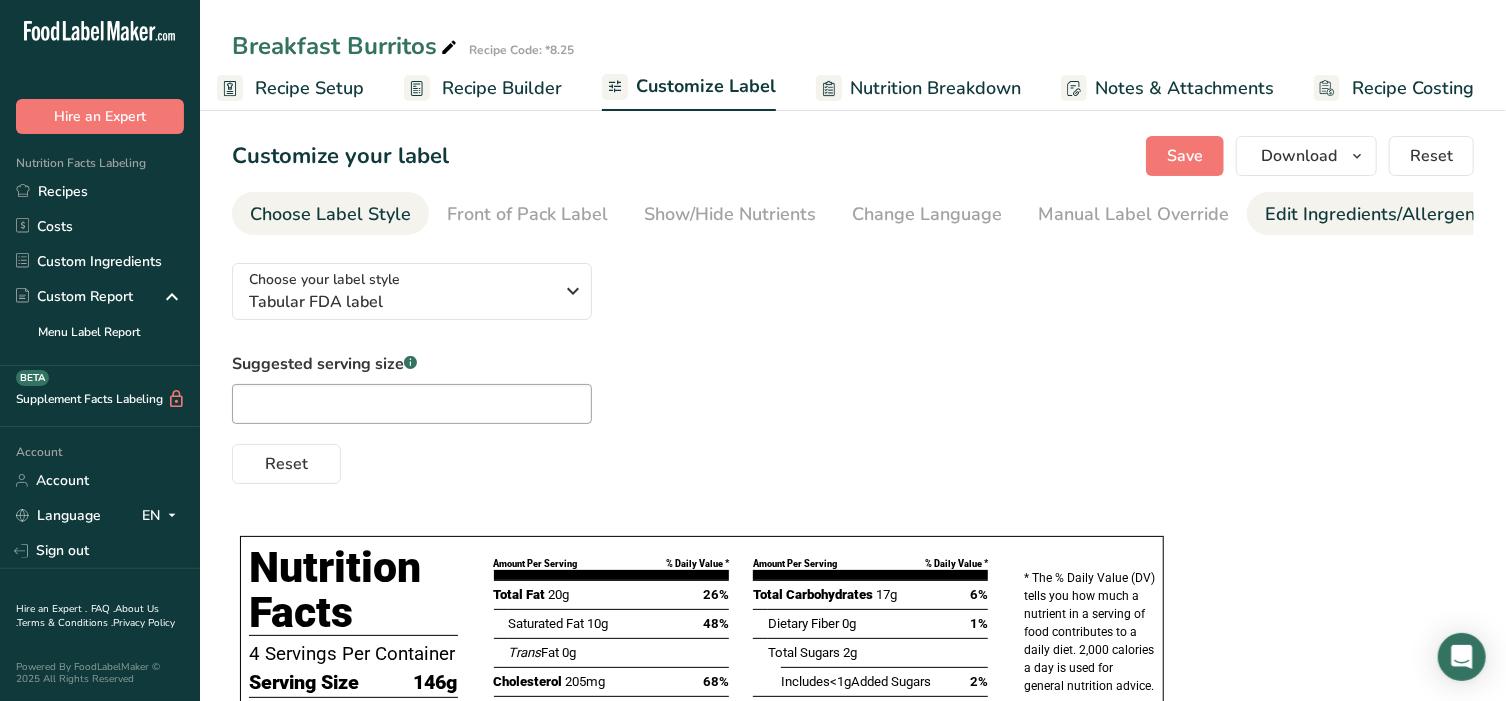 drag, startPoint x: 1340, startPoint y: 219, endPoint x: 1335, endPoint y: 193, distance: 26.476404 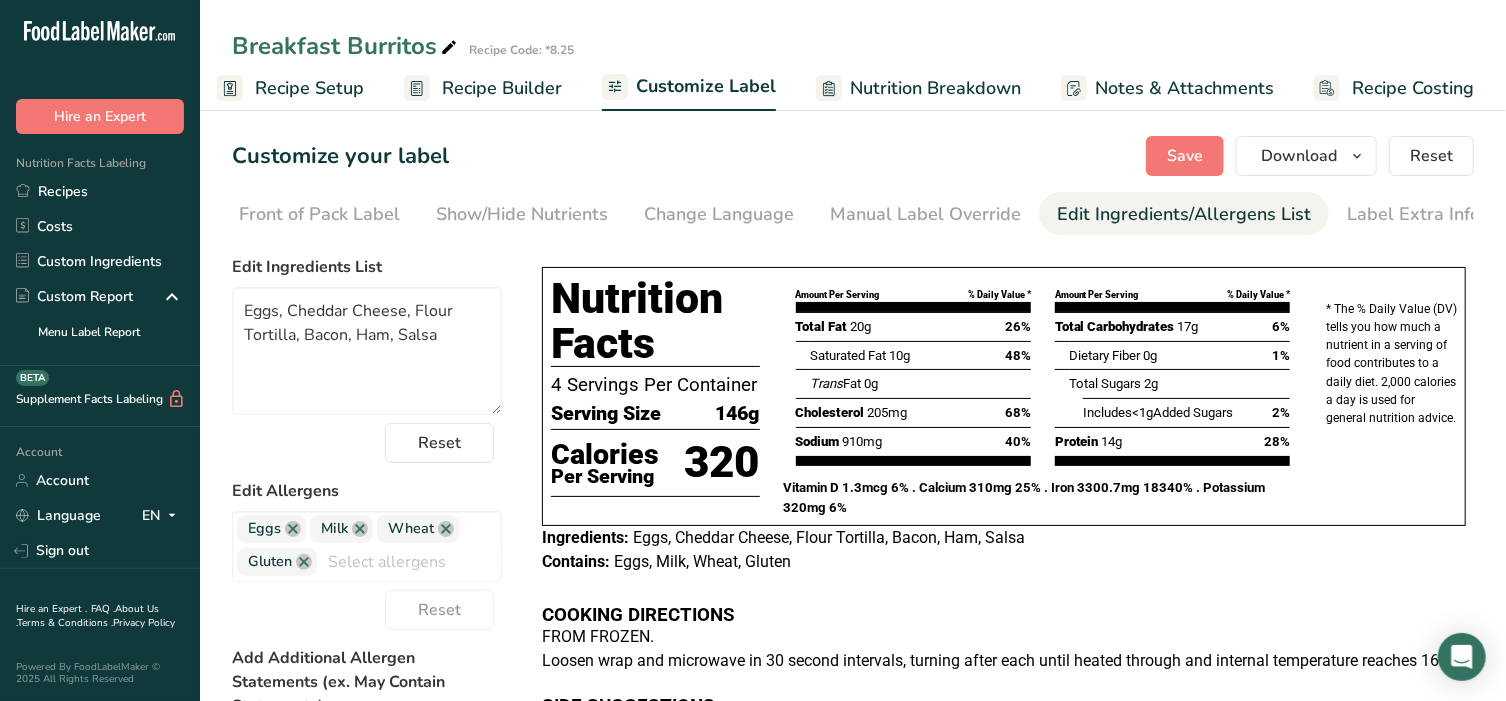 scroll, scrollTop: 0, scrollLeft: 210, axis: horizontal 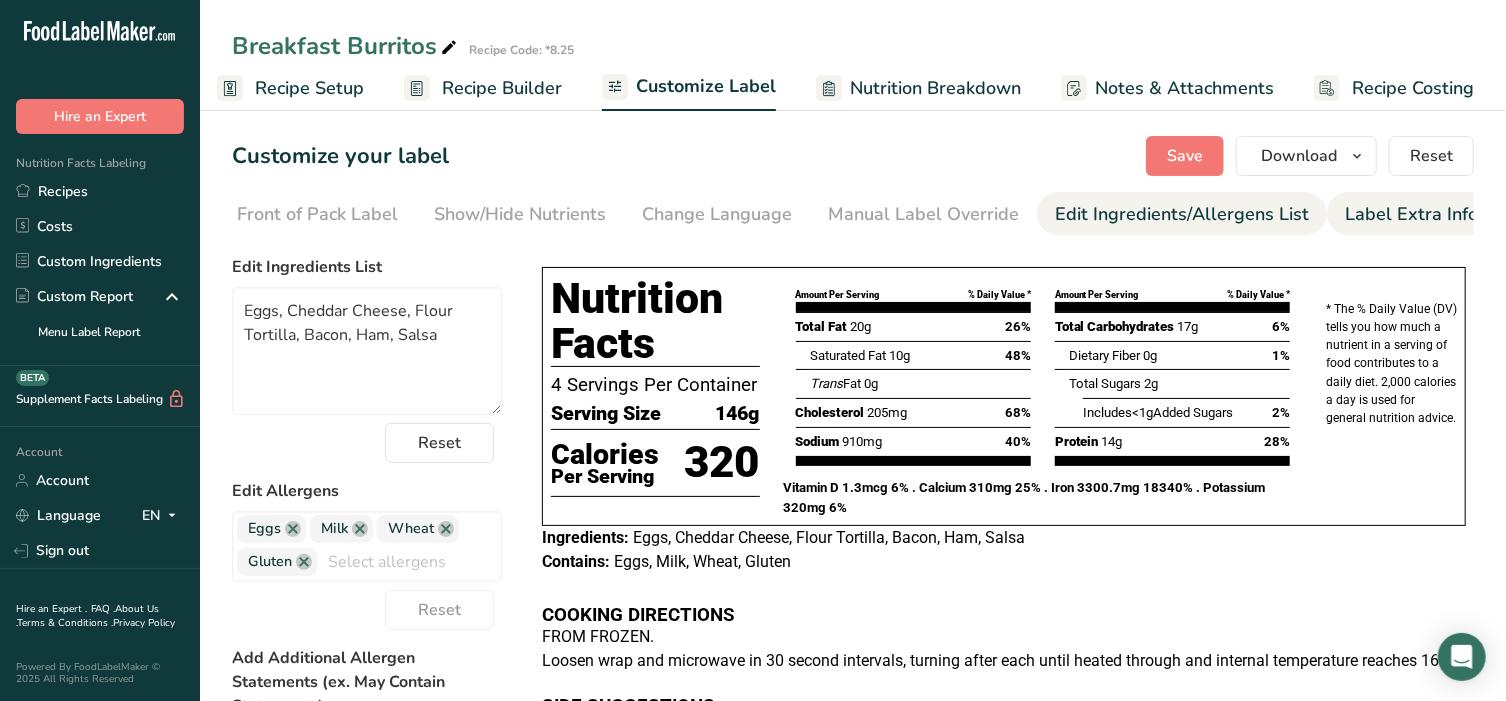 click on "Label Extra Info" at bounding box center (1411, 214) 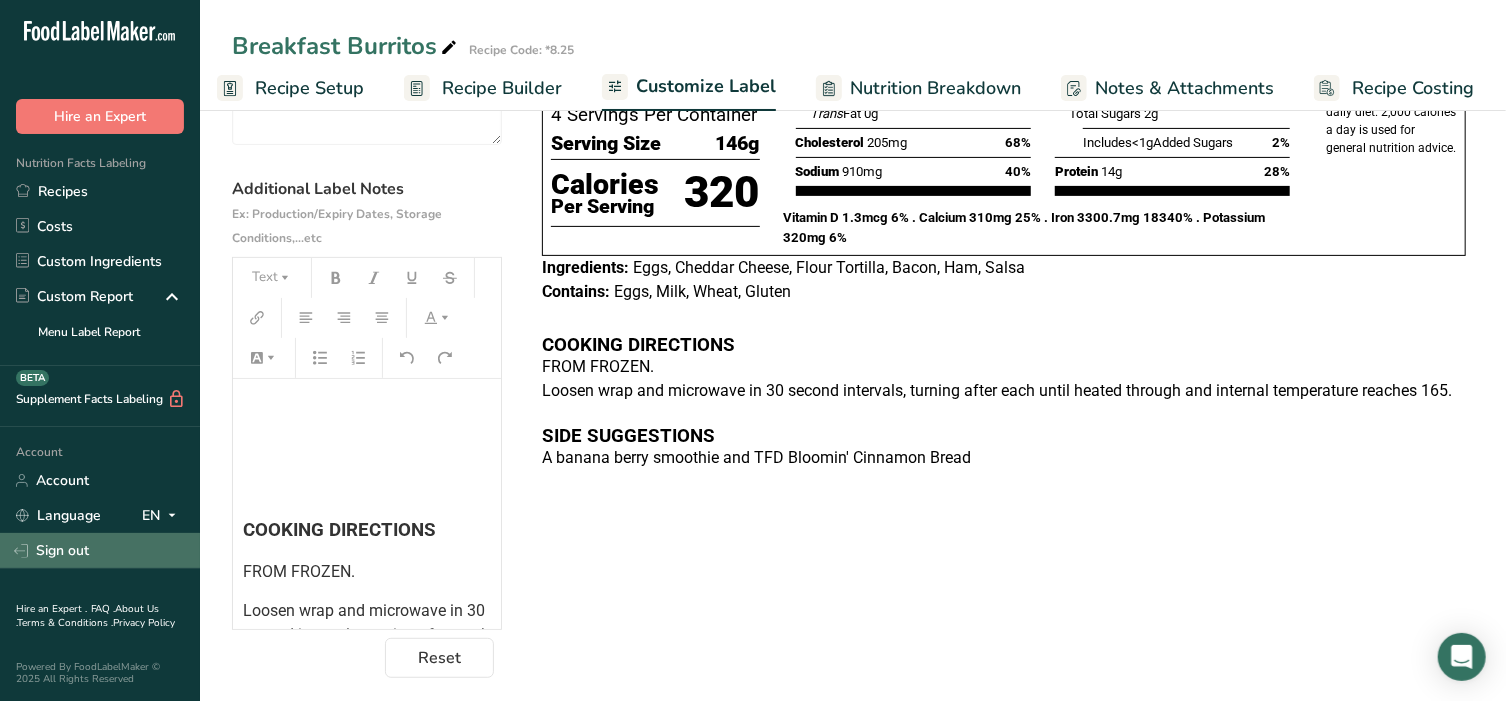scroll, scrollTop: 282, scrollLeft: 0, axis: vertical 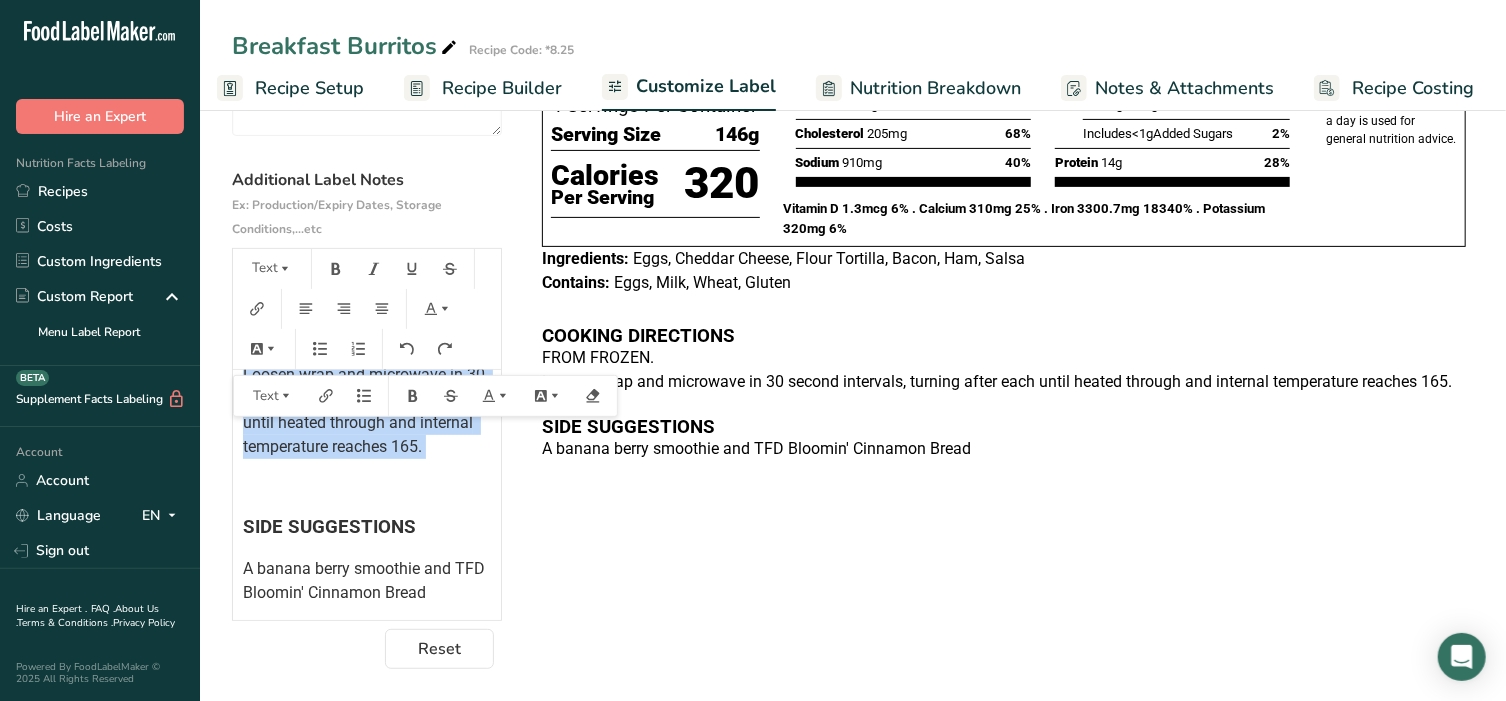 drag, startPoint x: 243, startPoint y: 561, endPoint x: 376, endPoint y: 486, distance: 152.68922 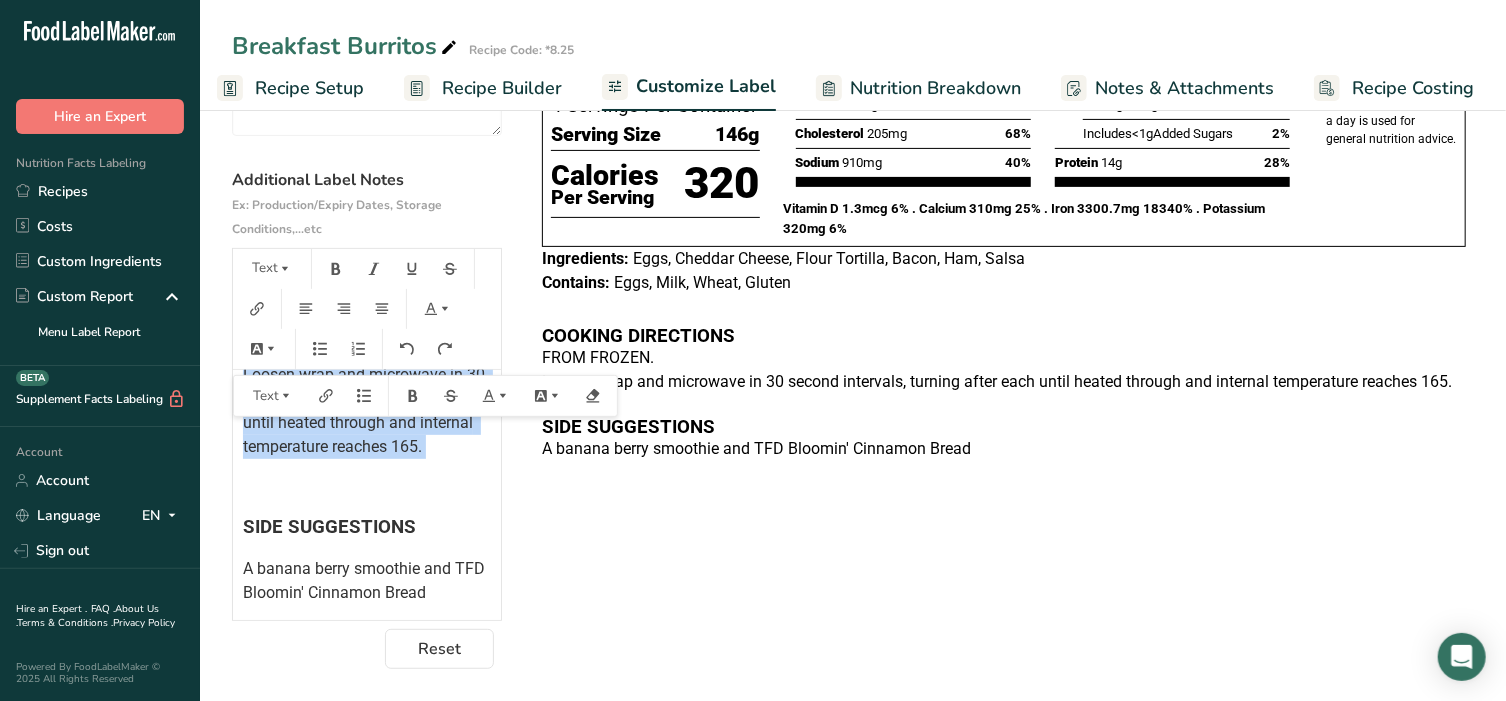 click on "﻿ ﻿ ﻿ COOKING DIRECTIONS FROM FROZEN.  Loosen wrap and microwave in 30 second intervals, turning after each until heated through and internal temperature reaches 165. ﻿ SIDE SUGGESTIONS A banana berry smoothie and TFD Bloomin' Cinnamon Bread" at bounding box center (367, 374) 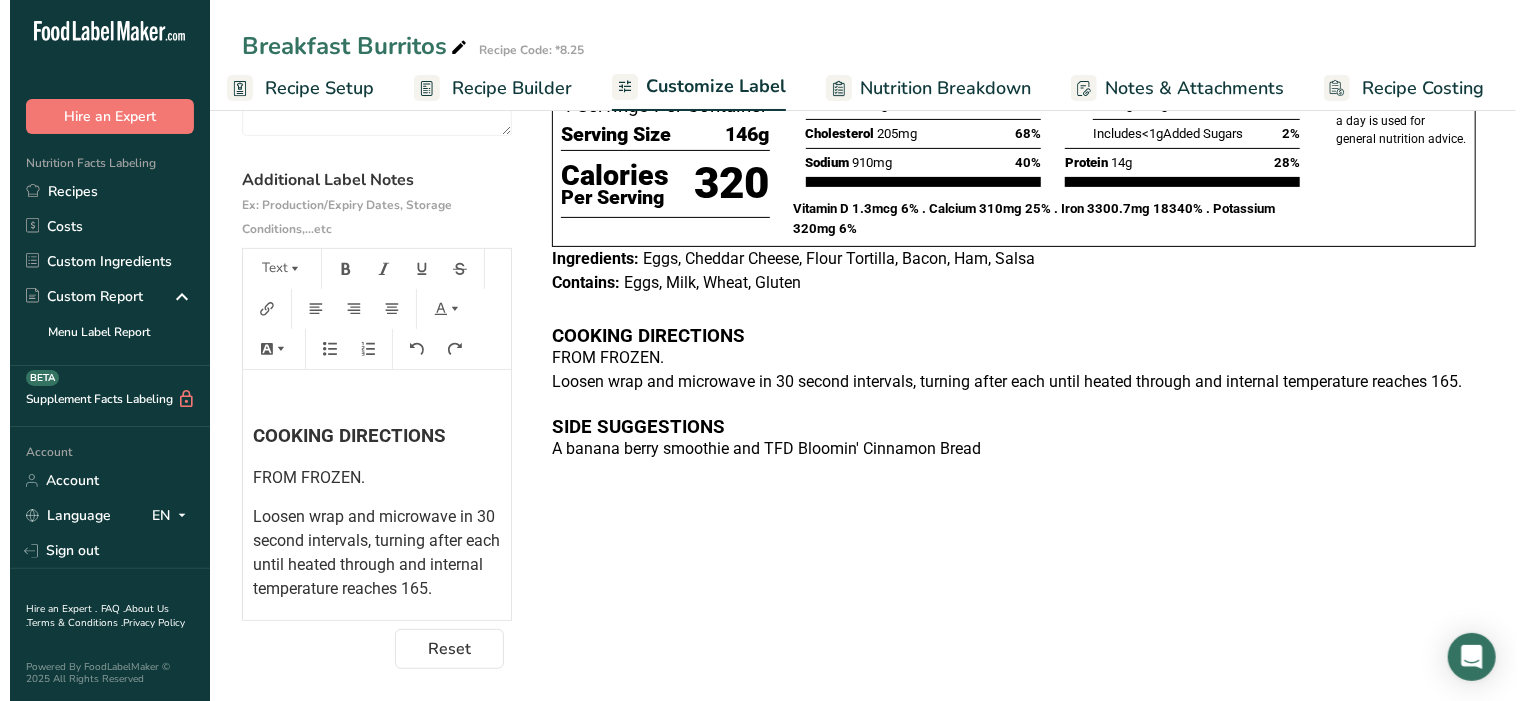 scroll, scrollTop: 84, scrollLeft: 0, axis: vertical 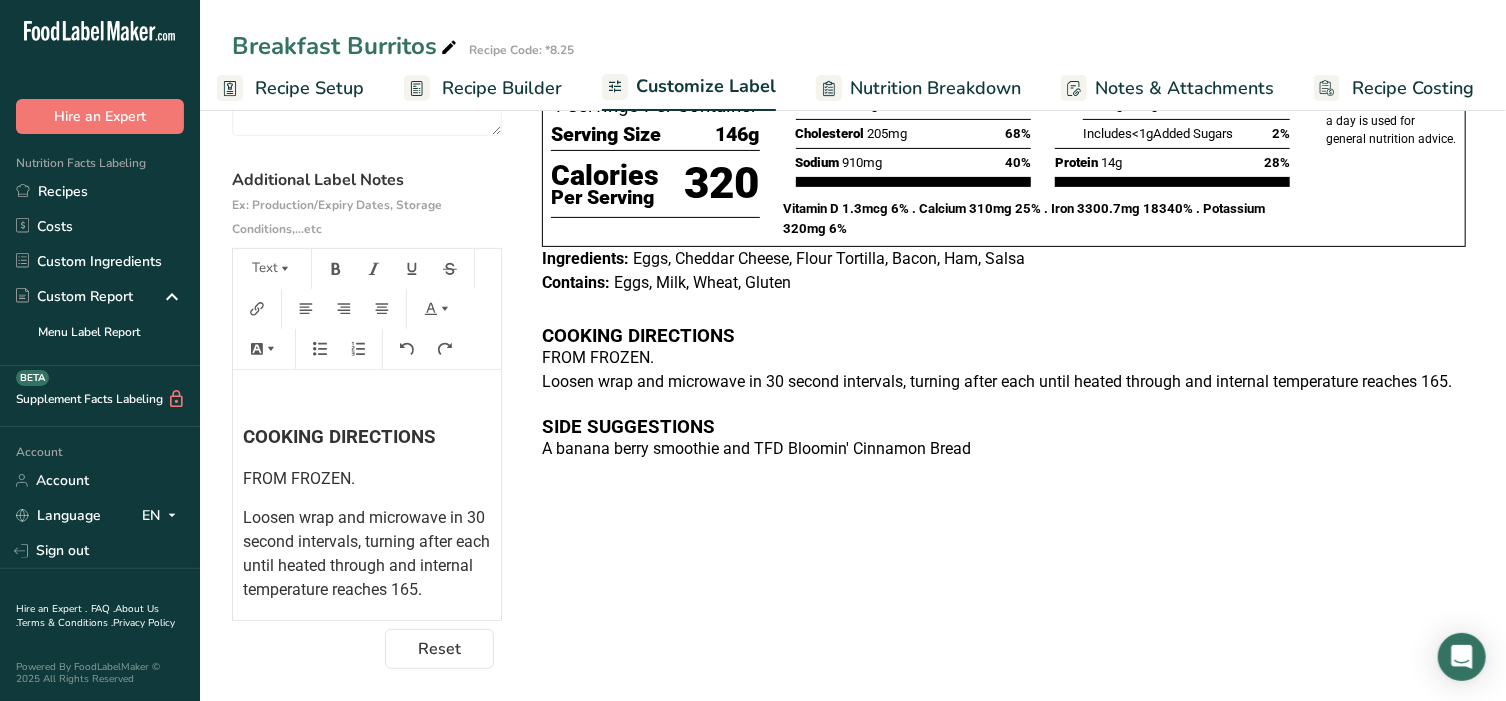 click on "FROM FROZEN." at bounding box center (367, 479) 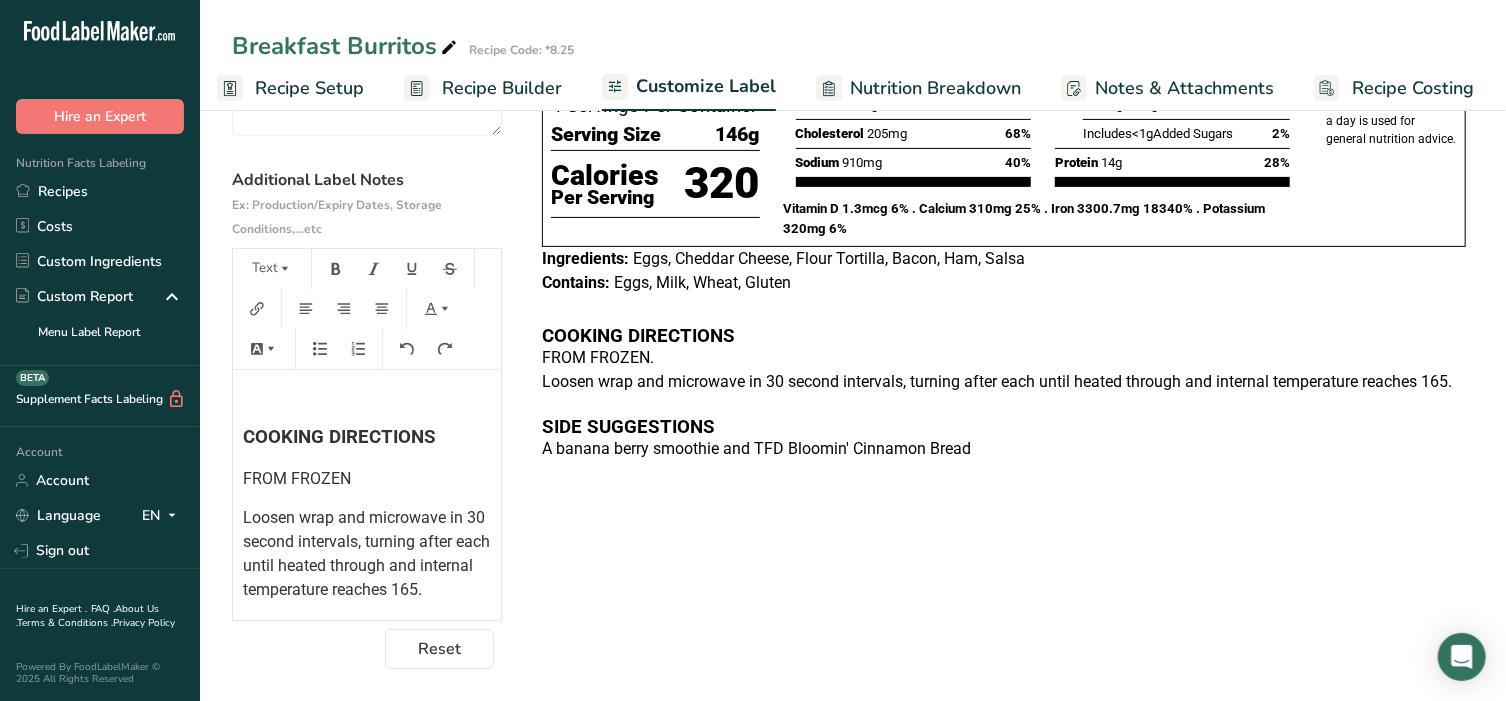 click on "Loosen wrap and microwave in 30 second intervals, turning after each until heated through and internal temperature reaches 165." at bounding box center (367, 554) 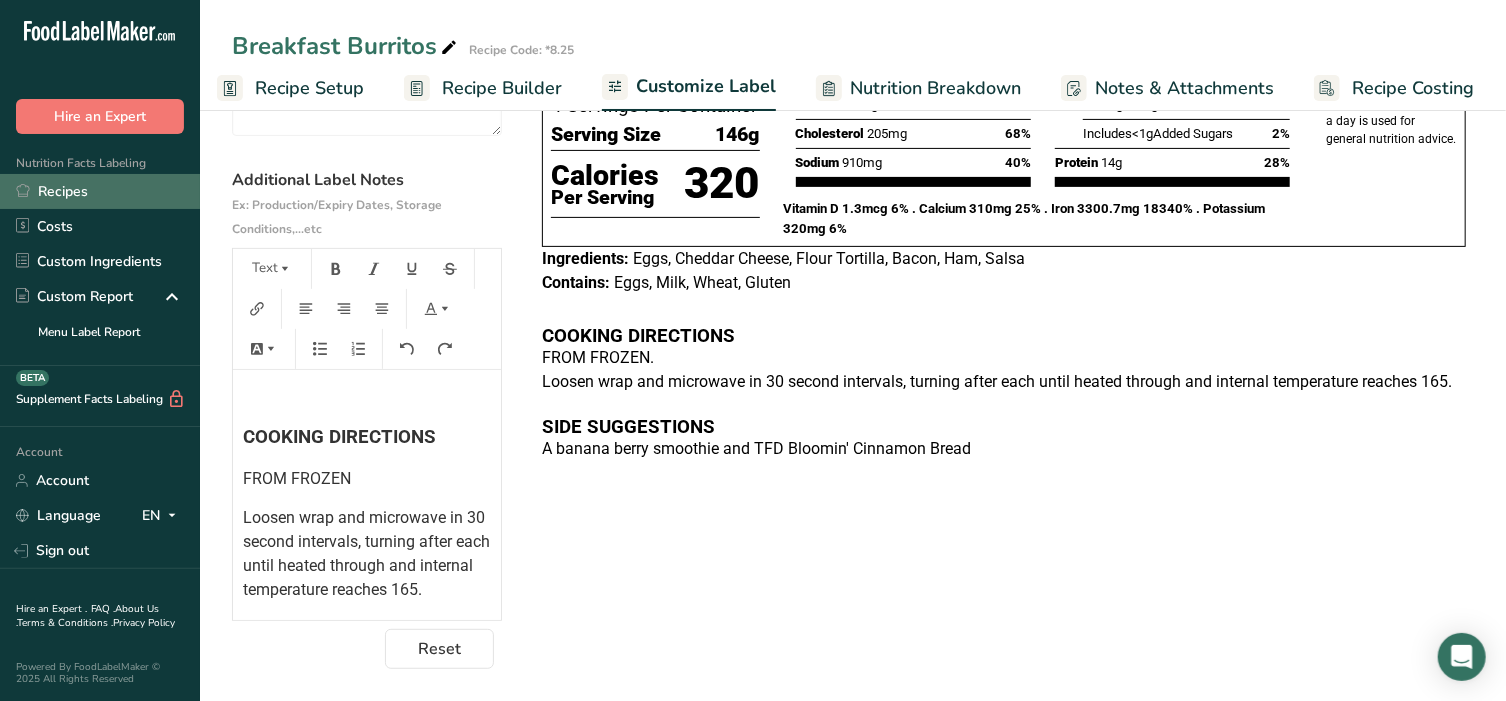 click on "Recipes" at bounding box center (100, 191) 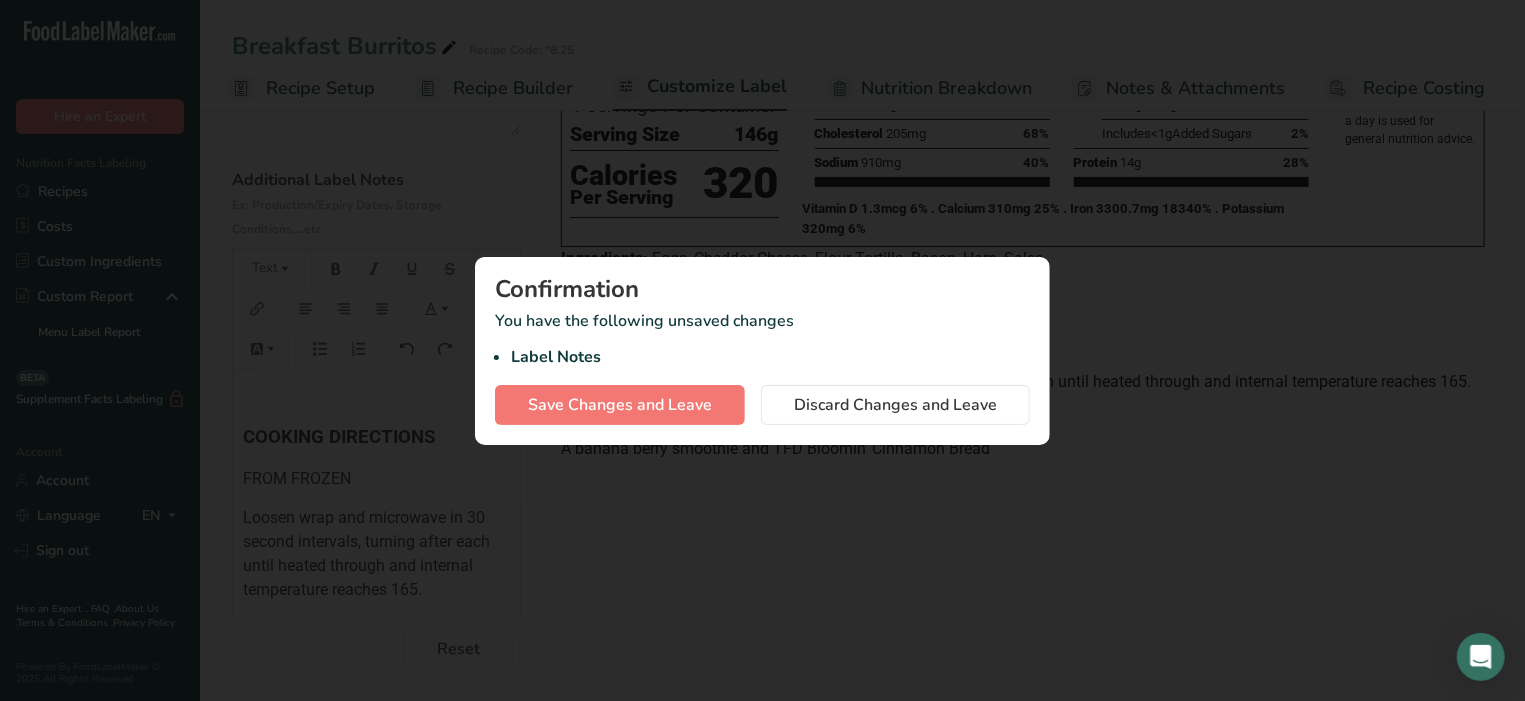 scroll, scrollTop: 0, scrollLeft: 192, axis: horizontal 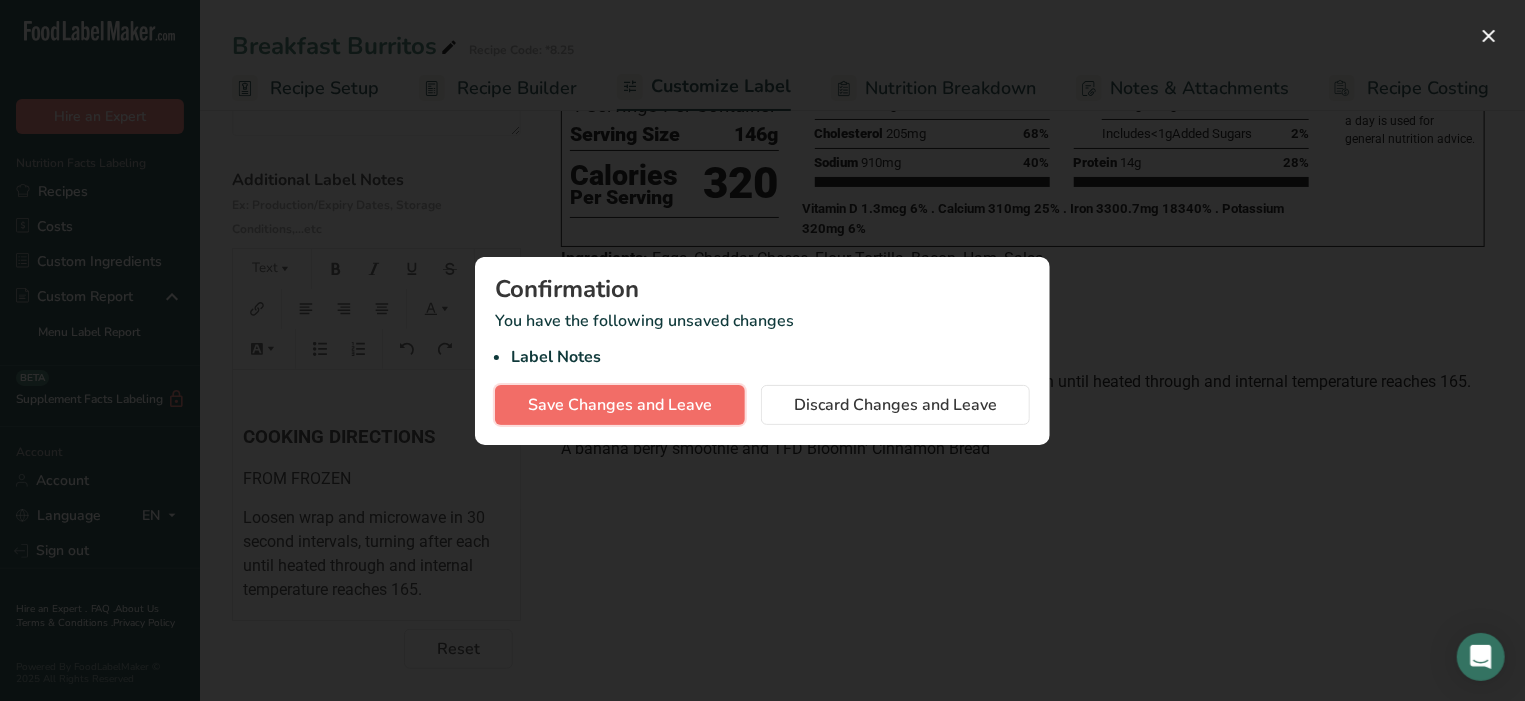 click on "Save Changes and Leave" at bounding box center [620, 405] 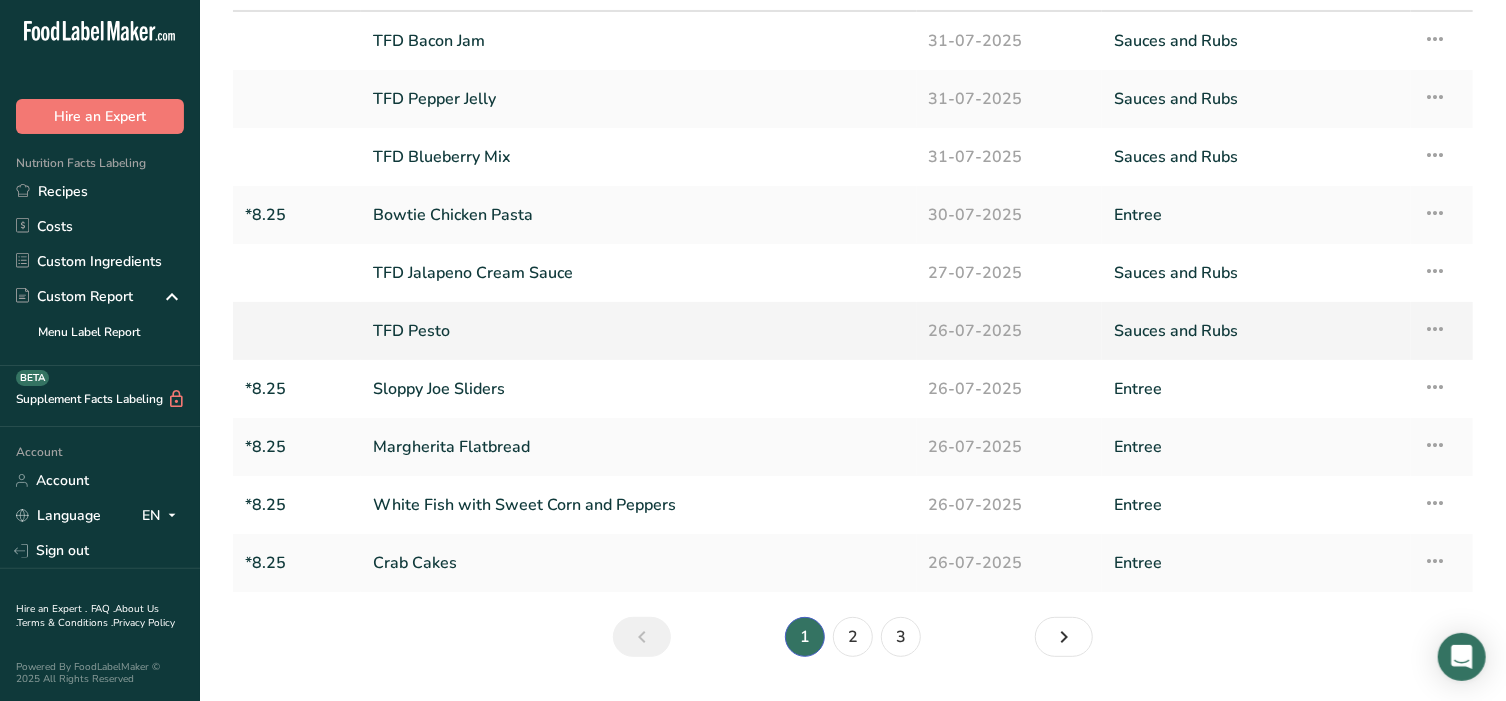 scroll, scrollTop: 174, scrollLeft: 0, axis: vertical 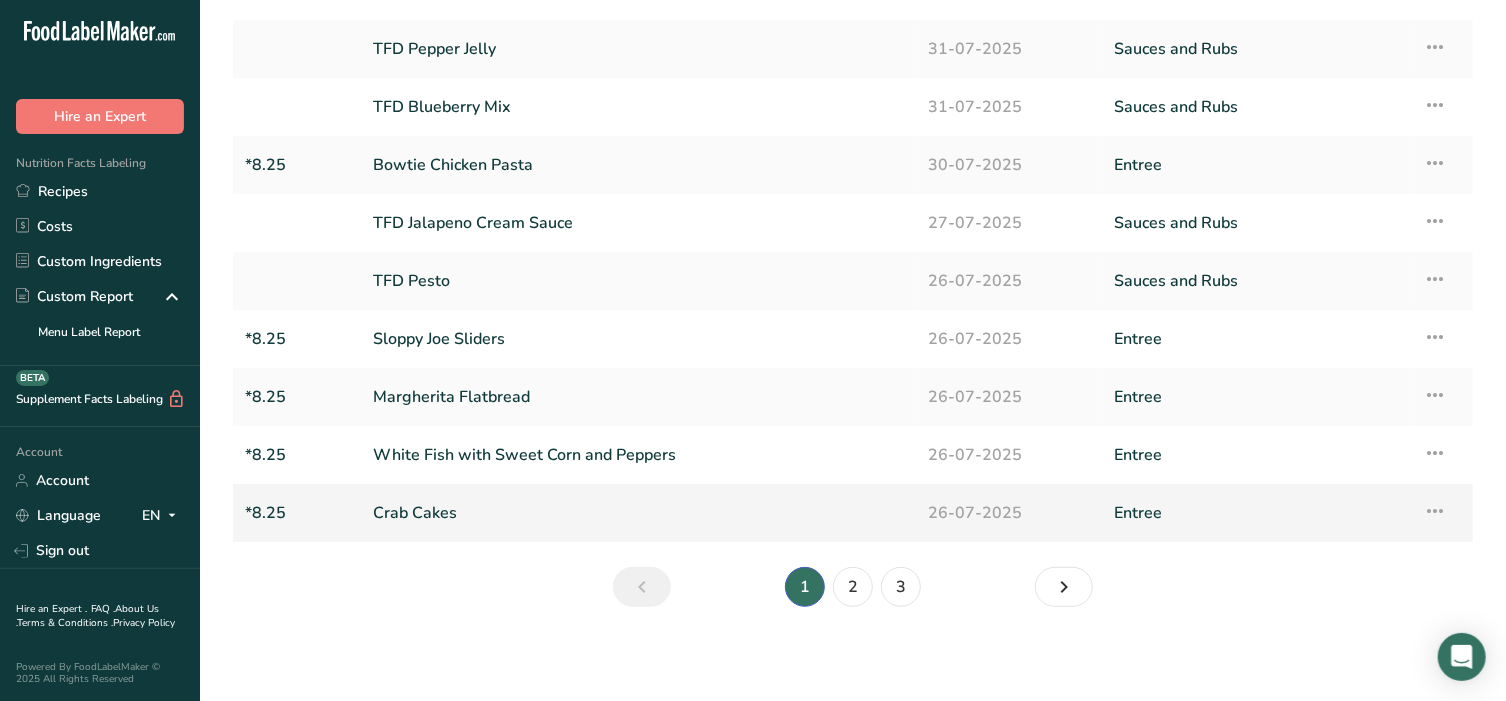 click on "Crab Cakes" at bounding box center (639, 513) 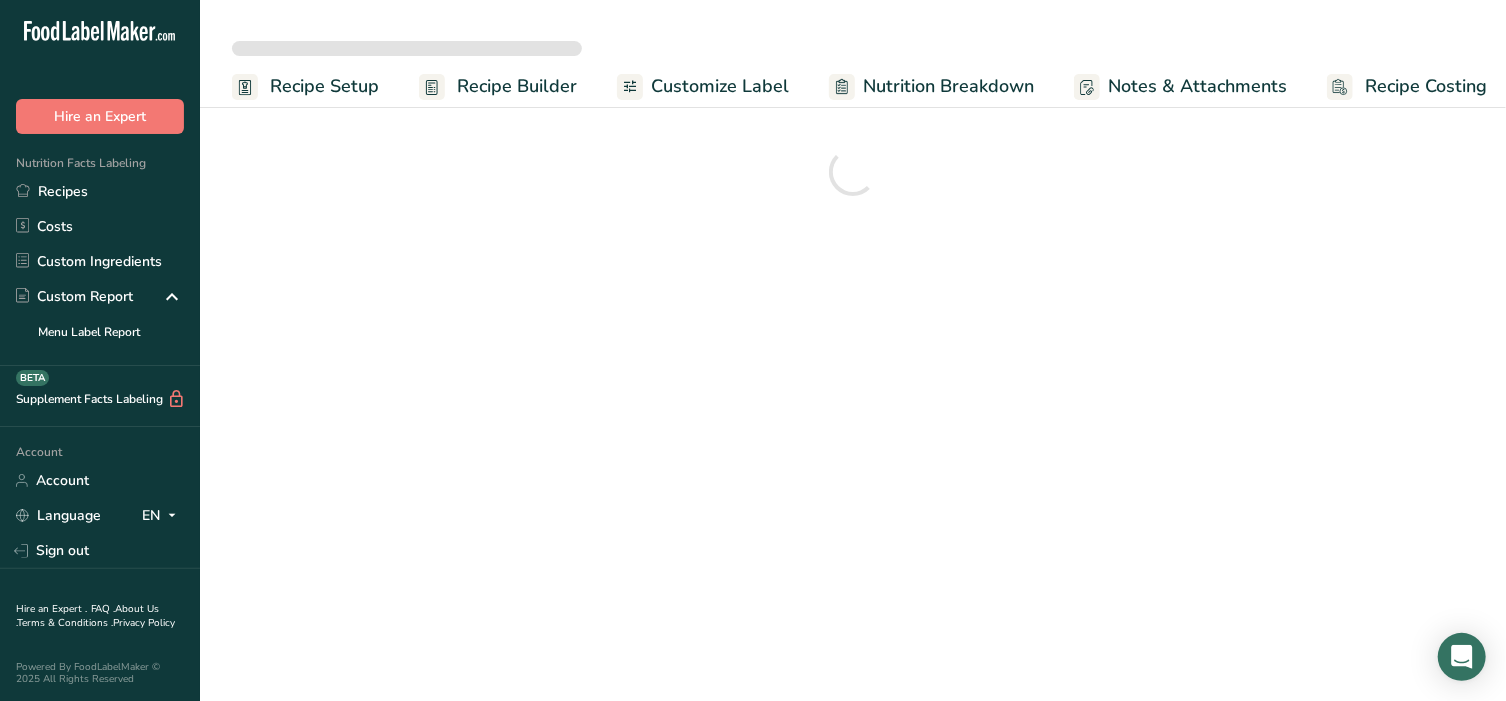 scroll, scrollTop: 0, scrollLeft: 0, axis: both 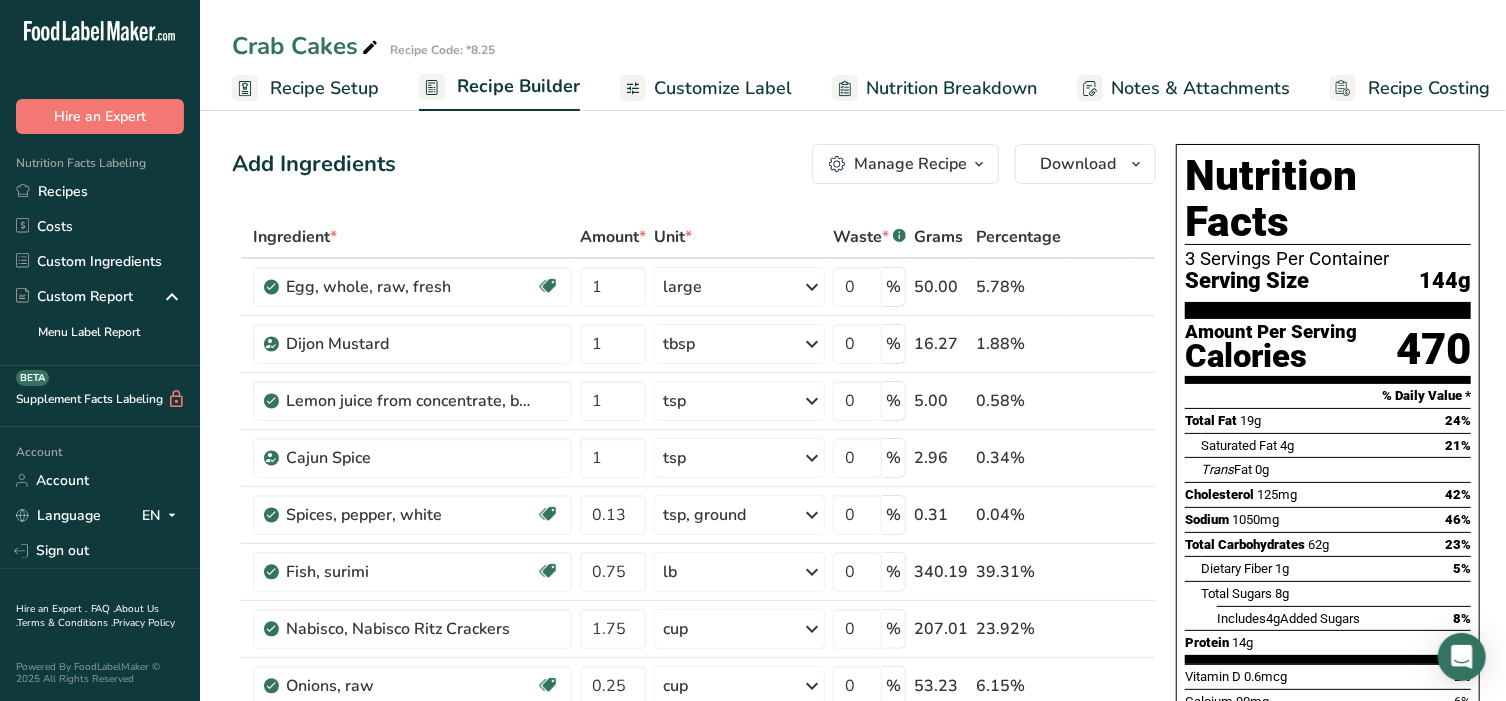 click on "Customize Label" at bounding box center [723, 88] 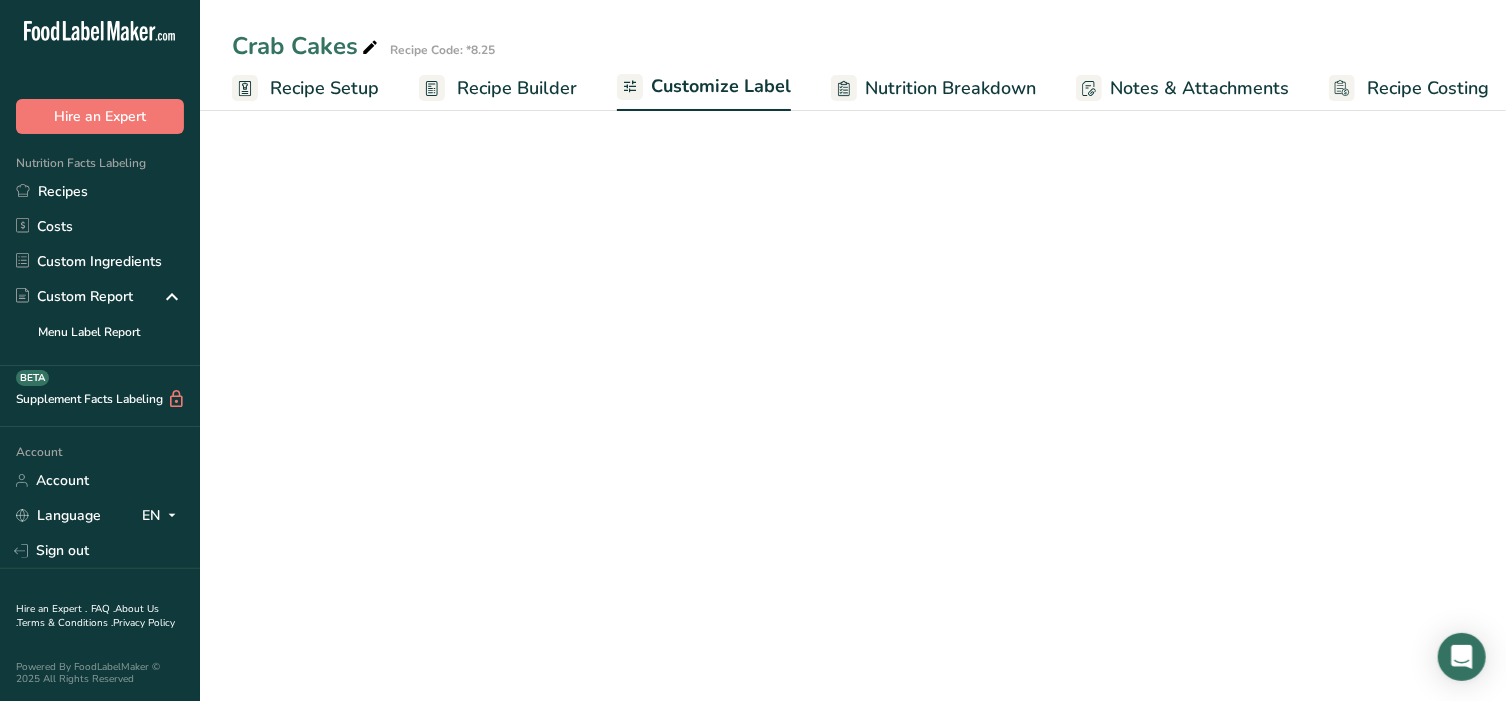 scroll, scrollTop: 0, scrollLeft: 15, axis: horizontal 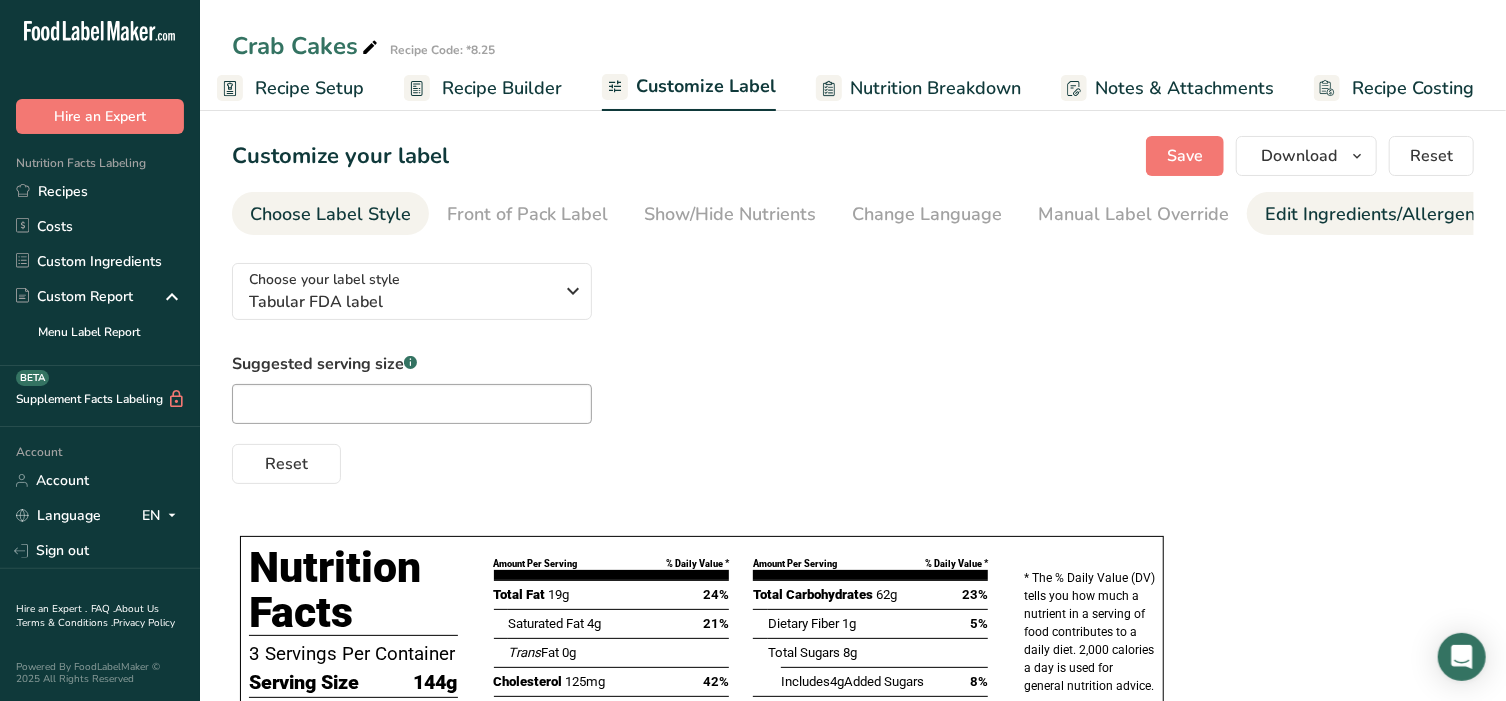 click on "Edit Ingredients/Allergens List" at bounding box center [1392, 214] 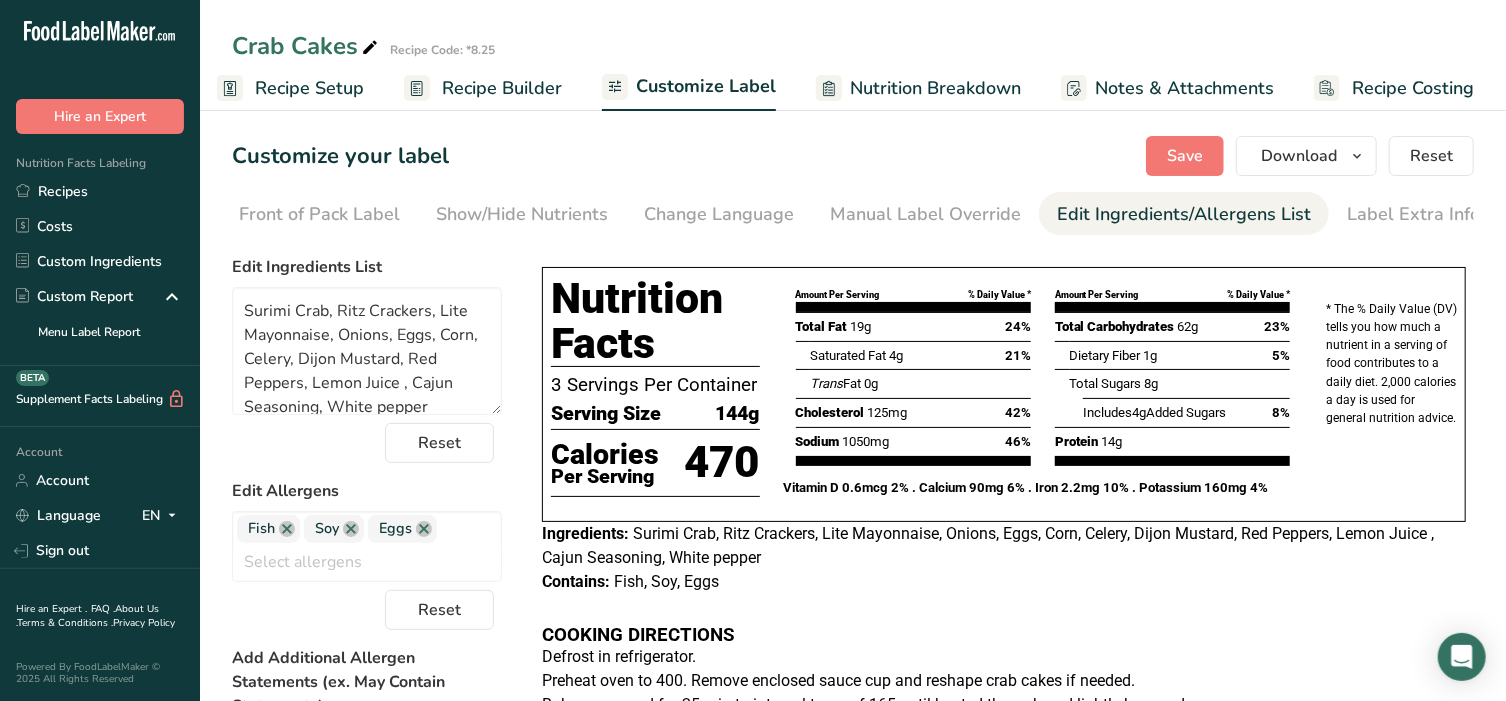 scroll, scrollTop: 0, scrollLeft: 210, axis: horizontal 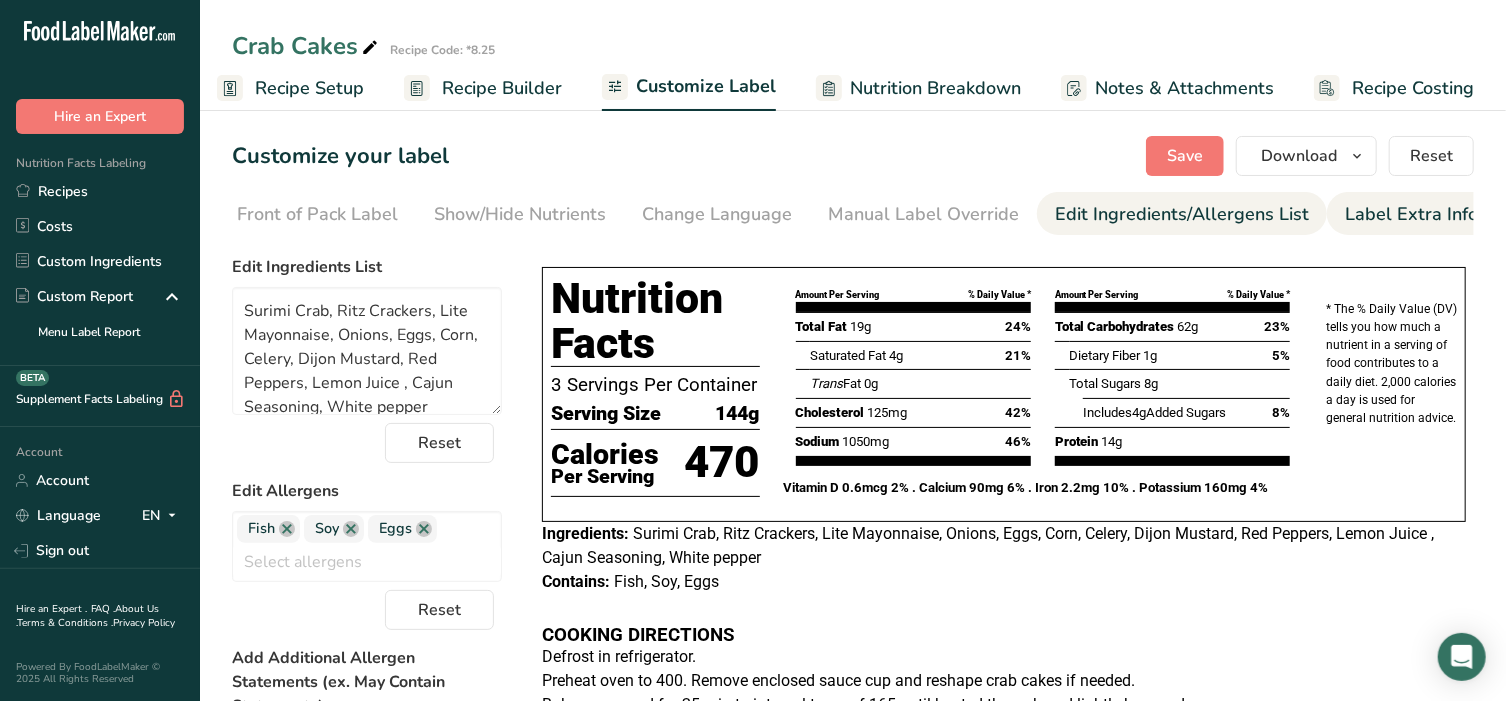 click on "Label Extra Info" at bounding box center [1411, 214] 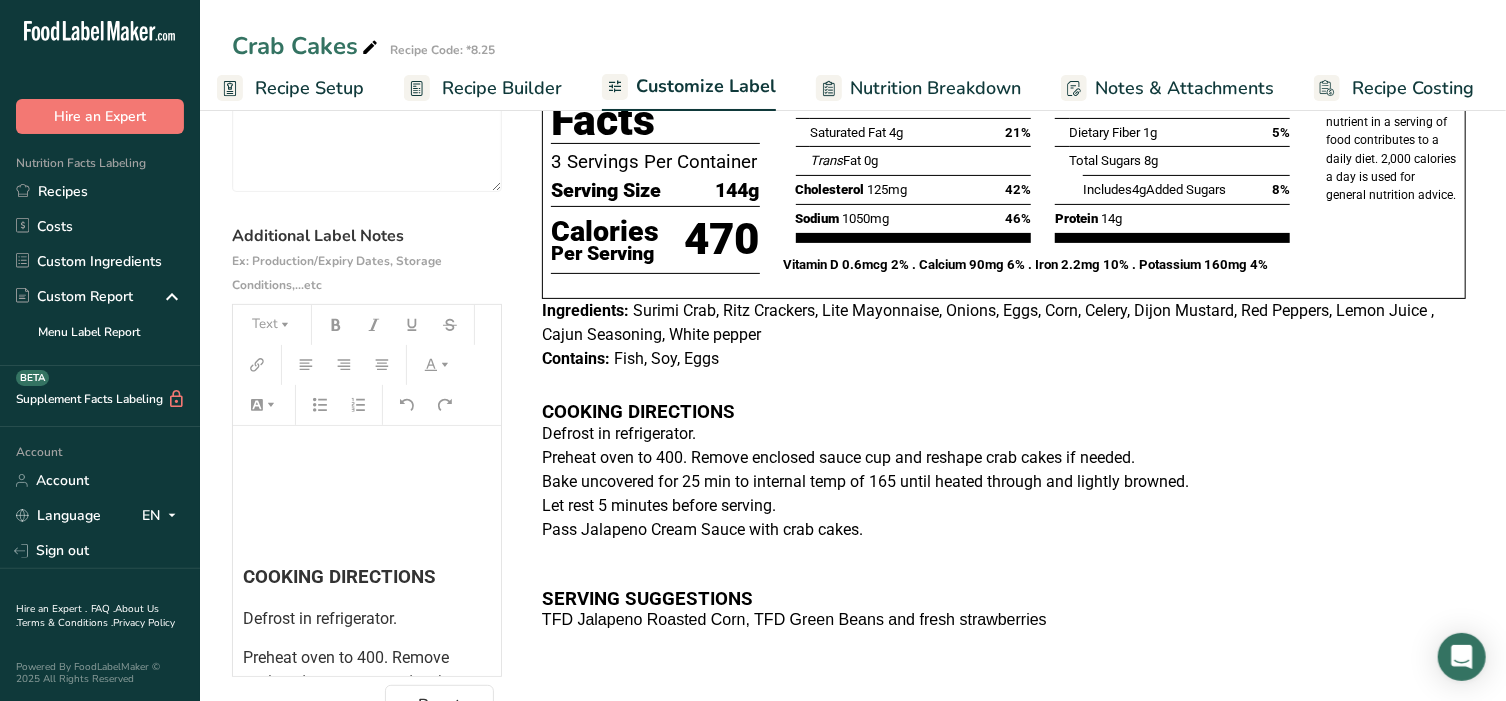 scroll, scrollTop: 282, scrollLeft: 0, axis: vertical 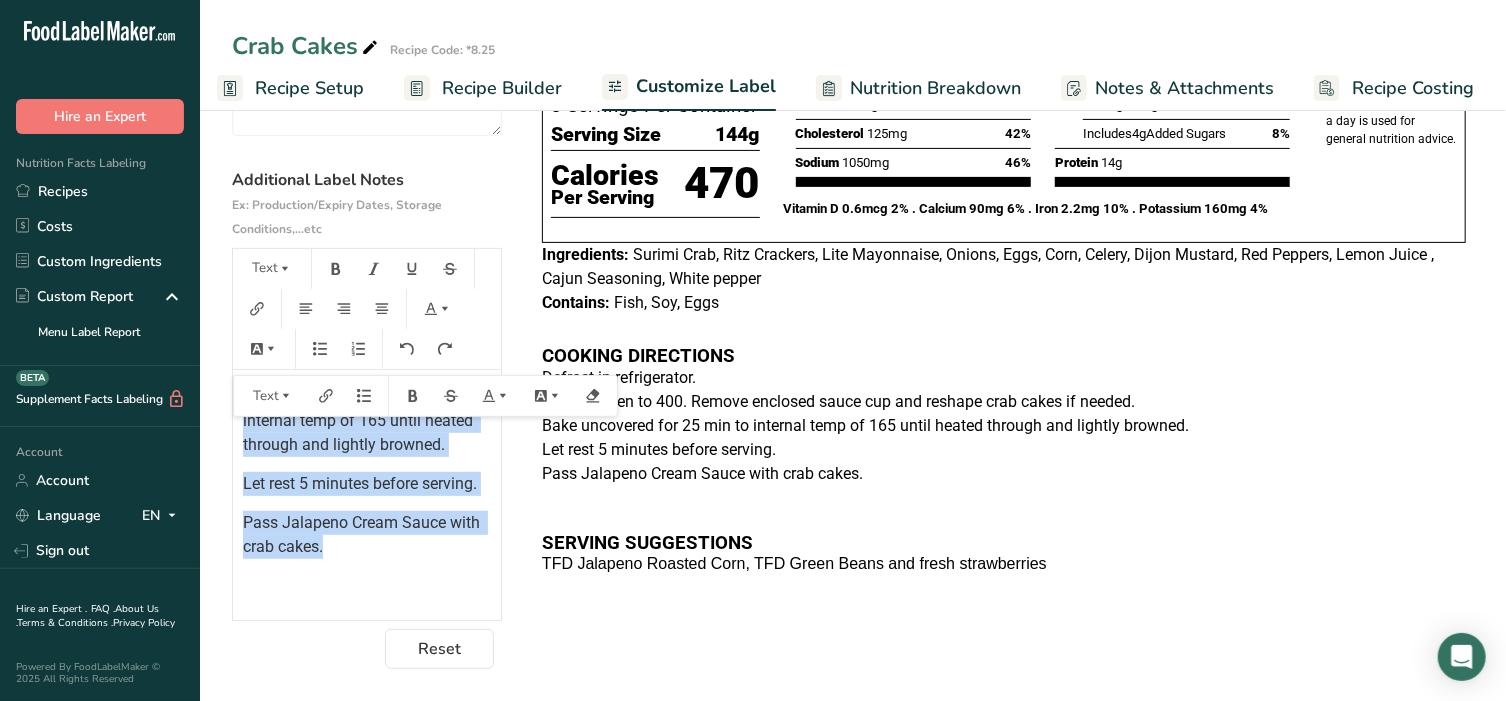 drag, startPoint x: 242, startPoint y: 565, endPoint x: 396, endPoint y: 596, distance: 157.08914 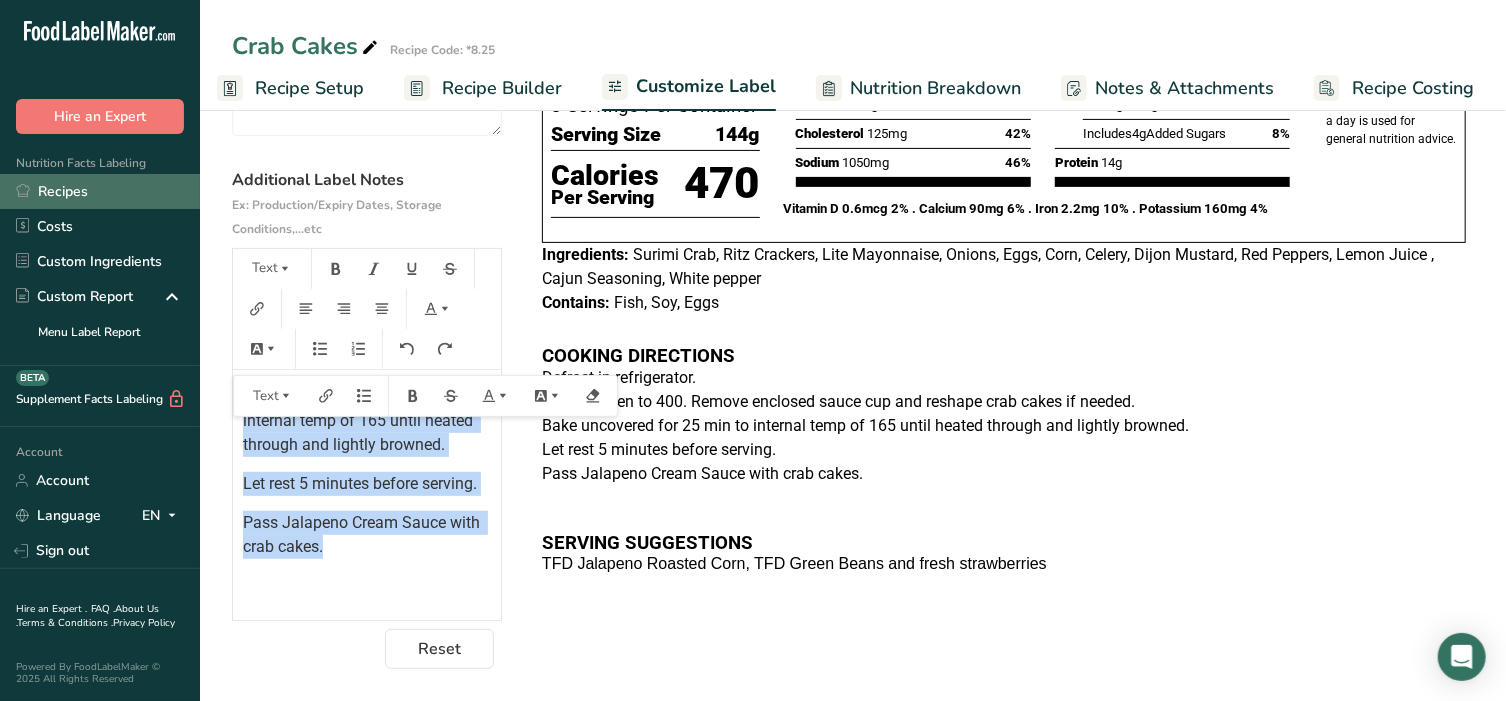 click on "Recipes" at bounding box center [100, 191] 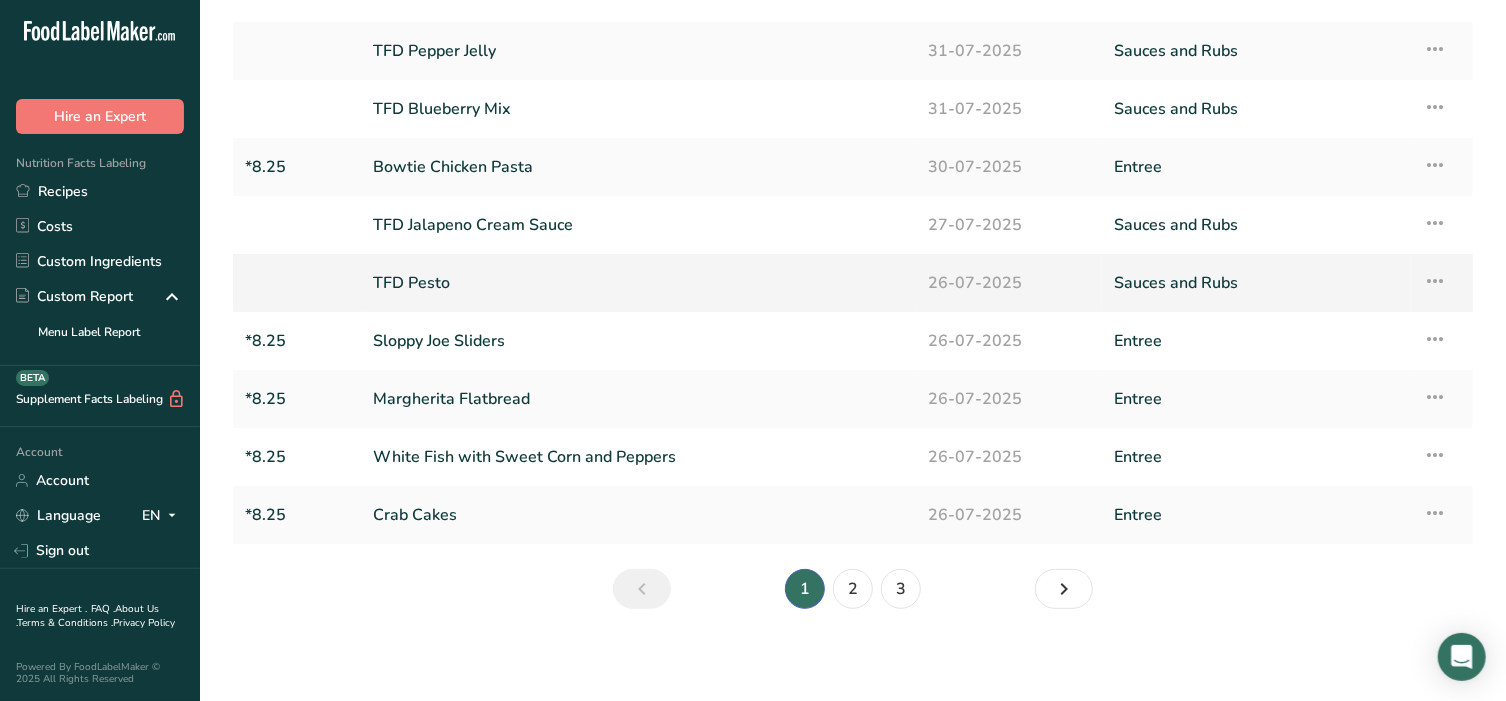 scroll, scrollTop: 174, scrollLeft: 0, axis: vertical 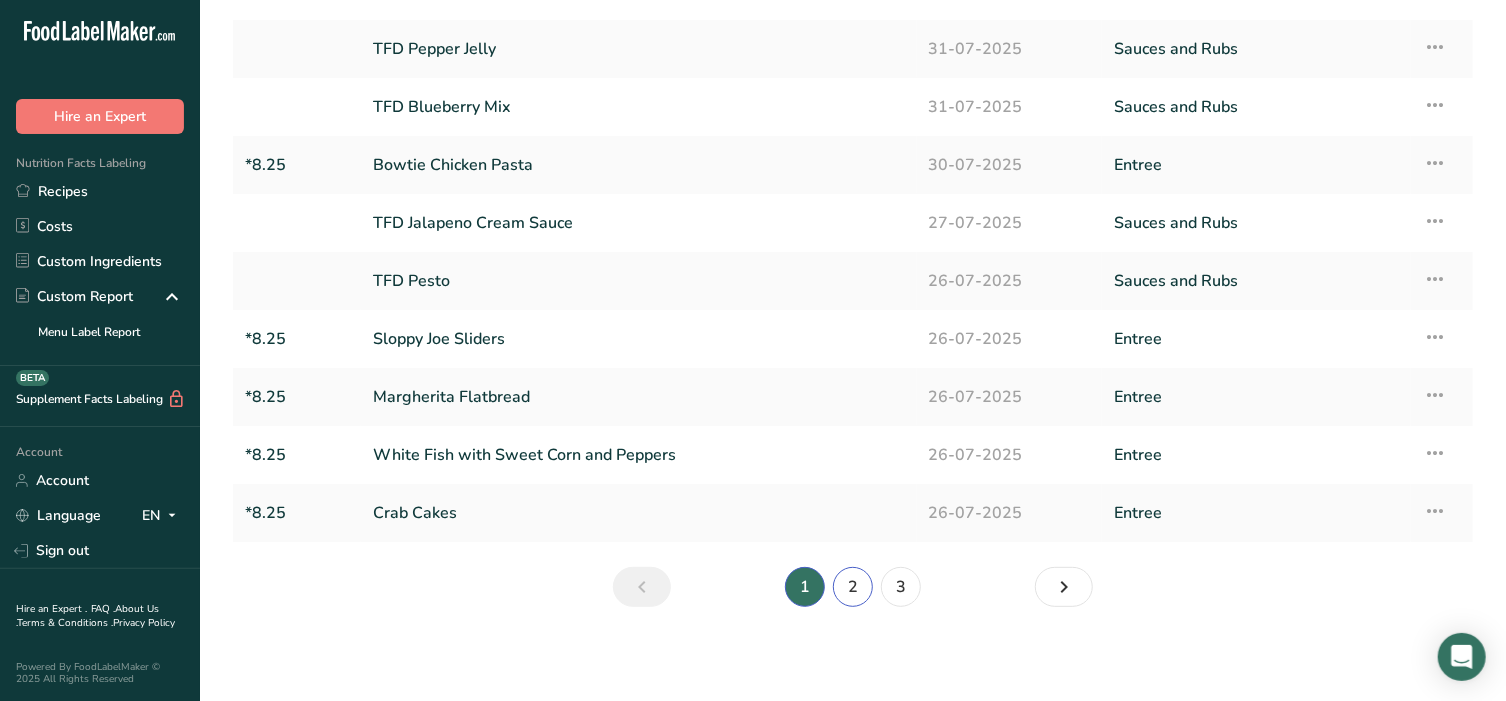 click on "2" at bounding box center (853, 587) 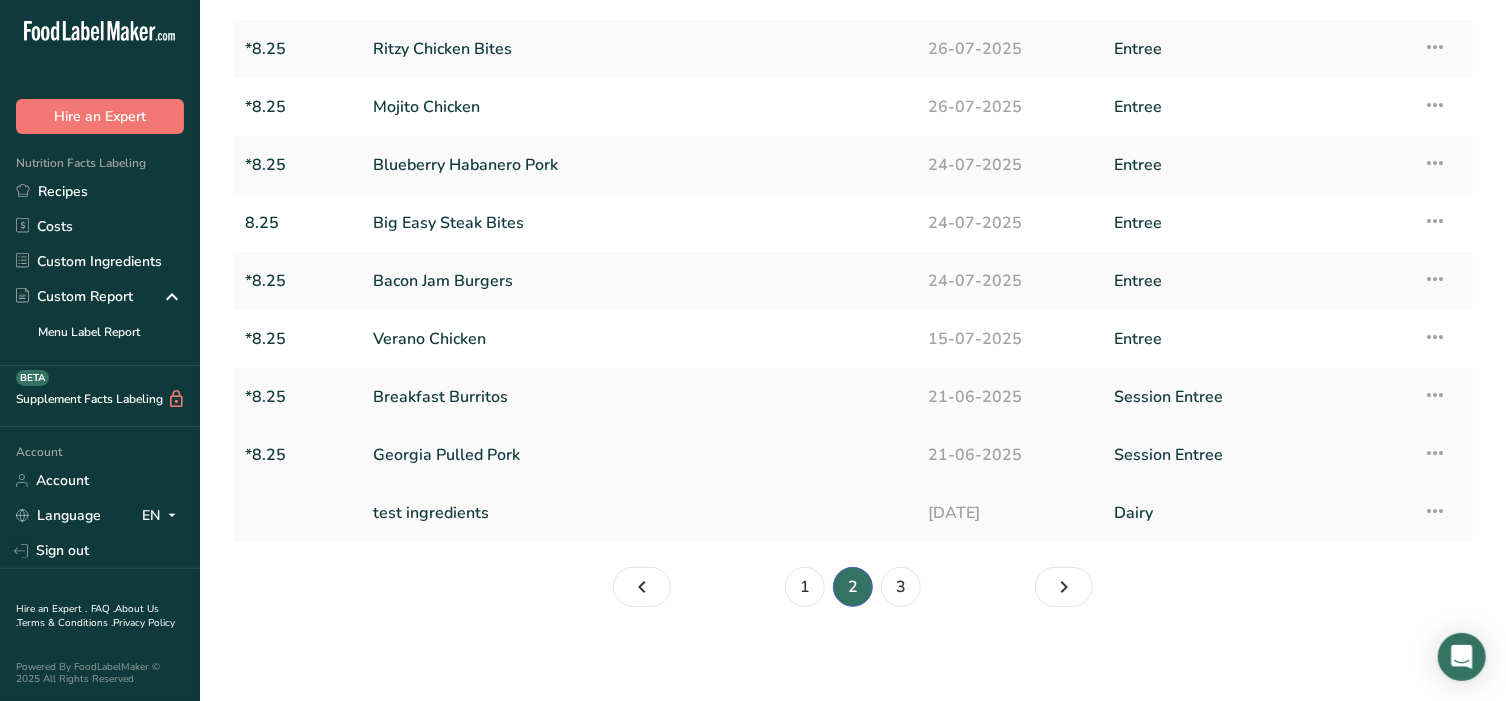 click on "Georgia Pulled Pork" at bounding box center (639, 455) 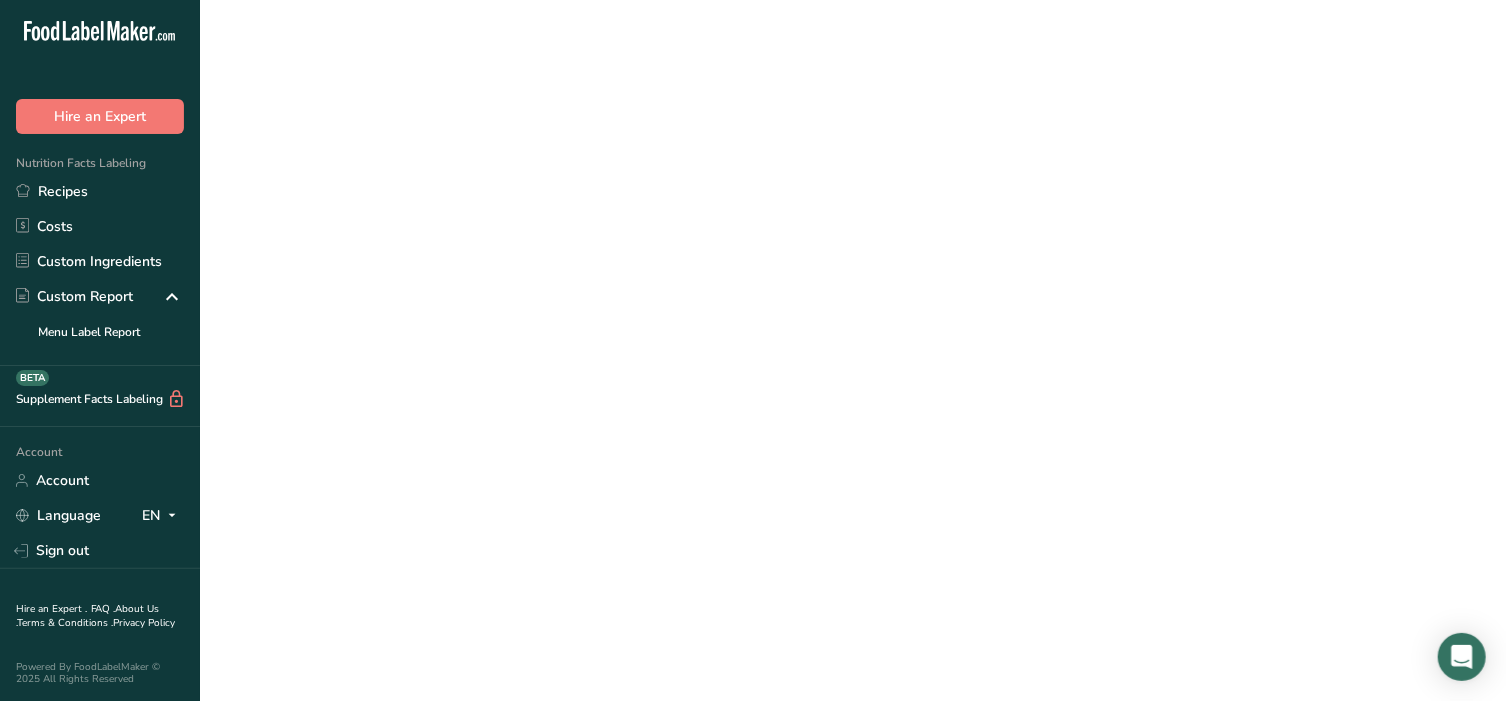 scroll, scrollTop: 0, scrollLeft: 0, axis: both 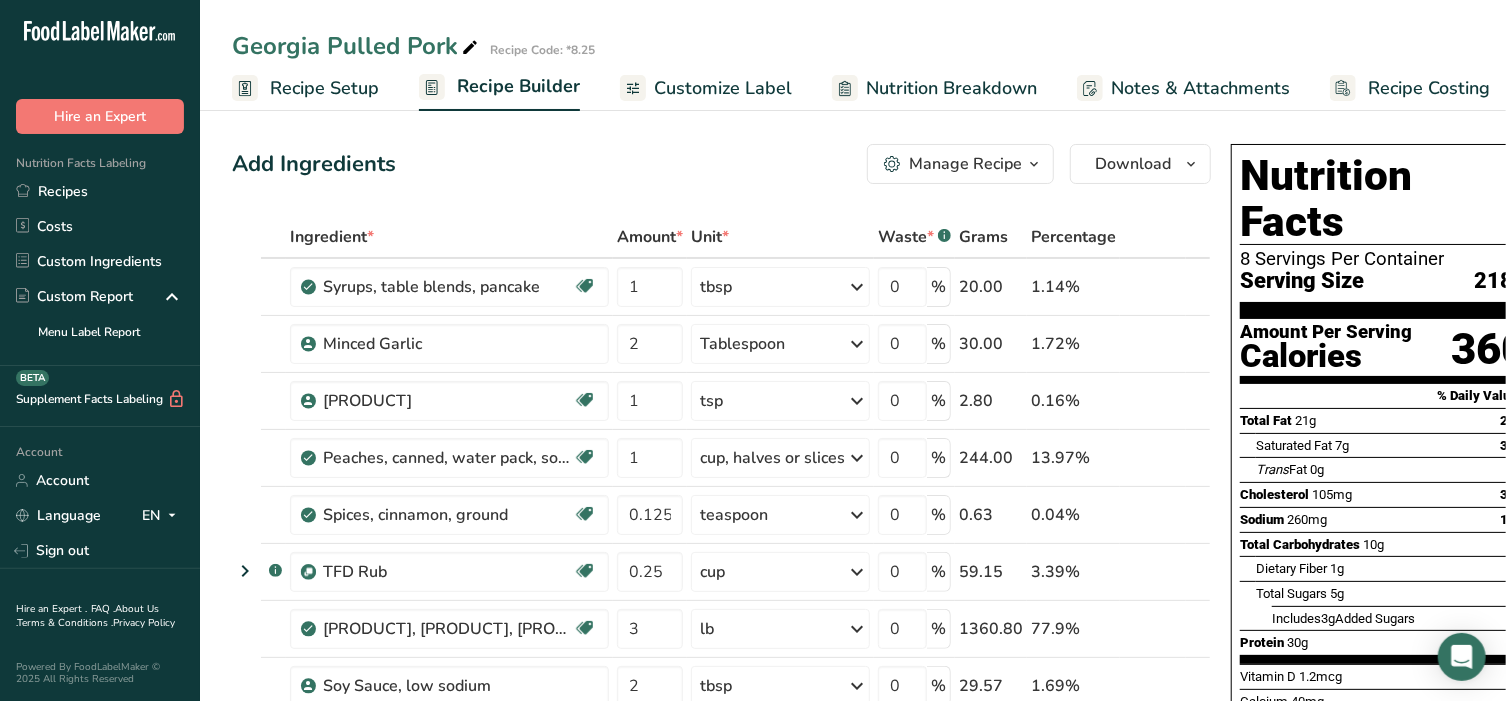 click on "Customize Label" at bounding box center [723, 88] 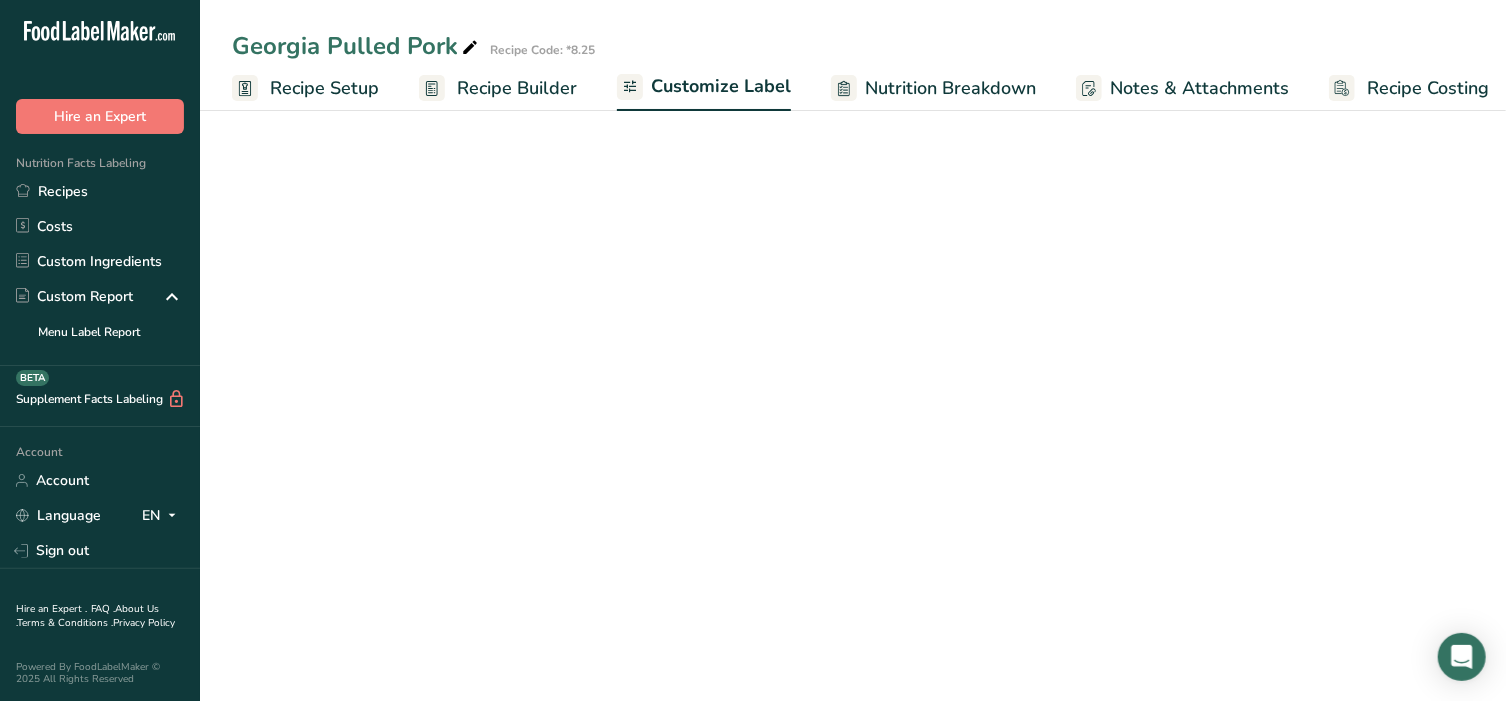 scroll, scrollTop: 0, scrollLeft: 15, axis: horizontal 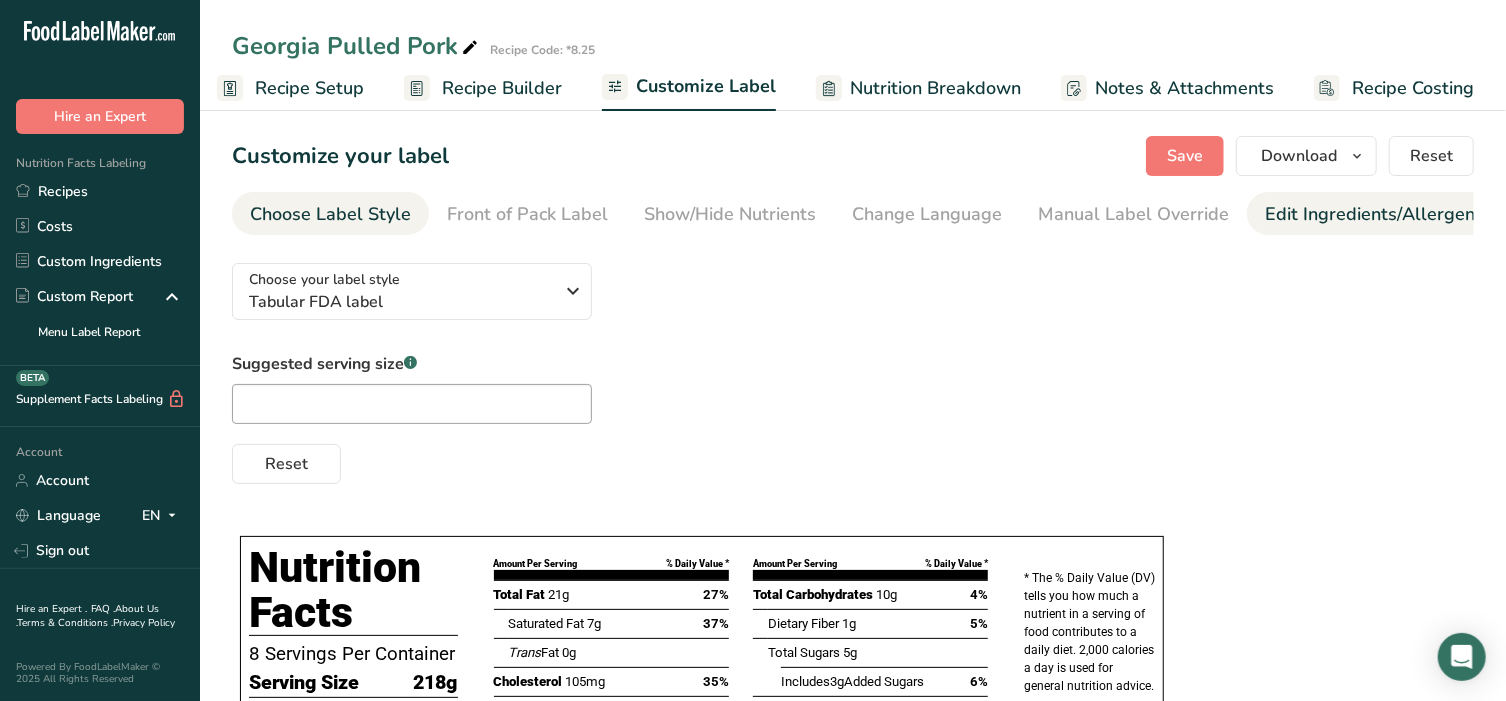 click on "Edit Ingredients/Allergens List" at bounding box center [1392, 214] 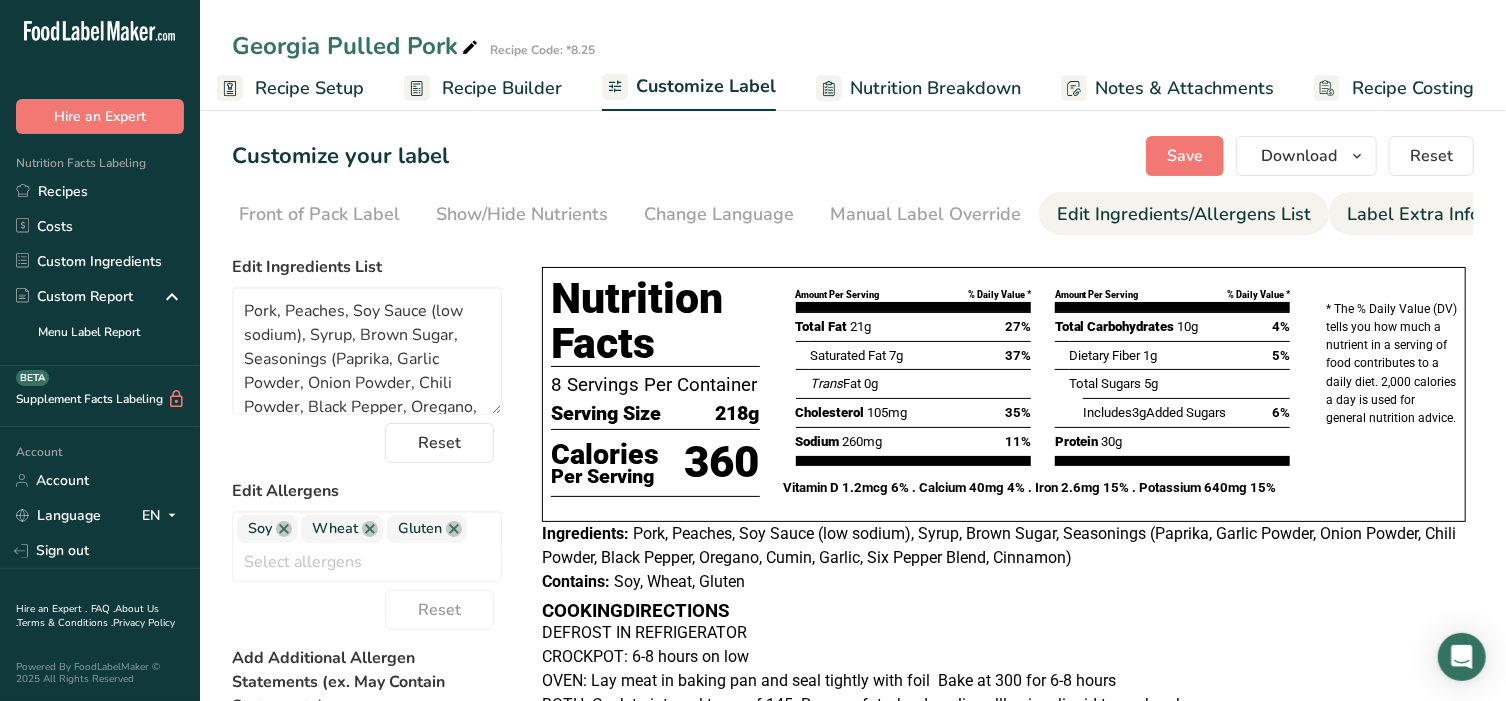 scroll, scrollTop: 0, scrollLeft: 210, axis: horizontal 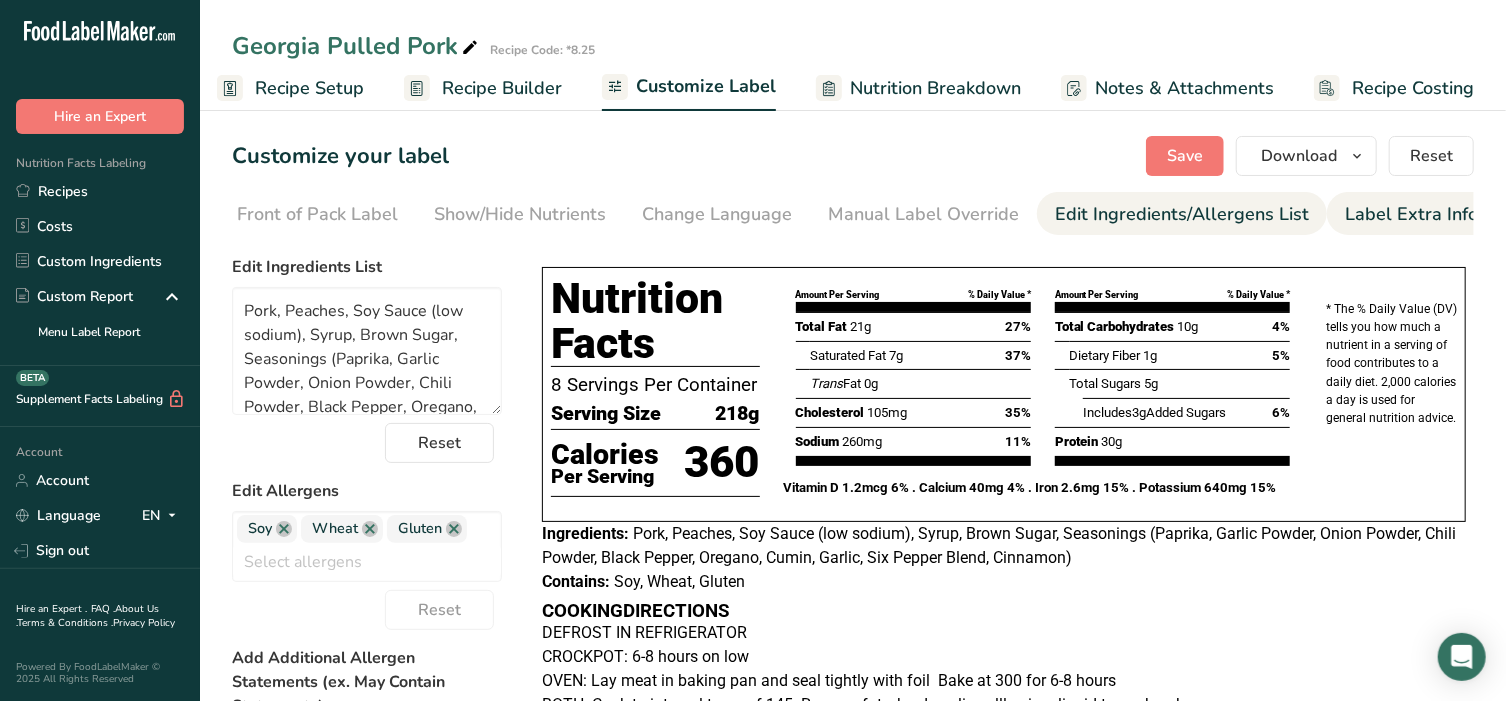 click on "Label Extra Info" at bounding box center (1411, 214) 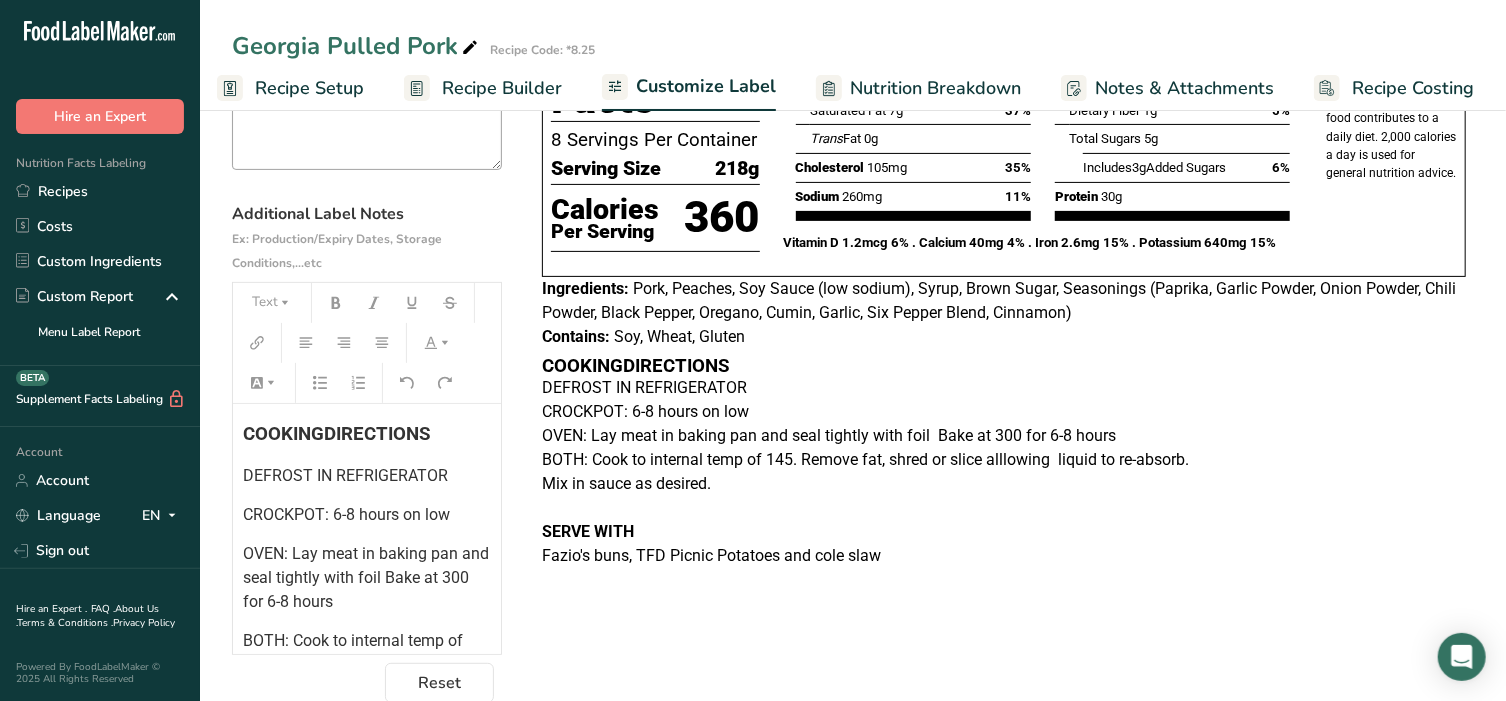 scroll, scrollTop: 249, scrollLeft: 0, axis: vertical 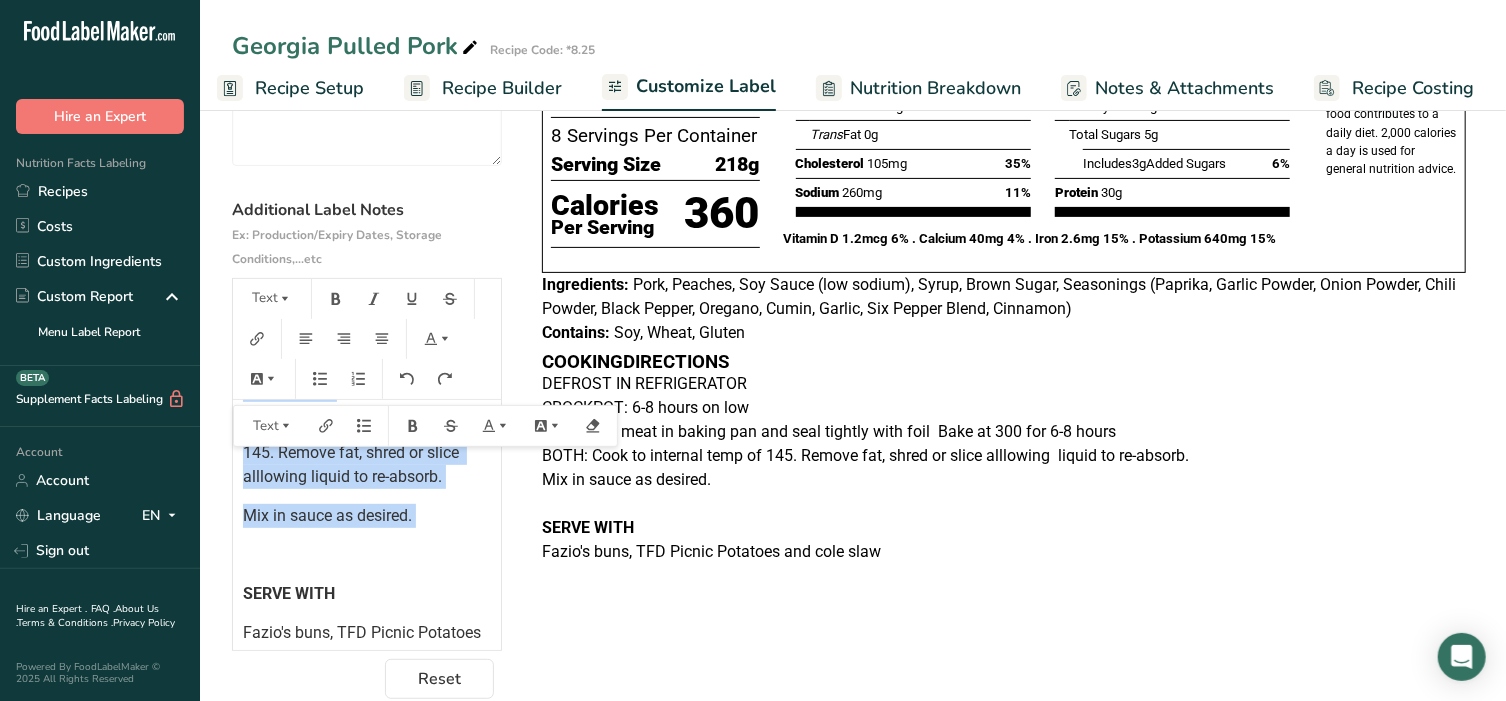 drag, startPoint x: 241, startPoint y: 472, endPoint x: 440, endPoint y: 538, distance: 209.65924 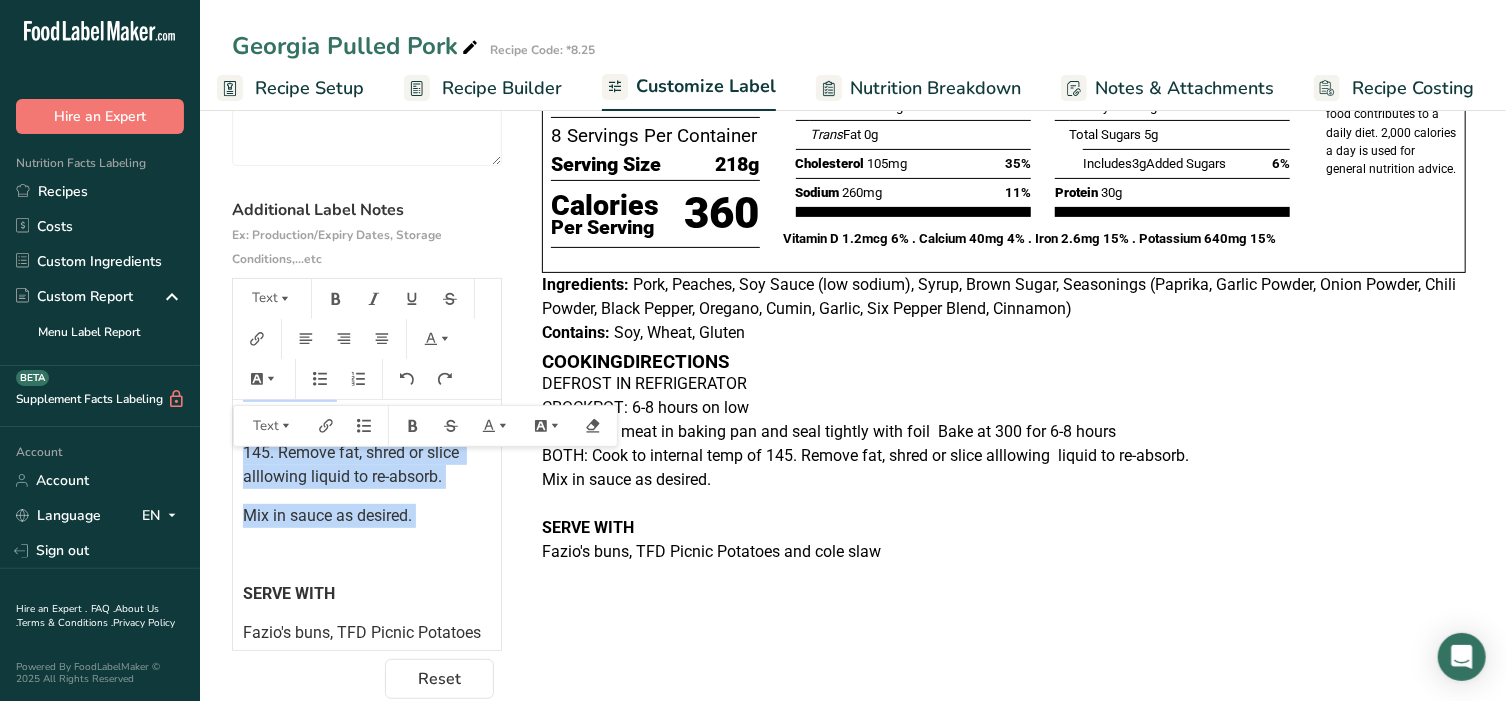 copy on "DEFROST IN REFRIGERATOR  CROCKPOT: 6-8 hours on low OVEN: Lay meat in baking pan and seal tightly with foil  Bake at 300 for 6-8 hours BOTH: Cook to internal temp of 145. Remove fat, shred or slice alllowing  liquid to re-absorb.   Mix in sauce as desired. ﻿" 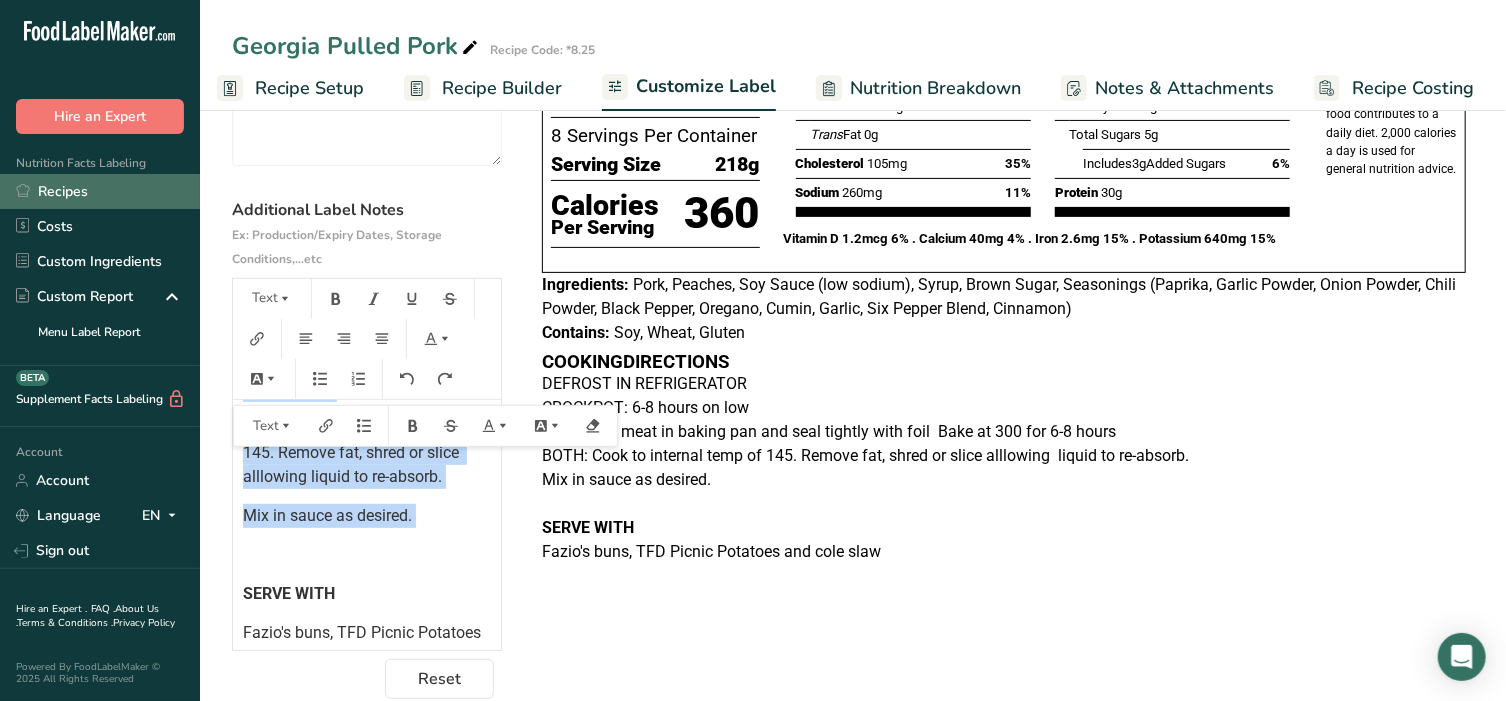click on "Recipes" at bounding box center [100, 191] 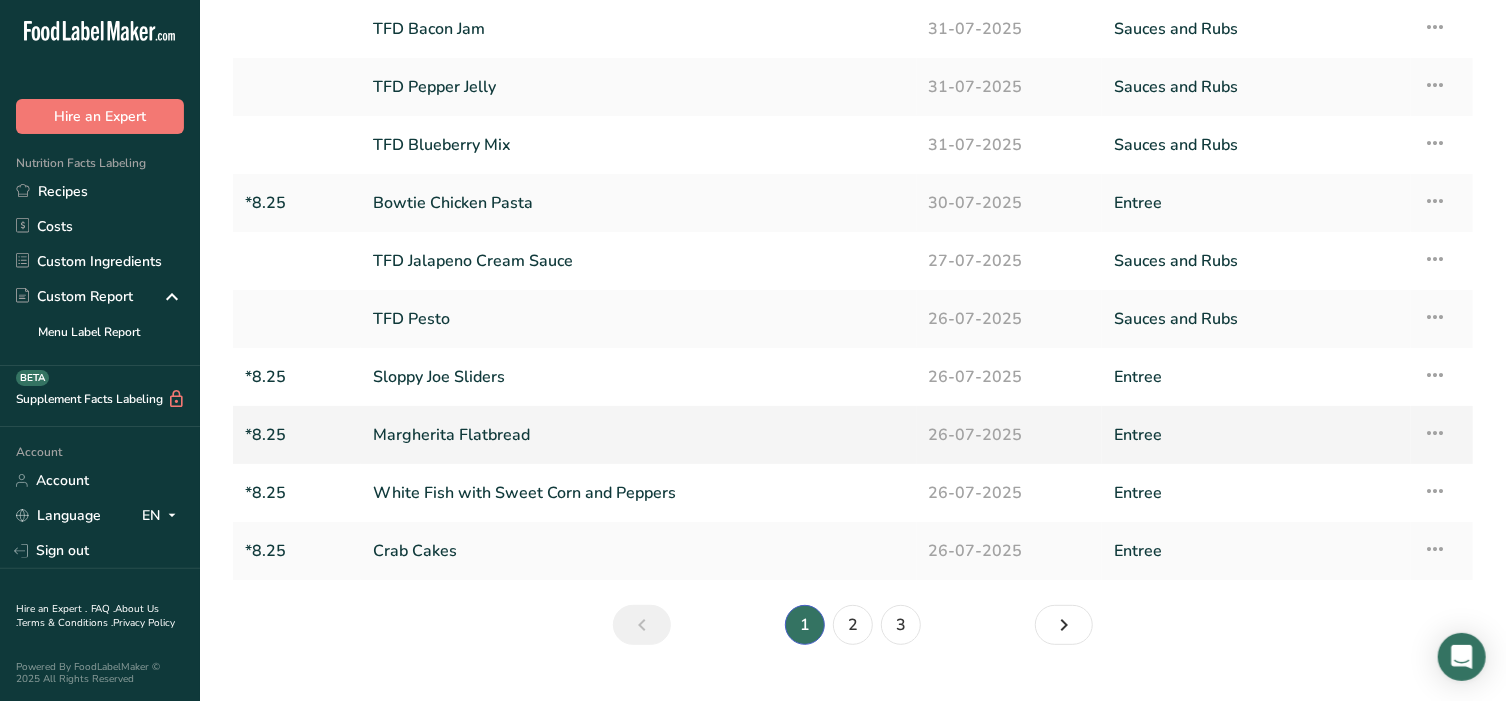 scroll, scrollTop: 174, scrollLeft: 0, axis: vertical 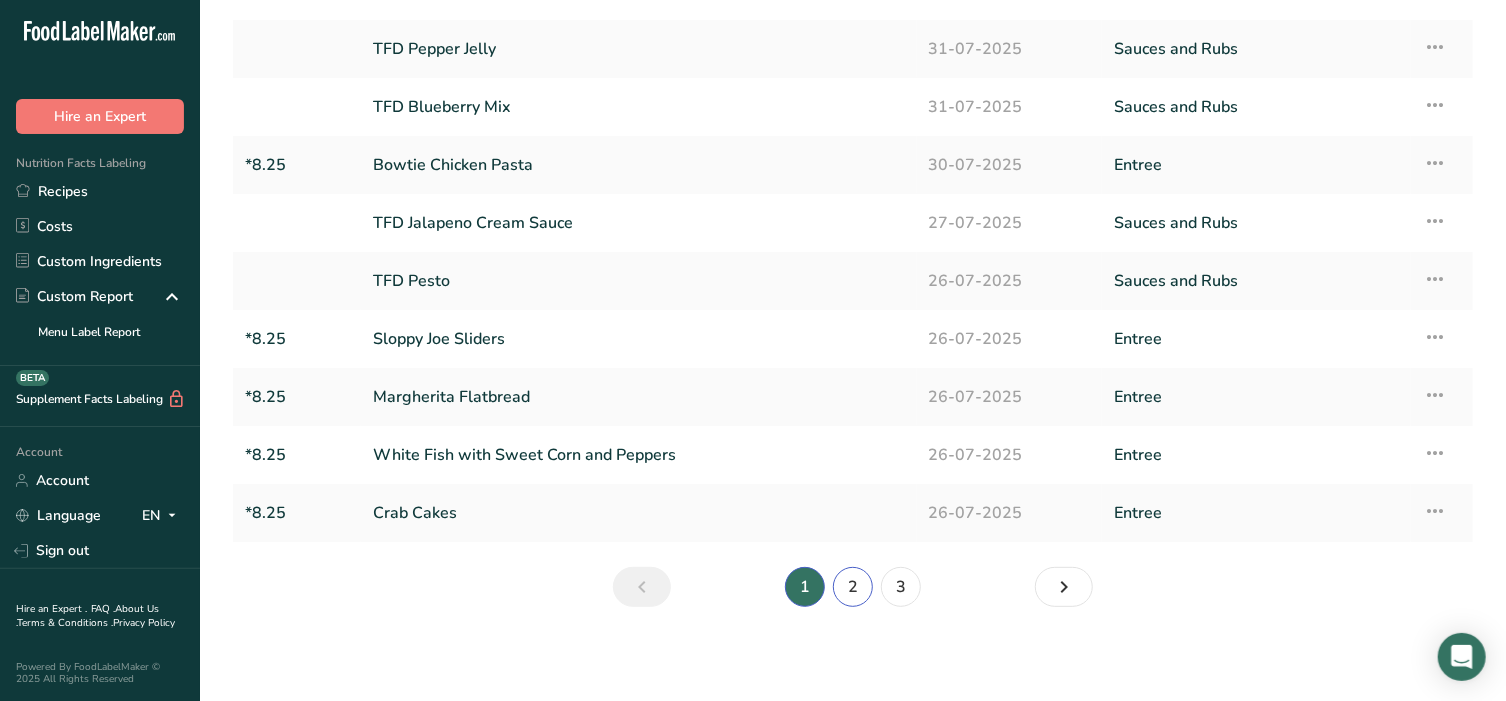 click on "2" at bounding box center (853, 587) 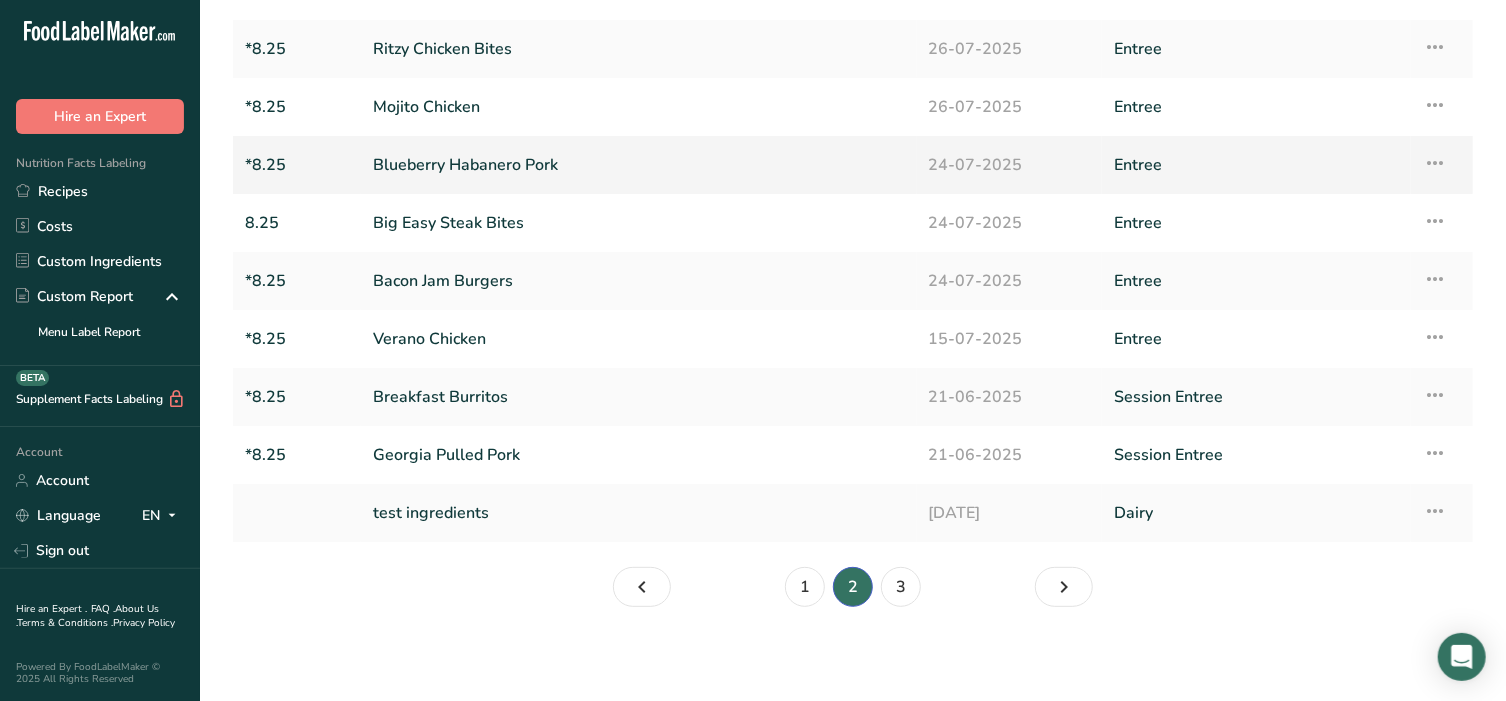 click on "Blueberry Habanero Pork" at bounding box center (639, 165) 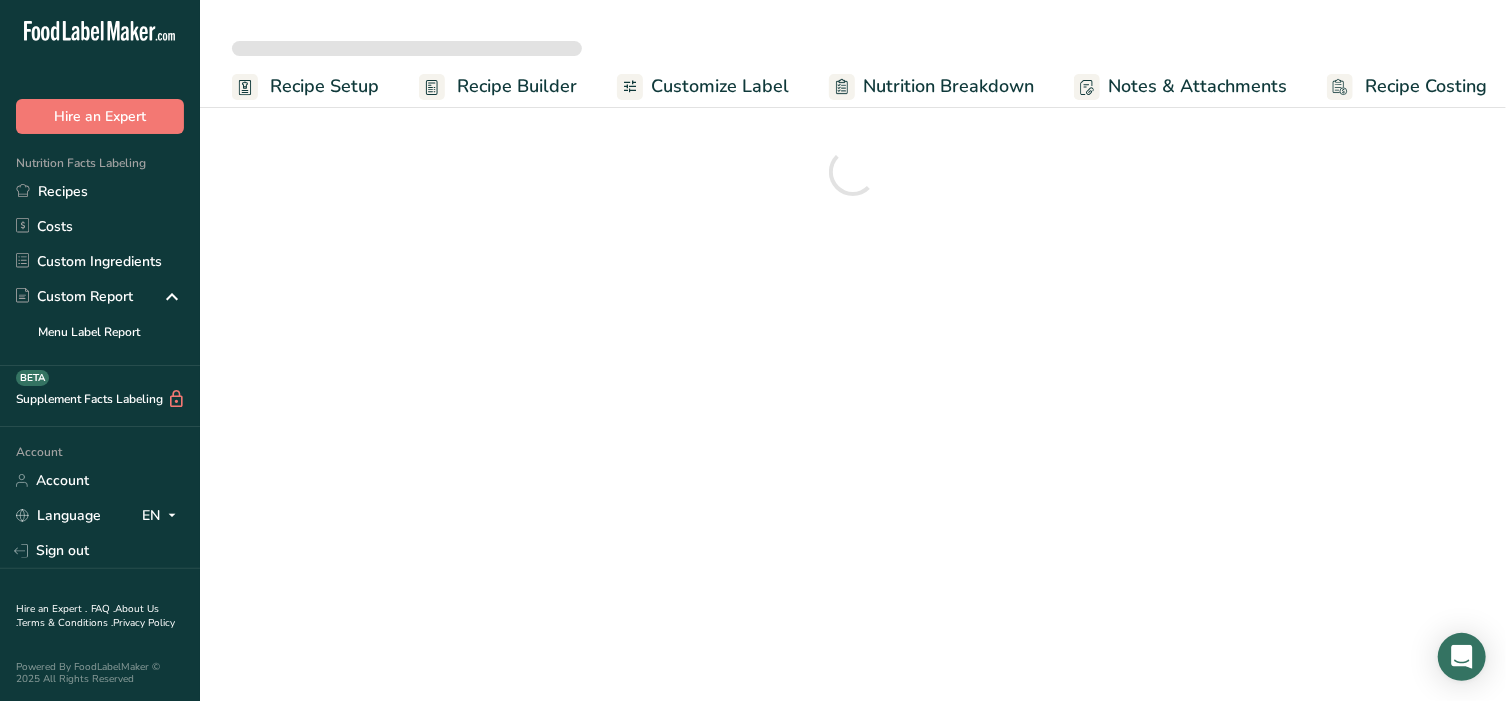 scroll, scrollTop: 0, scrollLeft: 0, axis: both 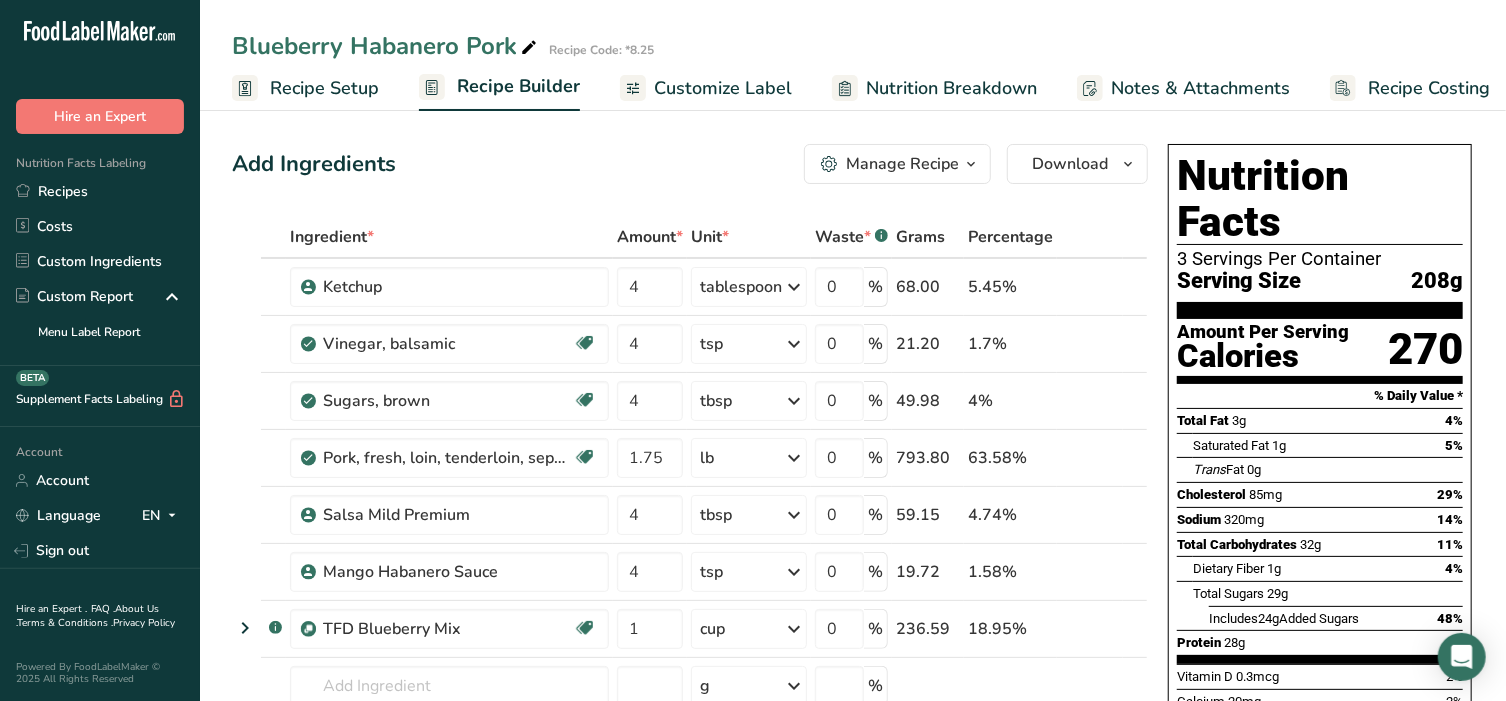 click on "Customize Label" at bounding box center [723, 88] 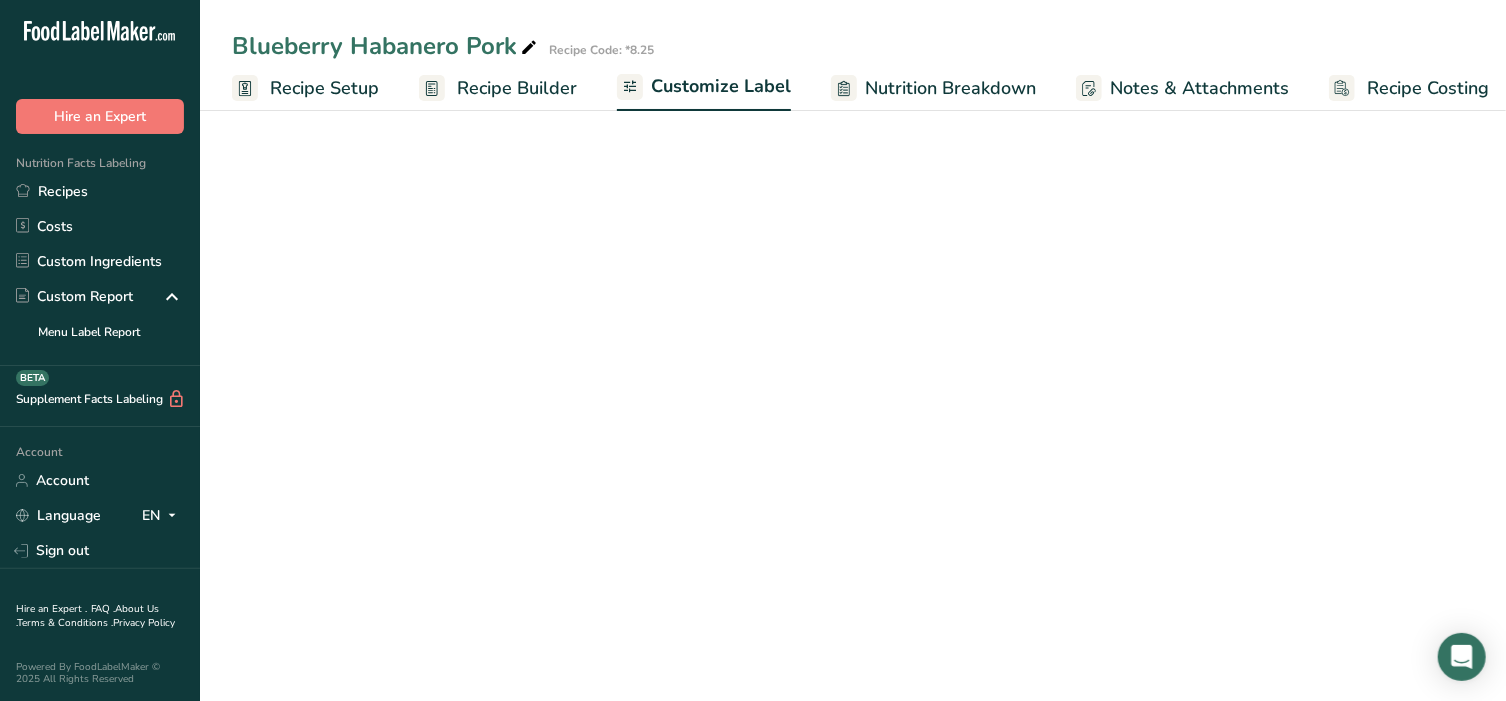 scroll, scrollTop: 0, scrollLeft: 15, axis: horizontal 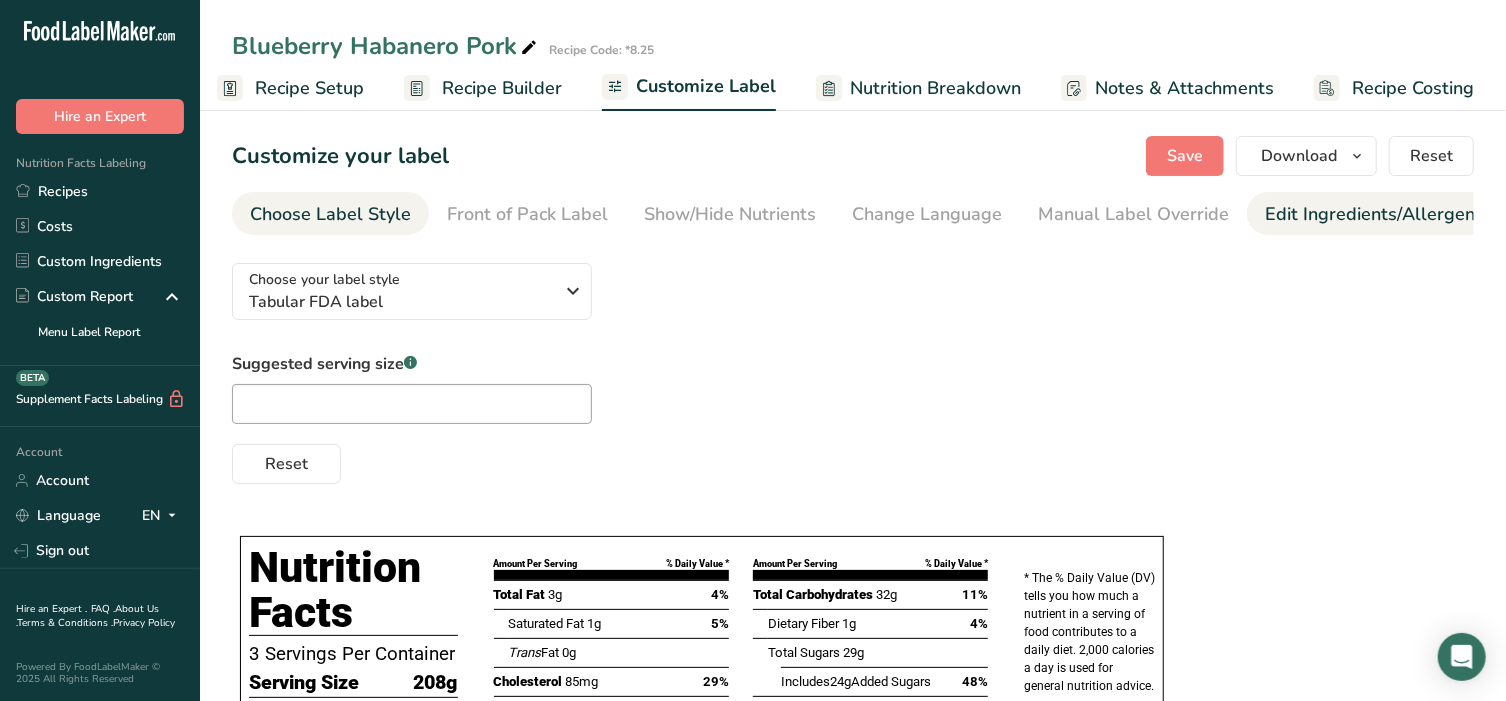 click on "Edit Ingredients/Allergens List" at bounding box center [1392, 214] 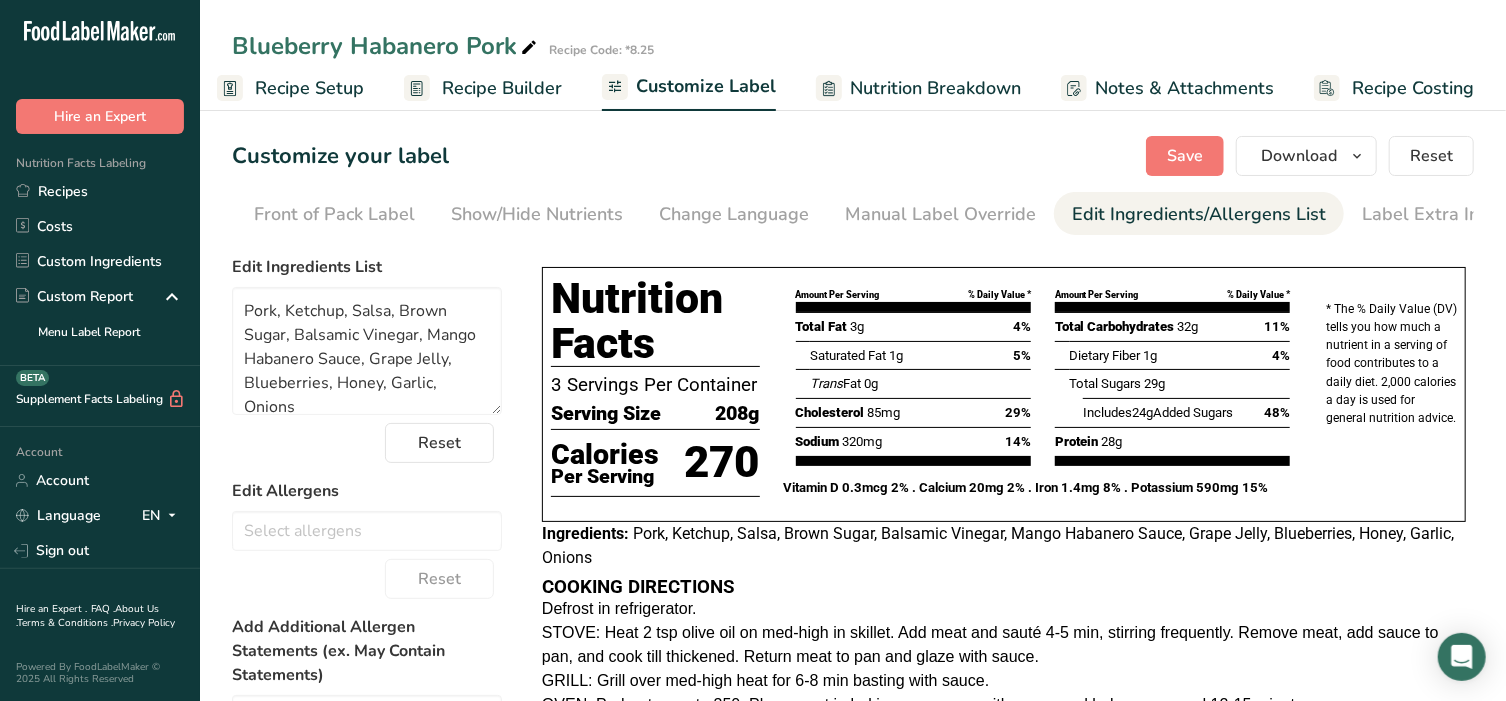 scroll, scrollTop: 0, scrollLeft: 210, axis: horizontal 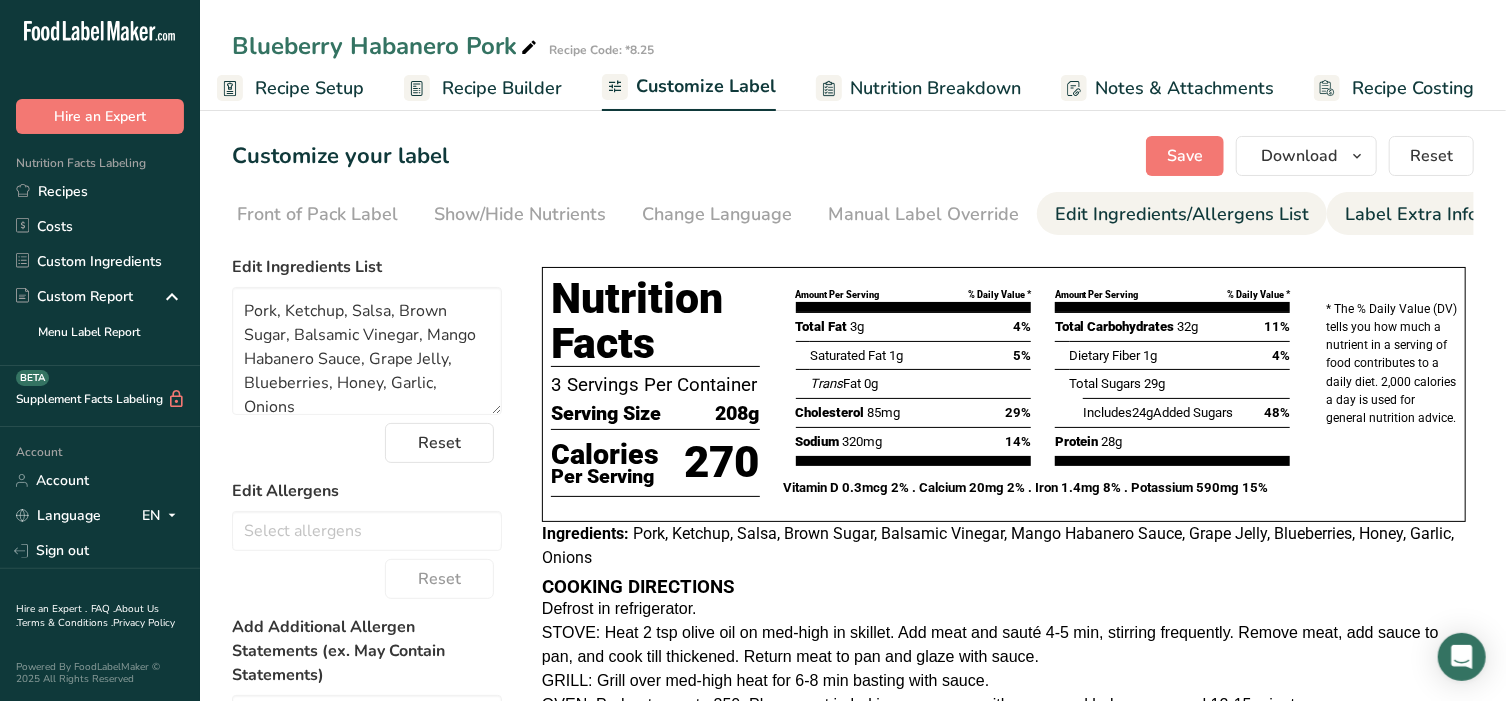 click on "Label Extra Info" at bounding box center [1411, 214] 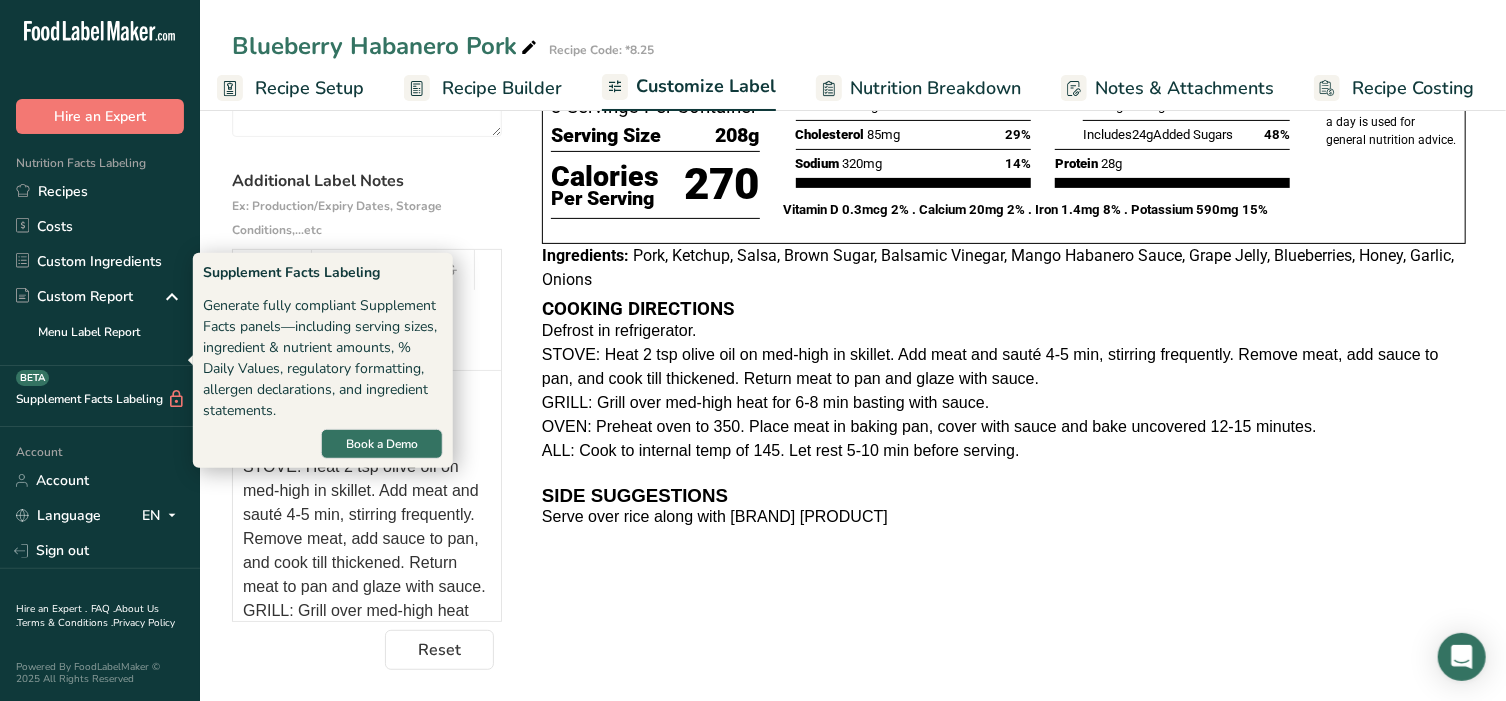 scroll, scrollTop: 282, scrollLeft: 0, axis: vertical 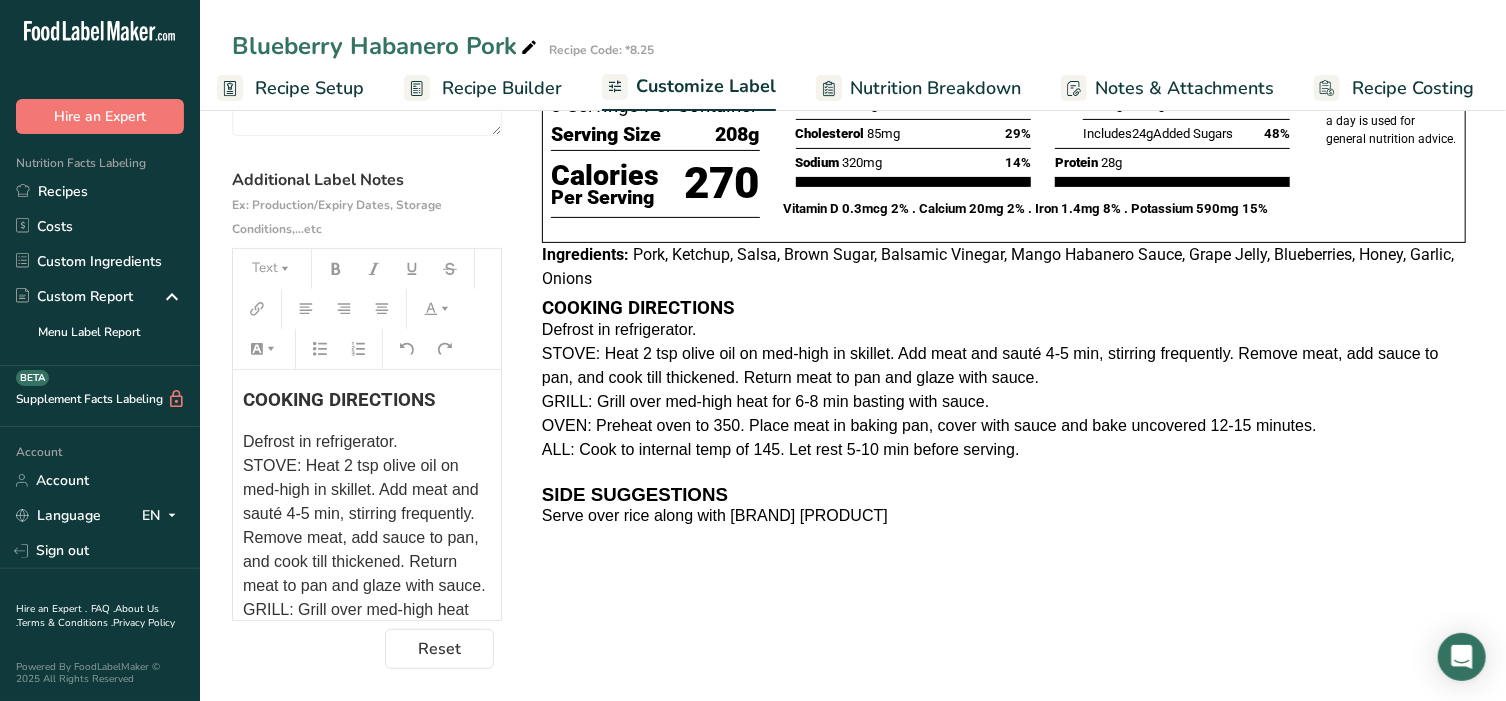 drag, startPoint x: 604, startPoint y: 649, endPoint x: 586, endPoint y: 624, distance: 30.805843 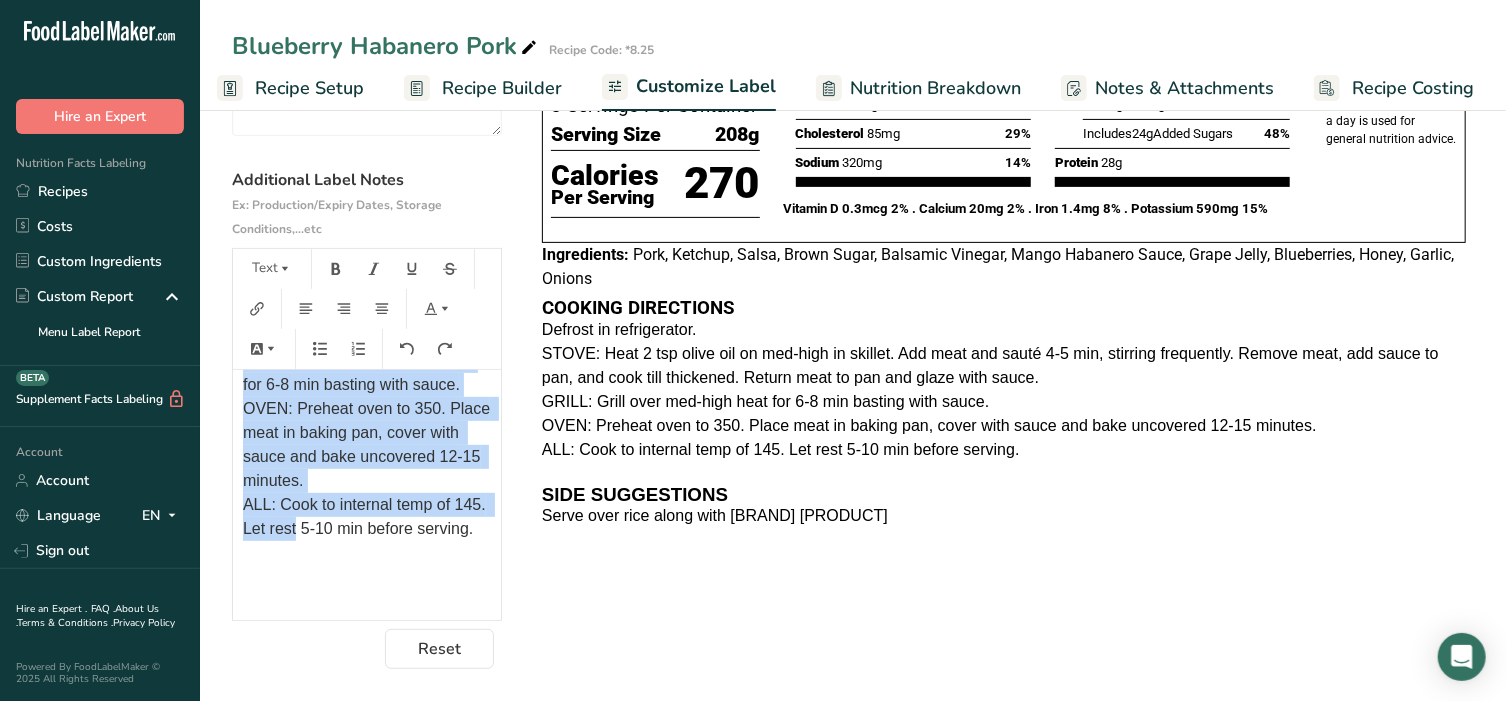 scroll, scrollTop: 249, scrollLeft: 0, axis: vertical 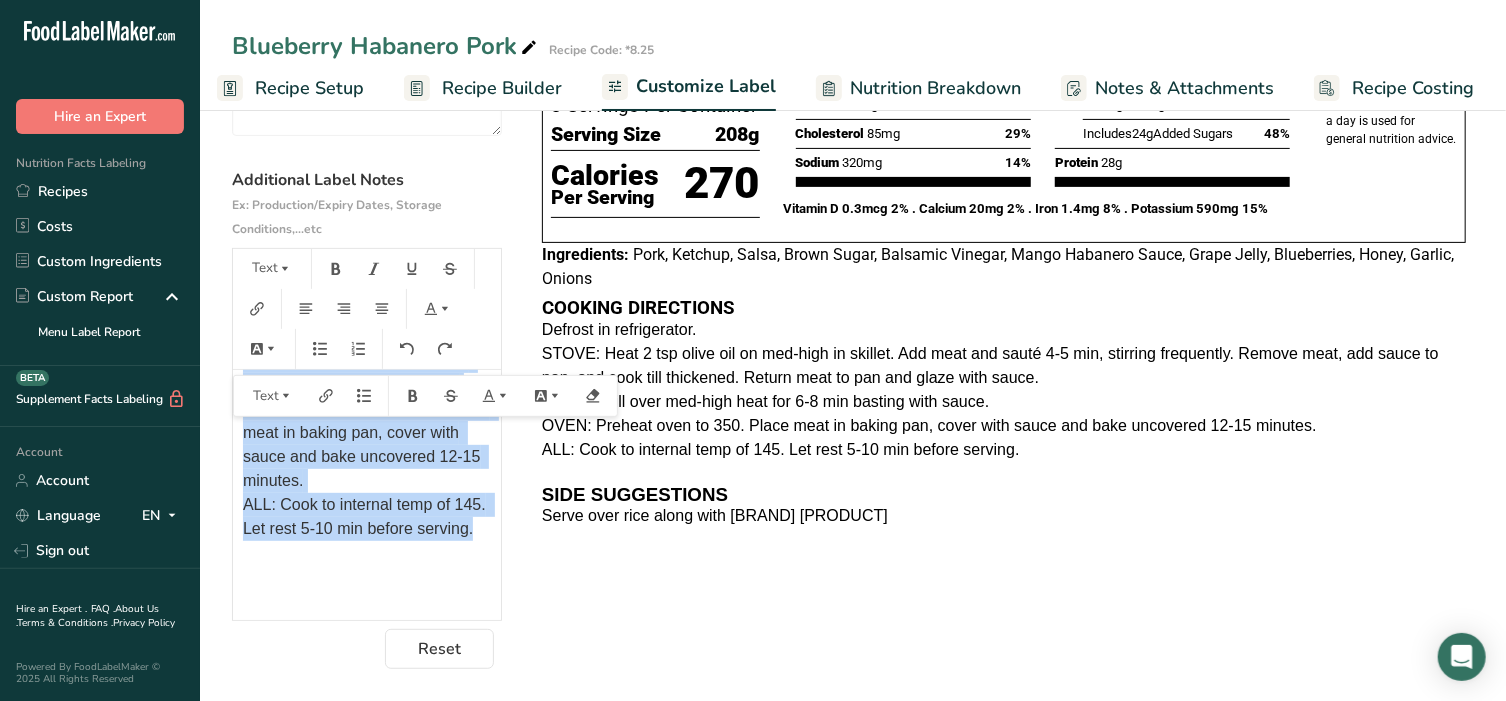 drag, startPoint x: 240, startPoint y: 443, endPoint x: 353, endPoint y: 575, distance: 173.76134 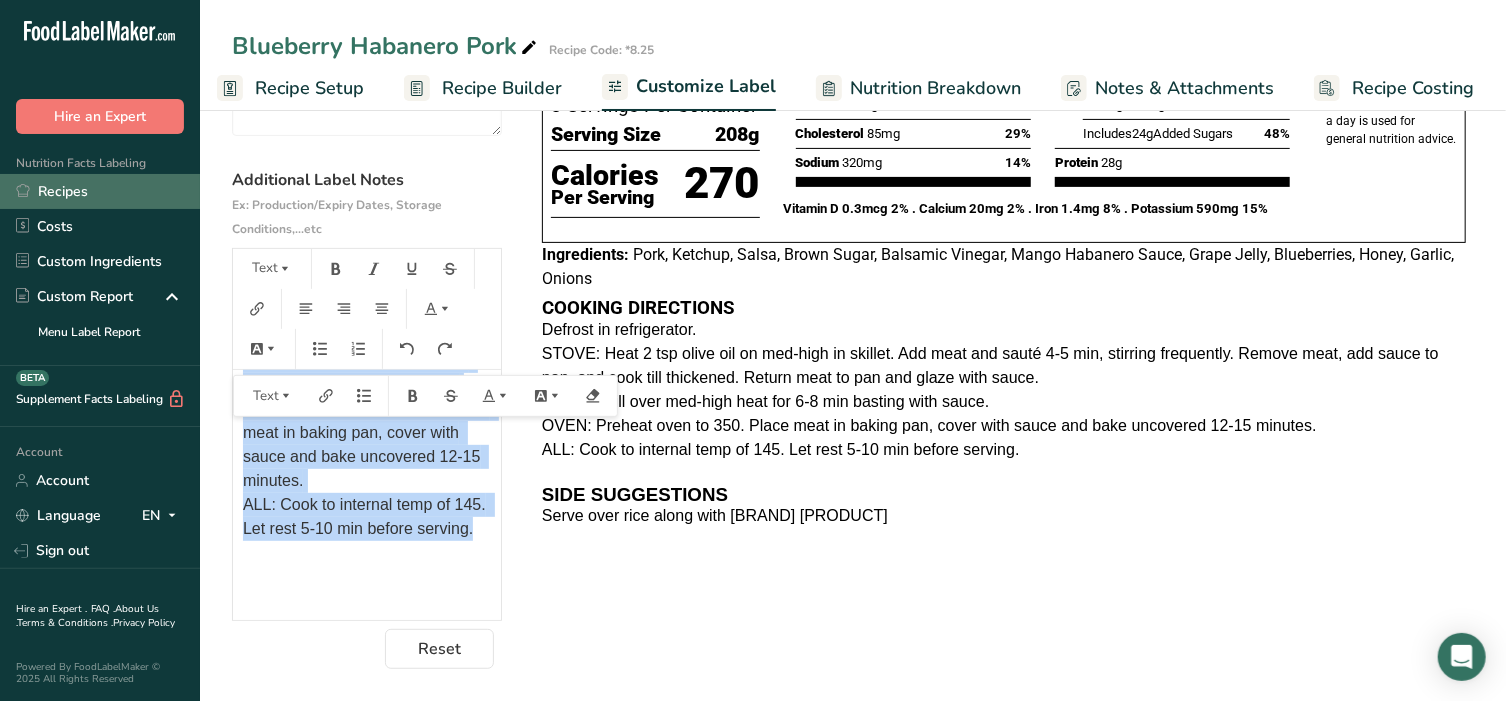 click on "Recipes" at bounding box center [100, 191] 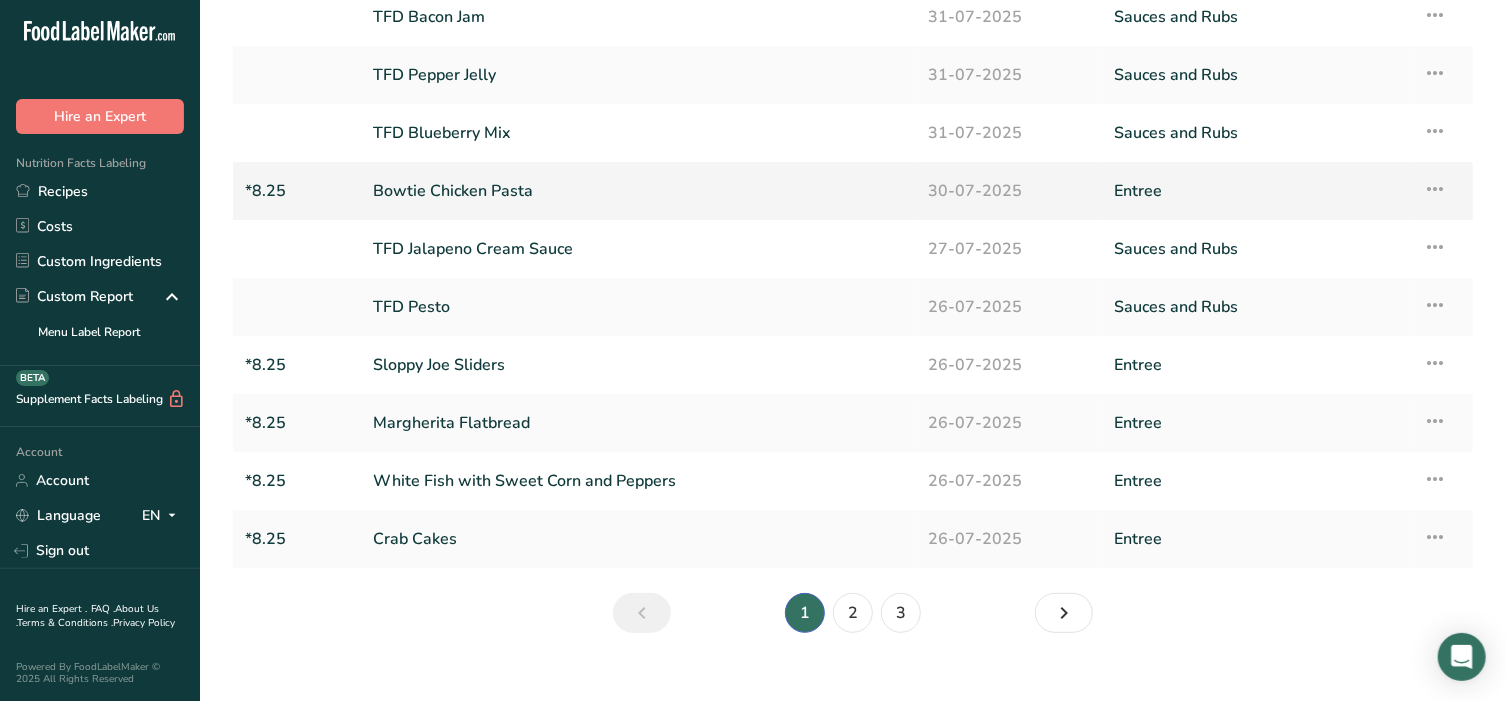 scroll, scrollTop: 174, scrollLeft: 0, axis: vertical 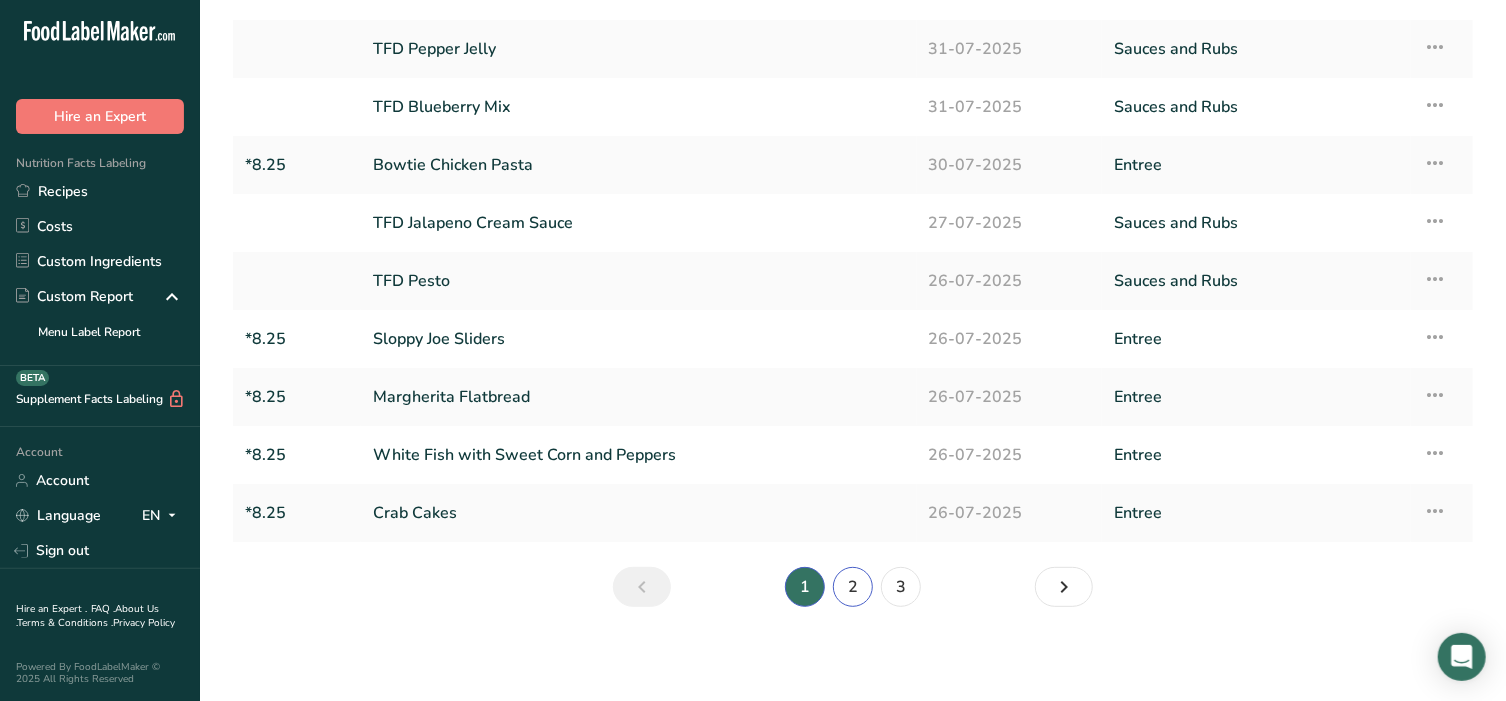 click on "2" at bounding box center [853, 587] 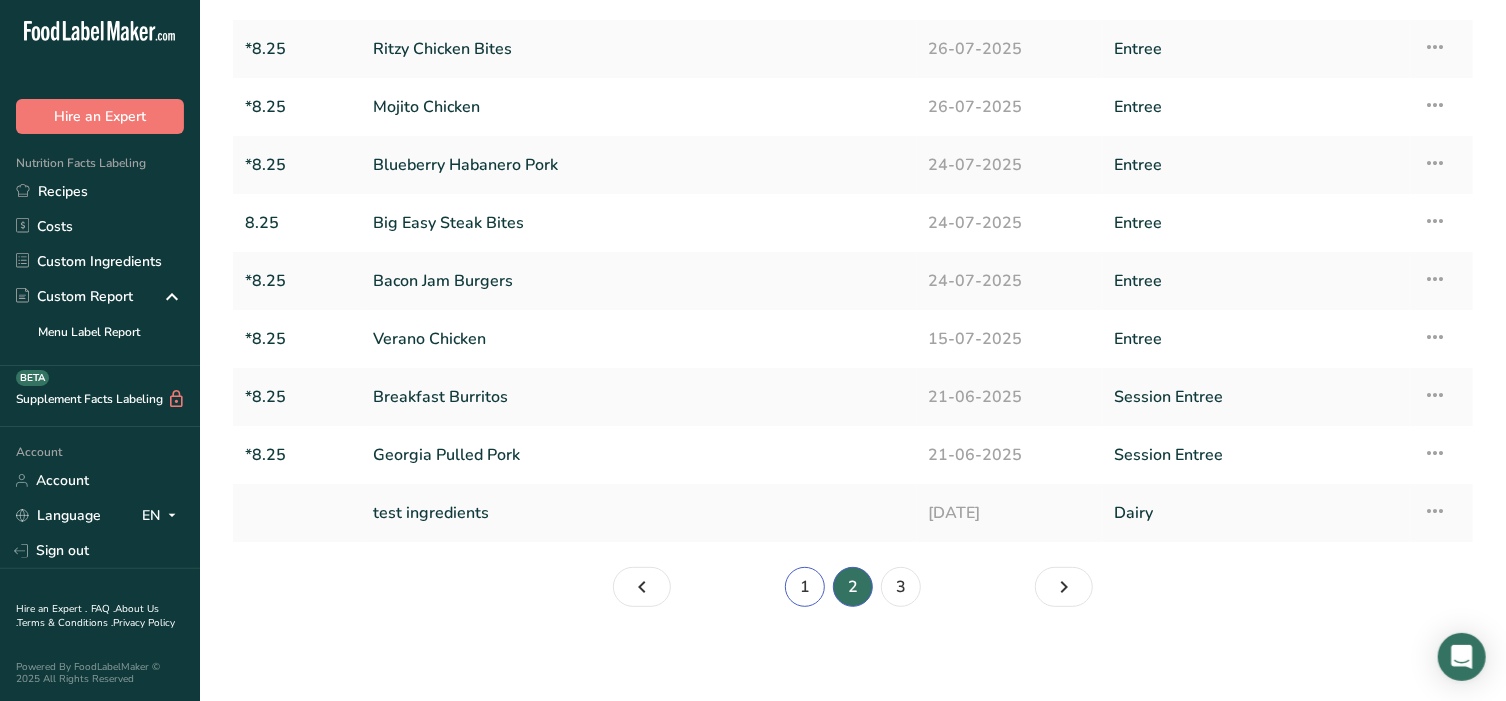 click on "1" at bounding box center (805, 587) 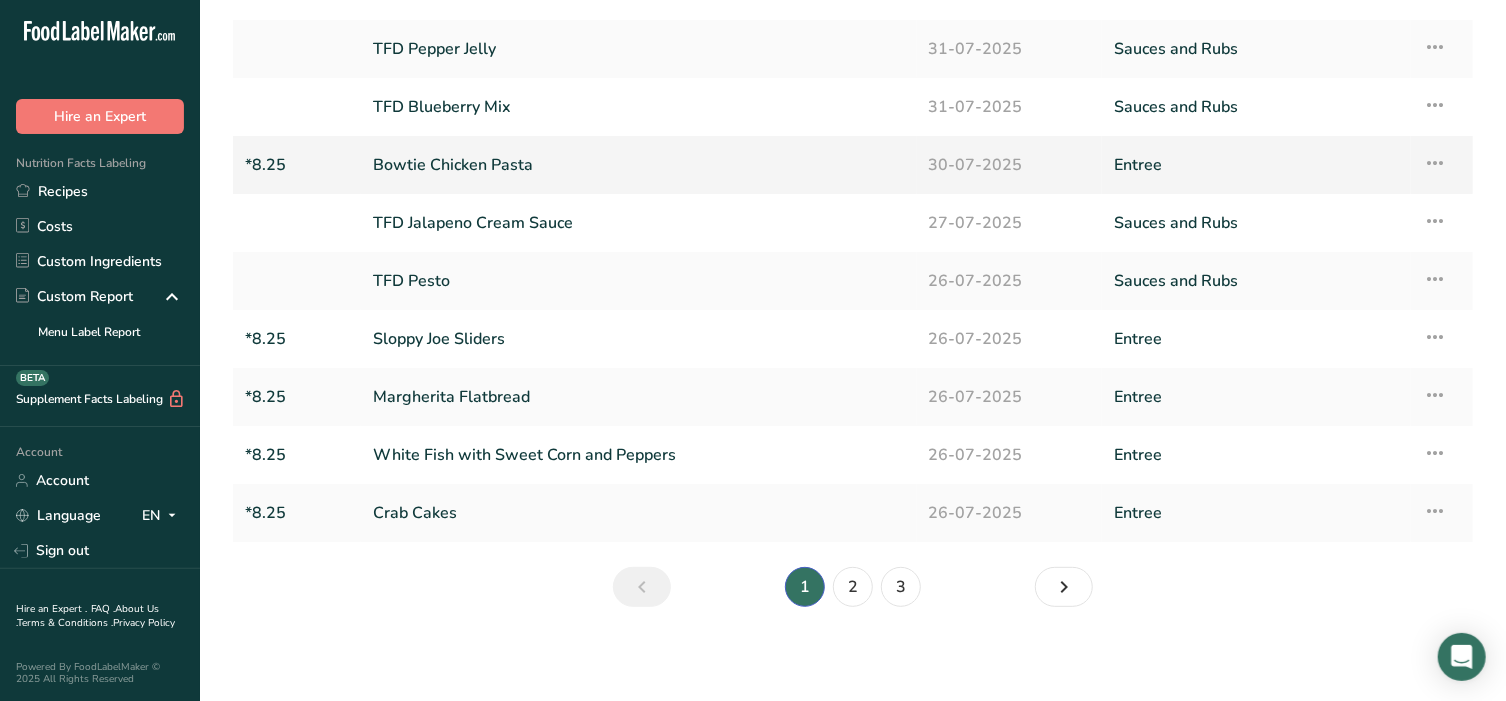 click on "Bowtie Chicken Pasta" at bounding box center (639, 165) 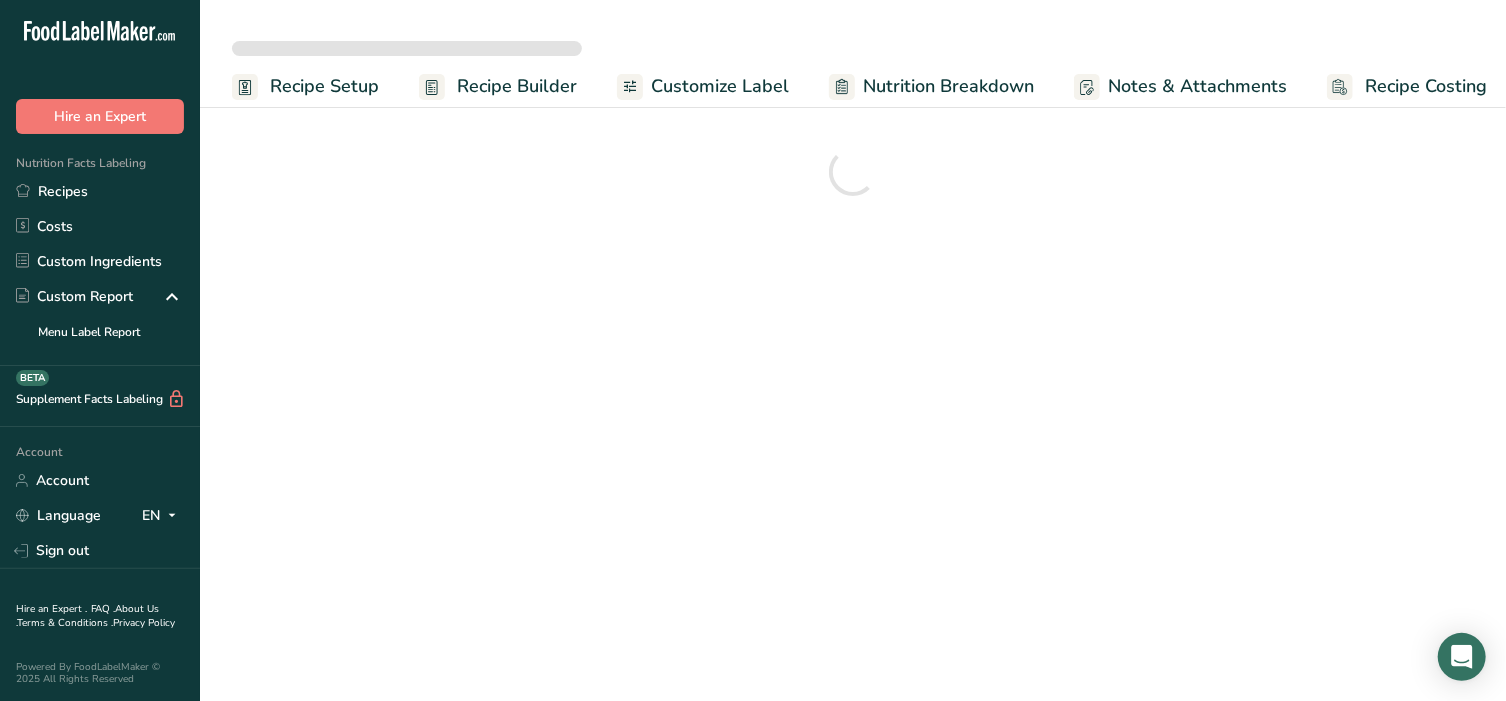 scroll, scrollTop: 0, scrollLeft: 0, axis: both 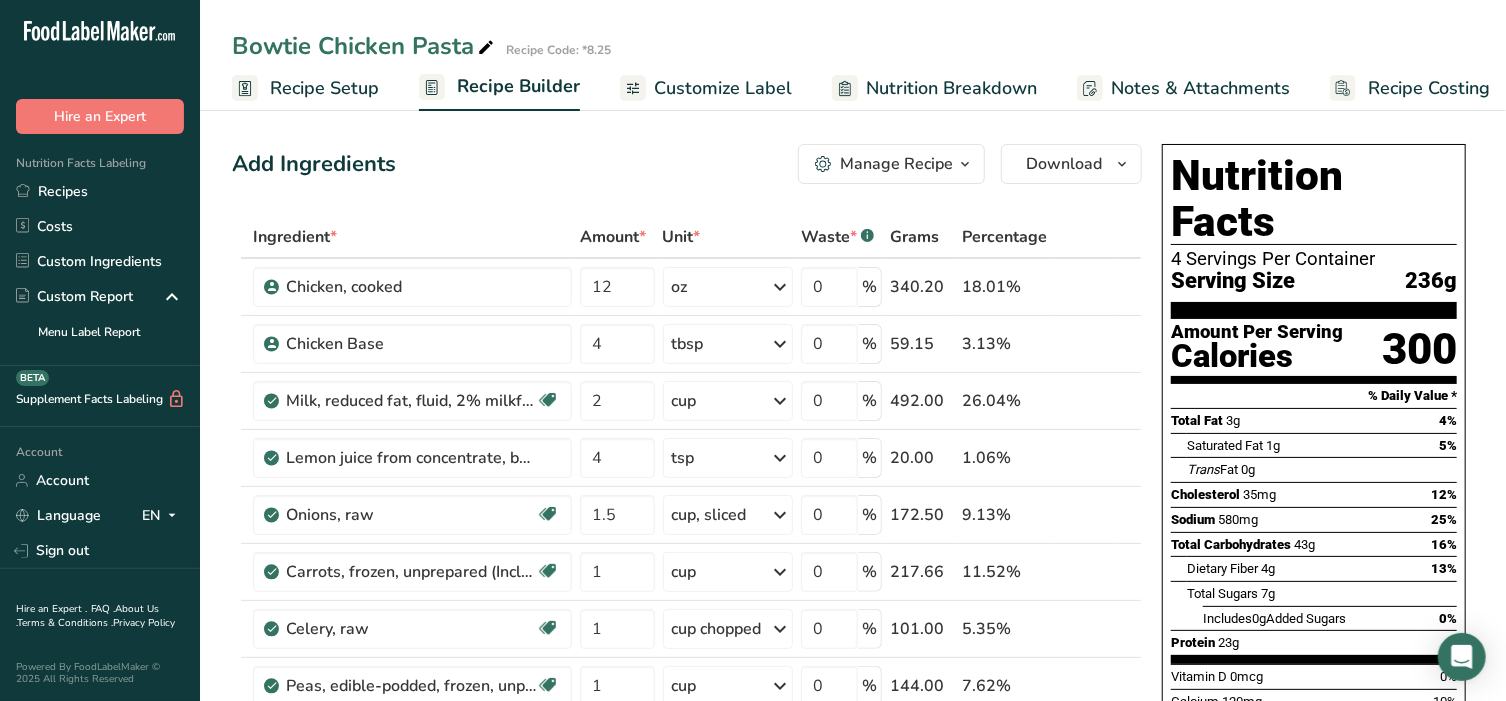 click on "Customize Label" at bounding box center [706, 88] 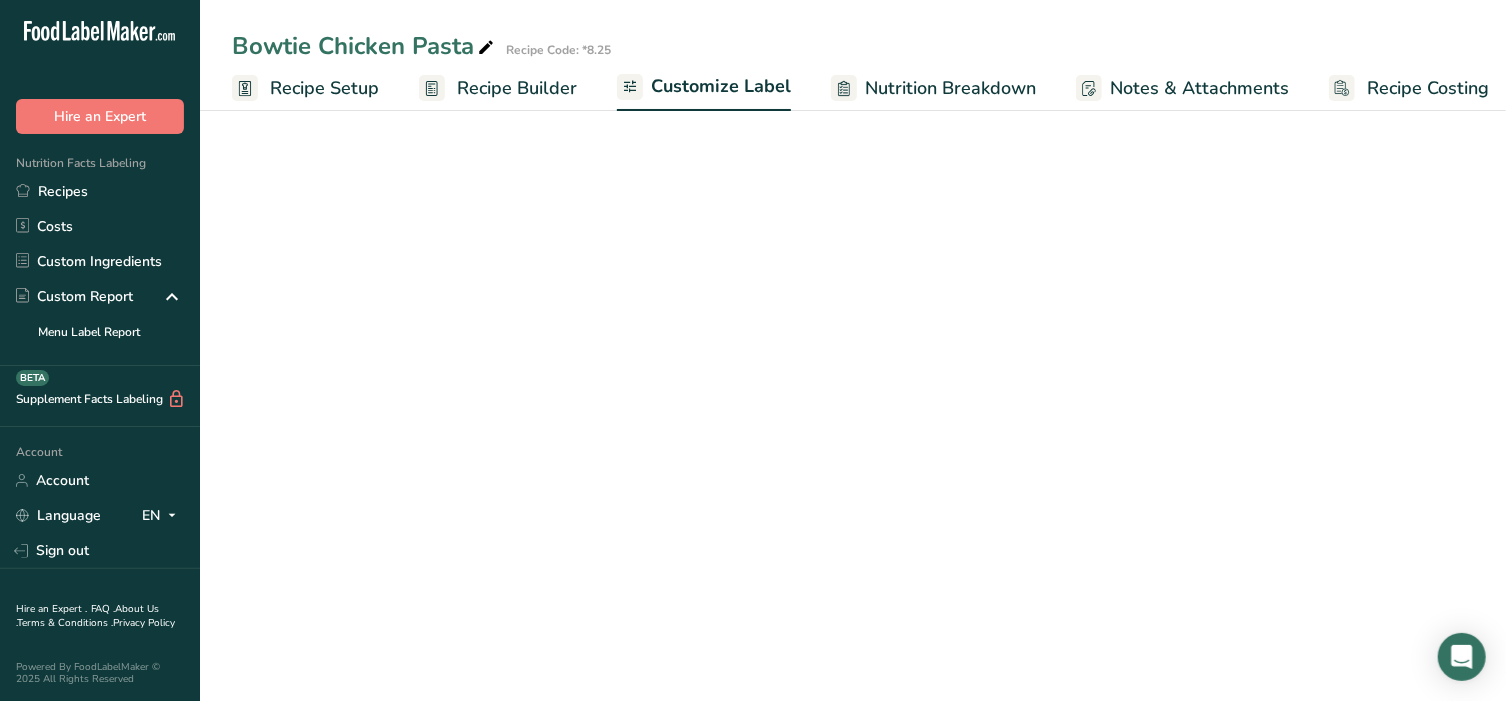 scroll, scrollTop: 0, scrollLeft: 15, axis: horizontal 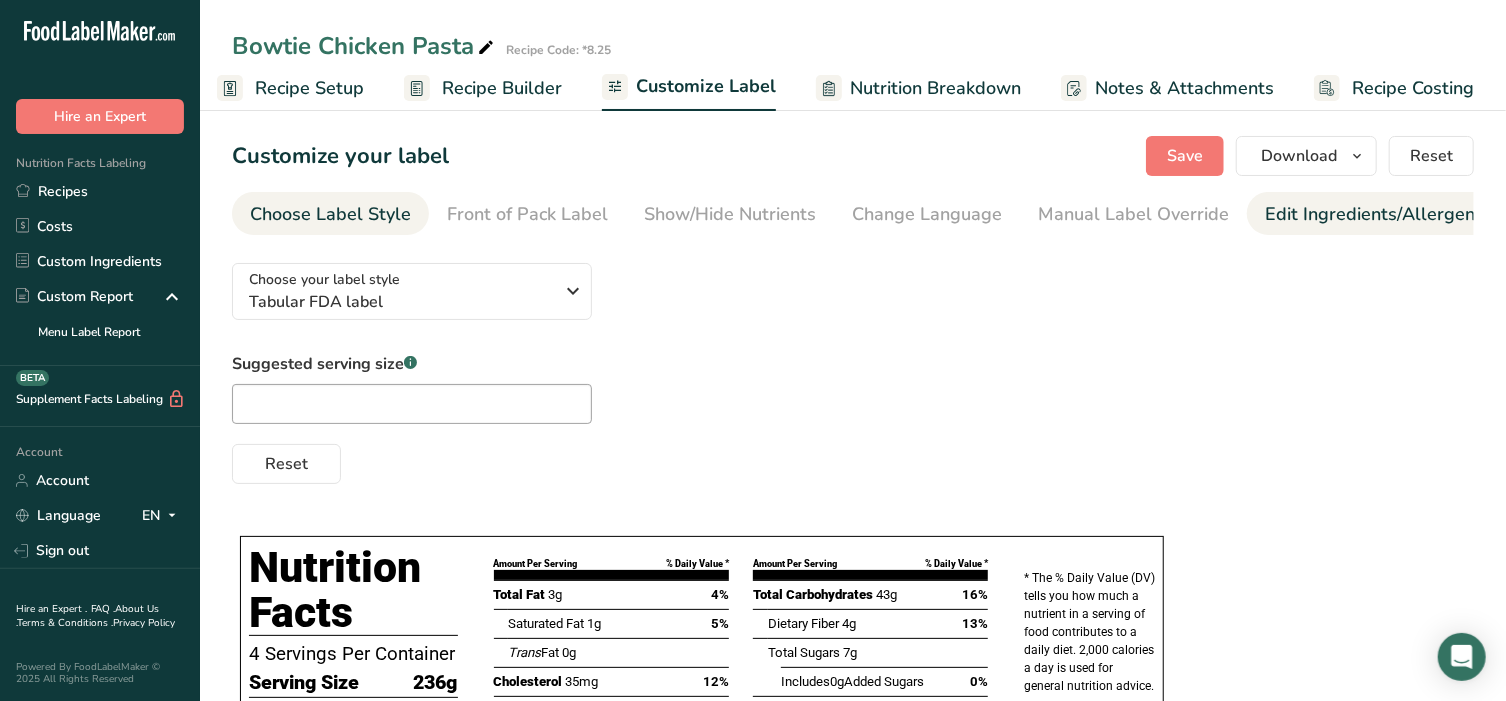click on "Edit Ingredients/Allergens List" at bounding box center (1392, 214) 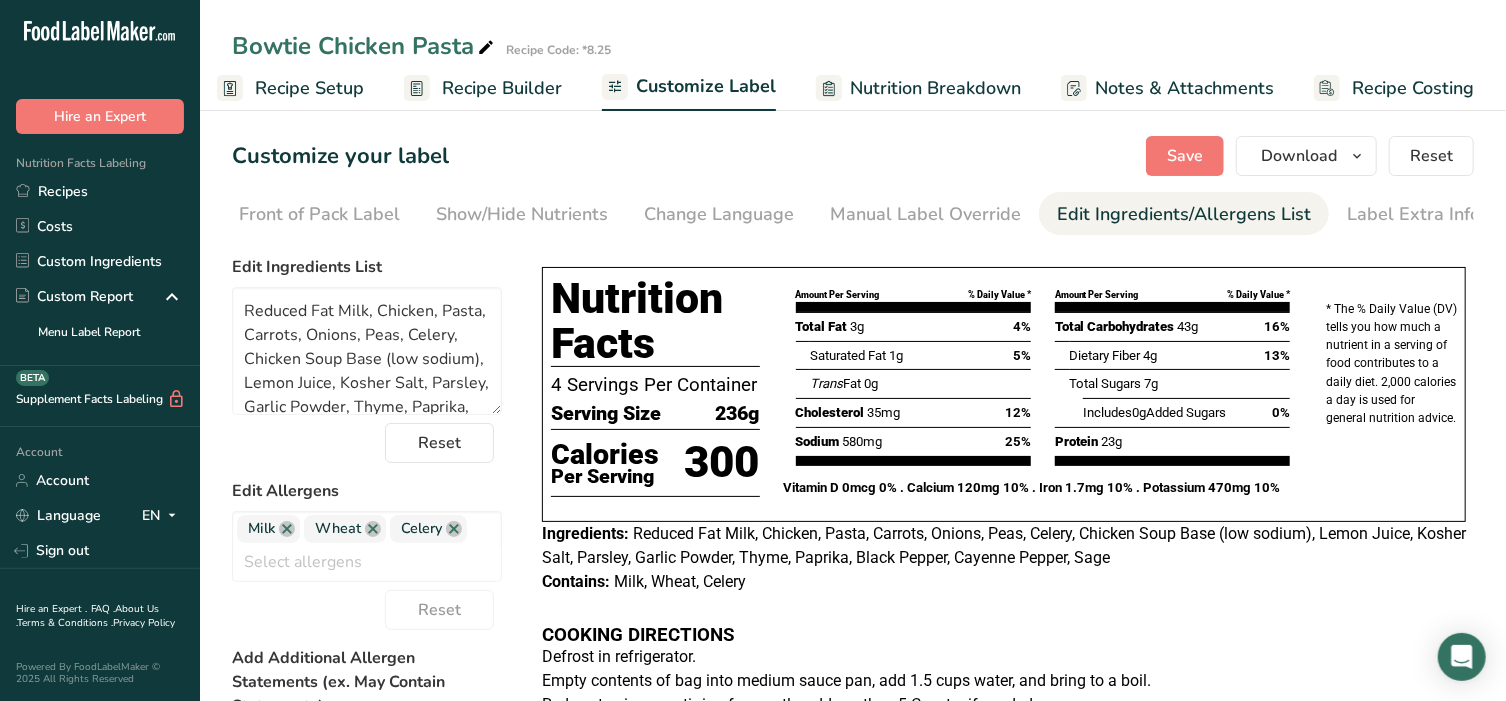 scroll, scrollTop: 0, scrollLeft: 210, axis: horizontal 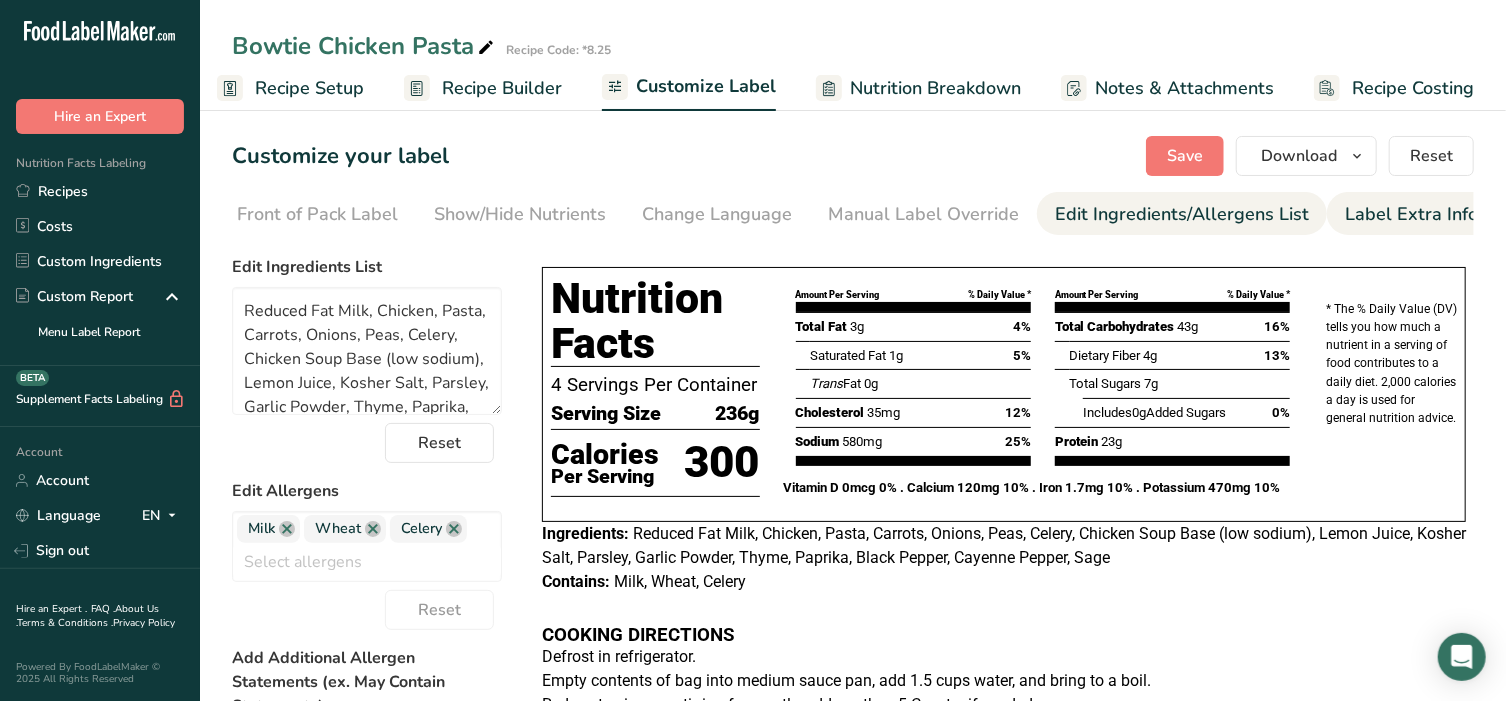 click on "Label Extra Info" at bounding box center (1411, 214) 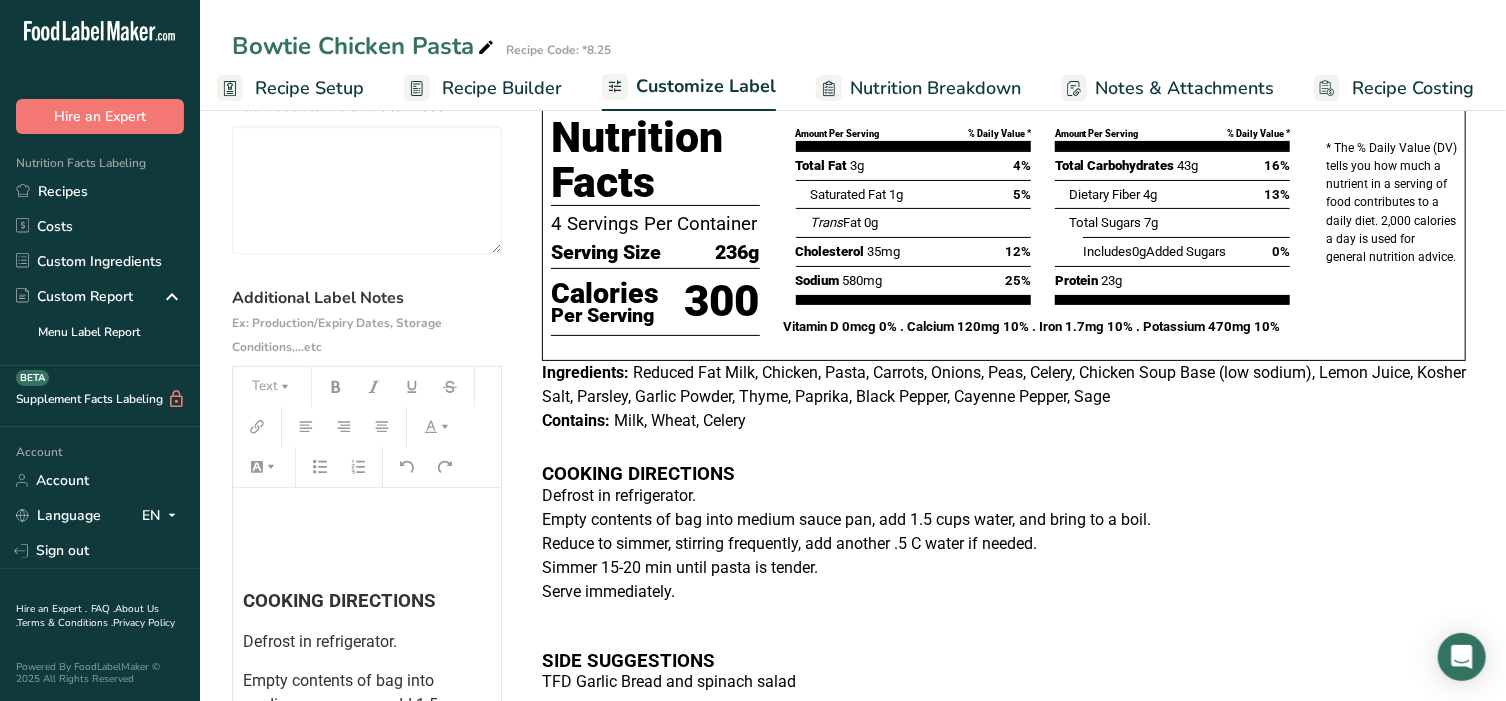 scroll, scrollTop: 208, scrollLeft: 0, axis: vertical 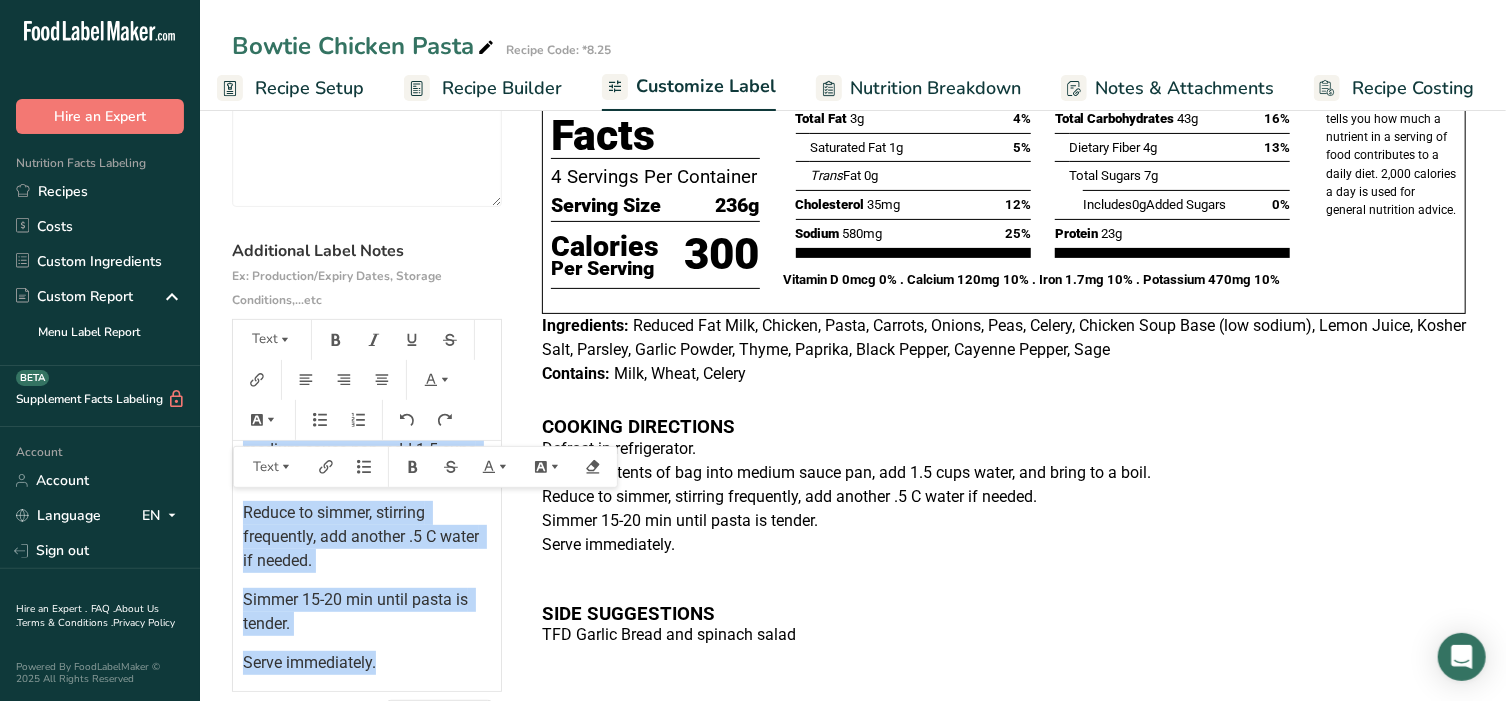 drag, startPoint x: 234, startPoint y: 469, endPoint x: 412, endPoint y: 650, distance: 253.8602 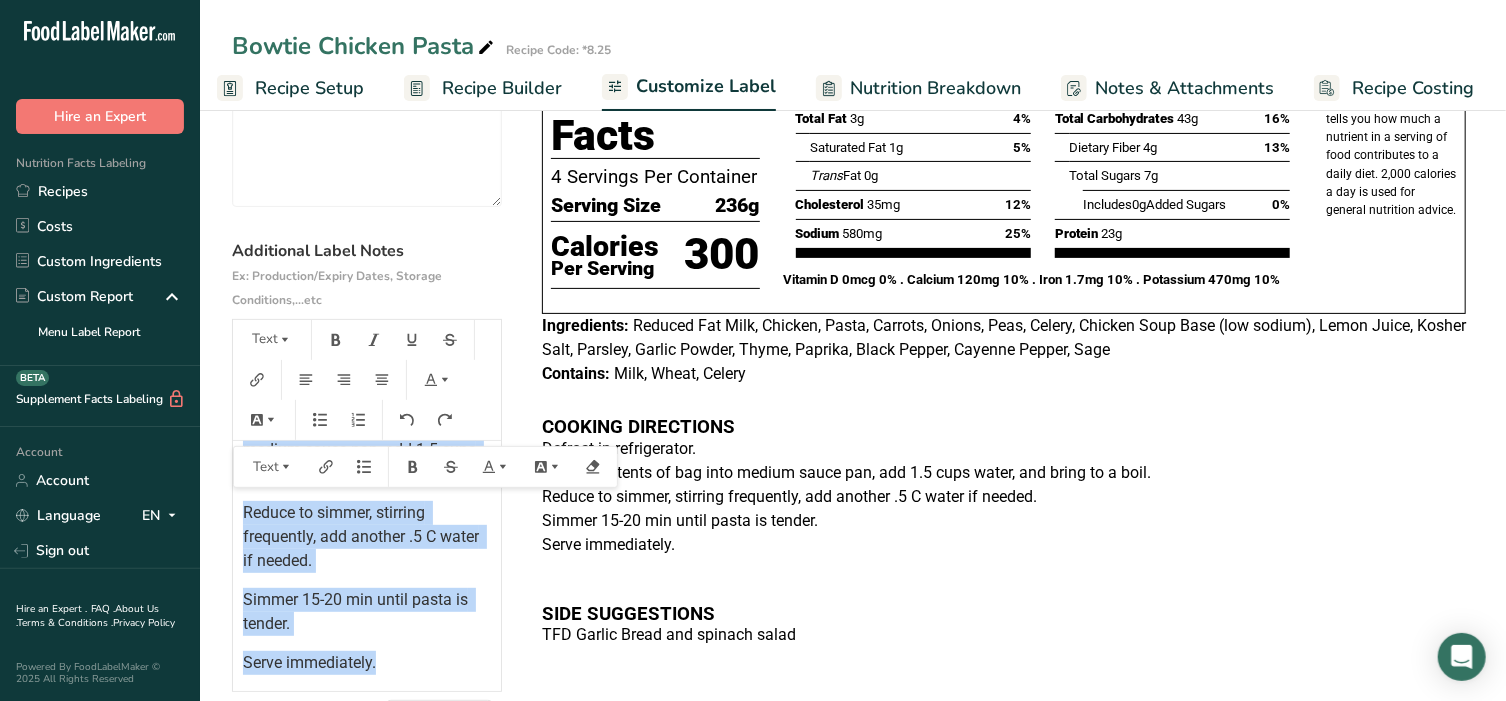 click on "COOKING DIRECTIONS Defrost in refrigerator. Empty contents of bag into medium sauce pan, add 1.5 cups water, and bring to a boil. Reduce to simmer, stirring frequently, add another .5 C water if needed. Simmer 15-20 min until pasta is tender. Serve immediately. SIDE SUGGESTIONS TFD Garlic Bread and spinach salad" at bounding box center (367, 546) 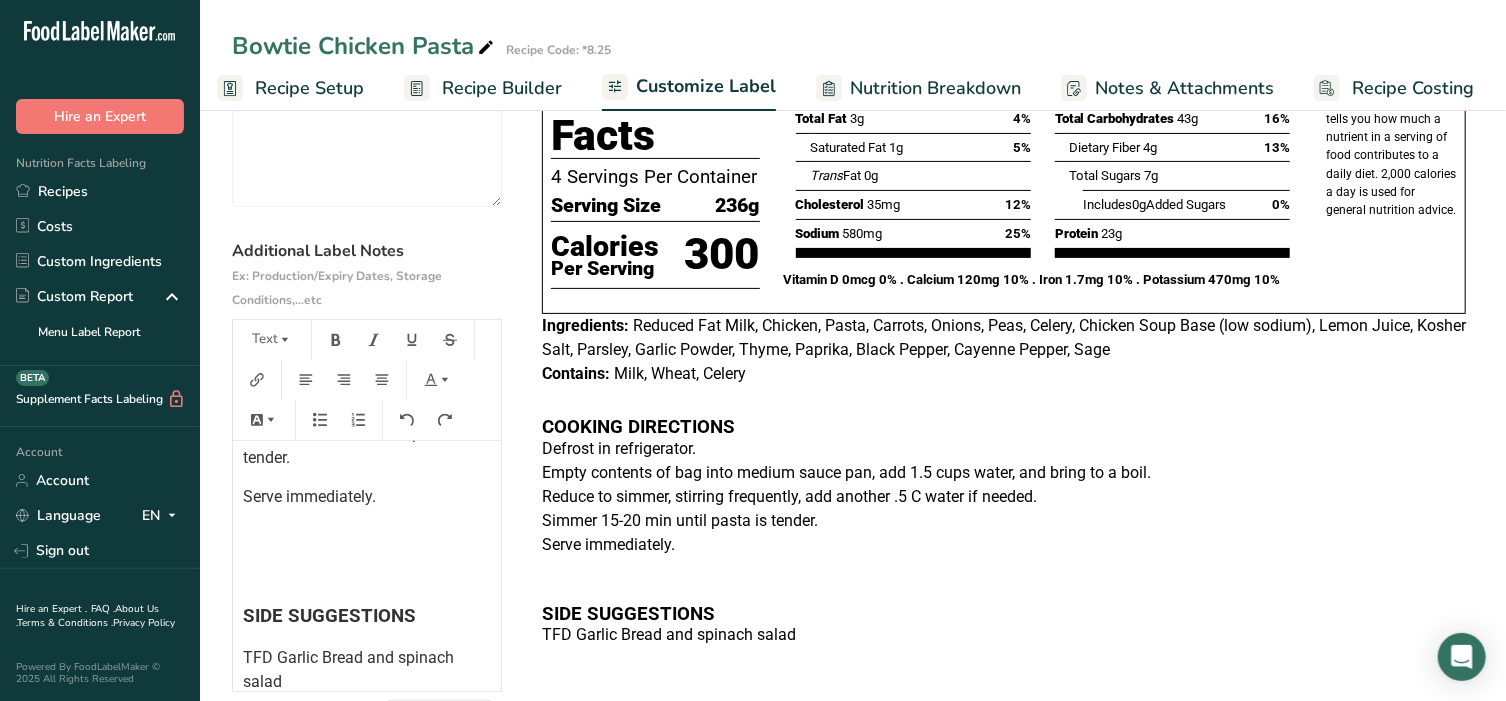 scroll, scrollTop: 0, scrollLeft: 0, axis: both 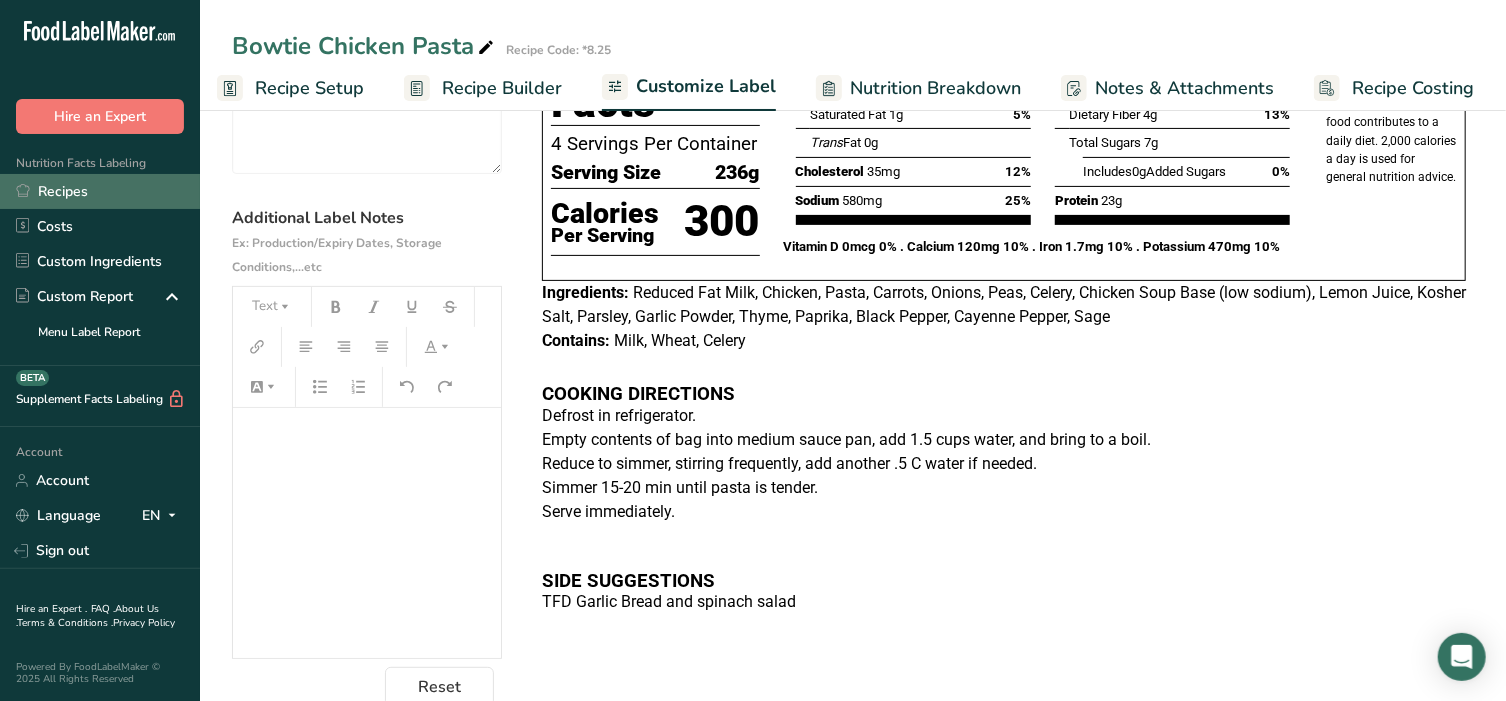 click on "Recipes" at bounding box center [100, 191] 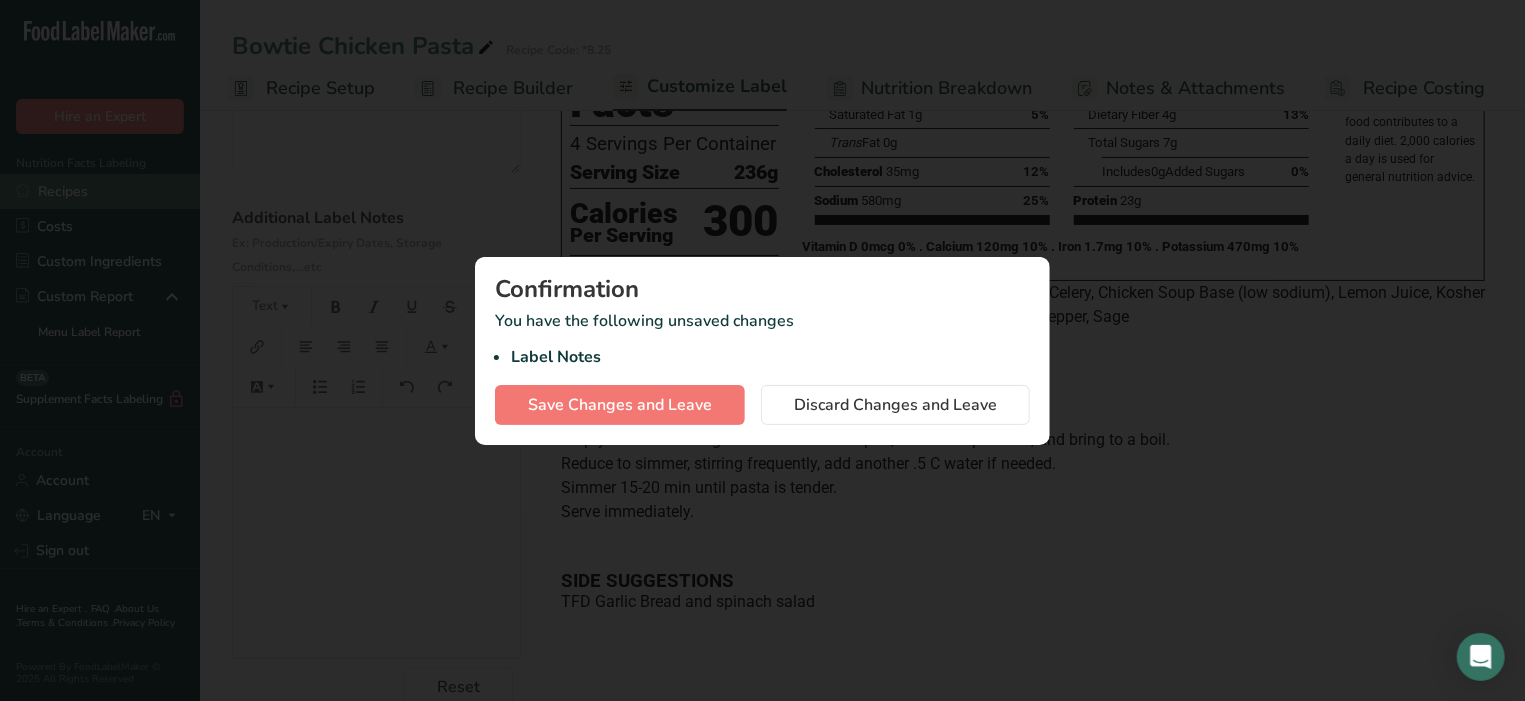 scroll, scrollTop: 0, scrollLeft: 192, axis: horizontal 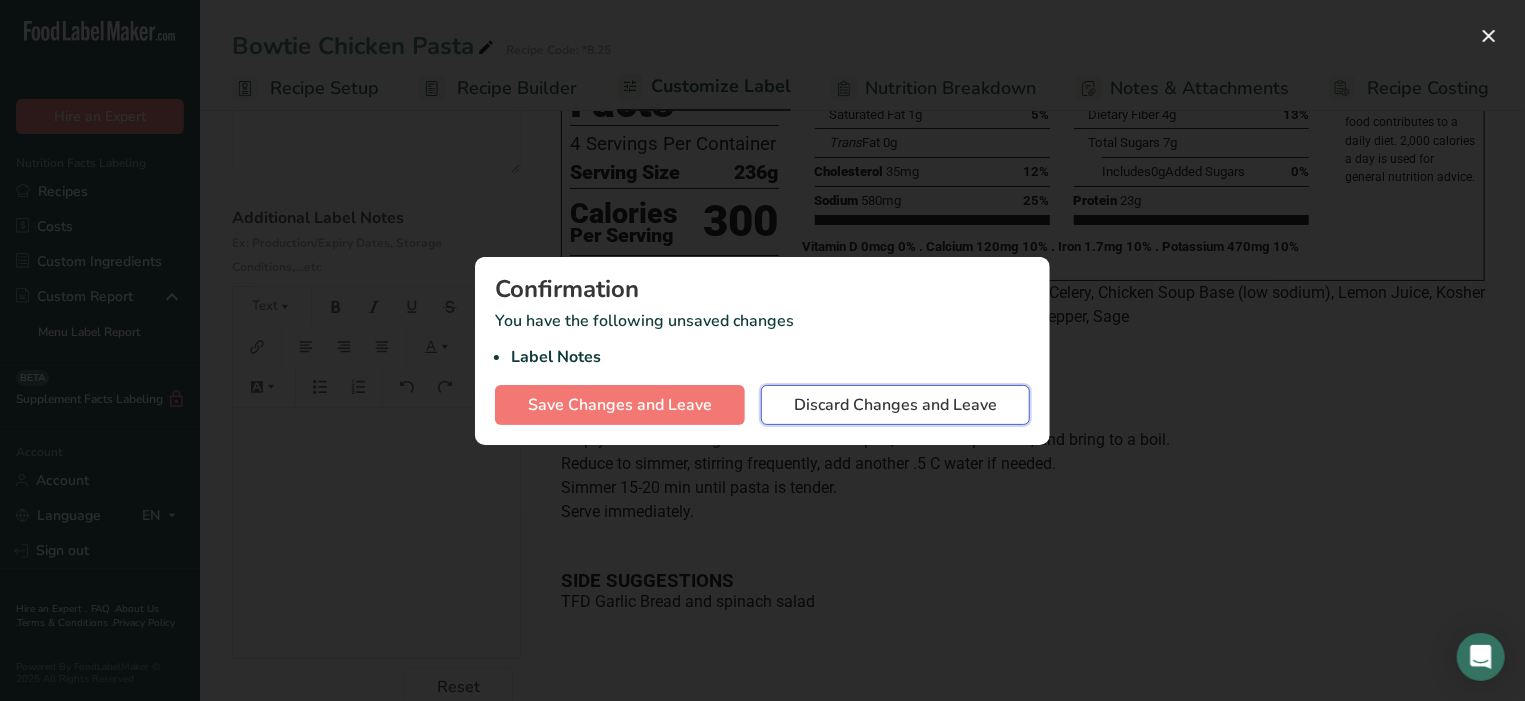 click on "Discard Changes and Leave" at bounding box center [895, 405] 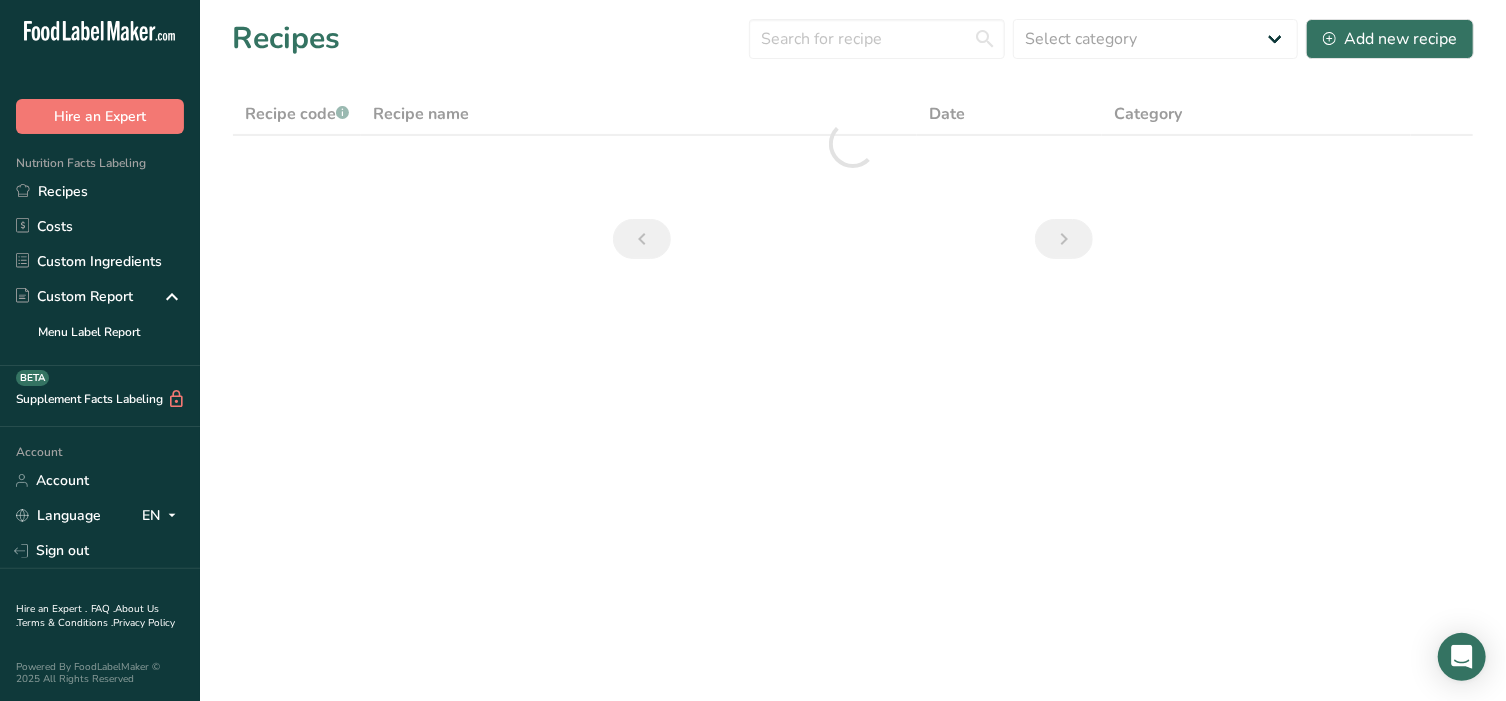 scroll, scrollTop: 0, scrollLeft: 0, axis: both 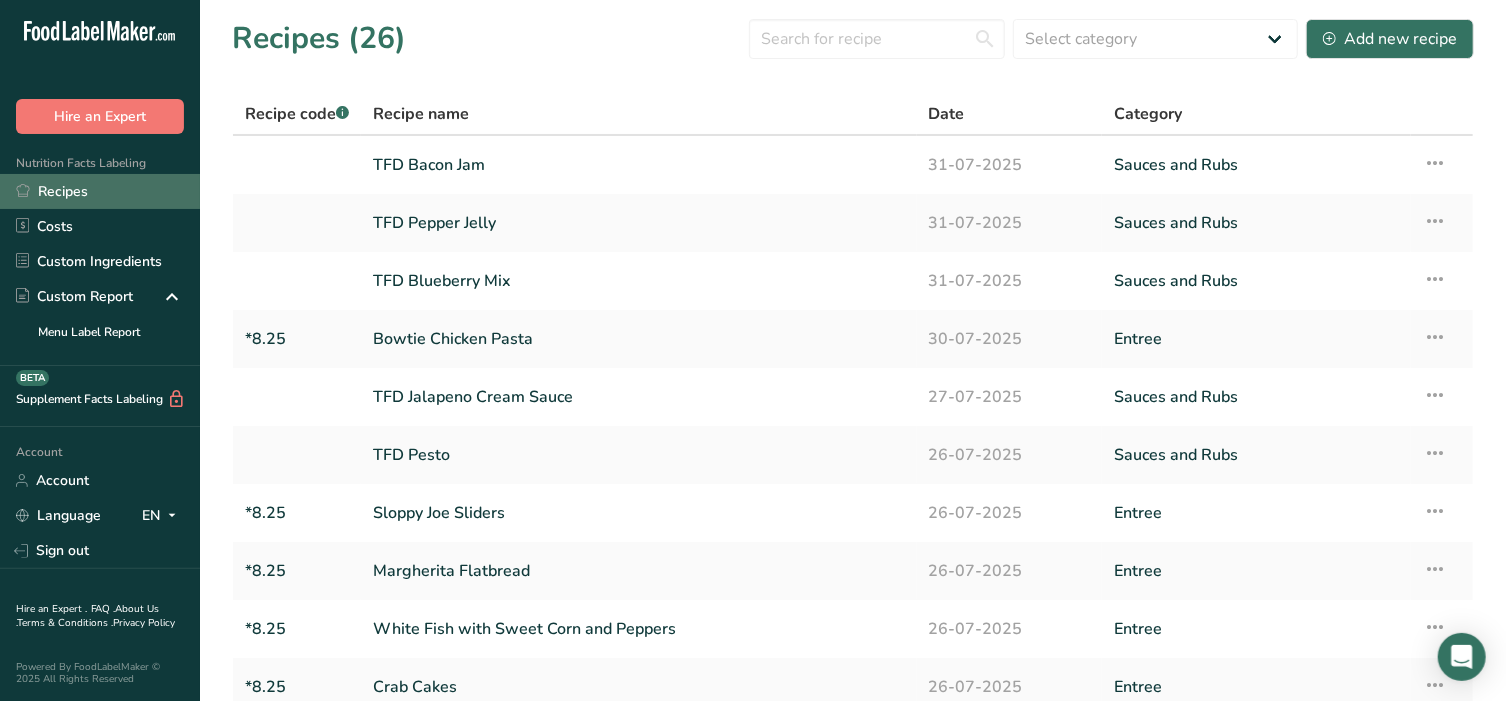 click on "Recipes" at bounding box center [100, 191] 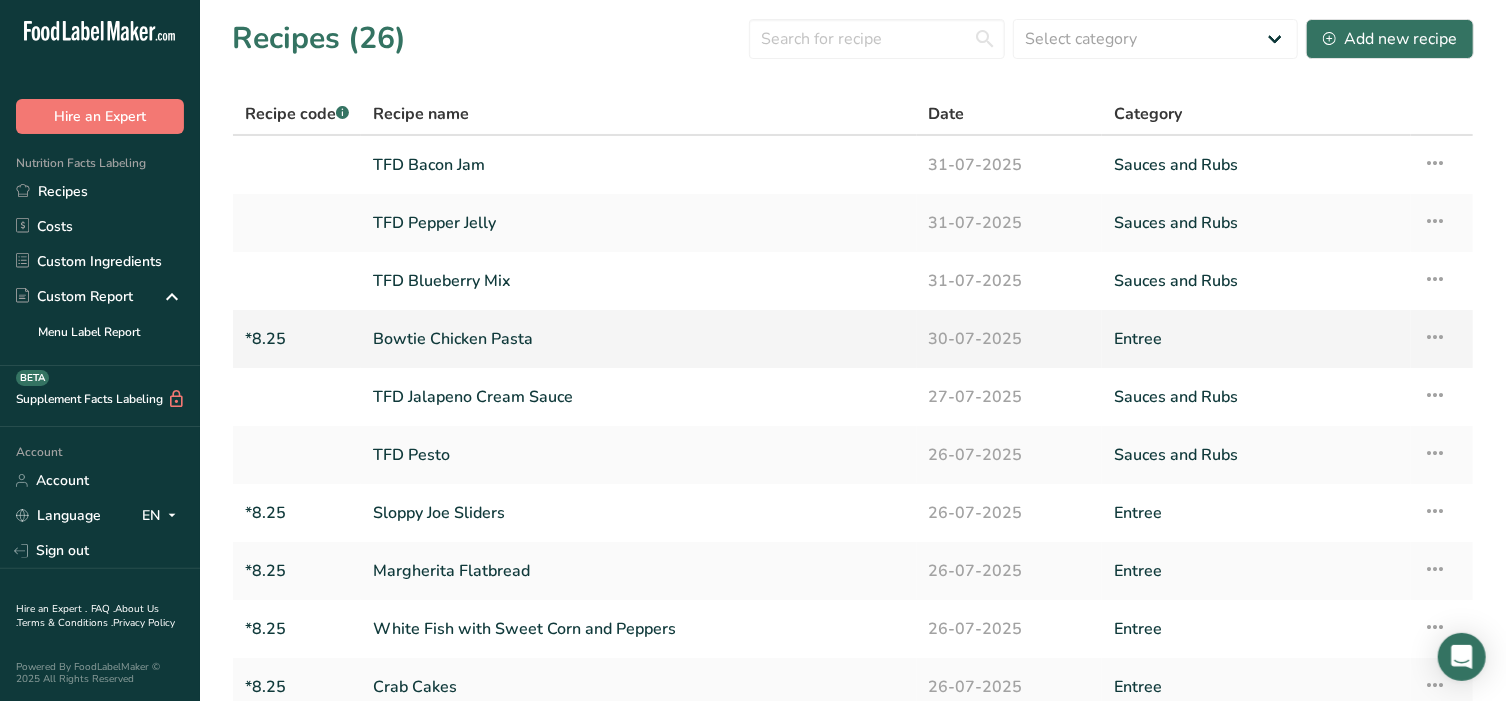 click on "Bowtie Chicken Pasta" at bounding box center (639, 339) 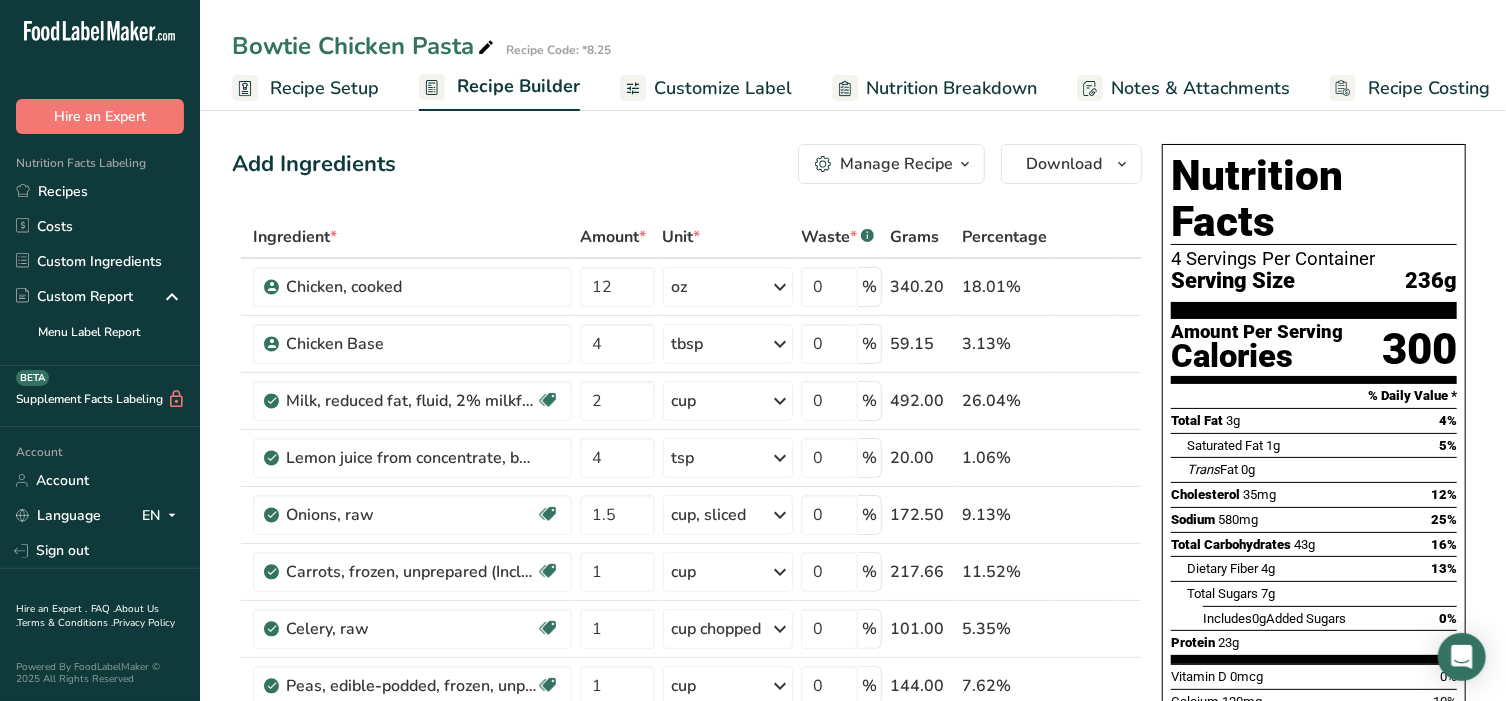 click on "Customize Label" at bounding box center (723, 88) 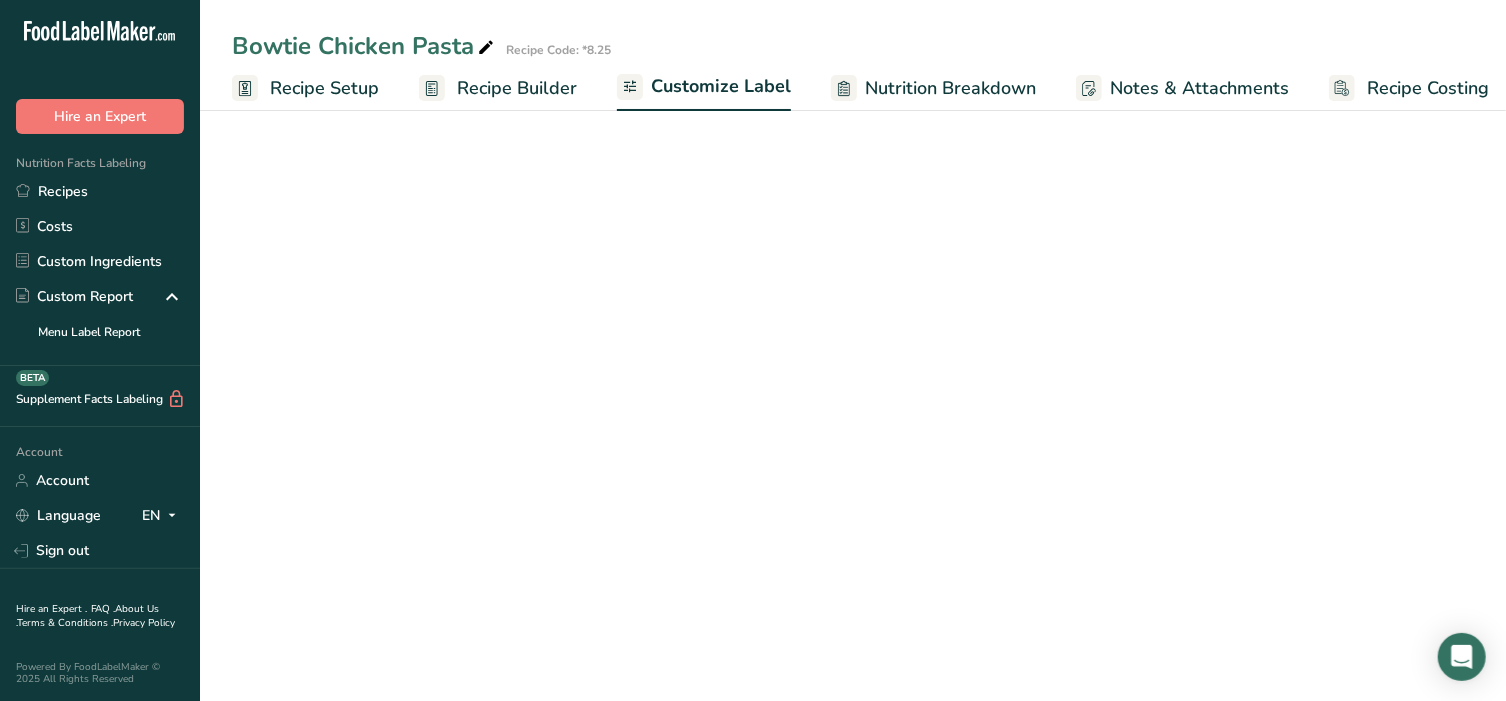scroll, scrollTop: 0, scrollLeft: 15, axis: horizontal 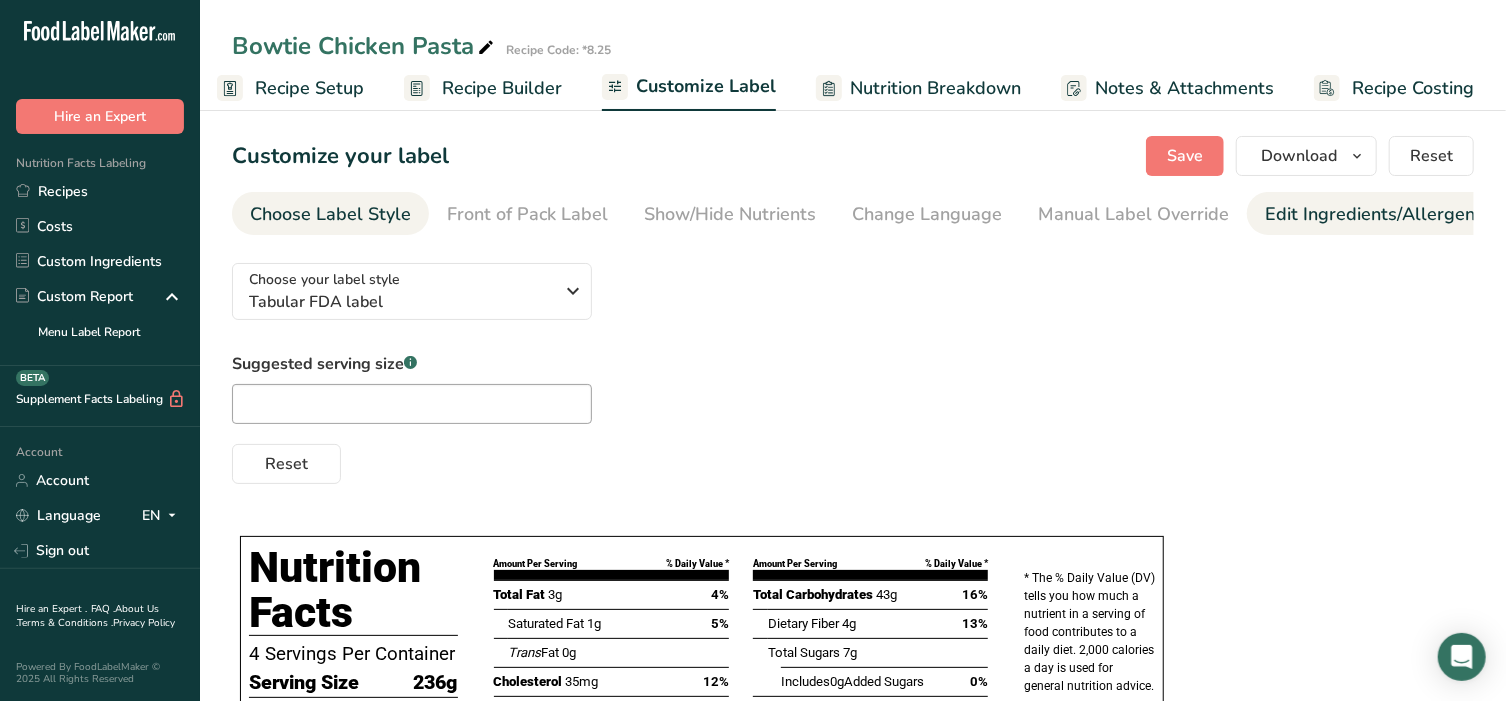 click on "Edit Ingredients/Allergens List" at bounding box center [1392, 214] 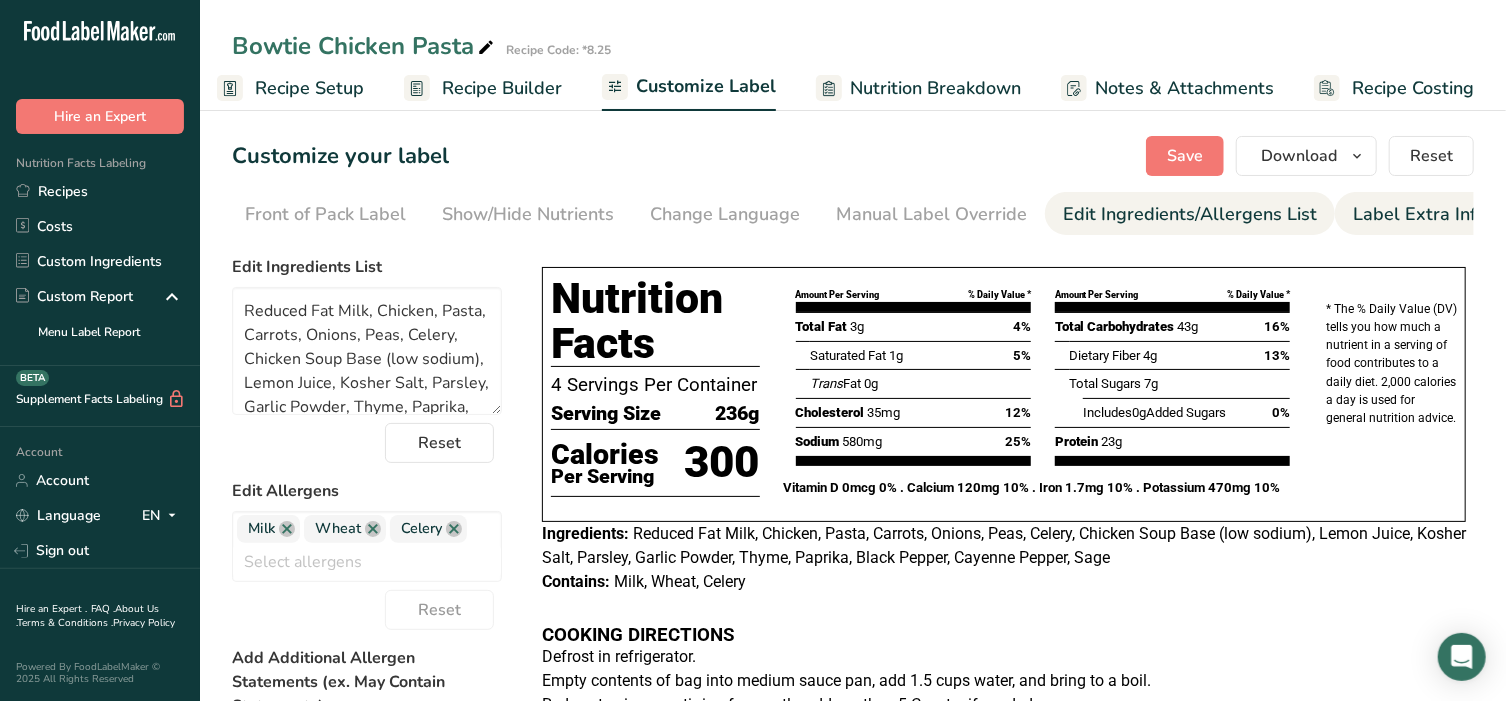 scroll, scrollTop: 0, scrollLeft: 210, axis: horizontal 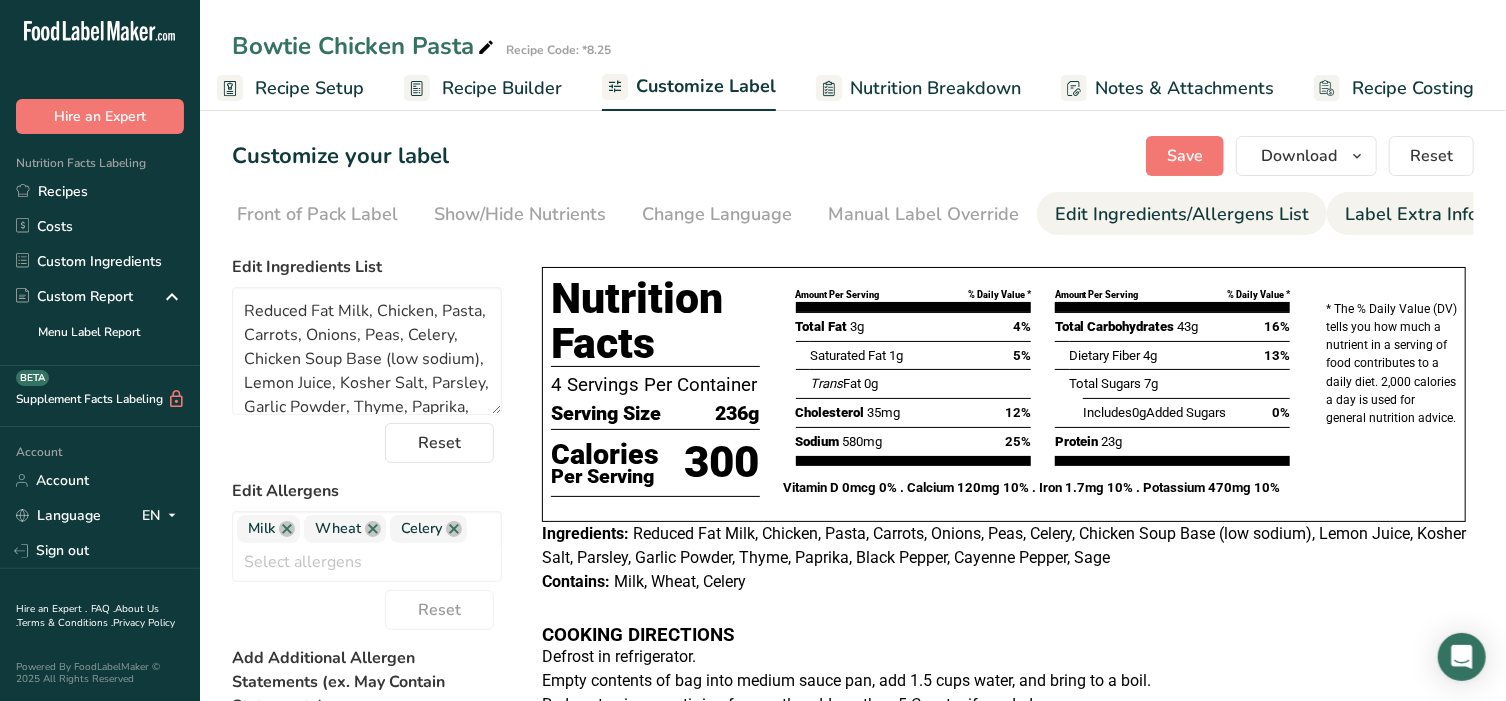 click on "Label Extra Info" at bounding box center [1411, 214] 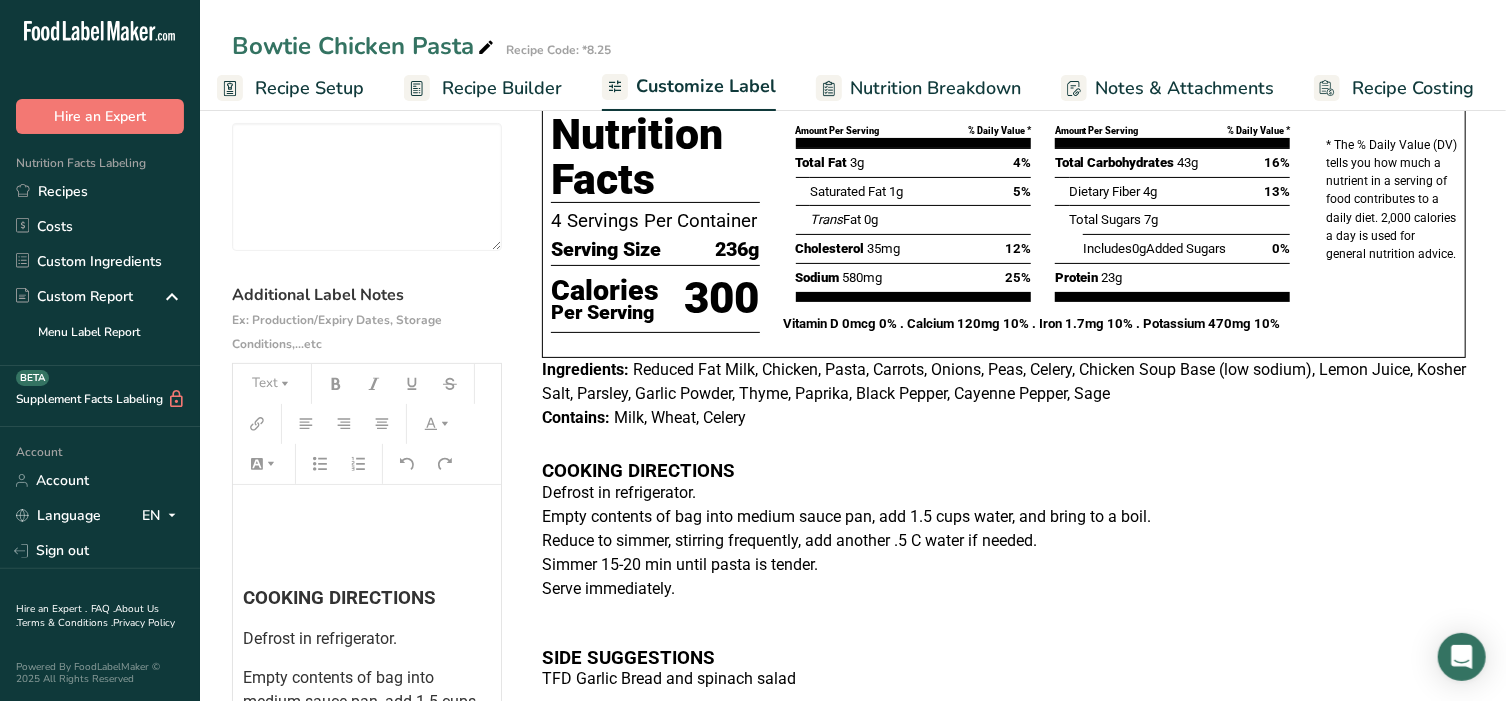 scroll, scrollTop: 166, scrollLeft: 0, axis: vertical 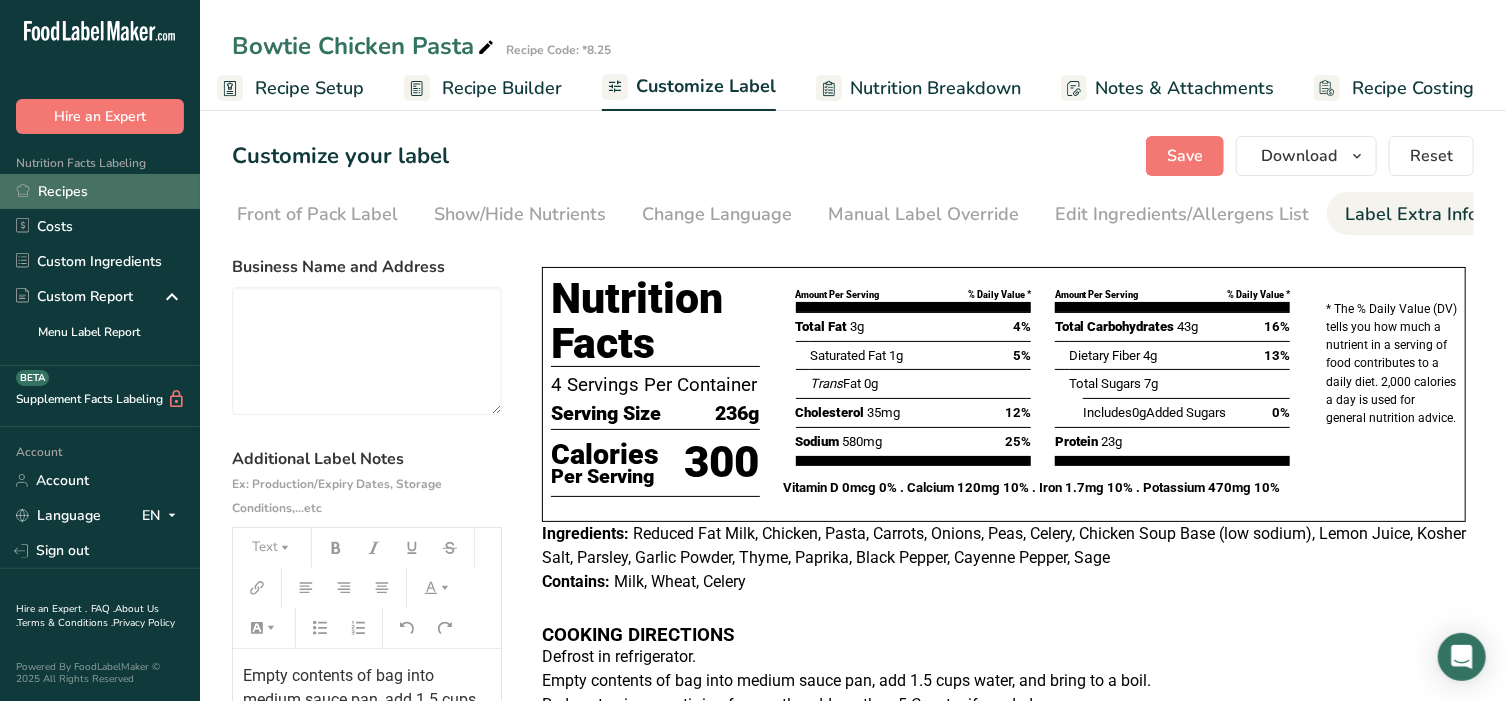 click on "Recipes" at bounding box center (100, 191) 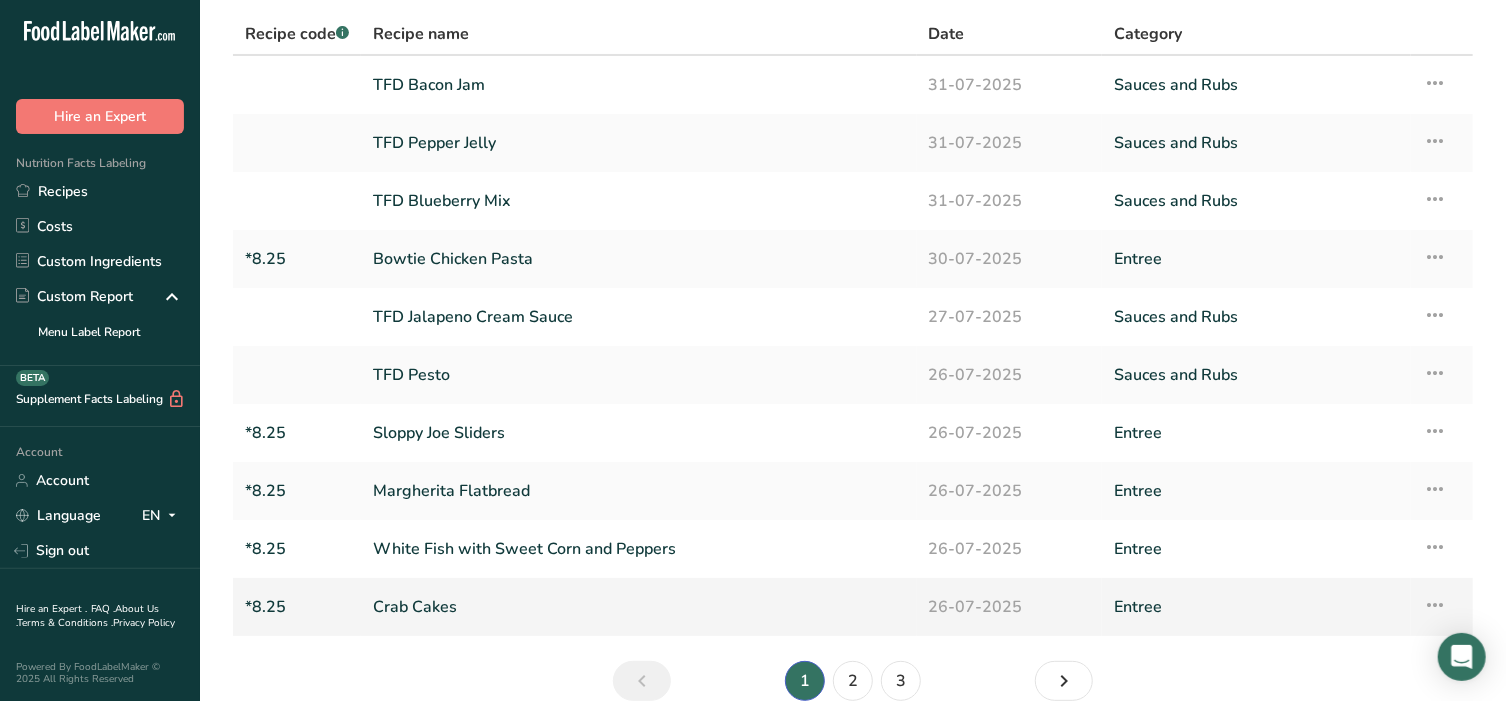 scroll, scrollTop: 83, scrollLeft: 0, axis: vertical 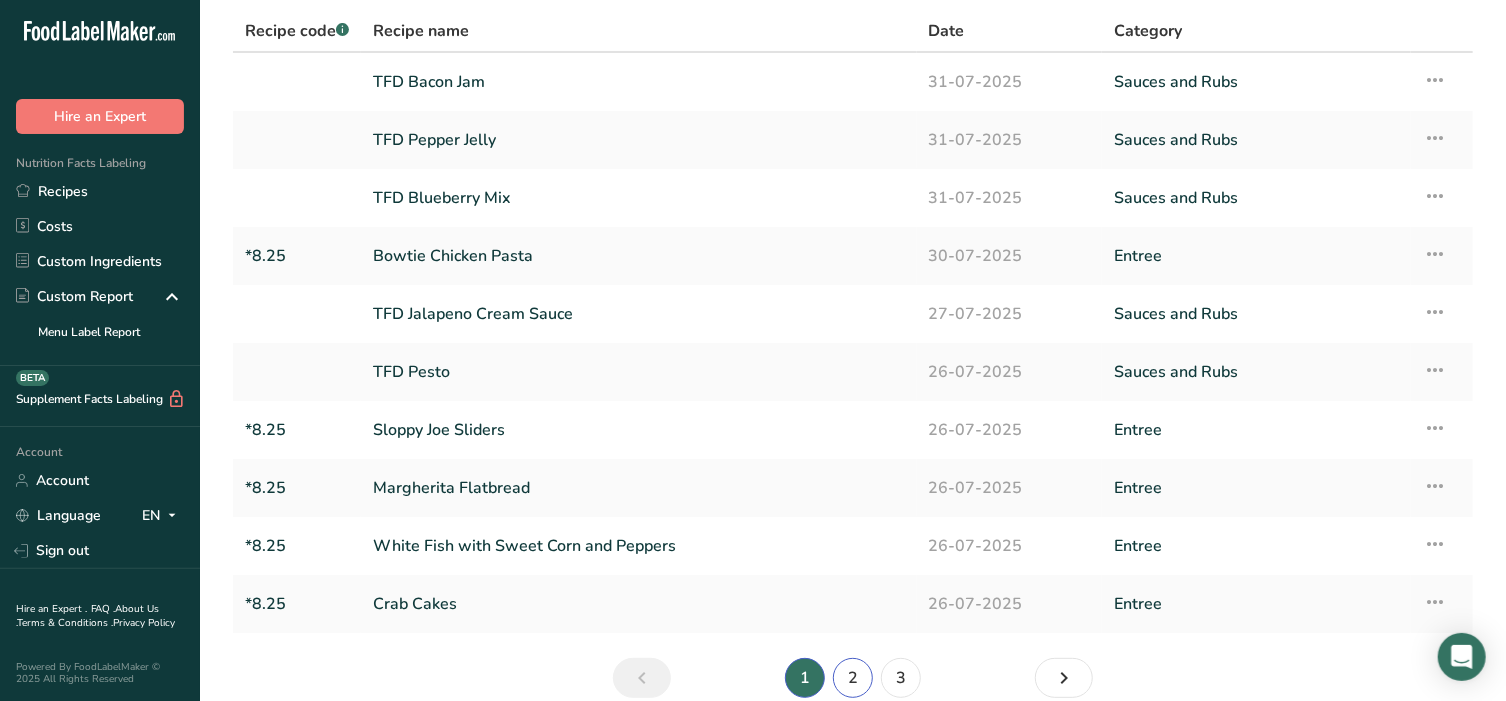 click on "2" at bounding box center [853, 678] 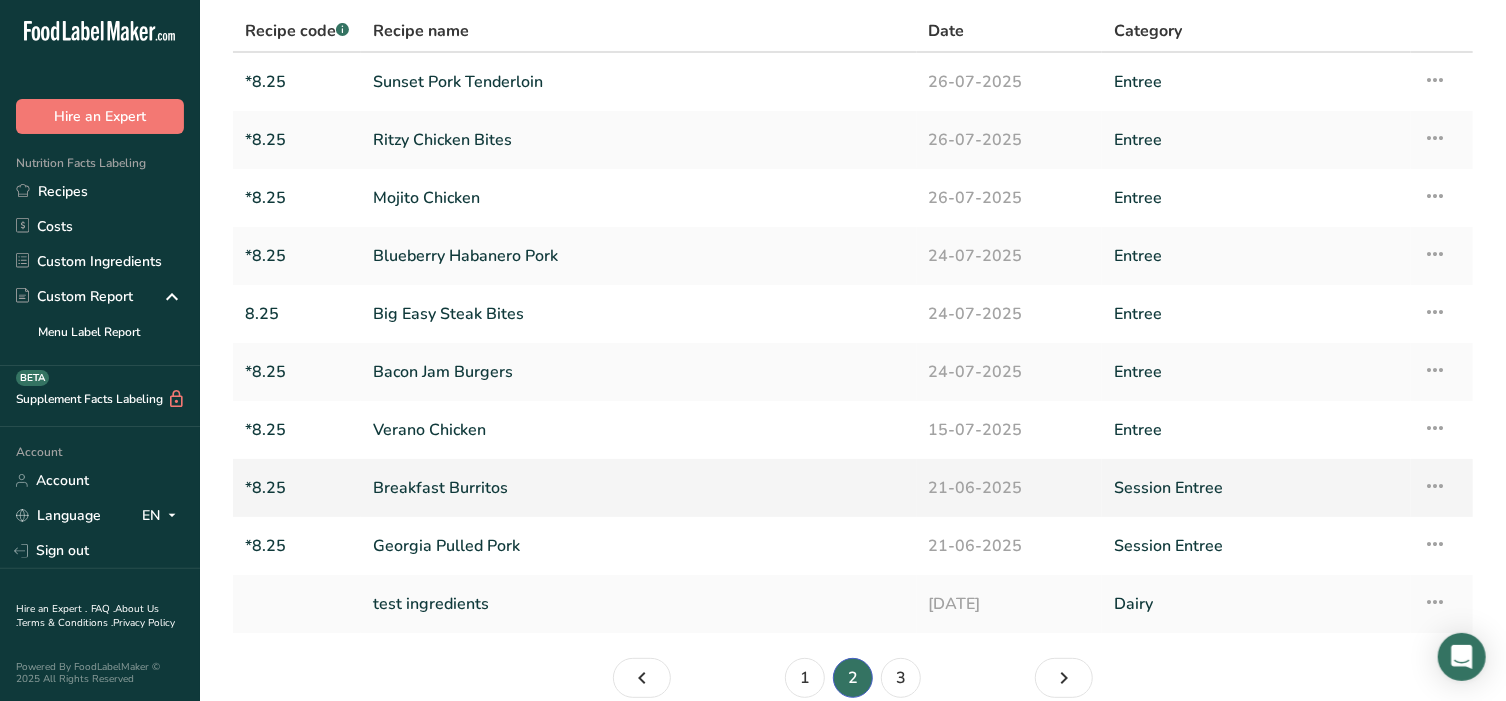 click on "Breakfast Burritos" at bounding box center [639, 488] 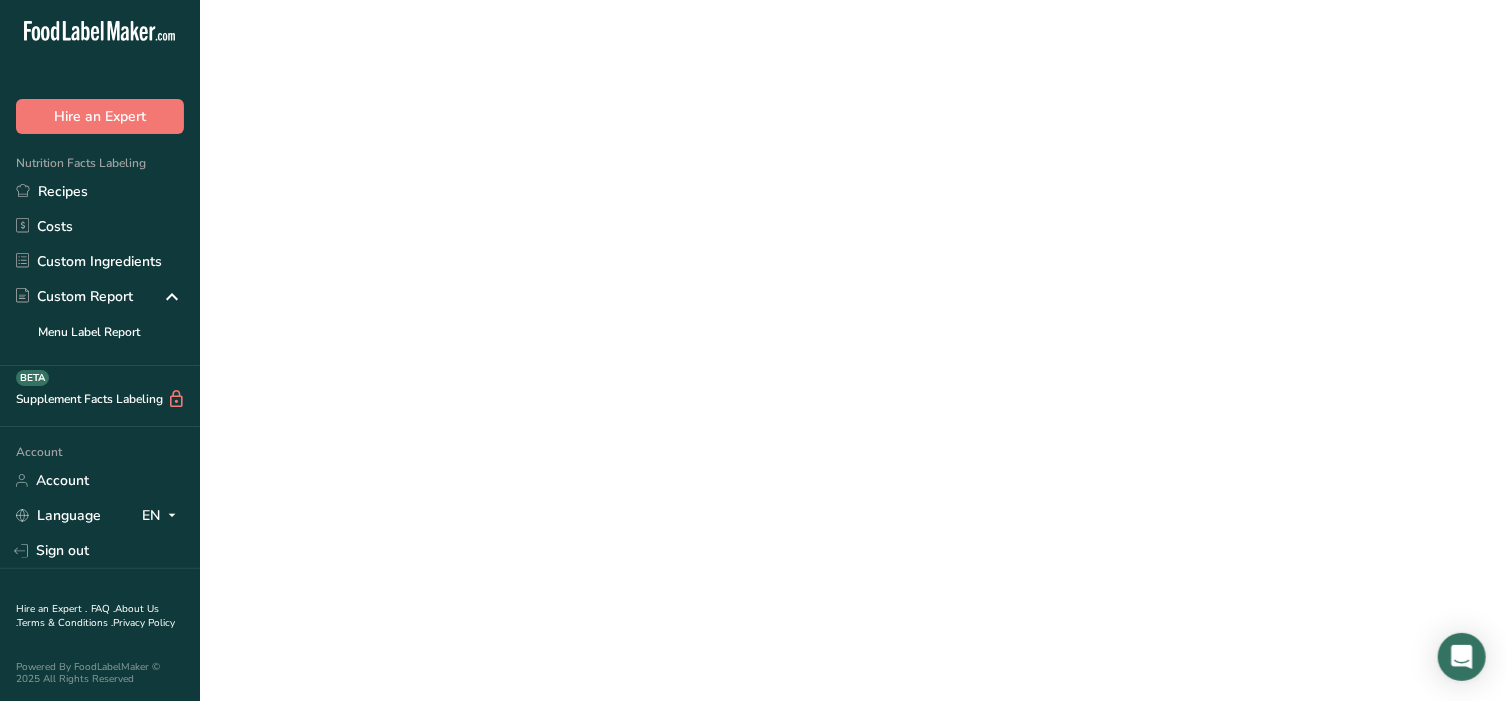 scroll, scrollTop: 0, scrollLeft: 0, axis: both 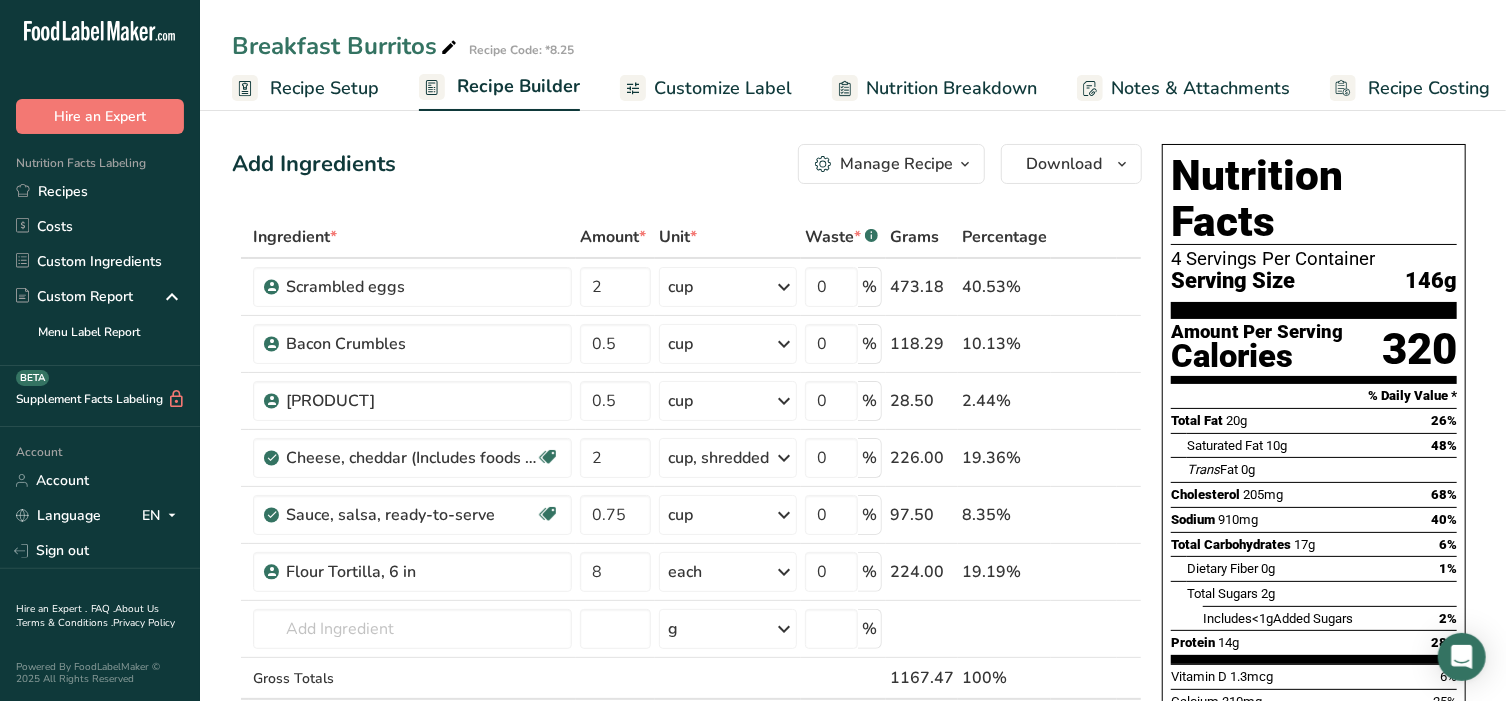 click on "Customize Label" at bounding box center [723, 88] 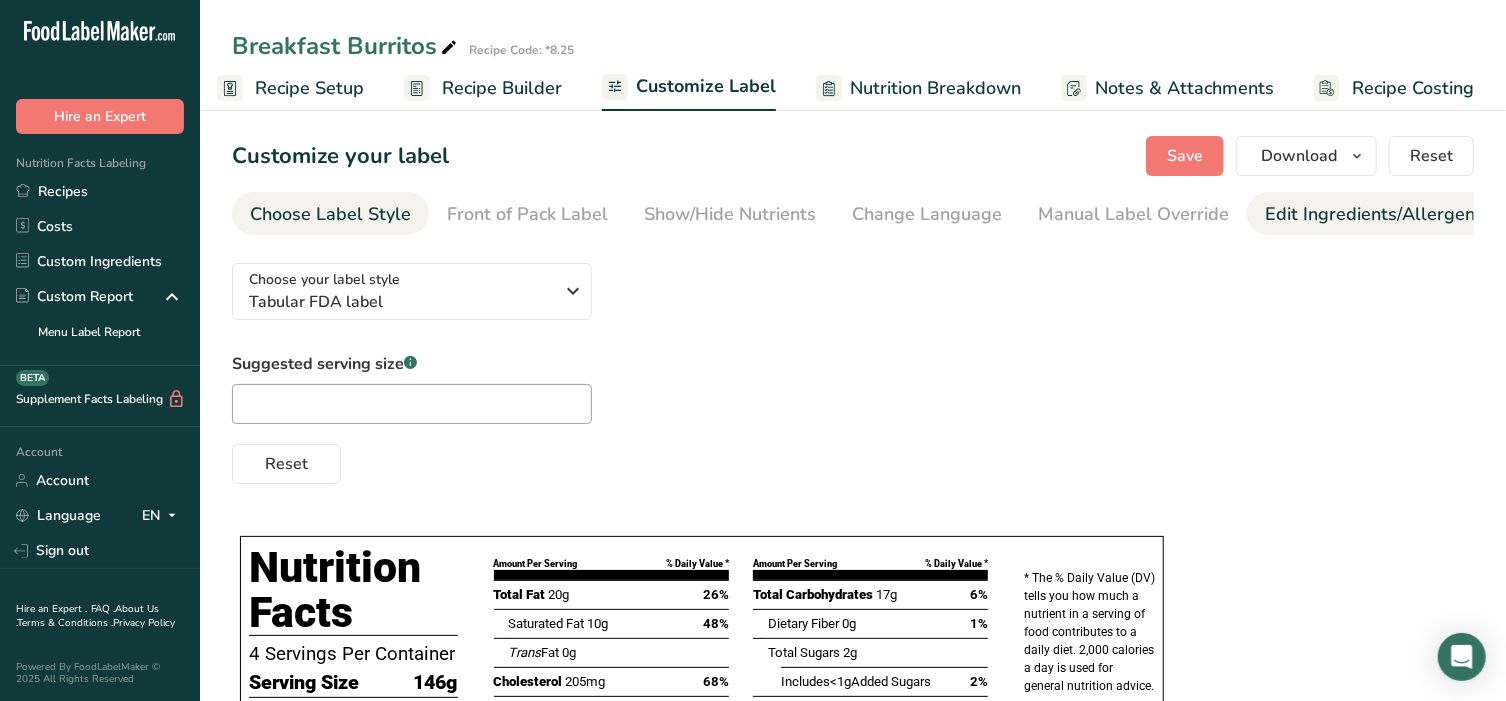 click on "Edit Ingredients/Allergens List" at bounding box center (1392, 214) 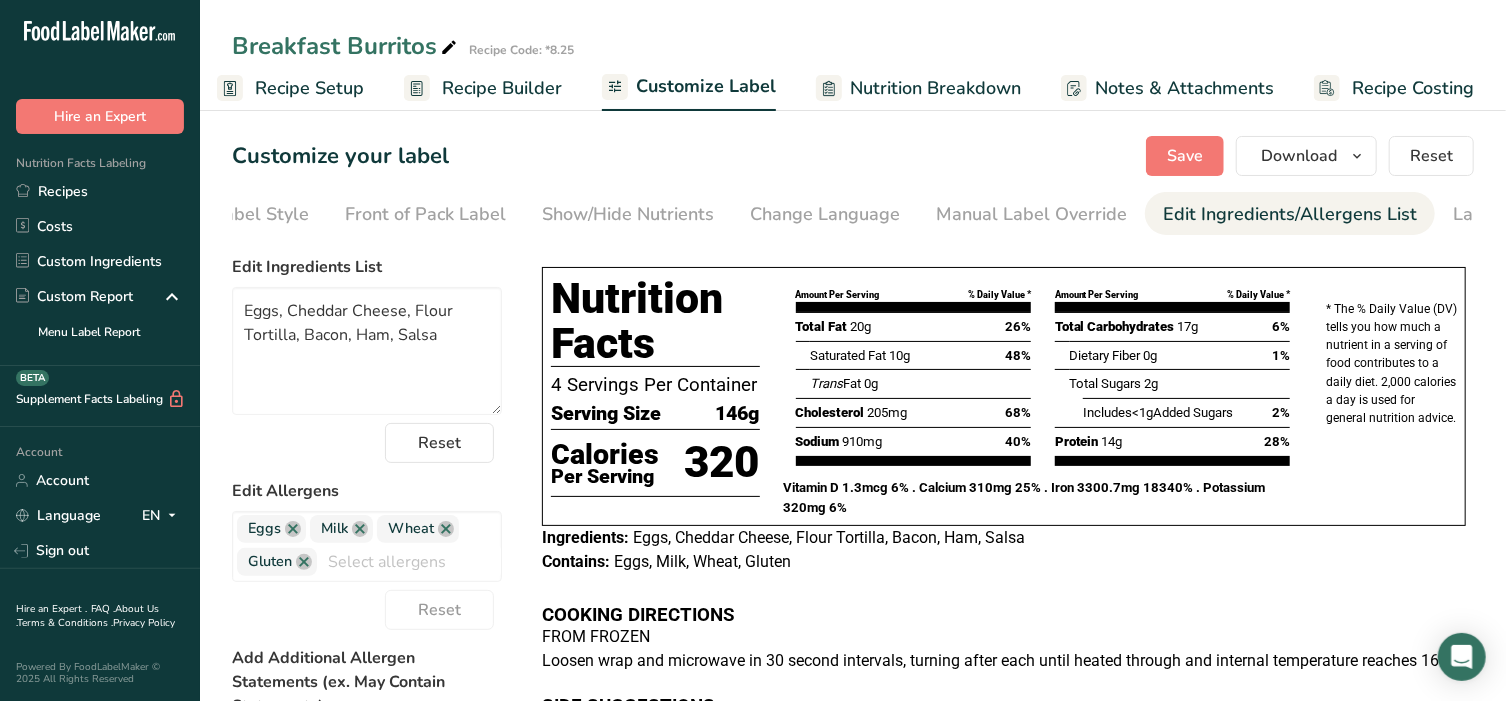 scroll, scrollTop: 0, scrollLeft: 210, axis: horizontal 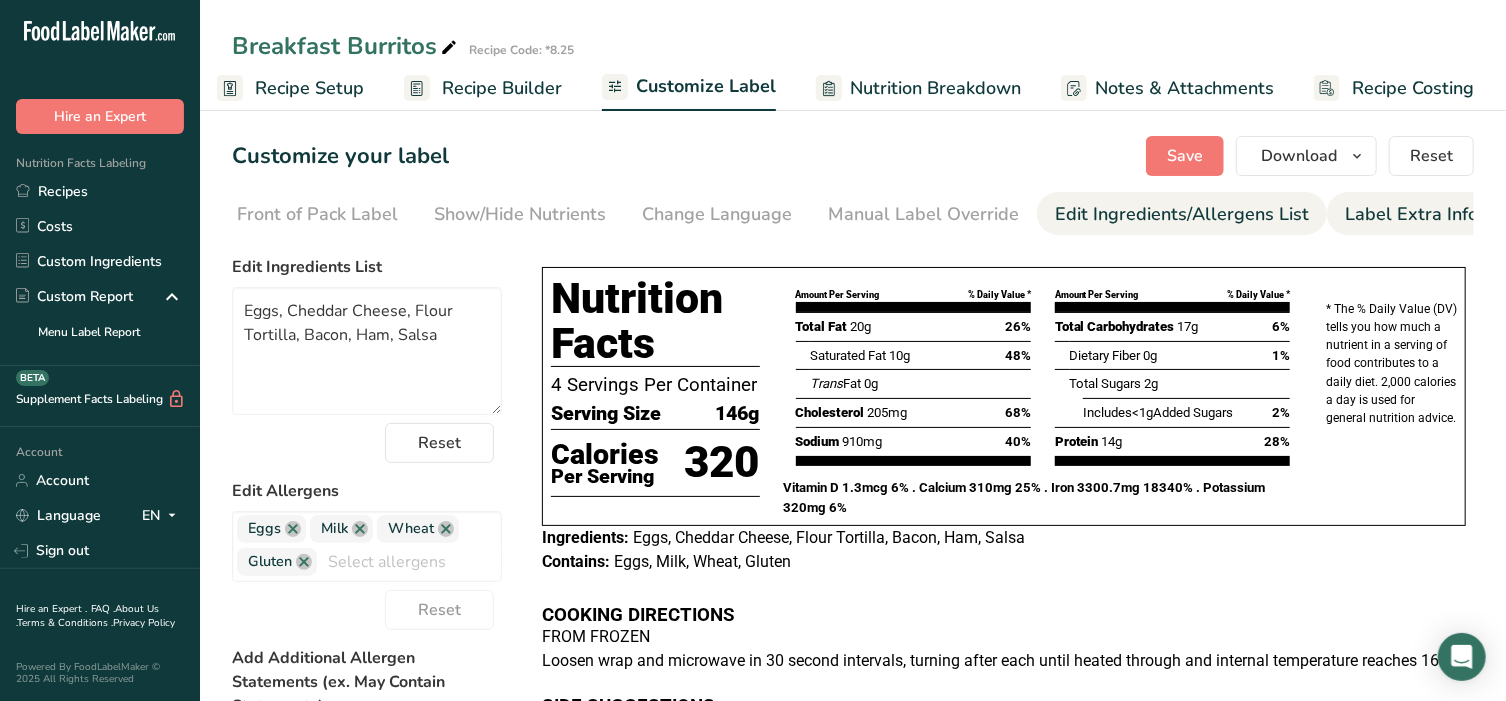 click on "Label Extra Info" at bounding box center [1411, 214] 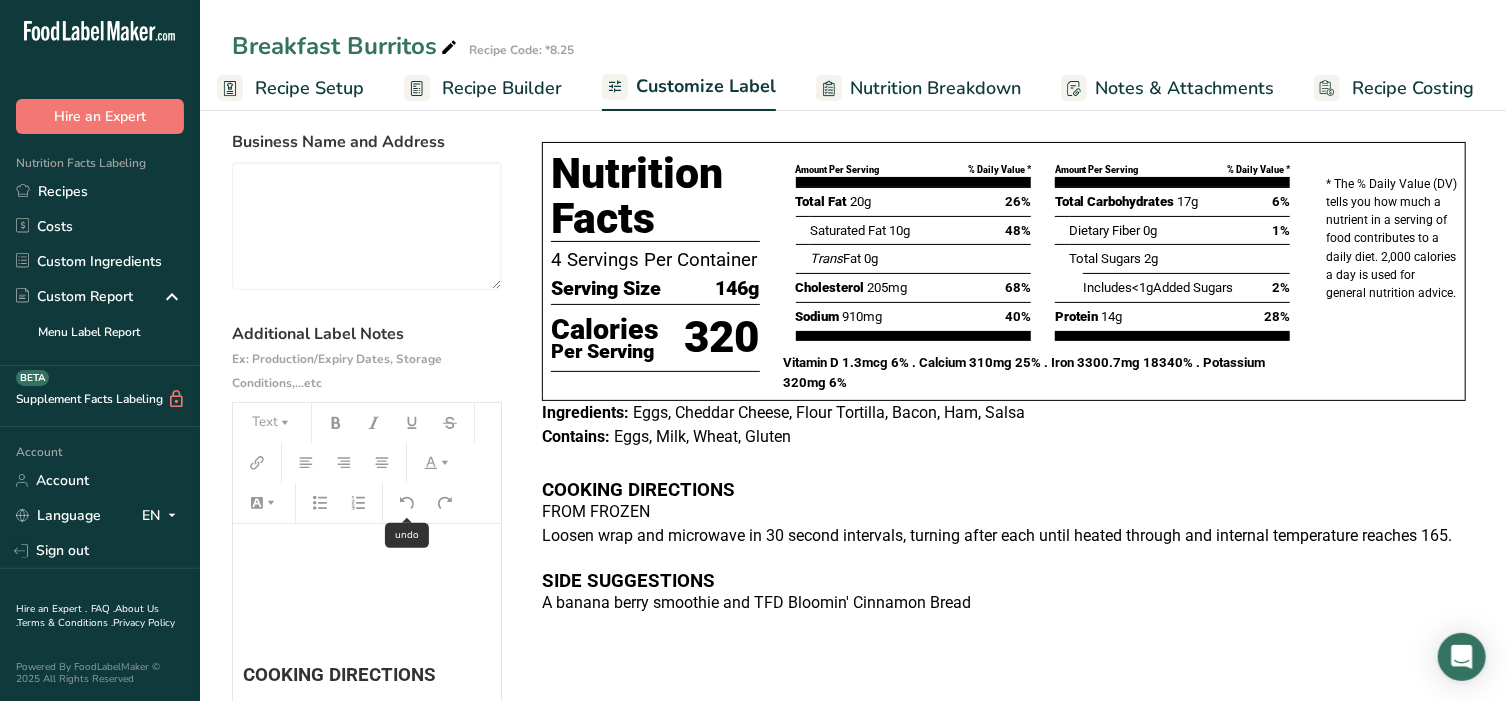 scroll, scrollTop: 282, scrollLeft: 0, axis: vertical 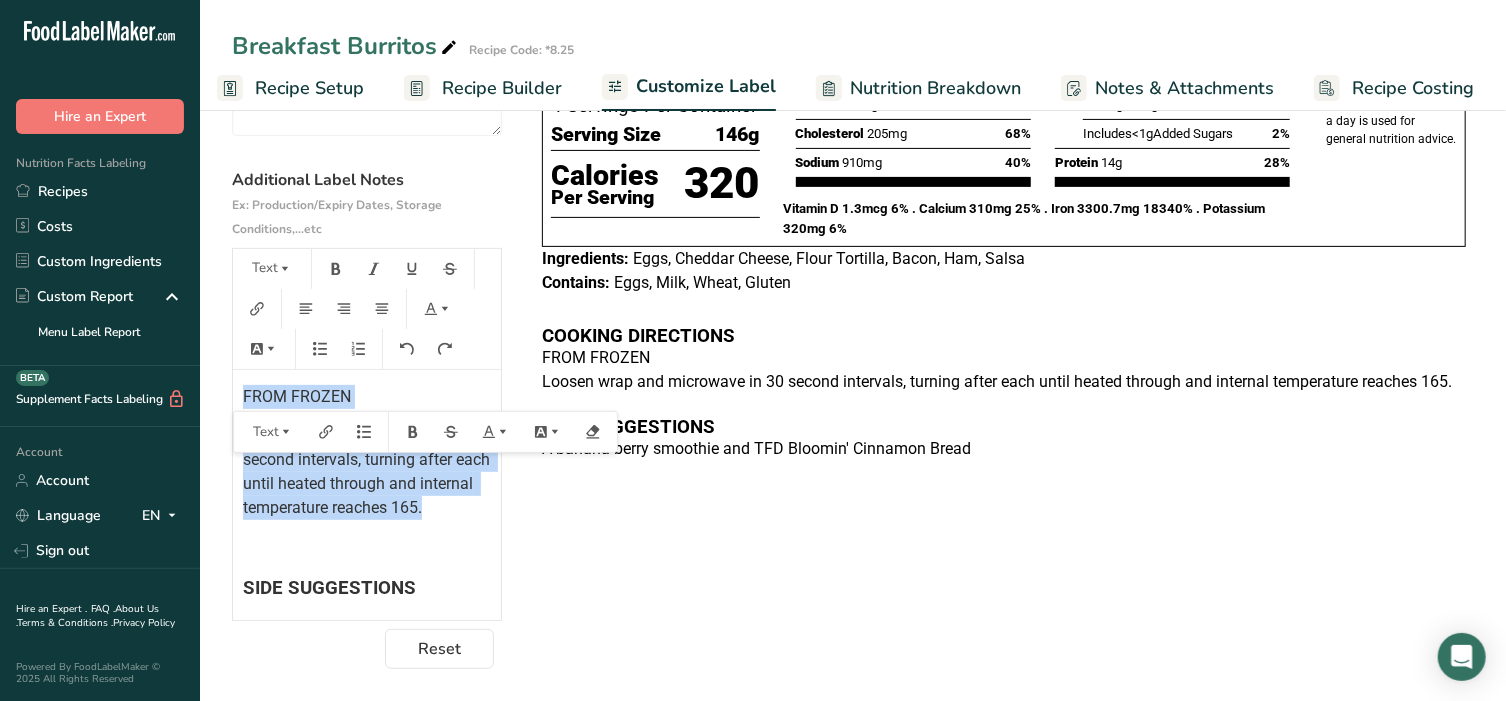 drag, startPoint x: 385, startPoint y: 534, endPoint x: 242, endPoint y: 399, distance: 196.65706 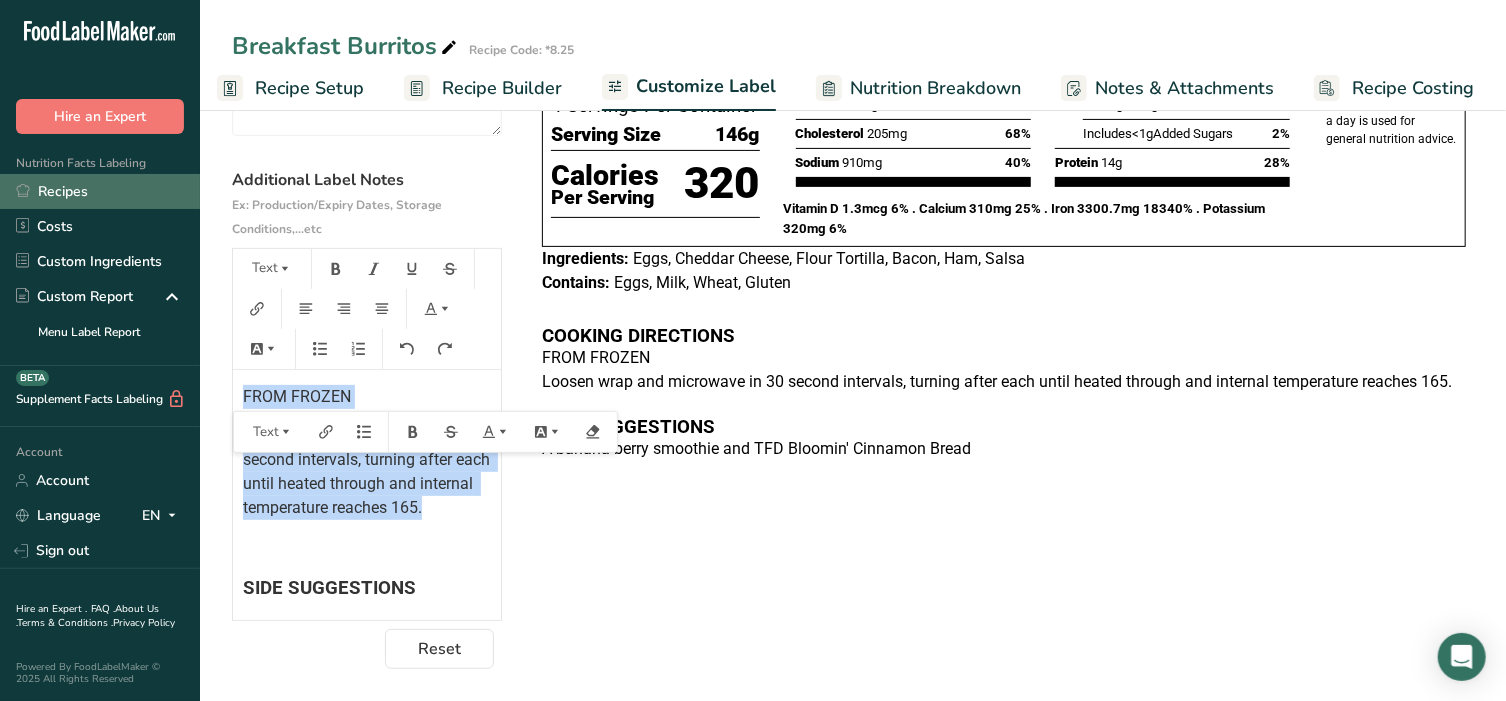 click on "Recipes" at bounding box center (100, 191) 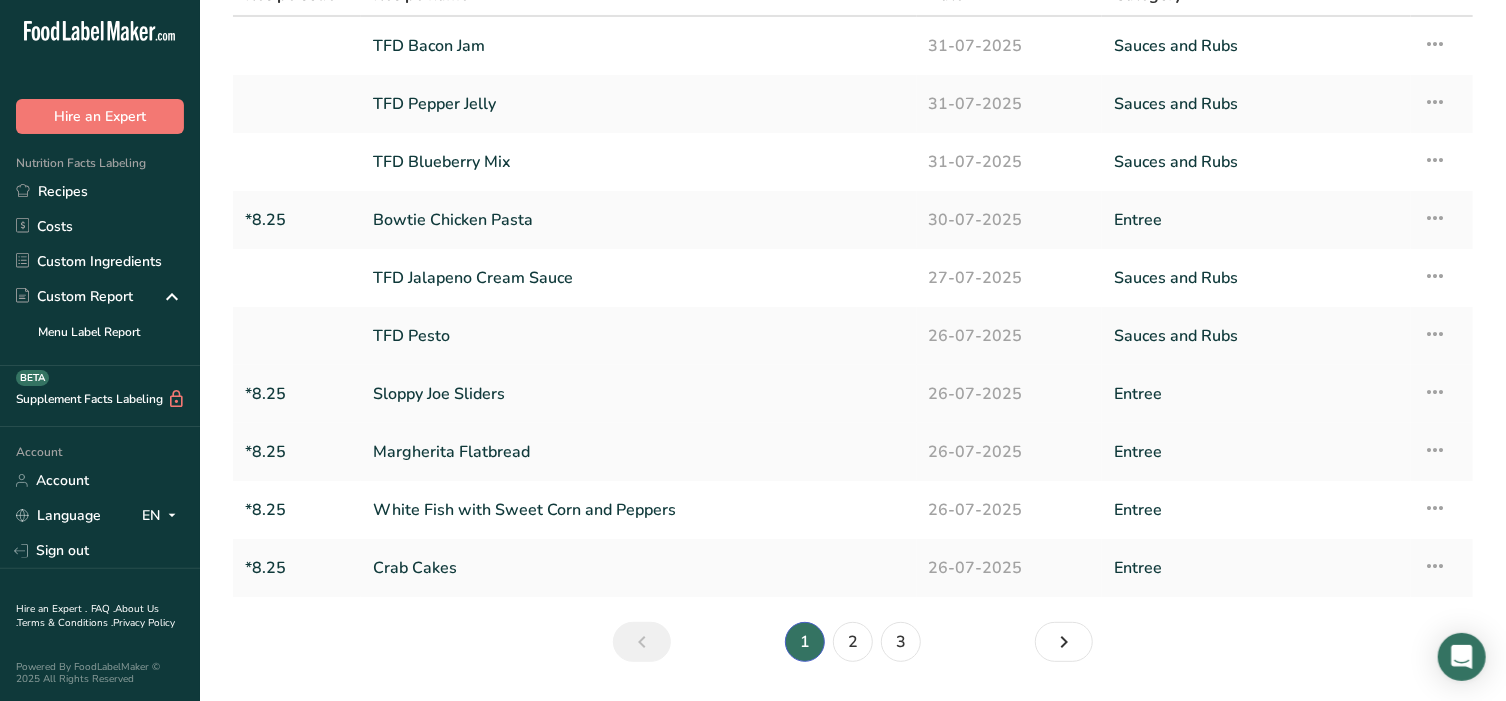 scroll, scrollTop: 125, scrollLeft: 0, axis: vertical 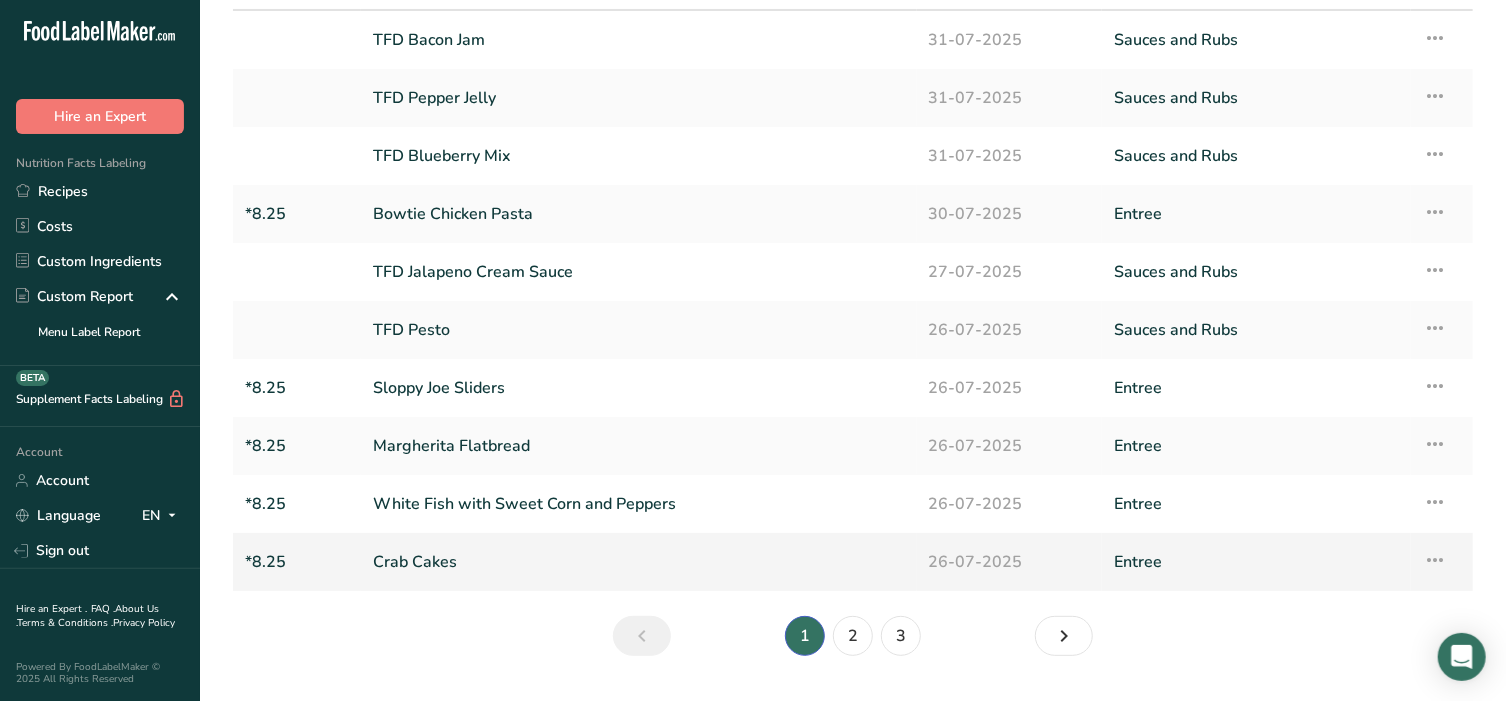 click on "Crab Cakes" at bounding box center (639, 562) 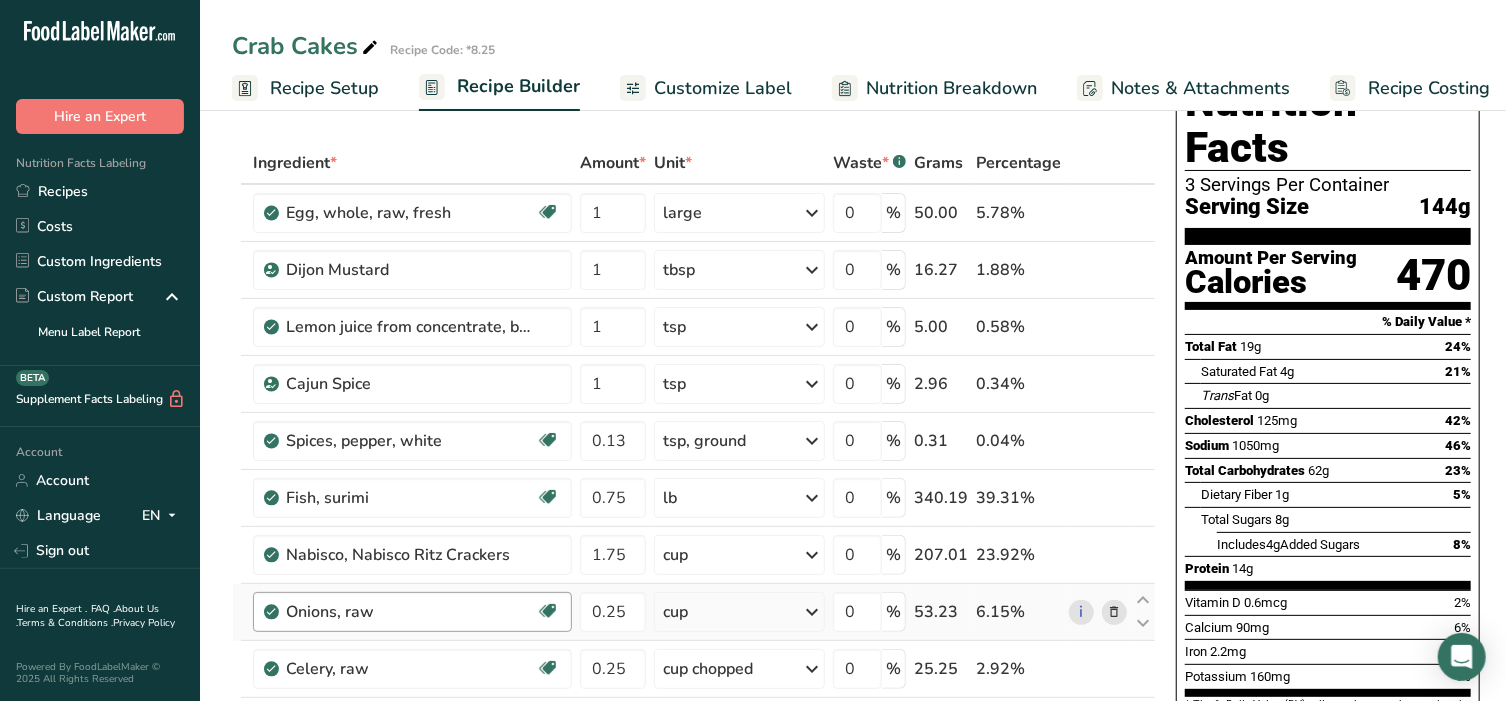 scroll, scrollTop: 125, scrollLeft: 0, axis: vertical 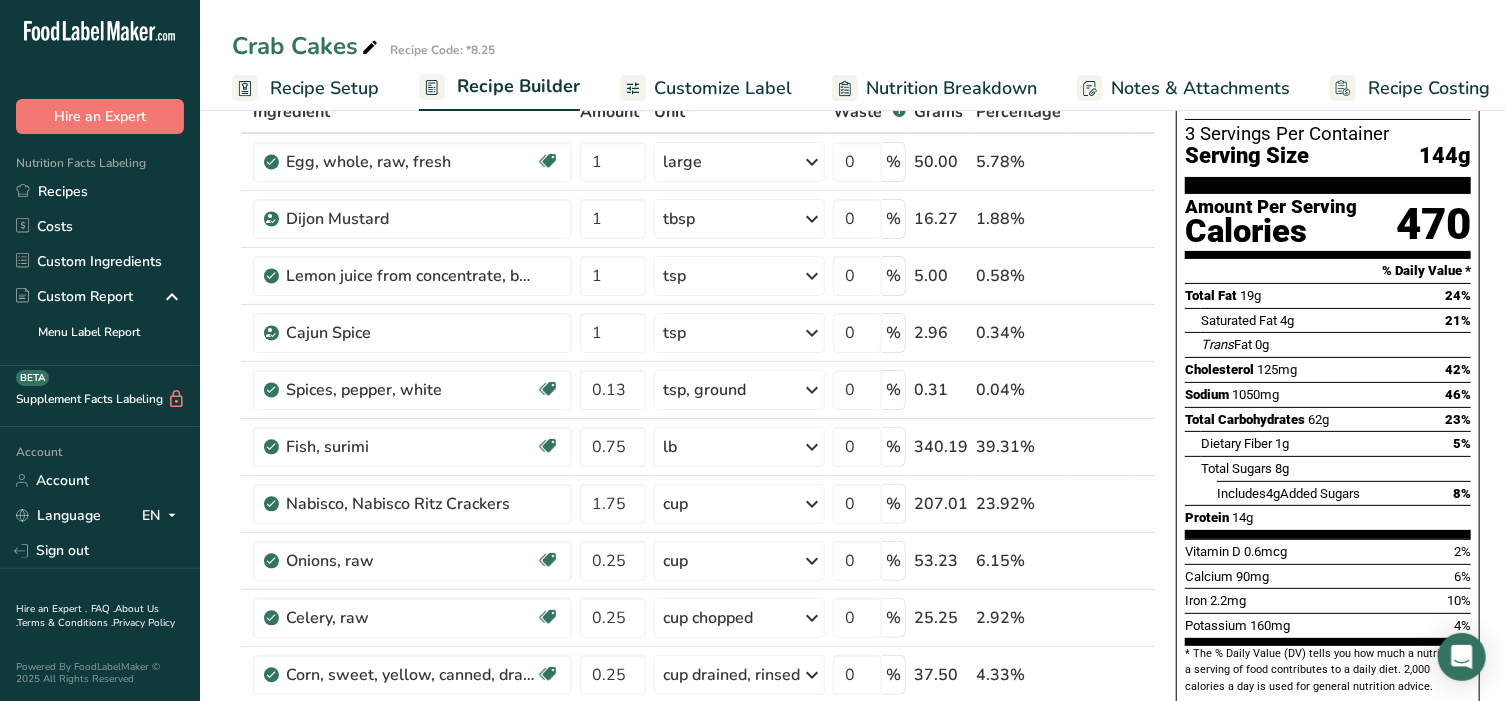 click on "Customize Label" at bounding box center (723, 88) 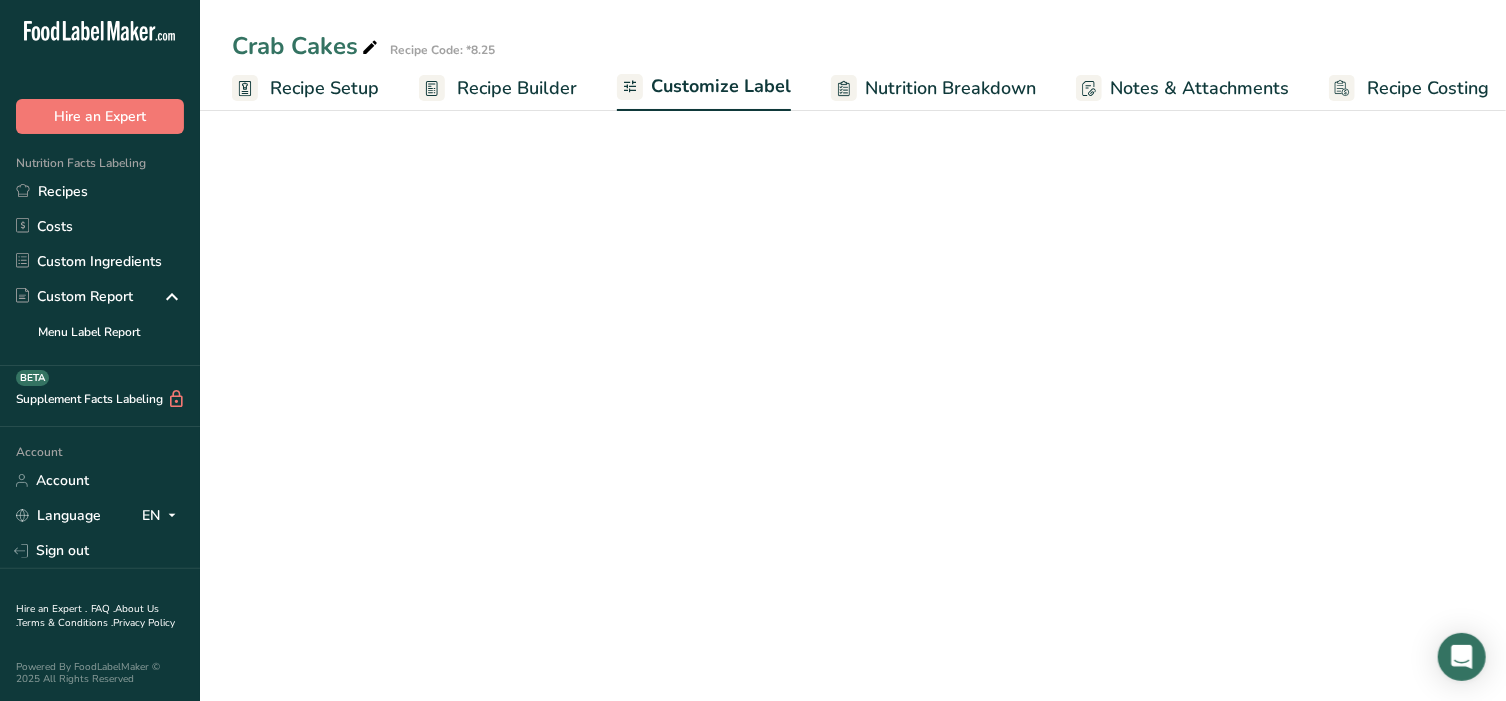 scroll, scrollTop: 0, scrollLeft: 15, axis: horizontal 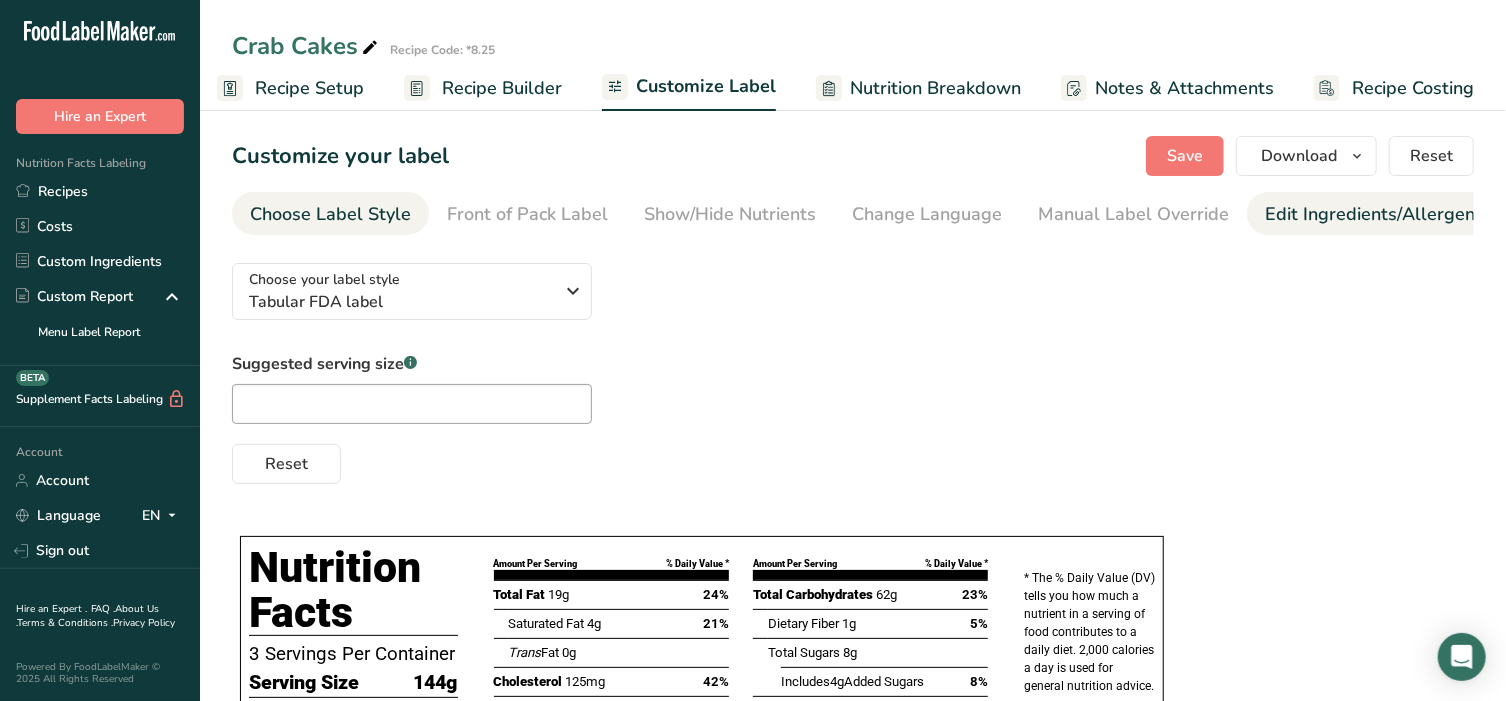 click on "Edit Ingredients/Allergens List" at bounding box center (1392, 214) 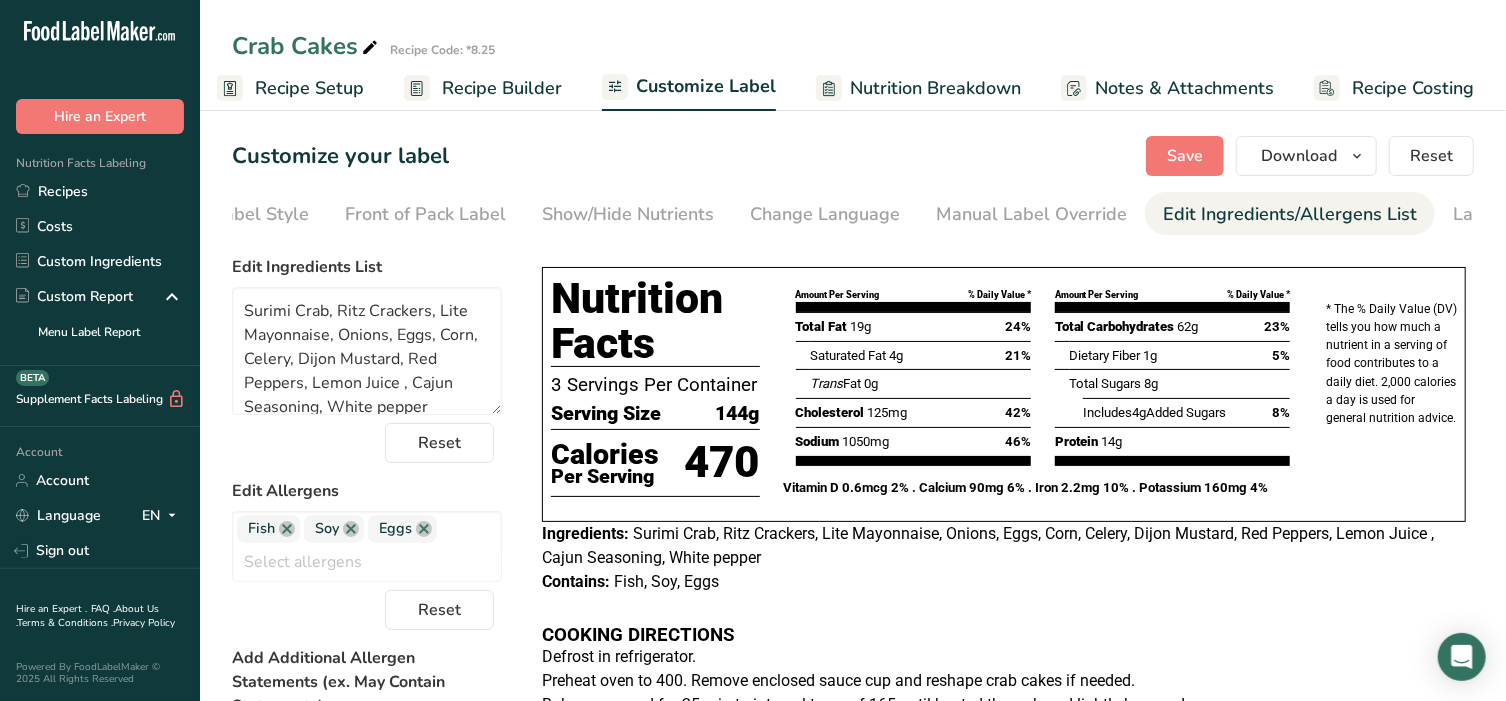 scroll, scrollTop: 0, scrollLeft: 210, axis: horizontal 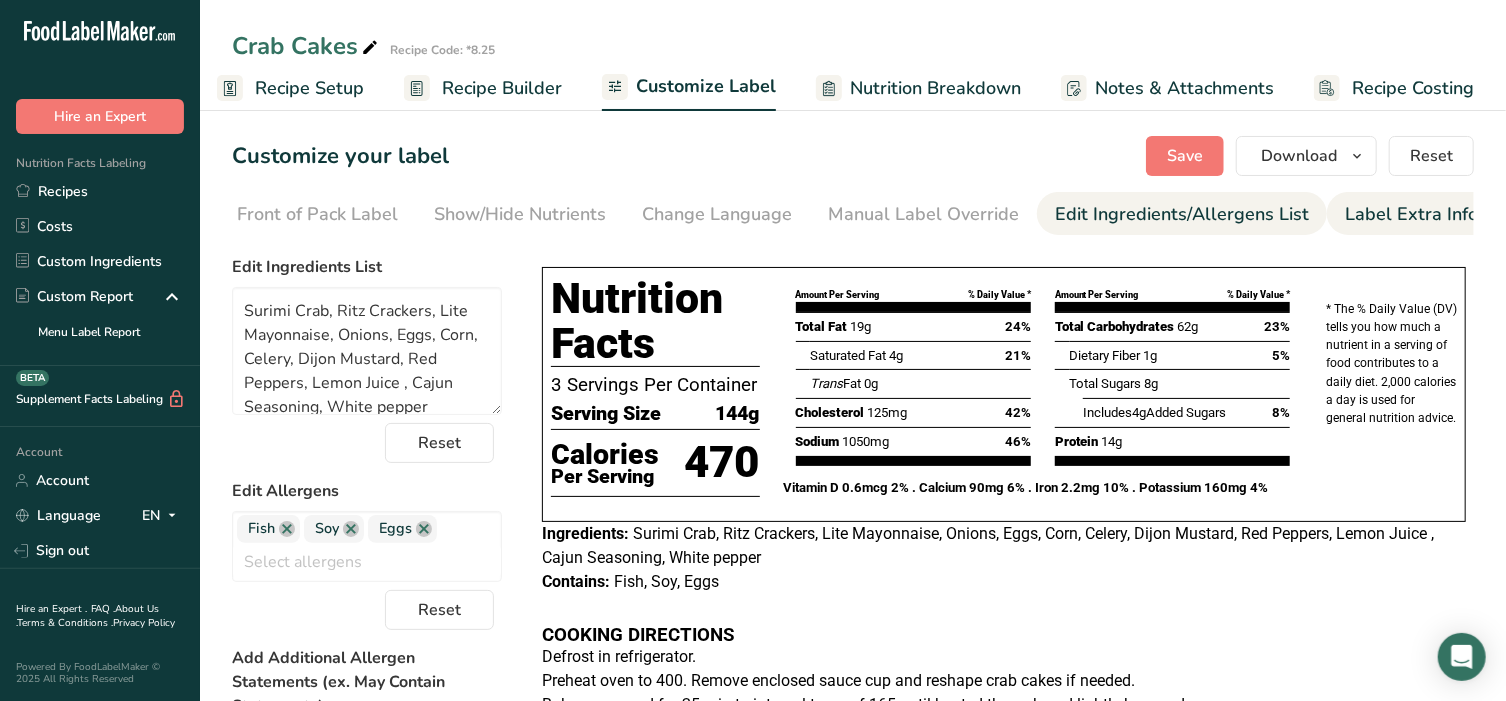 click on "Label Extra Info" at bounding box center (1411, 214) 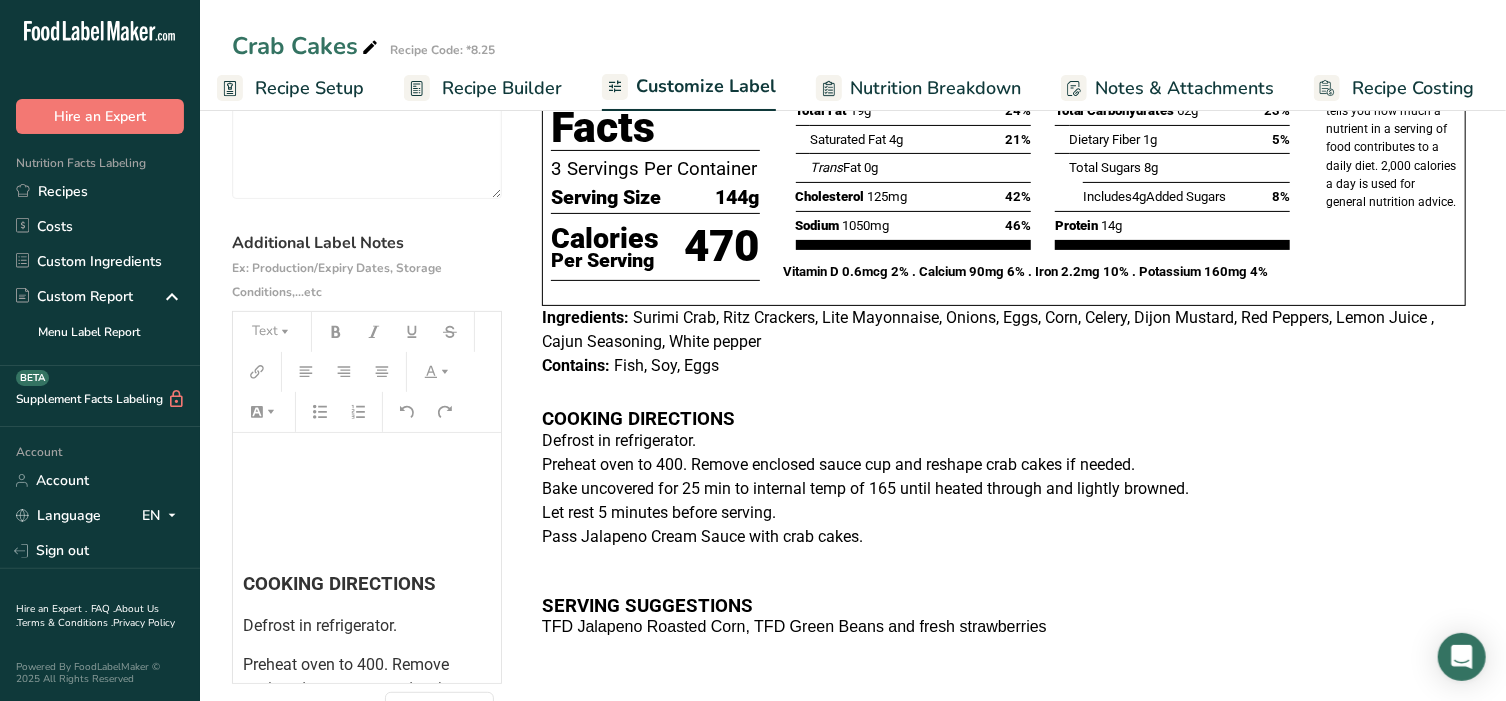 scroll, scrollTop: 282, scrollLeft: 0, axis: vertical 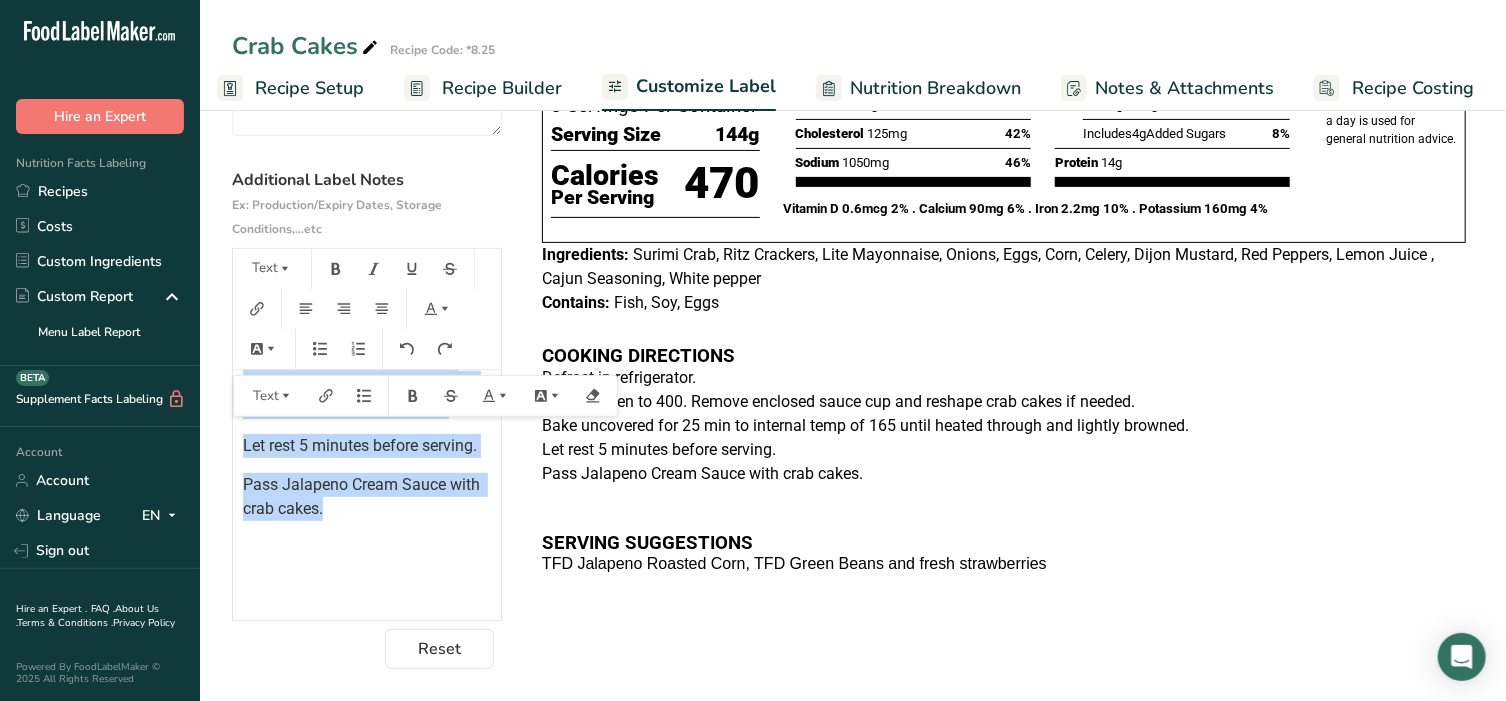 drag, startPoint x: 242, startPoint y: 562, endPoint x: 455, endPoint y: 561, distance: 213.00235 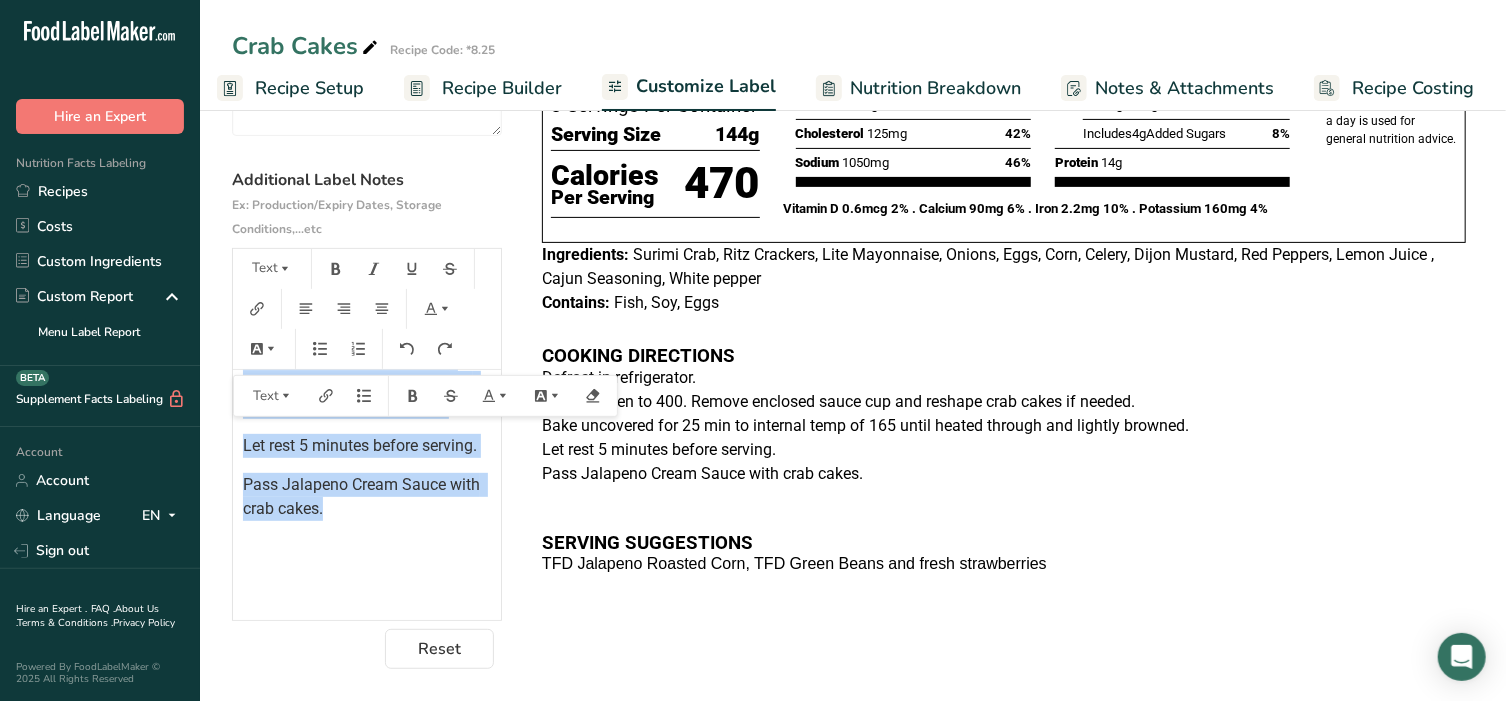 click on "﻿ ﻿ ﻿ COOKING DIRECTIONS Defrost in refrigerator. Preheat oven to 400. Remove enclosed sauce cup and reshape crab cakes if needed. Bake uncovered for 25 min to internal temp of 165 until heated through and lightly browned. Let rest 5 minutes before serving. Pass Jalapeno Cream Sauce with crab cakes. ﻿ ﻿ SERVING SUGGESTIONS TFD Jalapeno Roasted Corn, TFD Green Beans and fresh strawberries" at bounding box center (367, 385) 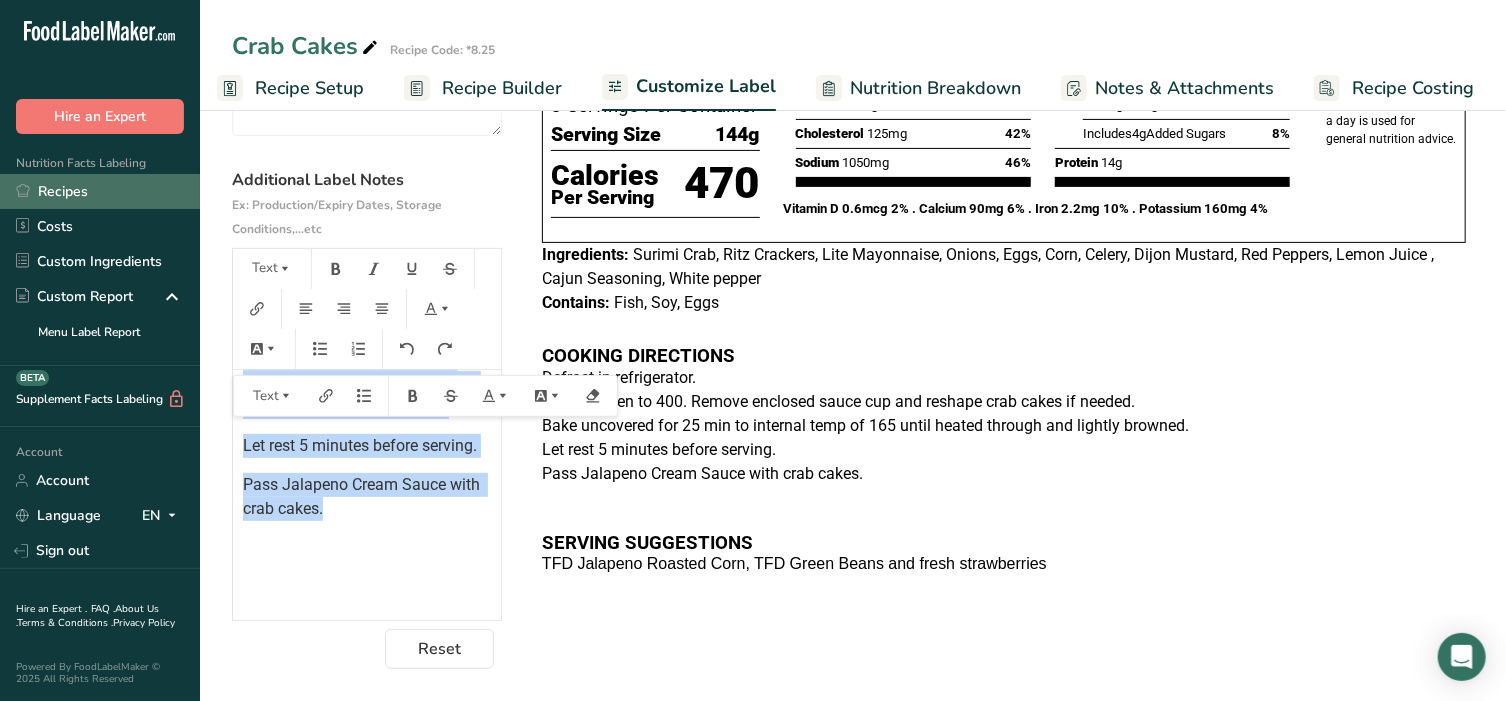 click on "Recipes" at bounding box center (100, 191) 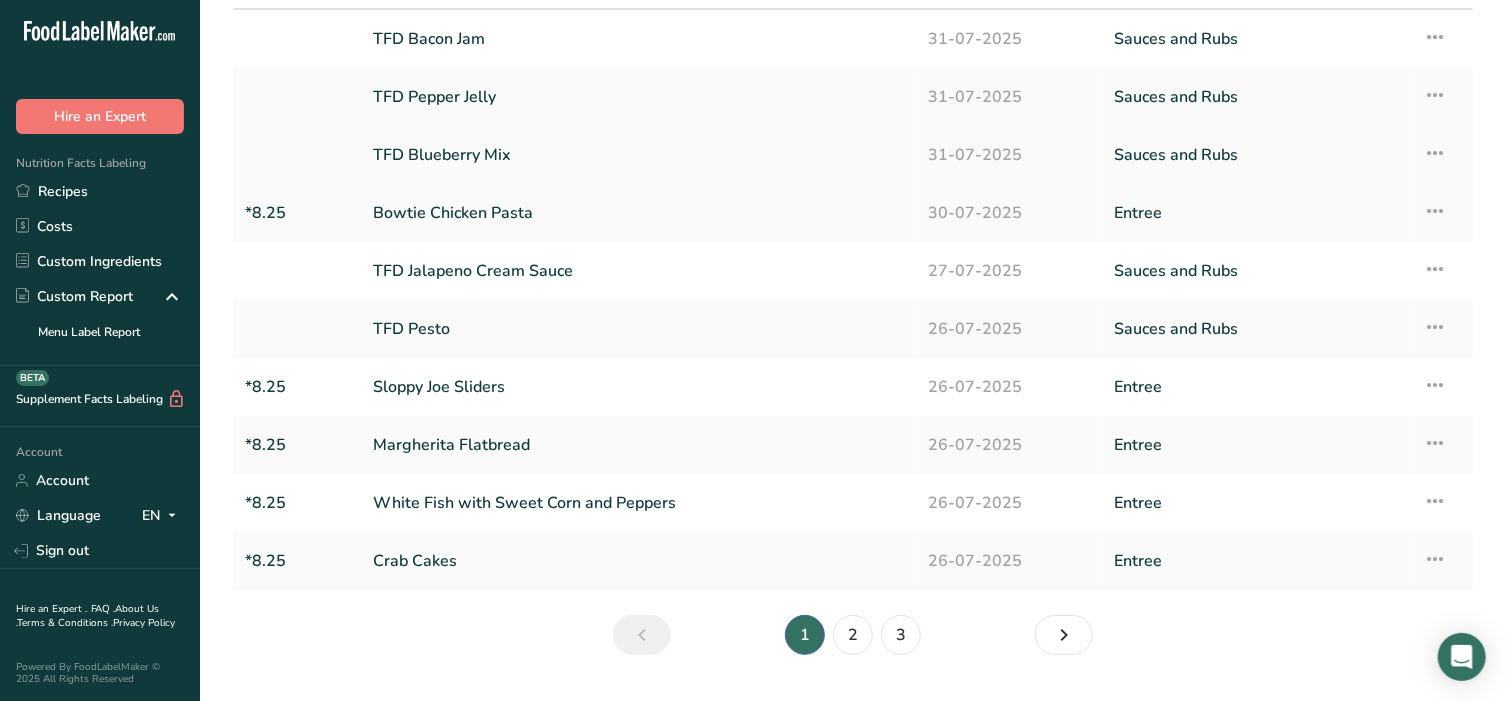 scroll, scrollTop: 166, scrollLeft: 0, axis: vertical 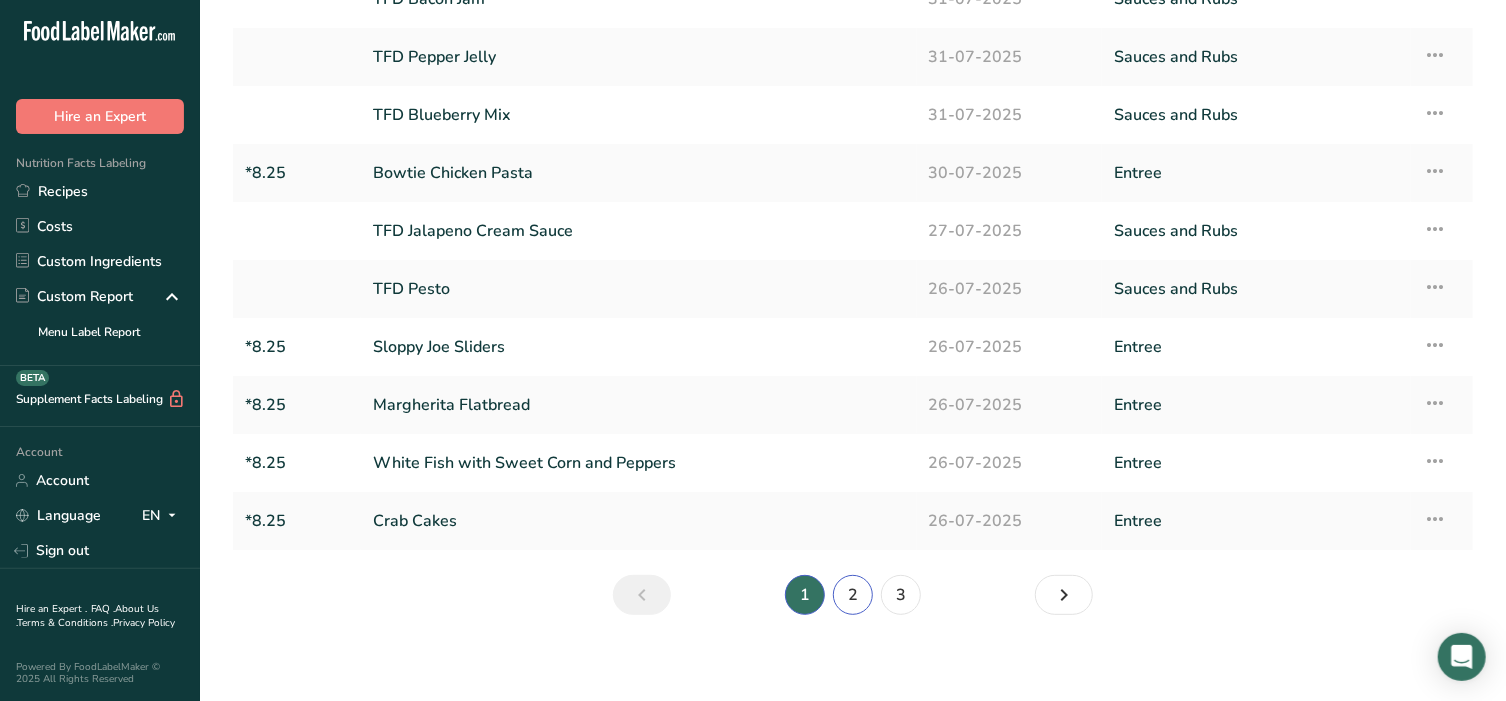 click on "2" at bounding box center (853, 595) 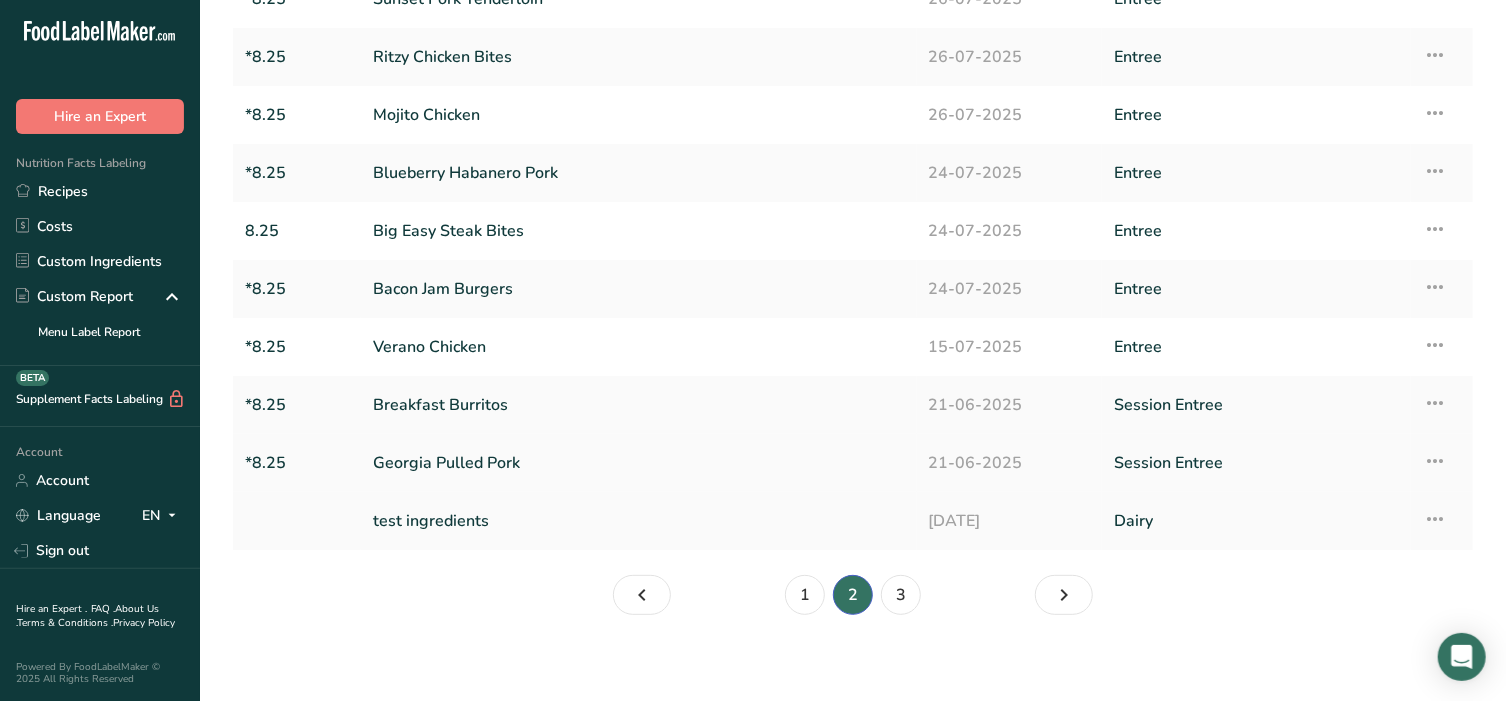 click on "Georgia Pulled Pork" at bounding box center (639, 463) 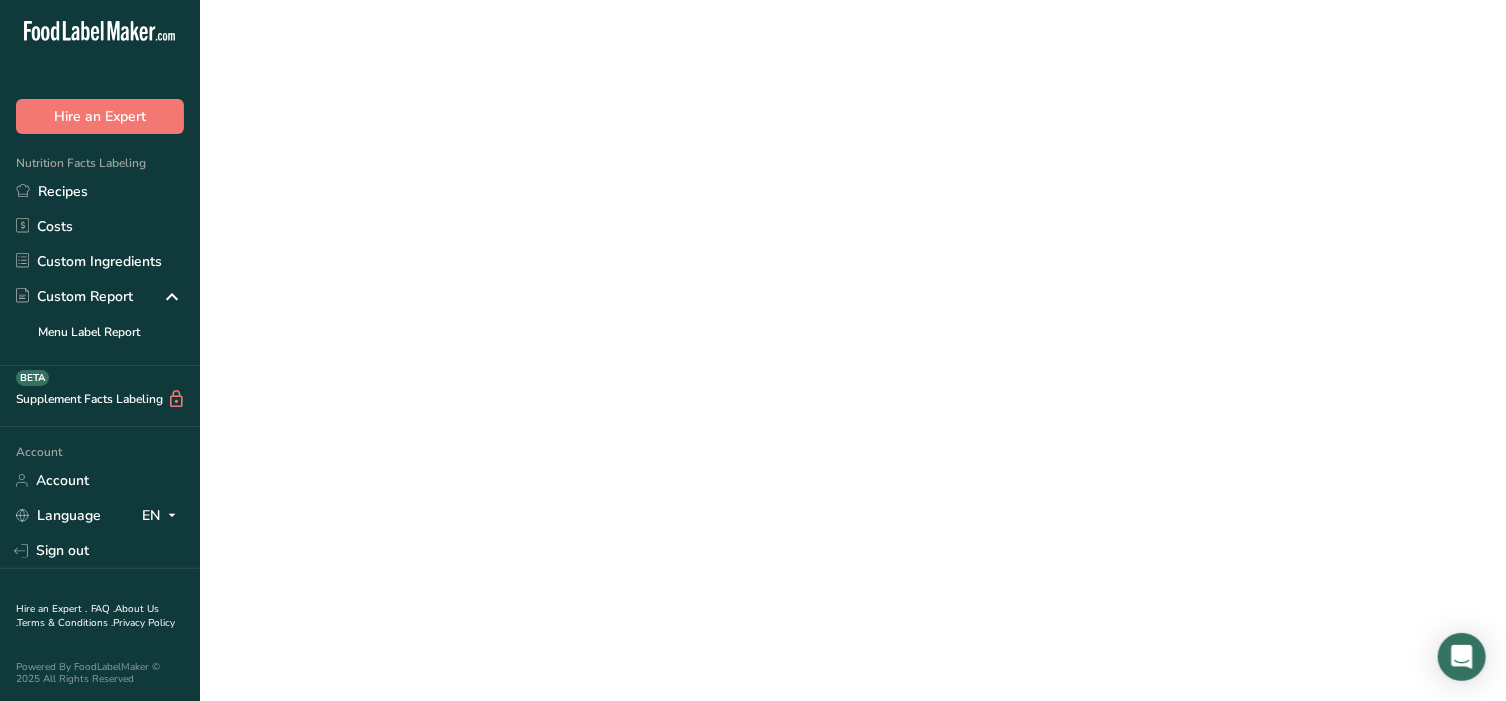 scroll, scrollTop: 0, scrollLeft: 0, axis: both 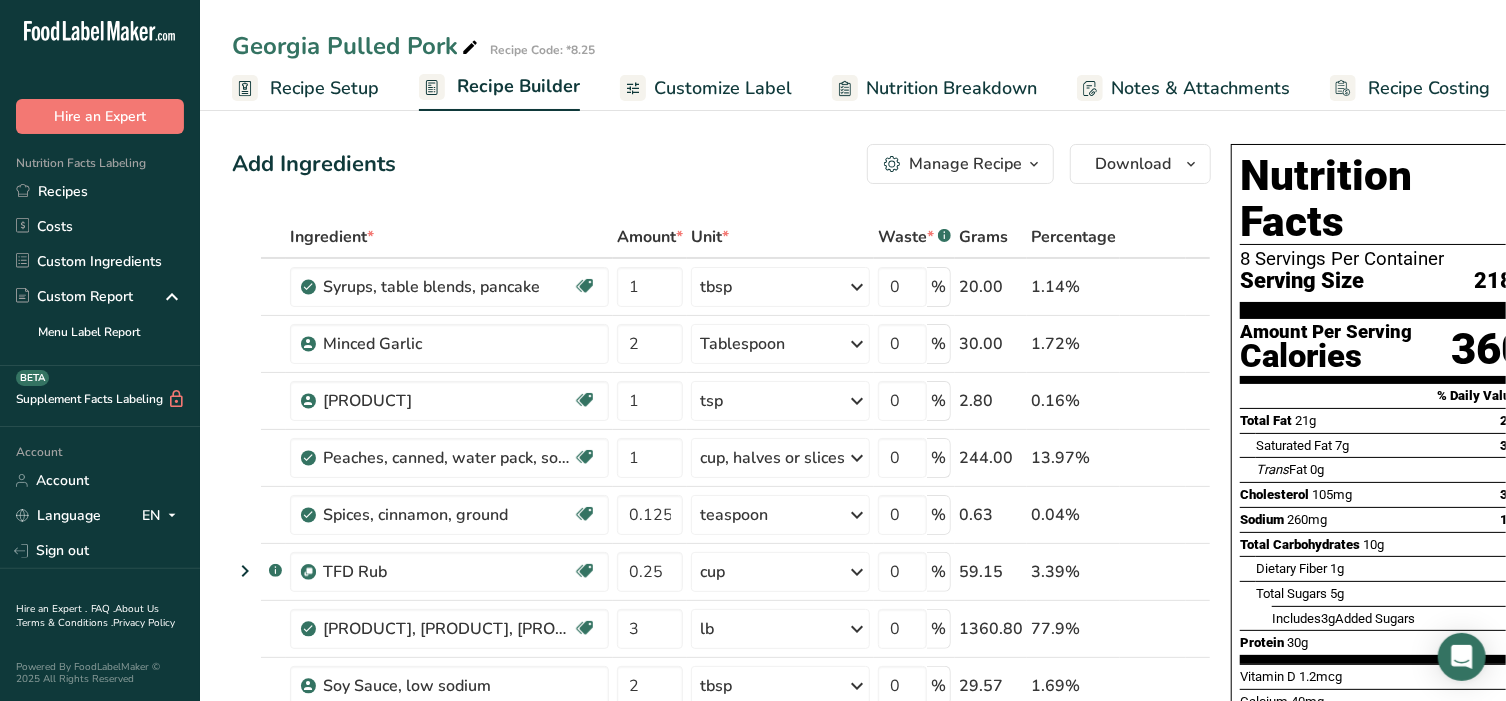 click on "Customize Label" at bounding box center (723, 88) 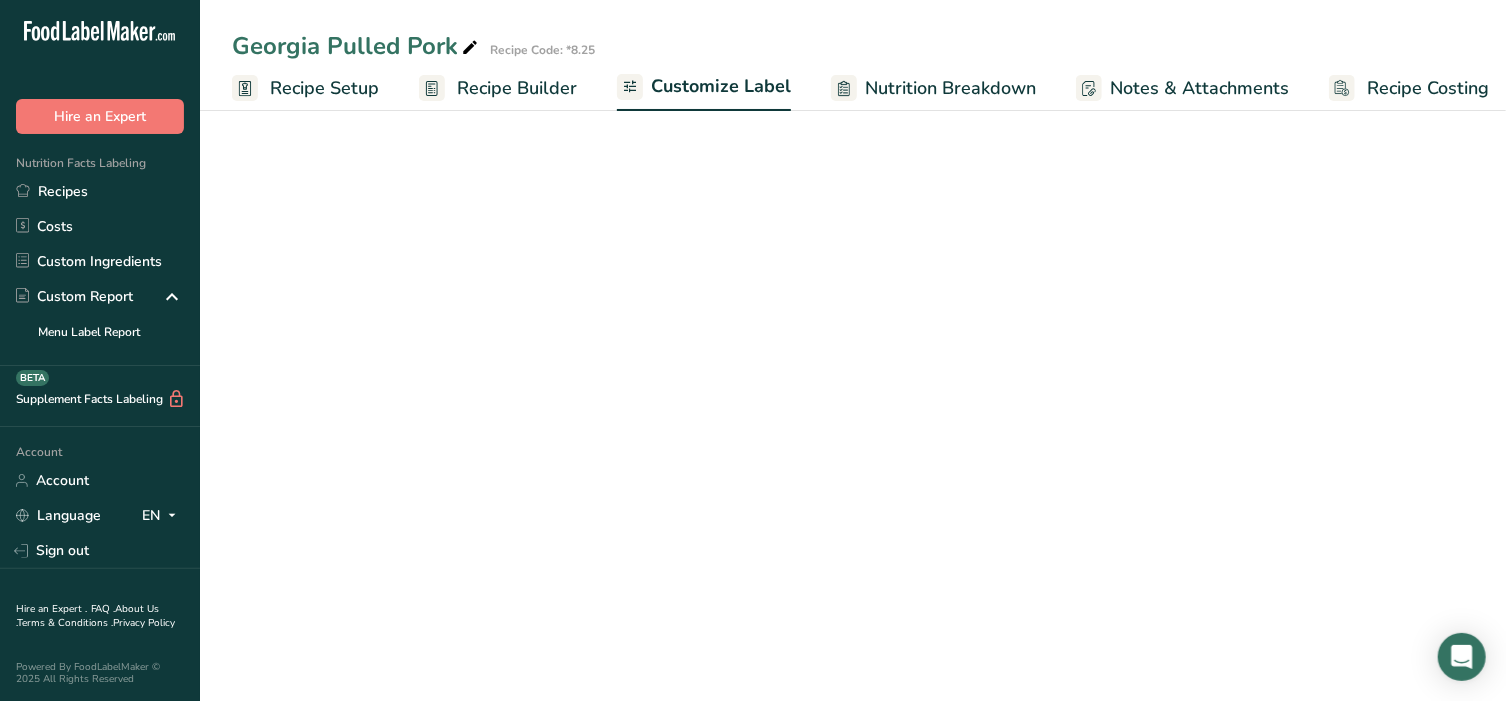scroll, scrollTop: 0, scrollLeft: 15, axis: horizontal 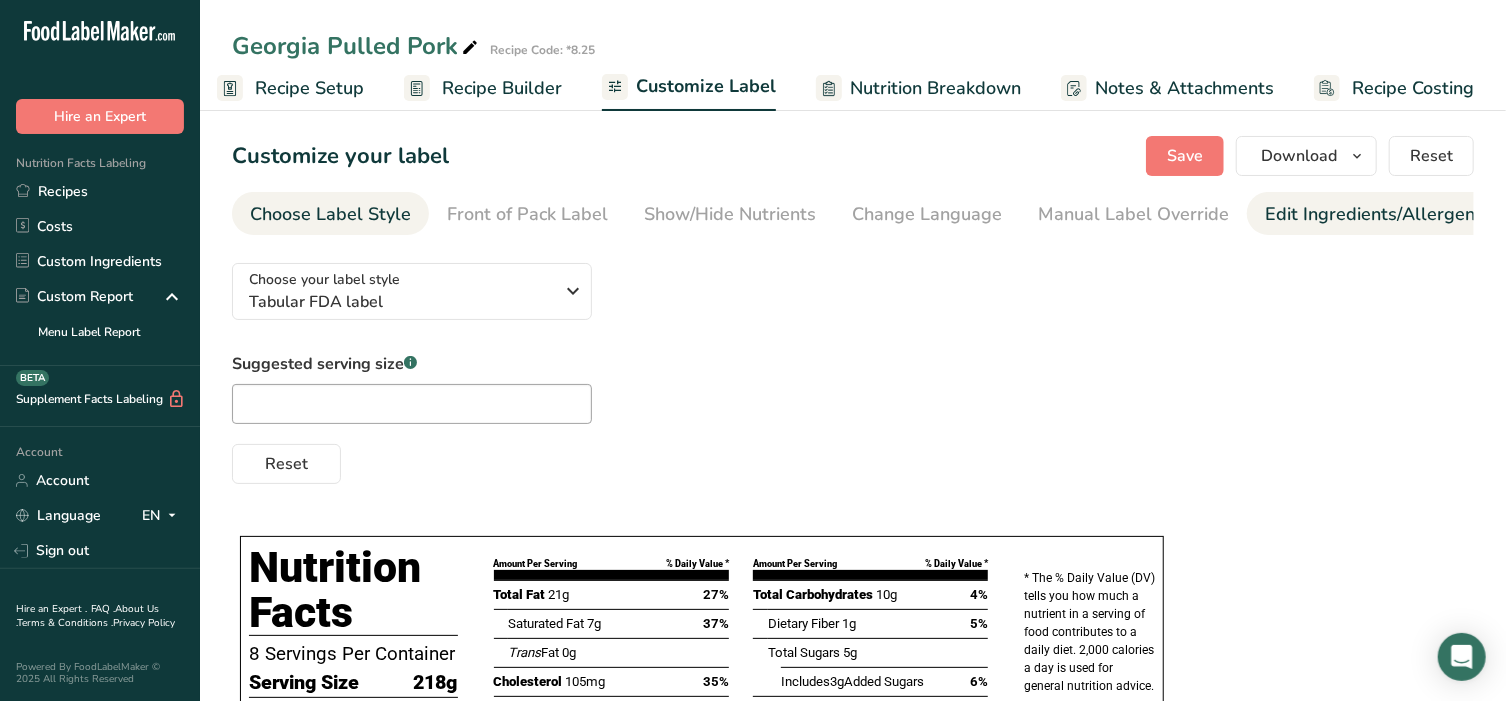 click on "Edit Ingredients/Allergens List" at bounding box center [1392, 214] 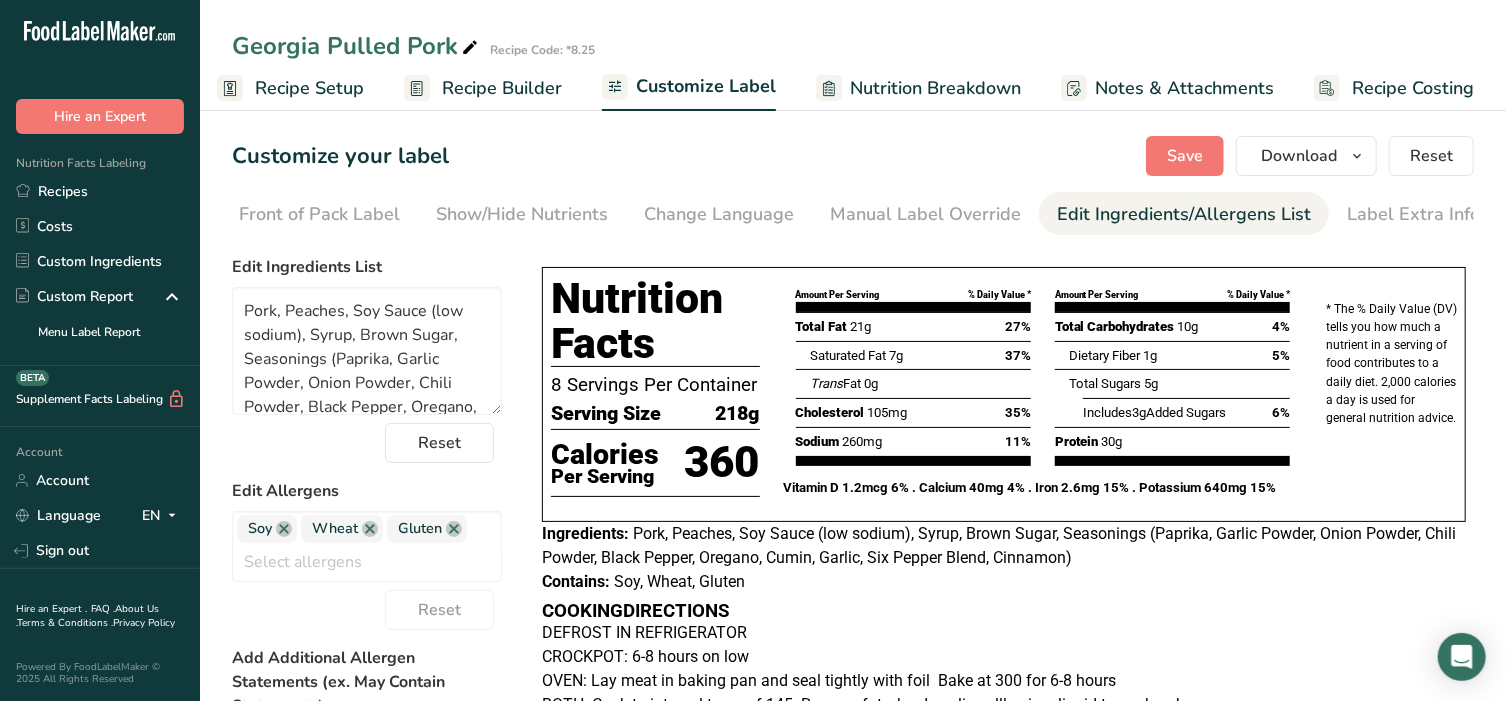 scroll, scrollTop: 0, scrollLeft: 210, axis: horizontal 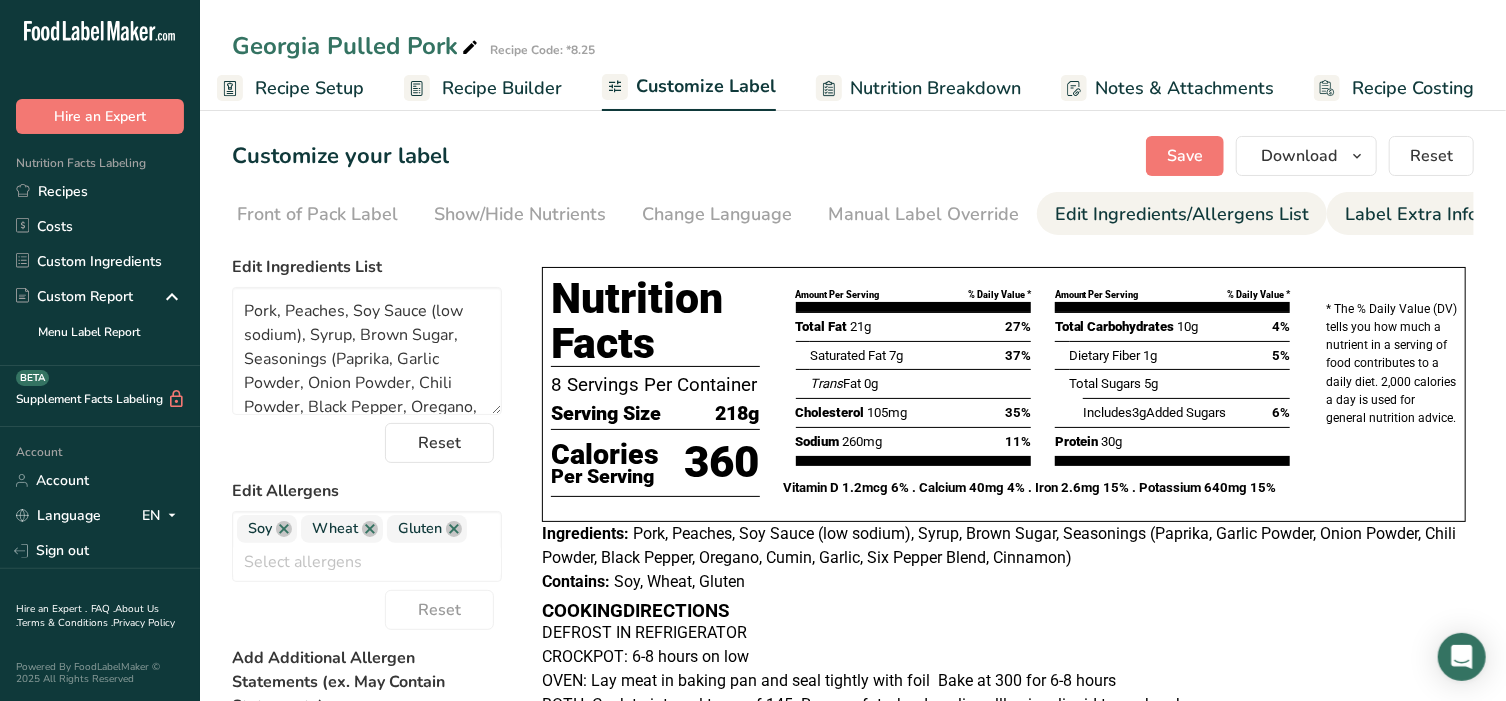 click on "Label Extra Info" at bounding box center (1411, 214) 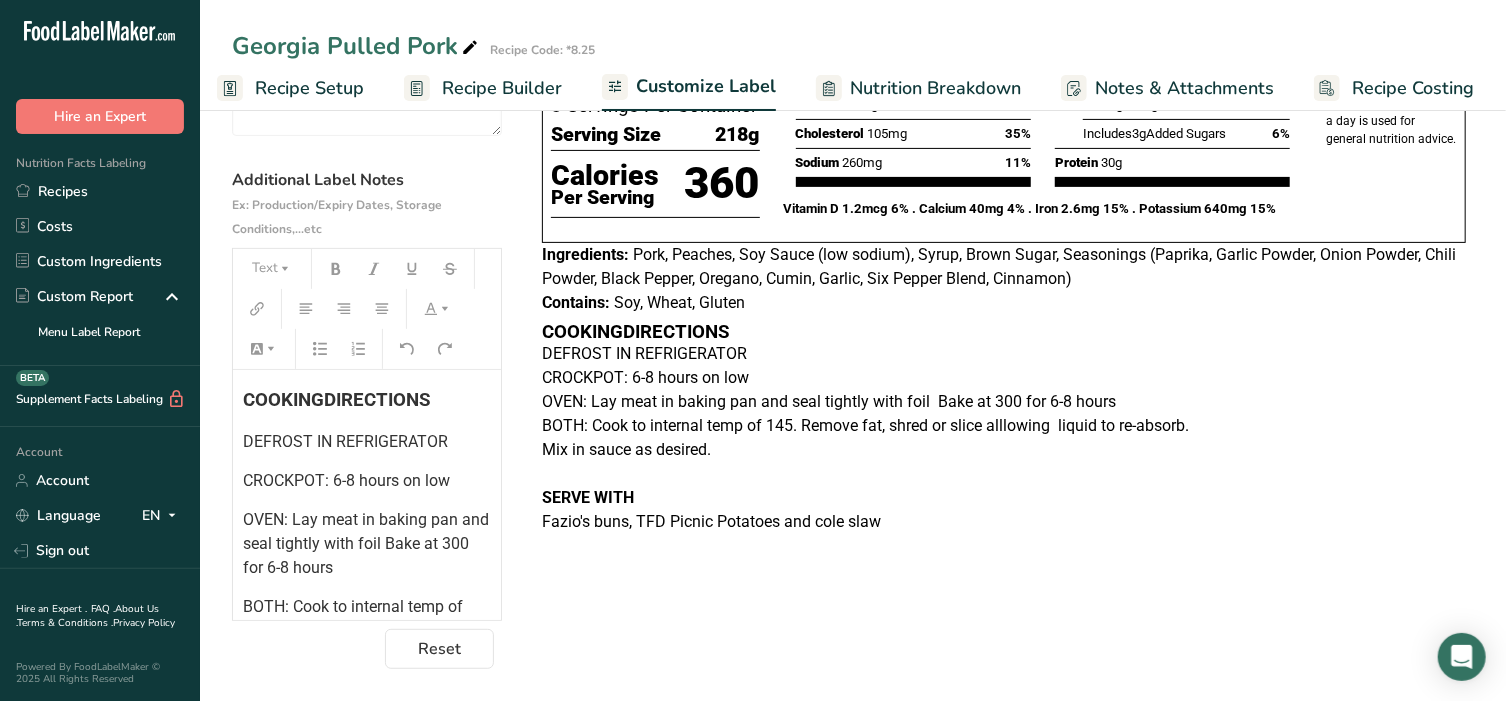 scroll, scrollTop: 282, scrollLeft: 0, axis: vertical 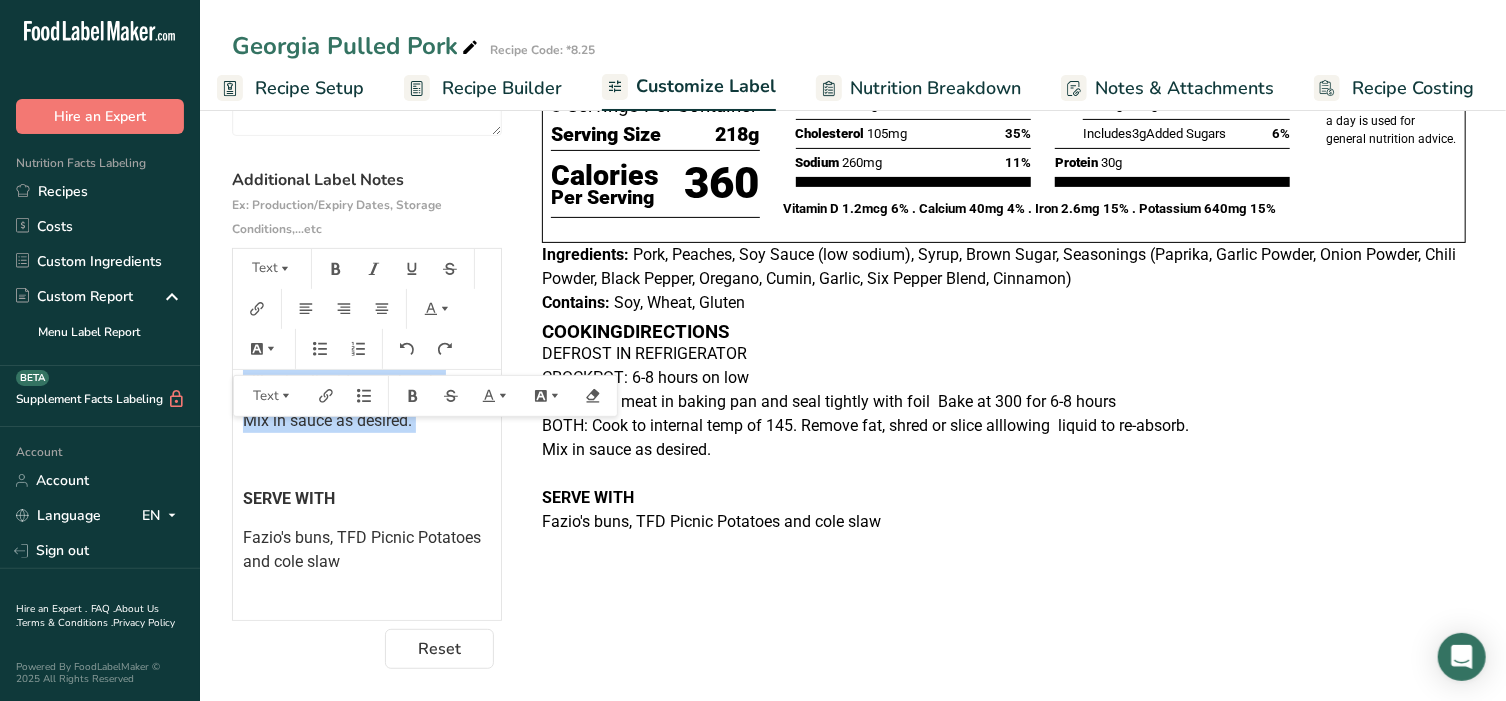 drag, startPoint x: 242, startPoint y: 438, endPoint x: 442, endPoint y: 455, distance: 200.7212 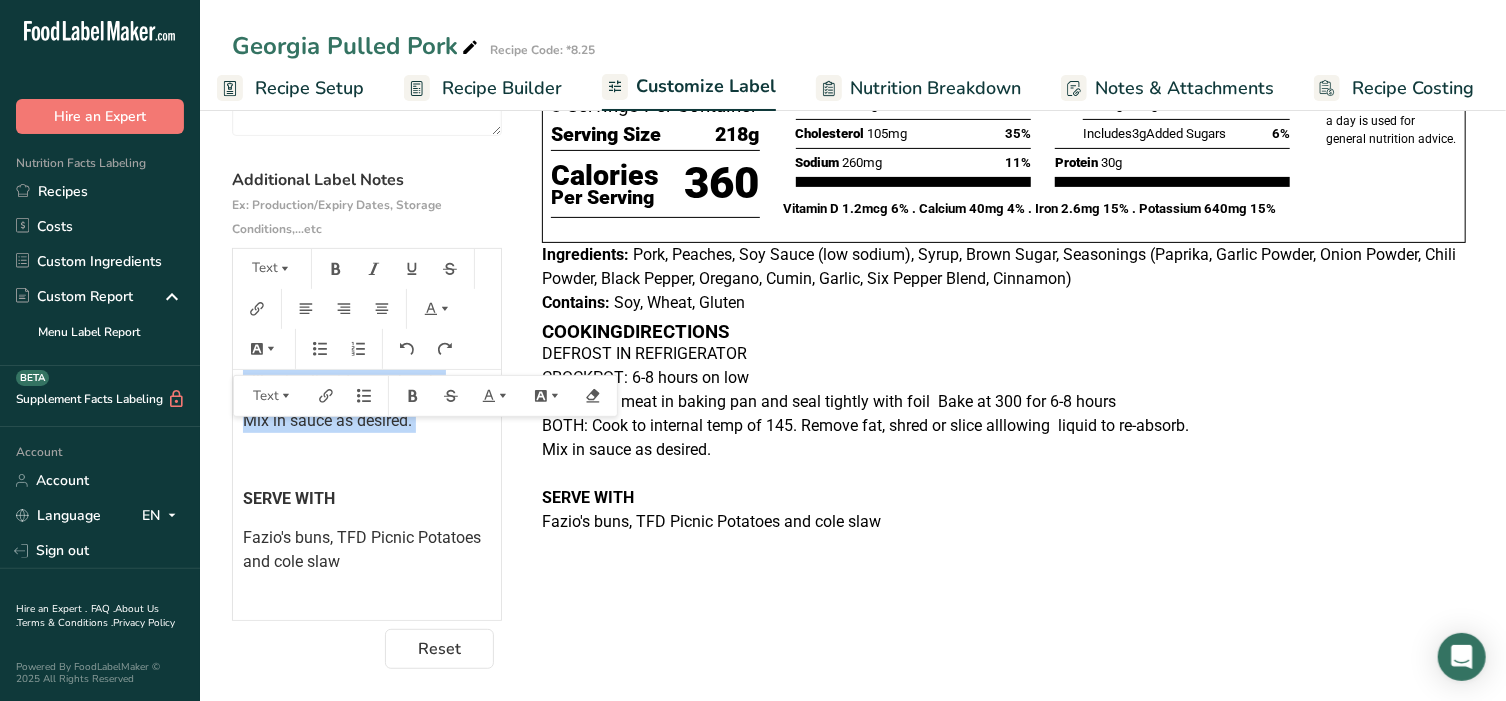 click on "COOKING  DIRECTIONS DEFROST IN REFRIGERATOR  CROCKPOT: 6-8 hours on low OVEN: Lay meat in baking pan and seal tightly with foil  Bake at 300 for 6-8 hours BOTH: Cook to internal temp of 145. Remove fat, shred or slice alllowing  liquid to re-absorb.   Mix in sauce as desired. ﻿ SERVE WITH Fazio's buns, TFD Picnic Potatoes and cole slaw ﻿" at bounding box center (367, 355) 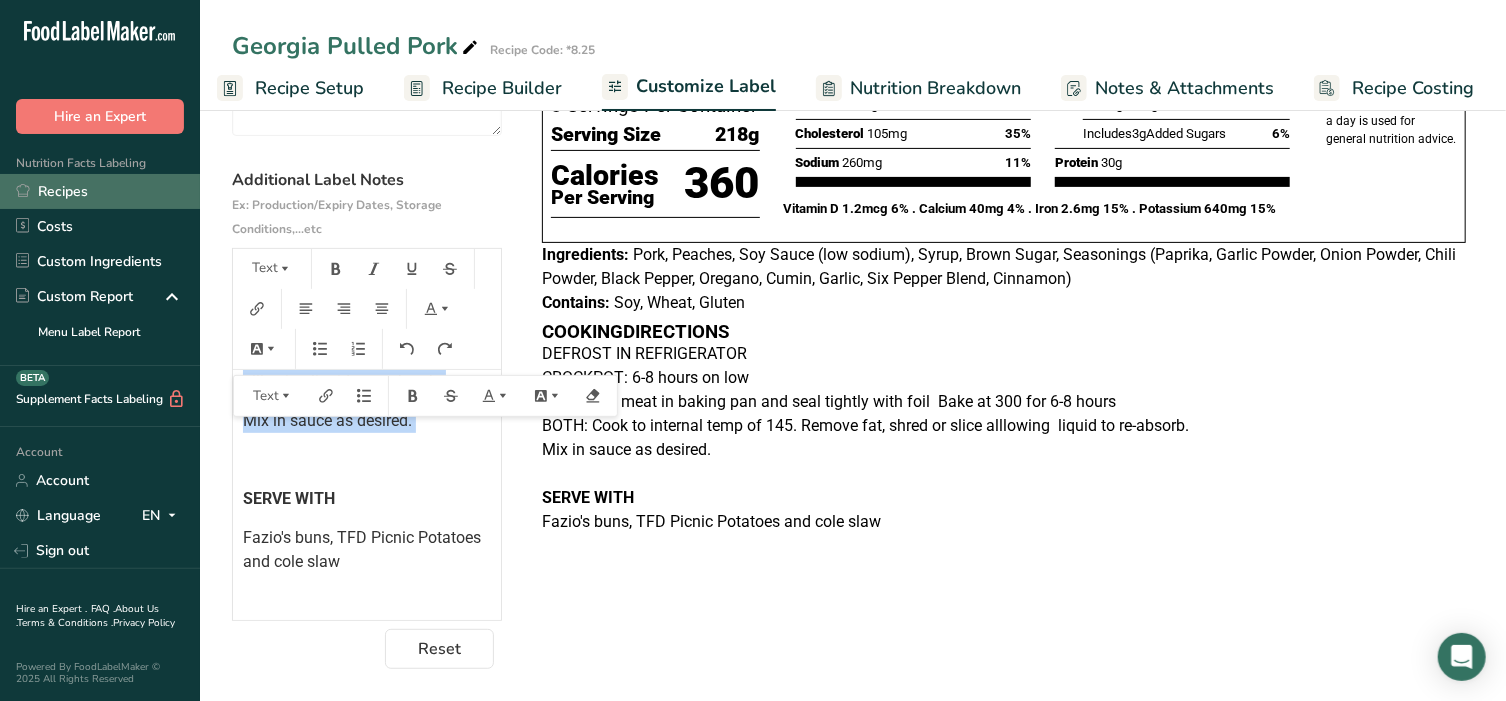 click on "Recipes" at bounding box center [100, 191] 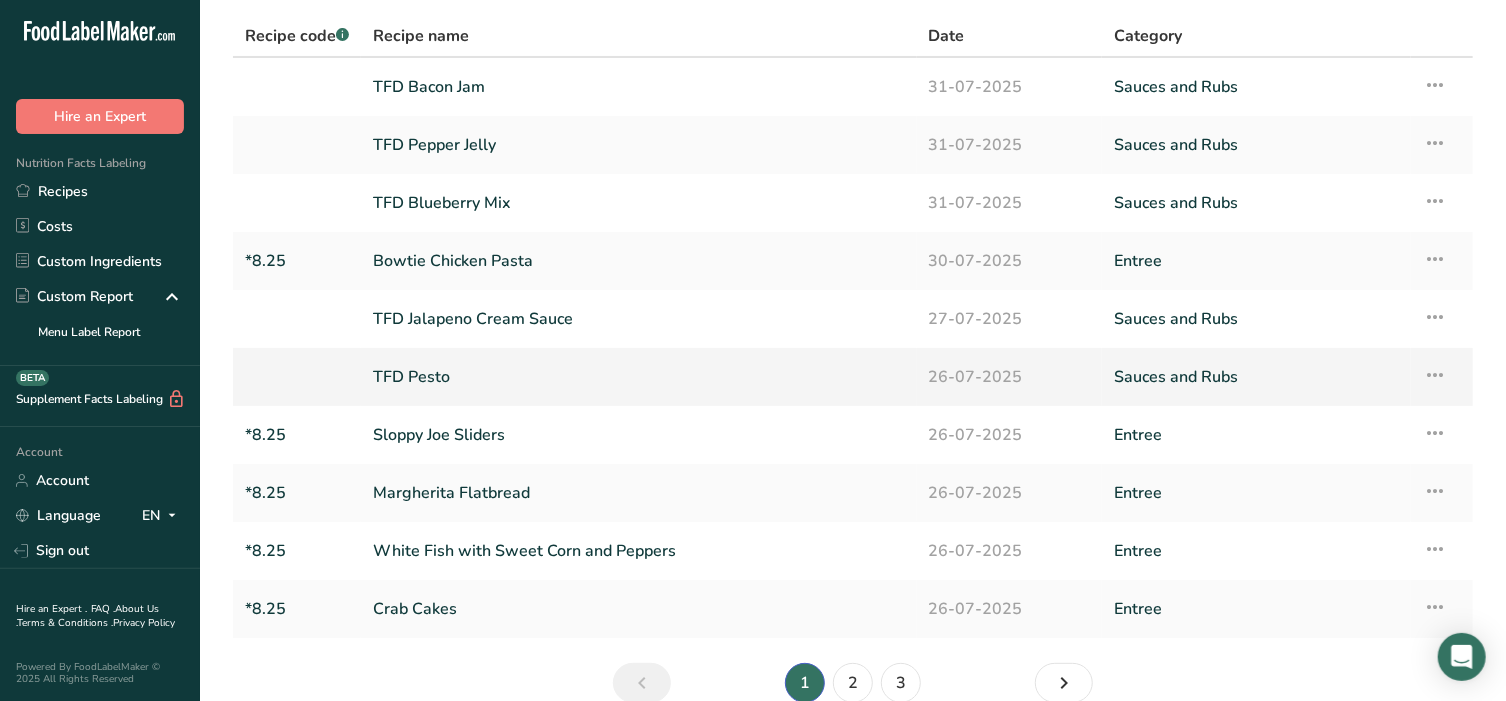 scroll, scrollTop: 83, scrollLeft: 0, axis: vertical 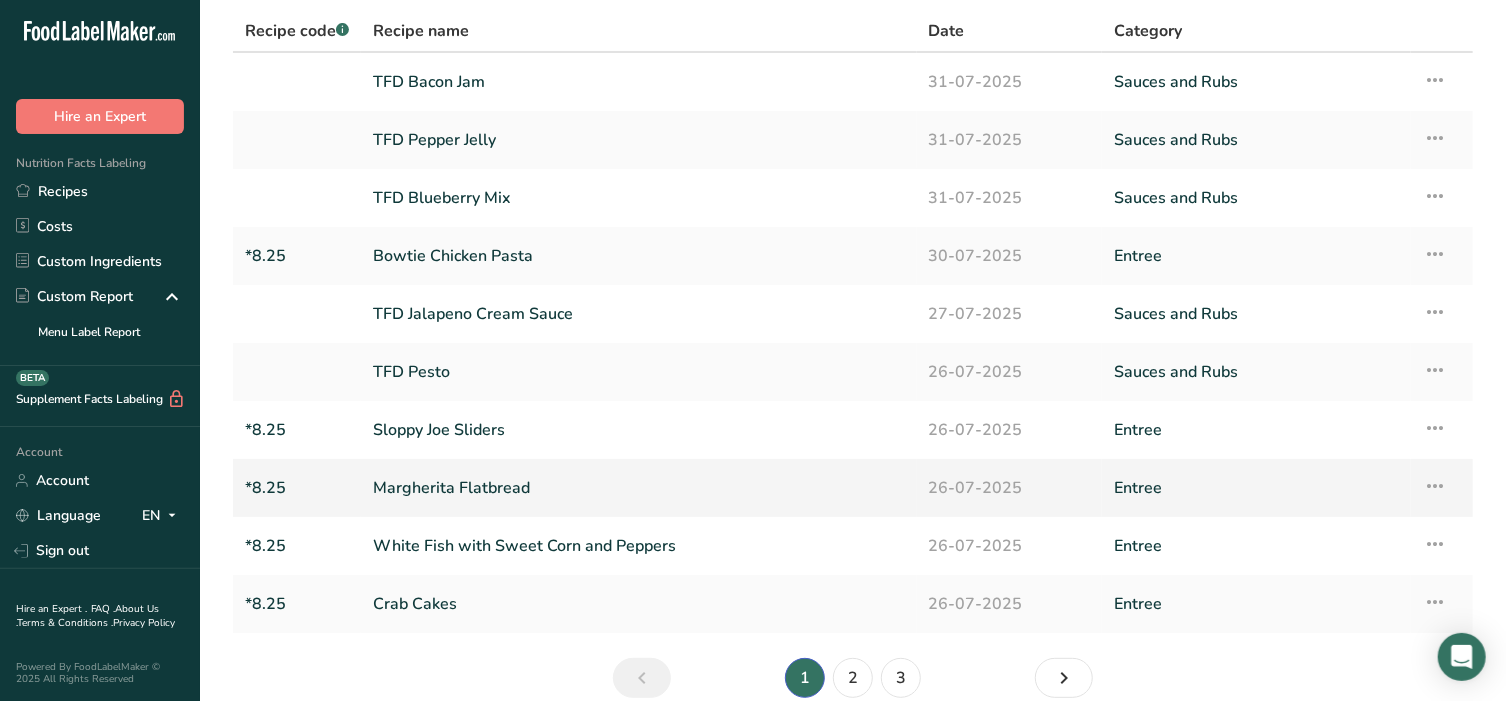 click on "Margherita Flatbread" at bounding box center [639, 488] 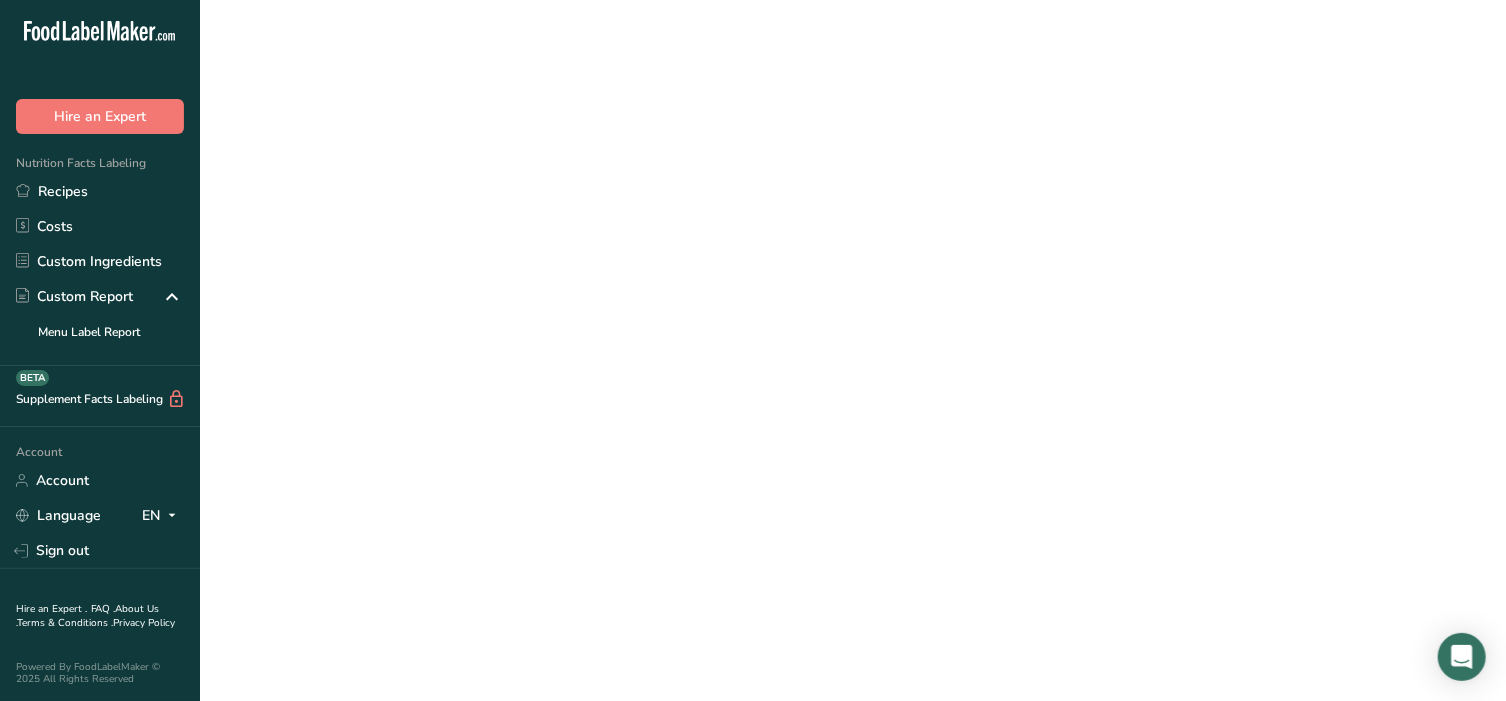scroll, scrollTop: 0, scrollLeft: 0, axis: both 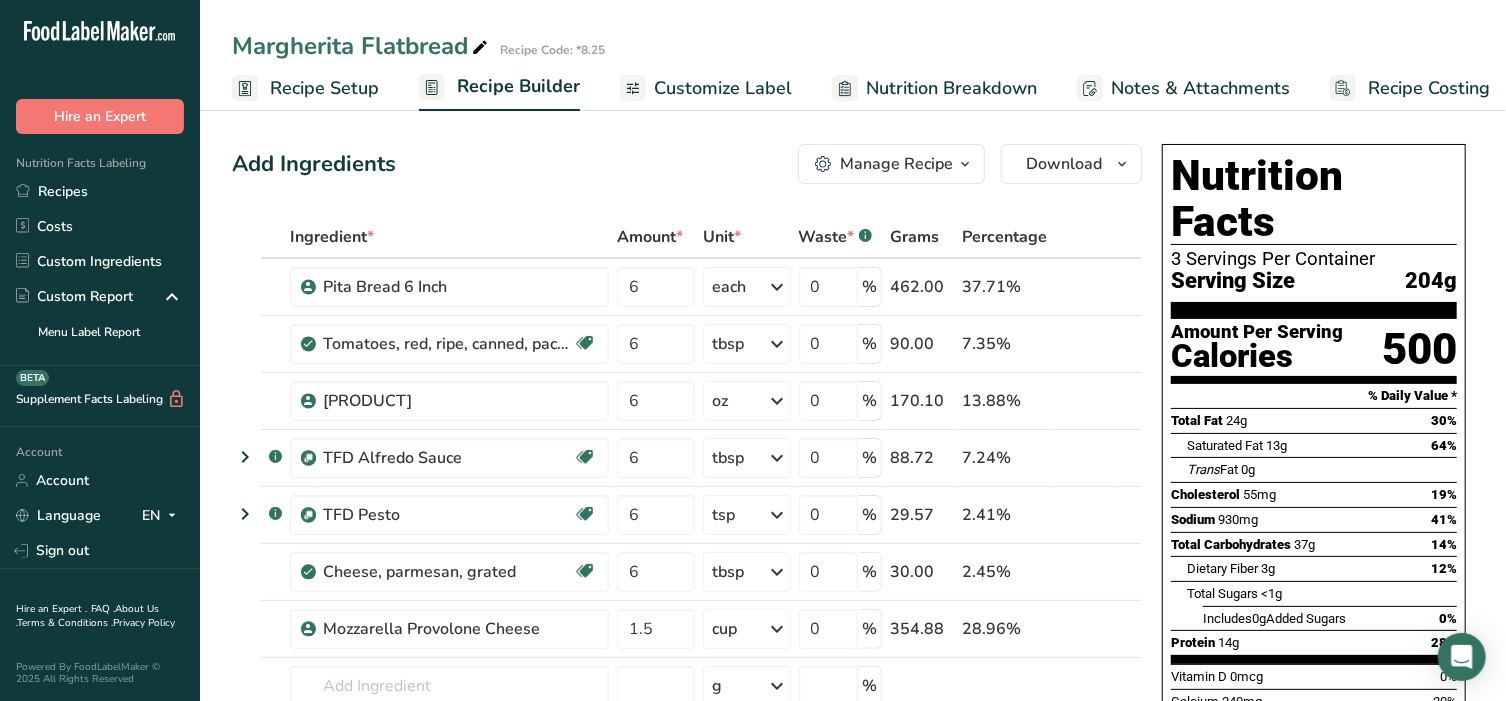 click on "Customize Label" at bounding box center [723, 88] 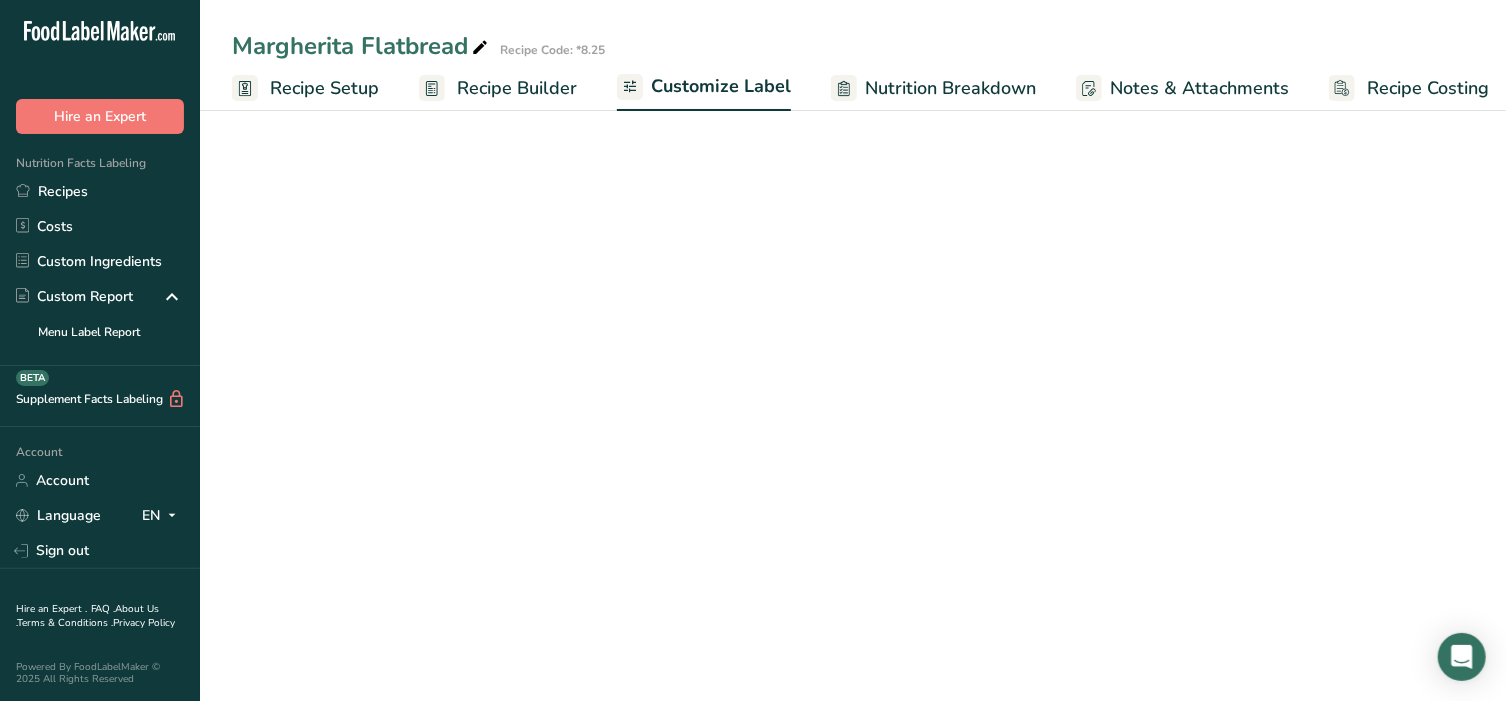 scroll, scrollTop: 0, scrollLeft: 15, axis: horizontal 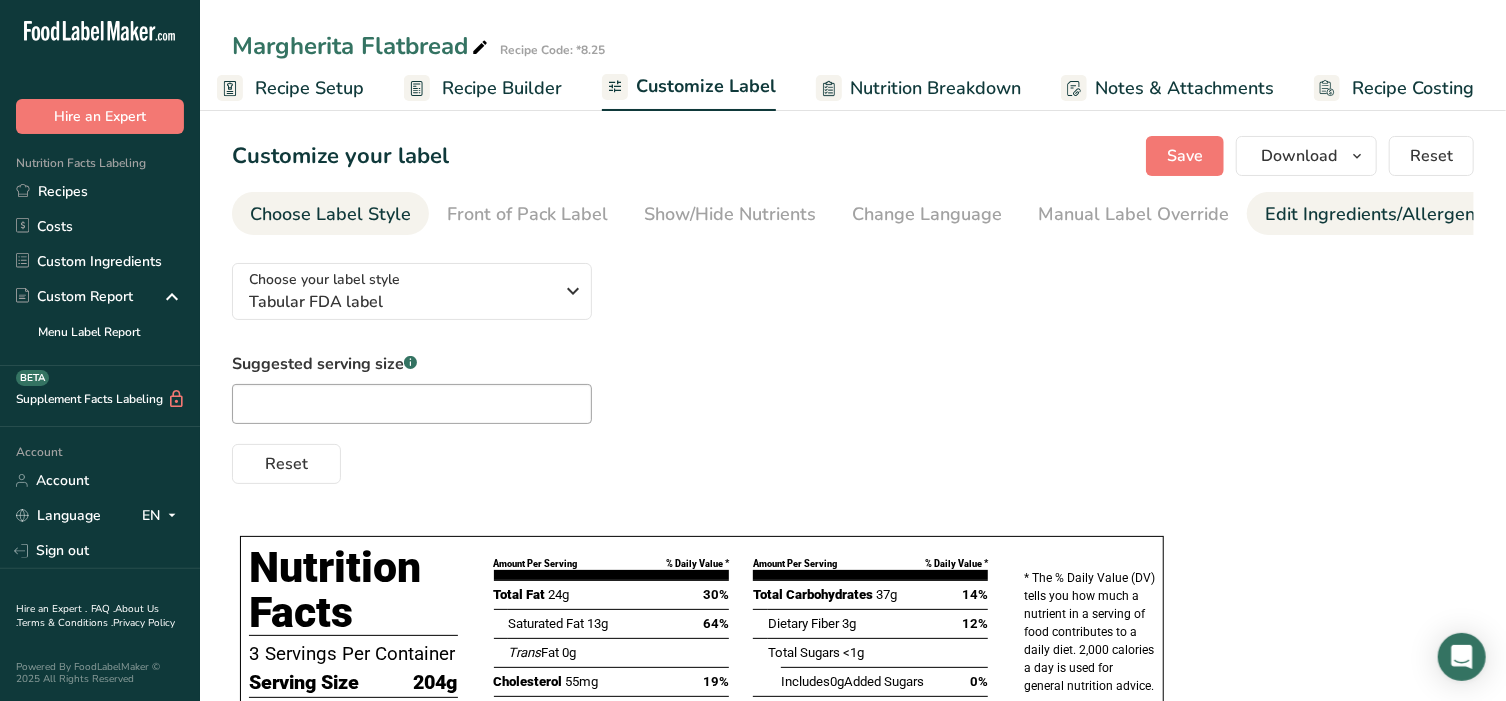 click on "Edit Ingredients/Allergens List" at bounding box center (1392, 214) 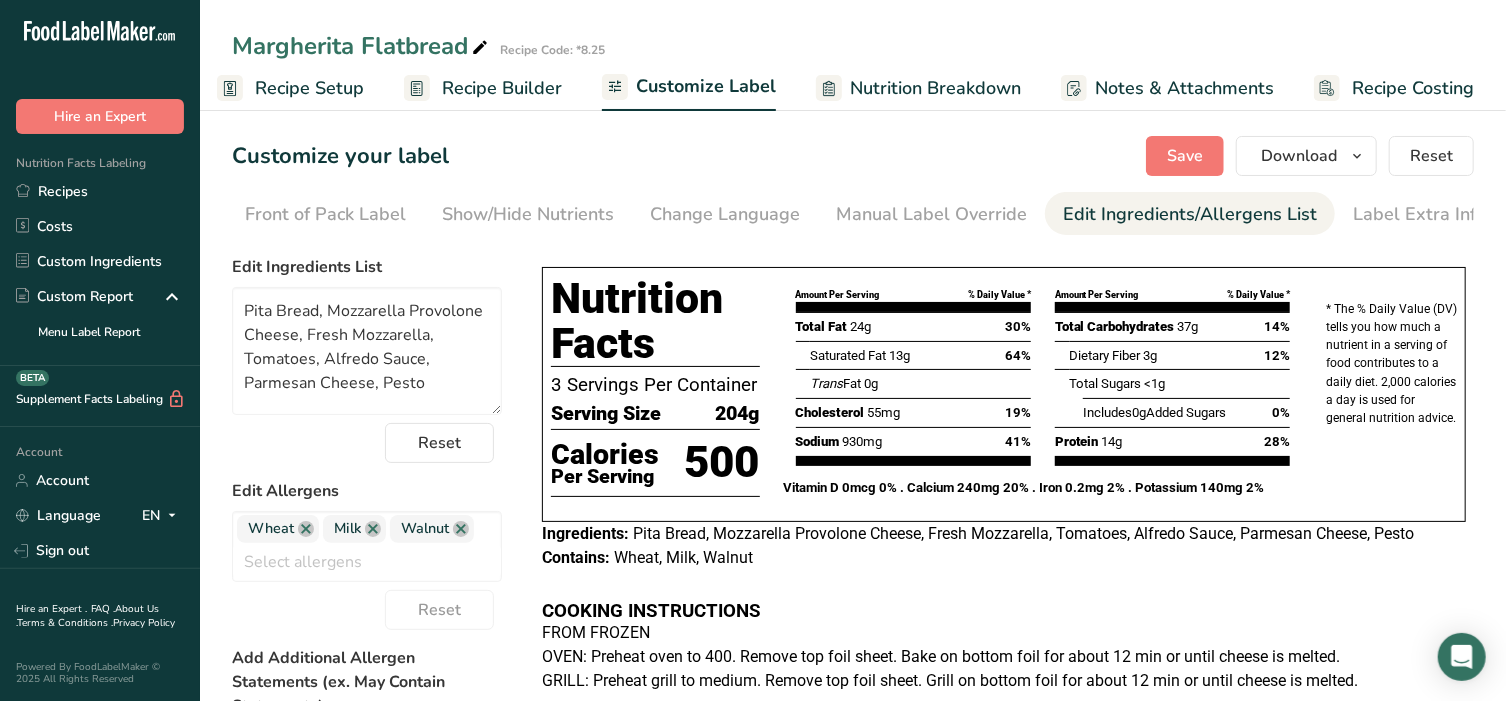 scroll, scrollTop: 0, scrollLeft: 210, axis: horizontal 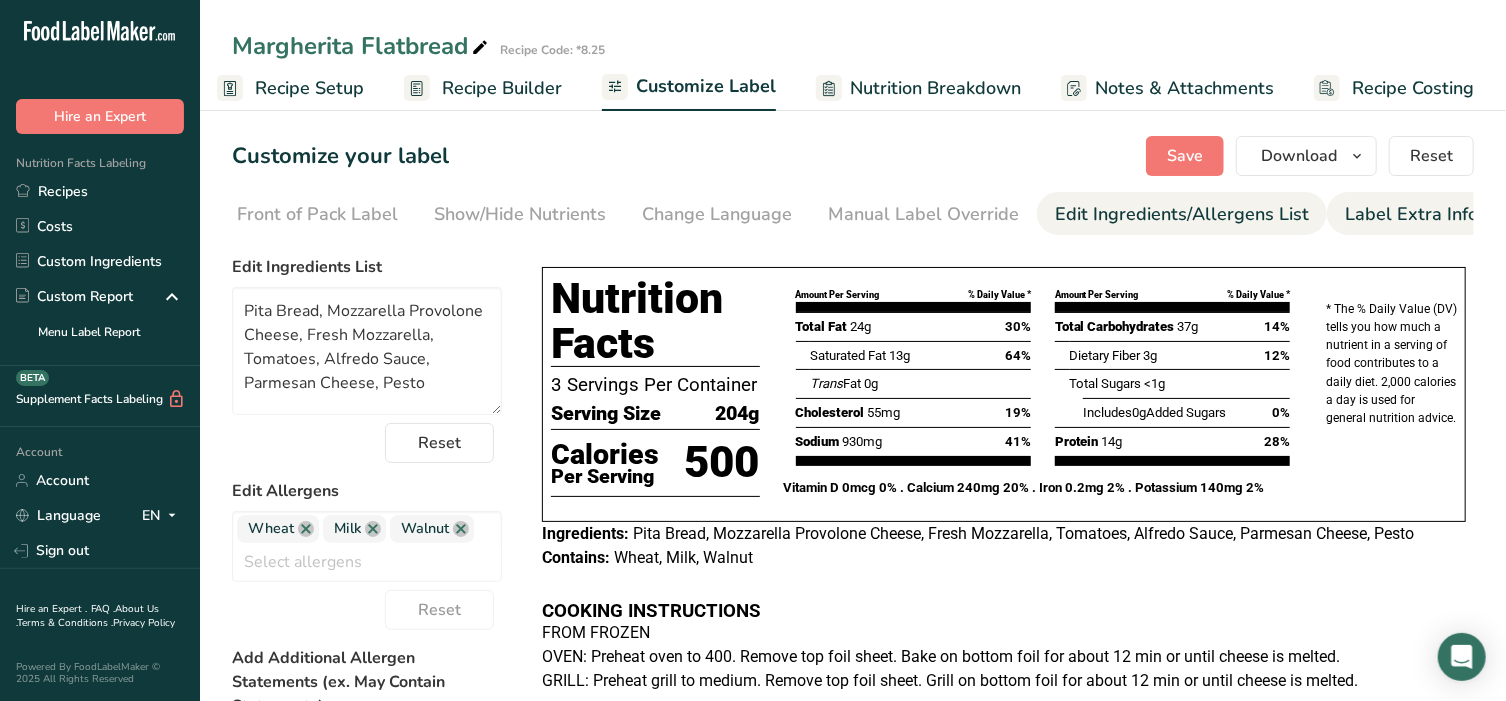 click on "Label Extra Info" at bounding box center [1411, 214] 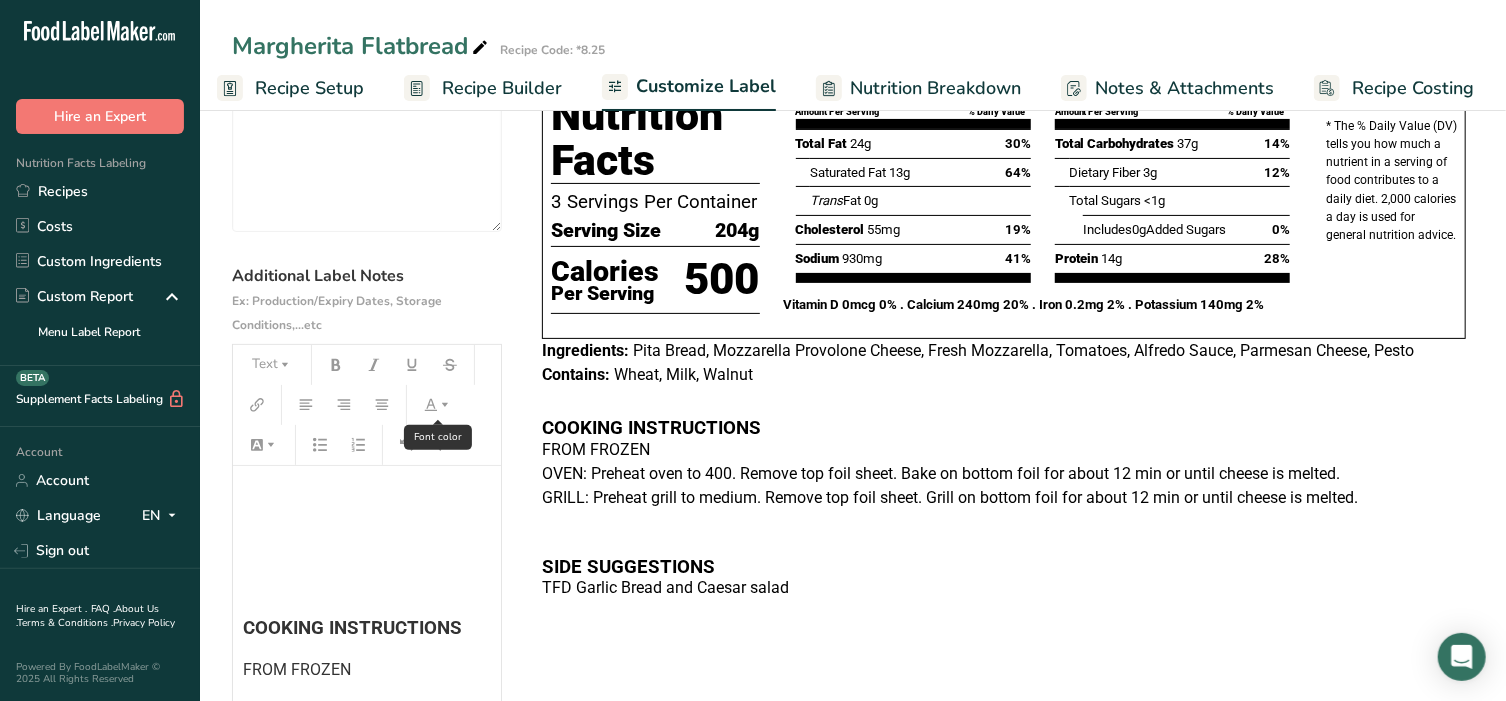 scroll, scrollTop: 208, scrollLeft: 0, axis: vertical 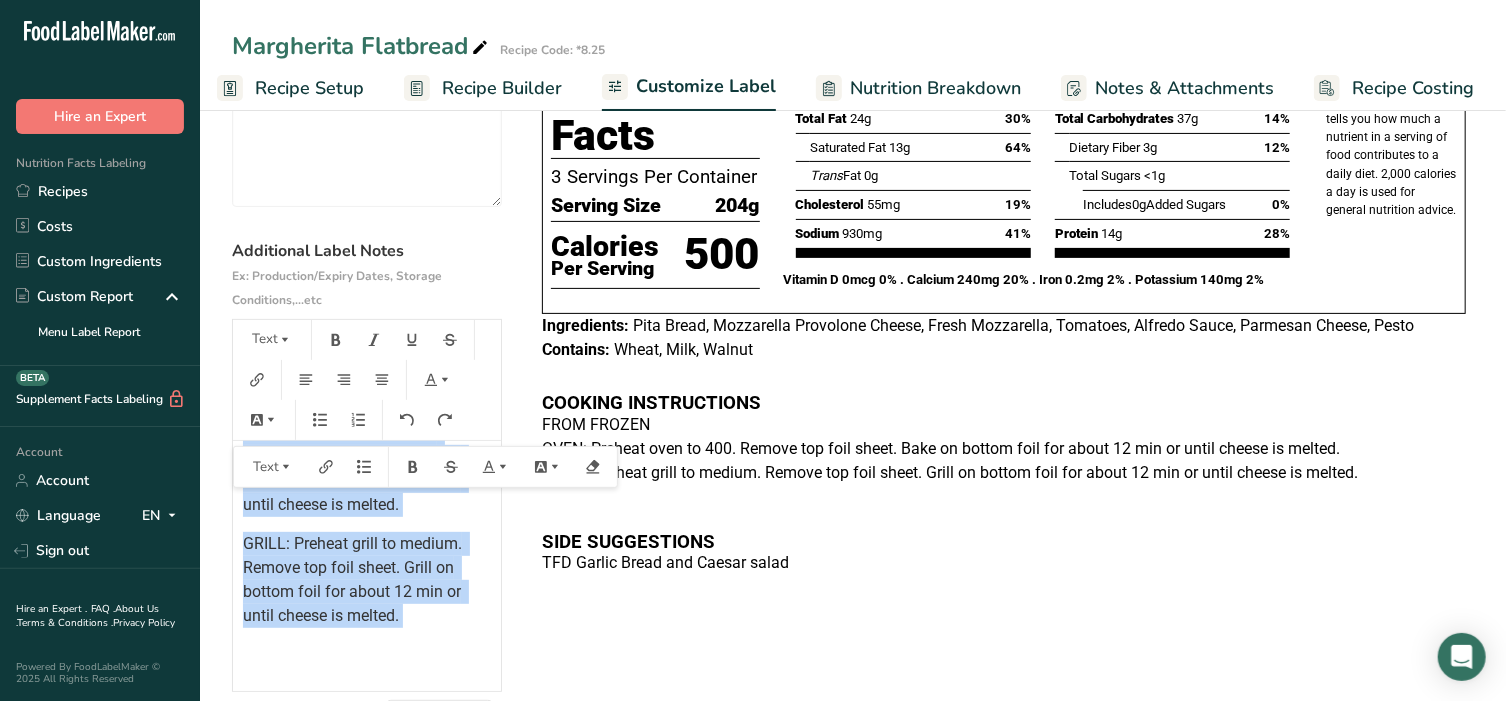 drag, startPoint x: 238, startPoint y: 480, endPoint x: 382, endPoint y: 648, distance: 221.26907 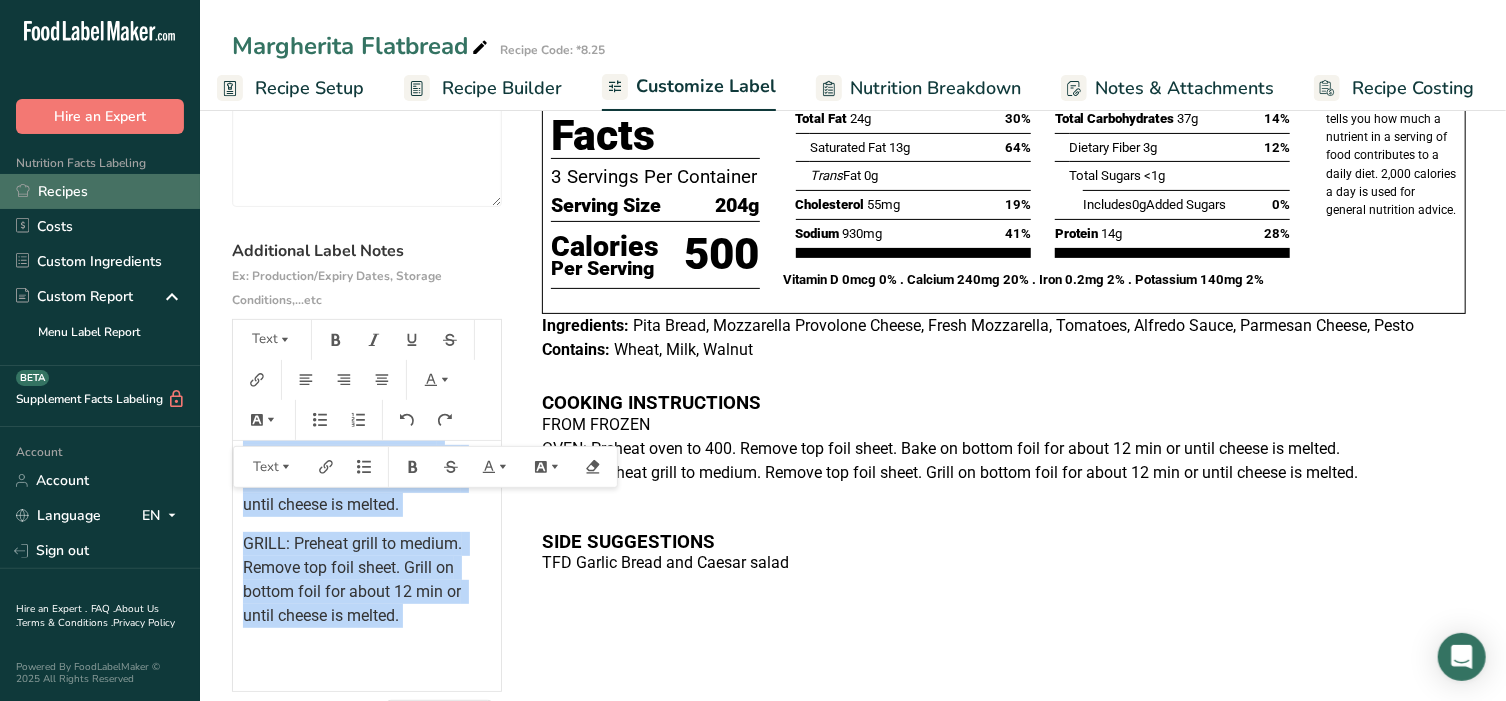 click on "Recipes" at bounding box center [100, 191] 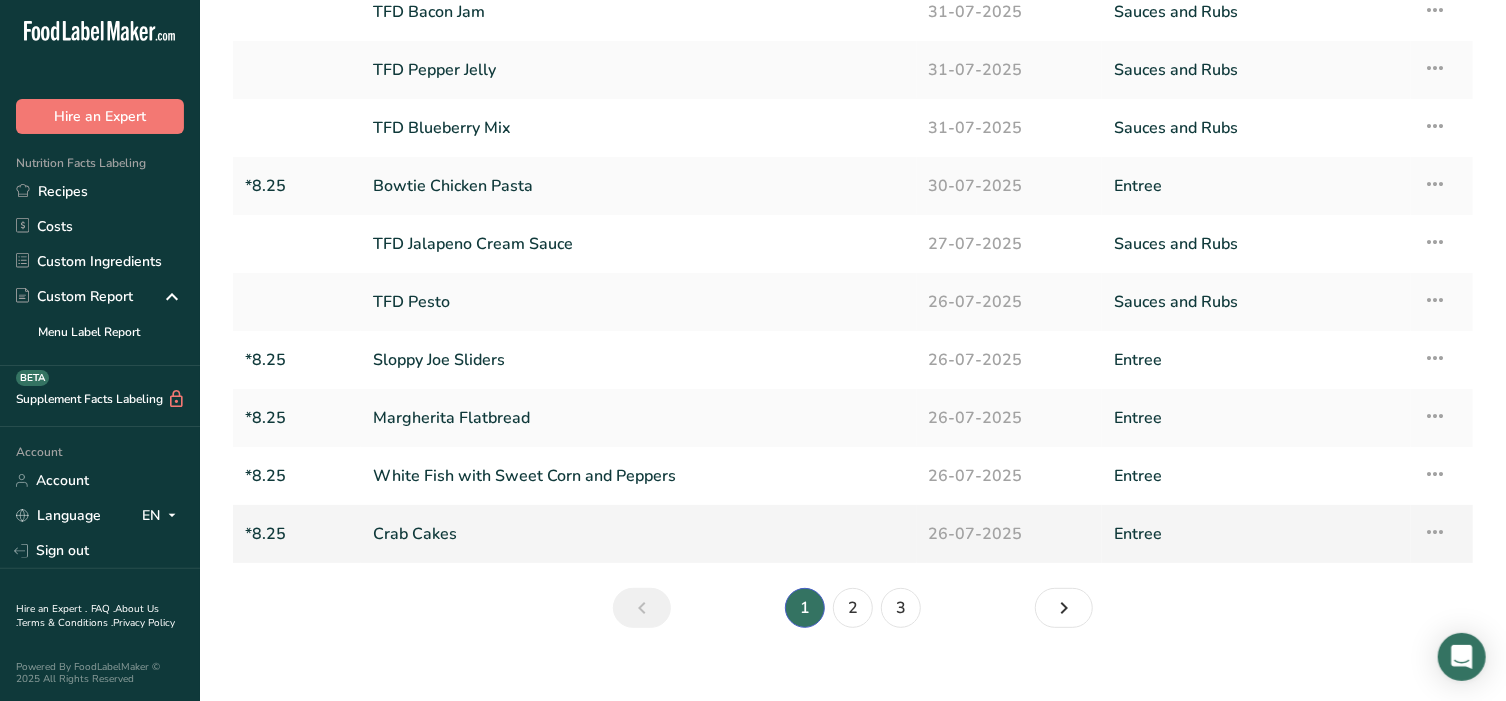 scroll, scrollTop: 166, scrollLeft: 0, axis: vertical 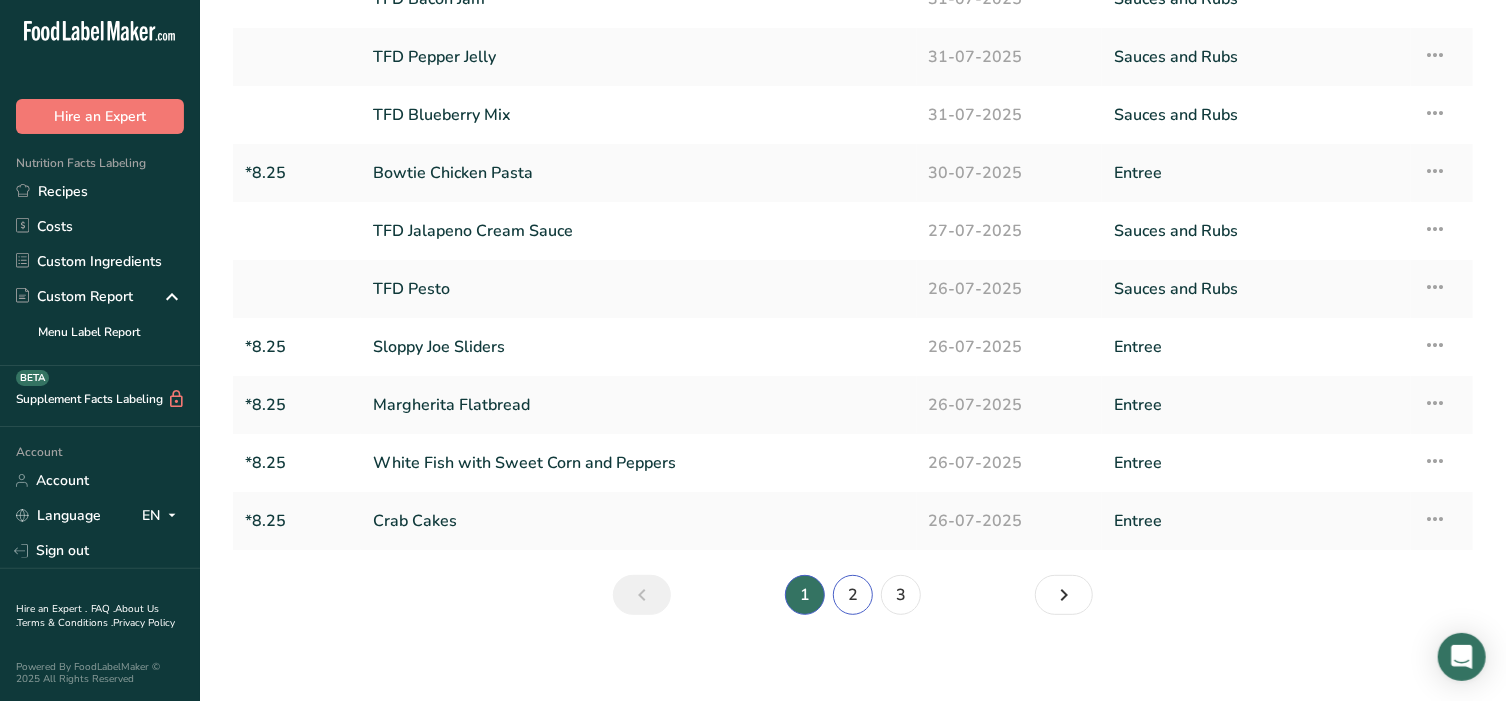 click on "2" at bounding box center [853, 595] 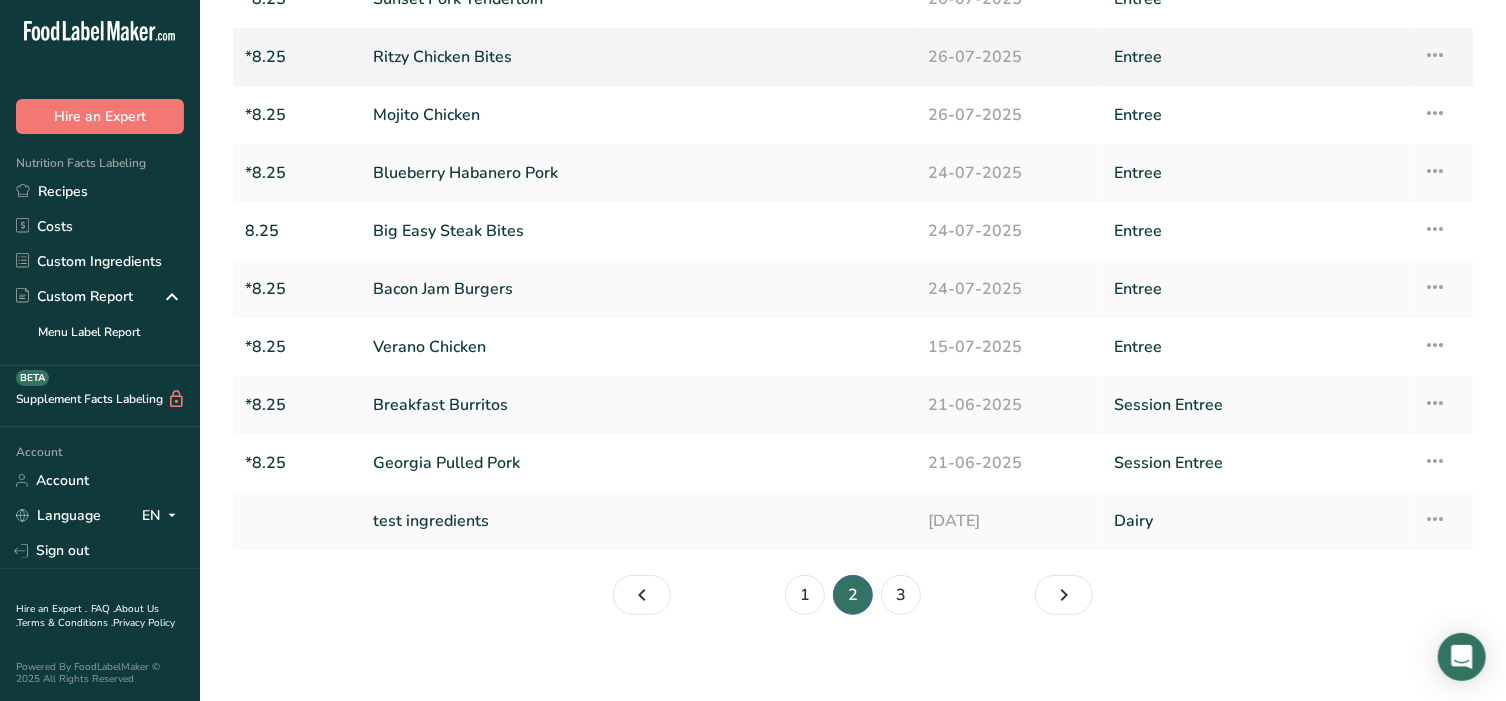 click on "Ritzy Chicken Bites" at bounding box center [639, 57] 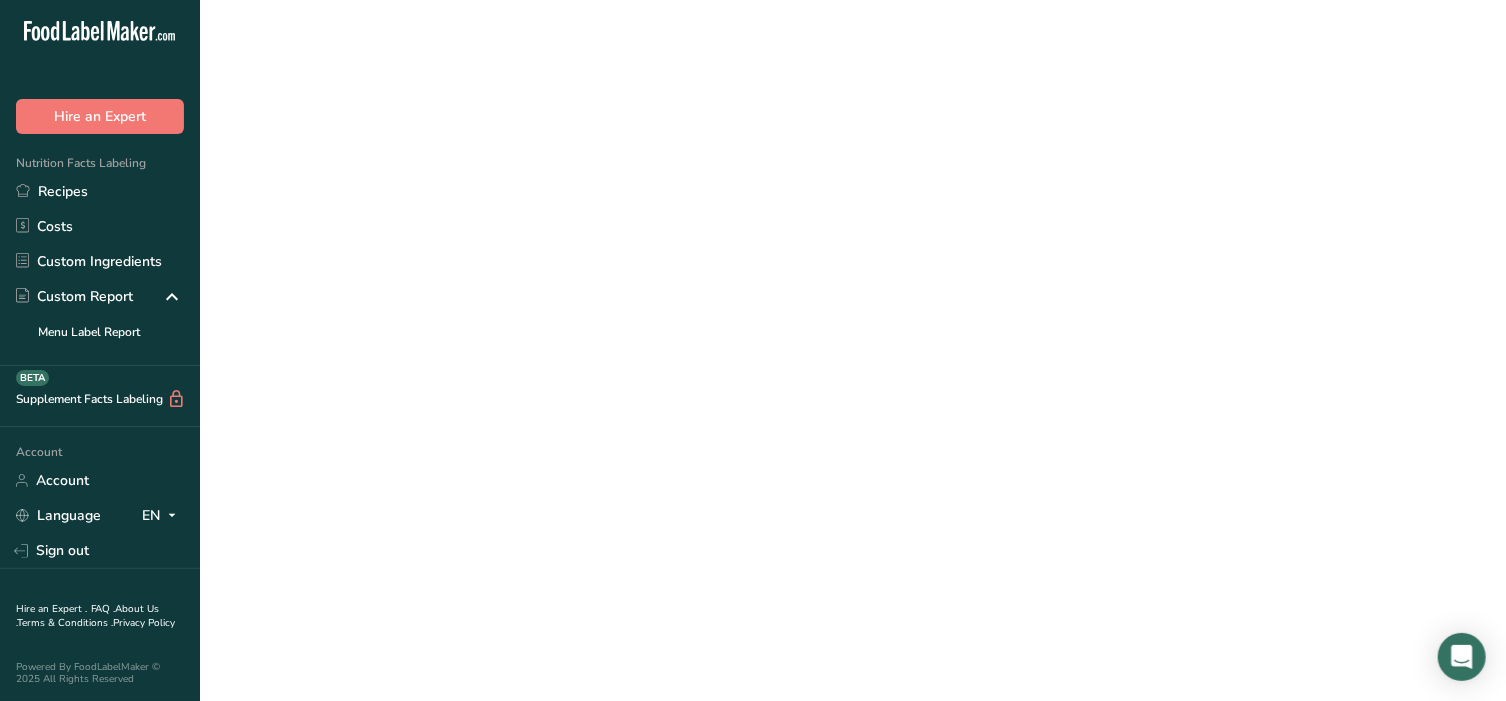 scroll, scrollTop: 0, scrollLeft: 0, axis: both 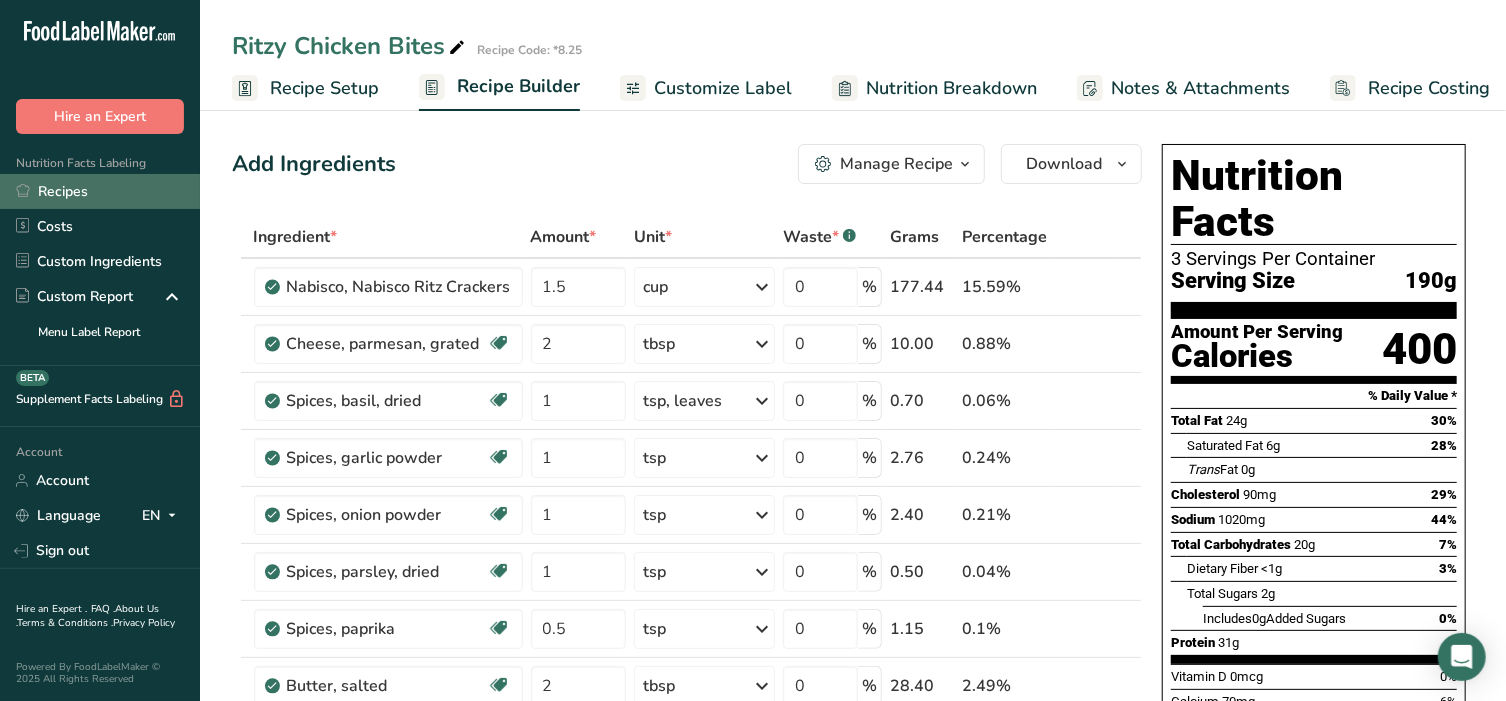 click on "Recipes" at bounding box center (100, 191) 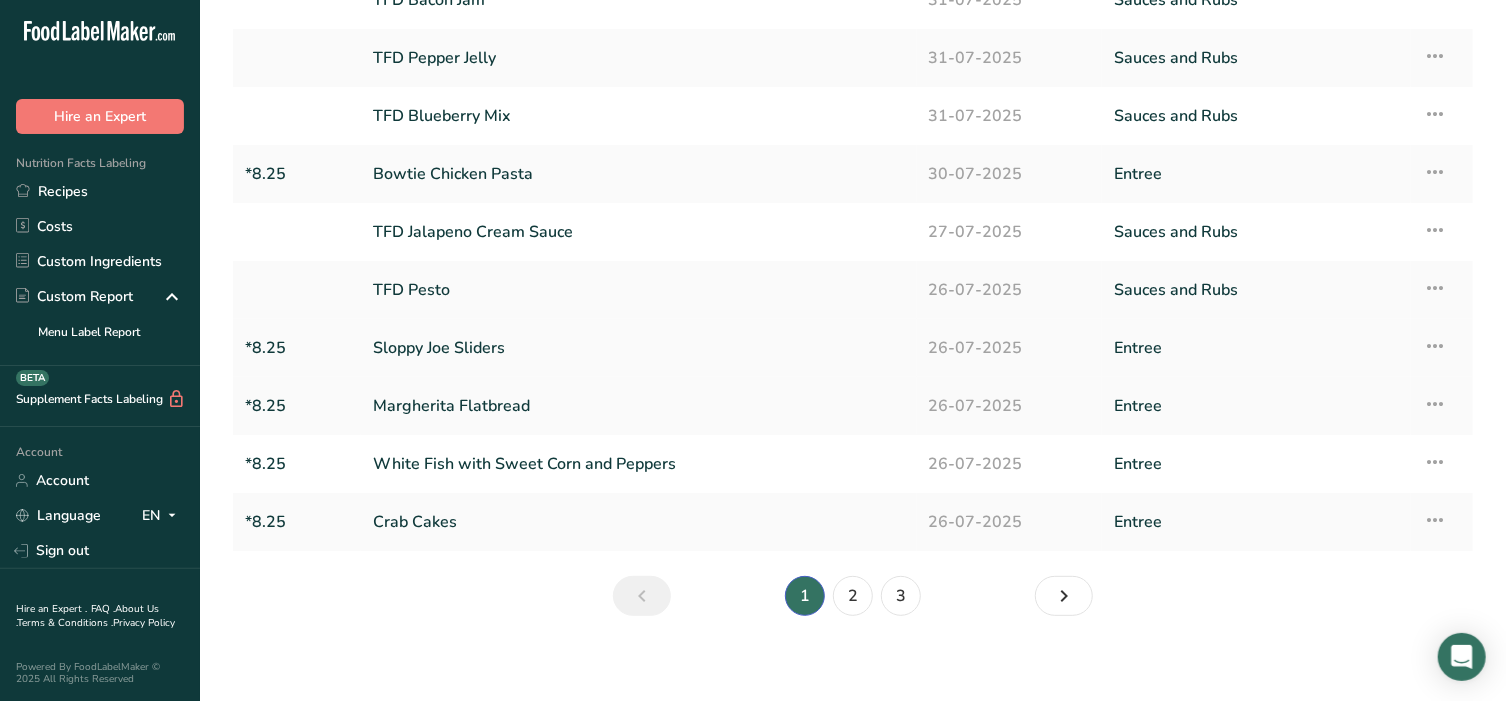 scroll, scrollTop: 166, scrollLeft: 0, axis: vertical 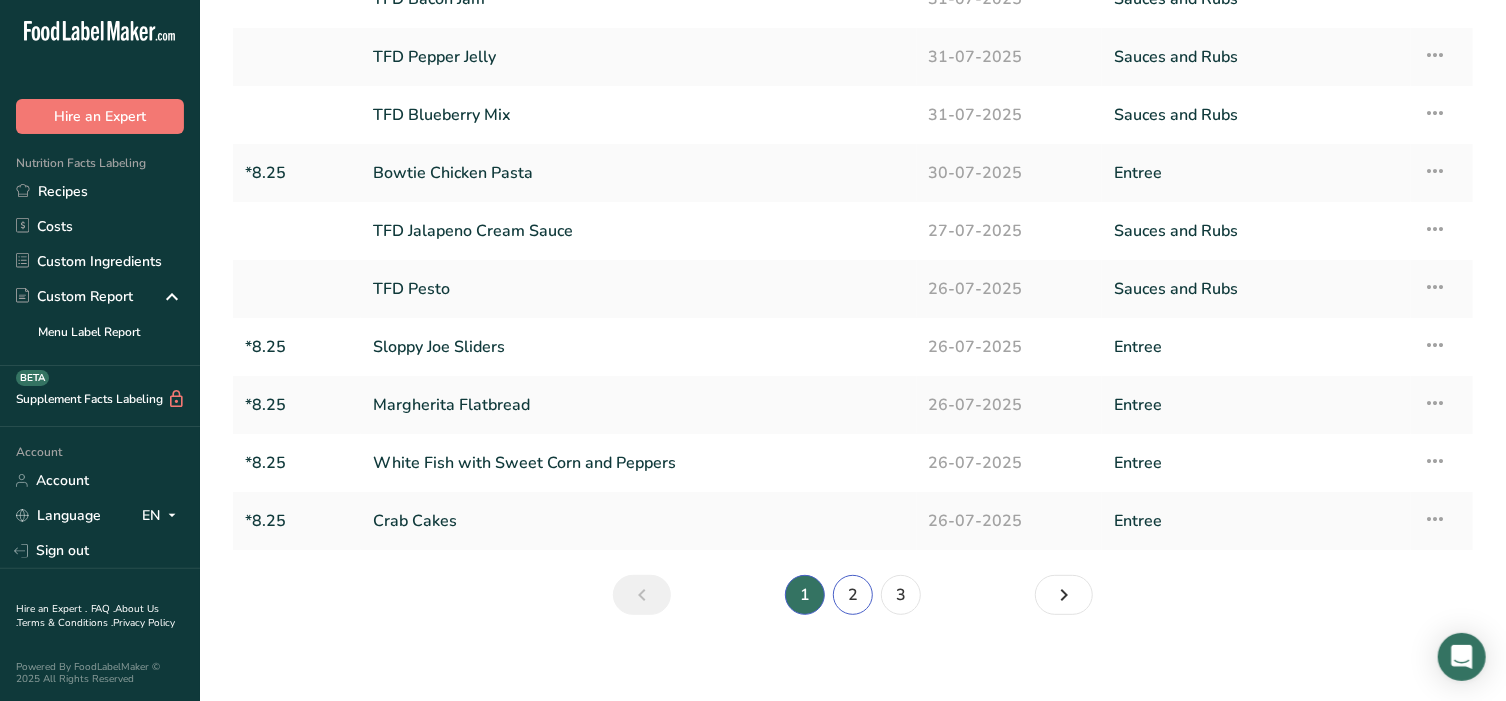 click on "2" at bounding box center (853, 595) 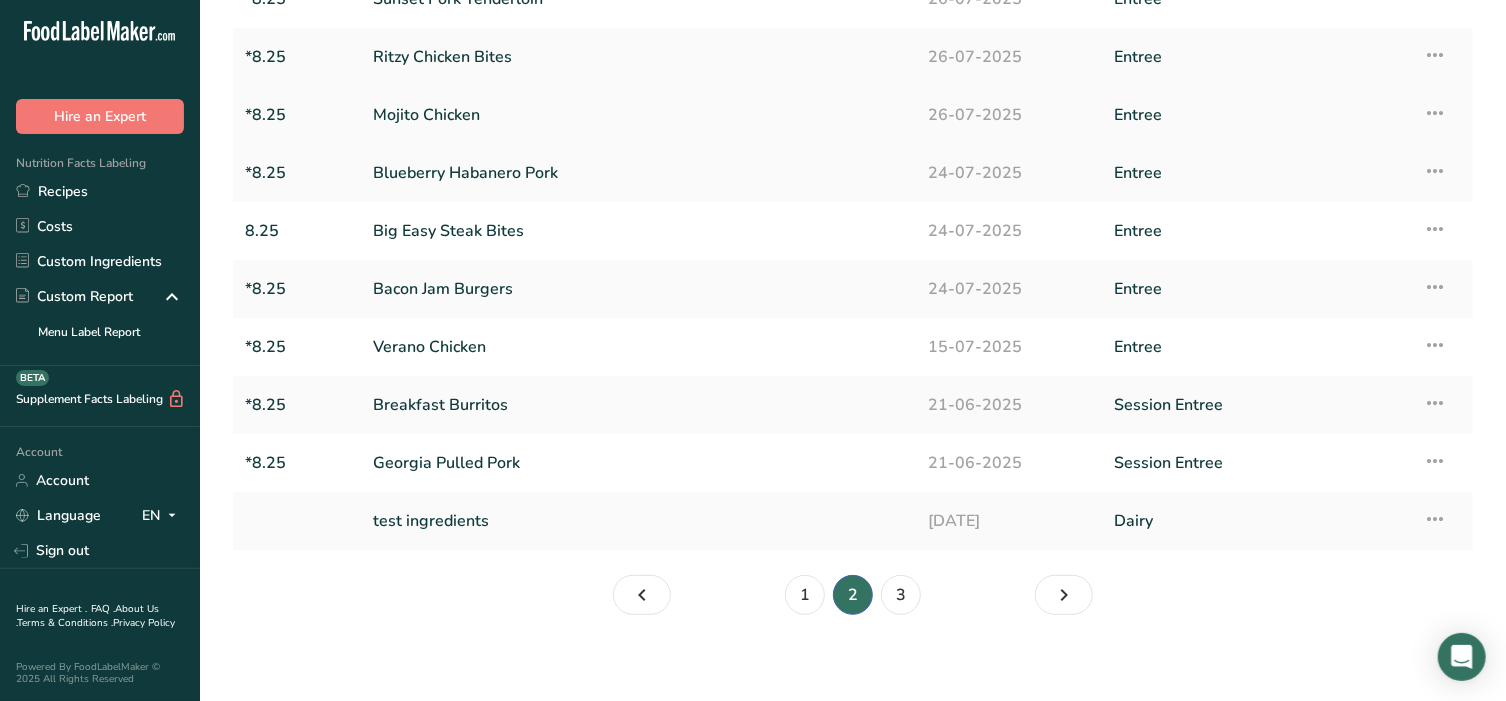 click on "Mojito Chicken" at bounding box center [639, 115] 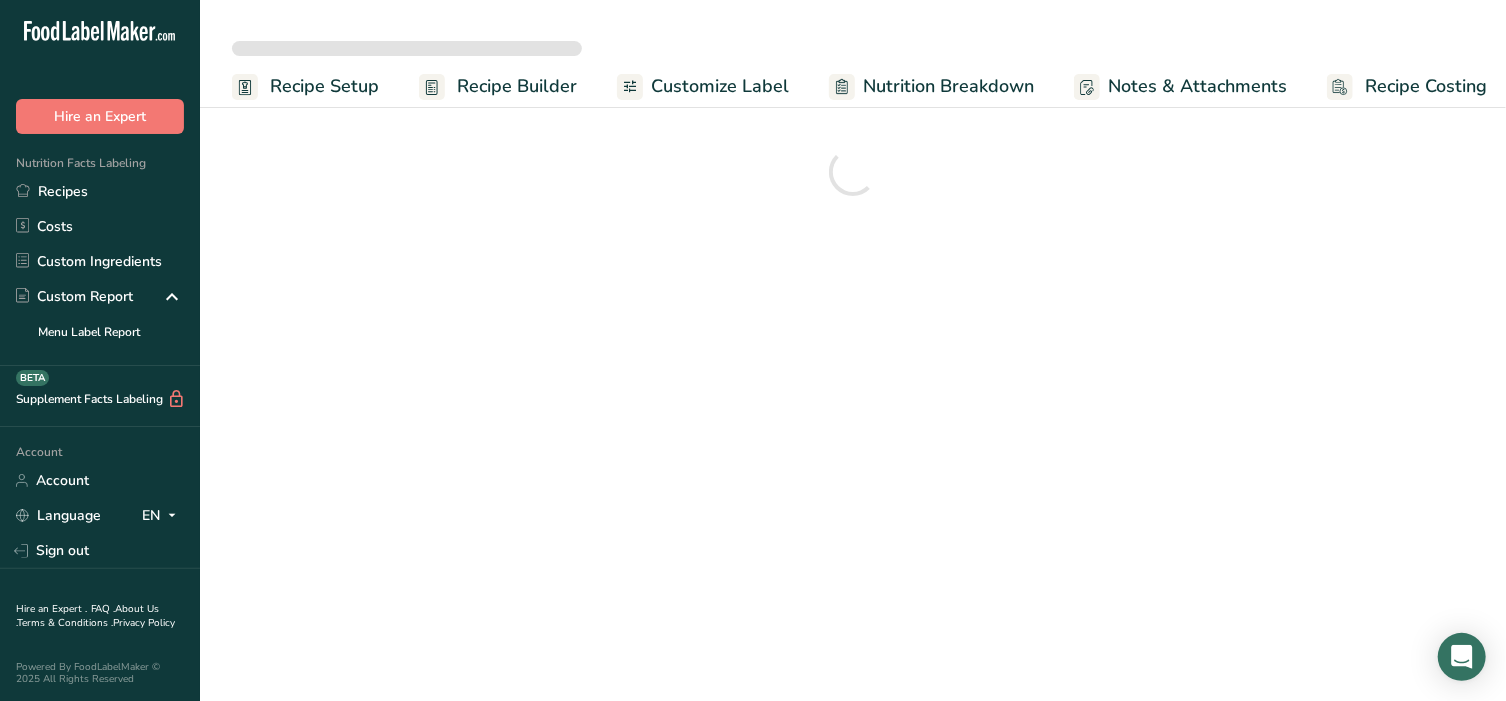 scroll, scrollTop: 0, scrollLeft: 0, axis: both 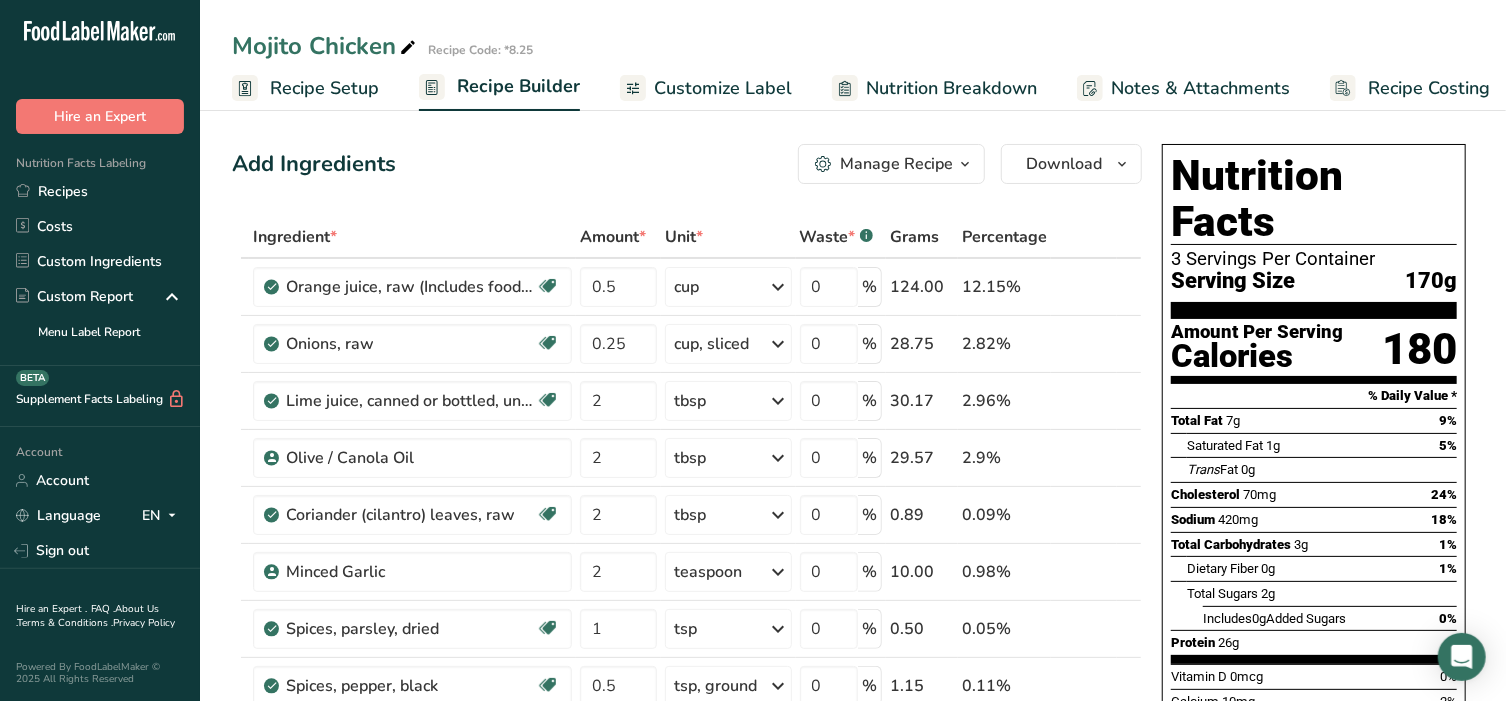 click on "Customize Label" at bounding box center [723, 88] 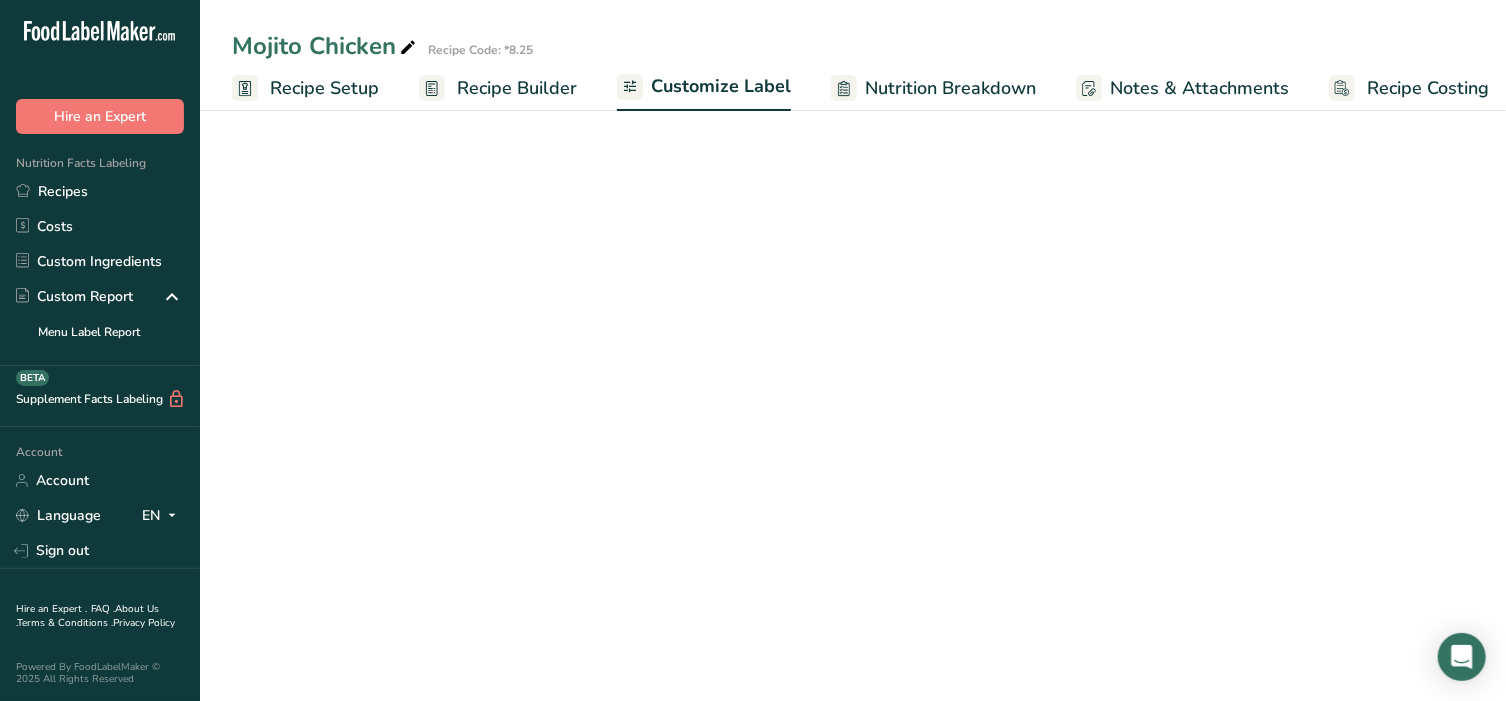 scroll, scrollTop: 0, scrollLeft: 15, axis: horizontal 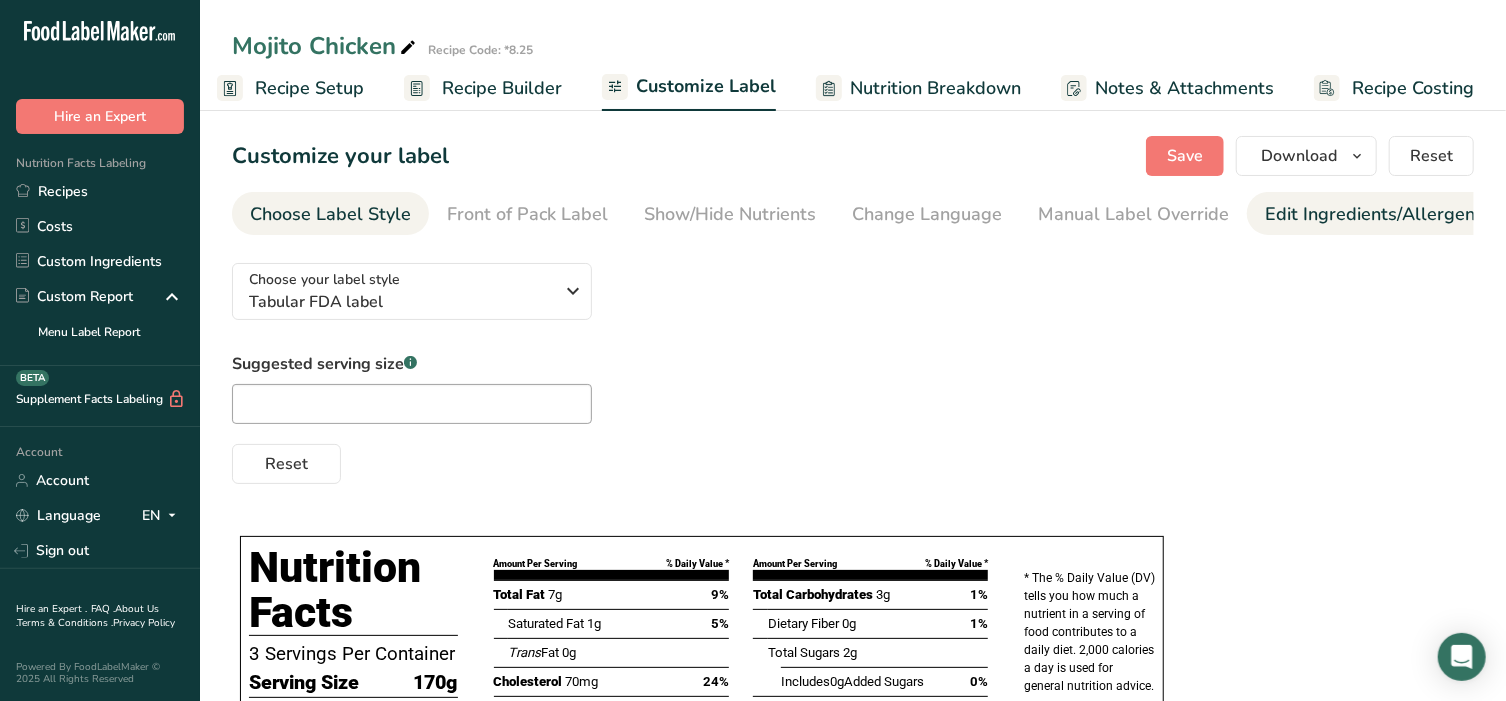 click on "Edit Ingredients/Allergens List" at bounding box center [1392, 214] 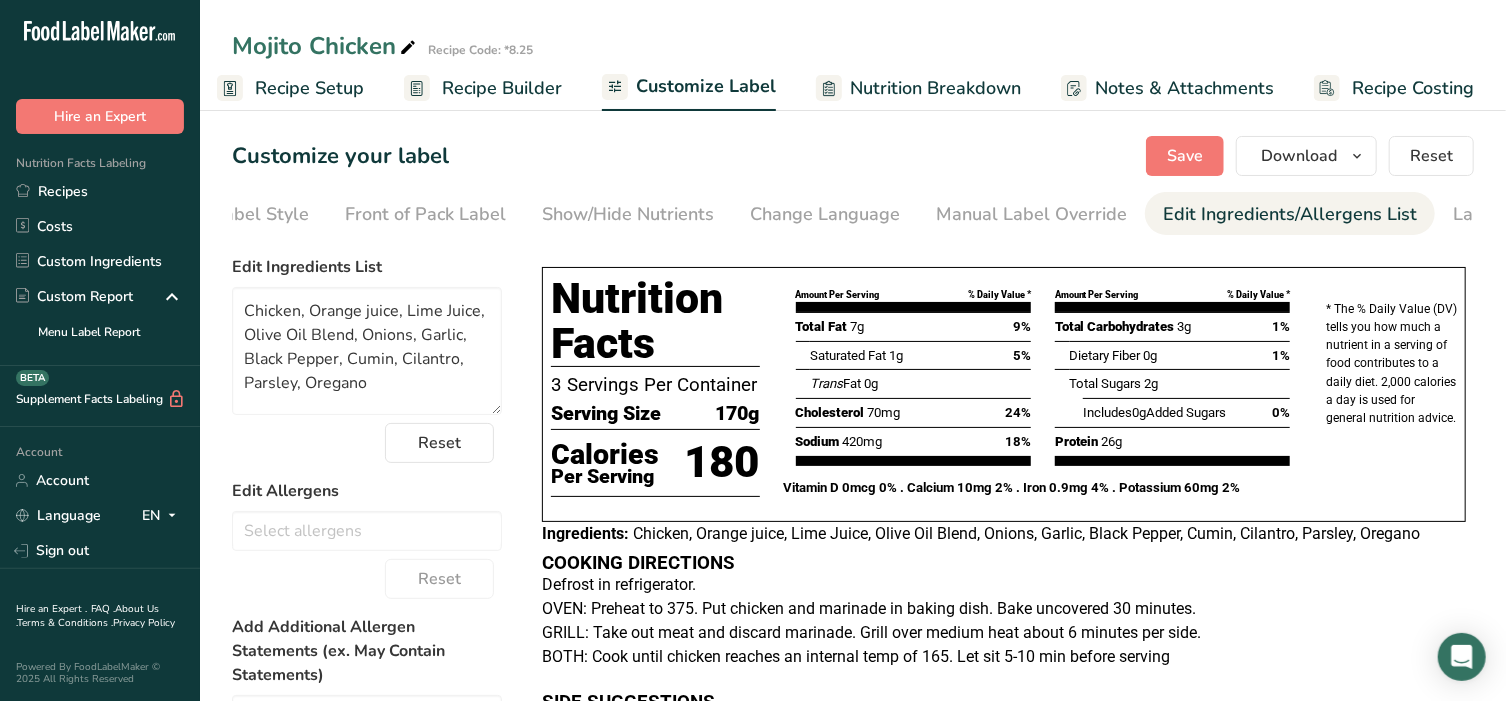 scroll, scrollTop: 0, scrollLeft: 210, axis: horizontal 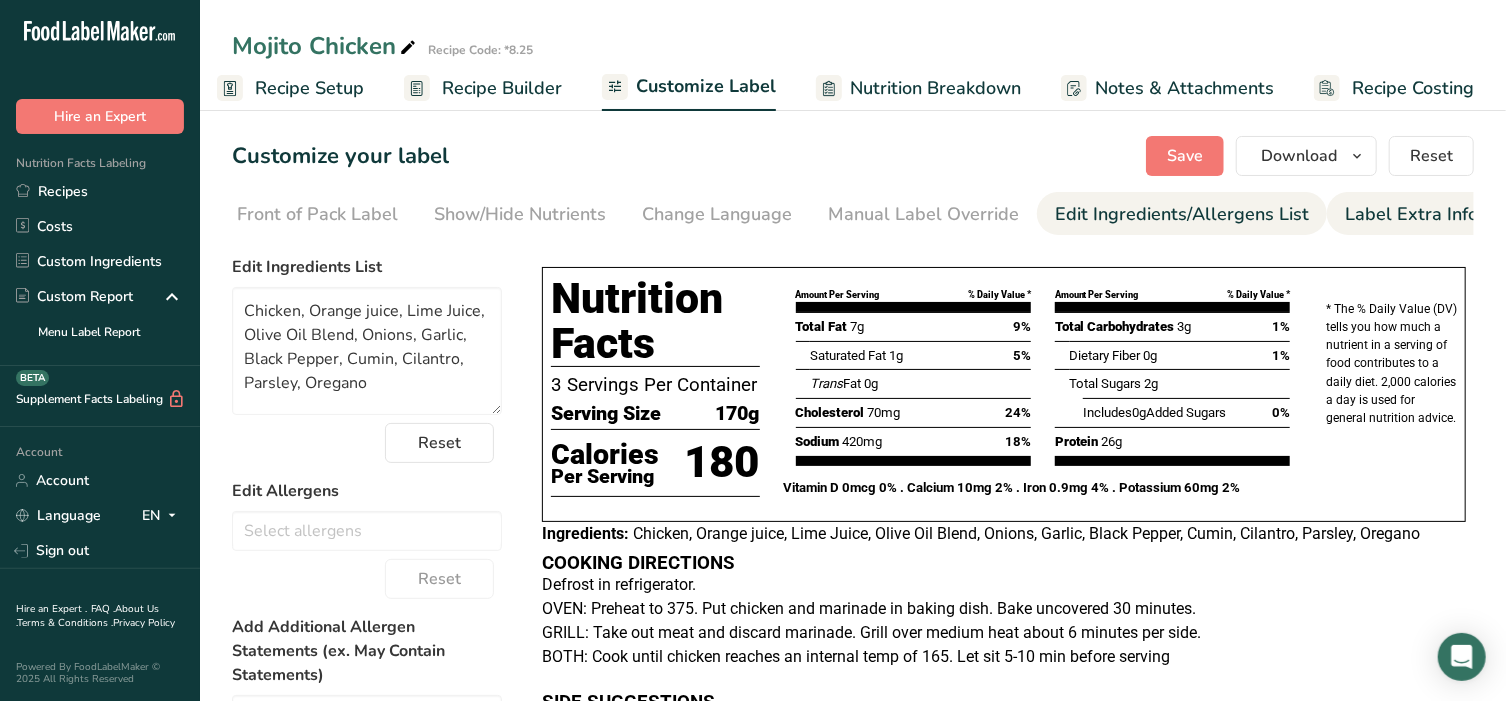 click on "Label Extra Info" at bounding box center [1411, 214] 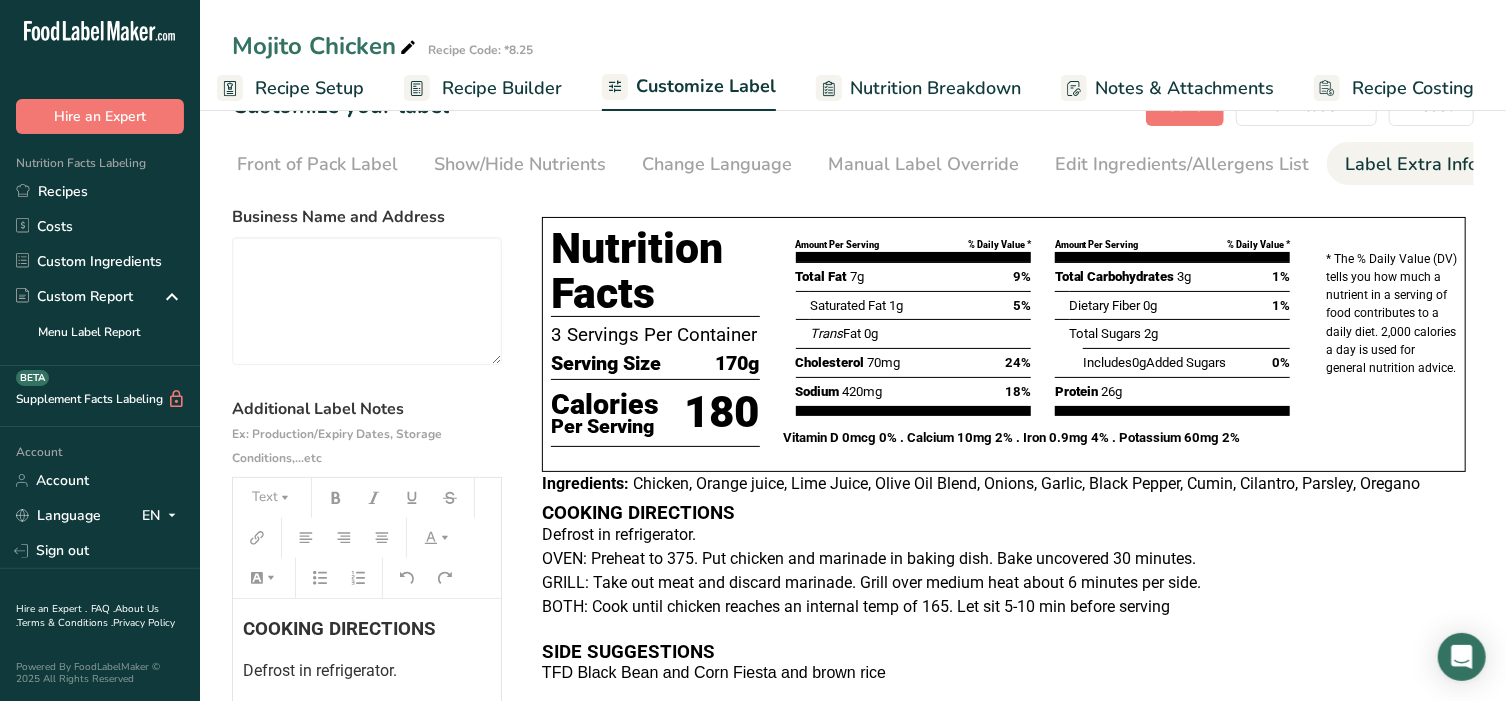 scroll, scrollTop: 125, scrollLeft: 0, axis: vertical 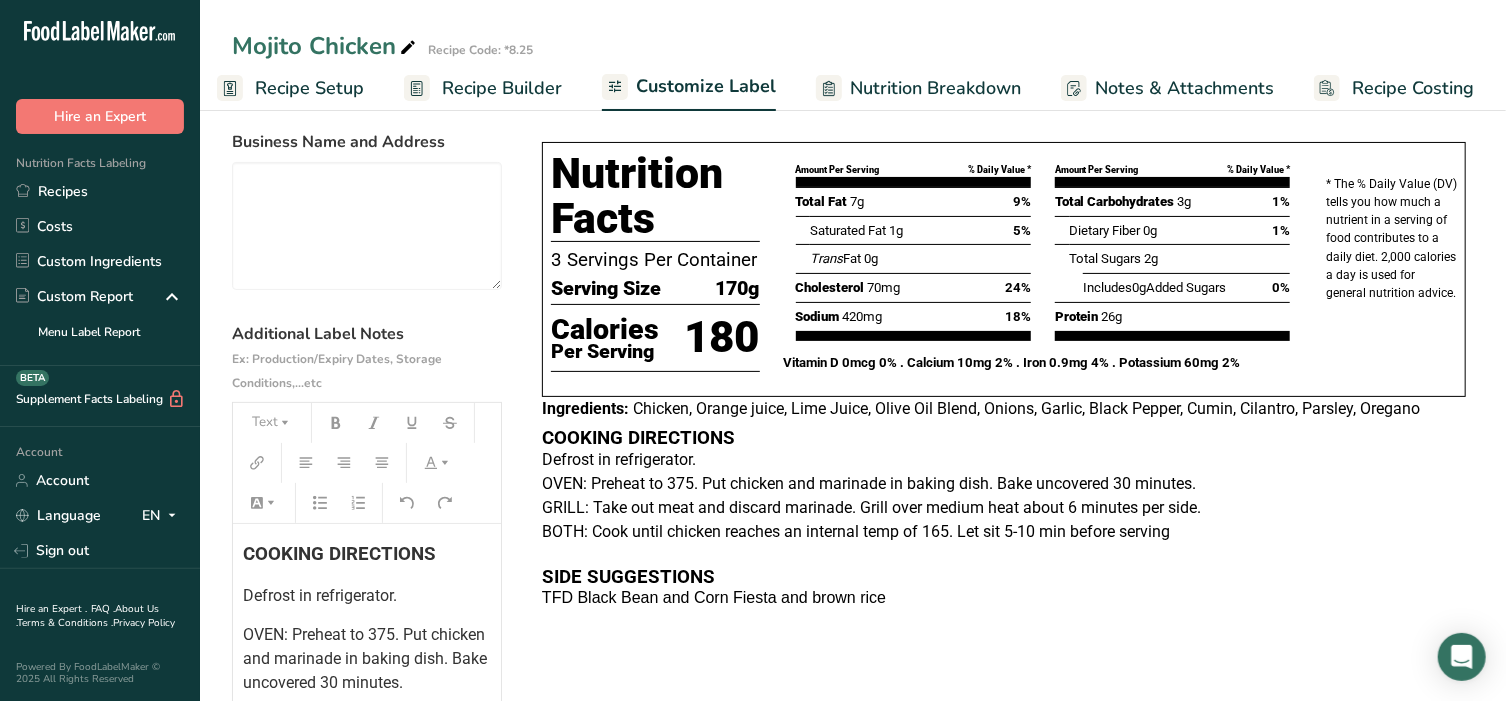 click on "COOKING DIRECTIONS" at bounding box center [339, 554] 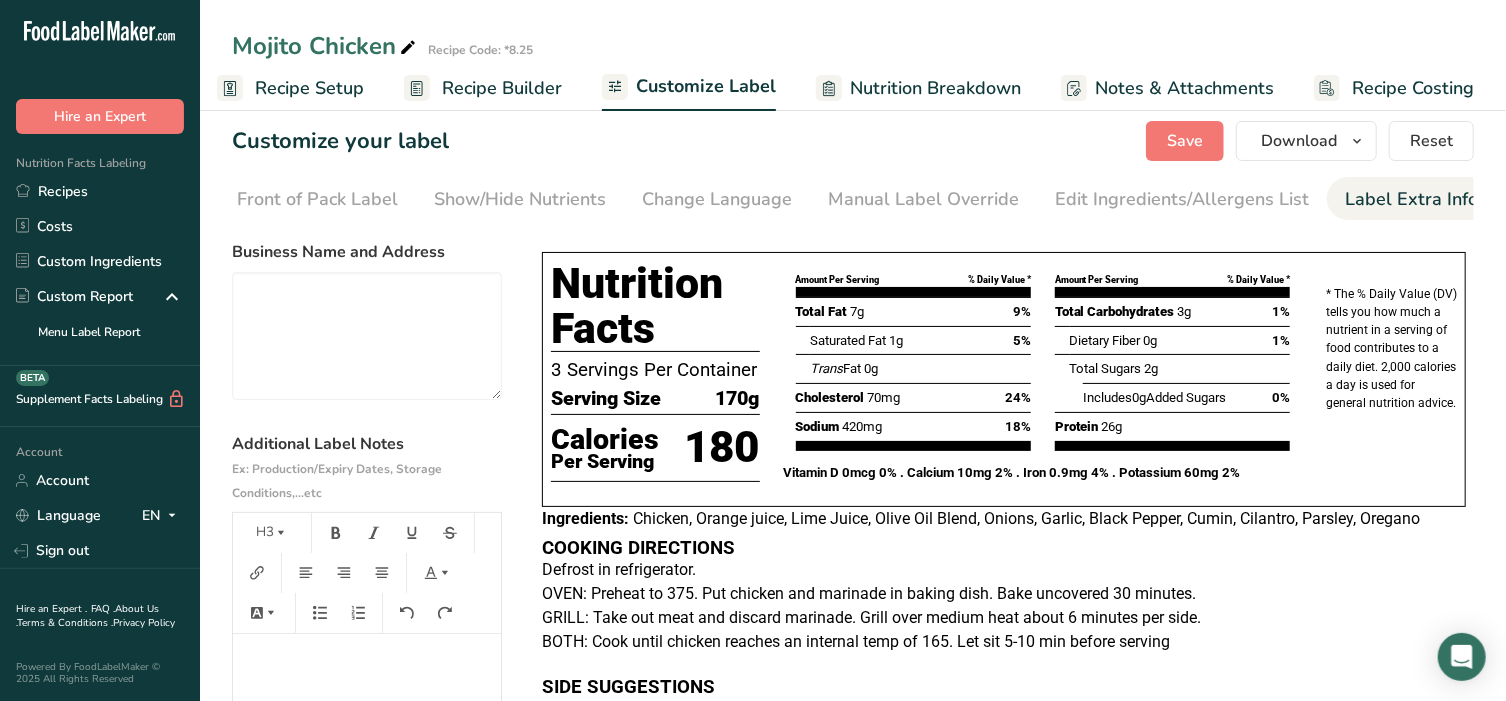 scroll, scrollTop: 0, scrollLeft: 0, axis: both 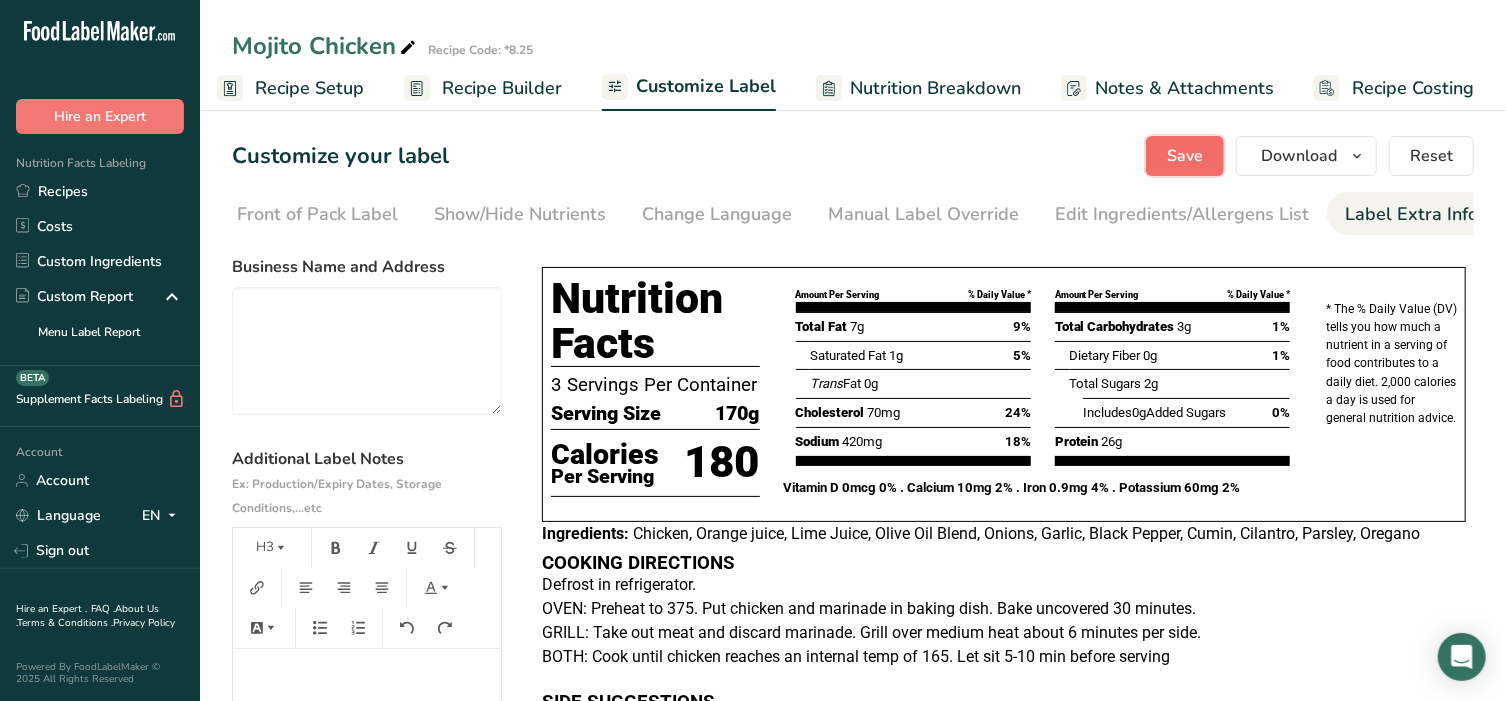 click on "Save" at bounding box center (1185, 156) 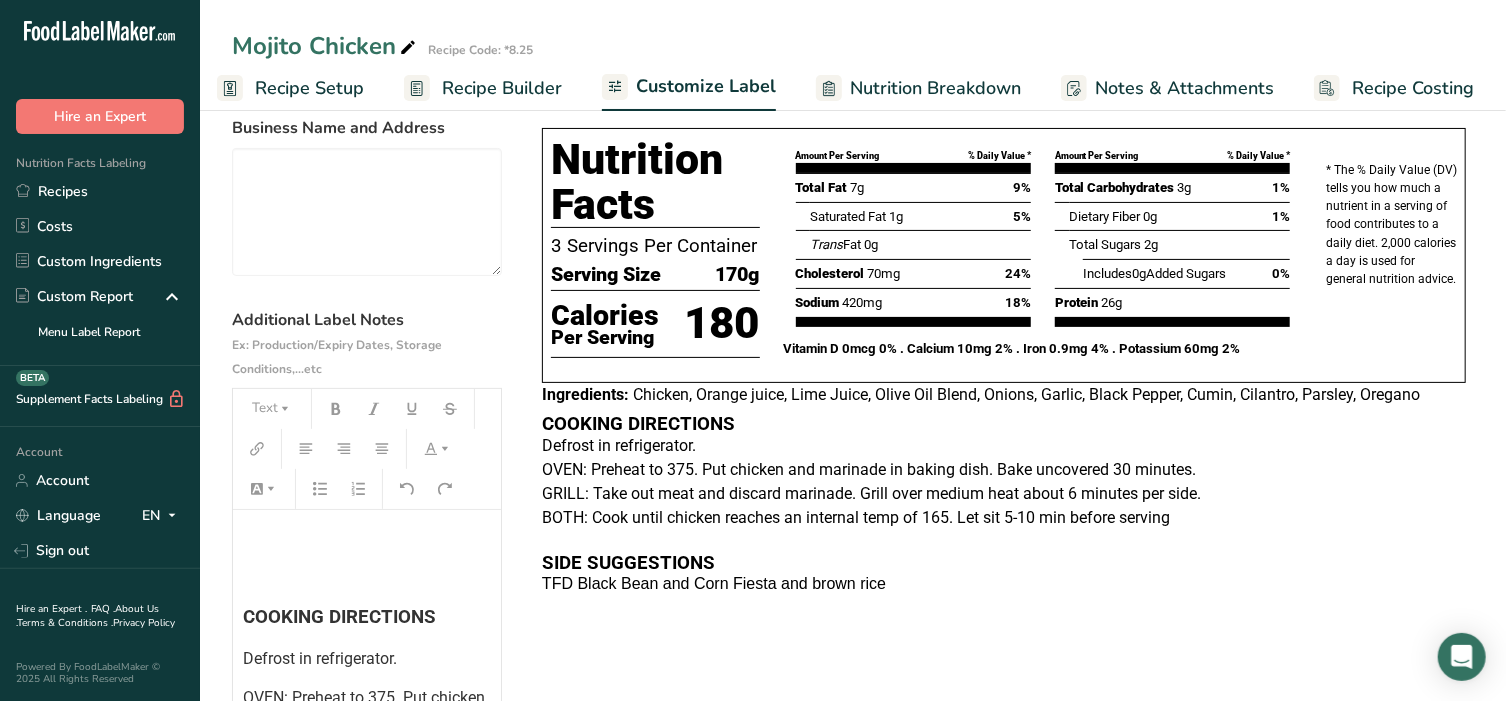 scroll, scrollTop: 166, scrollLeft: 0, axis: vertical 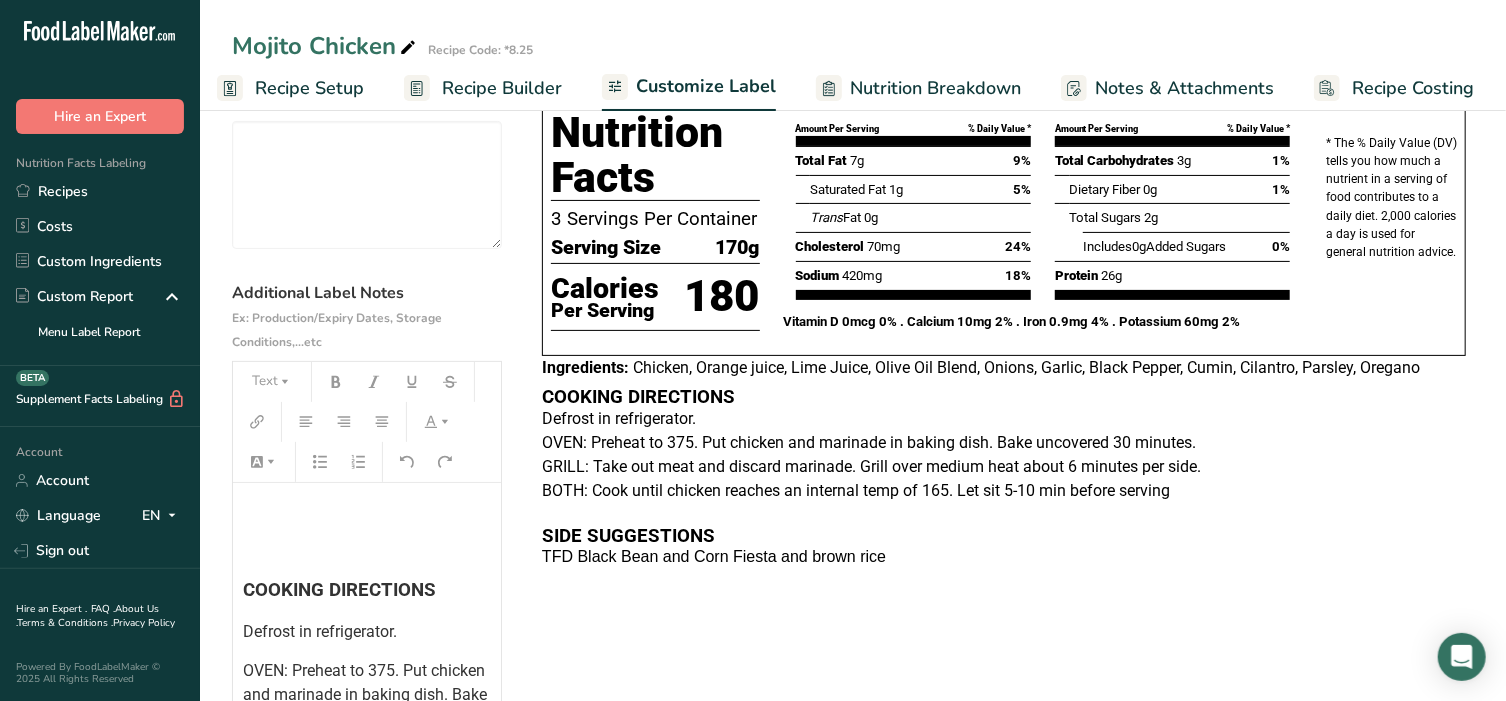 click on "COOKING DIRECTIONS Defrost in refrigerator. OVEN: Preheat to 375. Put chicken and marinade in baking dish. Bake uncovered 30 minutes. GRILL: Take out meat and discard marinade. Grill over medium heat about 6 minutes per side. BOTH: Cook until chicken reaches an internal temp of 165. Let sit 5-10 min before serving SIDE SUGGESTIONS TFD Black Bean and Corn Fiesta and brown rice" at bounding box center (367, 789) 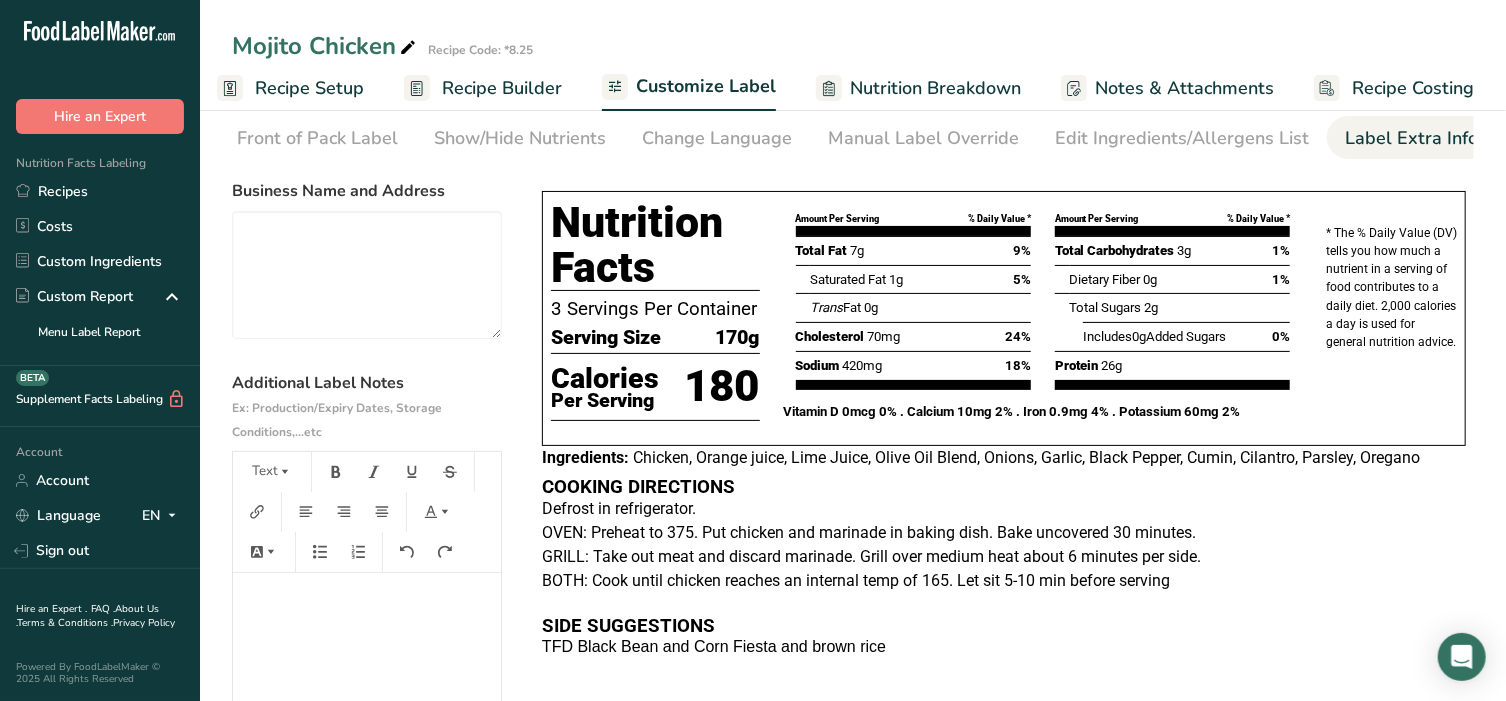scroll, scrollTop: 0, scrollLeft: 0, axis: both 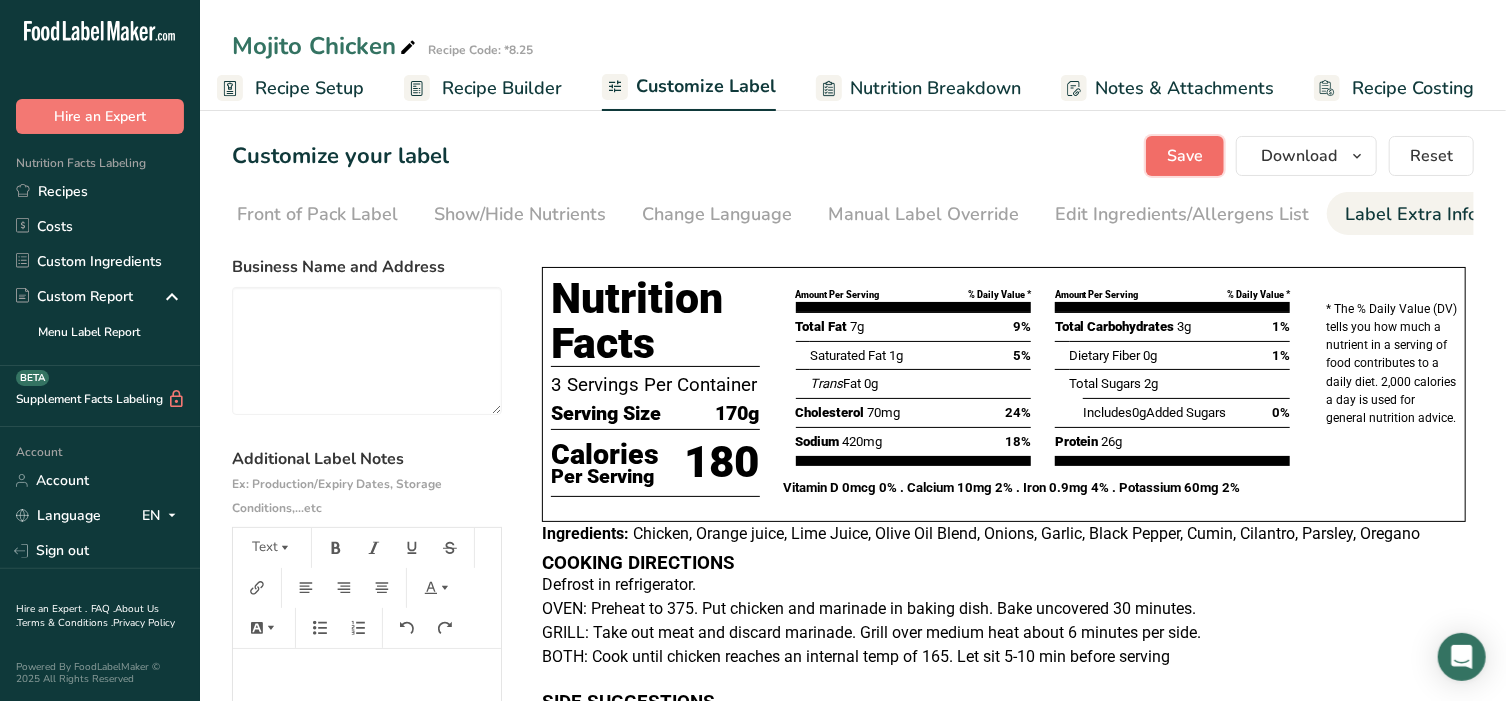 click on "Save" at bounding box center [1185, 156] 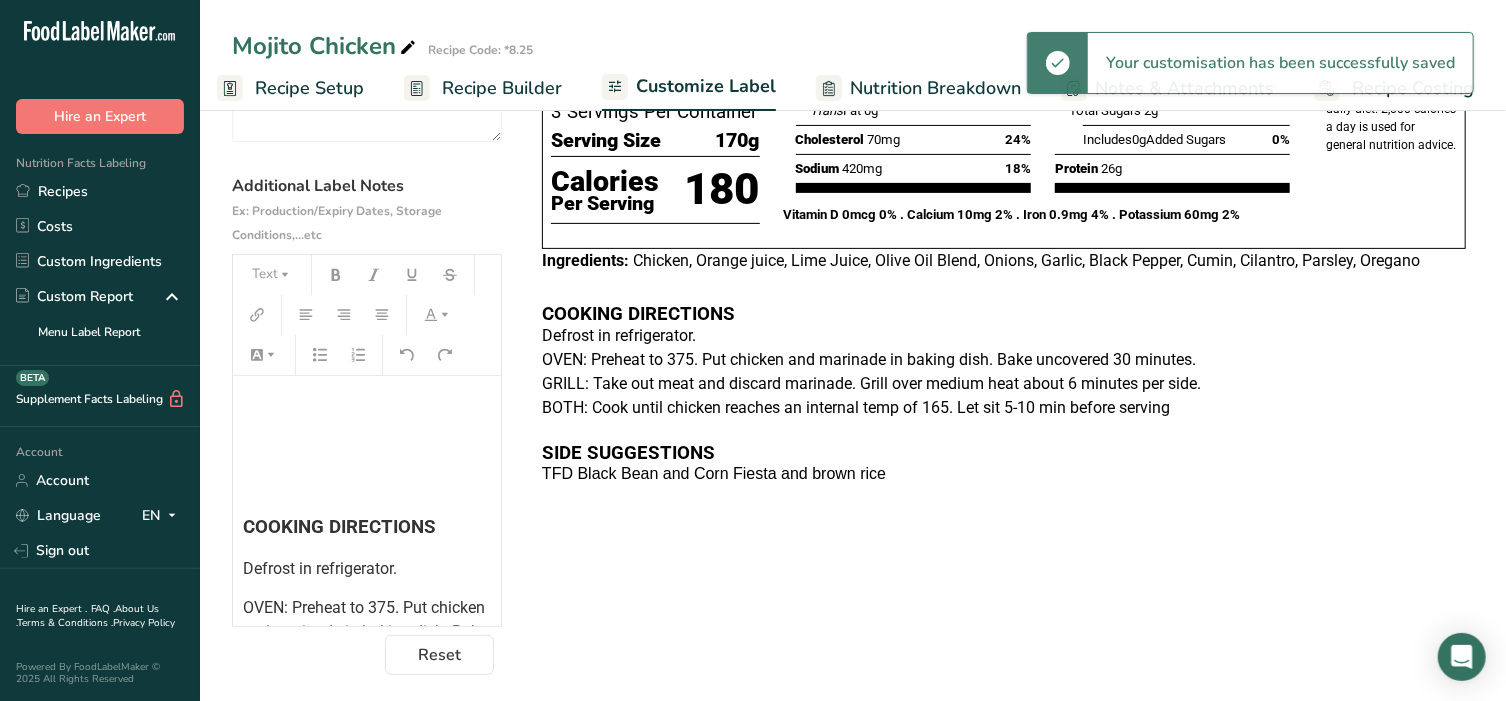 scroll, scrollTop: 282, scrollLeft: 0, axis: vertical 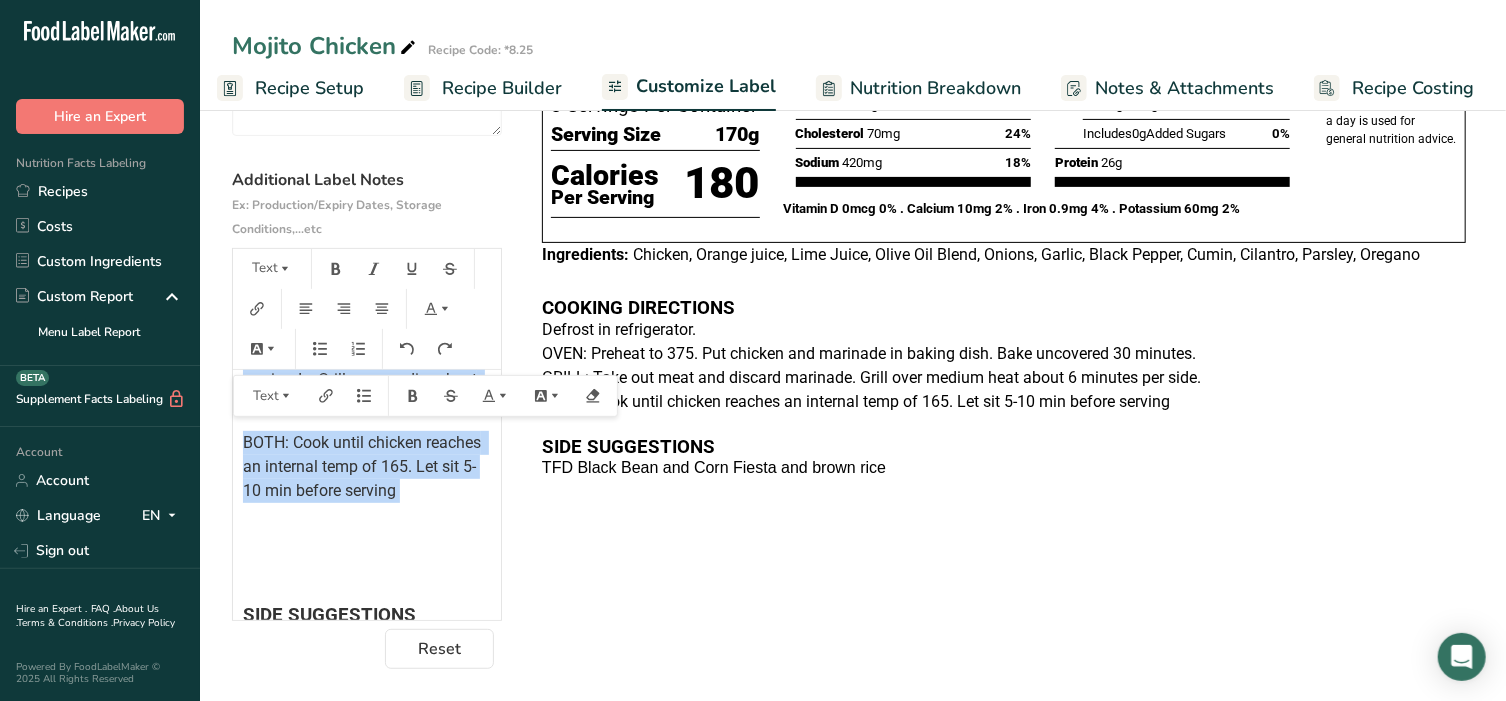 drag, startPoint x: 239, startPoint y: 566, endPoint x: 307, endPoint y: 588, distance: 71.470276 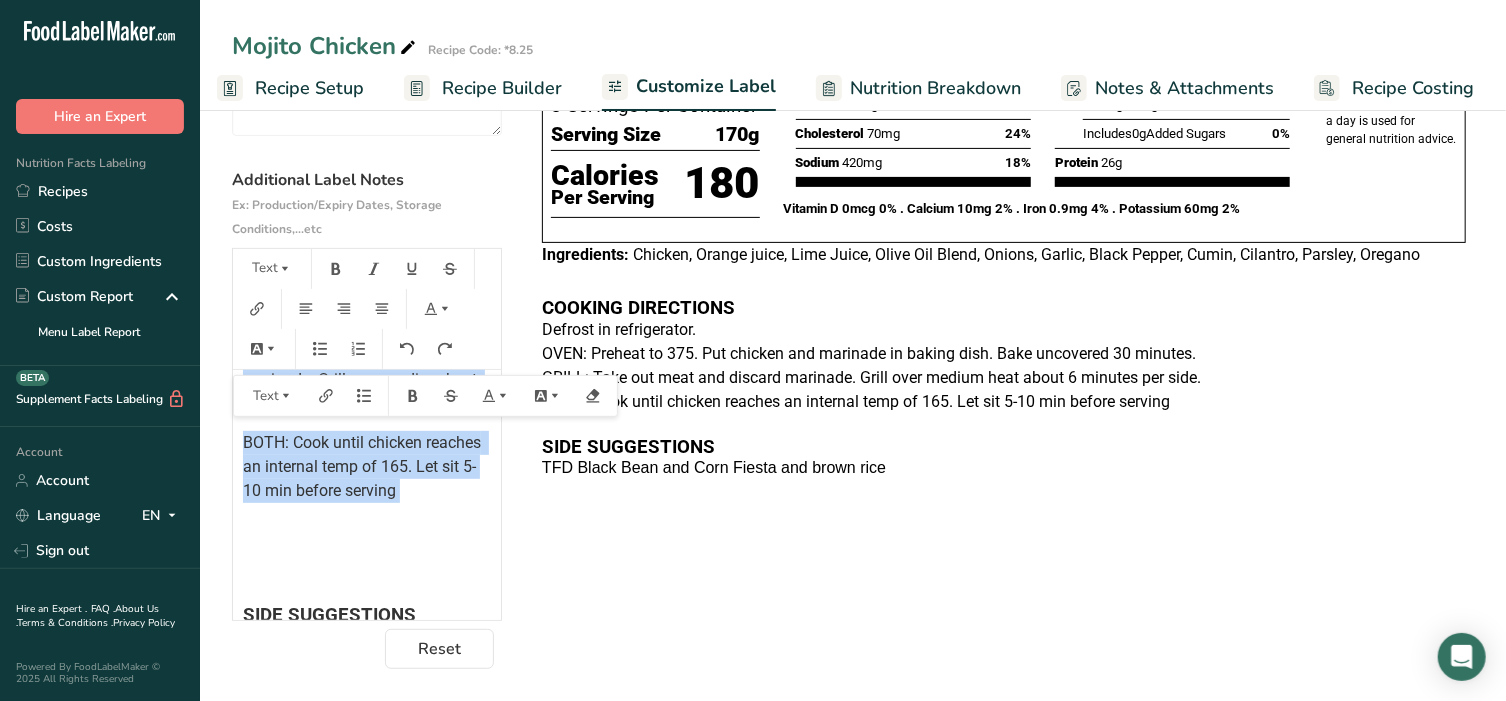 click on "﻿ ﻿ ﻿ COOKING DIRECTIONS Defrost in refrigerator. OVEN: Preheat to 375. Put chicken and marinade in baking dish. Bake uncovered 30 minutes. GRILL: Take out meat and discard marinade. Grill over medium heat about 6 minutes per side.  BOTH: Cook until chicken reaches an internal temp of 165. Let sit 5-10 min before serving ﻿ ﻿ SIDE SUGGESTIONS TFD Black Bean and Corn Fiesta and brown rice" at bounding box center (367, 365) 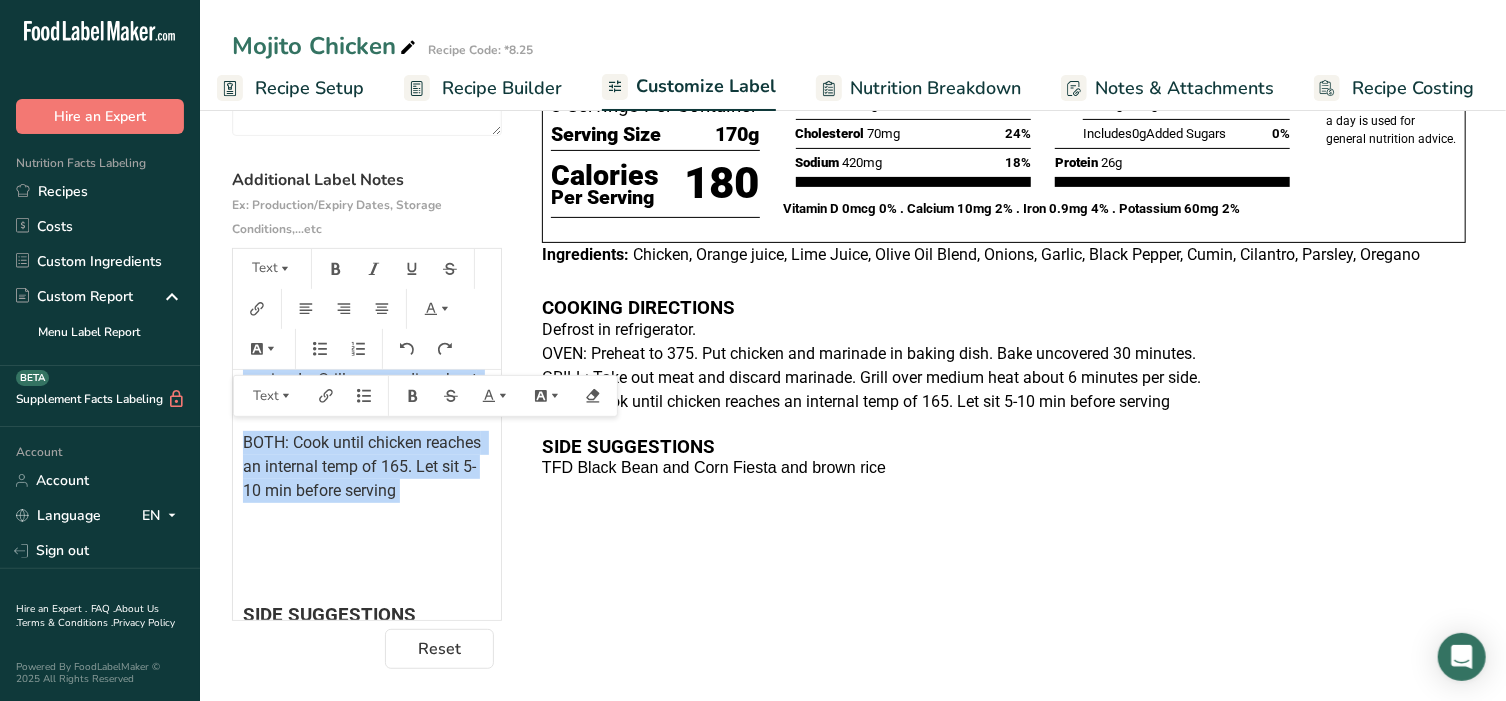 click on "﻿ ﻿ ﻿ COOKING DIRECTIONS Defrost in refrigerator. OVEN: Preheat to 375. Put chicken and marinade in baking dish. Bake uncovered 30 minutes. GRILL: Take out meat and discard marinade. Grill over medium heat about 6 minutes per side.  BOTH: Cook until chicken reaches an internal temp of 165. Let sit 5-10 min before serving ﻿ ﻿ SIDE SUGGESTIONS TFD Black Bean and Corn Fiesta and brown rice" at bounding box center [367, 365] 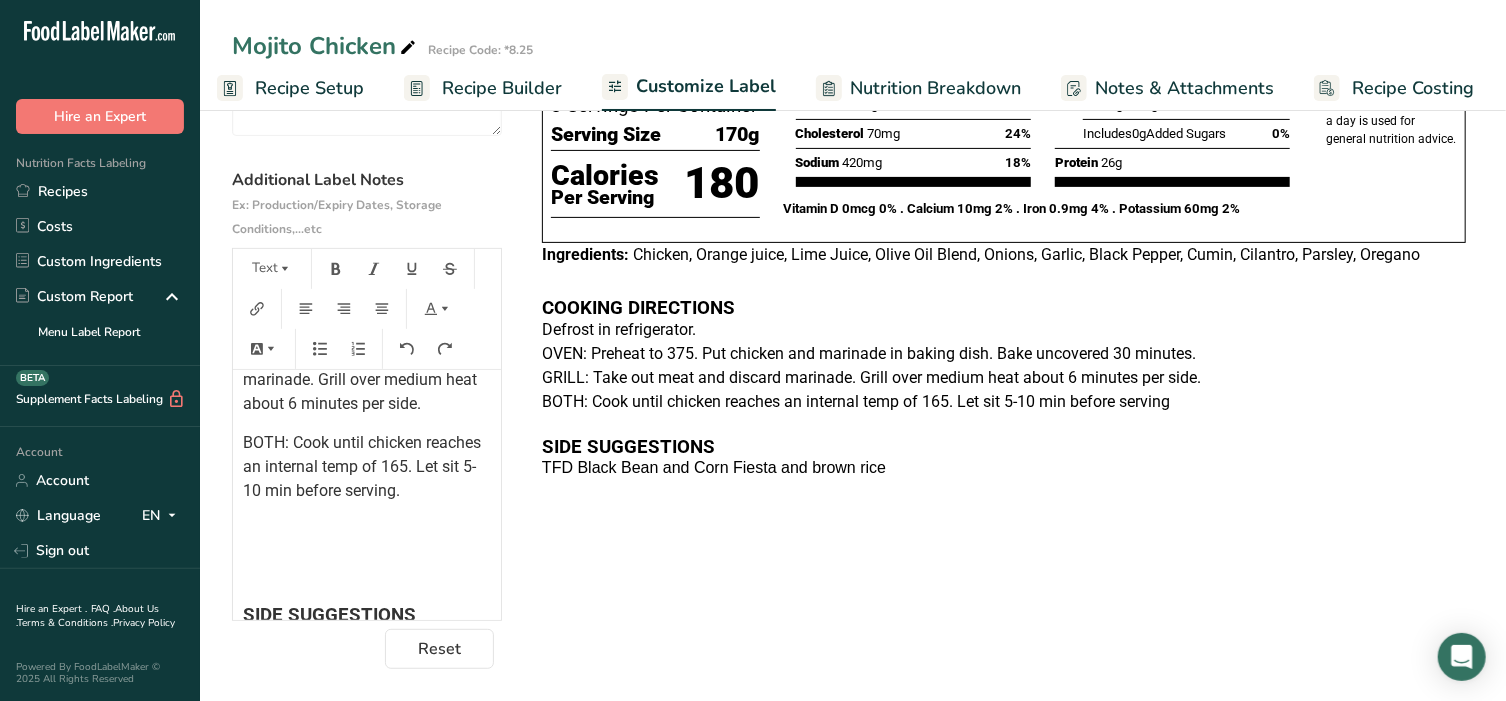 click on "﻿" at bounding box center (367, 532) 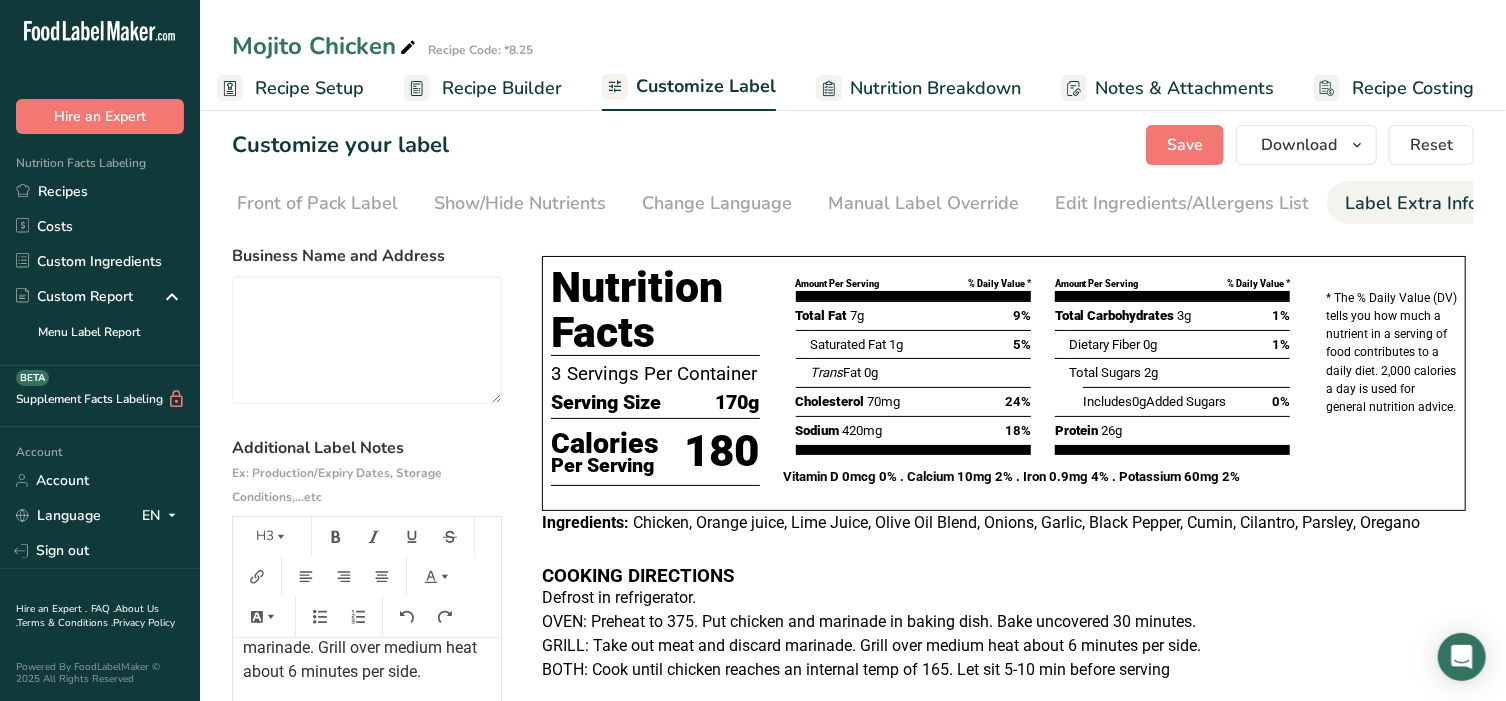 scroll, scrollTop: 0, scrollLeft: 0, axis: both 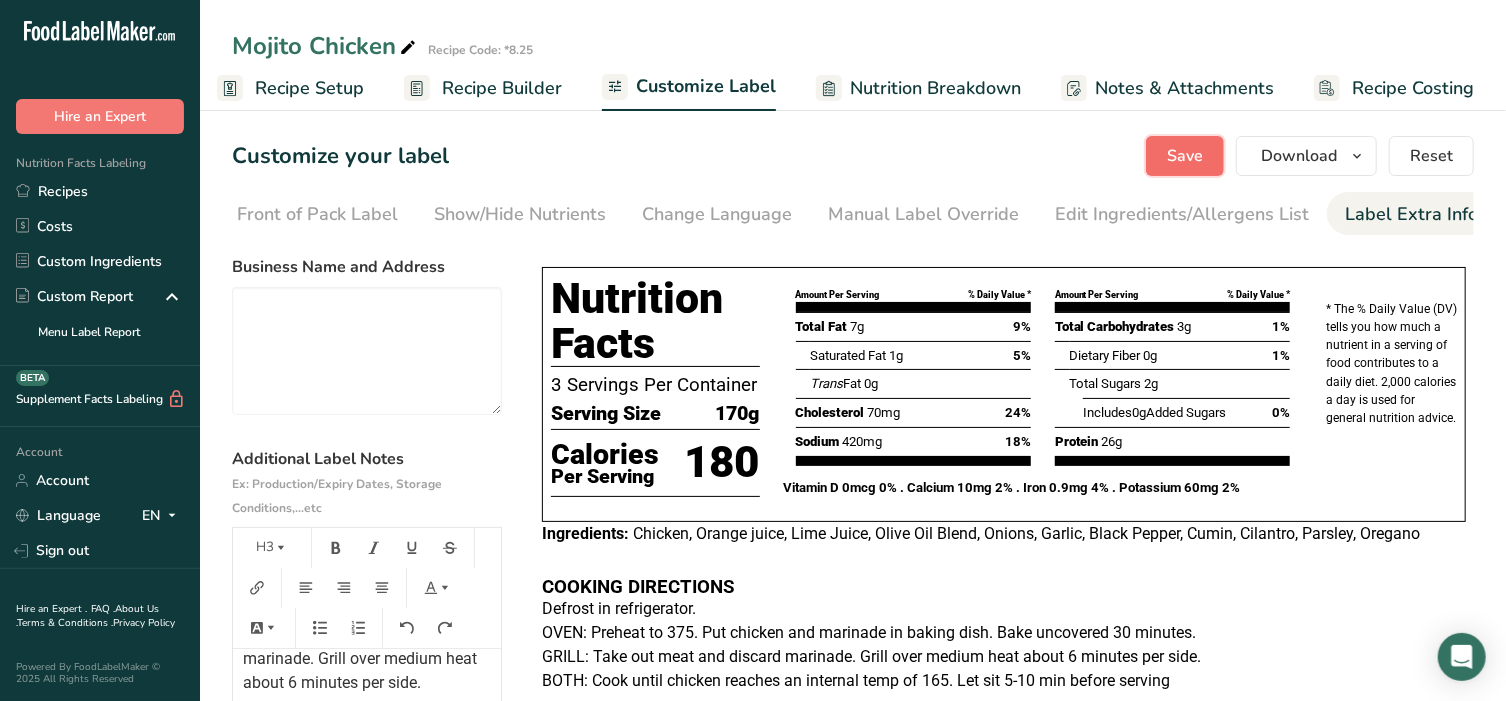 click on "Save" at bounding box center (1185, 156) 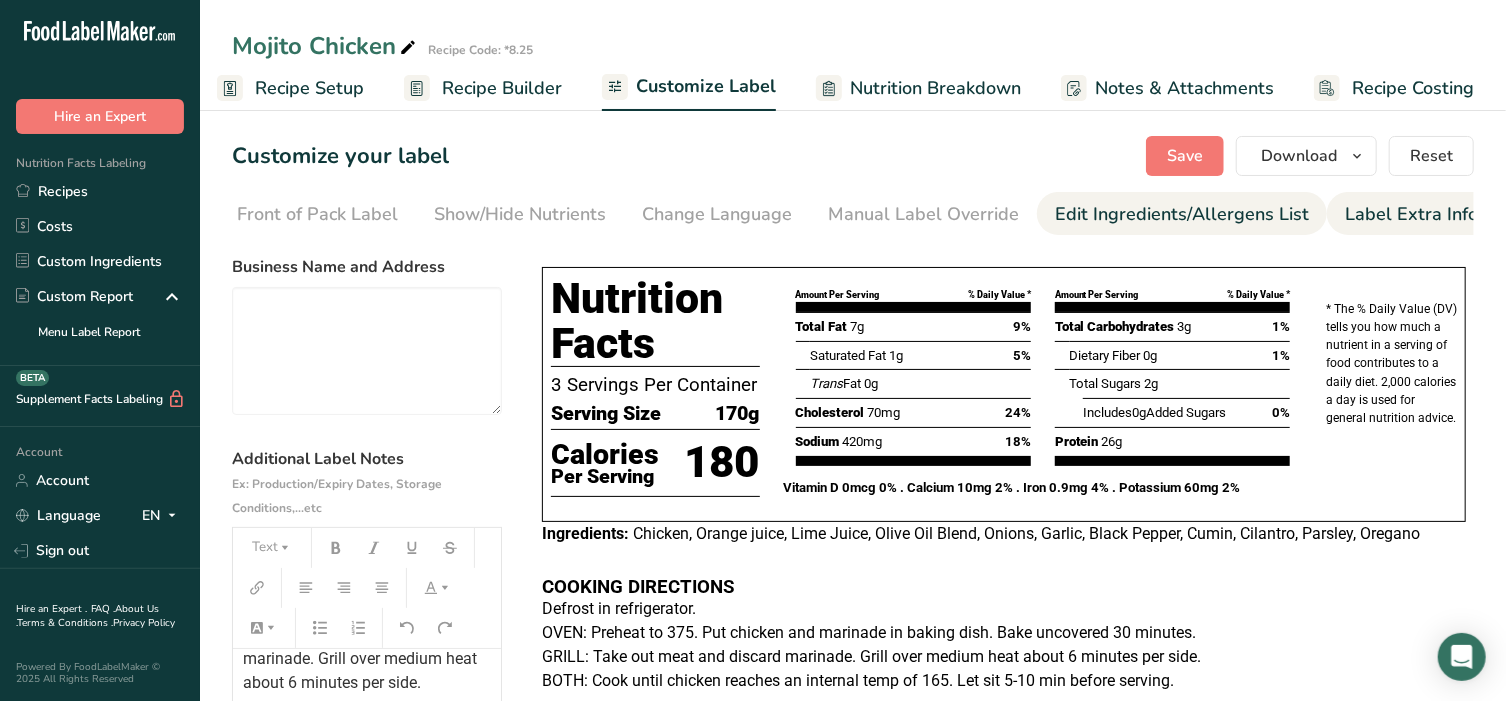 click on "Edit Ingredients/Allergens List" at bounding box center (1182, 214) 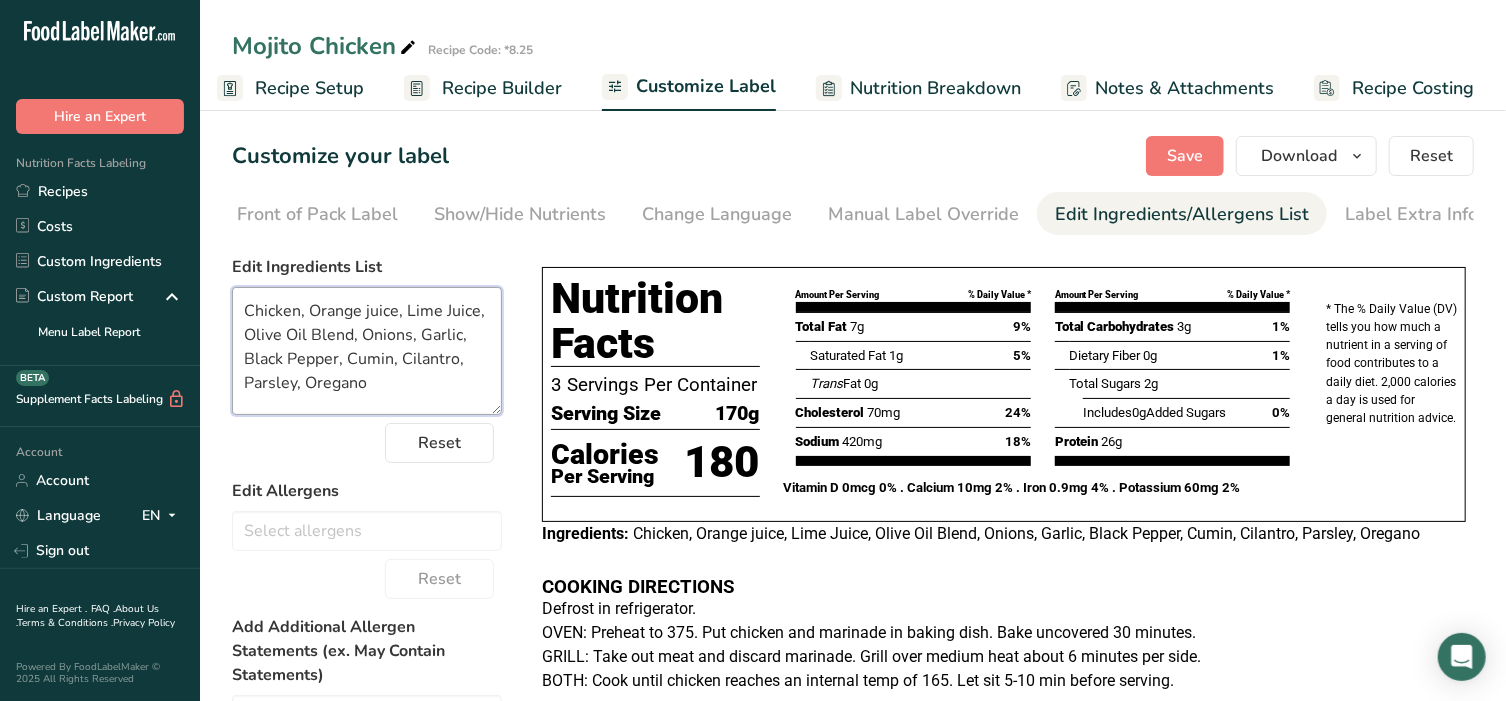 click on "Chicken, Orange juice, Lime Juice, Olive Oil Blend, Onions, Garlic, Black Pepper, Cumin, Cilantro, Parsley, Oregano" at bounding box center (367, 351) 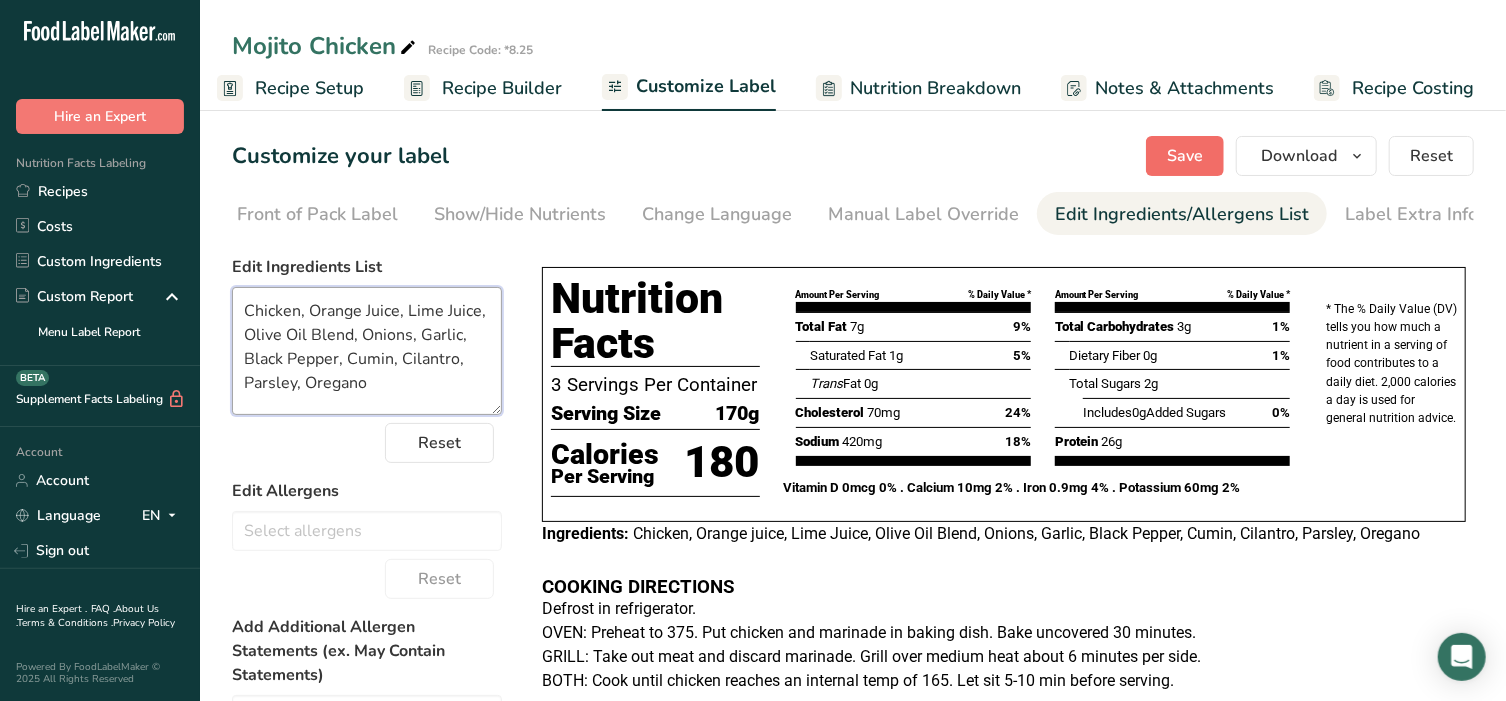 type on "Chicken, Orange Juice, Lime Juice, Olive Oil Blend, Onions, Garlic, Black Pepper, Cumin, Cilantro, Parsley, Oregano" 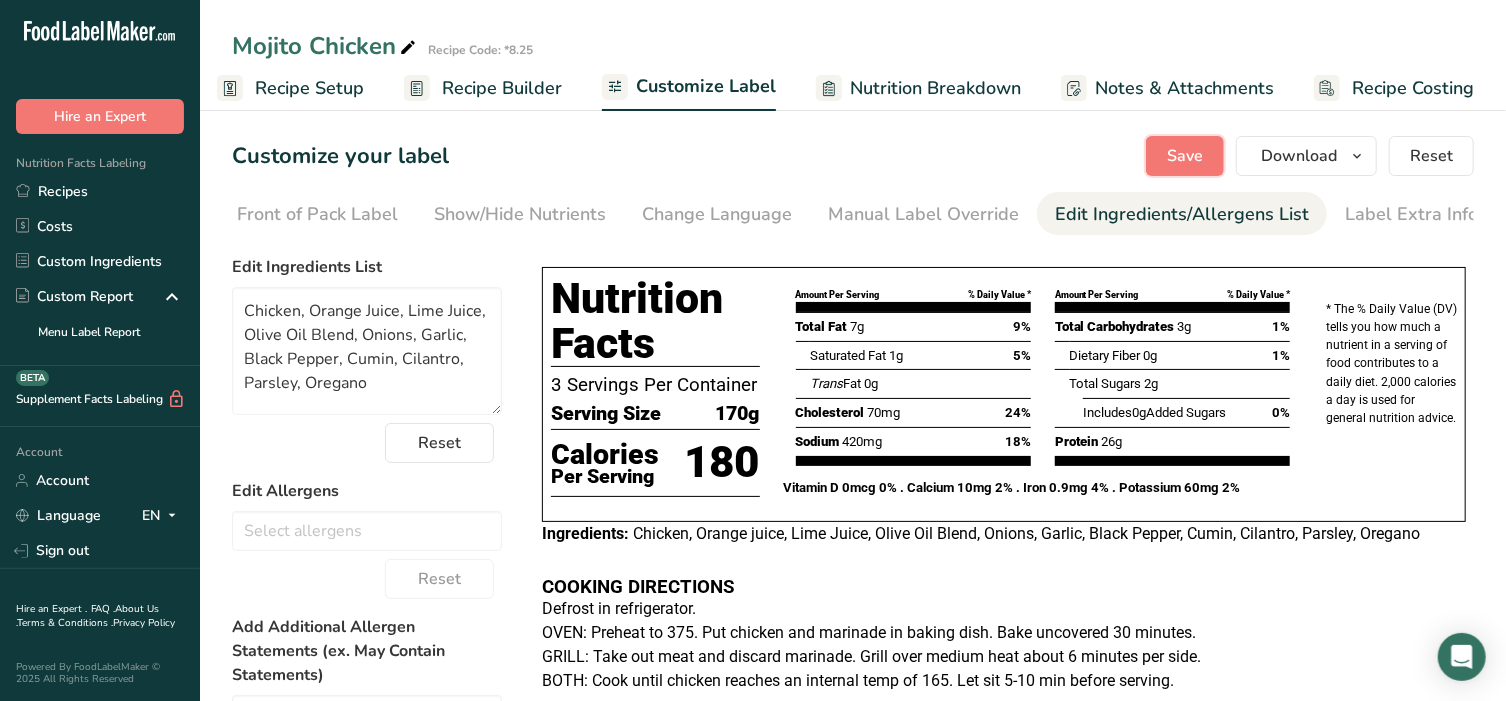 click on "Save" at bounding box center (1185, 156) 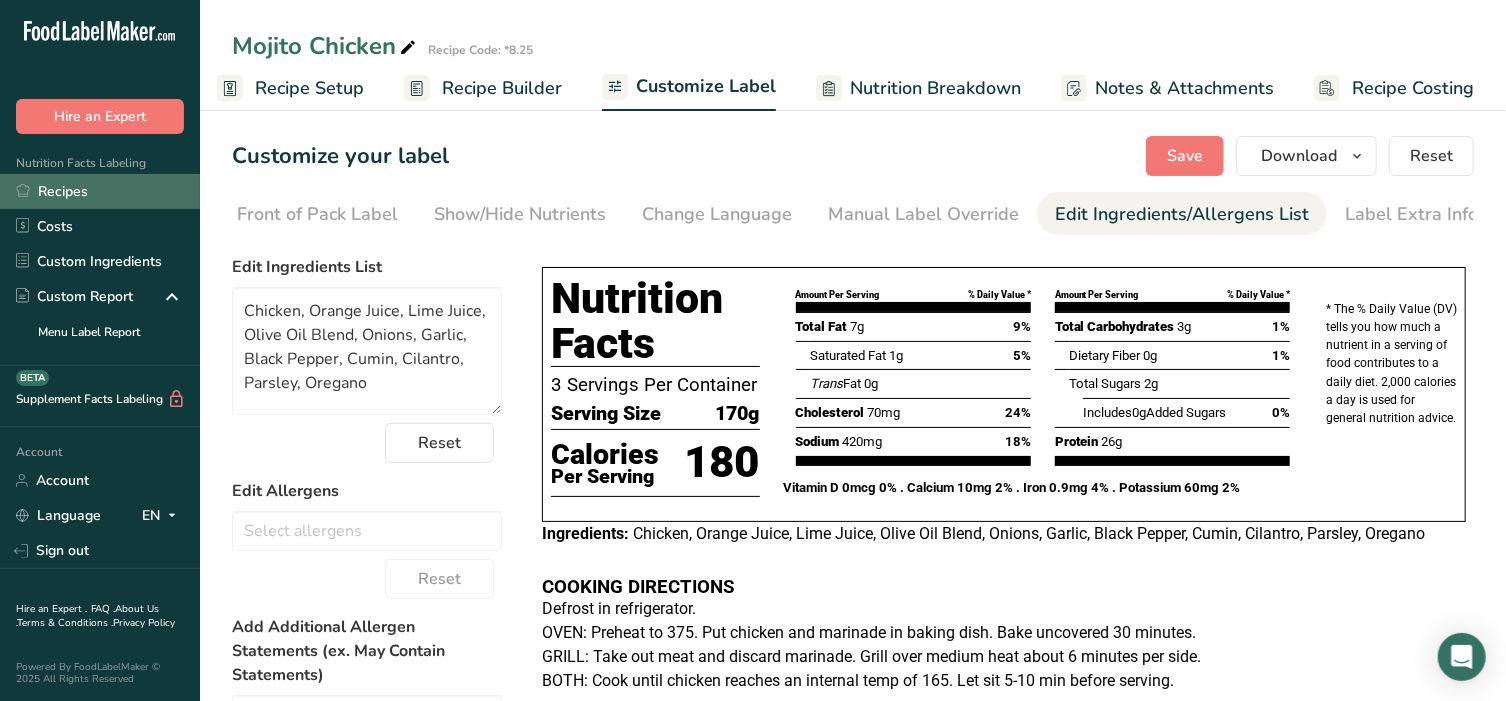 click on "Recipes" at bounding box center (100, 191) 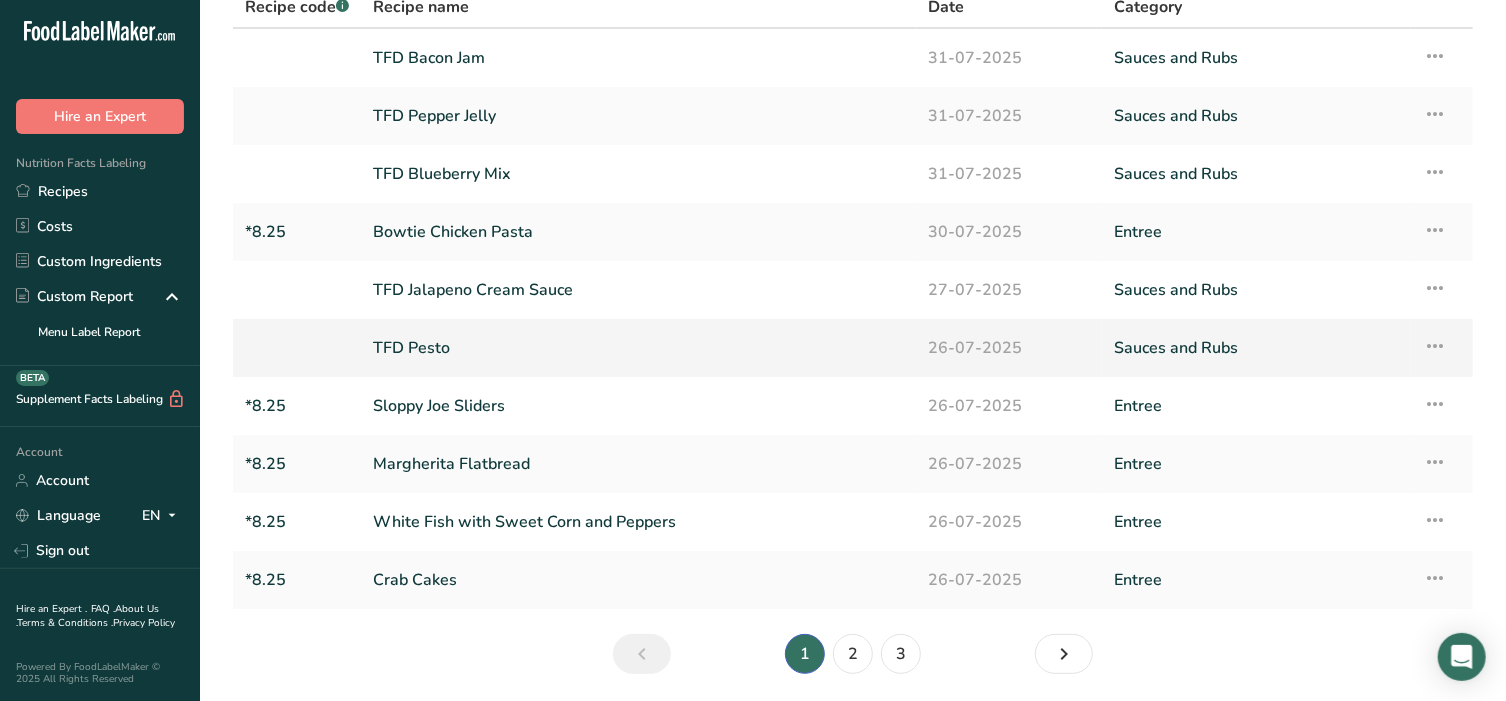 scroll, scrollTop: 166, scrollLeft: 0, axis: vertical 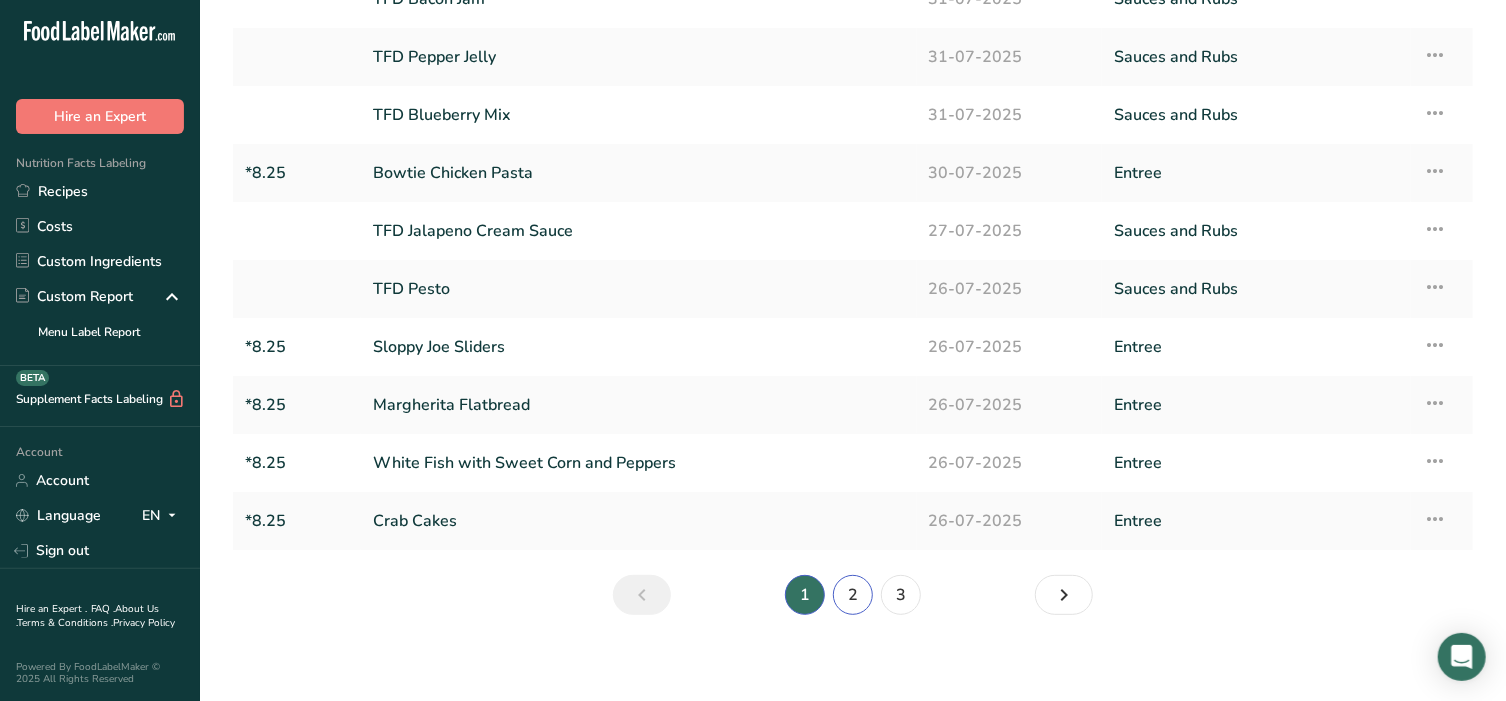 click on "2" at bounding box center (853, 595) 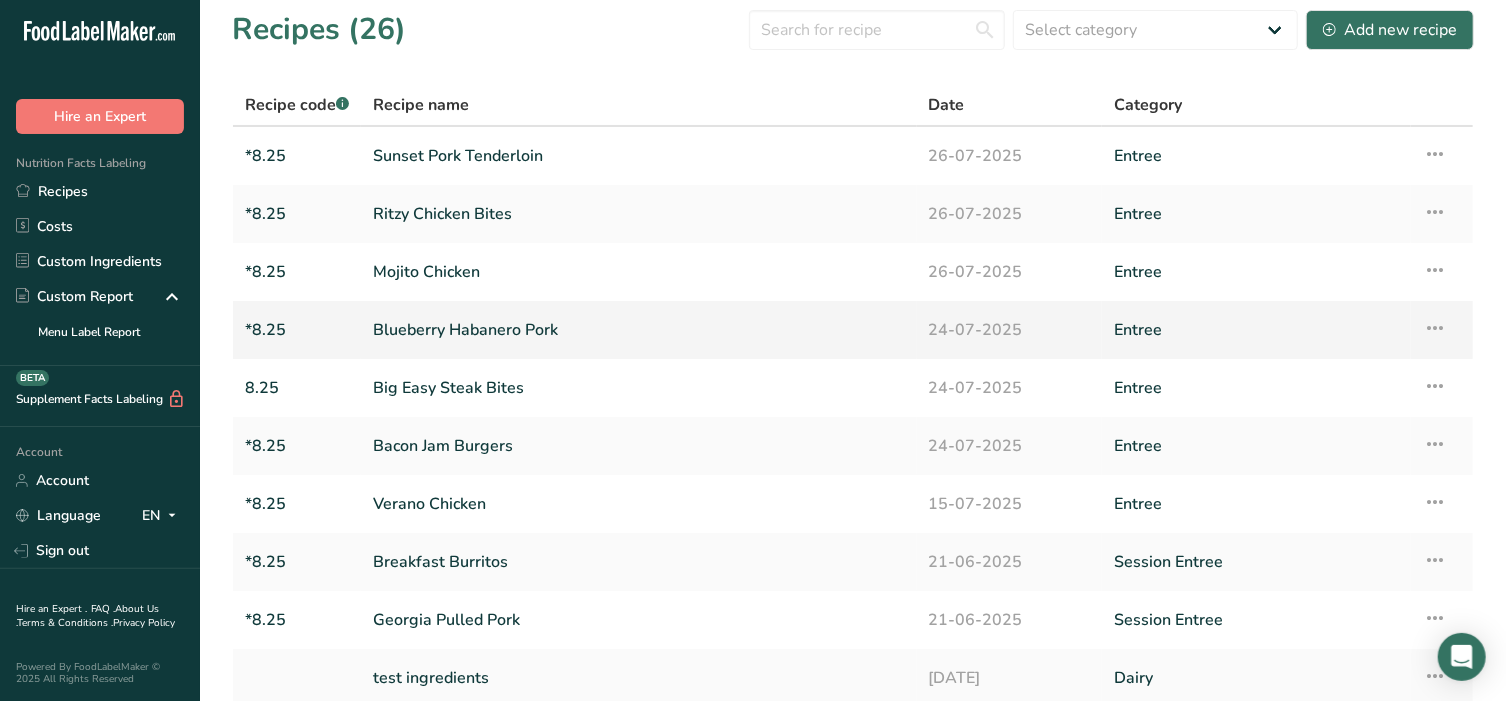 scroll, scrollTop: 7, scrollLeft: 0, axis: vertical 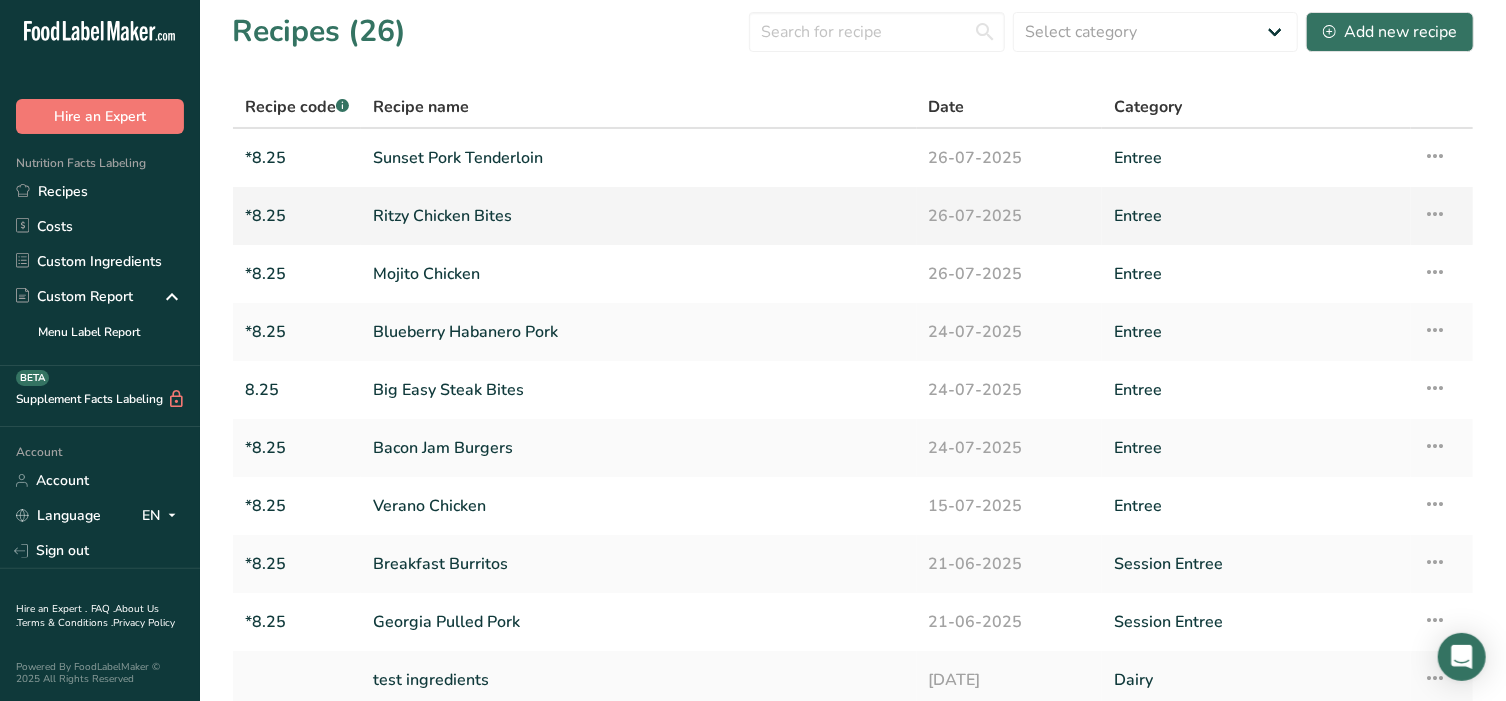 click on "Ritzy Chicken Bites" at bounding box center [639, 216] 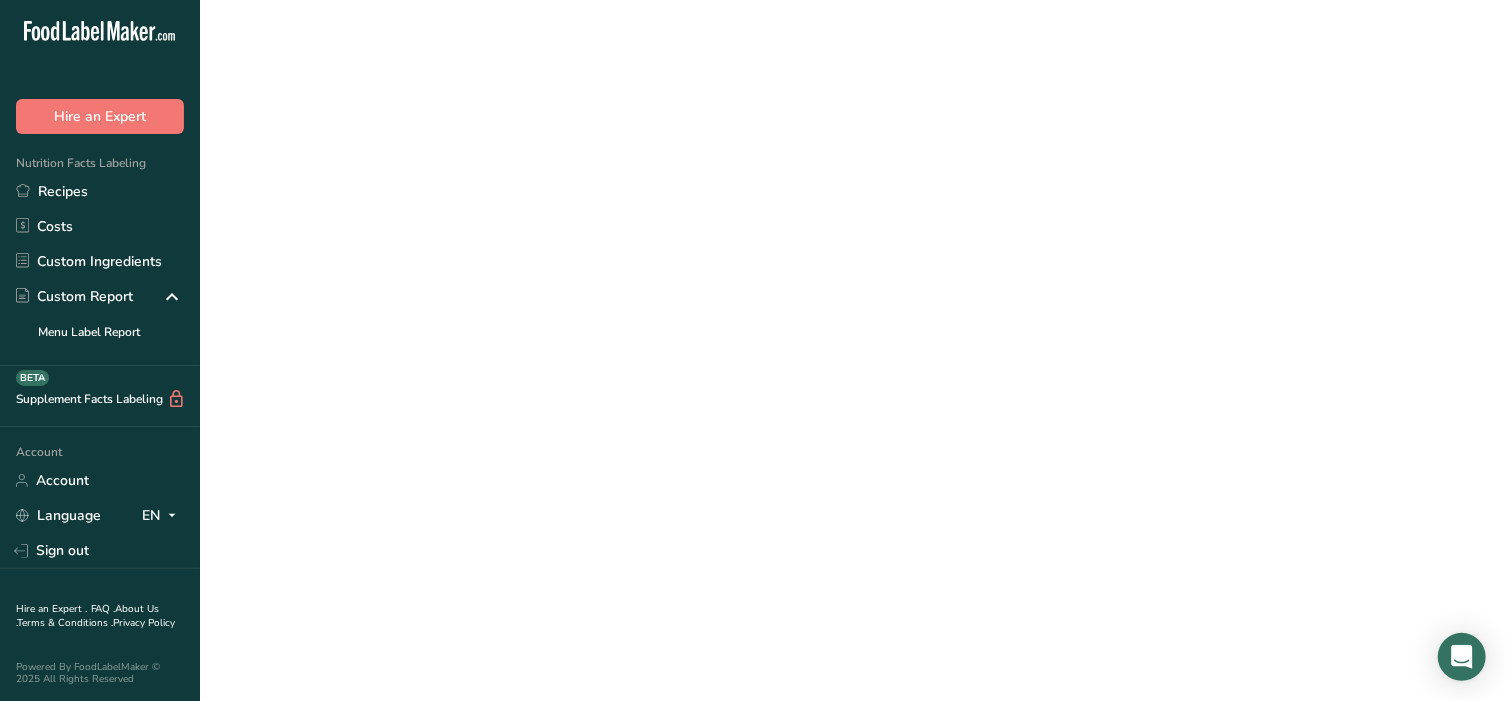 scroll, scrollTop: 0, scrollLeft: 0, axis: both 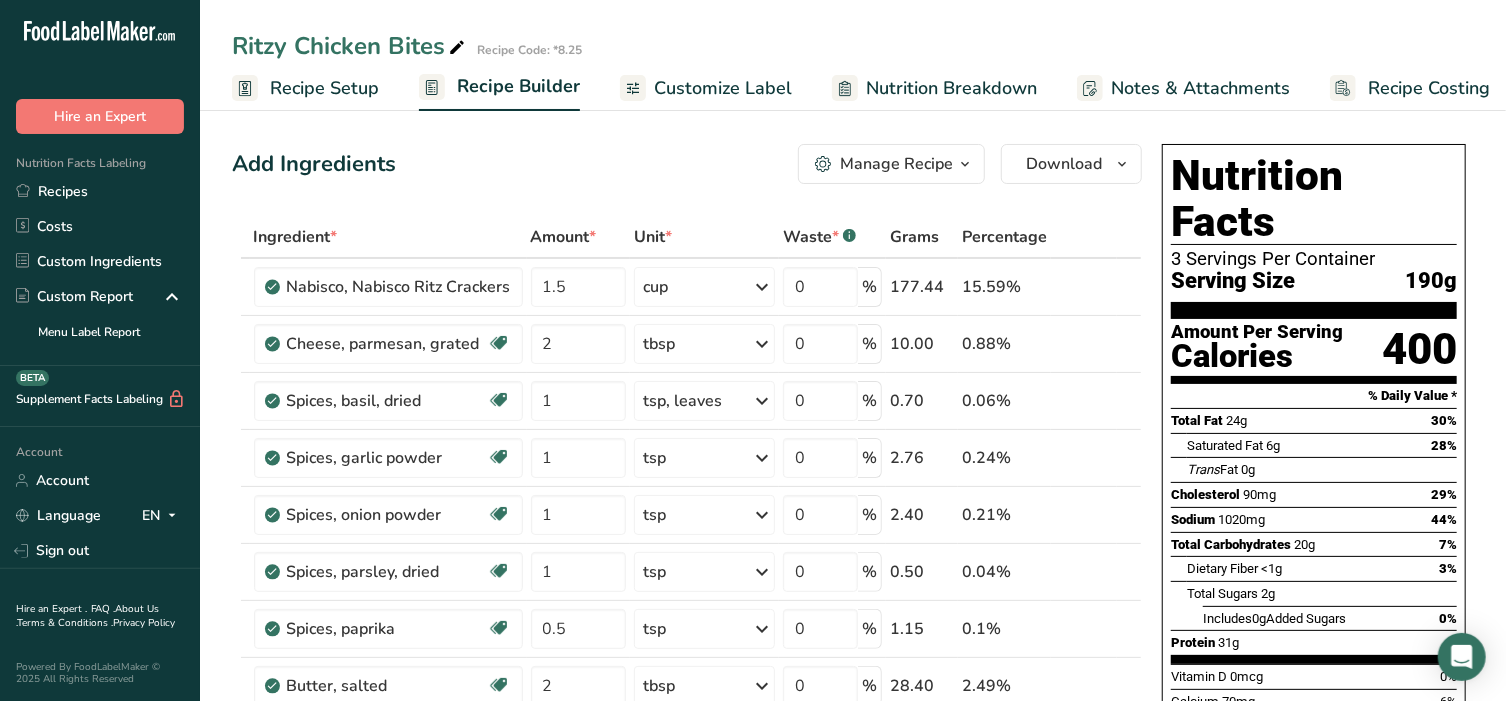 click on "Customize Label" at bounding box center [723, 88] 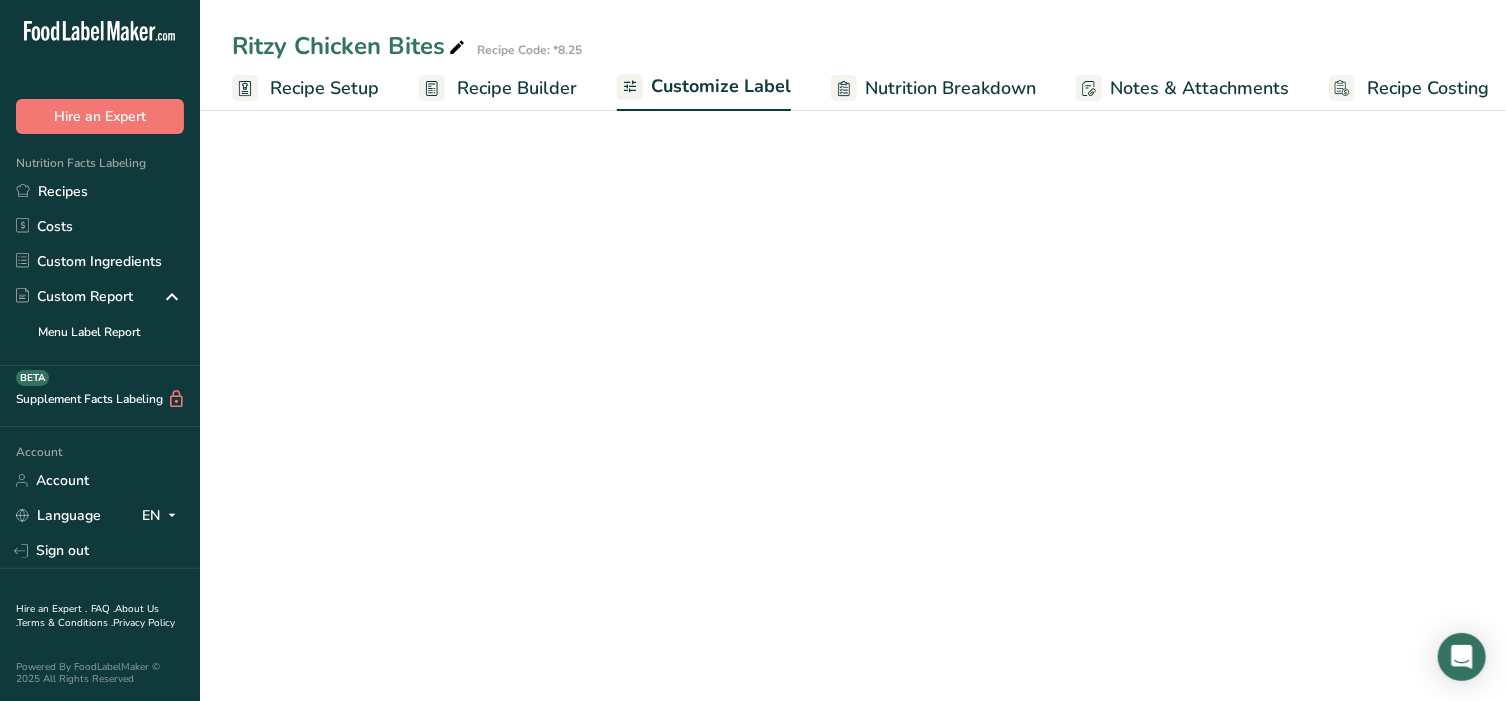 scroll, scrollTop: 0, scrollLeft: 15, axis: horizontal 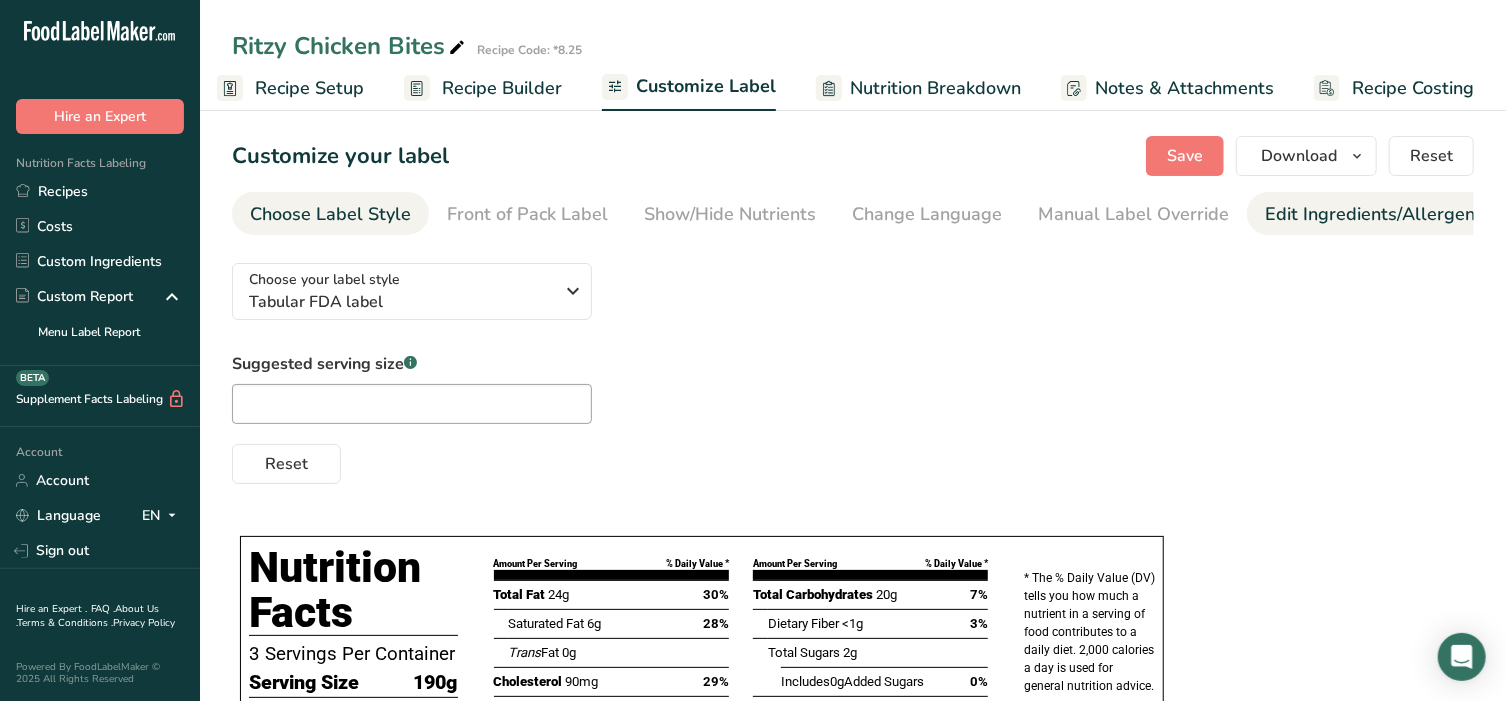 click on "Edit Ingredients/Allergens List" at bounding box center (1392, 214) 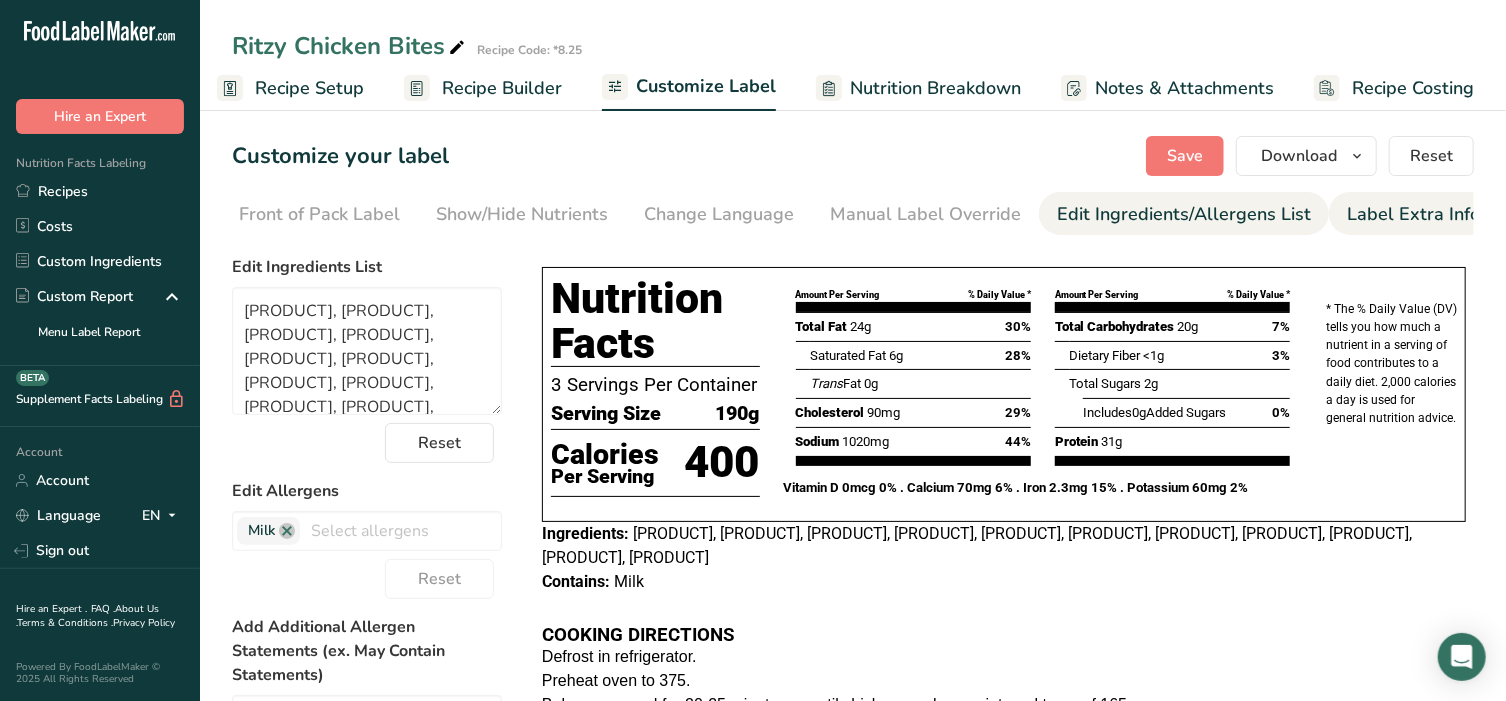 scroll, scrollTop: 0, scrollLeft: 210, axis: horizontal 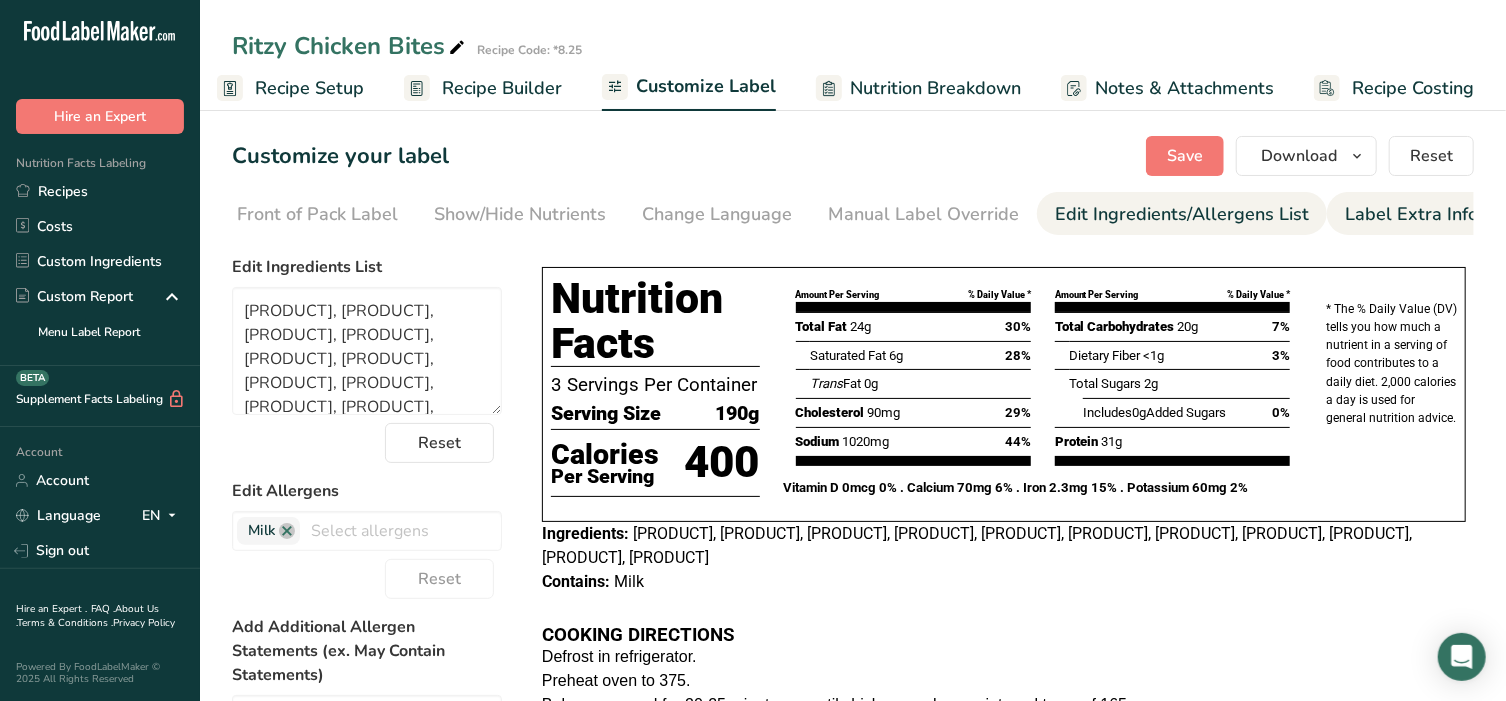 click on "Label Extra Info" at bounding box center [1411, 214] 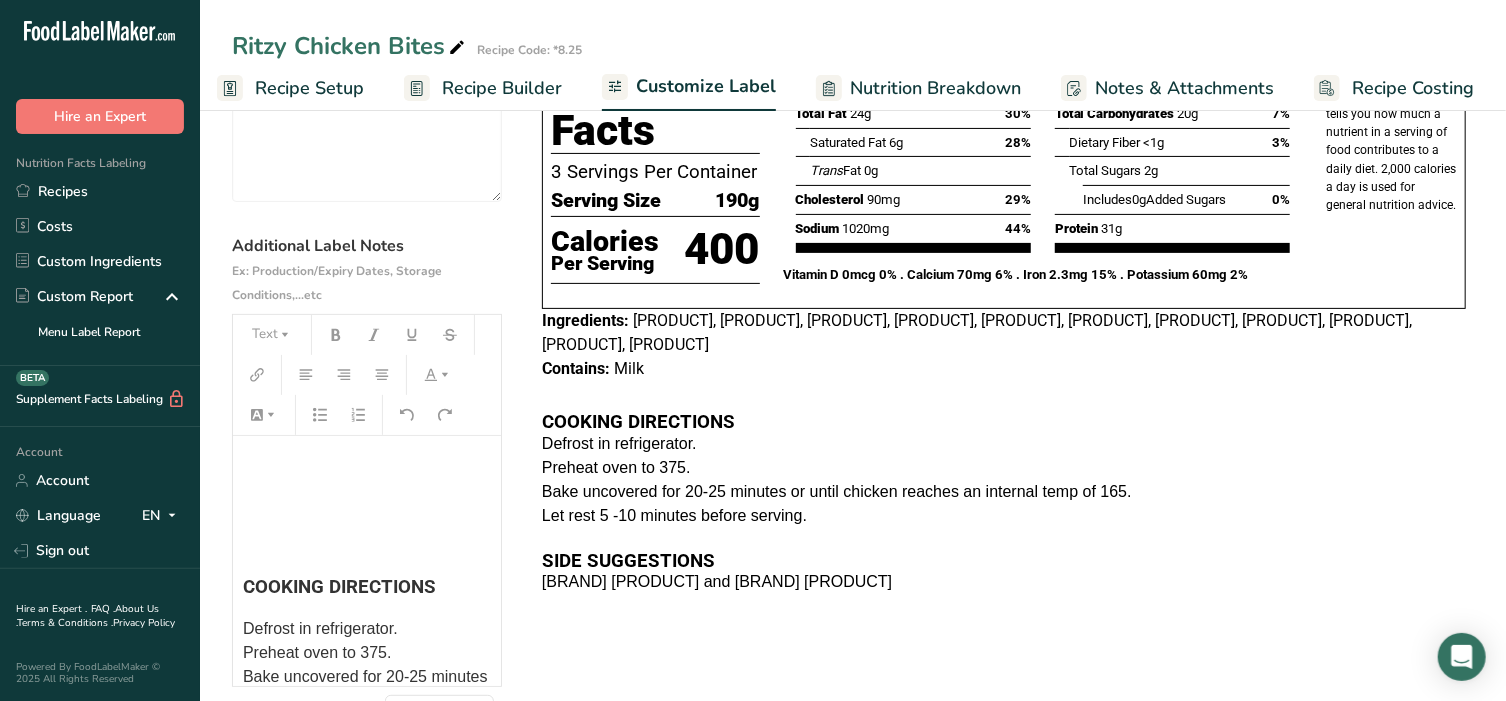 scroll, scrollTop: 282, scrollLeft: 0, axis: vertical 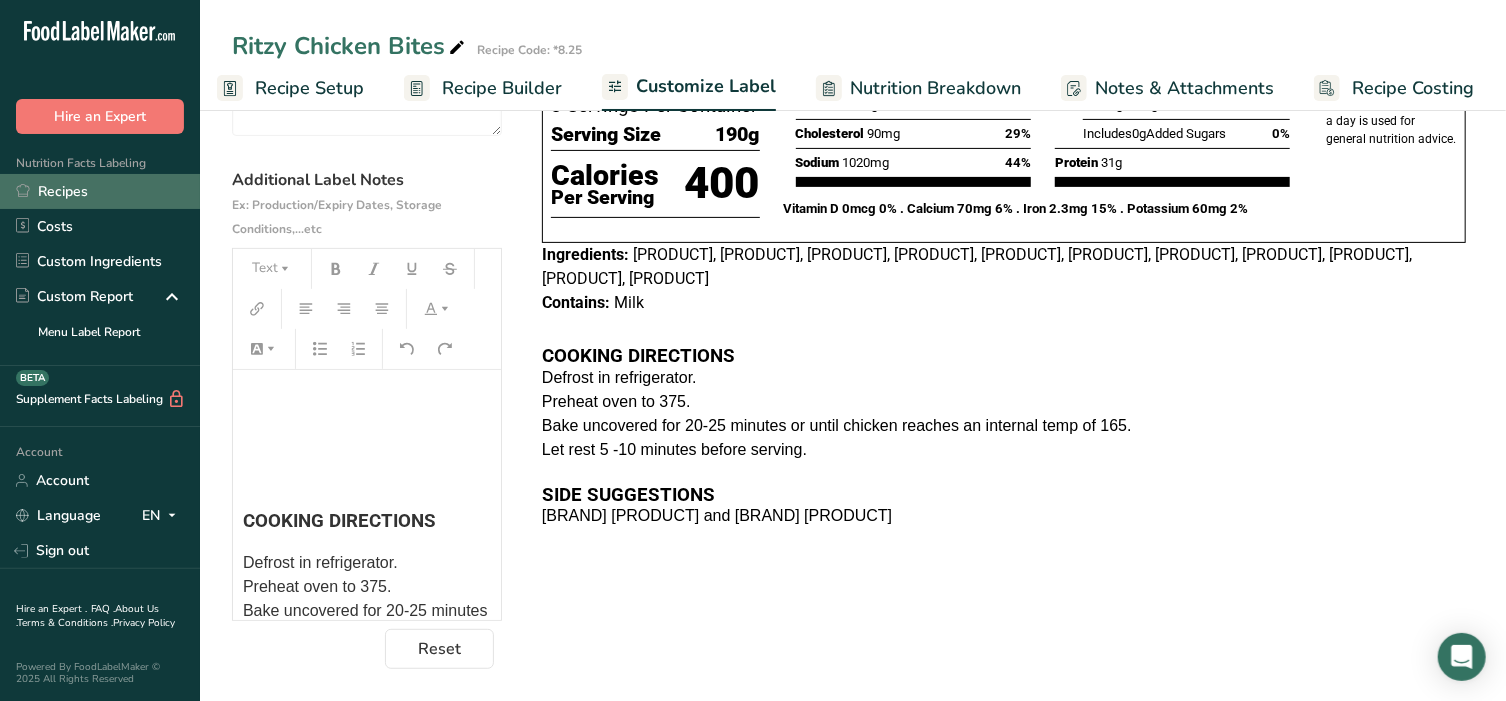click on "Recipes" at bounding box center [100, 191] 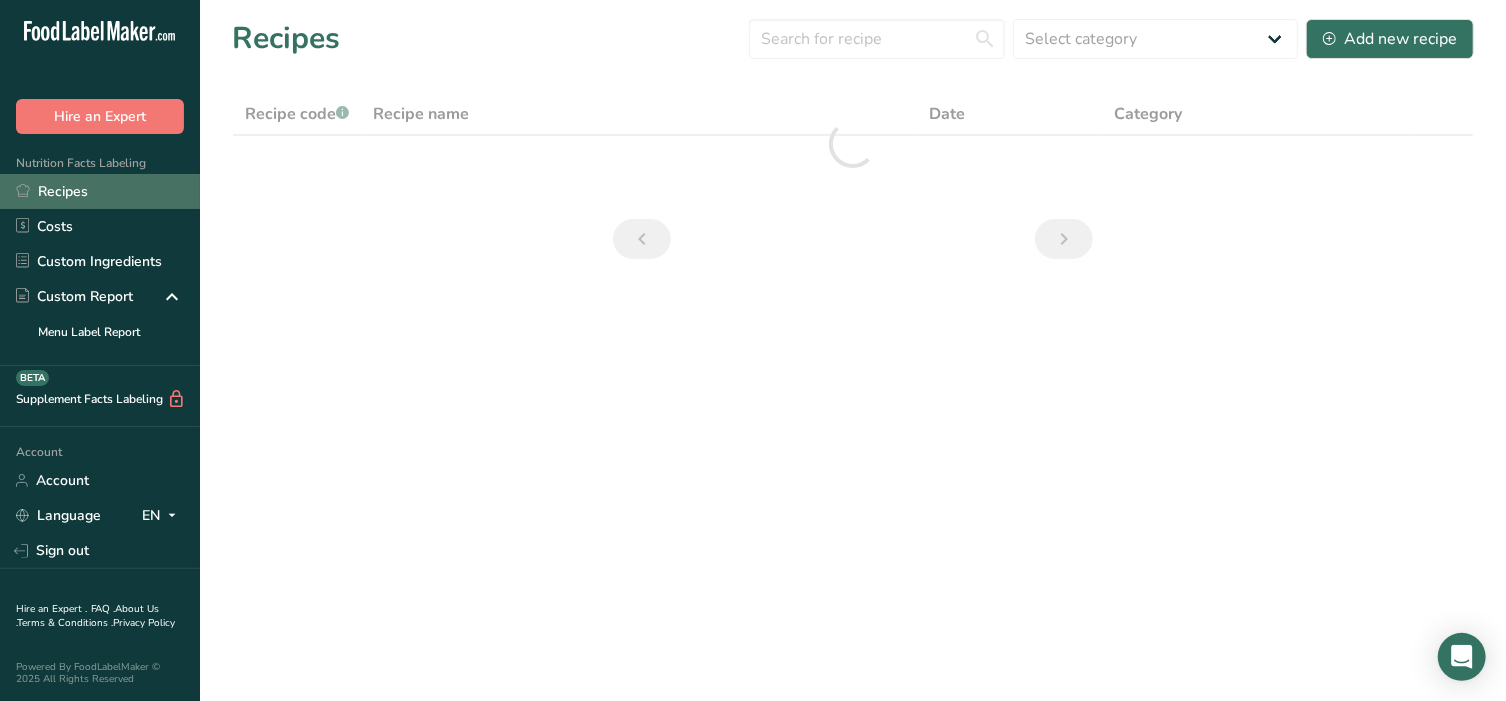 scroll, scrollTop: 0, scrollLeft: 0, axis: both 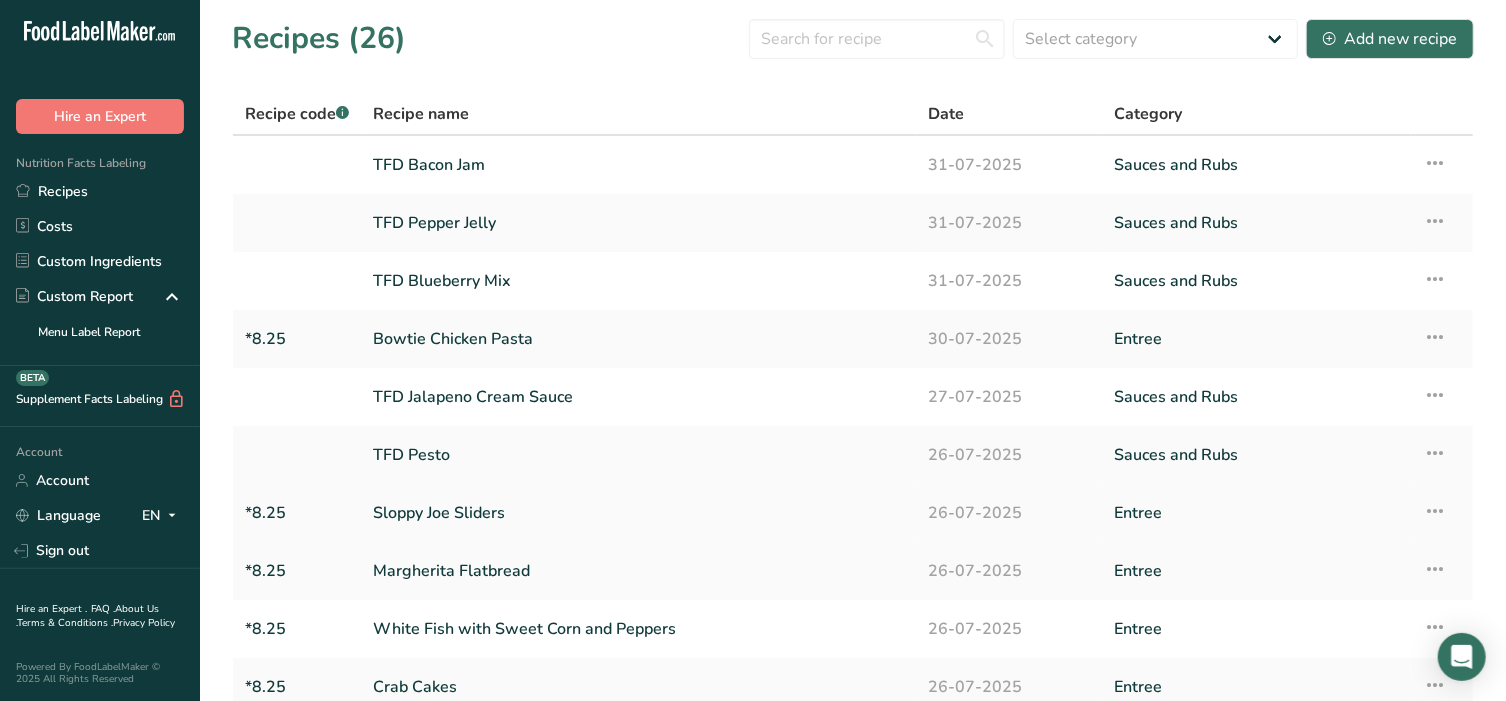 click on "Sloppy Joe Sliders" at bounding box center [639, 513] 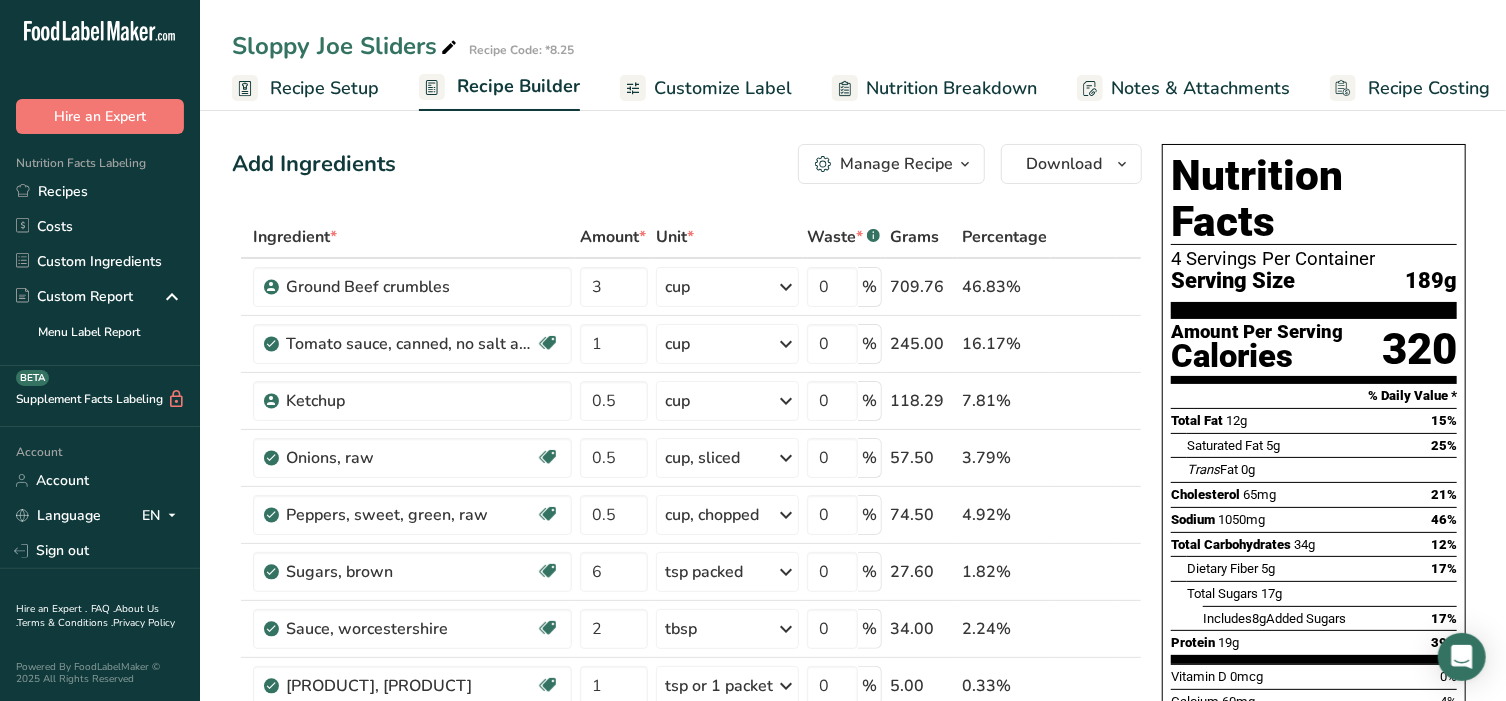 click on "Customize Label" at bounding box center (723, 88) 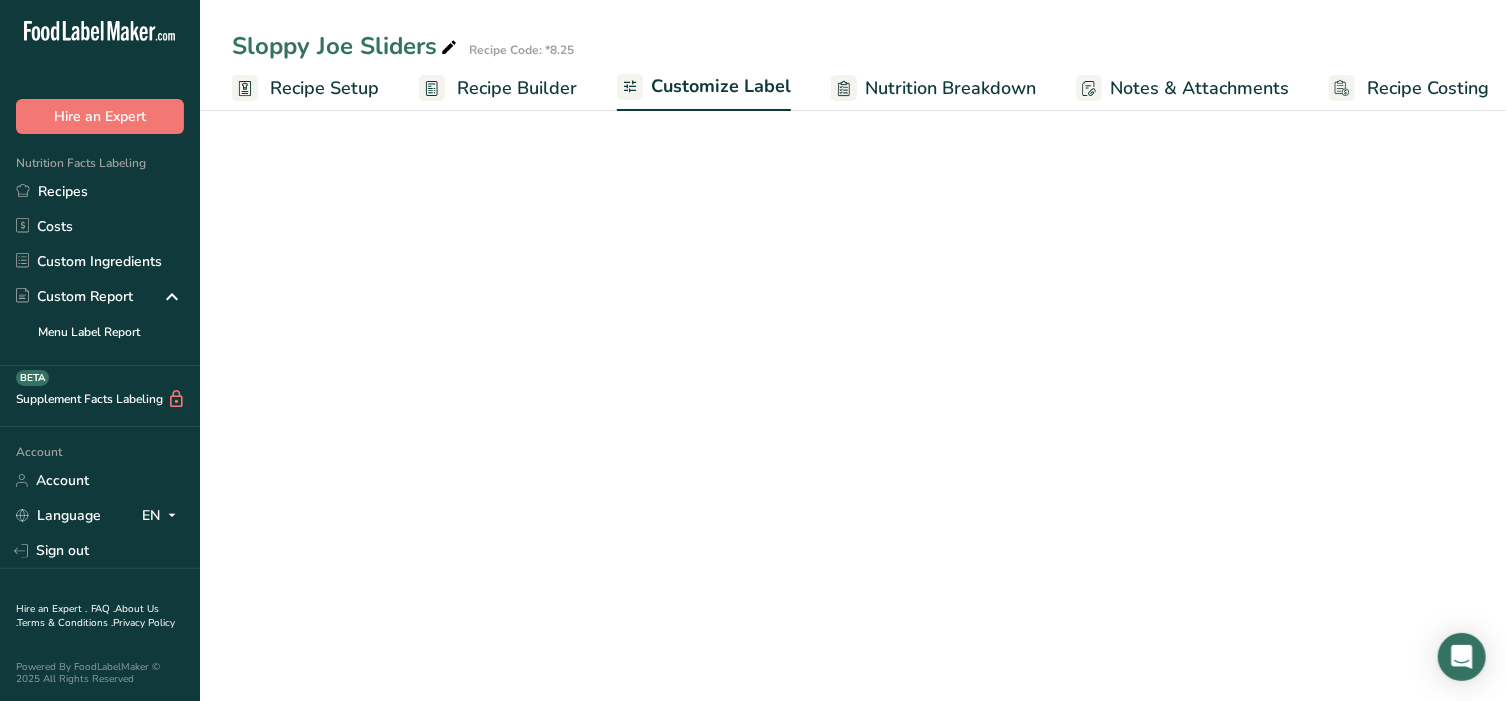 scroll, scrollTop: 0, scrollLeft: 15, axis: horizontal 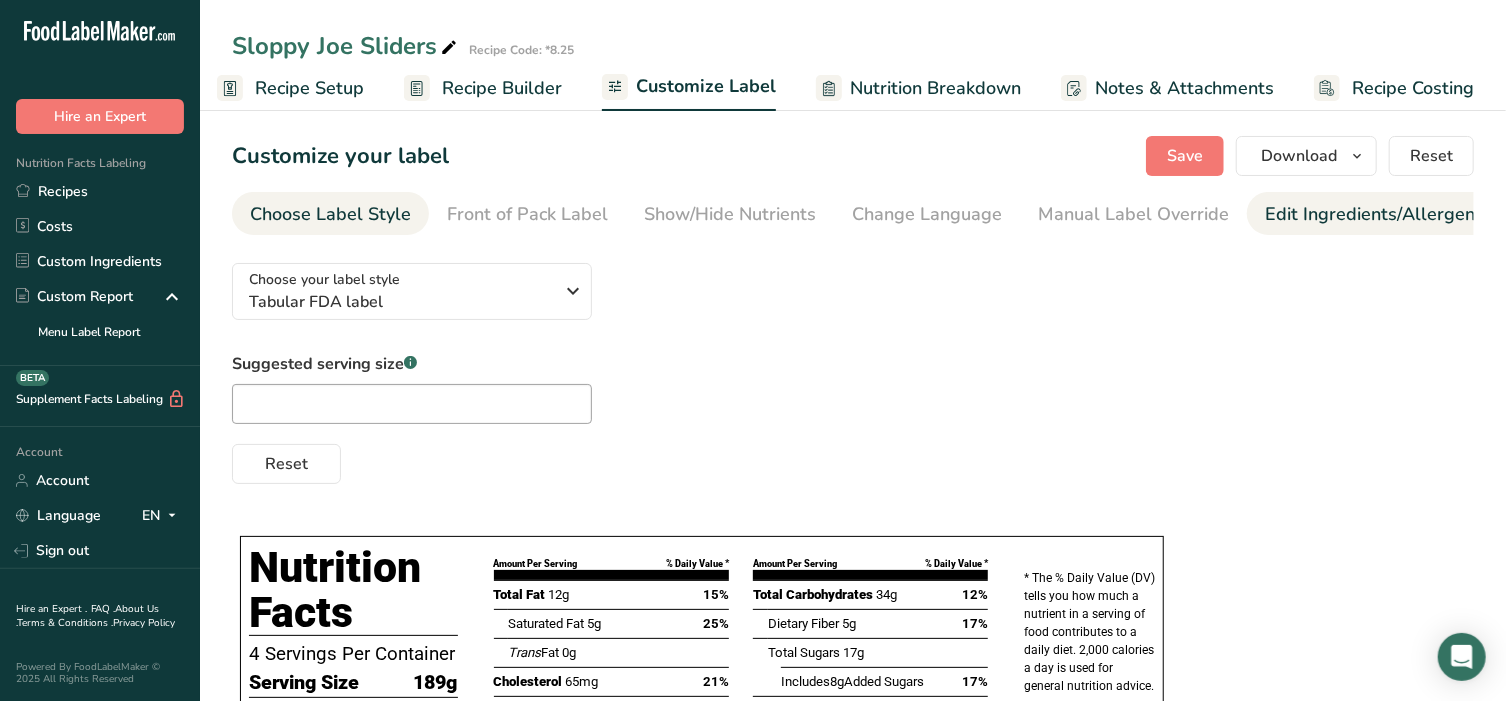 click on "Edit Ingredients/Allergens List" at bounding box center [1392, 214] 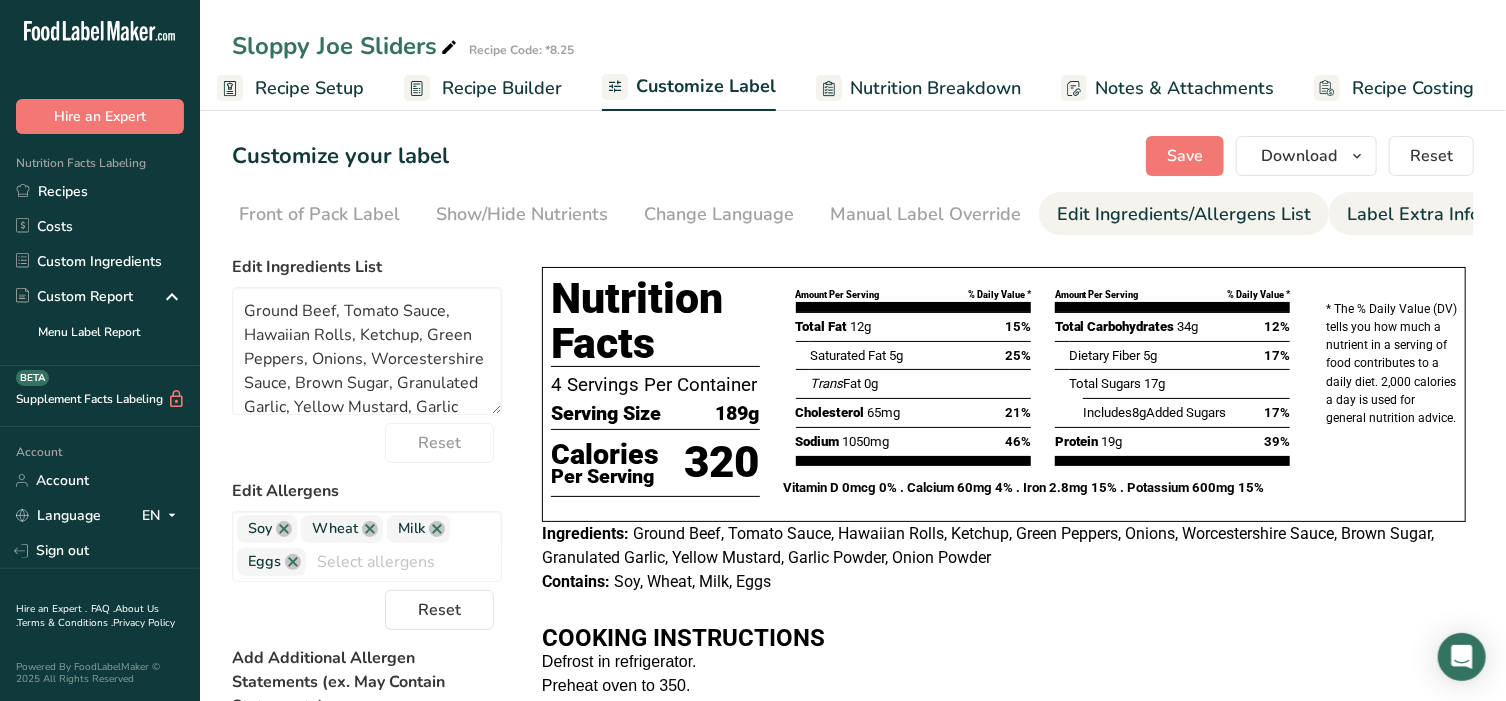 scroll, scrollTop: 0, scrollLeft: 210, axis: horizontal 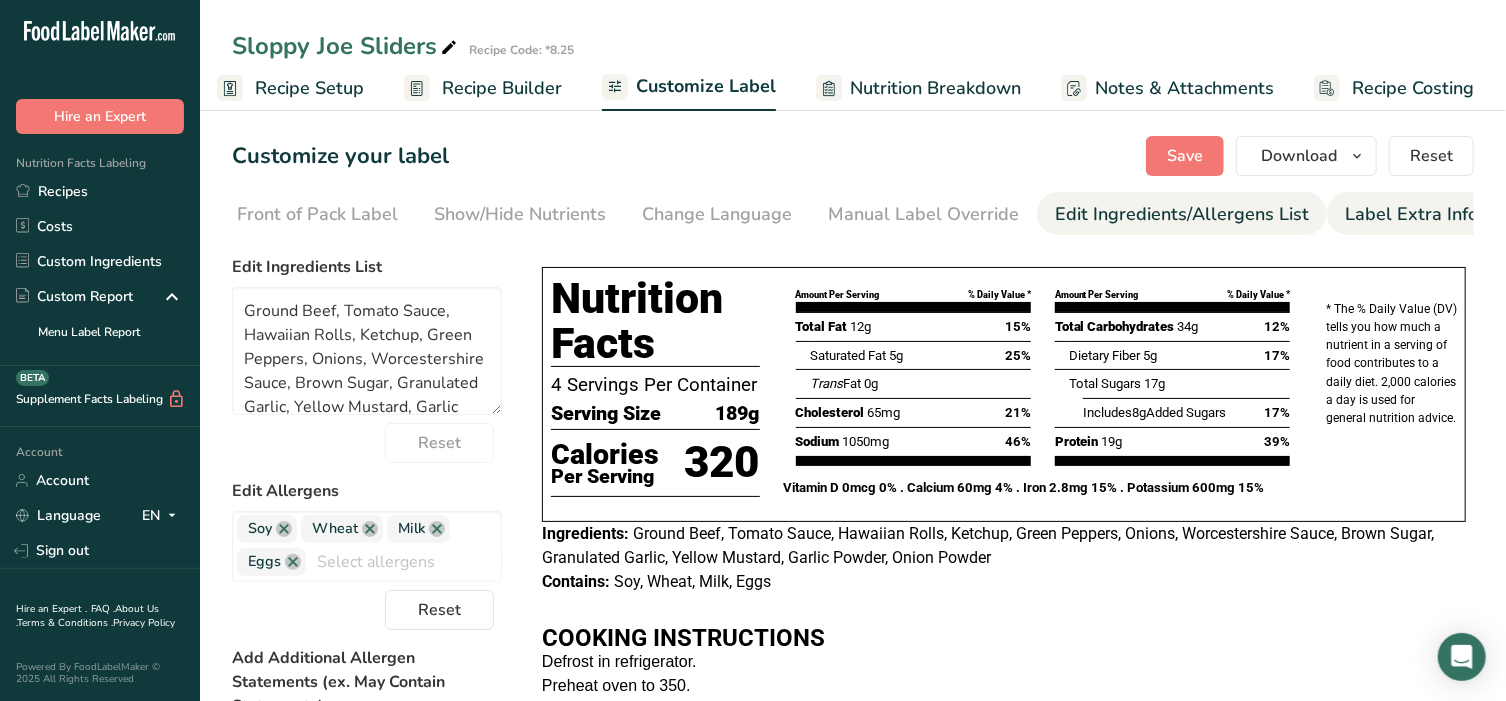 click on "Label Extra Info" at bounding box center (1411, 214) 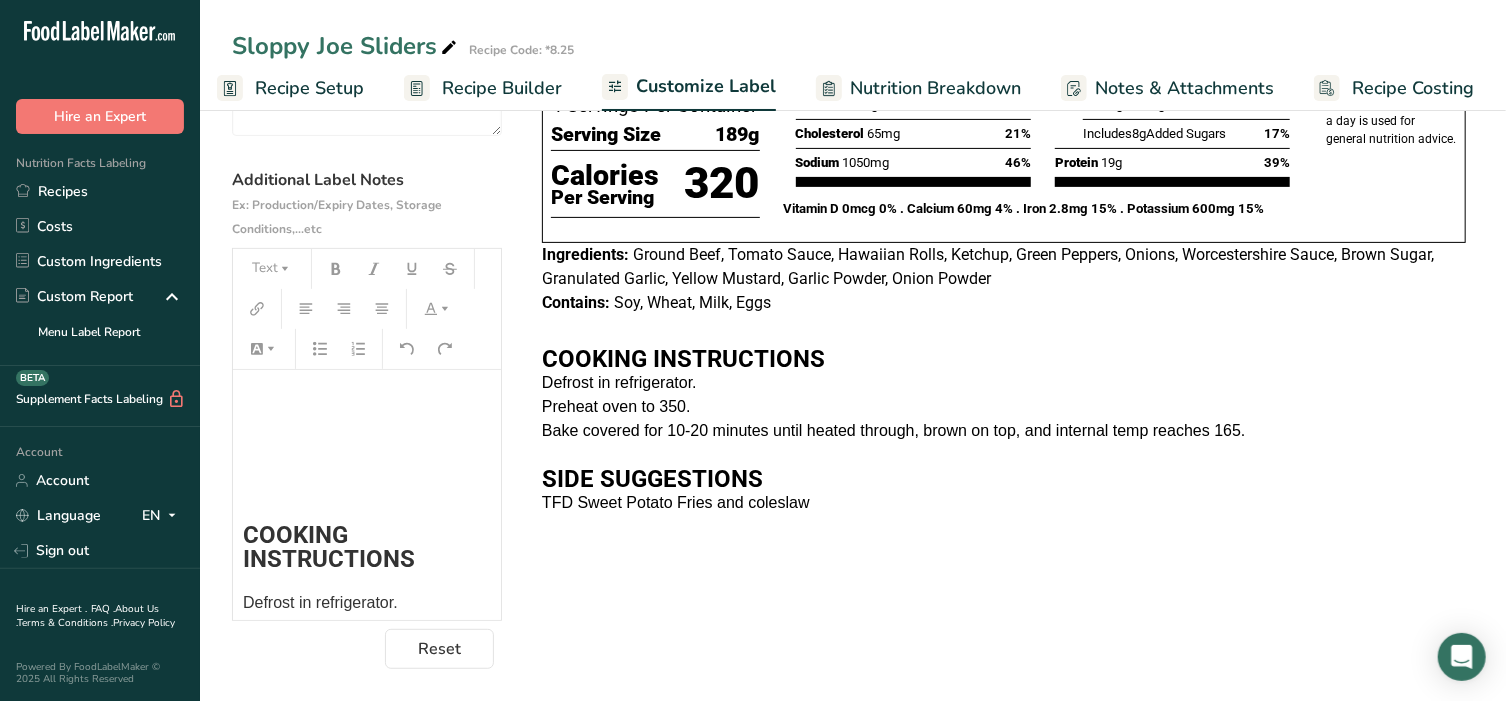 scroll, scrollTop: 282, scrollLeft: 0, axis: vertical 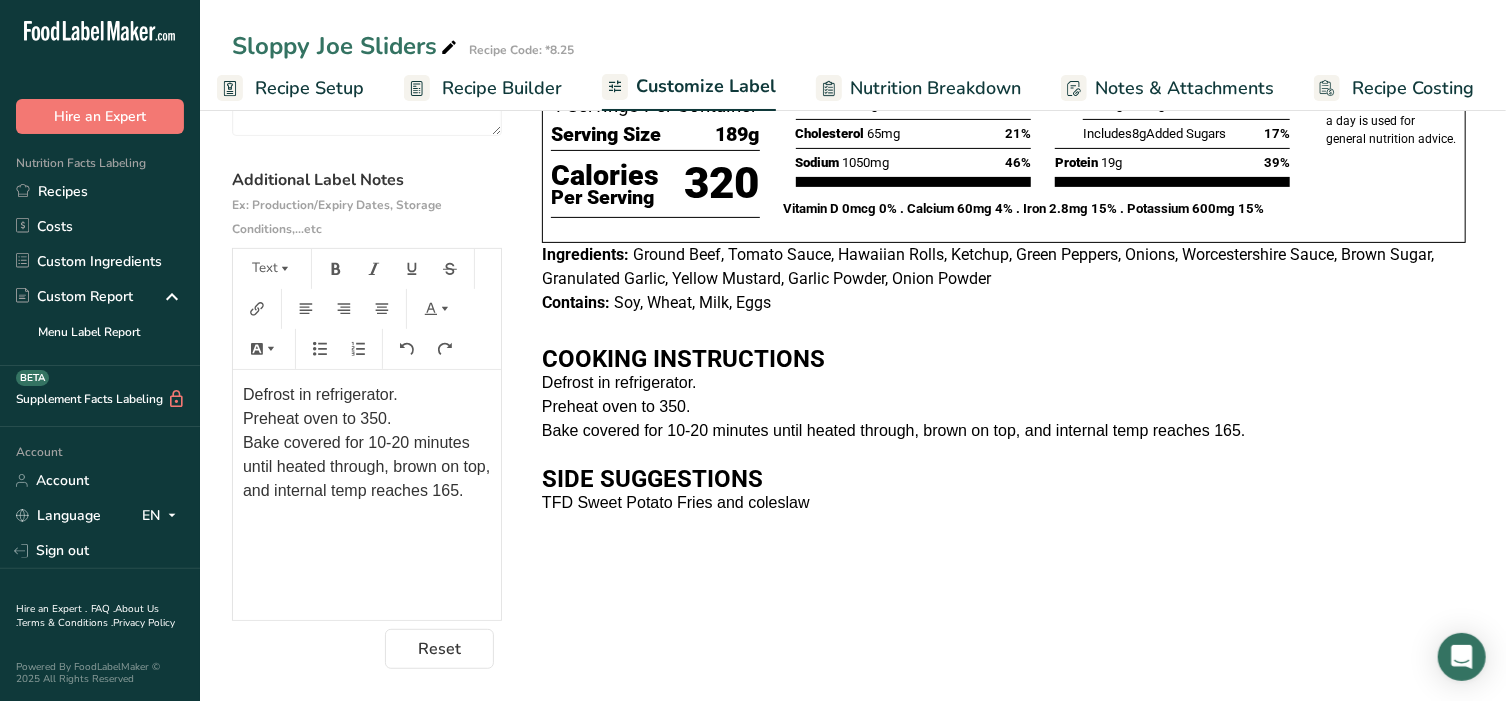 drag, startPoint x: 355, startPoint y: 523, endPoint x: 276, endPoint y: 480, distance: 89.94443 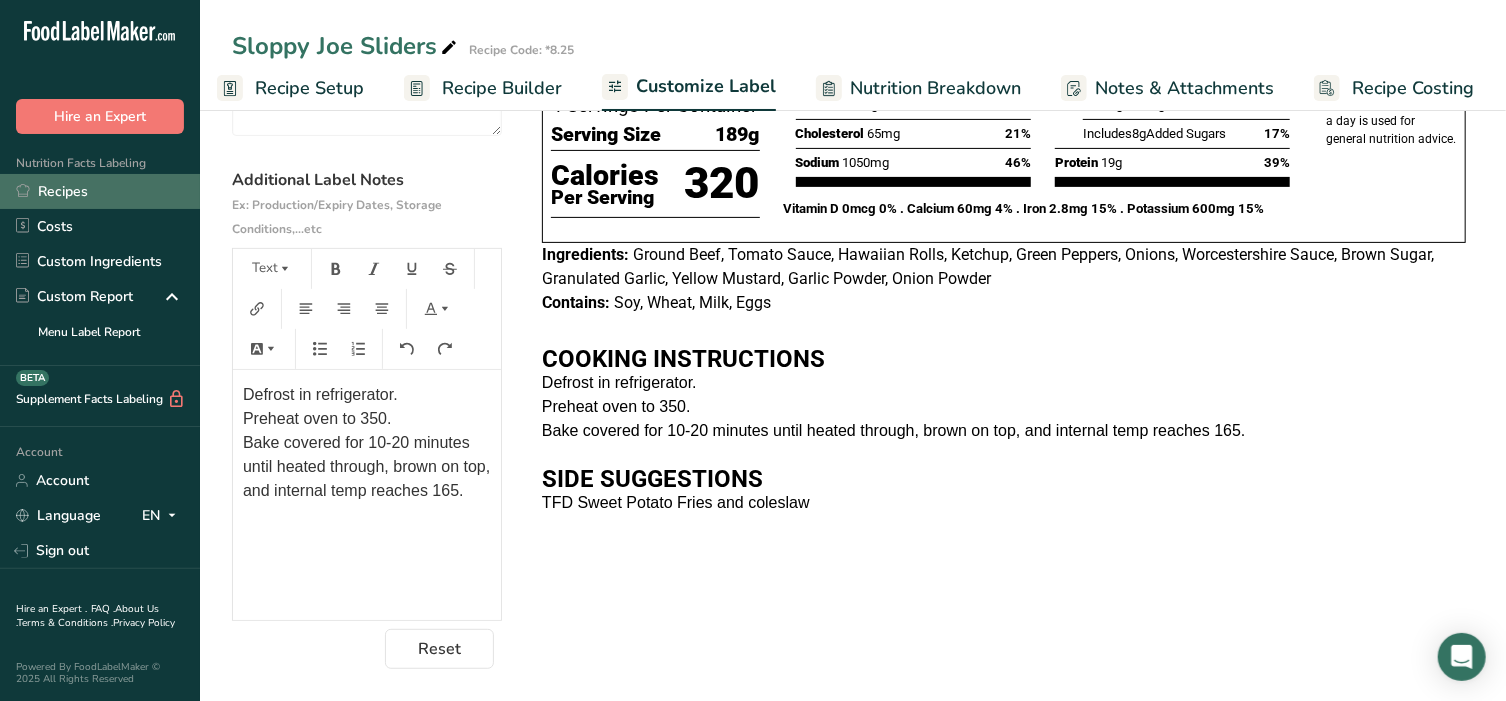 click on "Recipes" at bounding box center [100, 191] 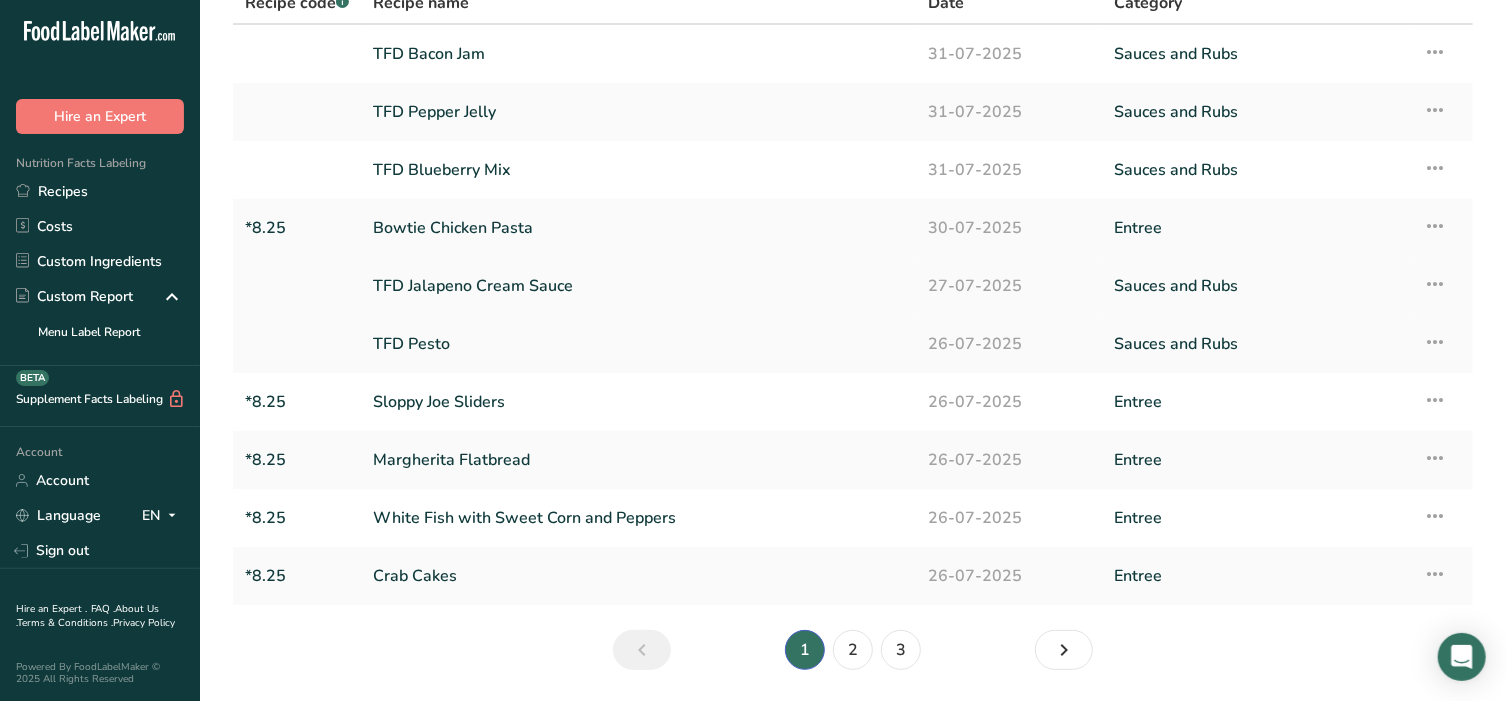 scroll, scrollTop: 174, scrollLeft: 0, axis: vertical 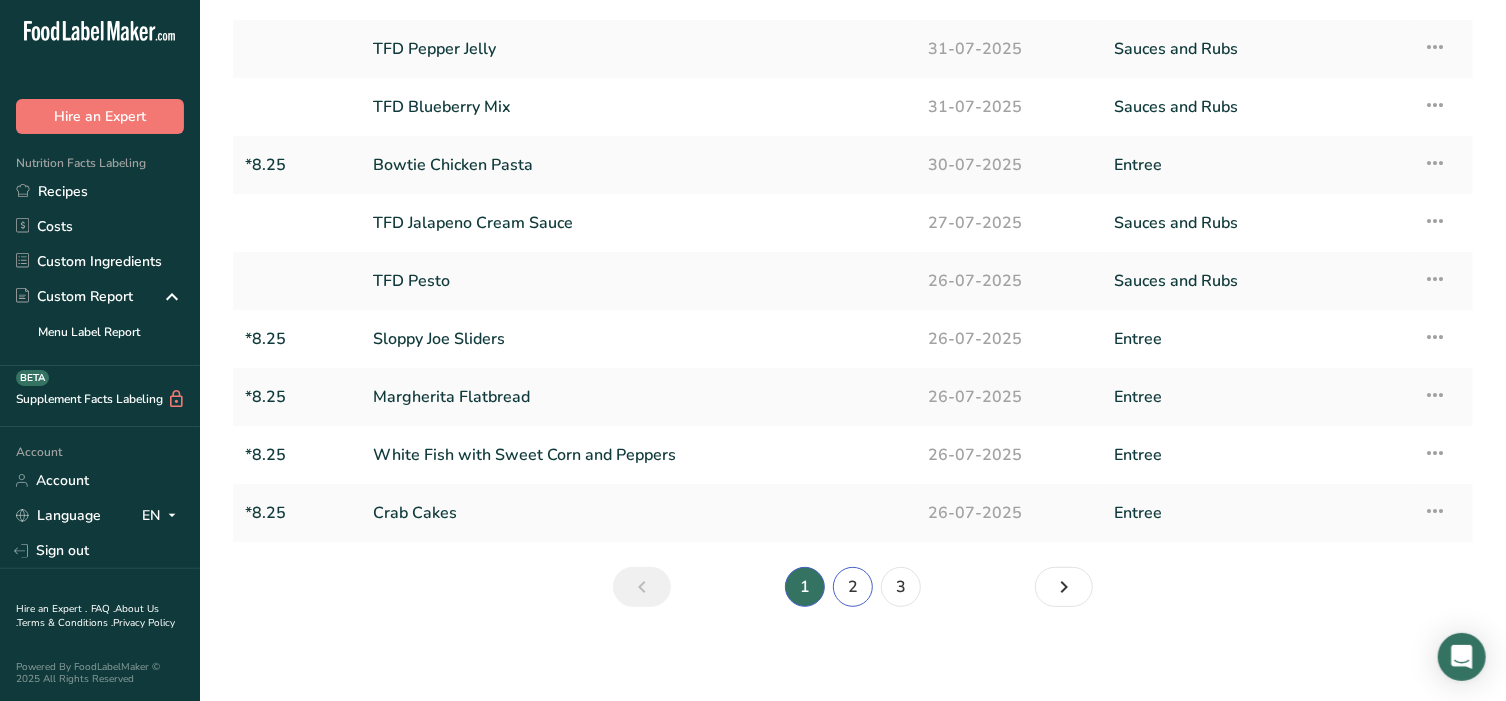 click on "2" at bounding box center (853, 587) 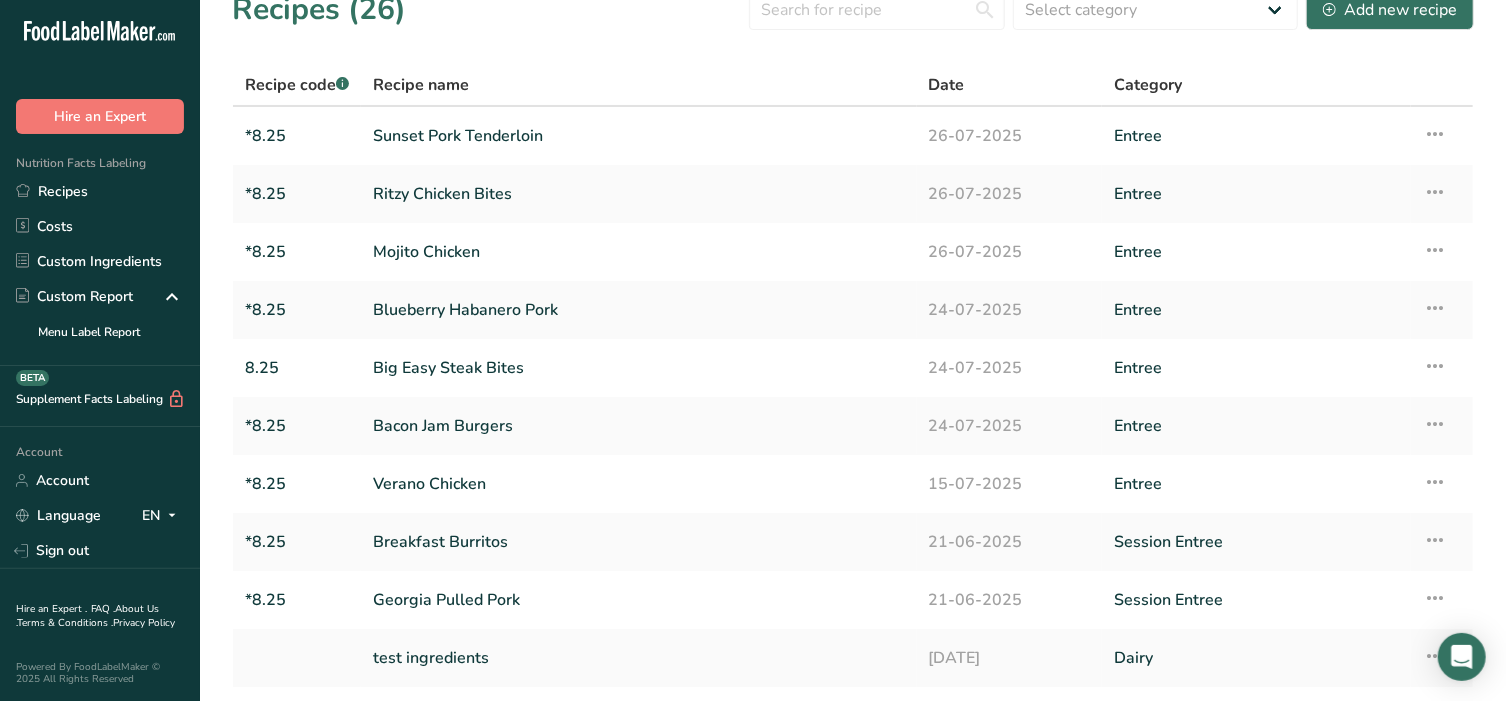 scroll, scrollTop: 7, scrollLeft: 0, axis: vertical 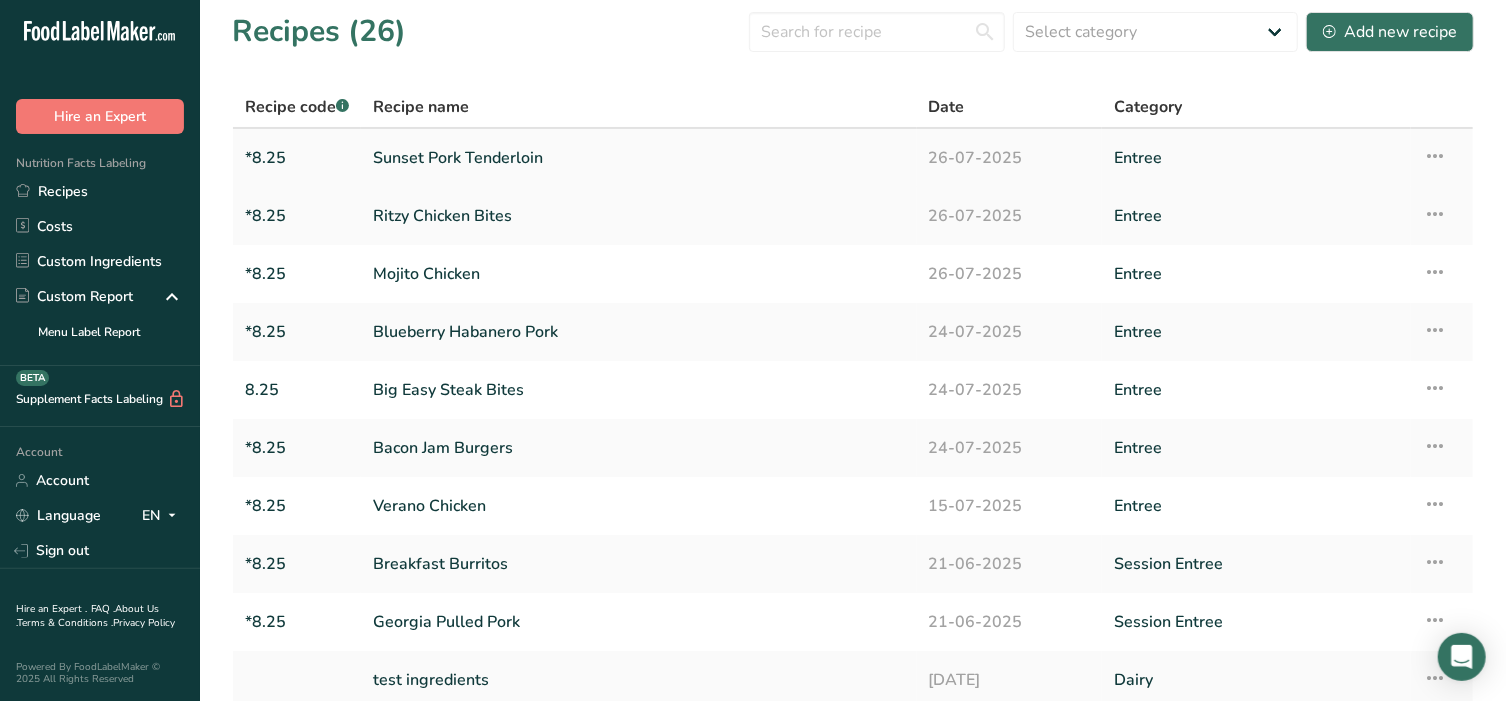click on "Sunset Pork Tenderloin" at bounding box center [639, 158] 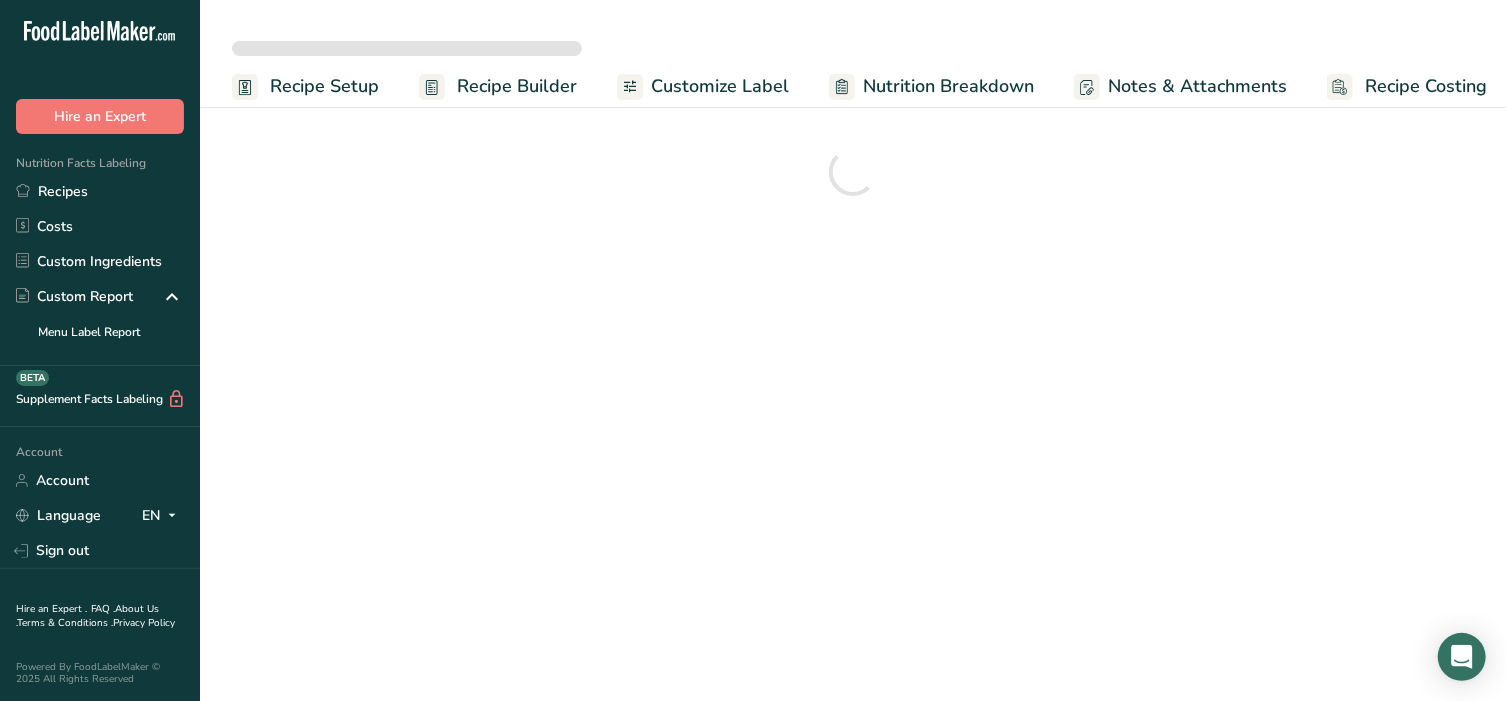scroll, scrollTop: 0, scrollLeft: 0, axis: both 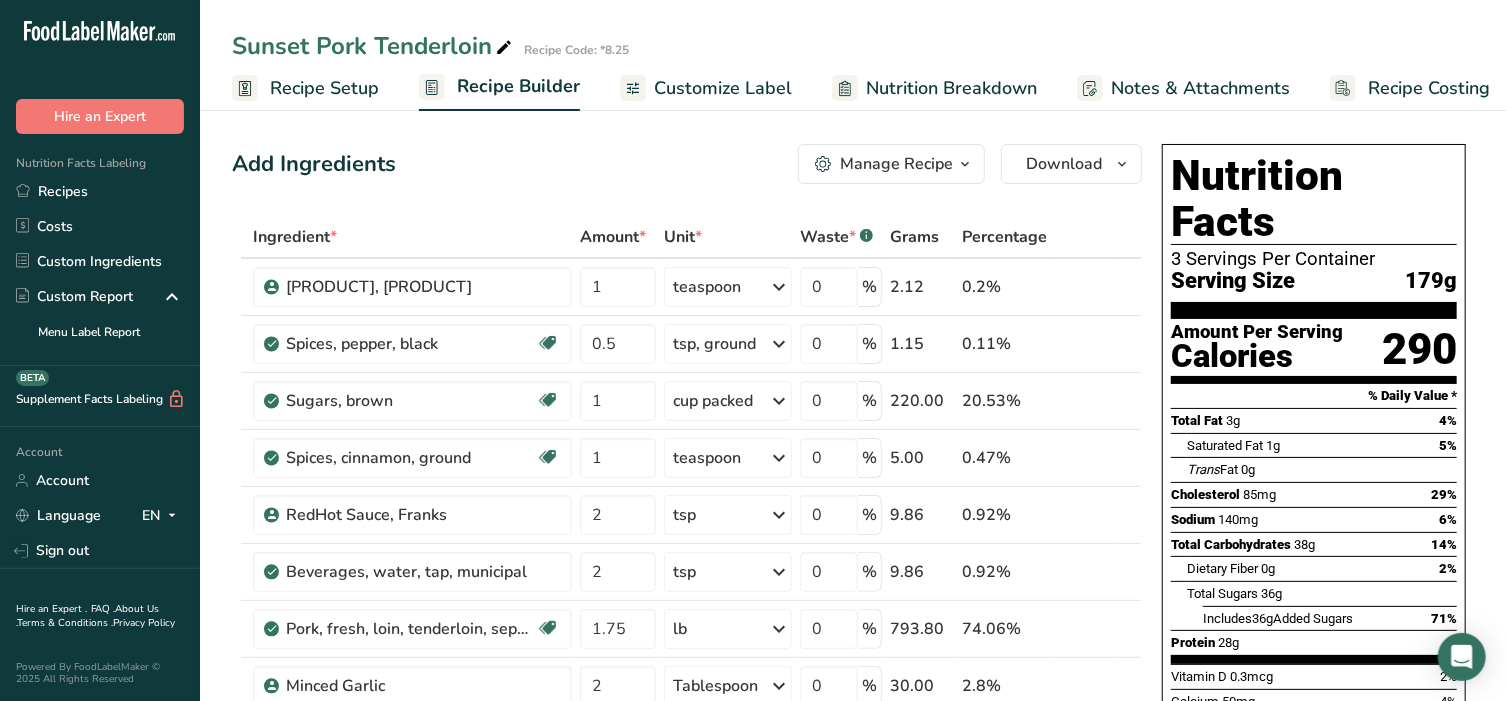 click on "Customize Label" at bounding box center [723, 88] 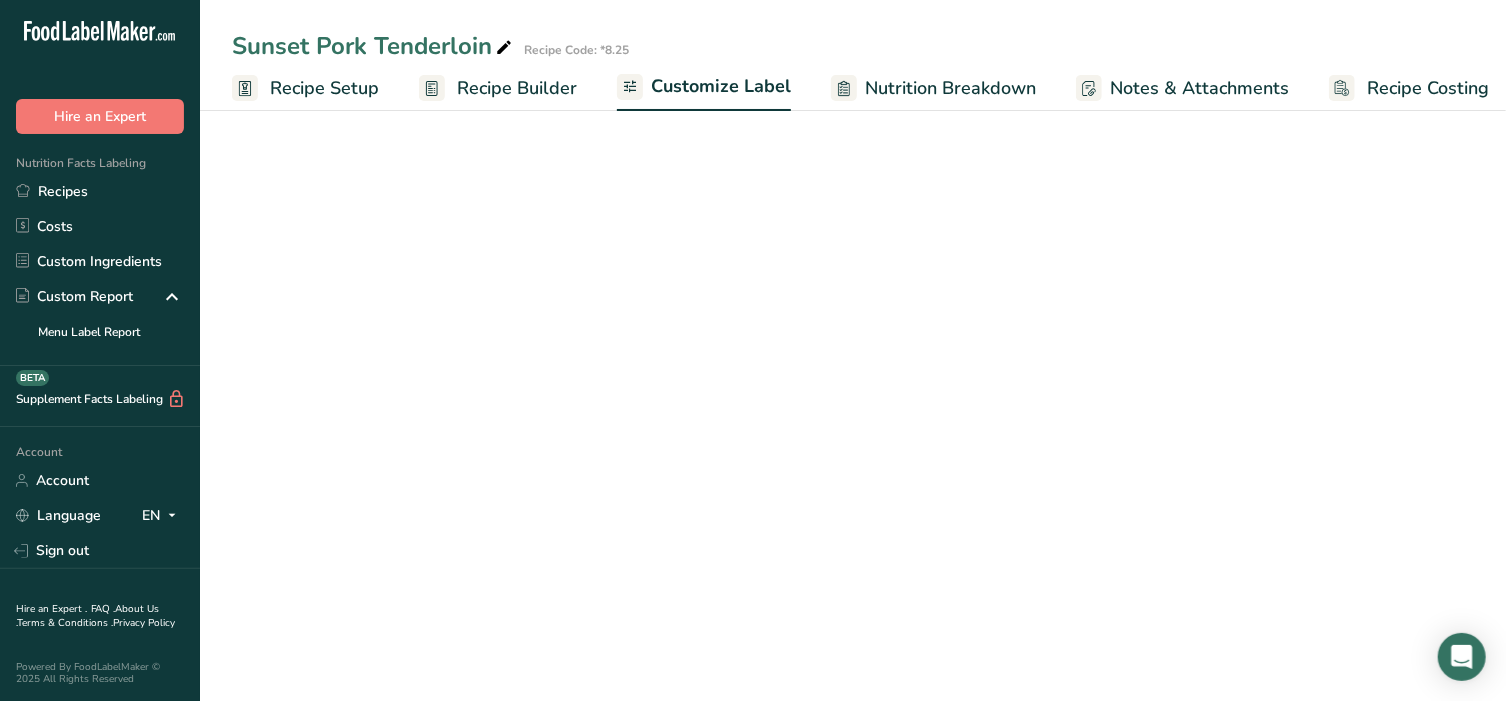 scroll, scrollTop: 0, scrollLeft: 15, axis: horizontal 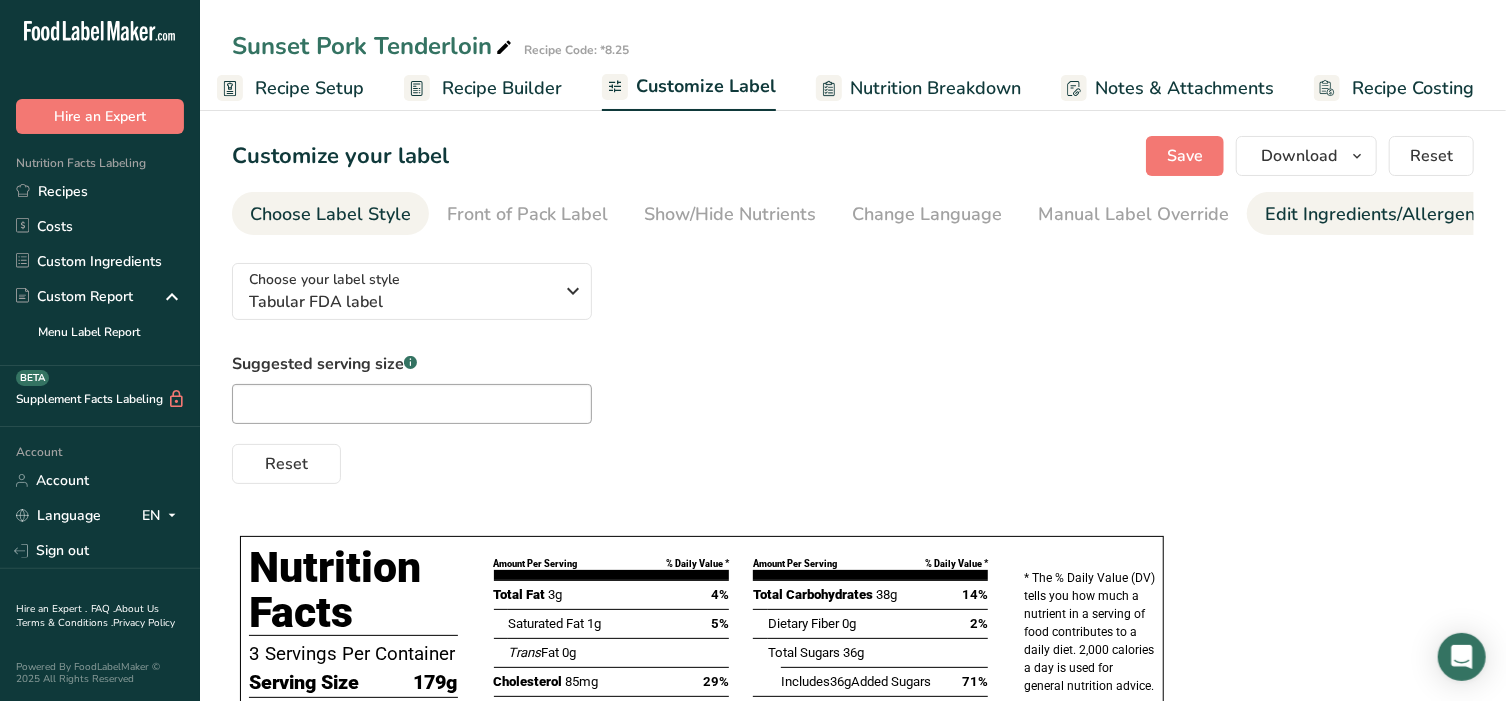 click on "Edit Ingredients/Allergens List" at bounding box center (1392, 214) 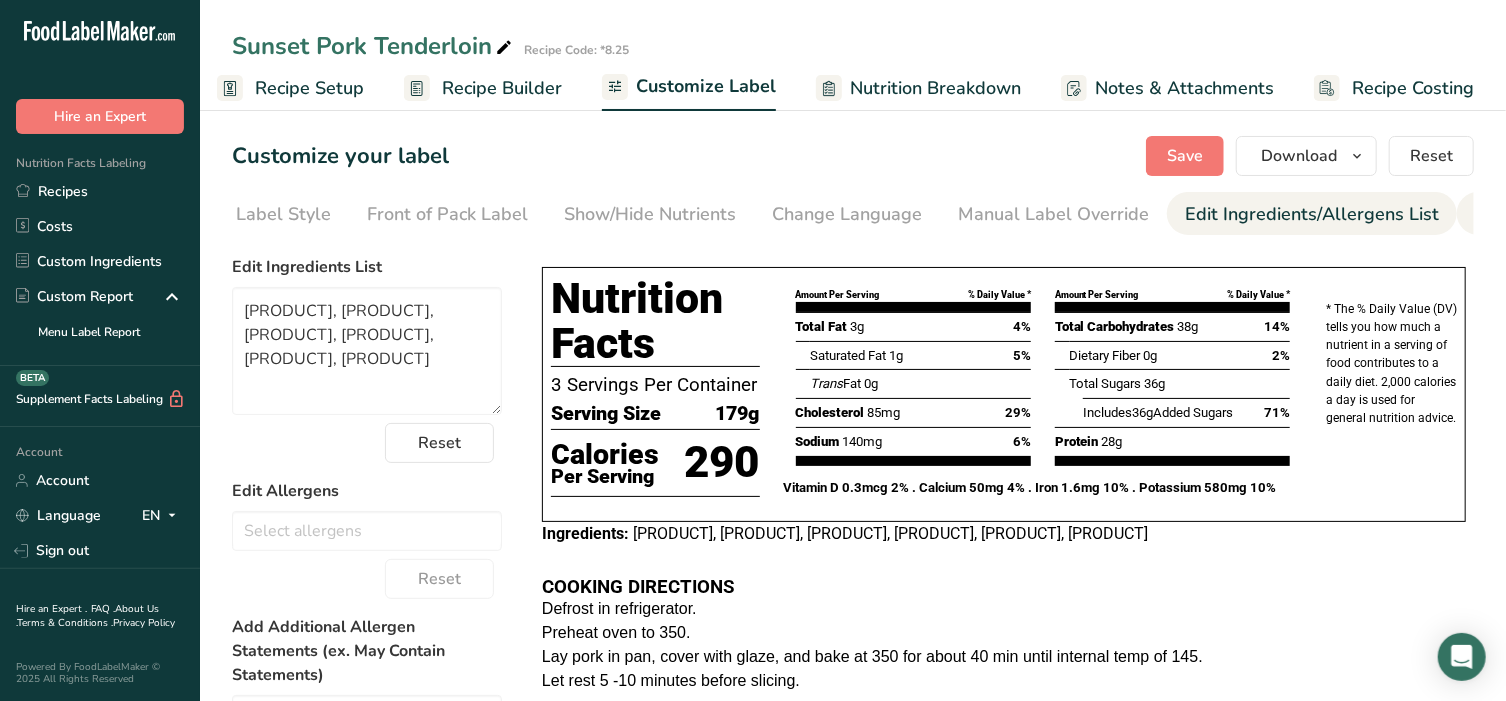 scroll, scrollTop: 0, scrollLeft: 210, axis: horizontal 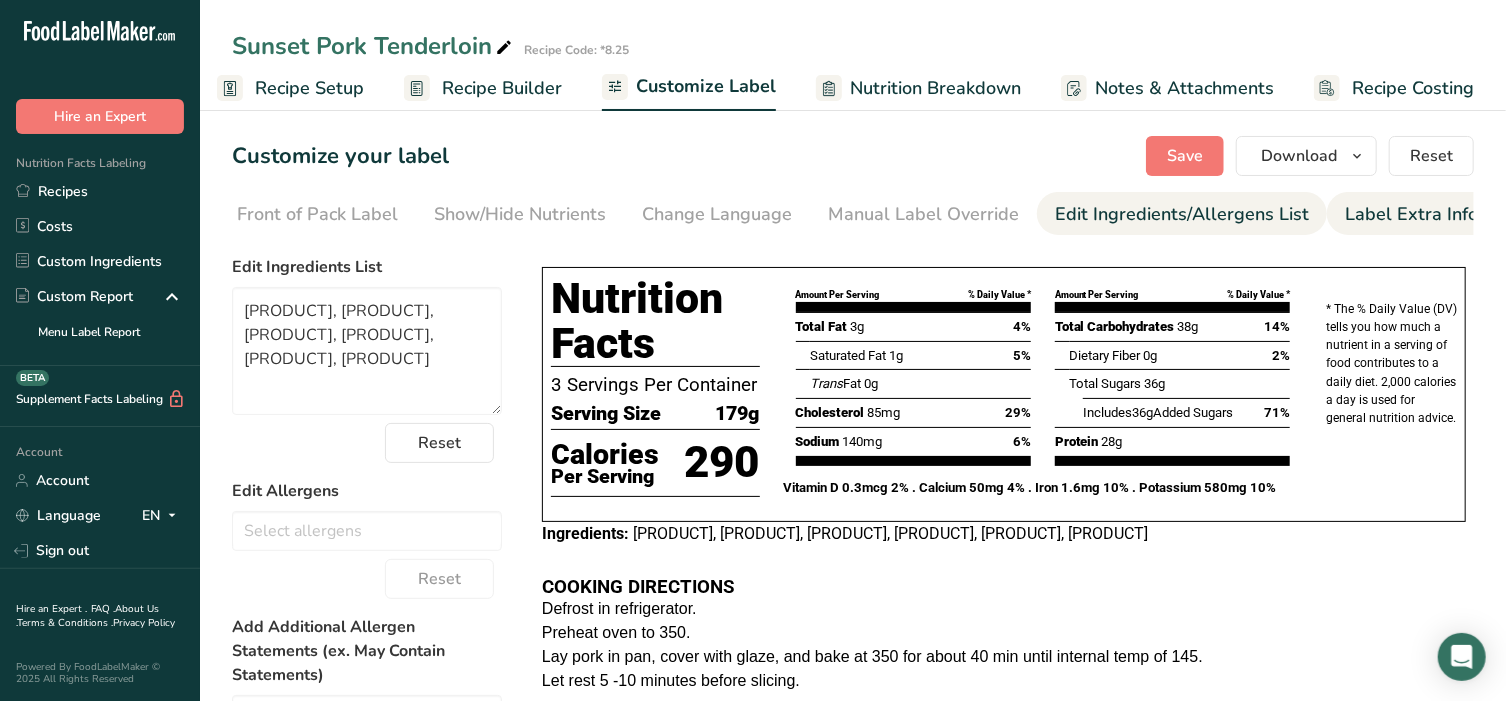 click on "Label Extra Info" at bounding box center (1411, 214) 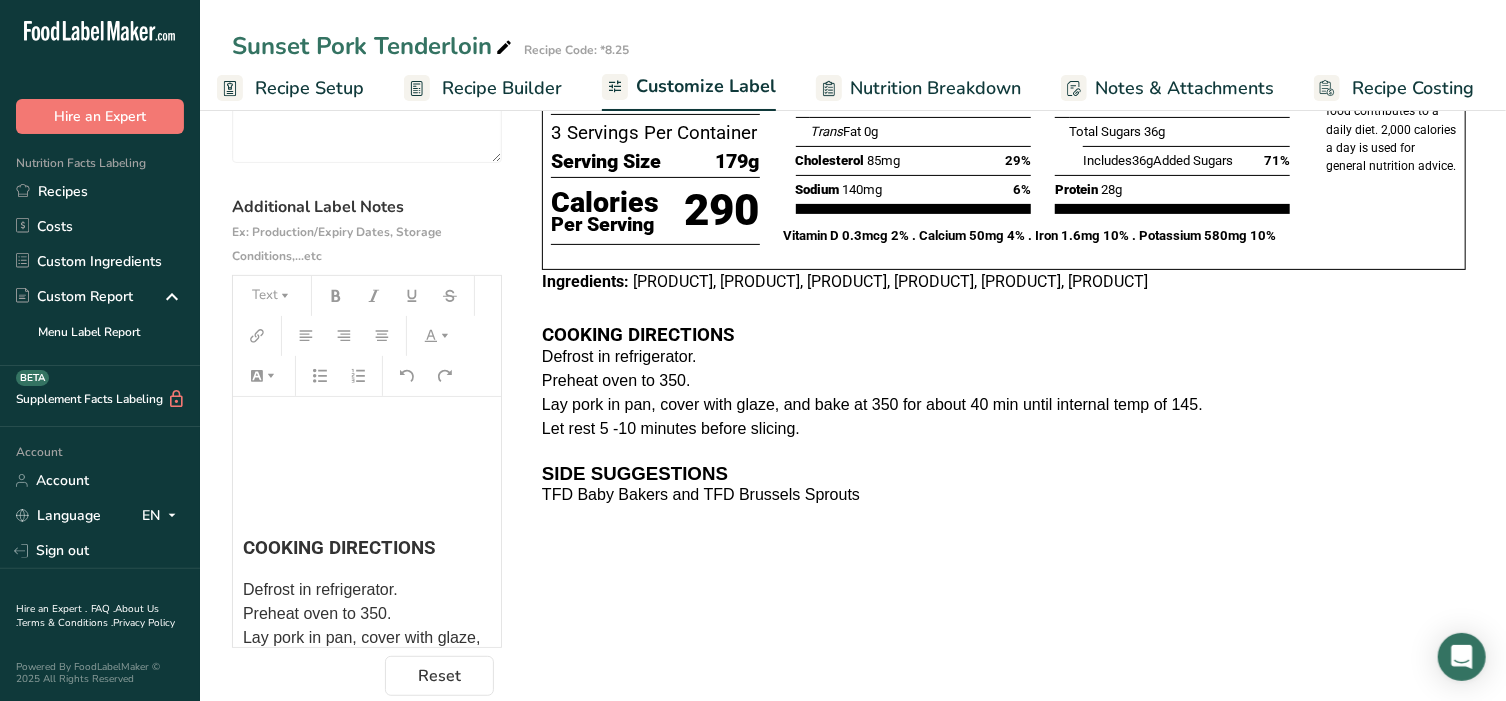 scroll, scrollTop: 282, scrollLeft: 0, axis: vertical 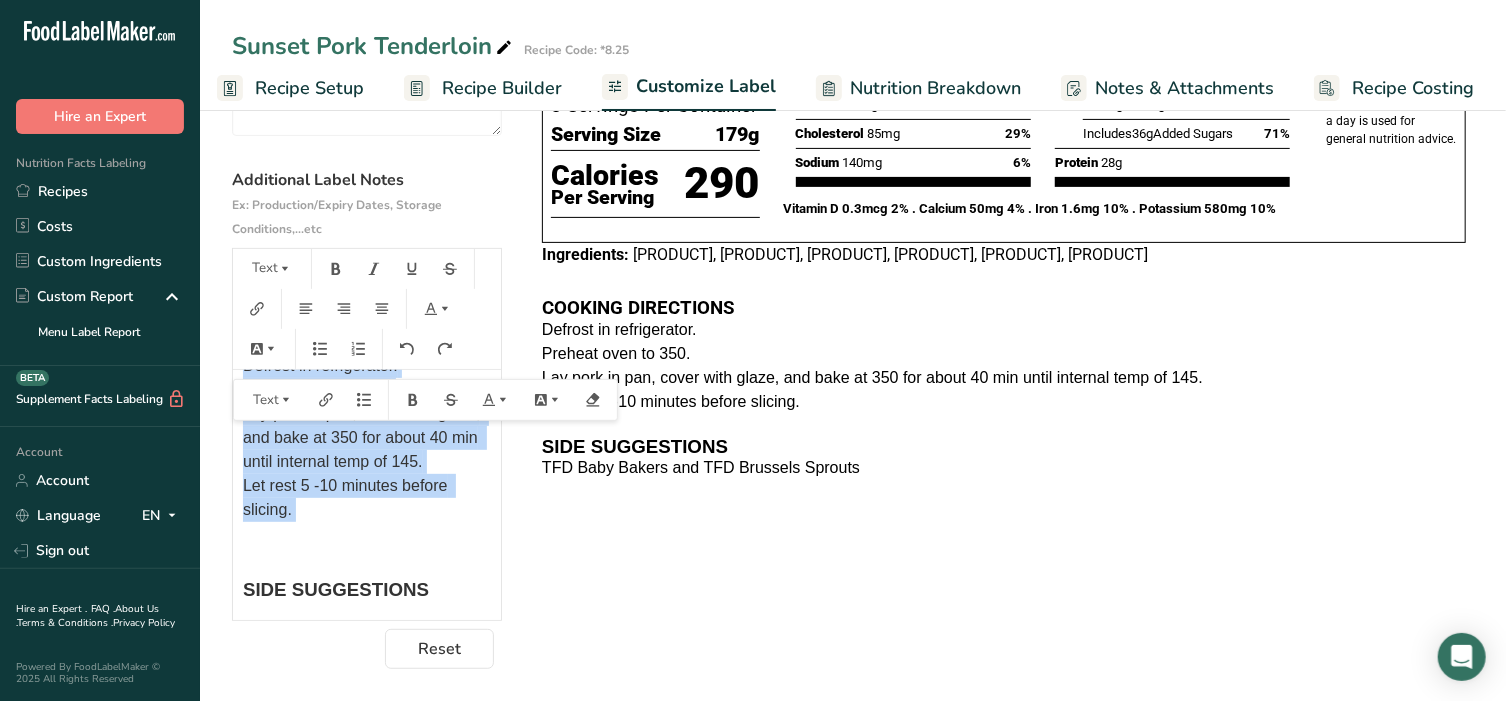 drag, startPoint x: 243, startPoint y: 484, endPoint x: 425, endPoint y: 553, distance: 194.6407 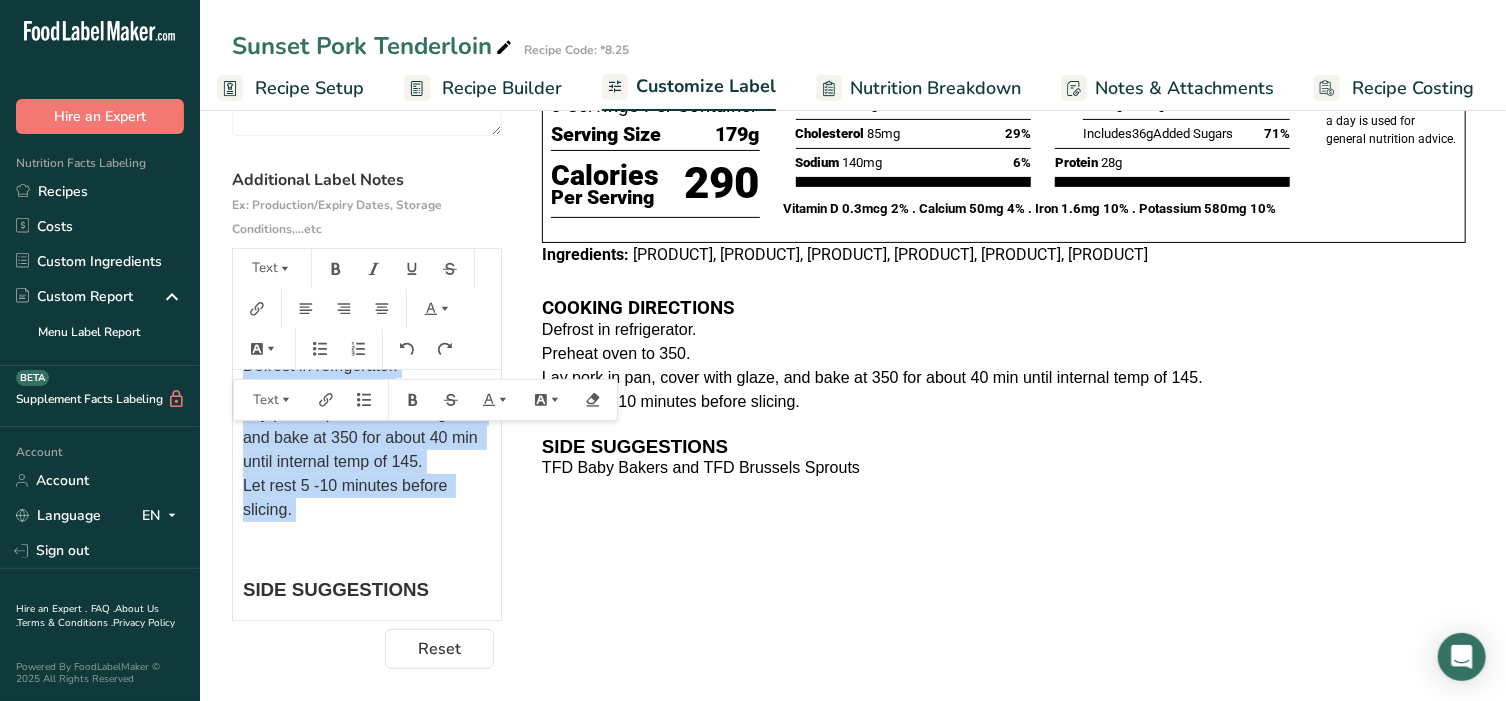 click on "﻿ ﻿ ﻿ COOKING DIRECTIONS Defrost in refrigerator.
Preheat oven to 350.
Lay pork in pan, cover with glaze, and bake at 350 for about 40 min until internal temp of 145.
Let rest 5 -10 minutes before slicing. ﻿ SIDE SUGGESTIONS TFD Baby Bakers and TFD Brussels Sprouts ﻿" at bounding box center [367, 440] 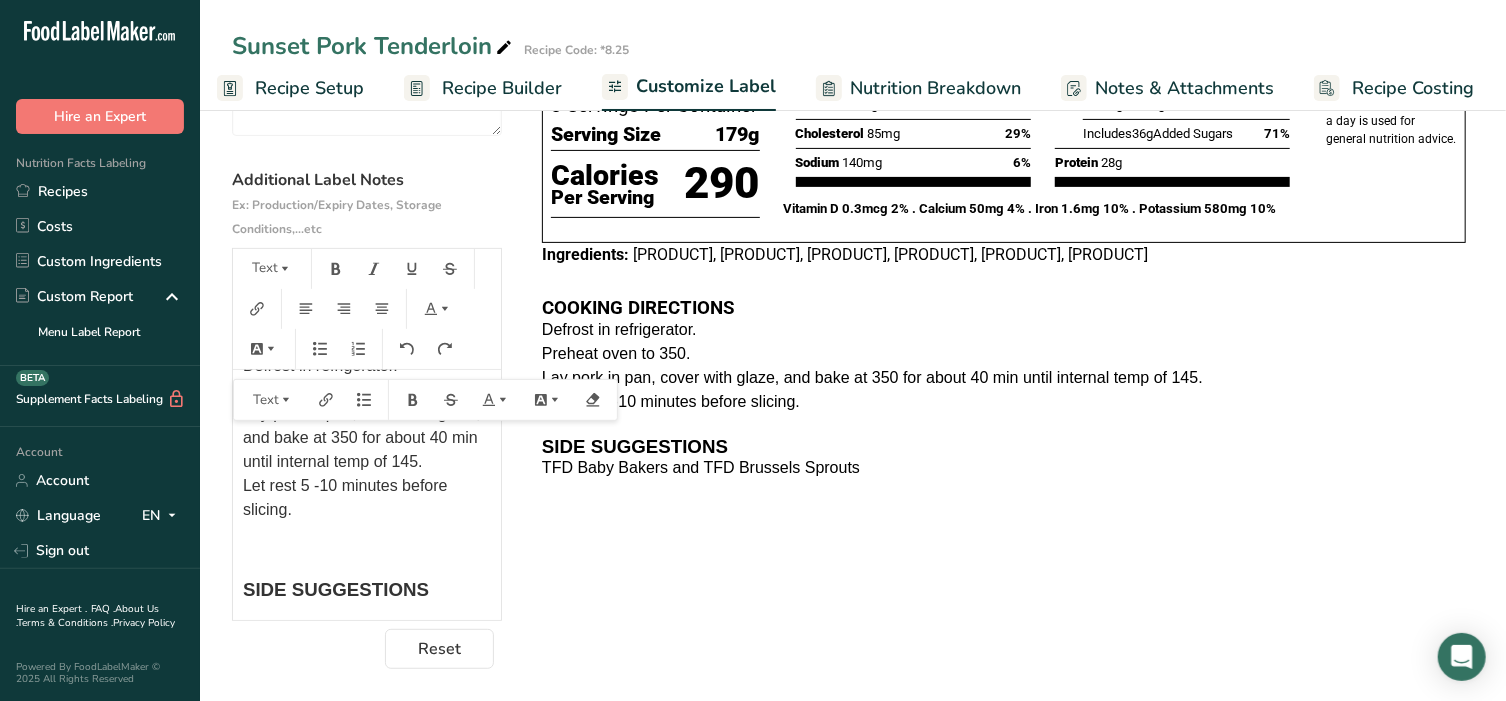 click on "Choose your label style
Tabular FDA label
USA (FDA)
Standard FDA label
Tabular FDA label
Linear FDA label
Simplified FDA label
Dual Column FDA label (Per Serving/Per Container)
Dual Column FDA label (As Sold/As Prepared)
Aggregate Standard FDA label
Standard FDA label with Micronutrients listed side-by-side
UK (FSA)
UK Mandatory Label "Back of Pack"
UK Traffic Light Label  "Front of Pack"
Canadian (CFIA)
Canadian Standard label
Canadian Dual Column label" at bounding box center (853, 318) 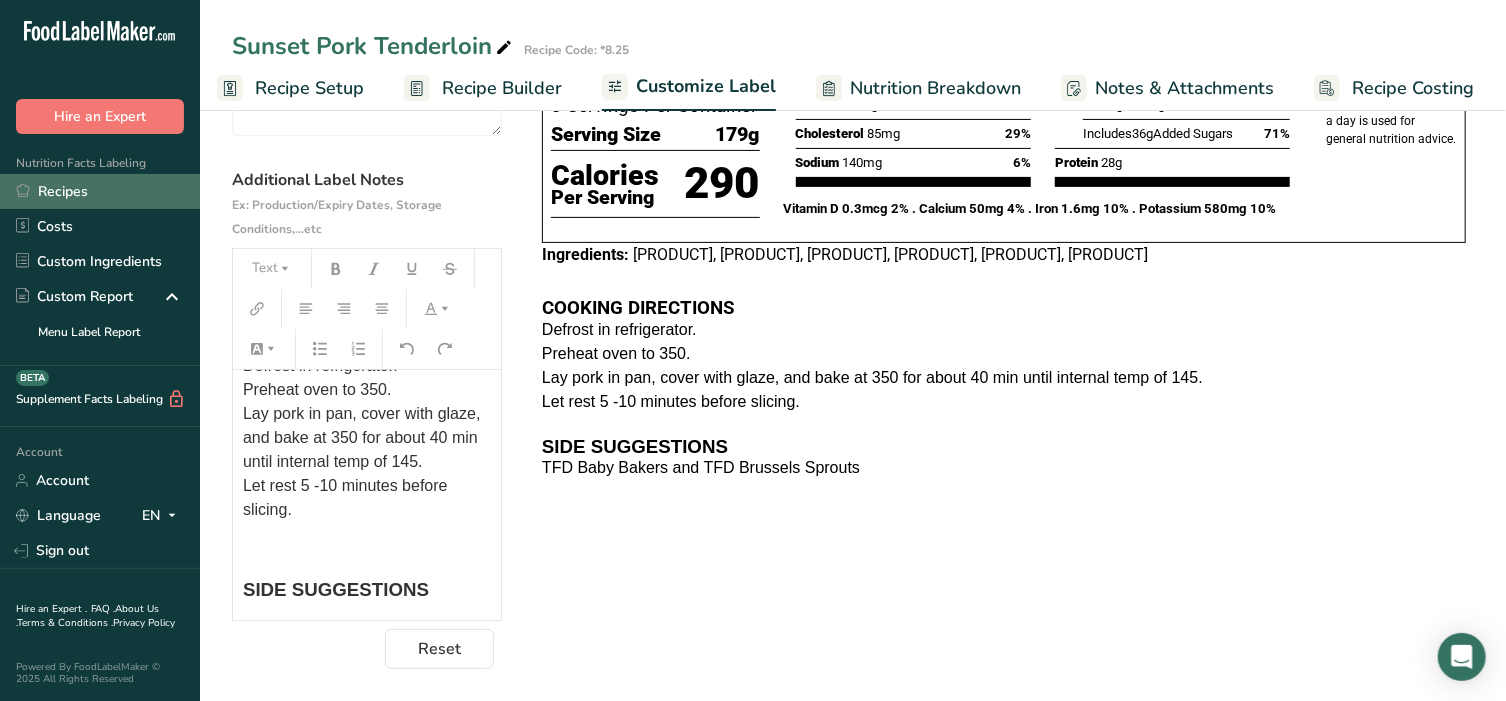 click on "Recipes" at bounding box center (100, 191) 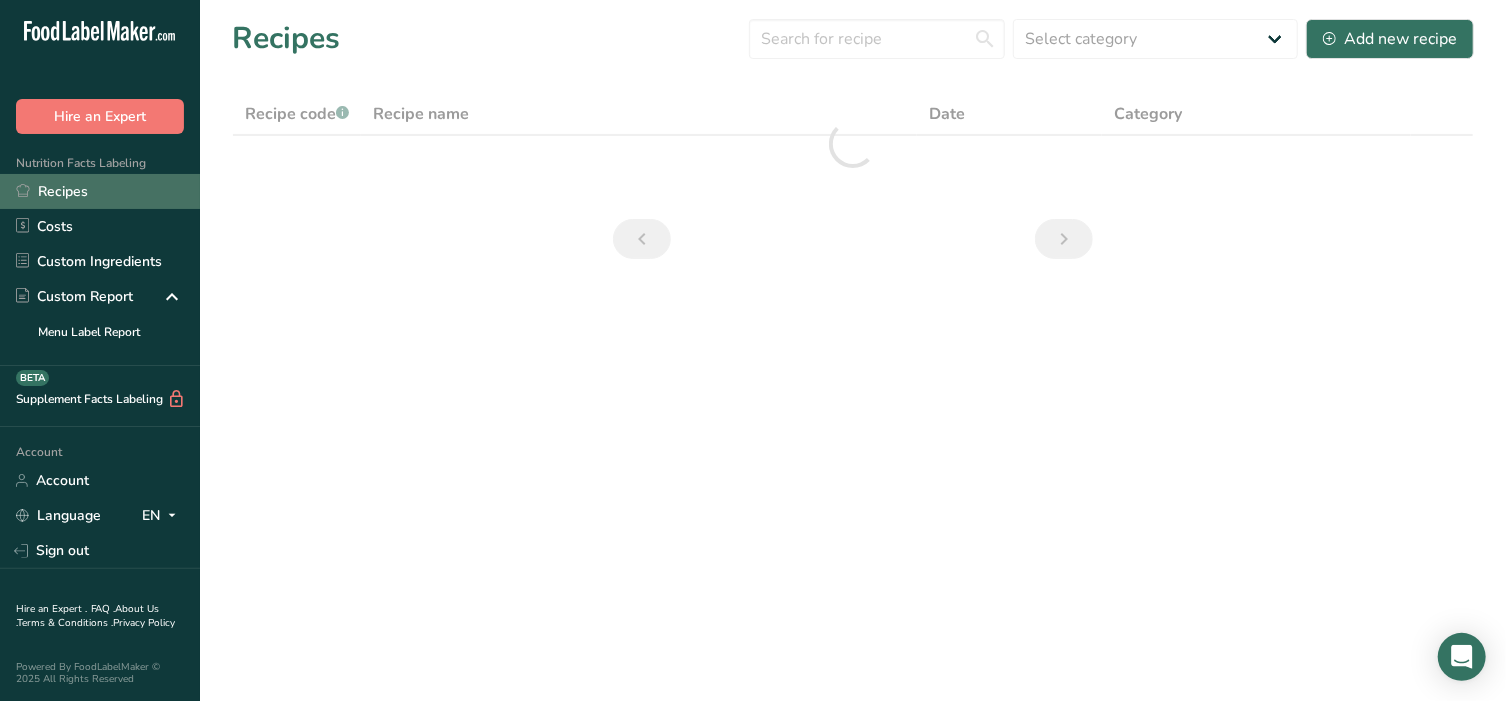 scroll, scrollTop: 0, scrollLeft: 0, axis: both 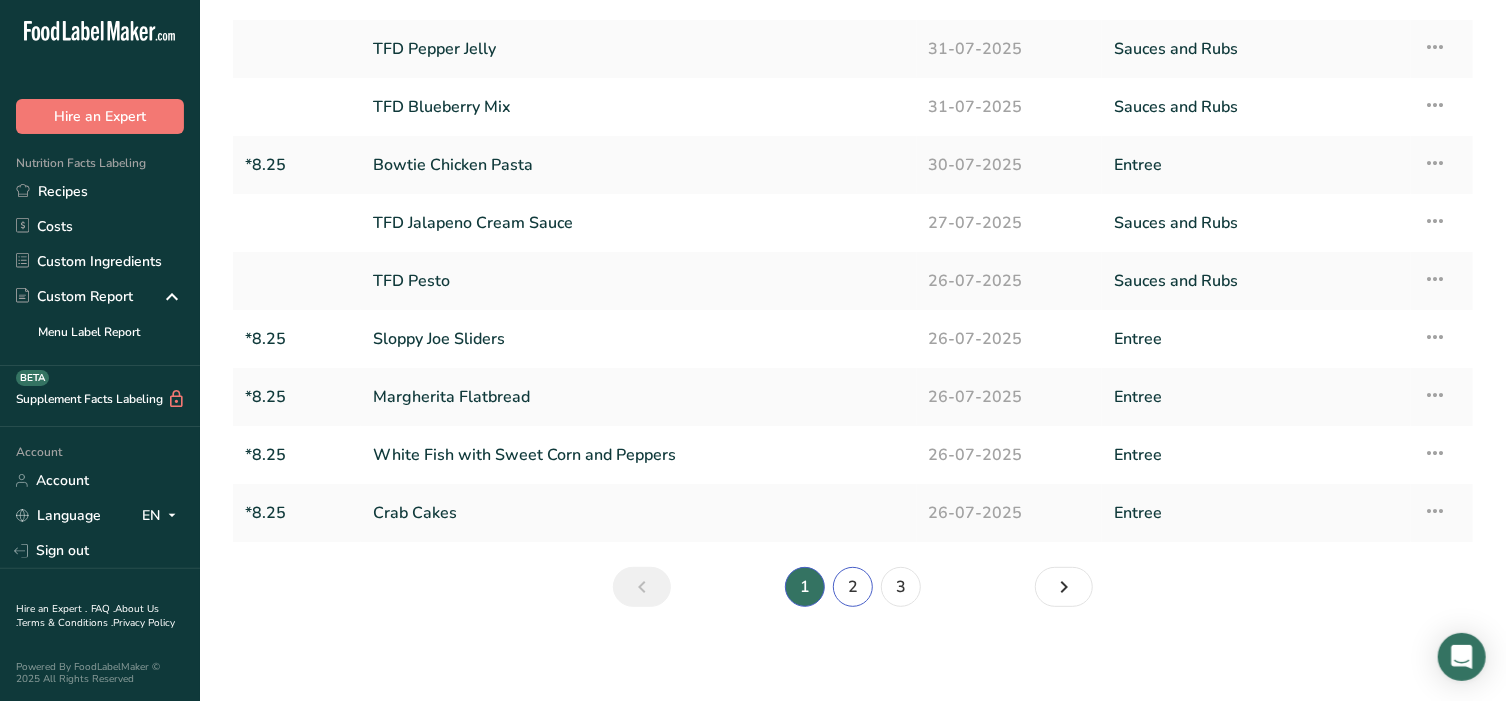 click on "2" at bounding box center [853, 587] 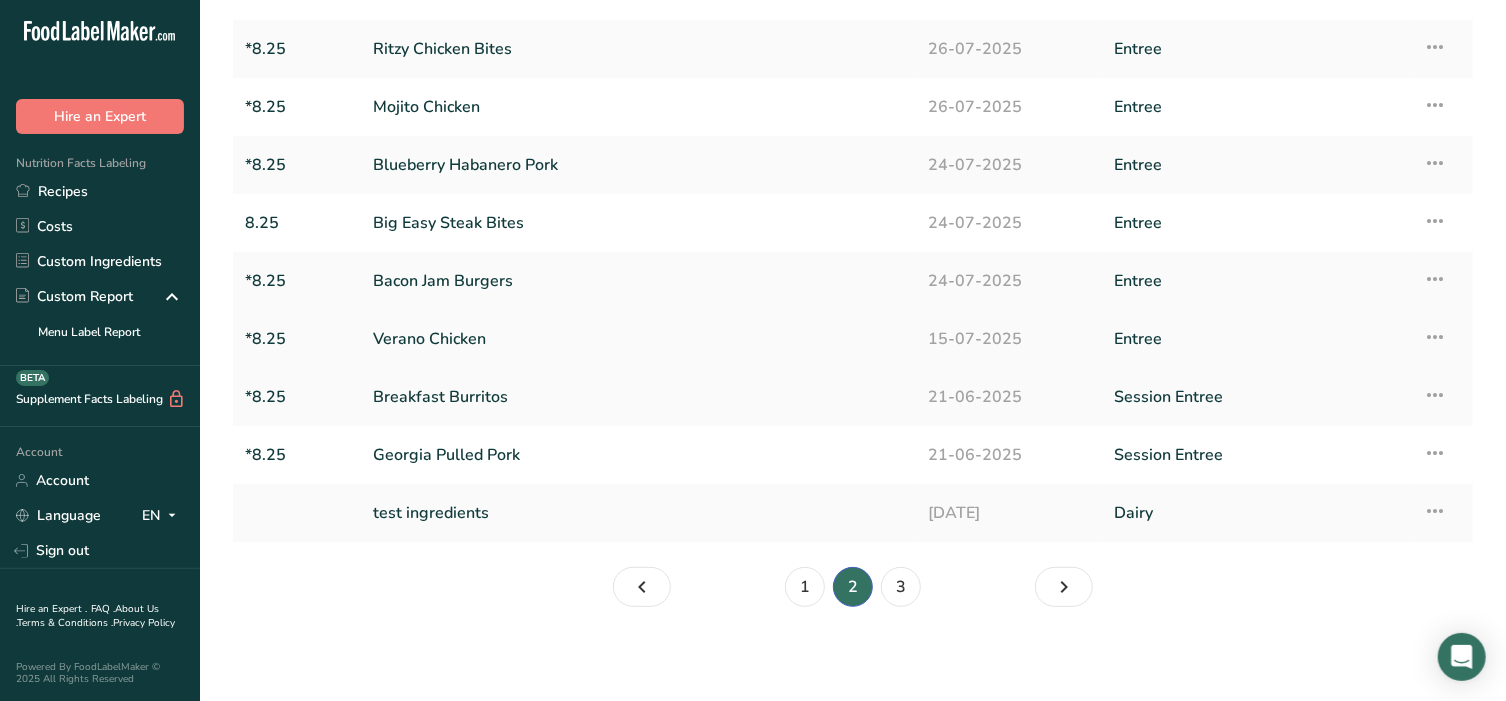 click on "Verano Chicken" at bounding box center (639, 339) 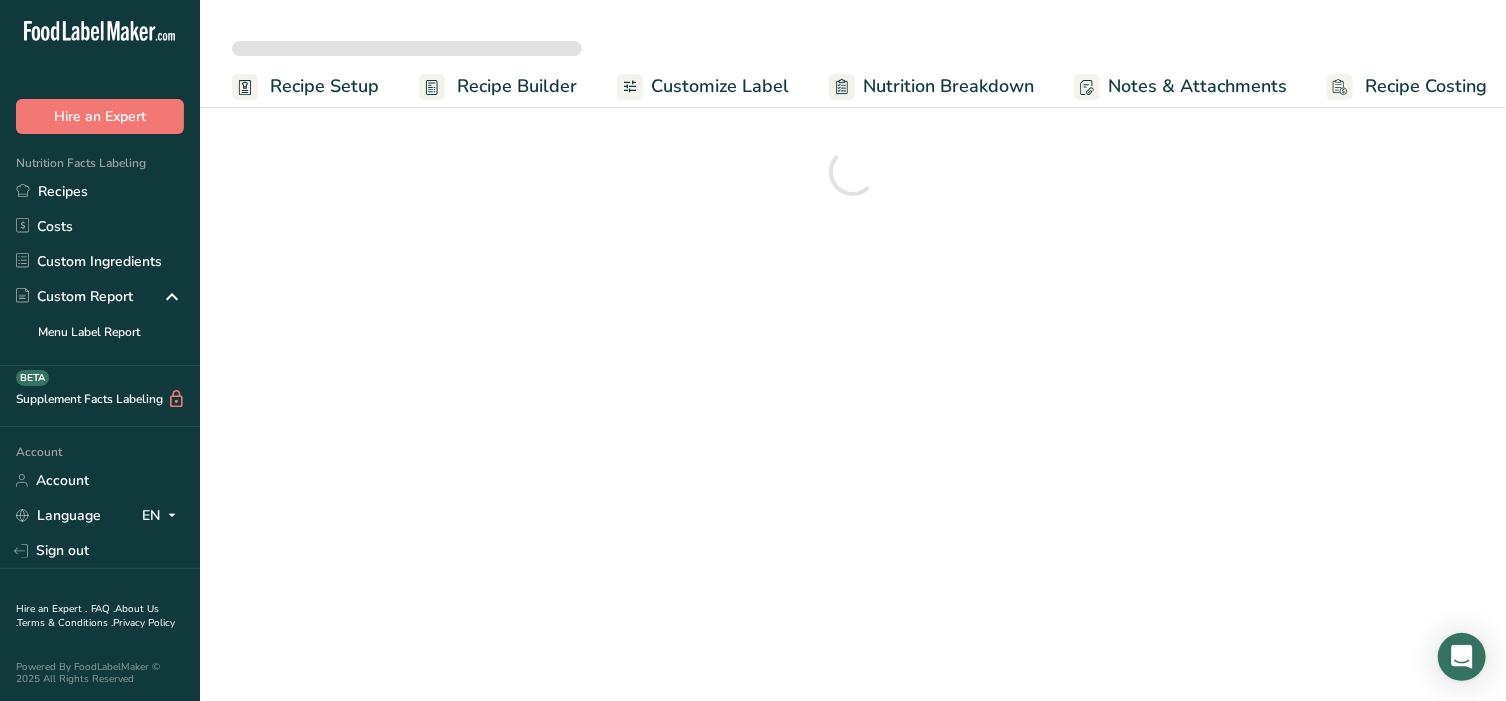 scroll, scrollTop: 0, scrollLeft: 0, axis: both 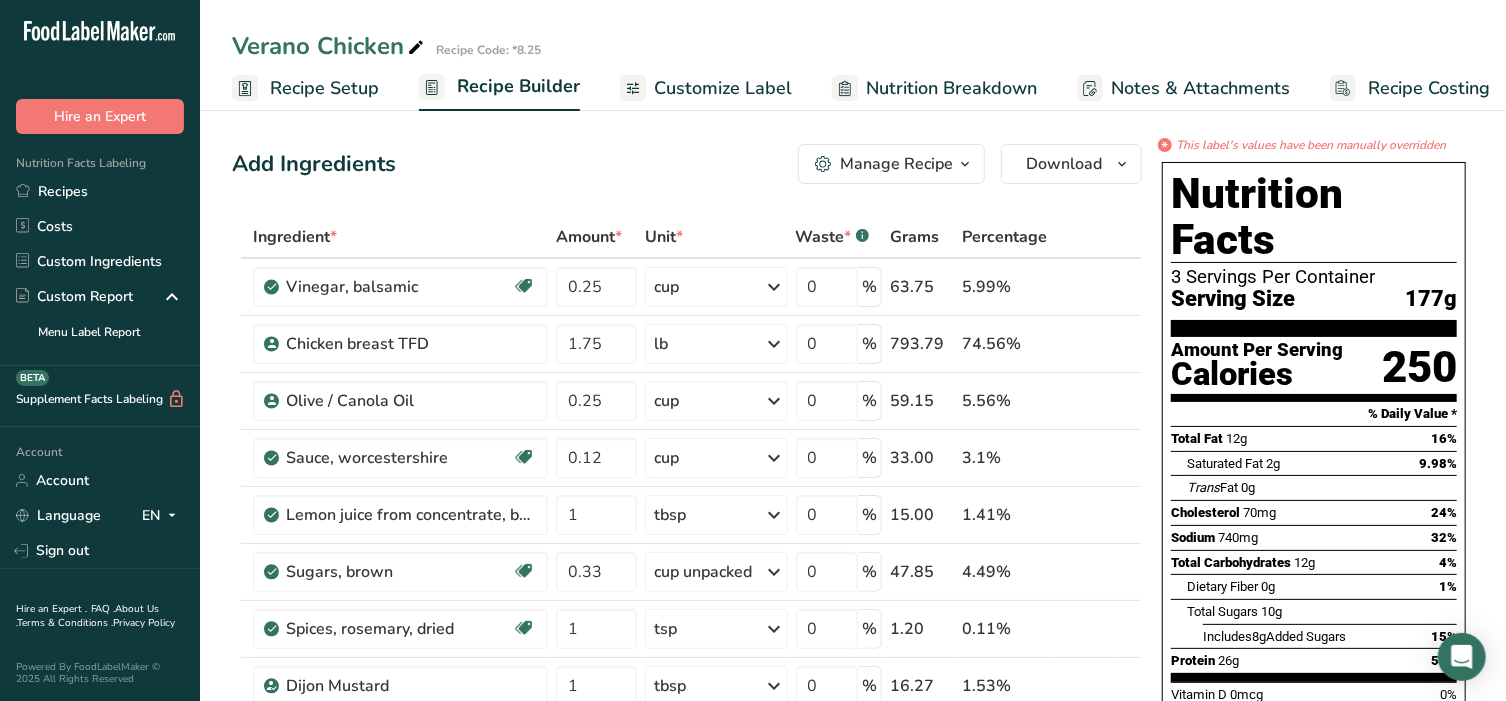 click on "Customize Label" at bounding box center [723, 88] 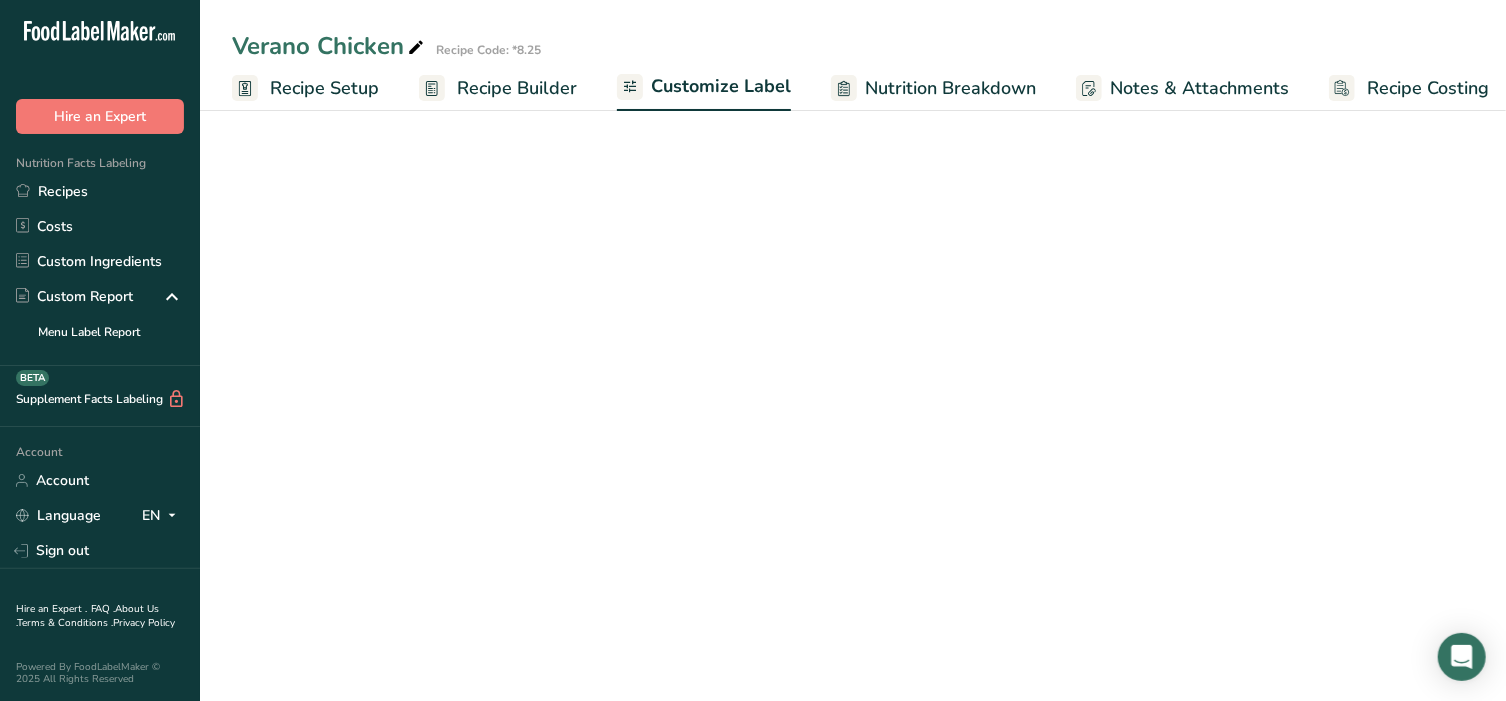 scroll, scrollTop: 0, scrollLeft: 15, axis: horizontal 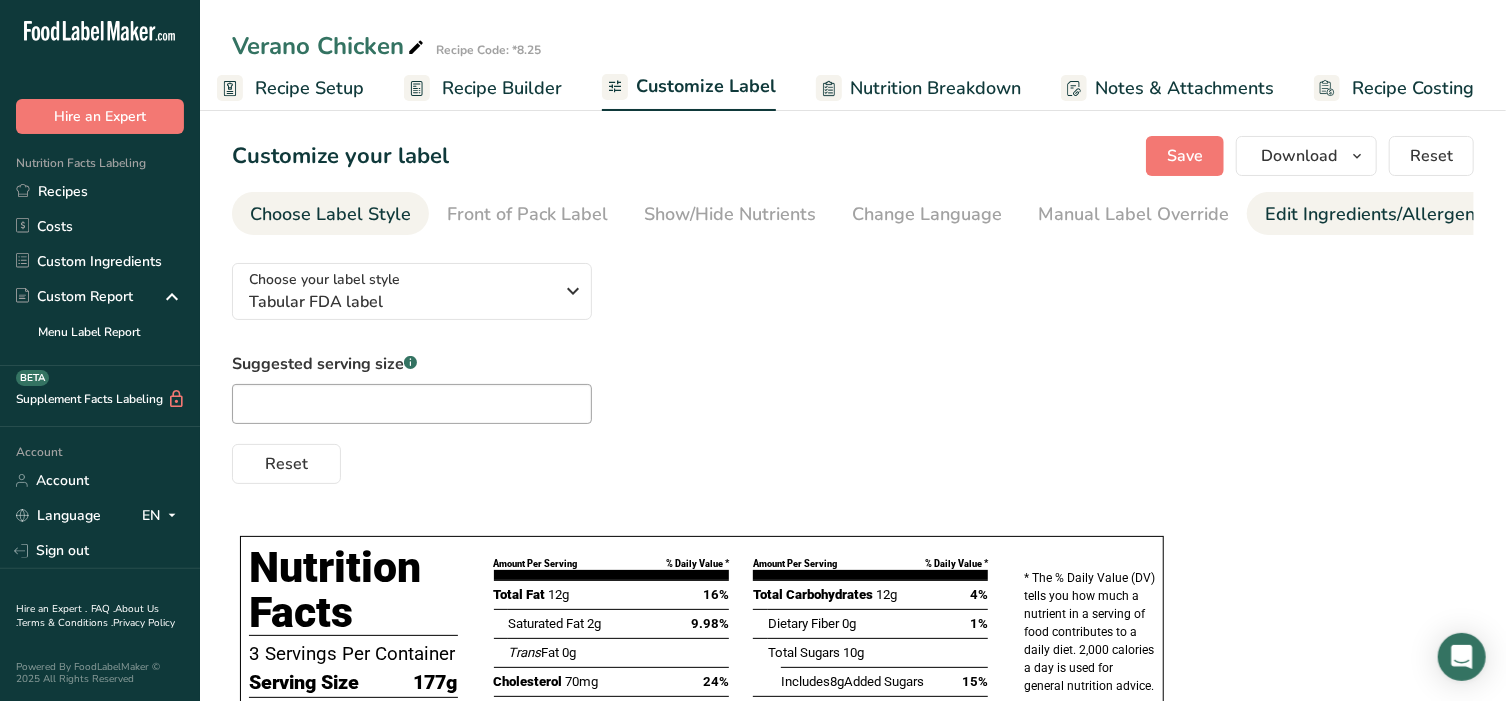 click on "Edit Ingredients/Allergens List" at bounding box center (1392, 214) 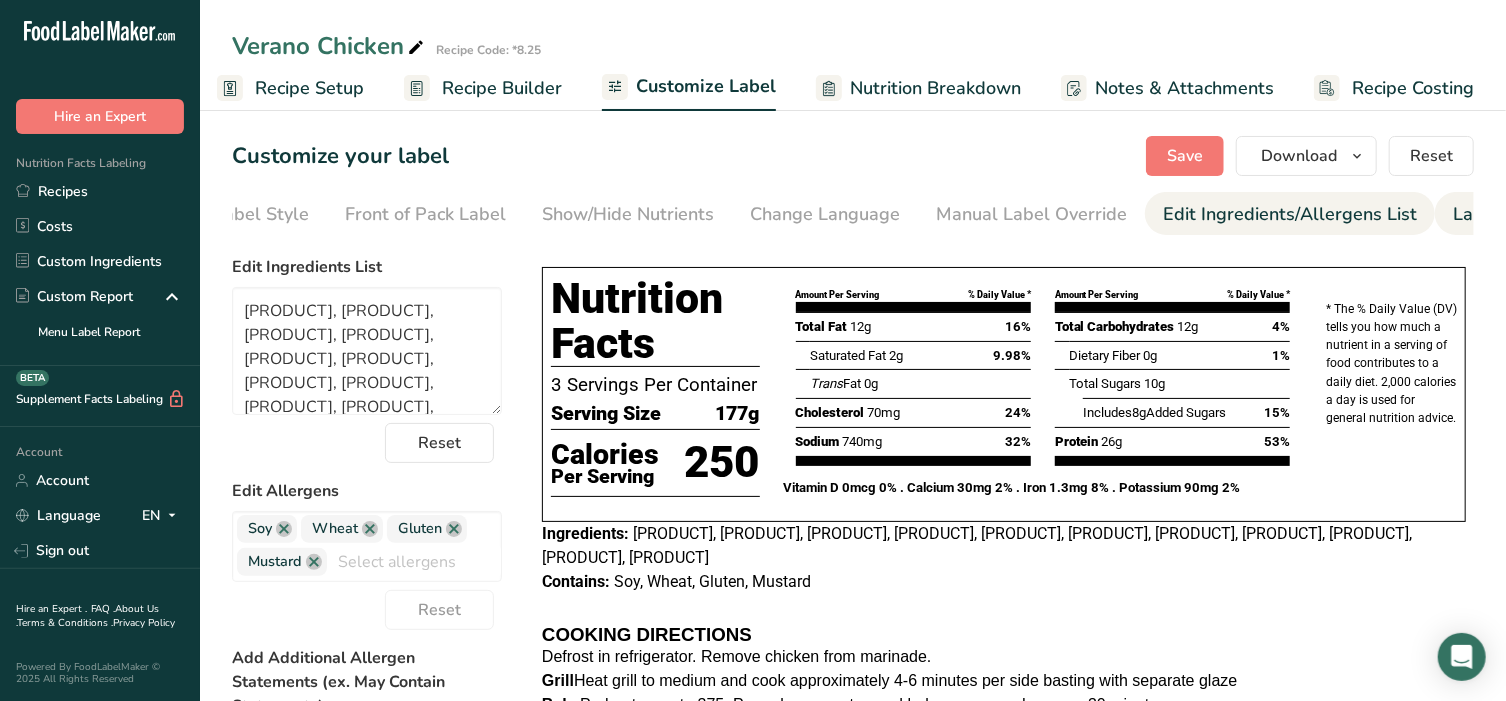 scroll, scrollTop: 0, scrollLeft: 210, axis: horizontal 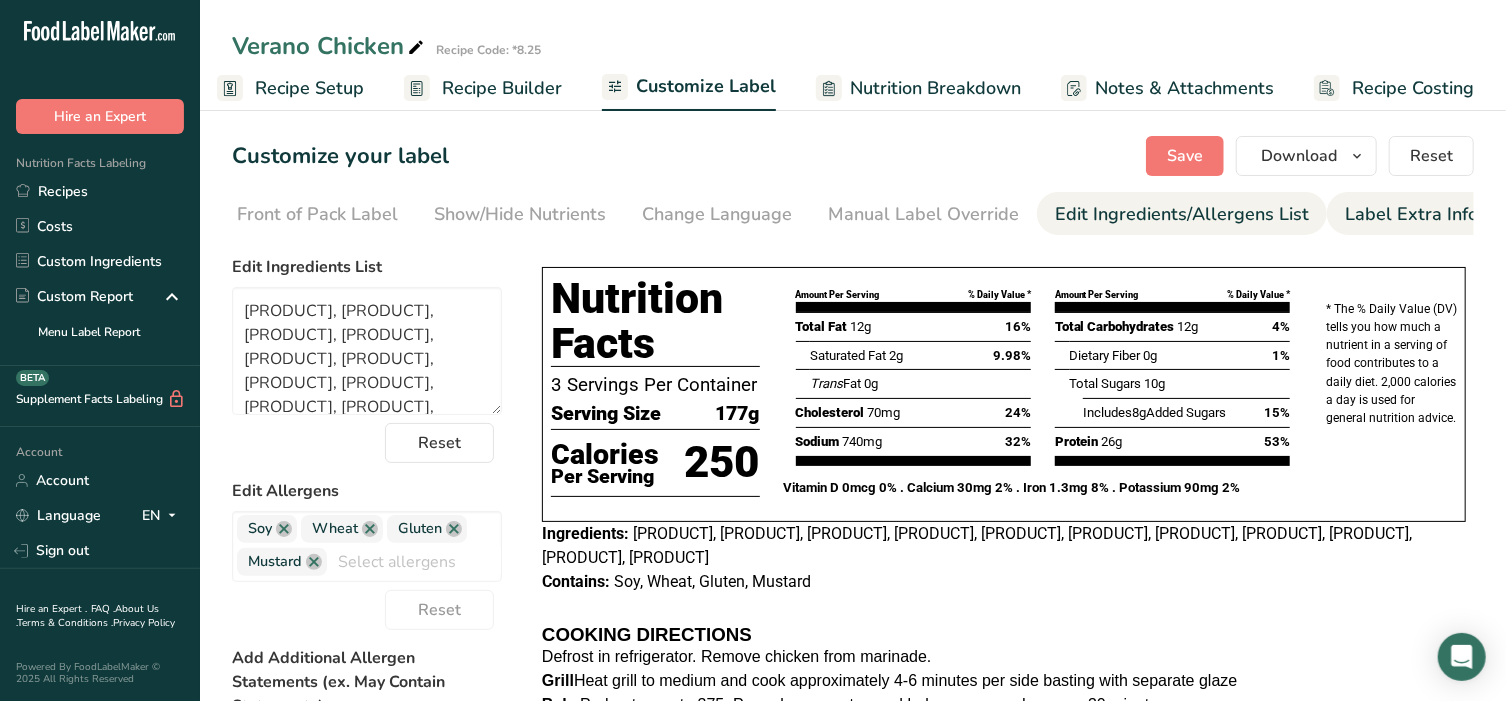 click on "Label Extra Info" at bounding box center [1411, 214] 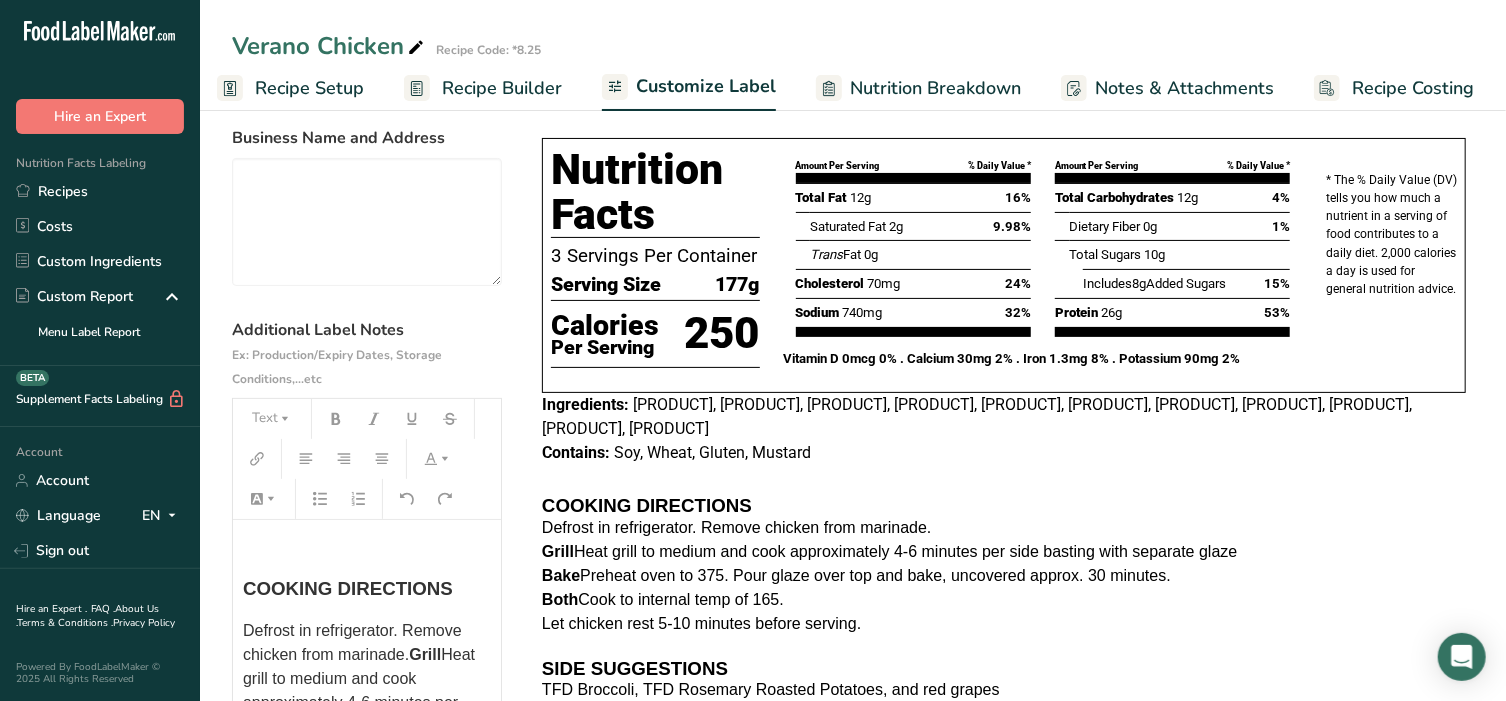 scroll, scrollTop: 166, scrollLeft: 0, axis: vertical 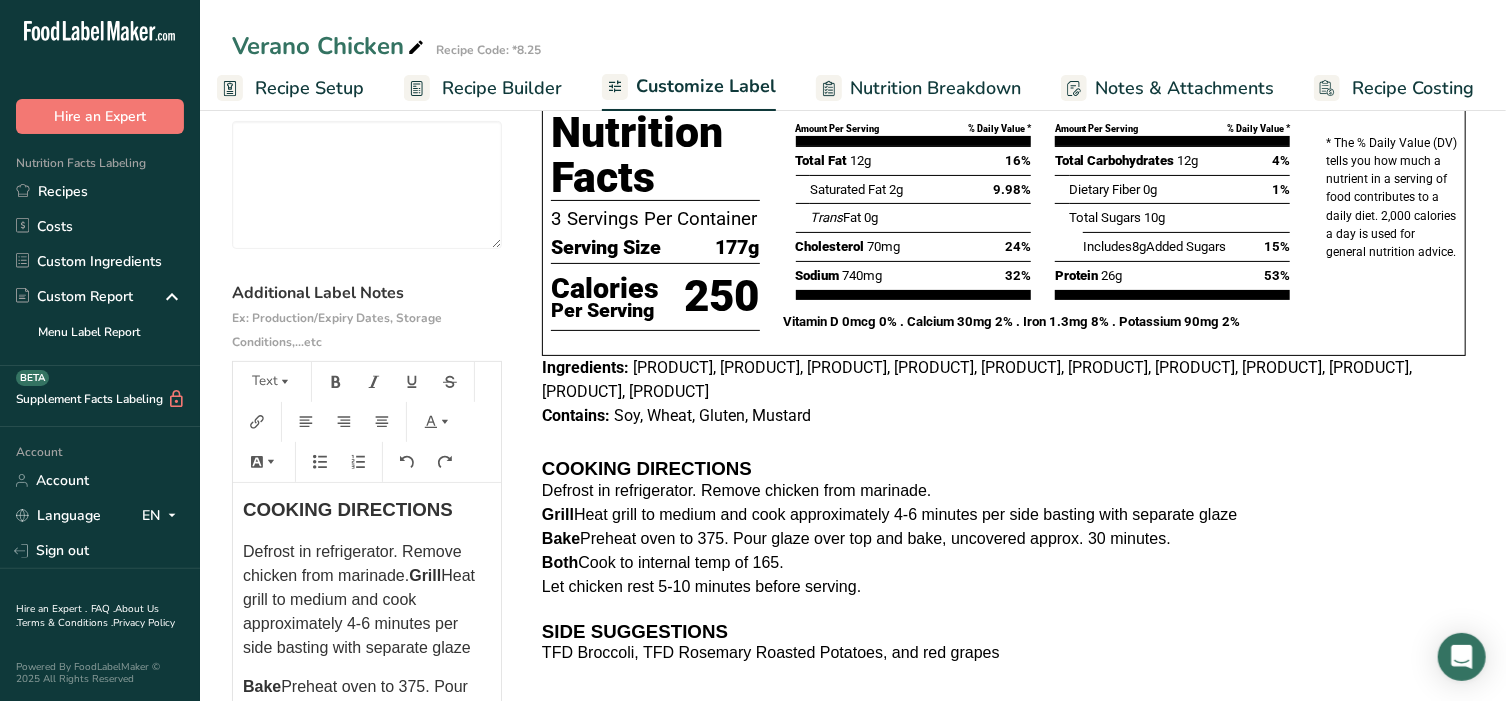 click on "SIDE SUGGESTIONS [BRAND] [PRODUCT], [BRAND] [PRODUCT], and red grapes" at bounding box center (367, 722) 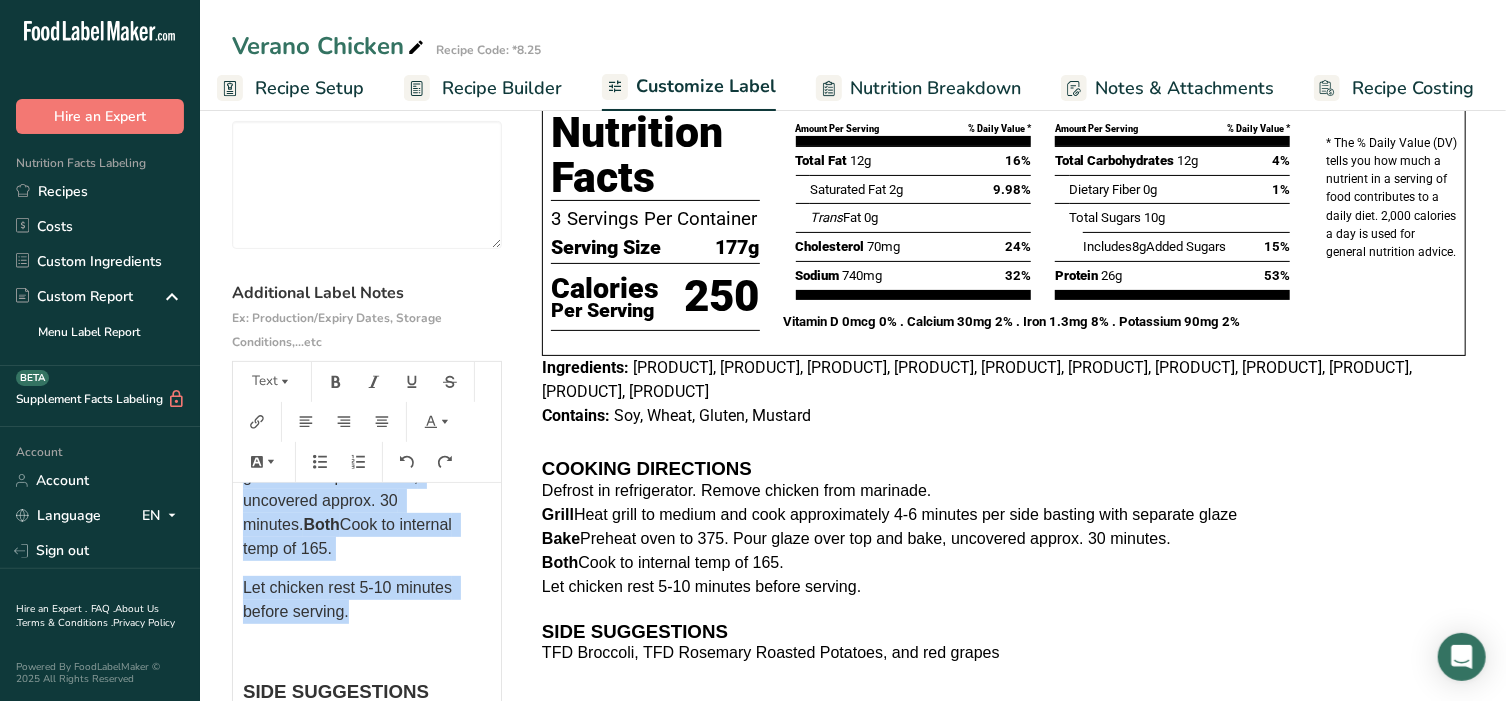 scroll, scrollTop: 292, scrollLeft: 0, axis: vertical 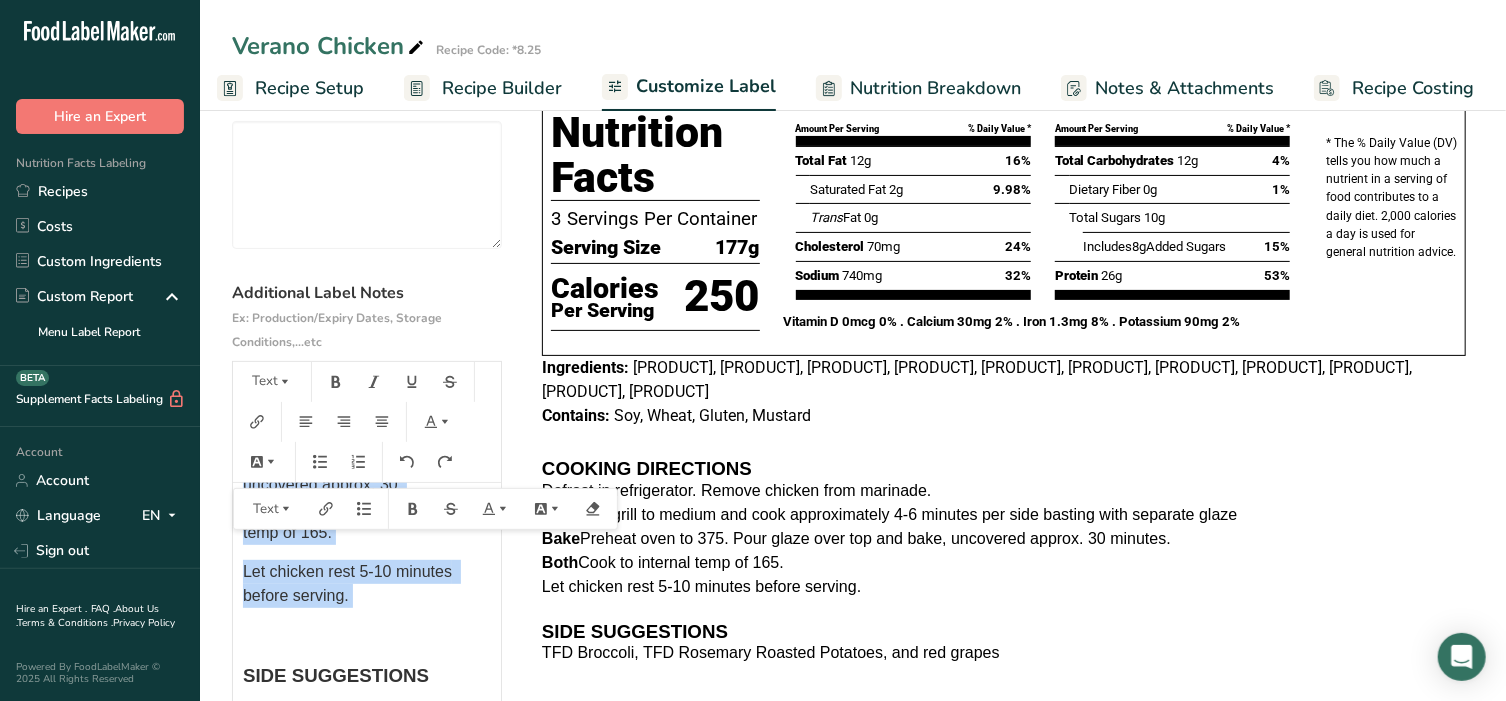 drag, startPoint x: 245, startPoint y: 553, endPoint x: 470, endPoint y: 685, distance: 260.86203 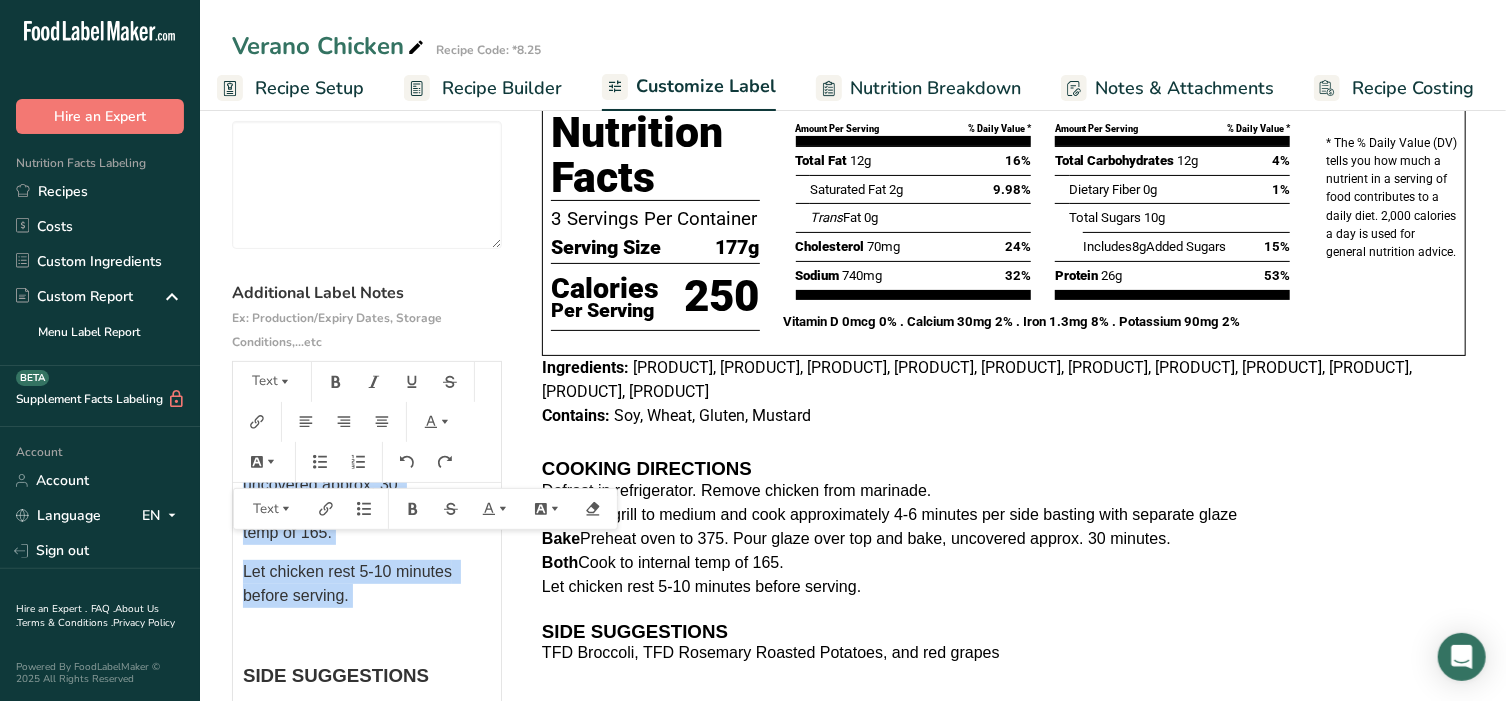 click on "SIDE SUGGESTIONS [BRAND] [PRODUCT], [BRAND] [PRODUCT], and red grapes" at bounding box center (367, 472) 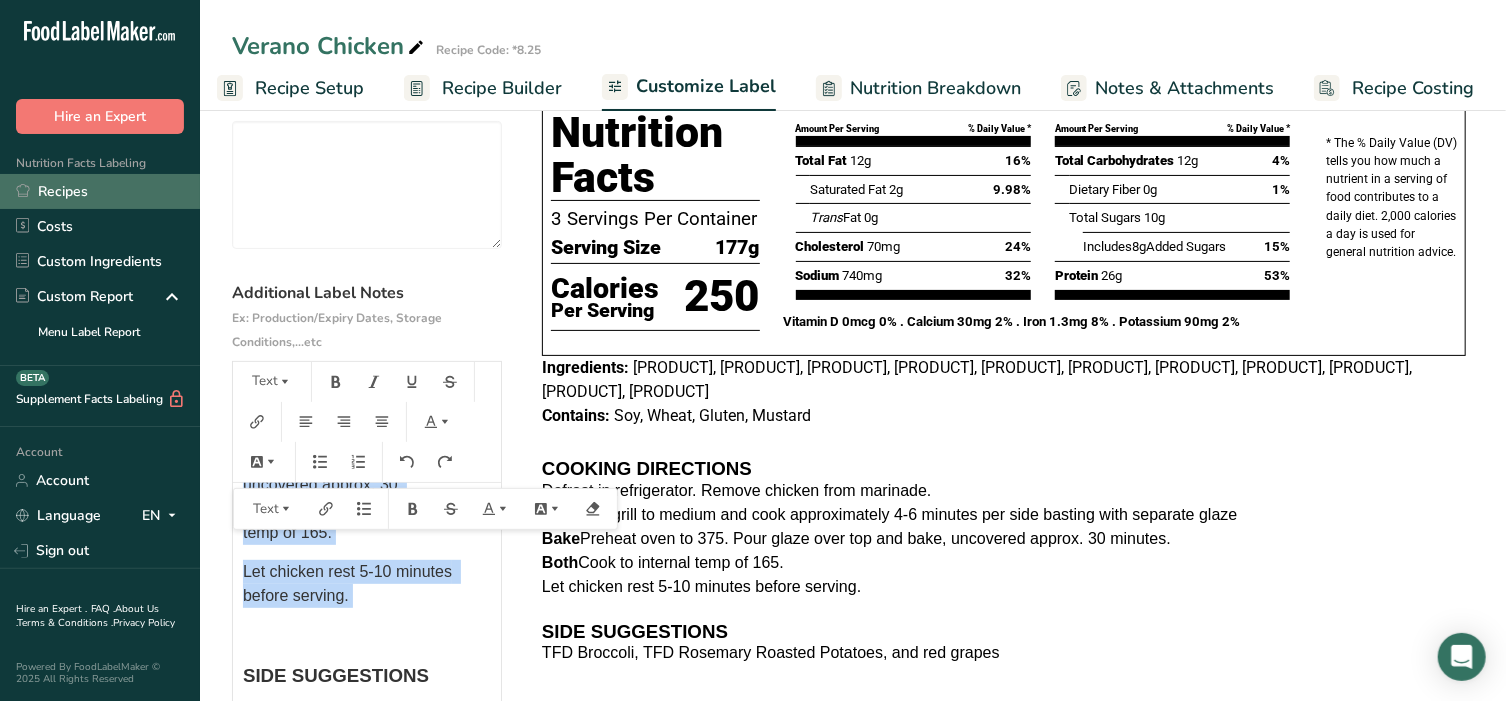 click on "Recipes" at bounding box center [100, 191] 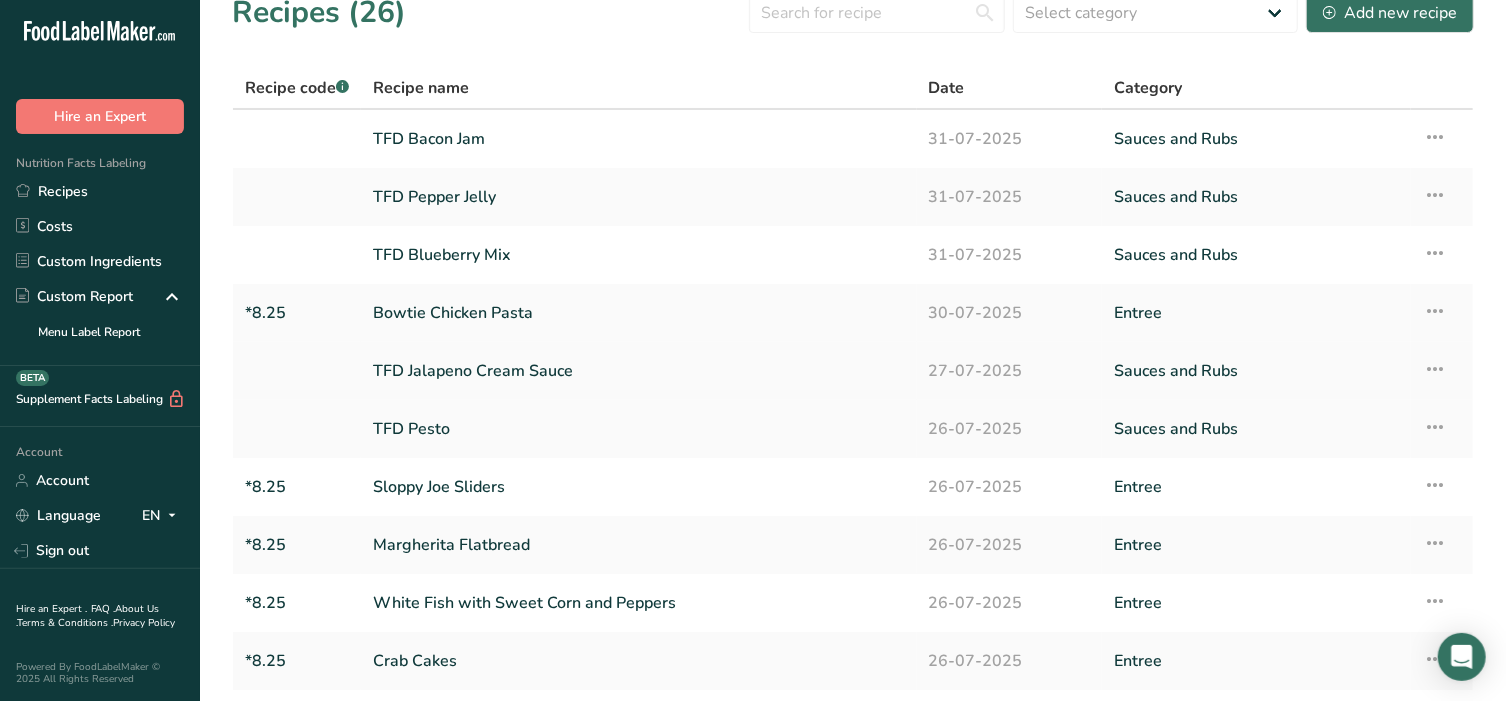 scroll, scrollTop: 42, scrollLeft: 0, axis: vertical 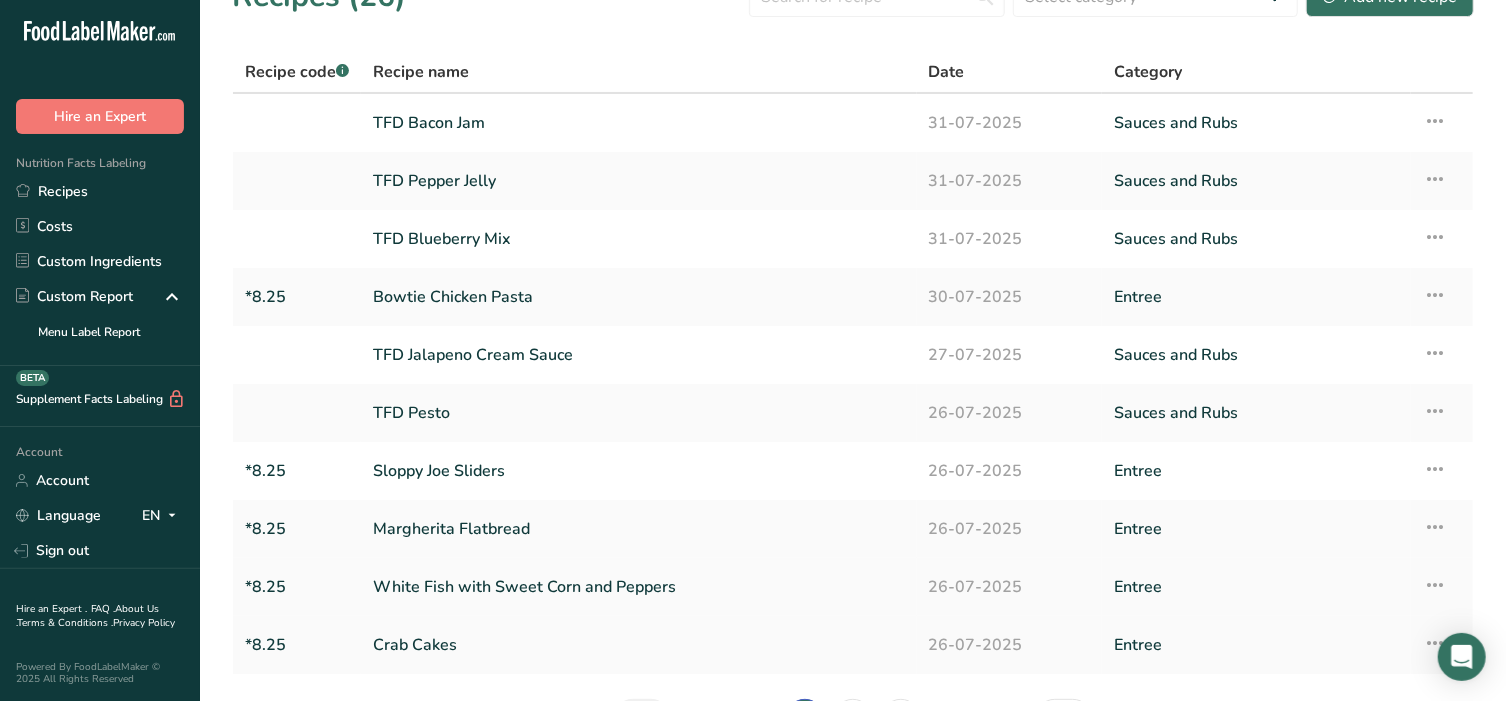 click on "White Fish with Sweet Corn and Peppers" at bounding box center [639, 587] 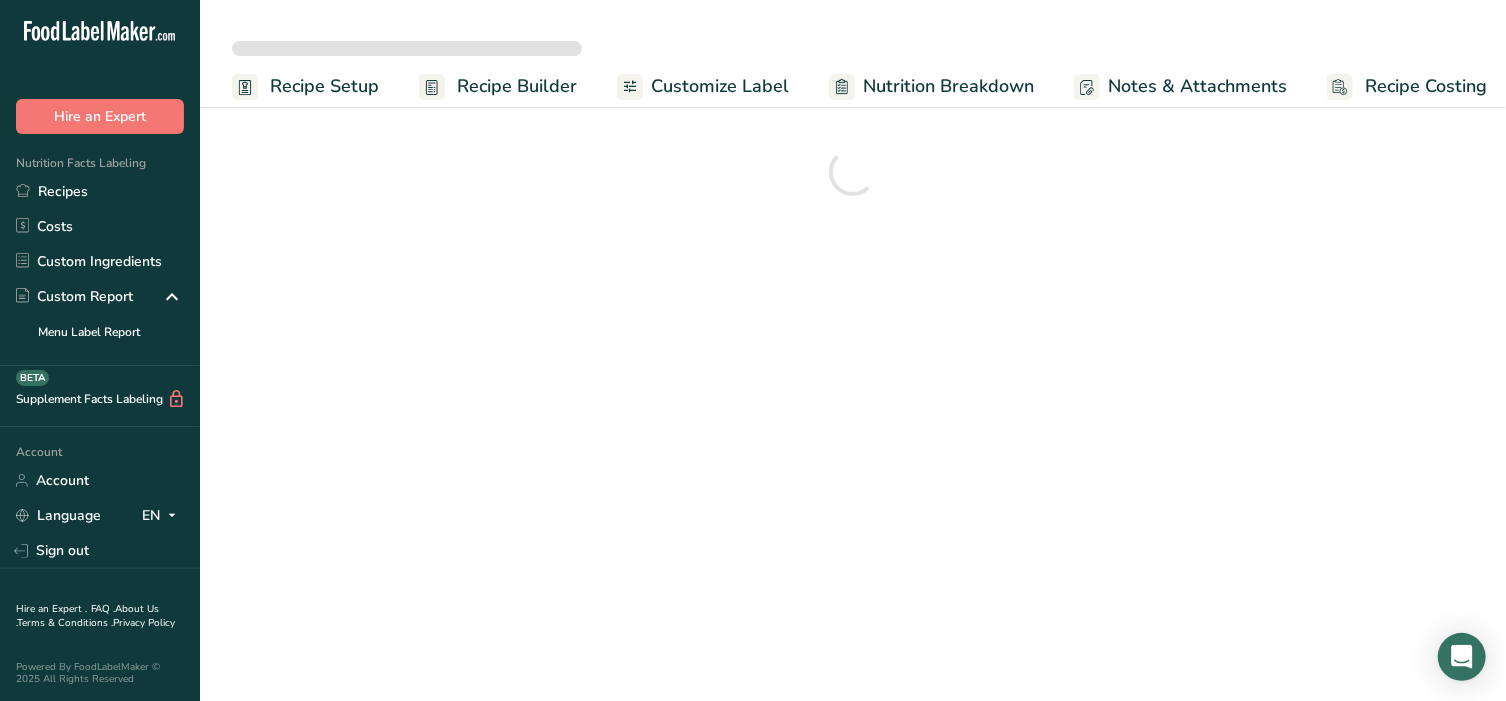 scroll, scrollTop: 0, scrollLeft: 0, axis: both 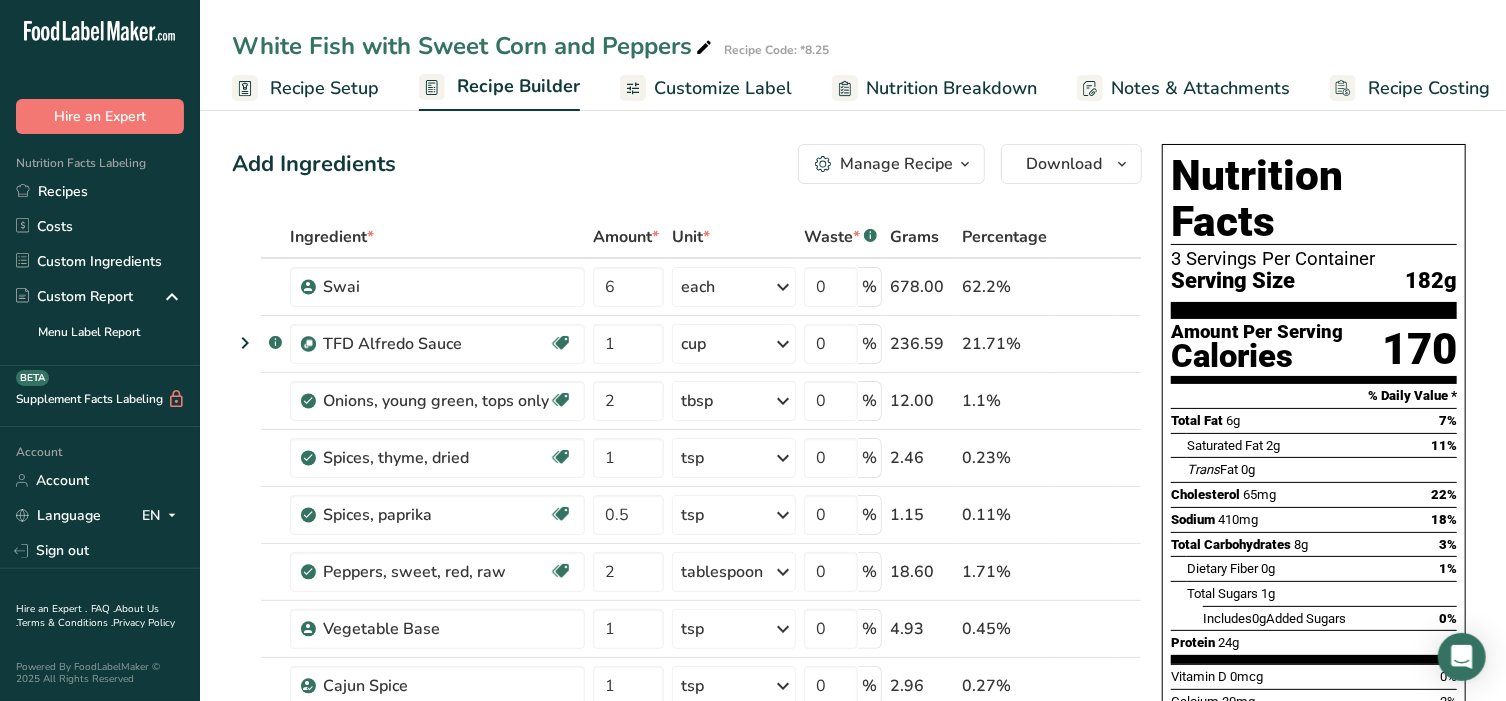 click on "Customize Label" at bounding box center (723, 88) 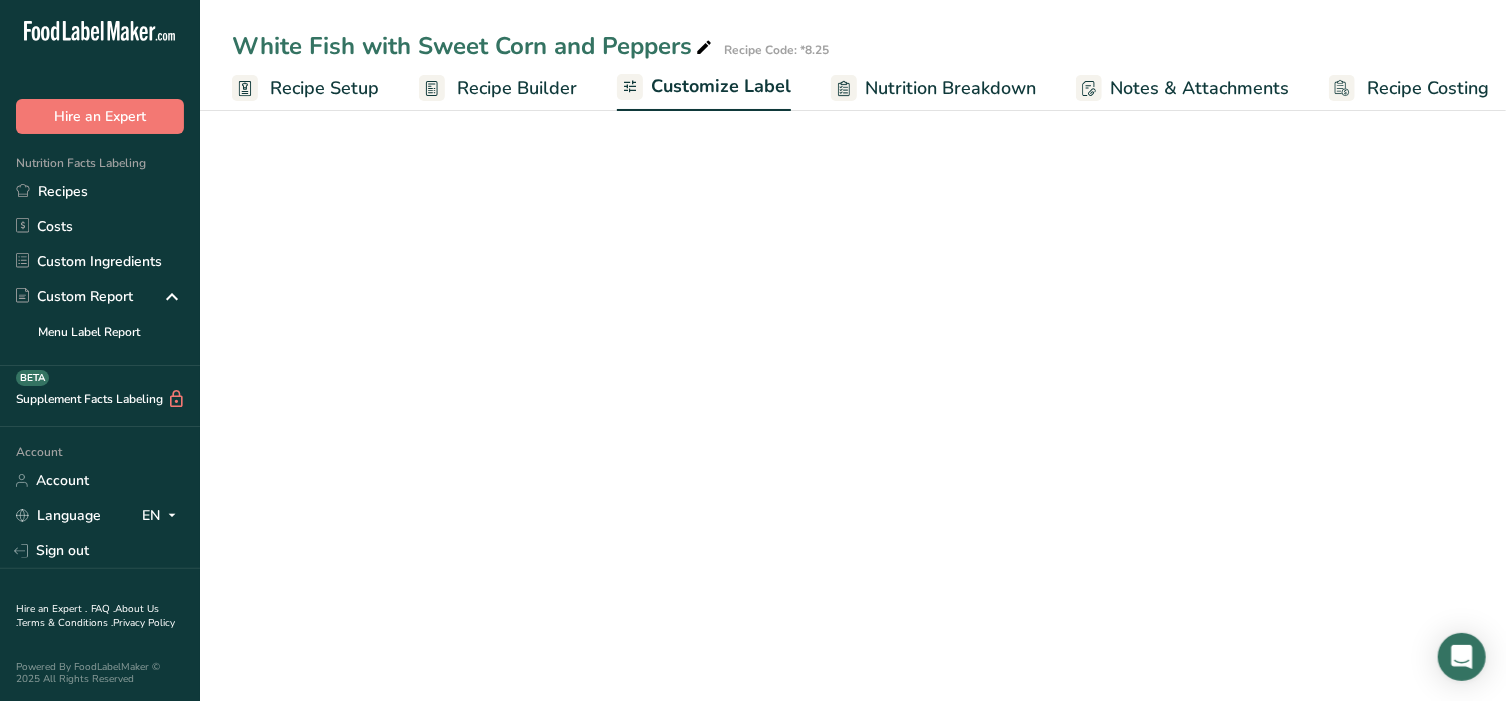 scroll, scrollTop: 0, scrollLeft: 15, axis: horizontal 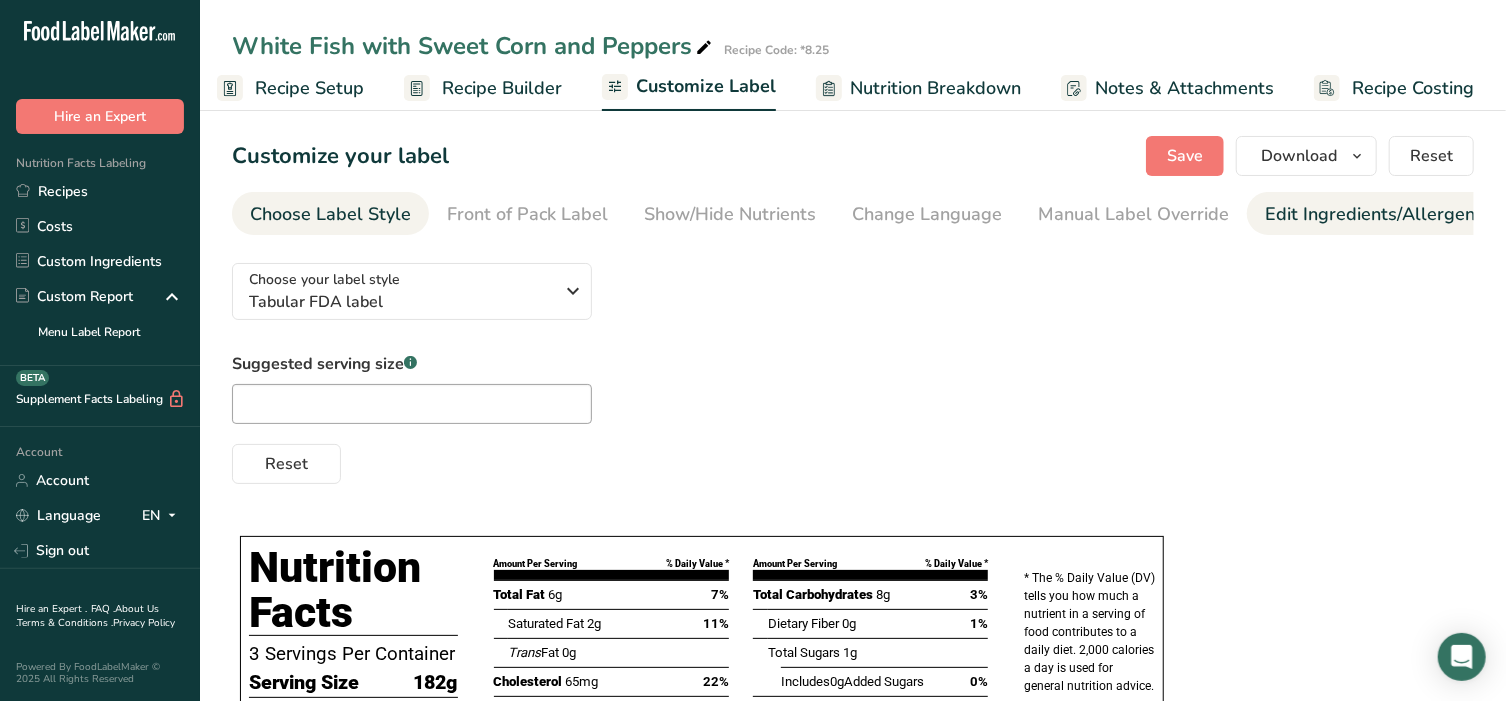 click on "Edit Ingredients/Allergens List" at bounding box center [1392, 214] 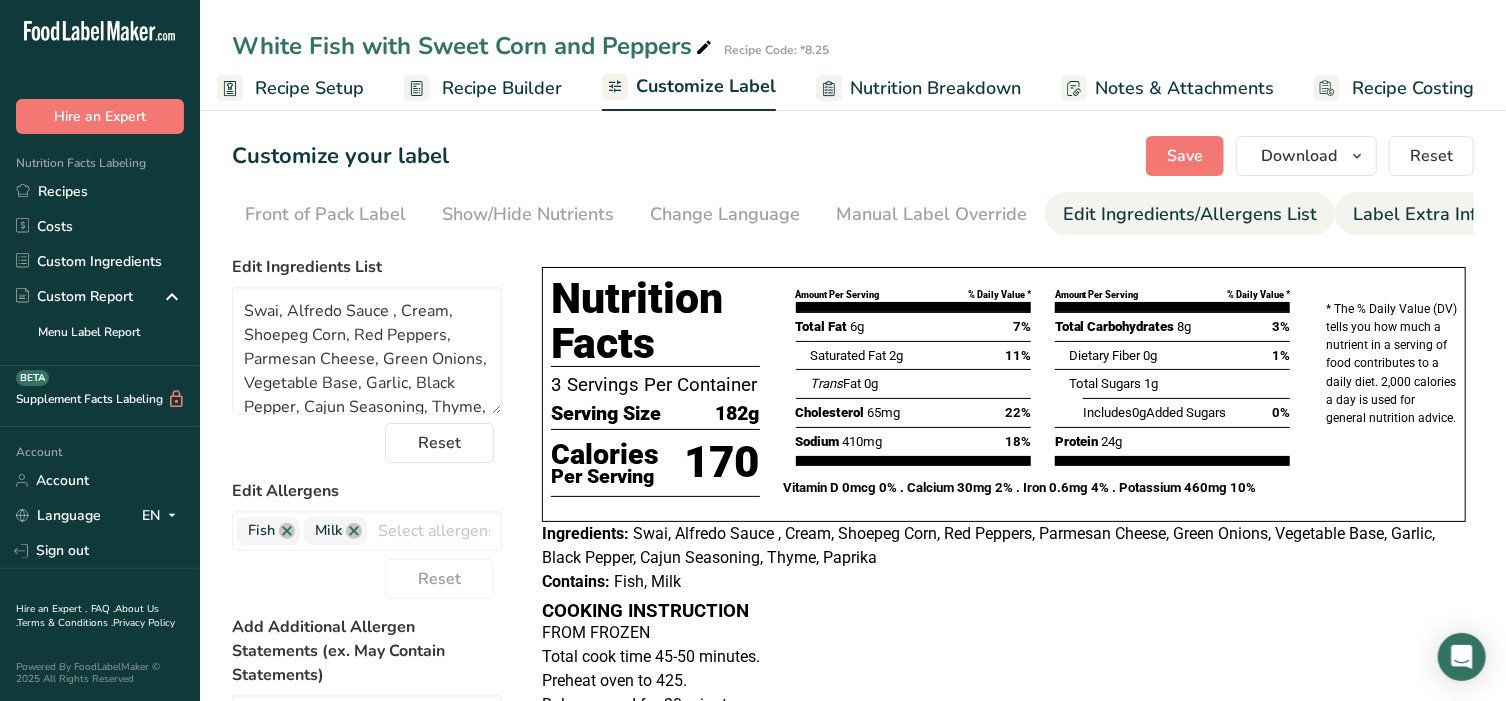scroll, scrollTop: 0, scrollLeft: 210, axis: horizontal 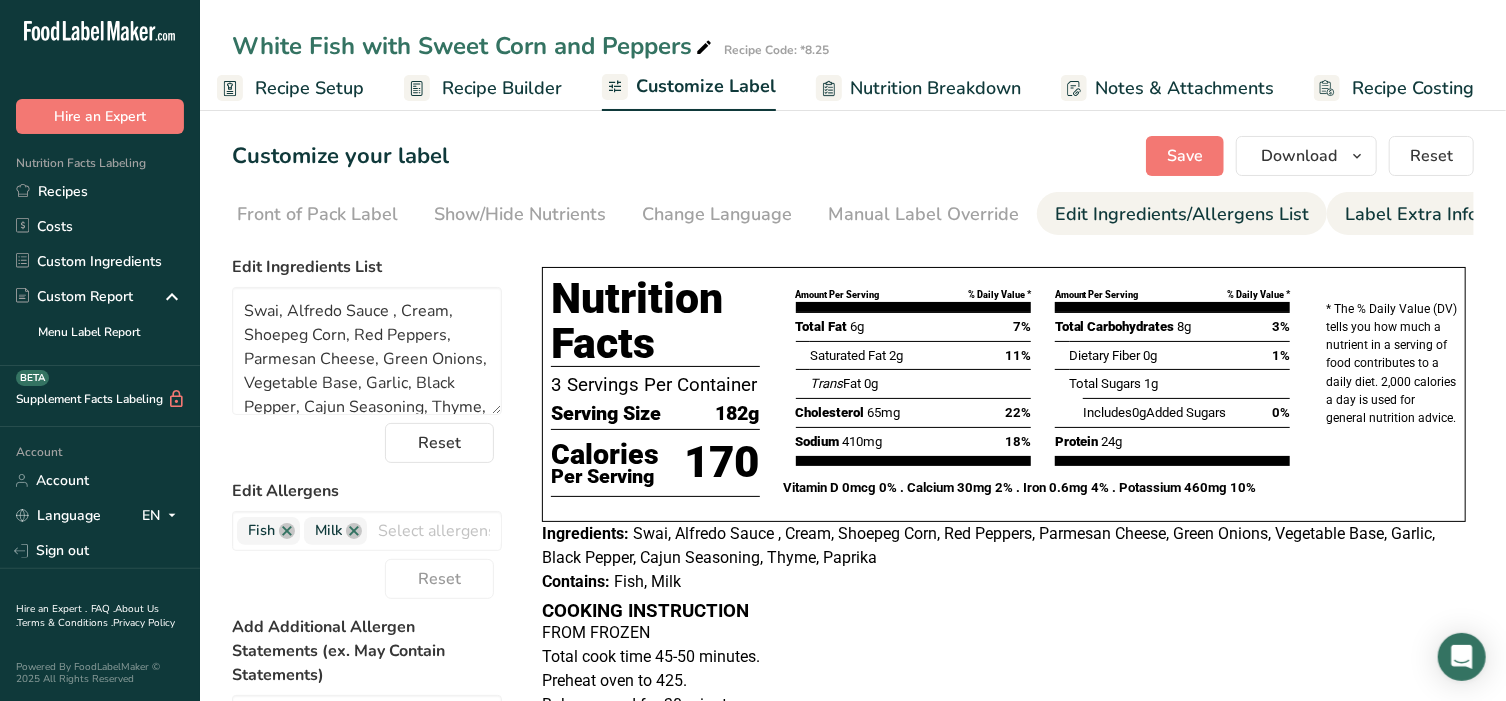click on "Label Extra Info" at bounding box center [1411, 214] 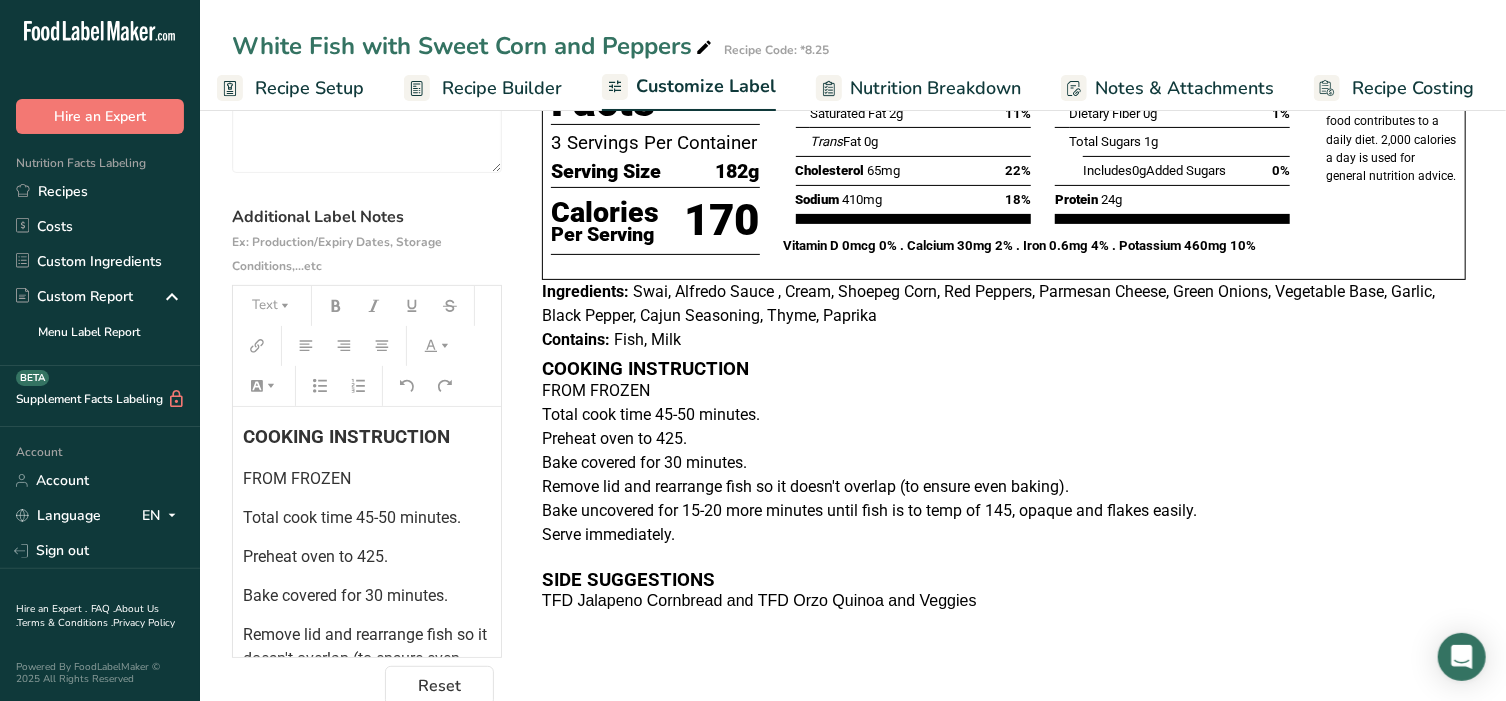 scroll, scrollTop: 241, scrollLeft: 0, axis: vertical 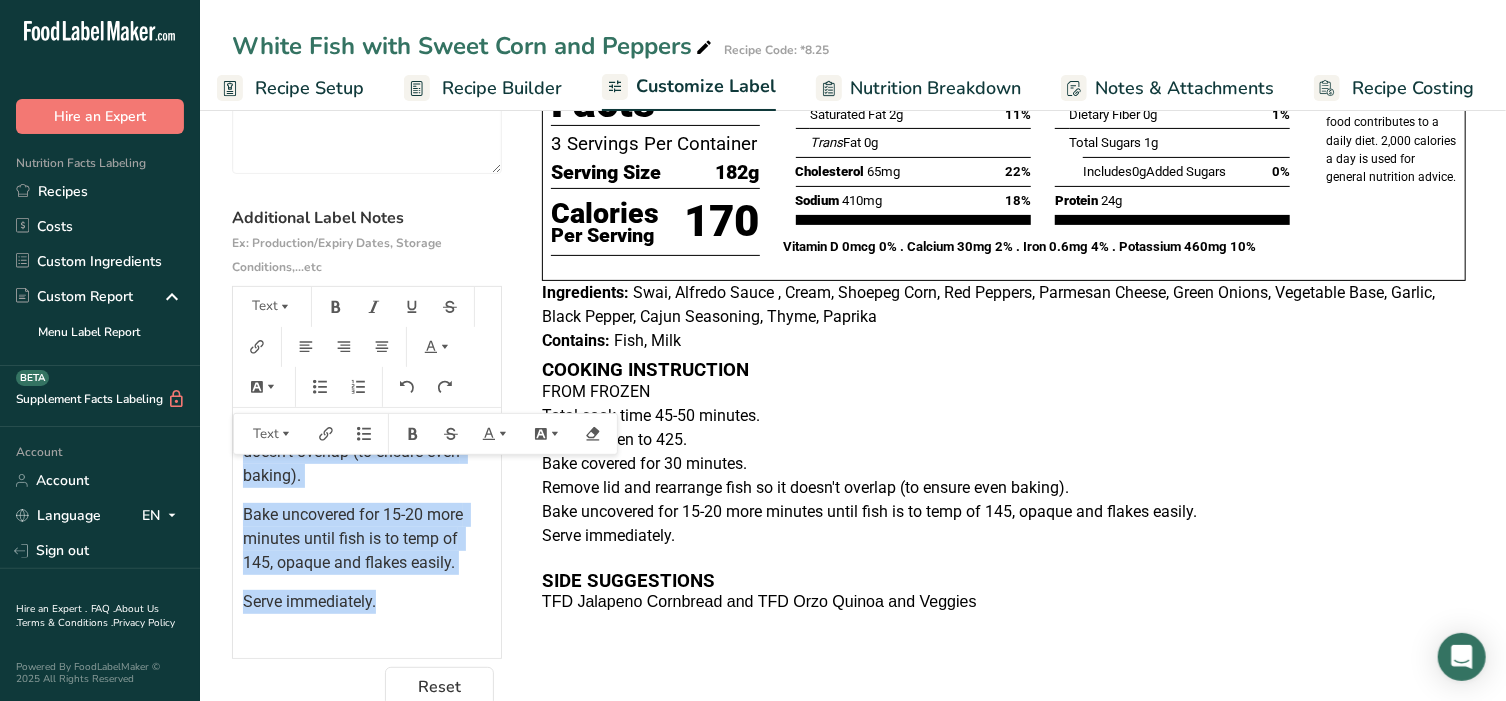 drag, startPoint x: 244, startPoint y: 486, endPoint x: 399, endPoint y: 603, distance: 194.20093 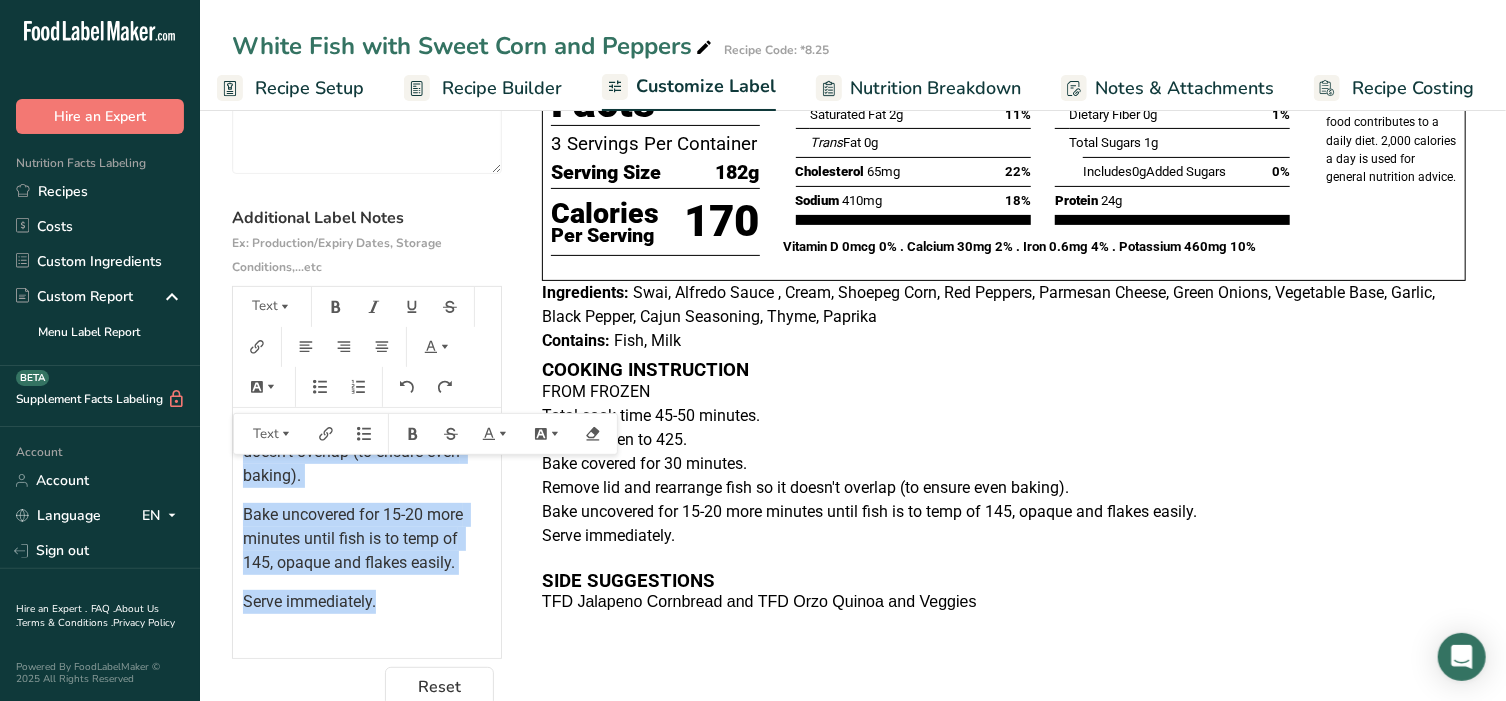 click on "Nutrition Breakdown" at bounding box center [935, 88] 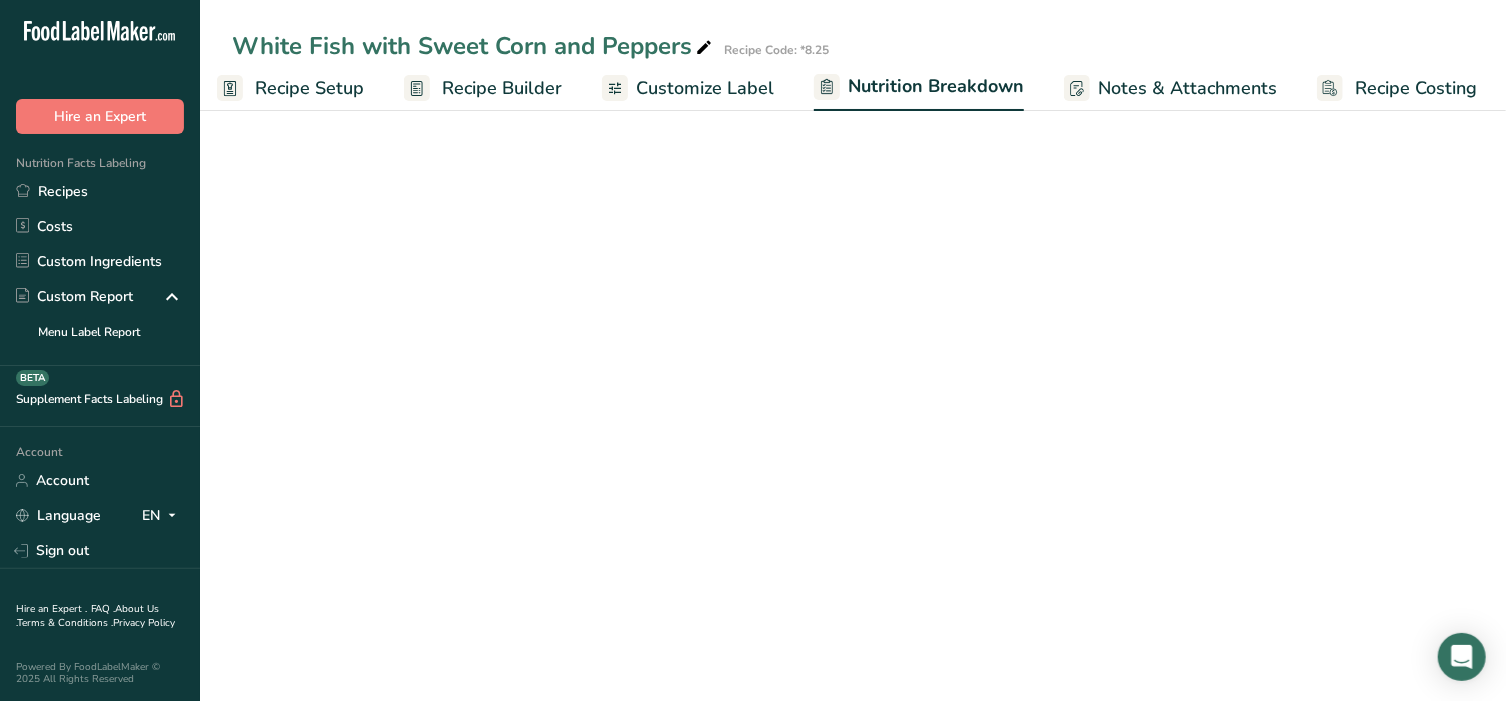 scroll, scrollTop: 0, scrollLeft: 16, axis: horizontal 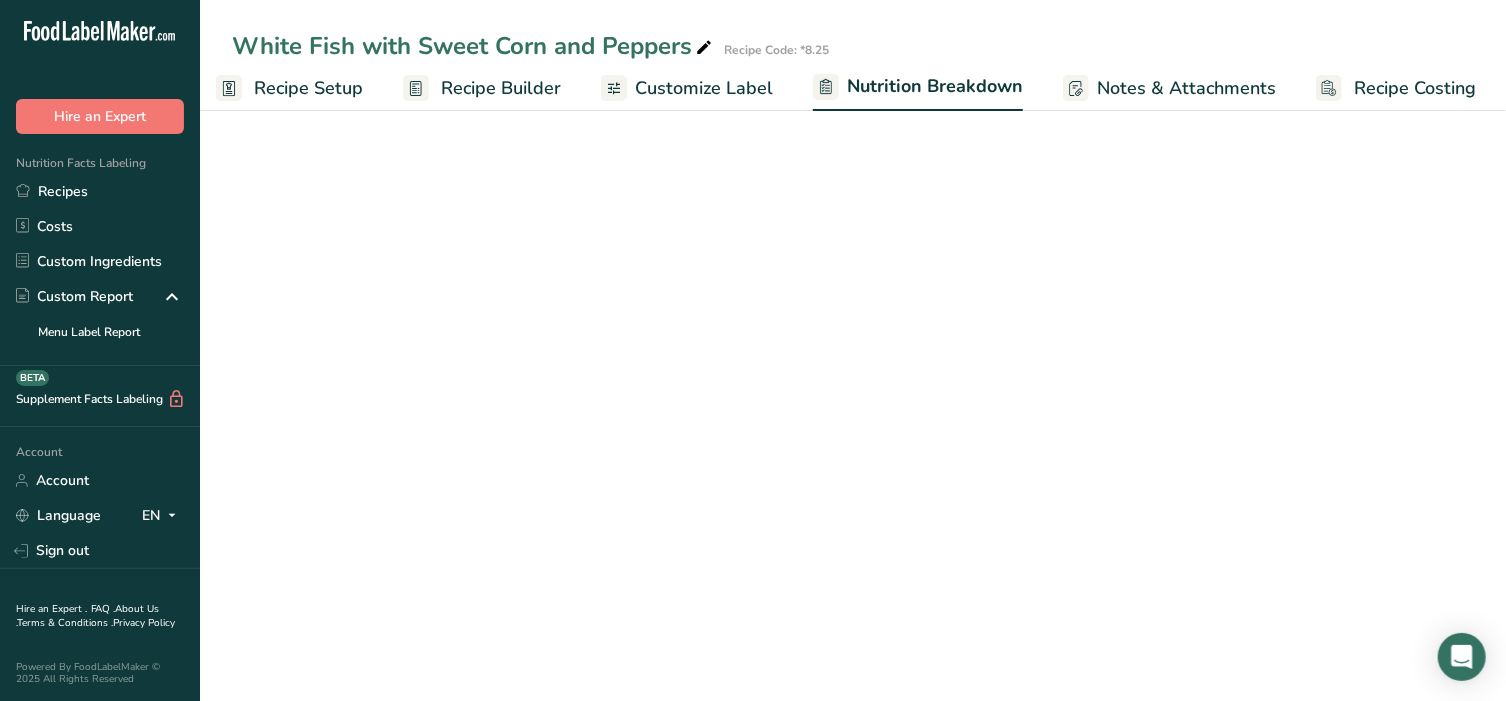 select on "Calories" 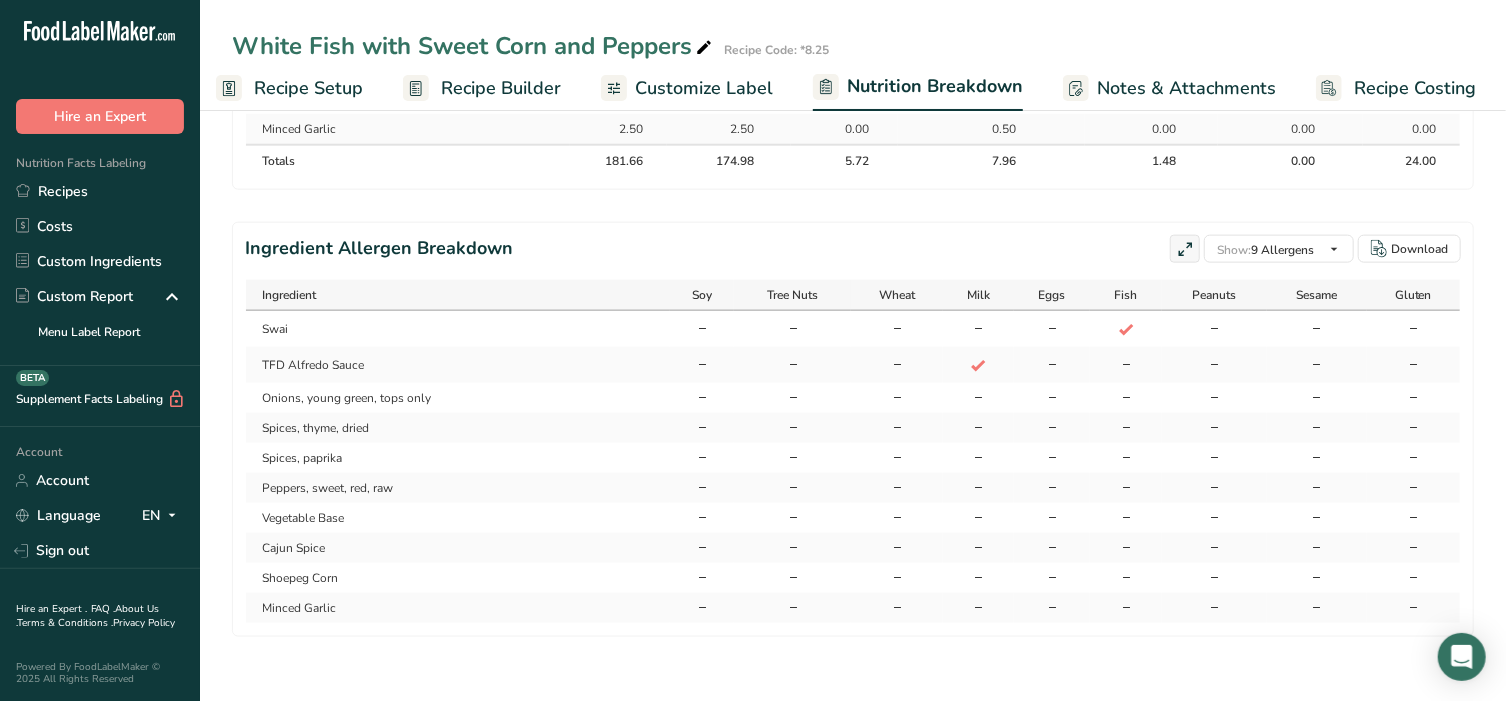 scroll, scrollTop: 1323, scrollLeft: 0, axis: vertical 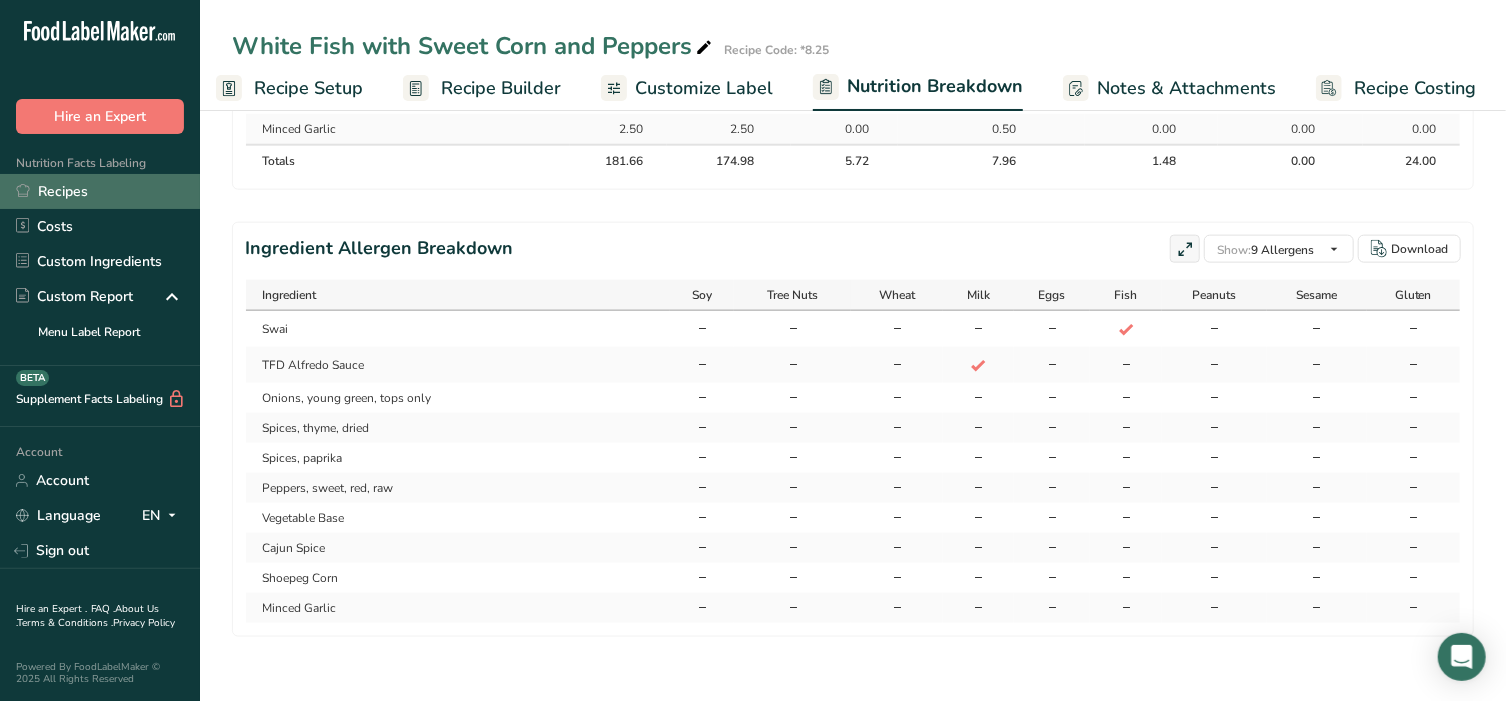 click on "Recipes" at bounding box center (100, 191) 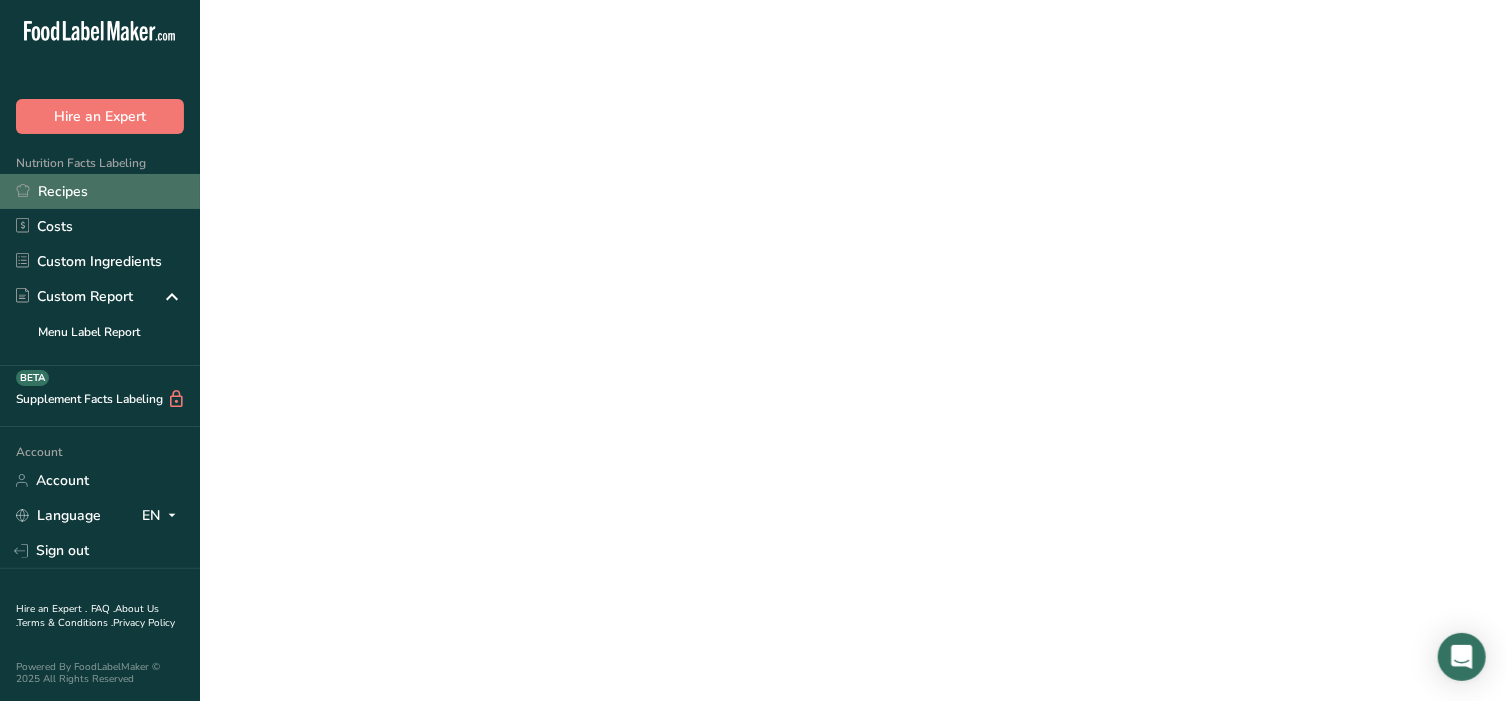 scroll, scrollTop: 0, scrollLeft: 0, axis: both 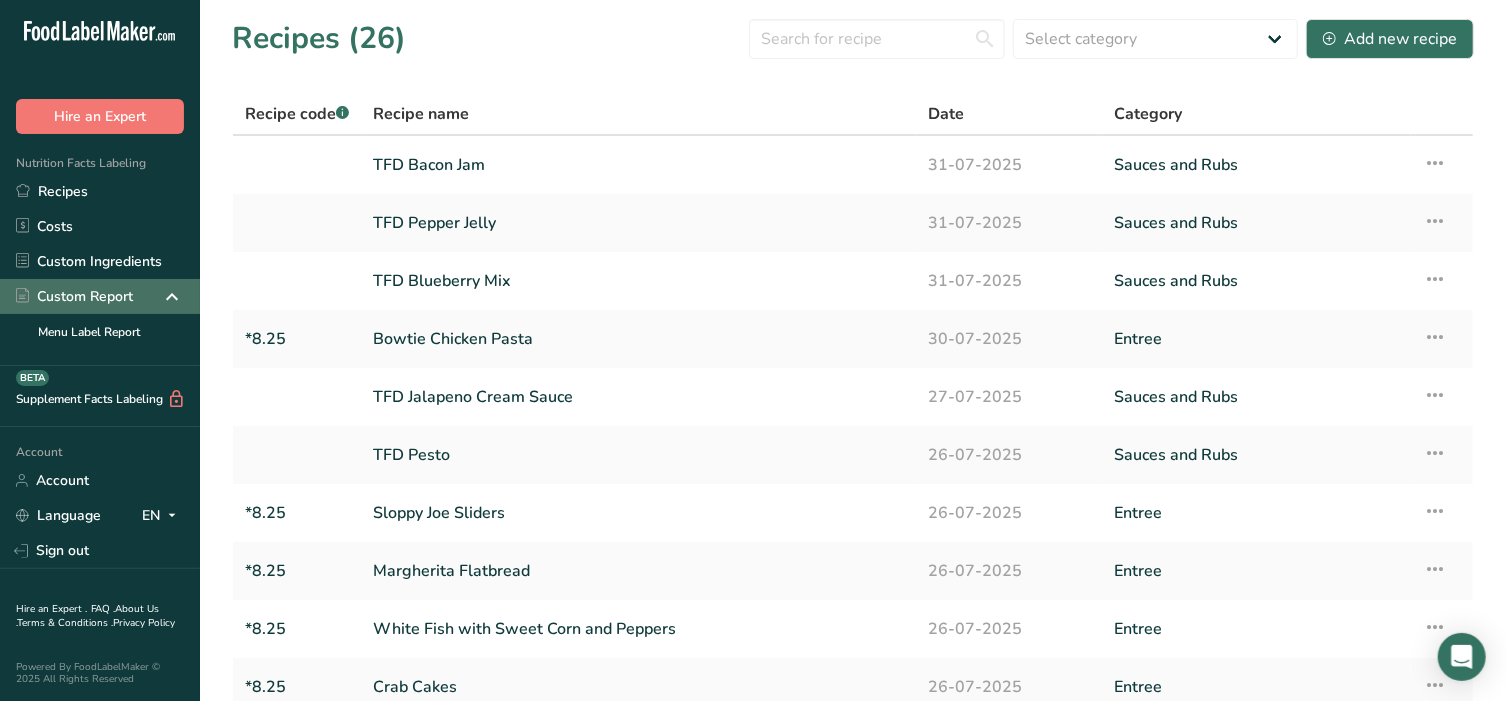 click on "Custom Report" at bounding box center (74, 296) 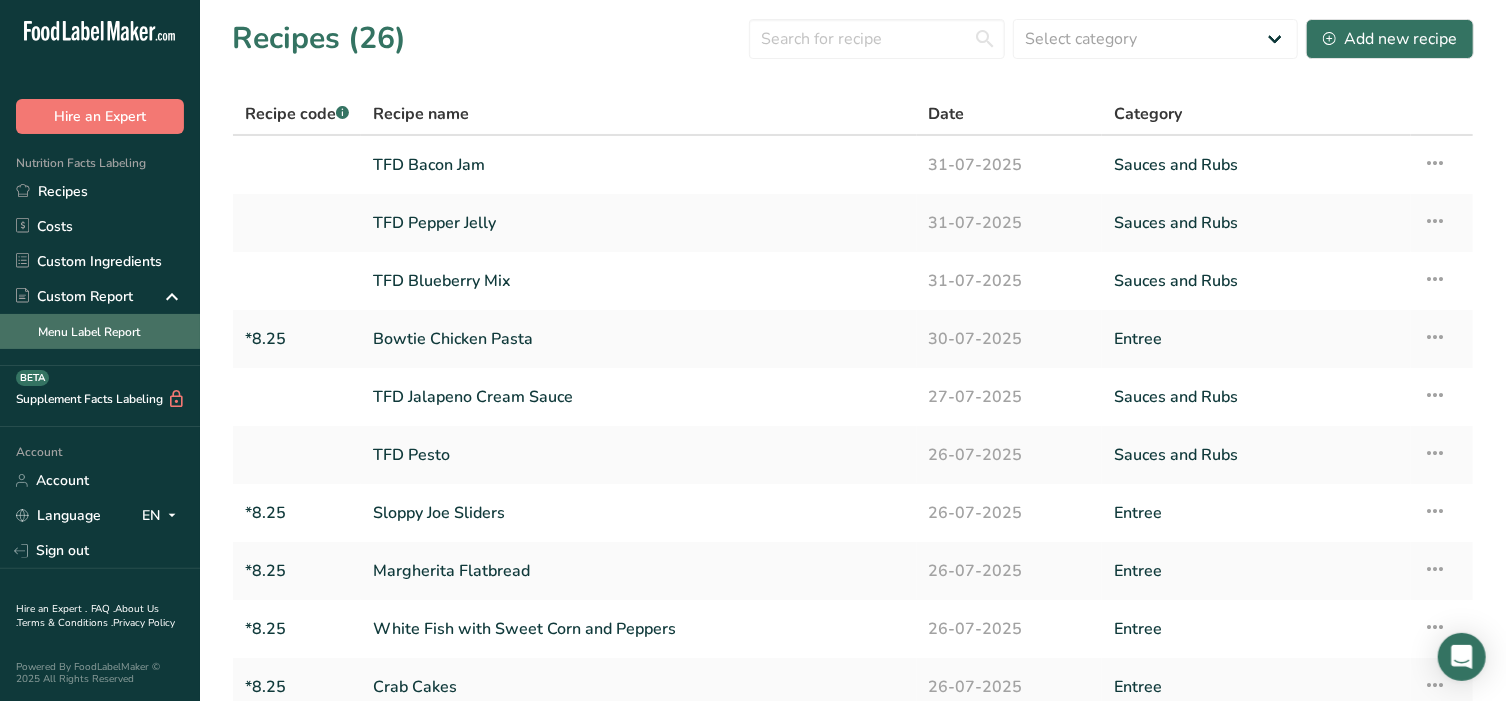 click on "Menu Label Report" at bounding box center [100, 331] 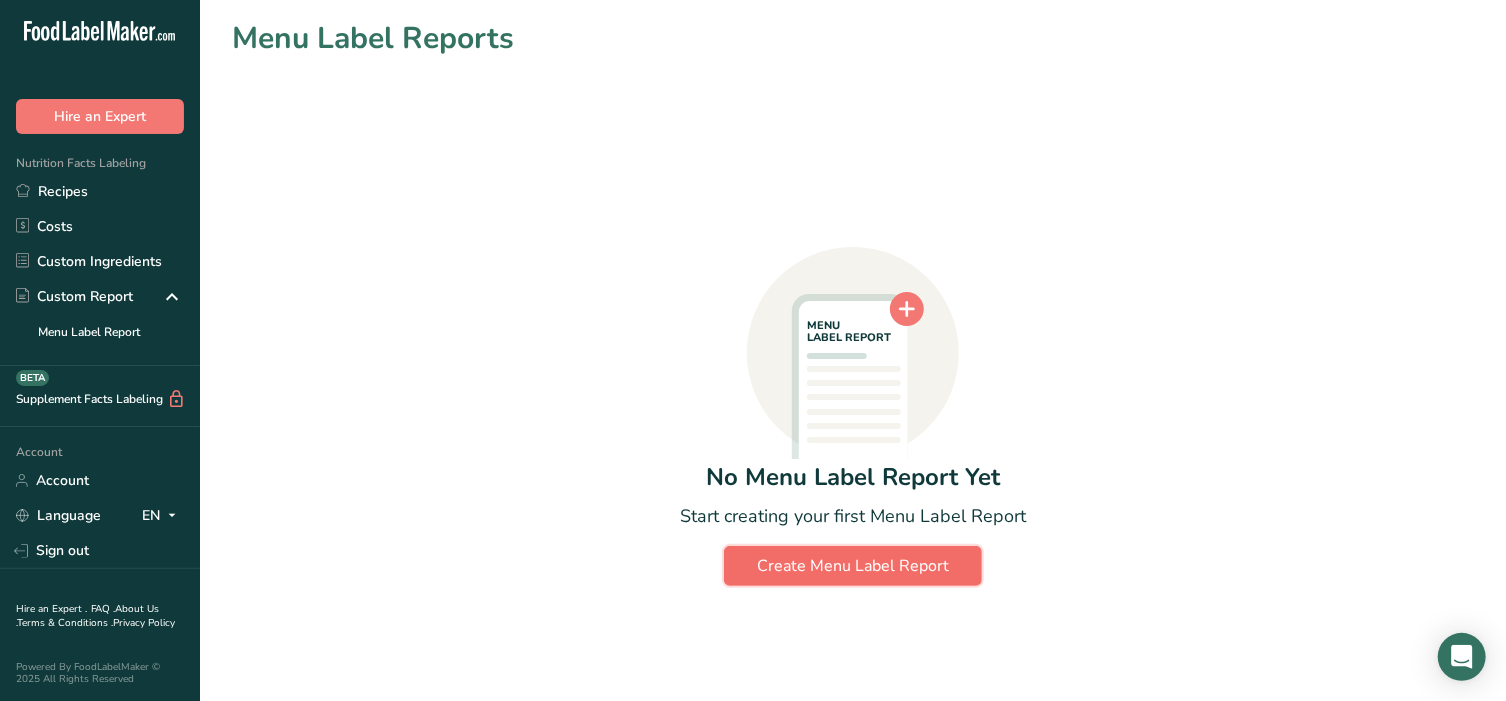 click on "Create Menu Label Report" at bounding box center (853, 566) 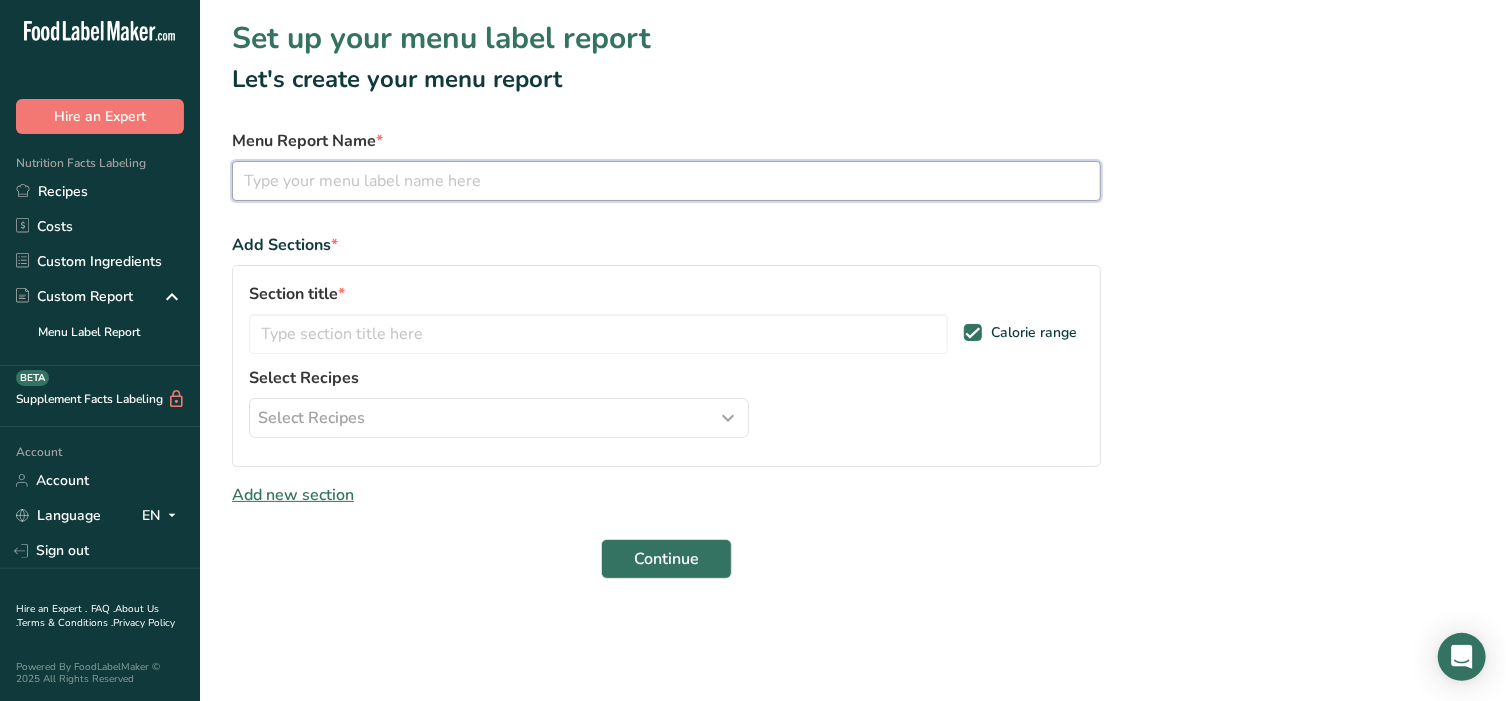 click at bounding box center (666, 181) 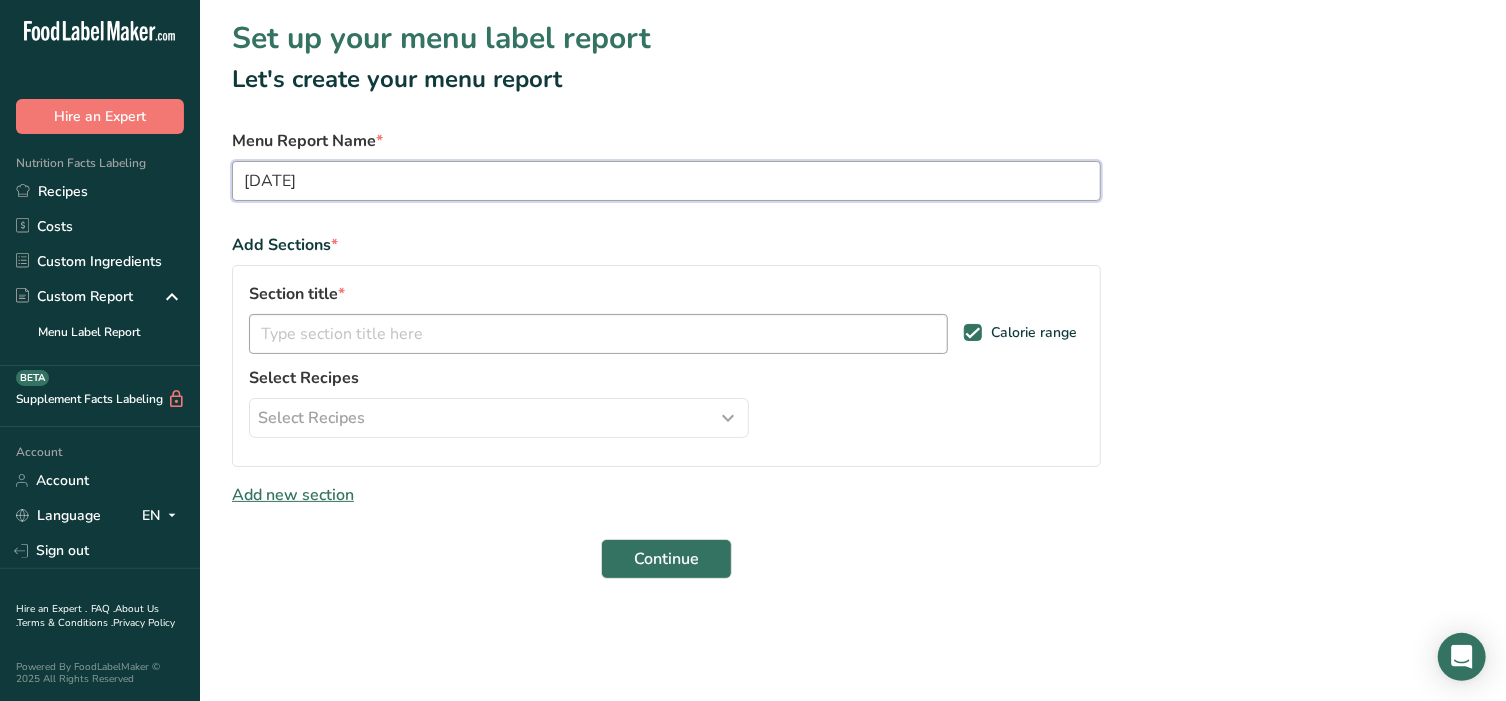 type on "[MONTH] [YEAR]" 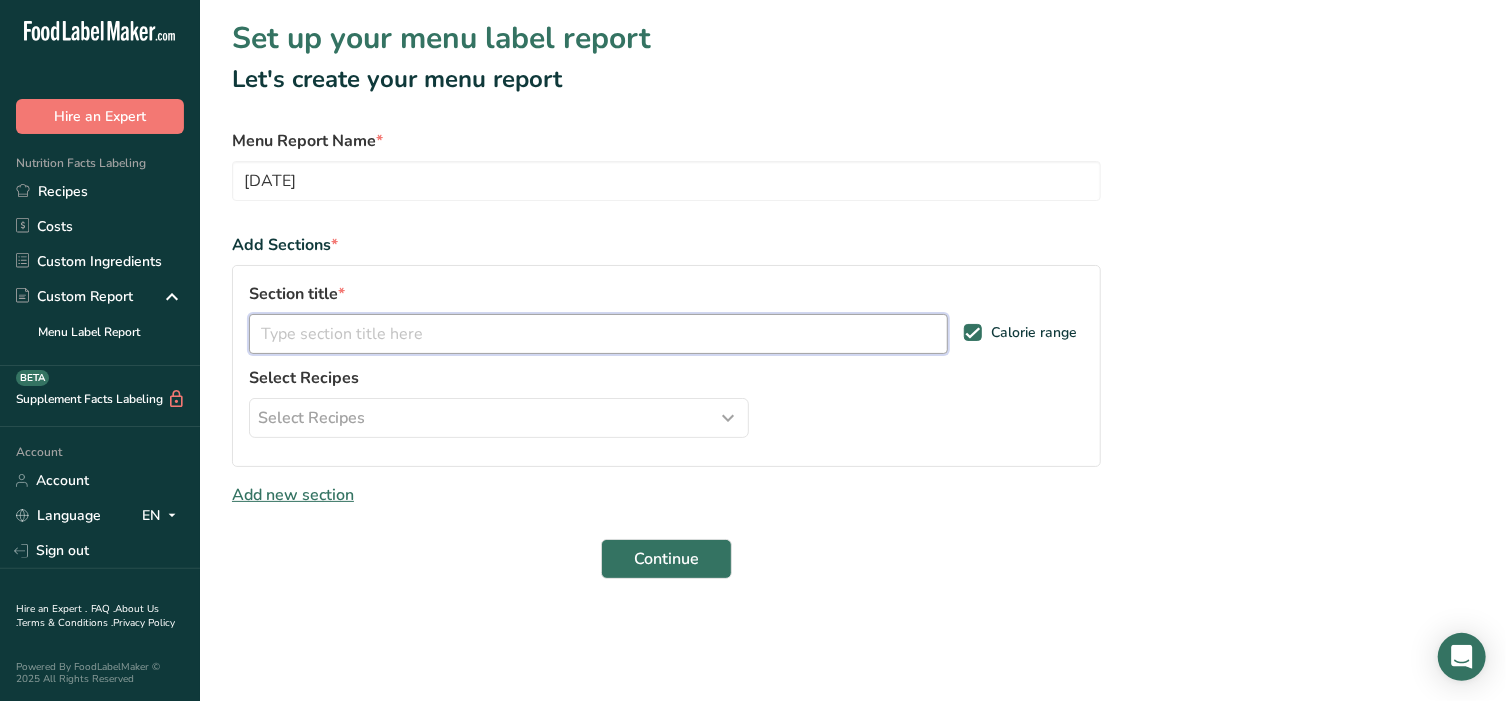 click at bounding box center [598, 334] 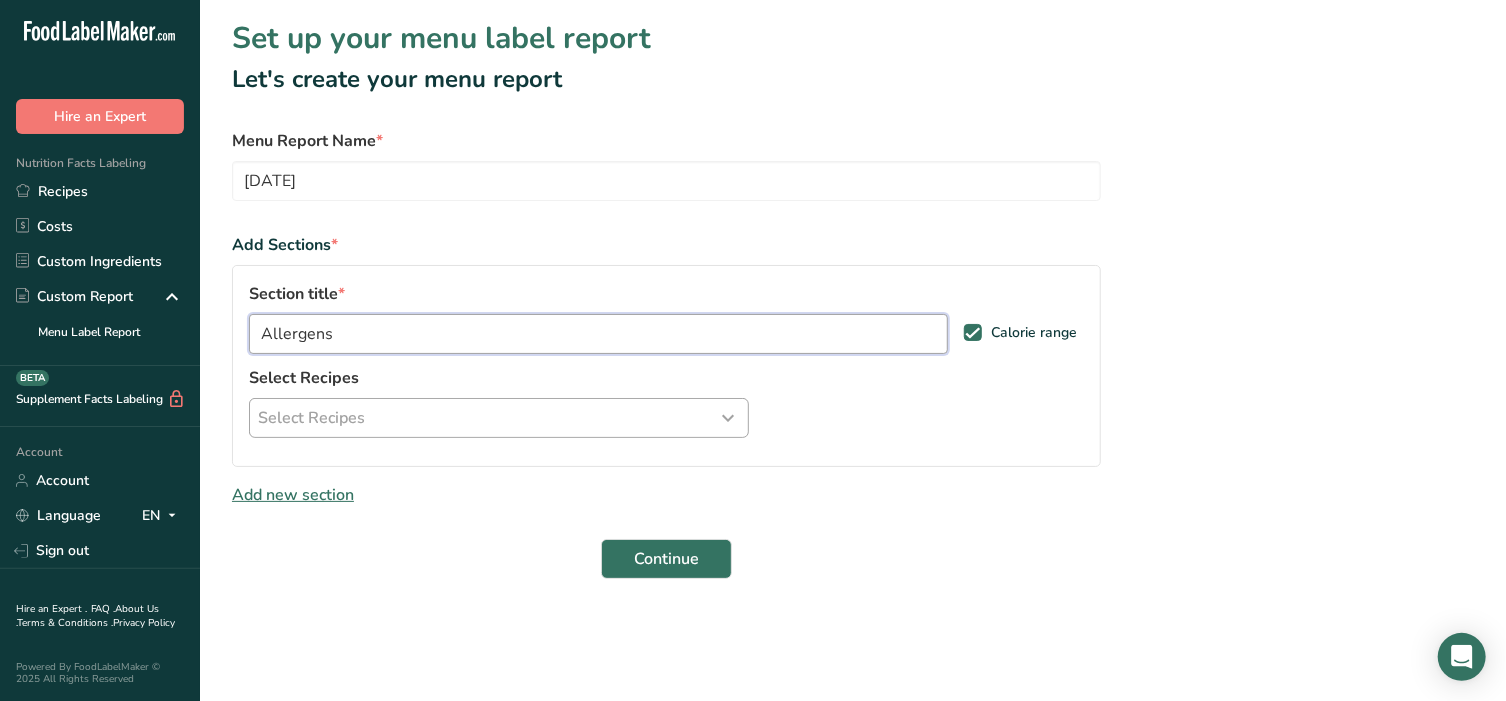 type on "Allergens" 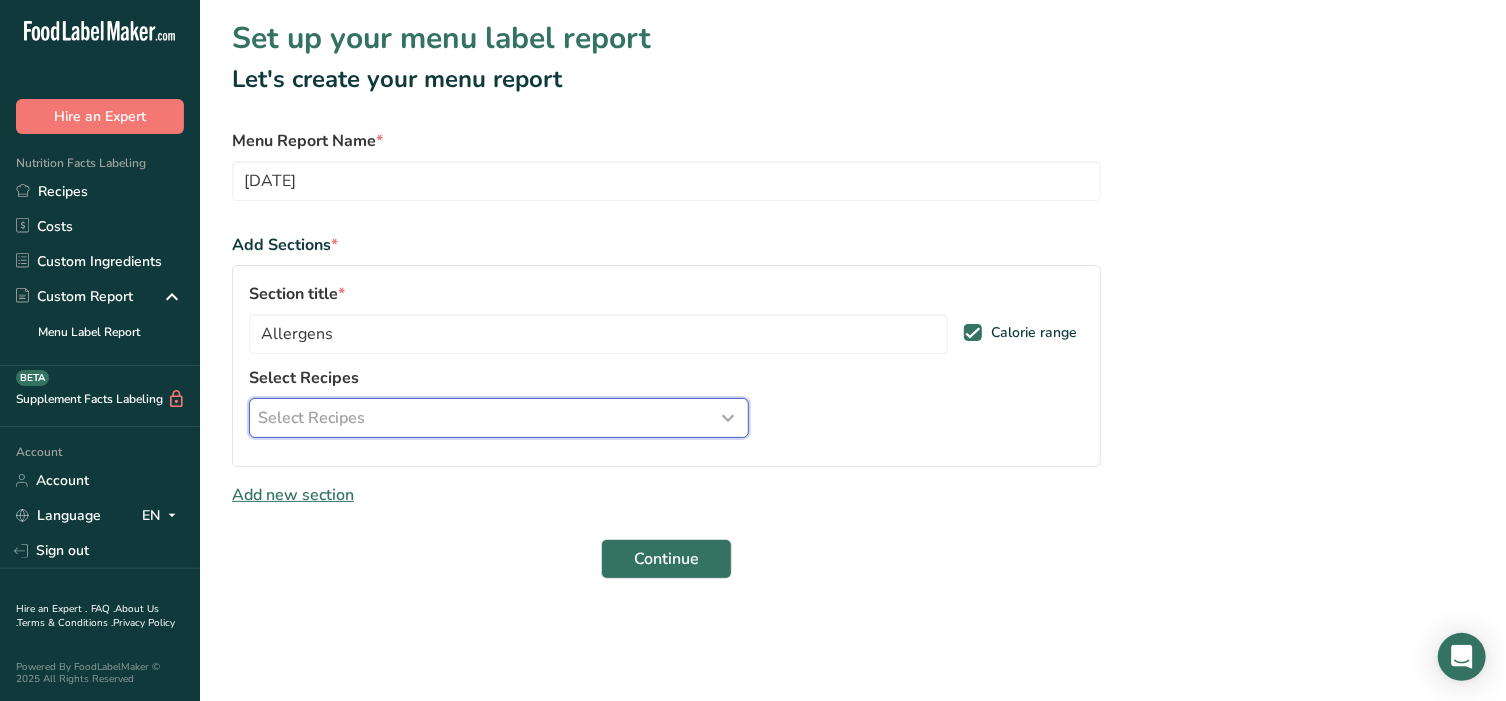 click on "Select Recipes" at bounding box center (499, 418) 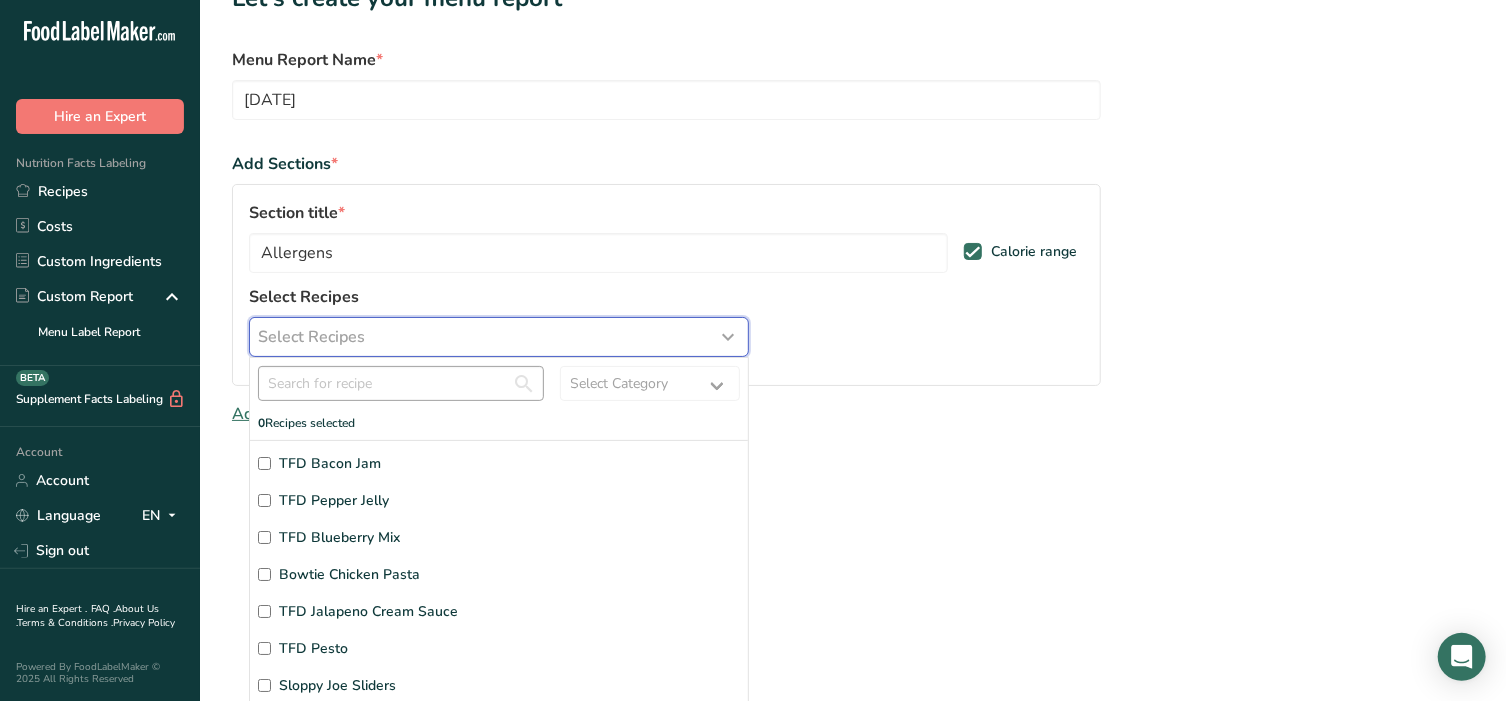 scroll, scrollTop: 119, scrollLeft: 0, axis: vertical 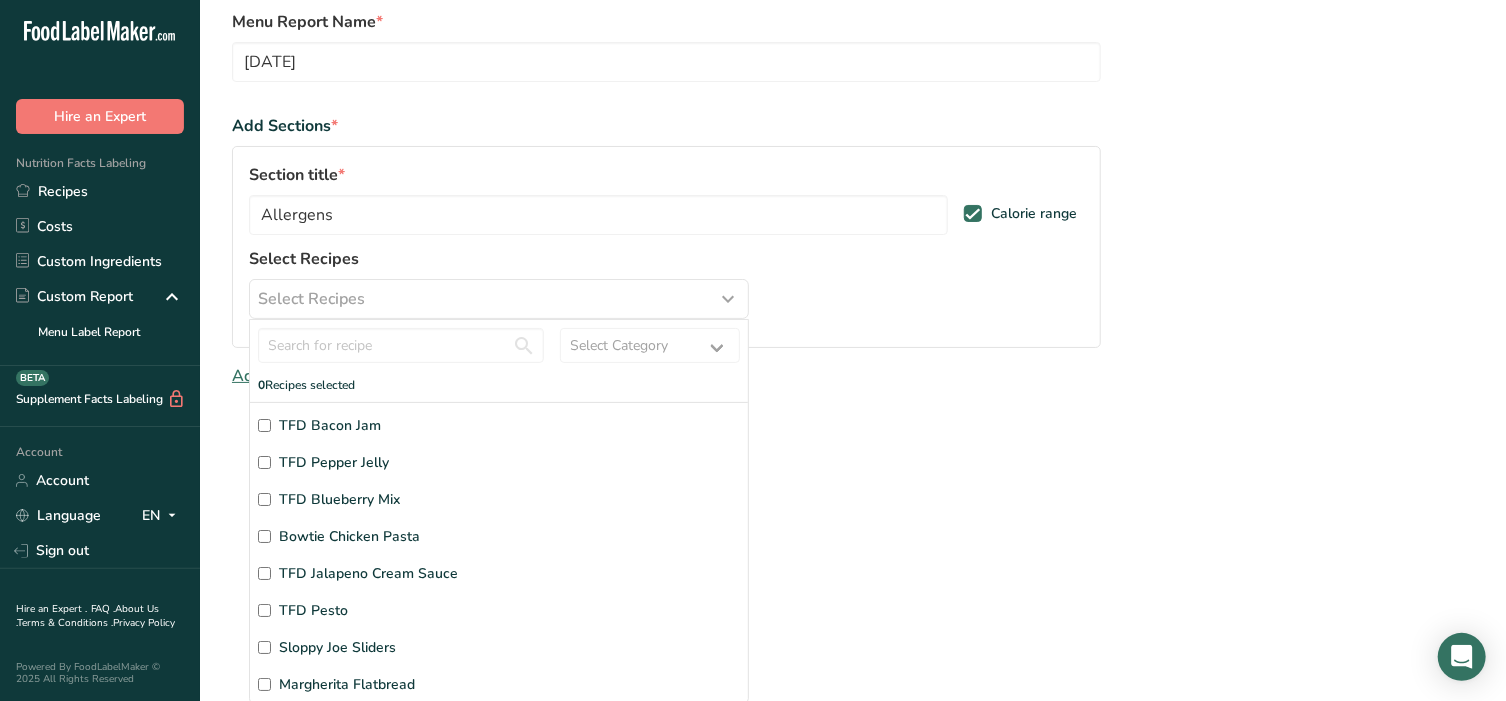 click on "Bowtie Chicken Pasta" at bounding box center (264, 536) 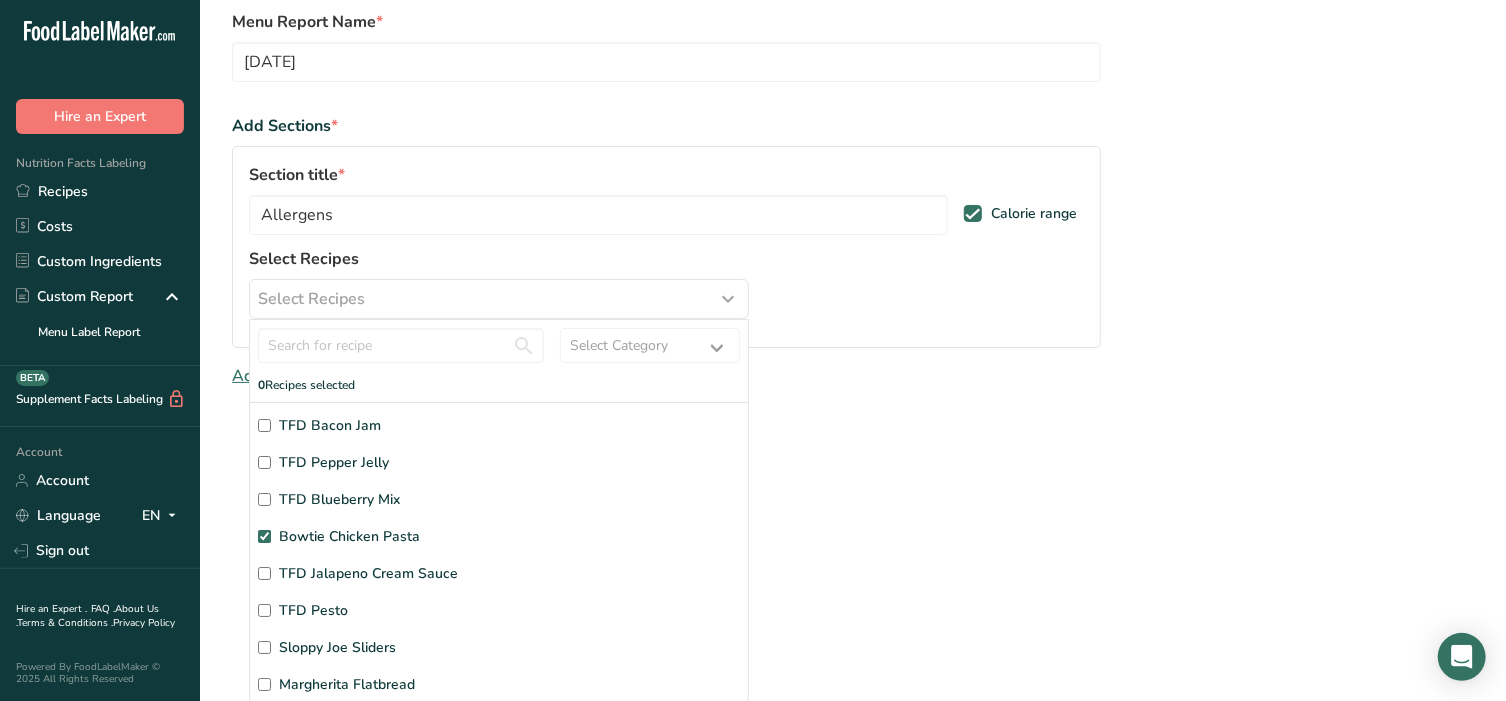 checkbox on "true" 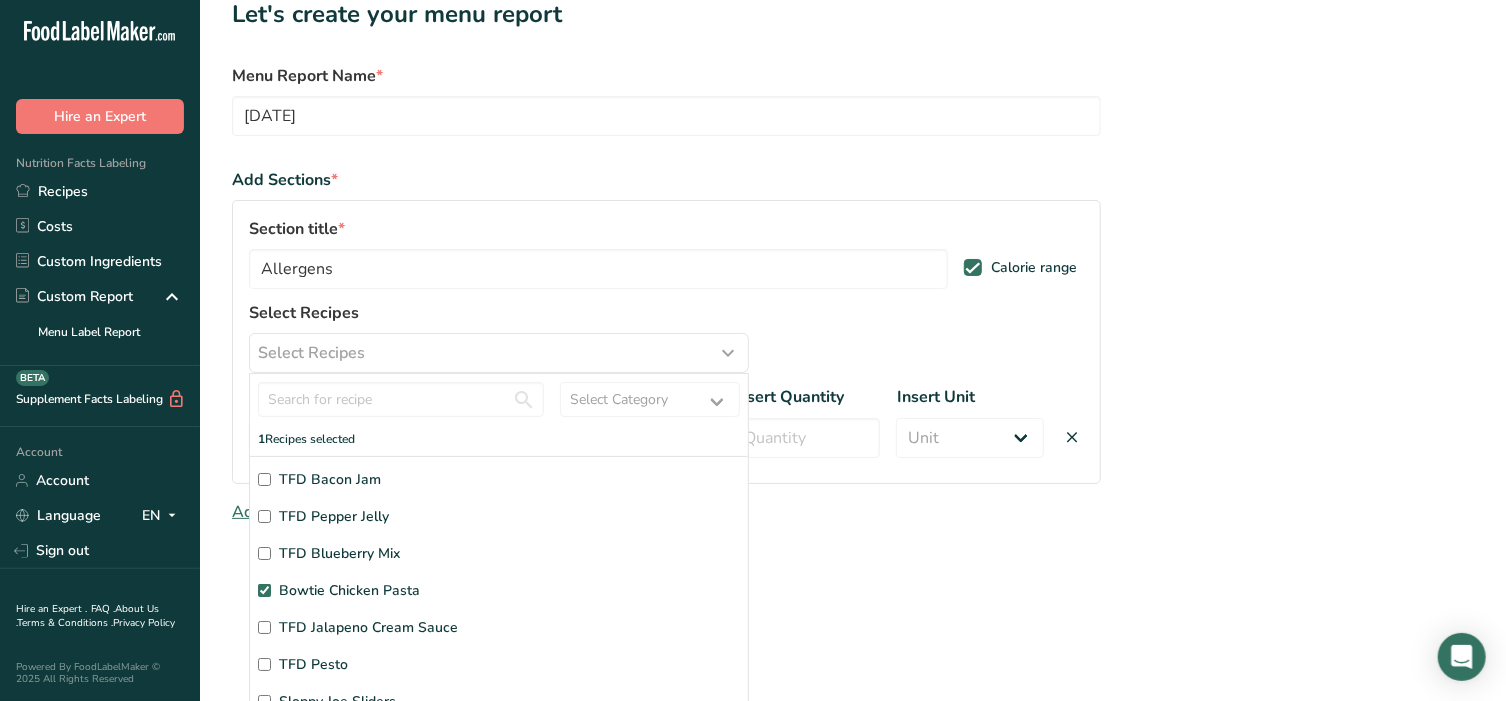 scroll, scrollTop: 65, scrollLeft: 0, axis: vertical 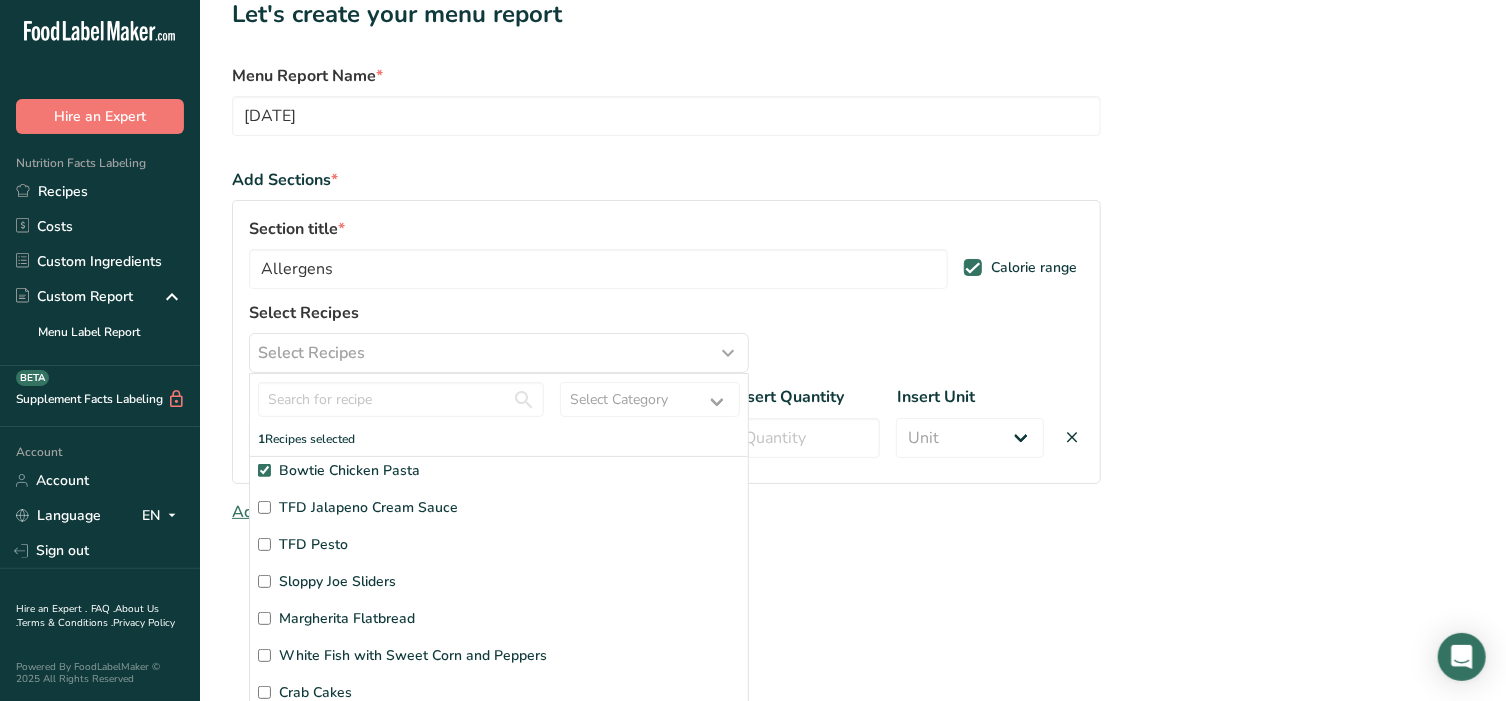 click on "Sloppy Joe Sliders" at bounding box center [264, 581] 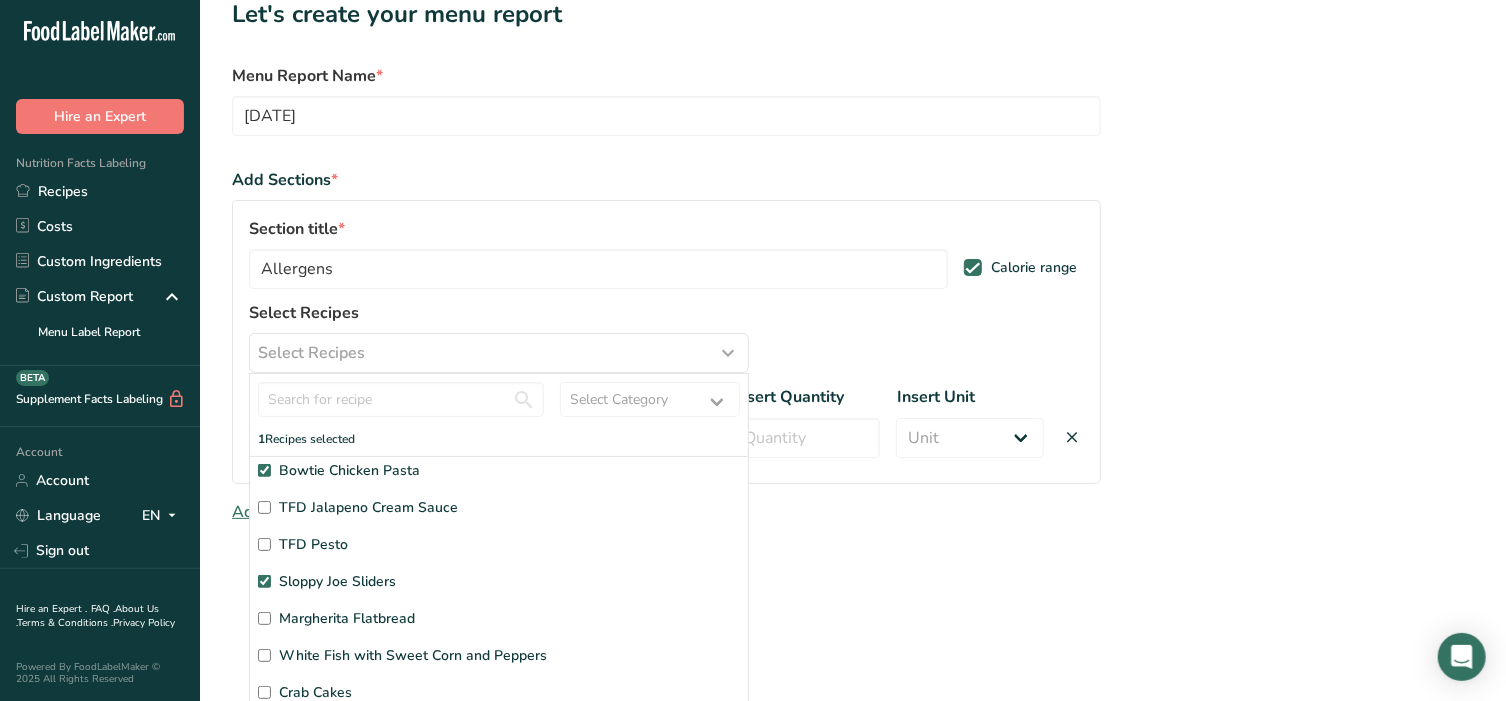 checkbox on "true" 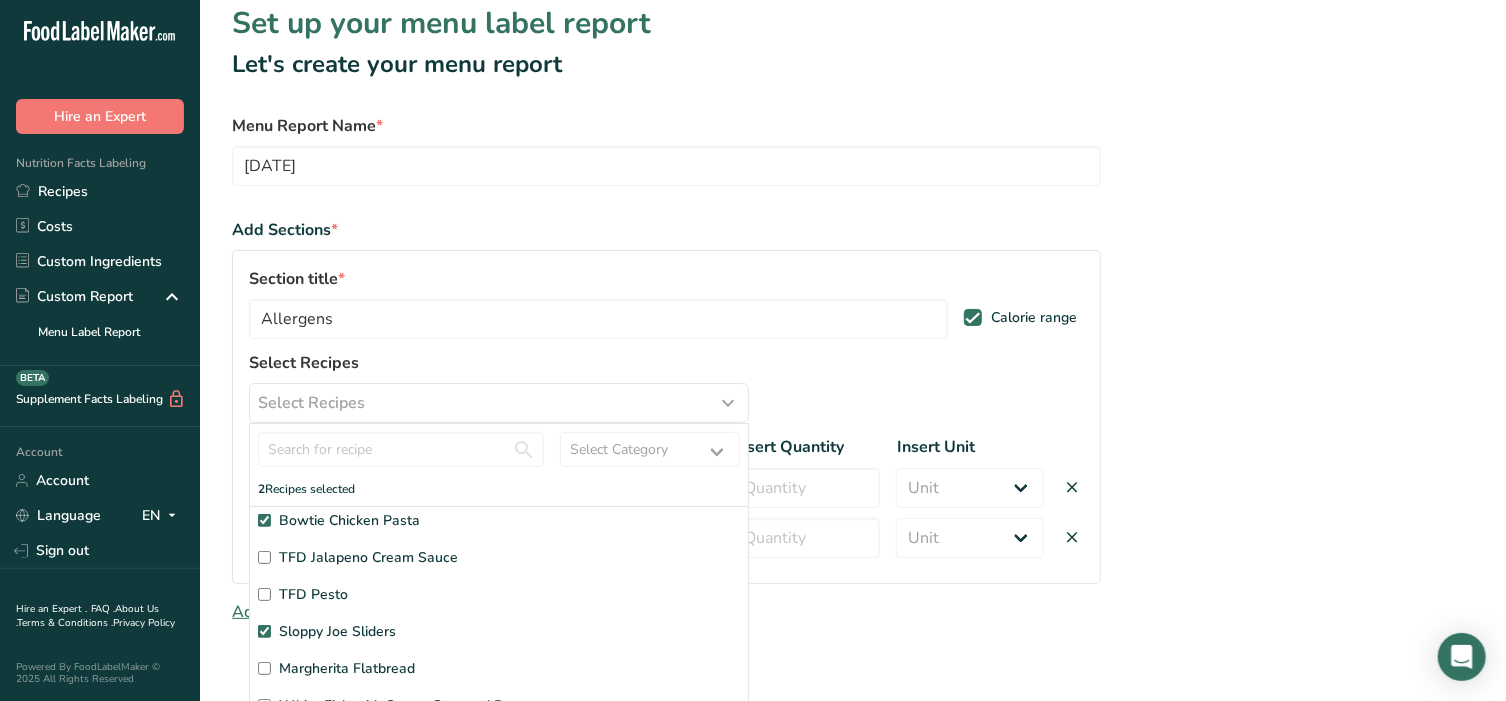 scroll, scrollTop: 15, scrollLeft: 0, axis: vertical 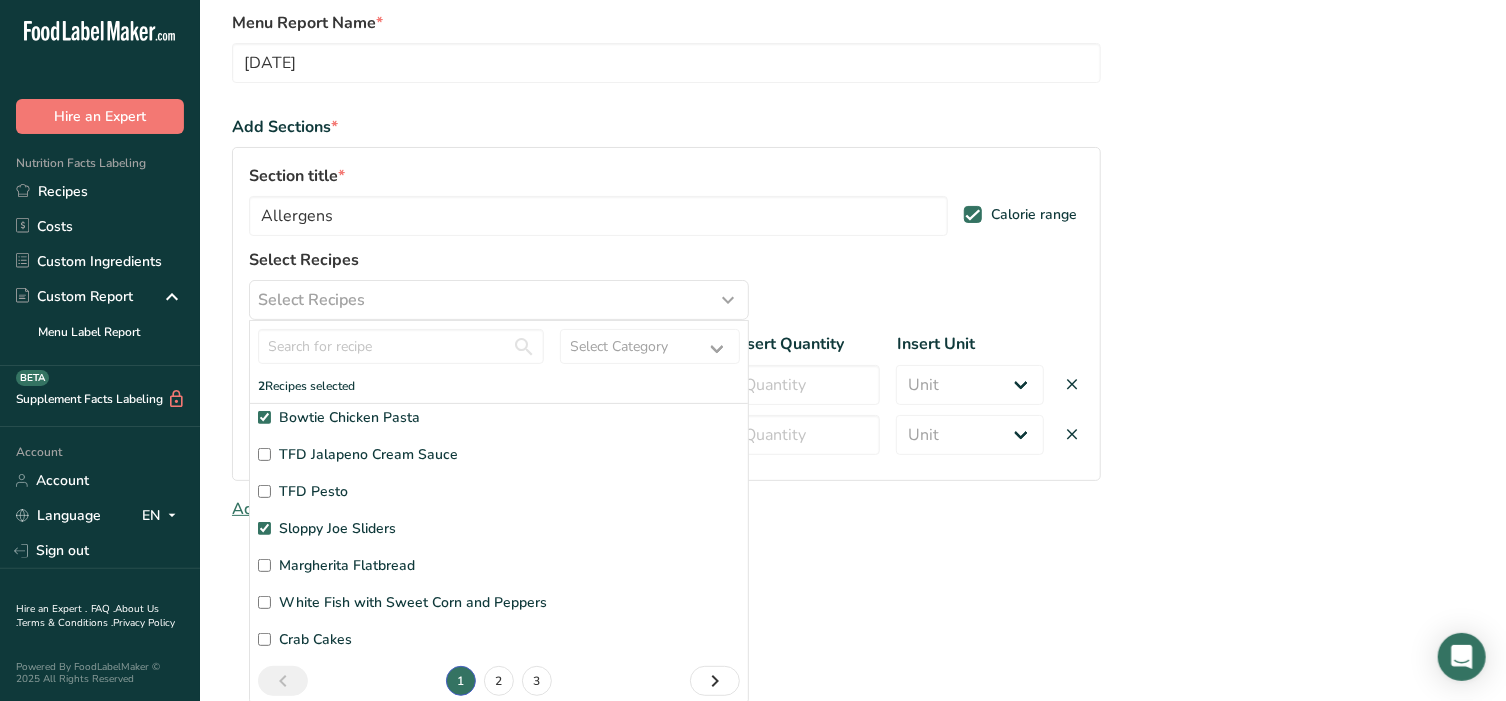 click on "Margherita Flatbread" at bounding box center (264, 565) 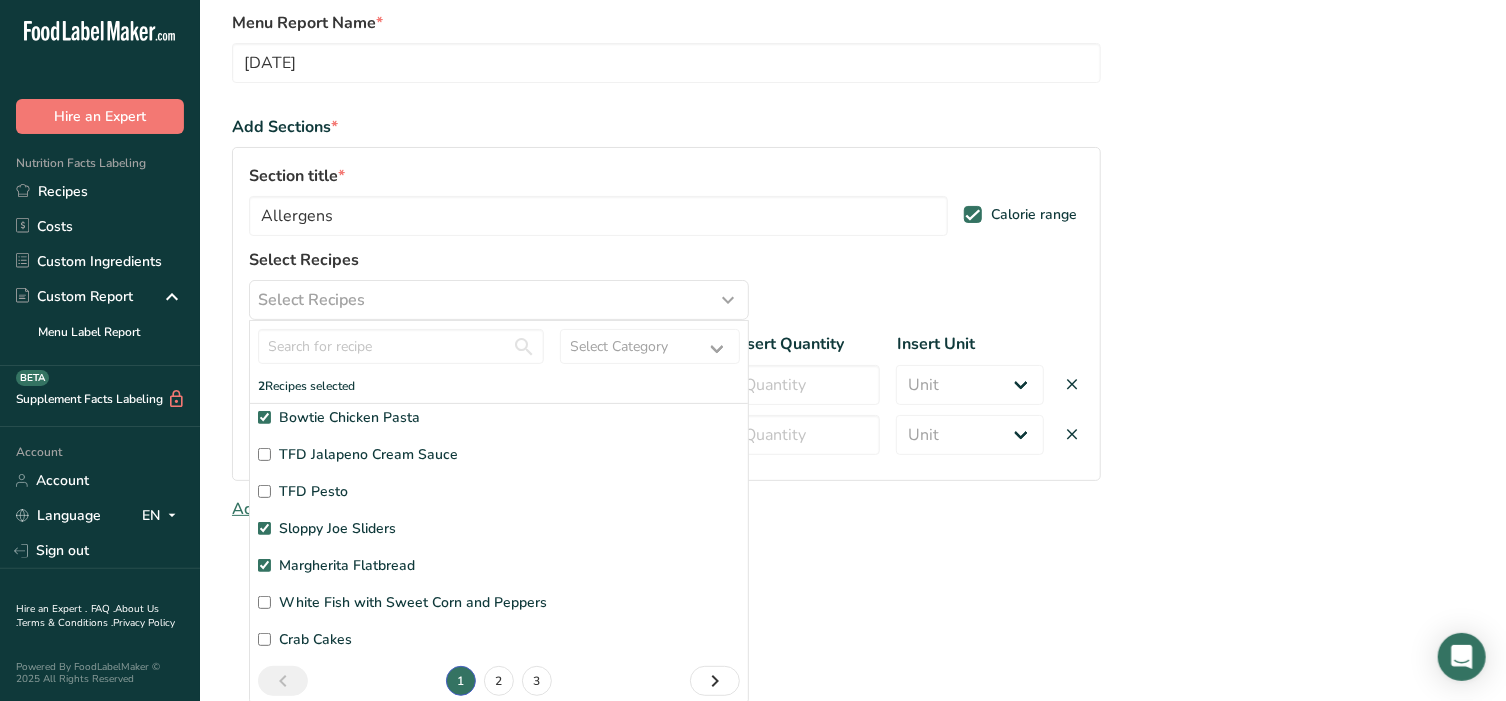 checkbox on "true" 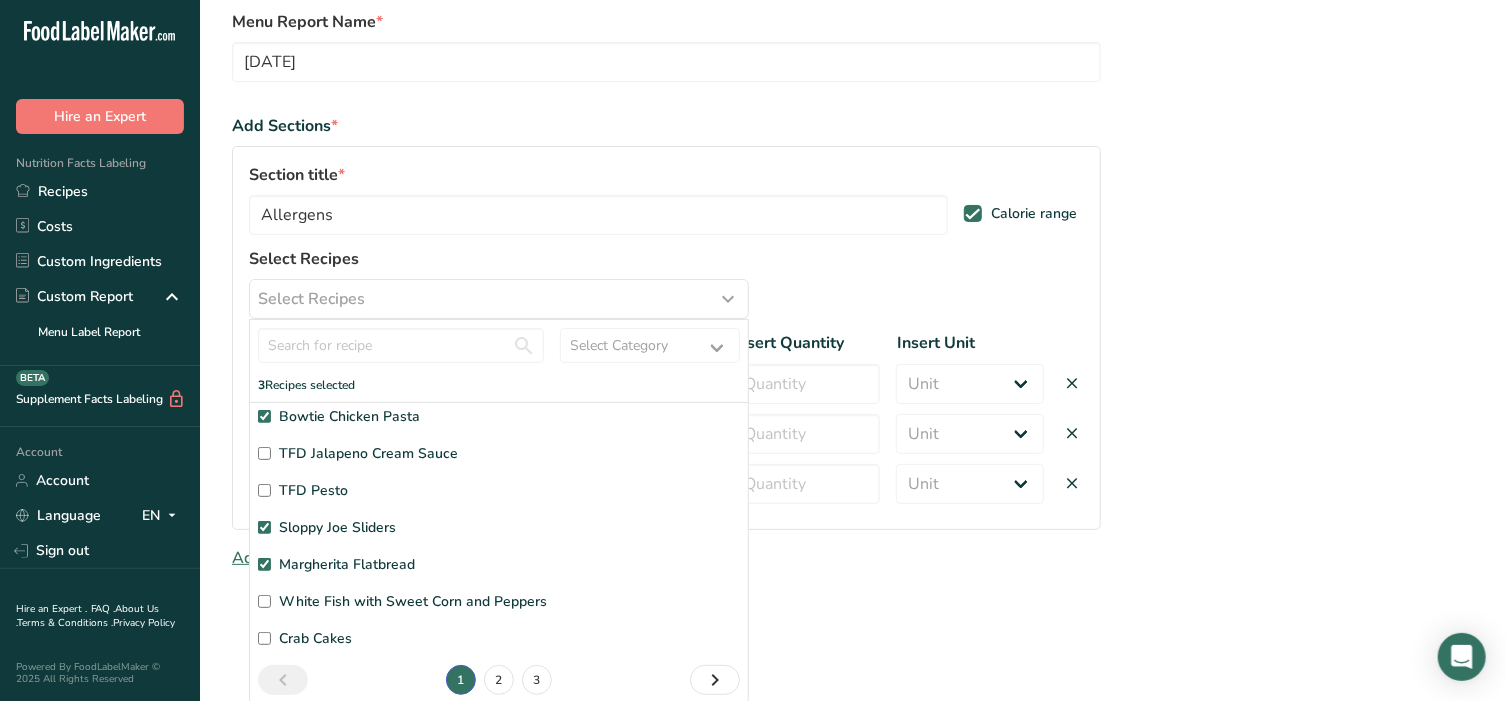 click on "White Fish with Sweet Corn and Peppers" at bounding box center (499, 601) 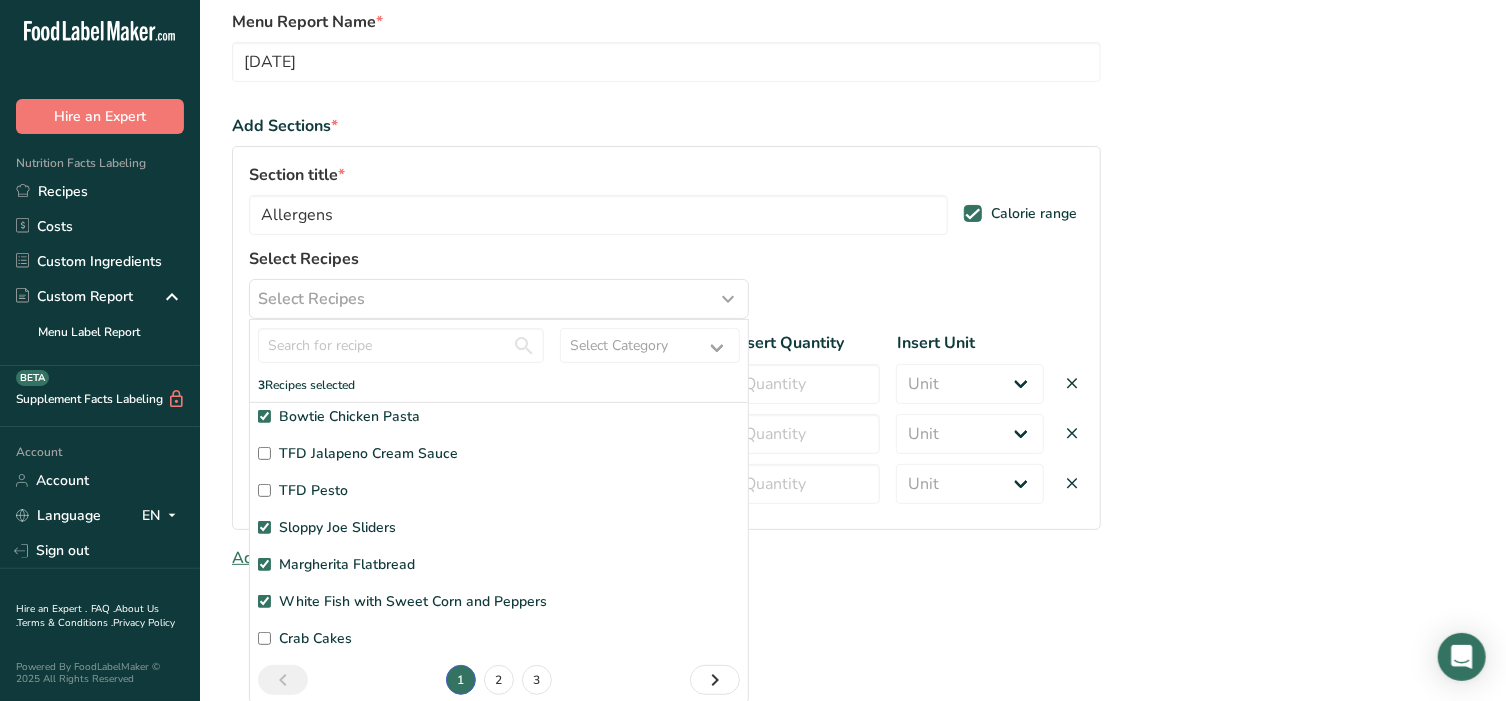 checkbox on "true" 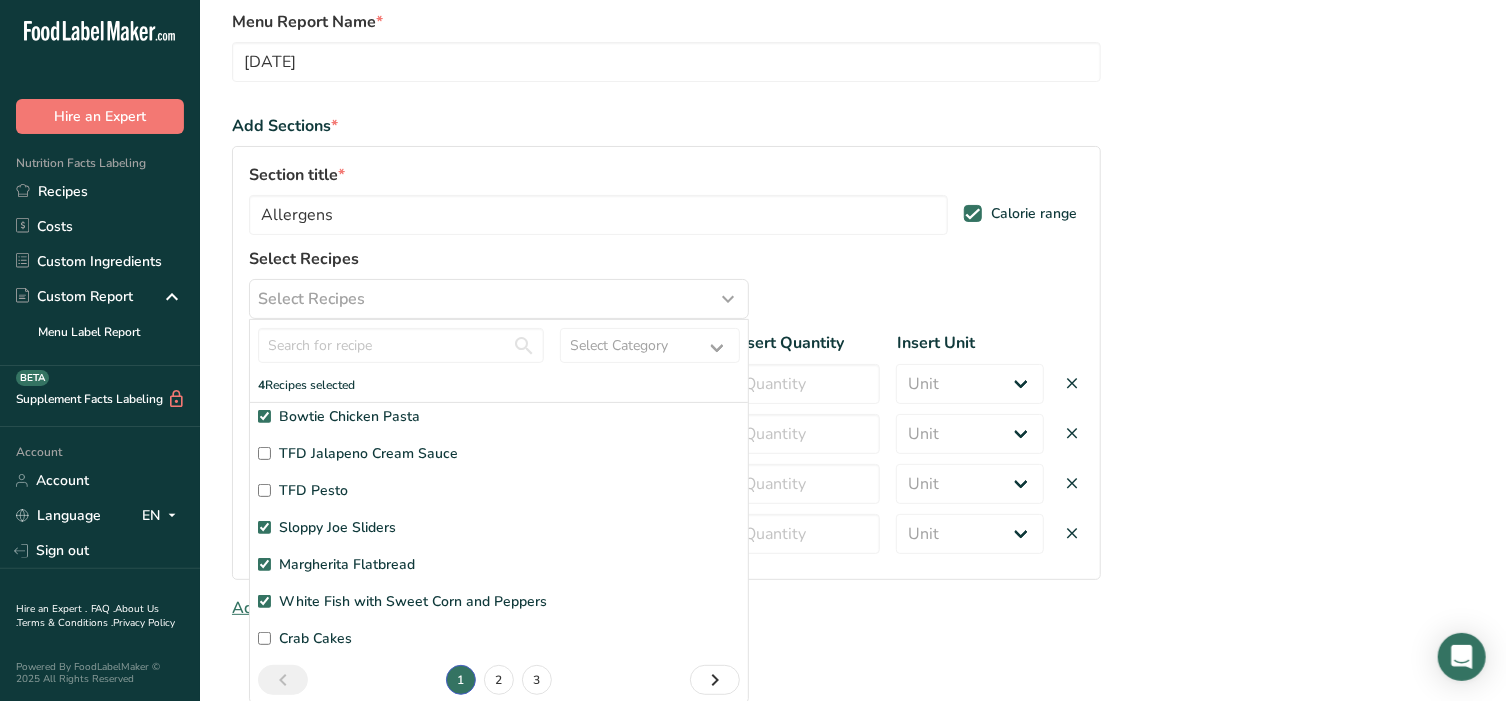 click on "Crab Cakes" at bounding box center [264, 638] 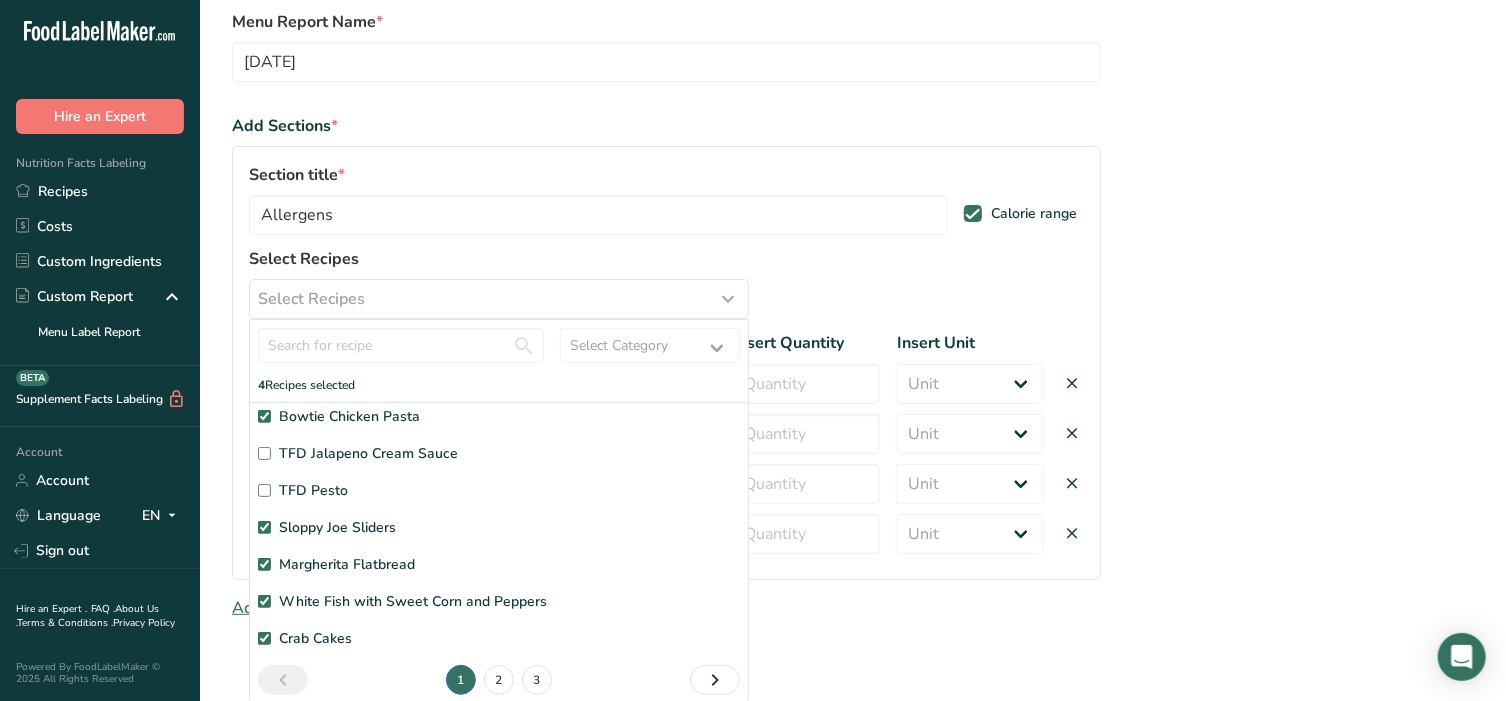 checkbox on "true" 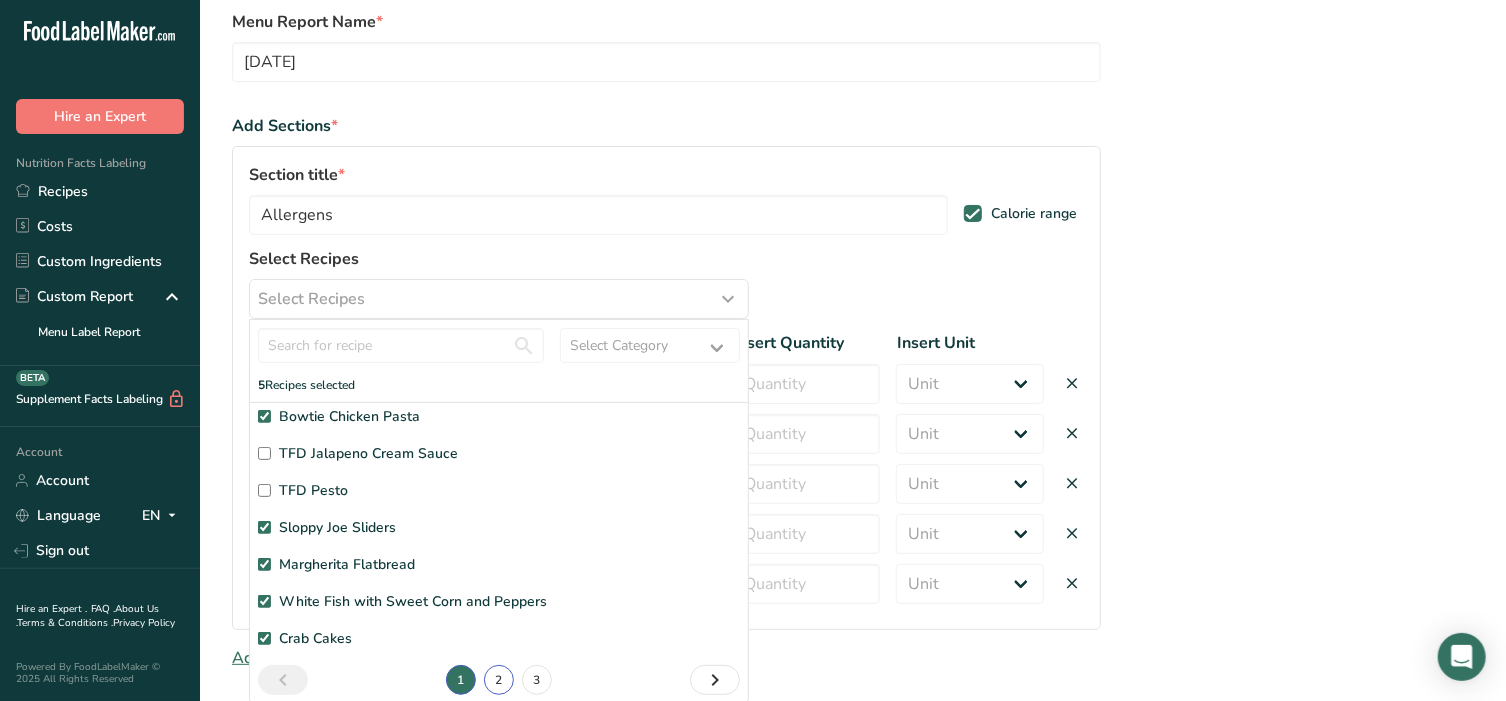 click on "2" at bounding box center (499, 680) 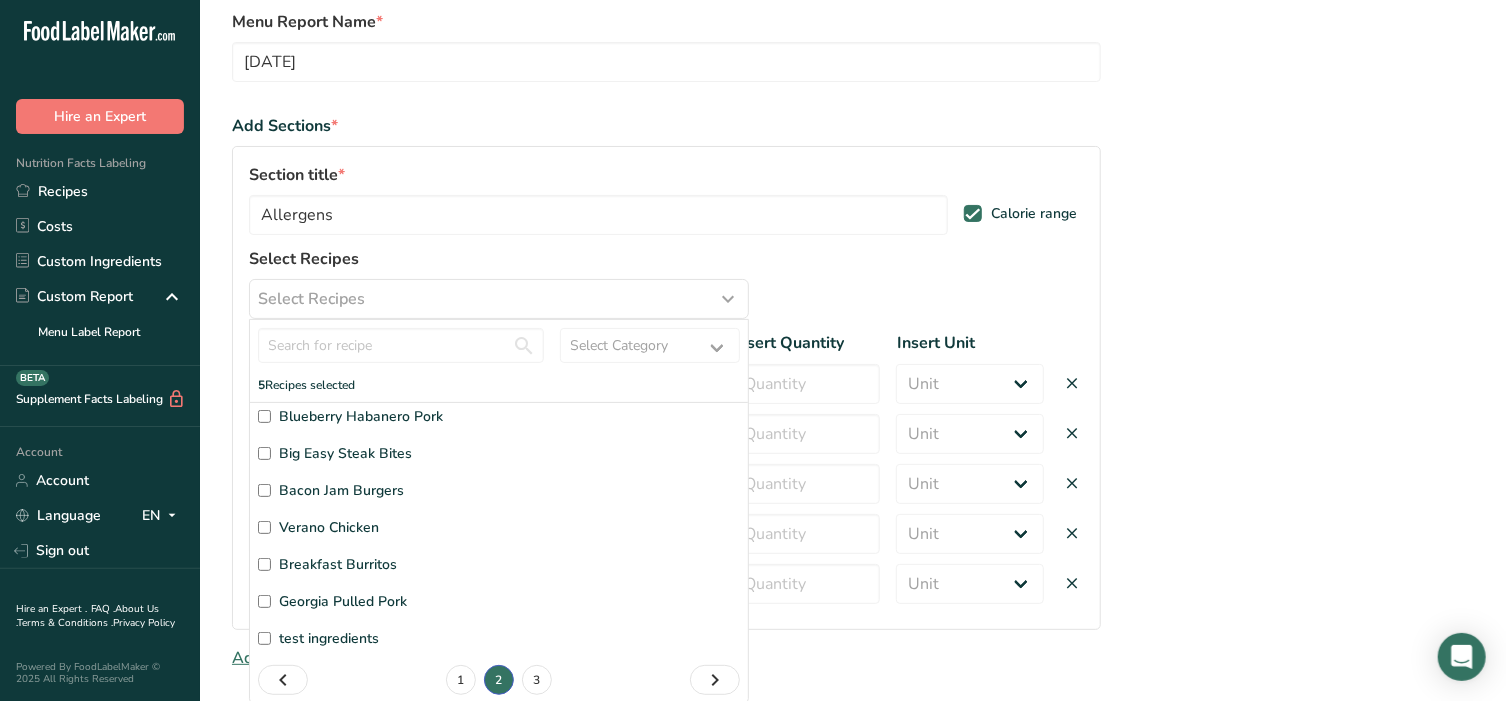 click on "Blueberry Habanero Pork" at bounding box center (264, 416) 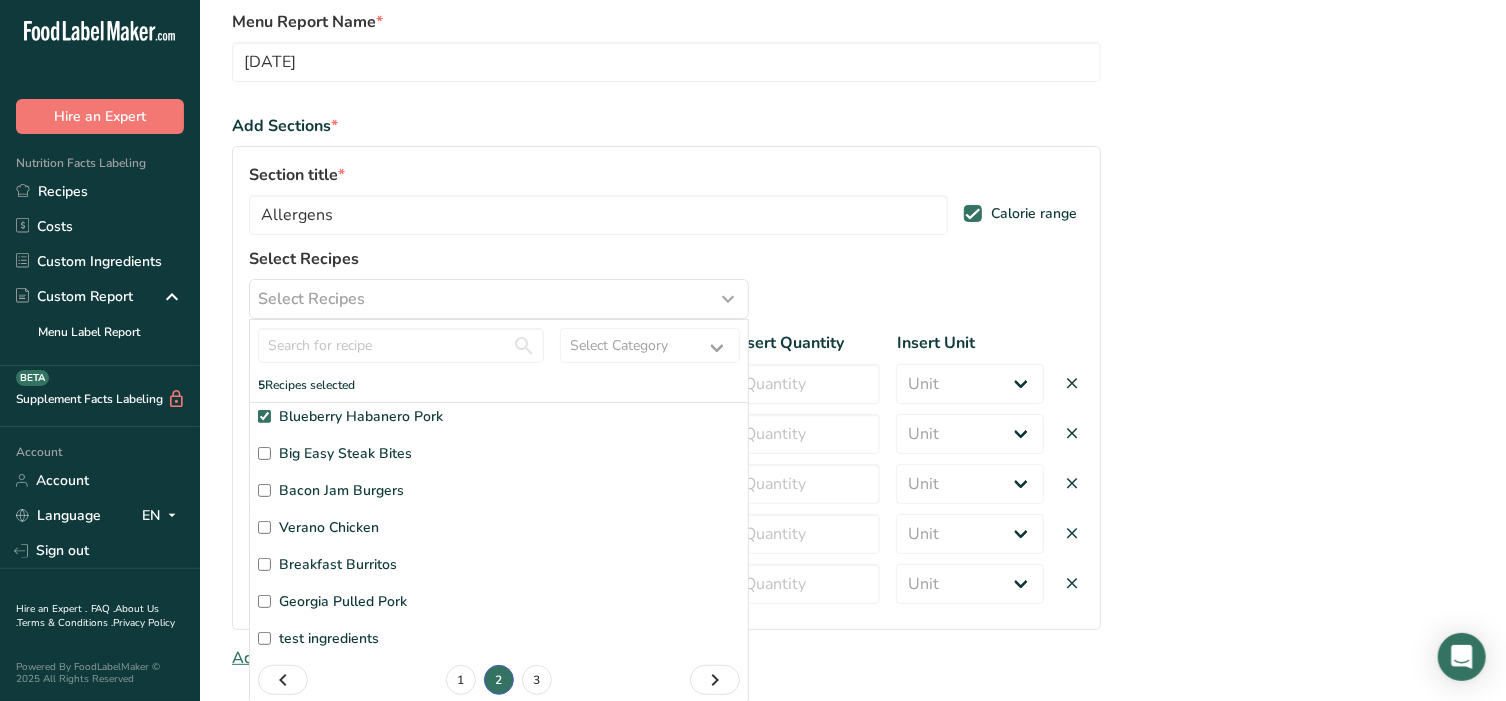 checkbox on "true" 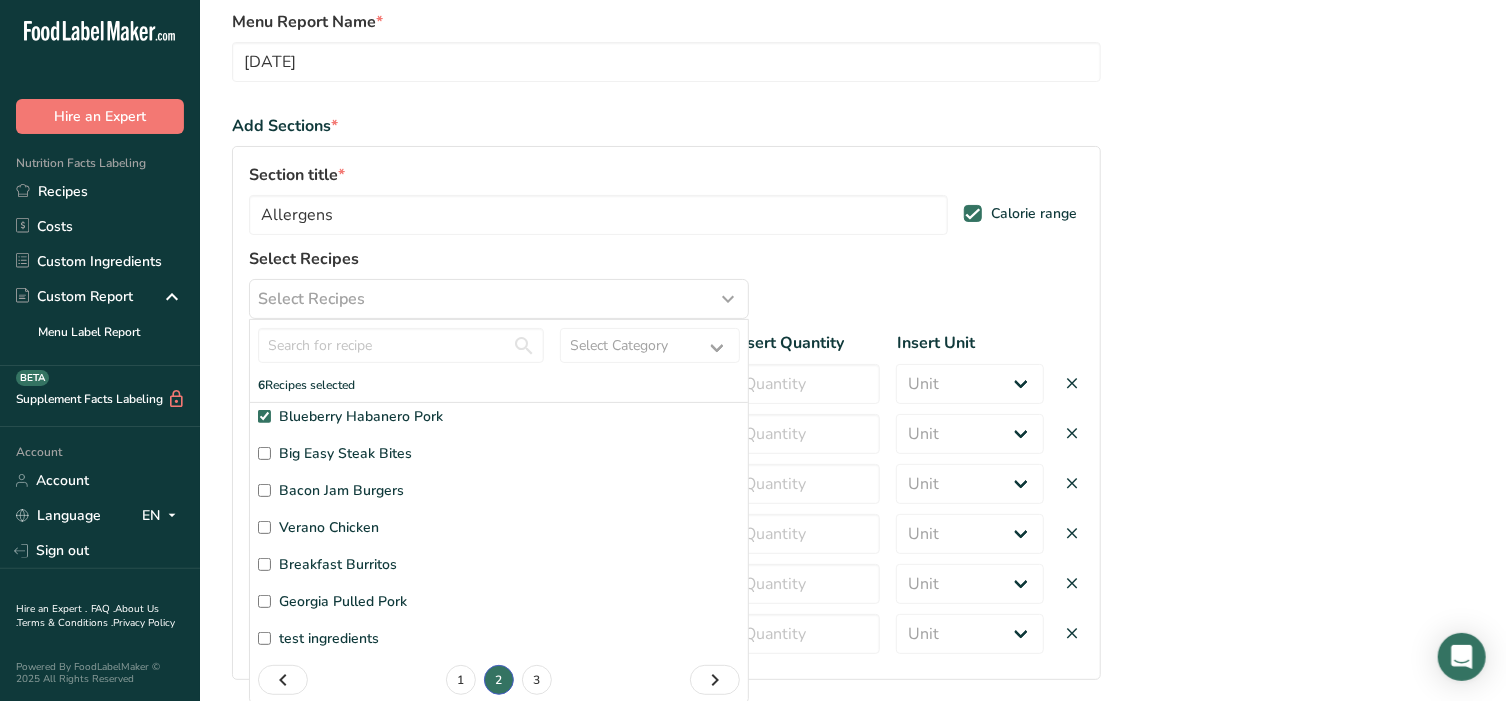 click on "Big Easy Steak Bites" at bounding box center (264, 453) 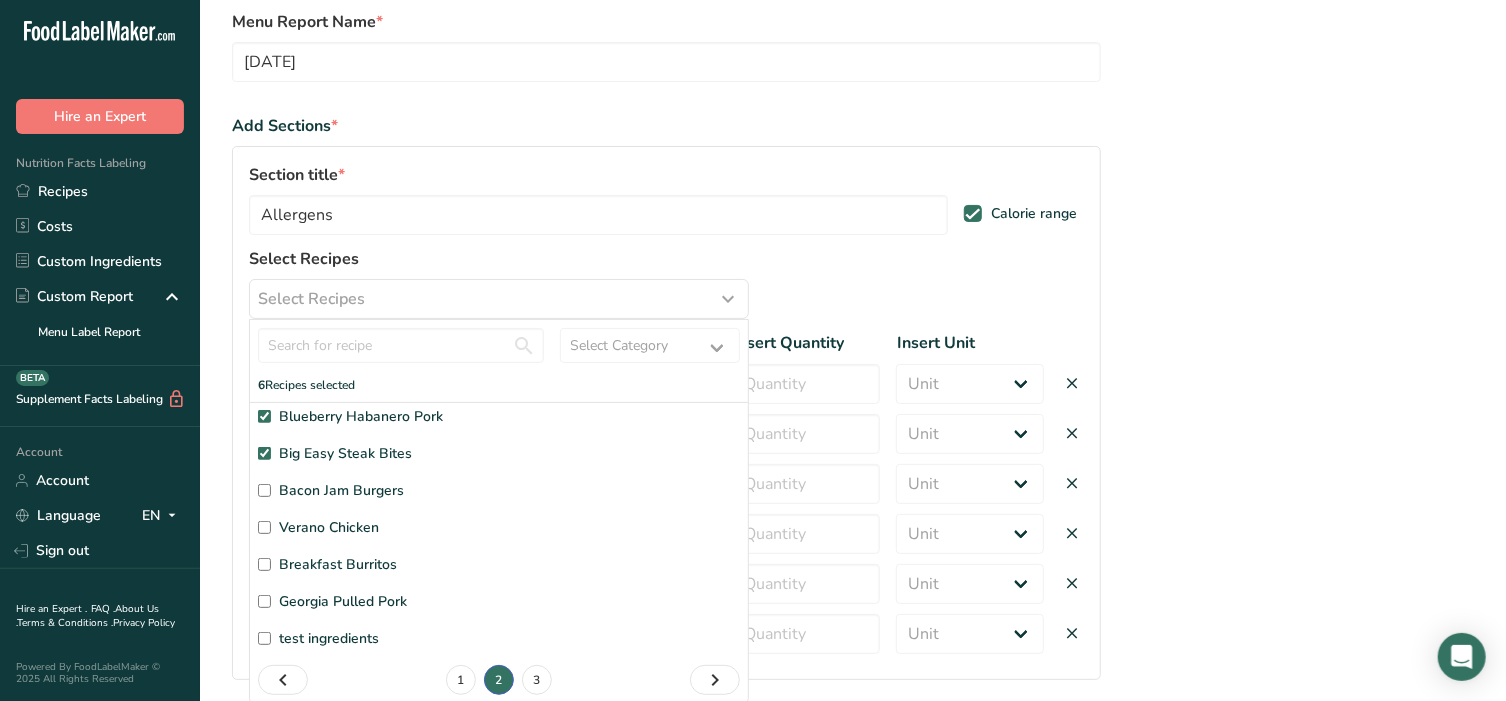 checkbox on "true" 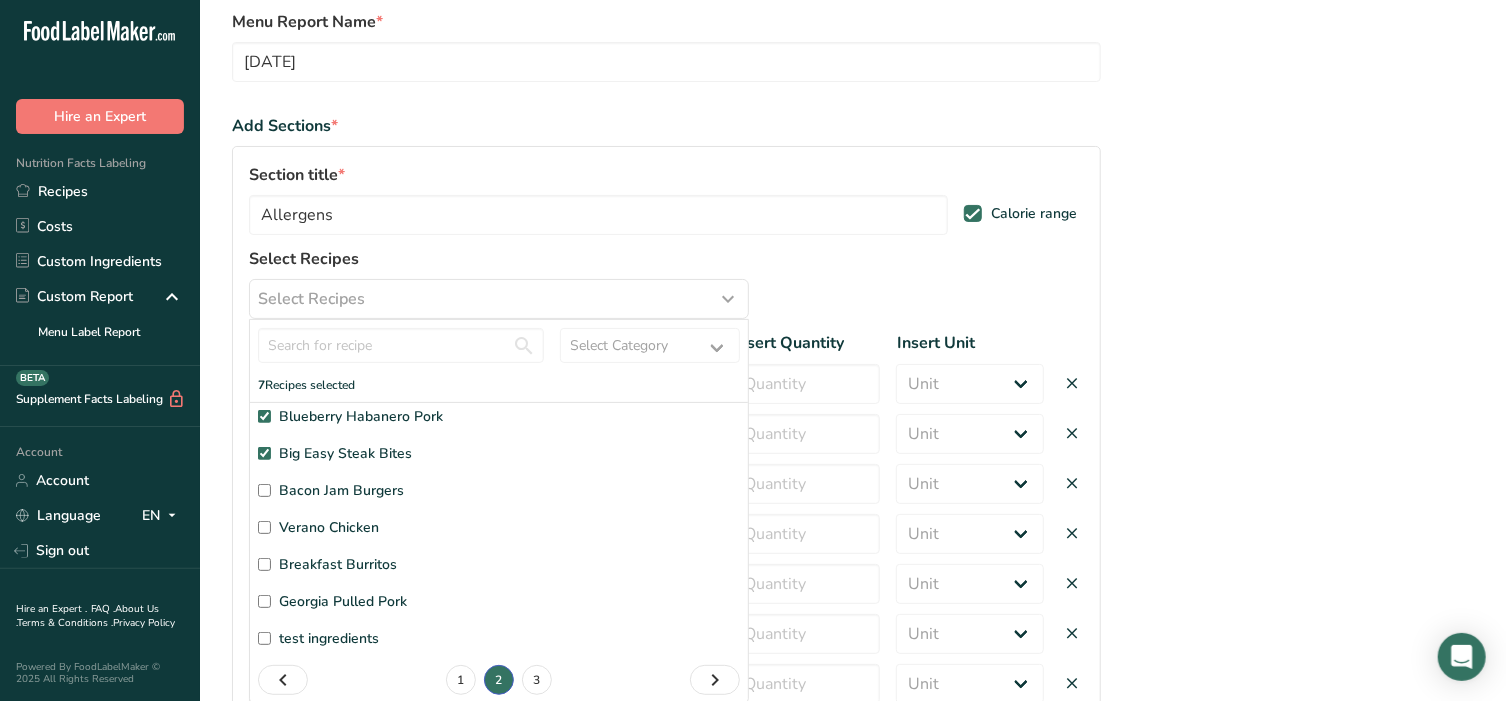 click on "Bacon Jam Burgers" at bounding box center [264, 490] 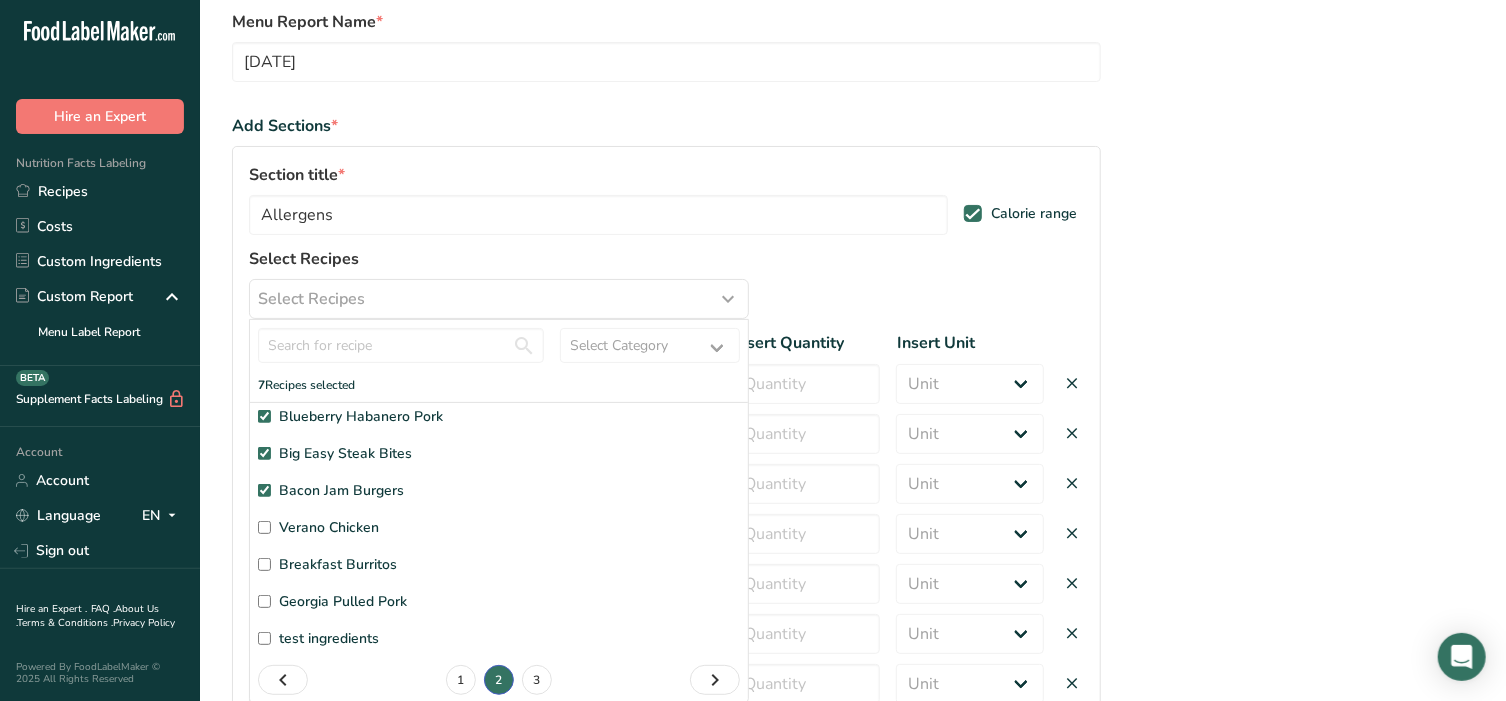 checkbox on "true" 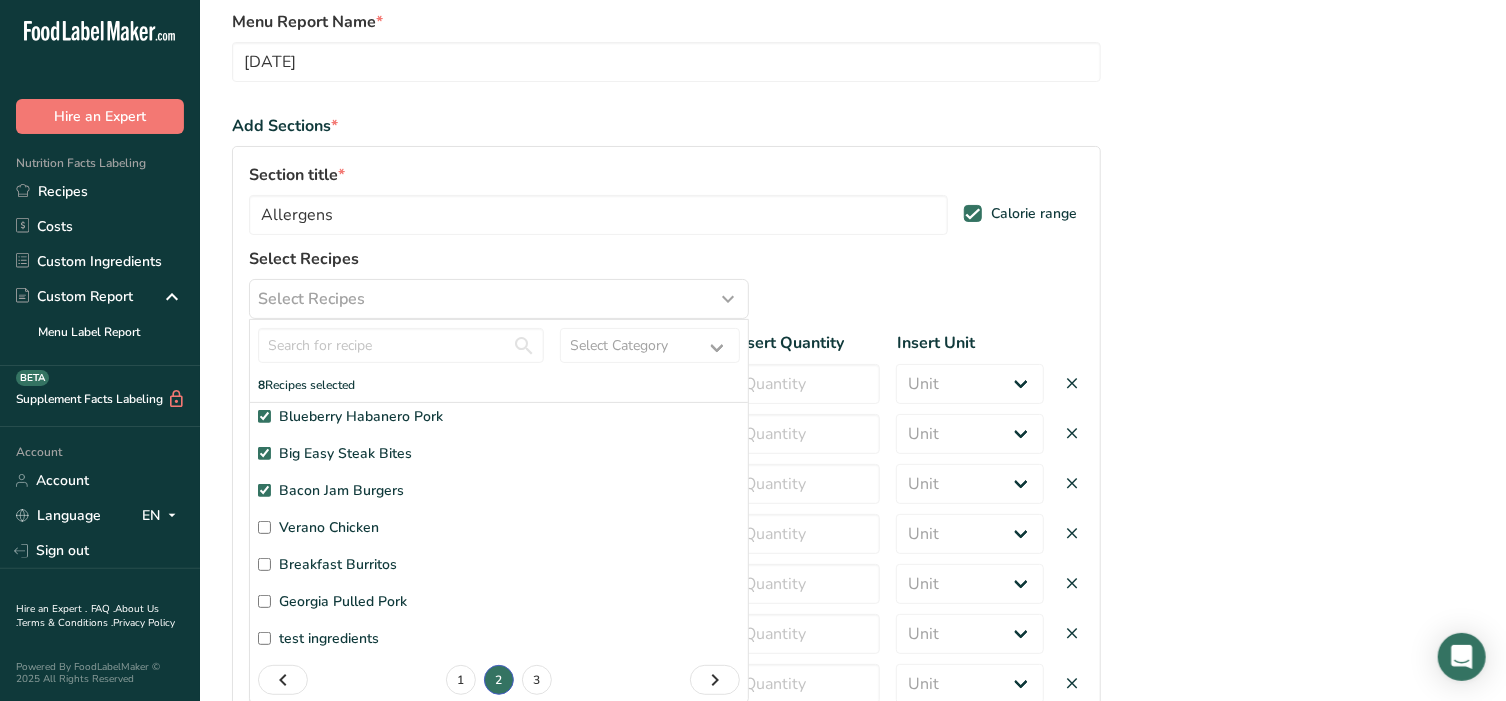 click on "Verano Chicken" at bounding box center (264, 527) 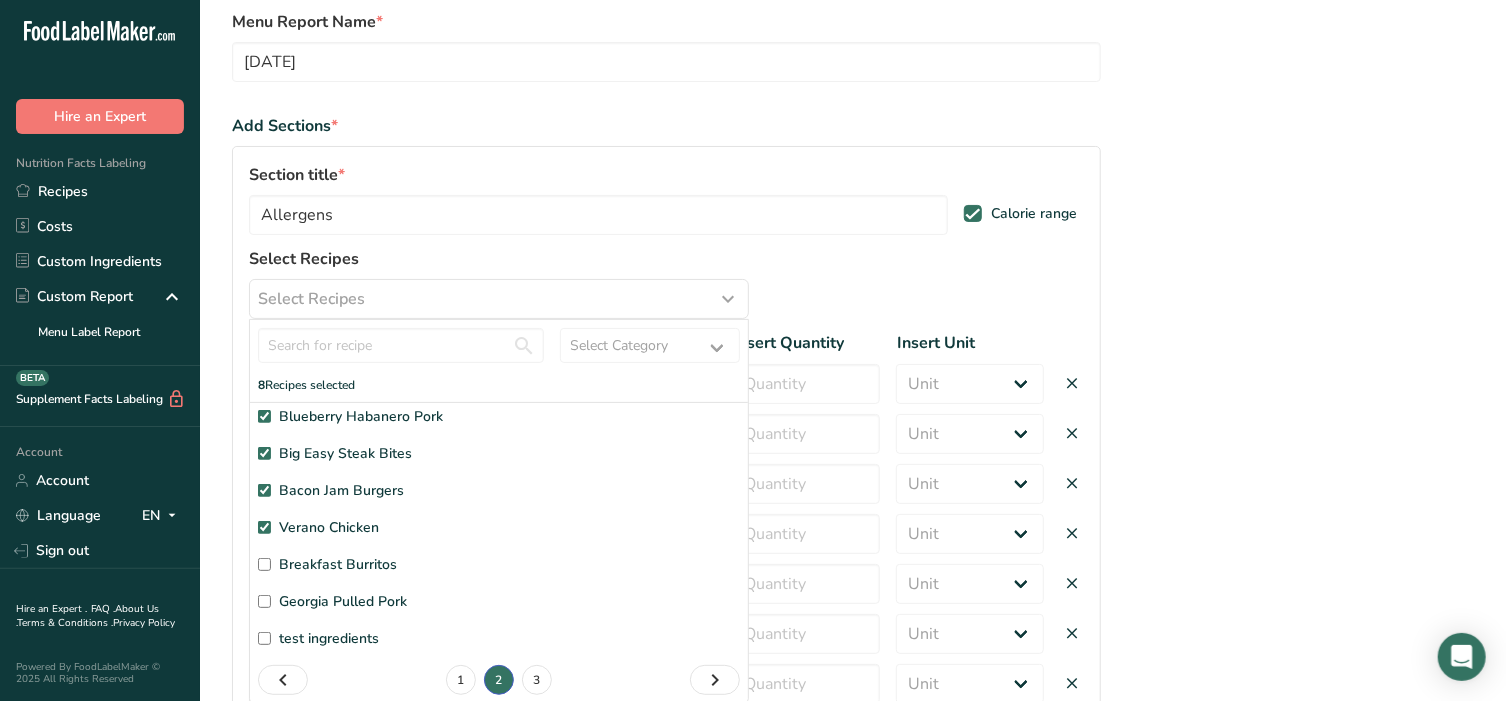 checkbox on "true" 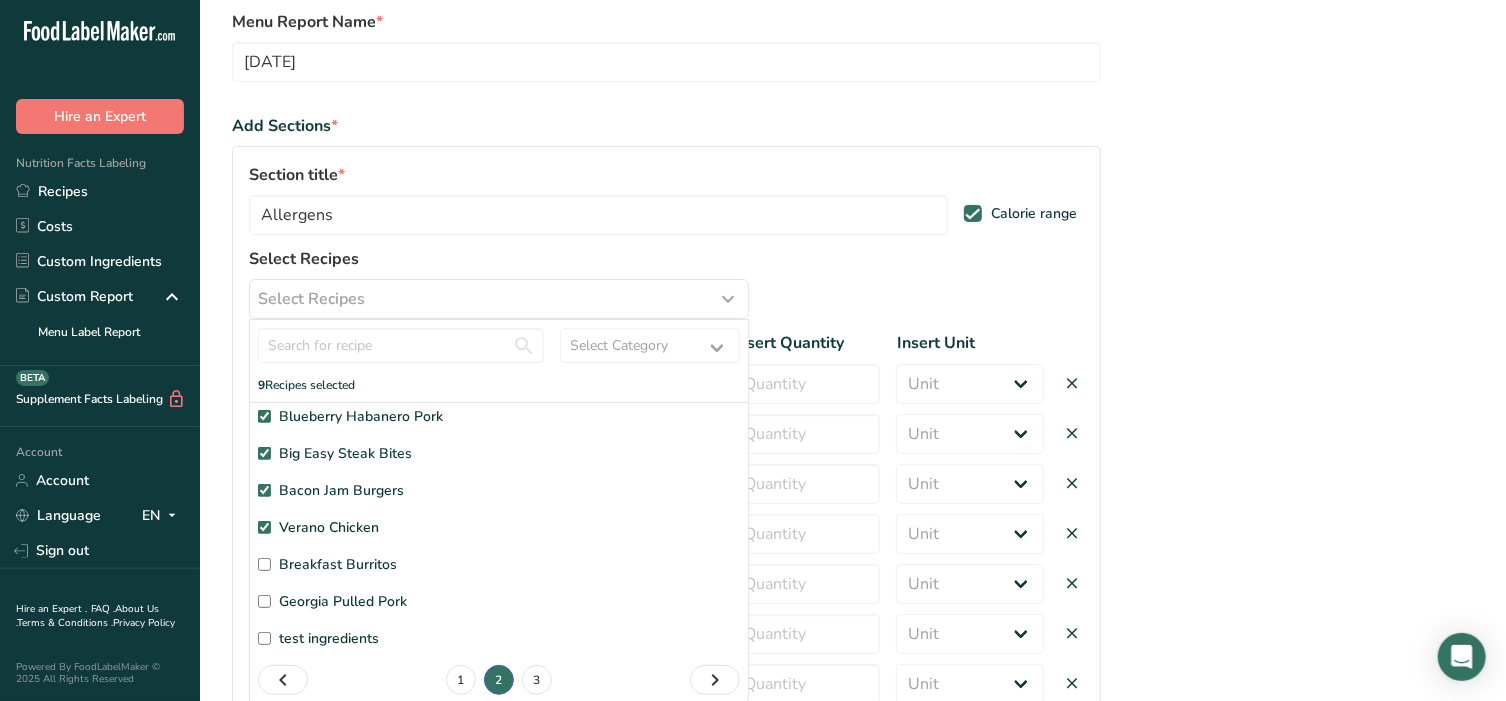 click on "Breakfast Burritos" at bounding box center [264, 564] 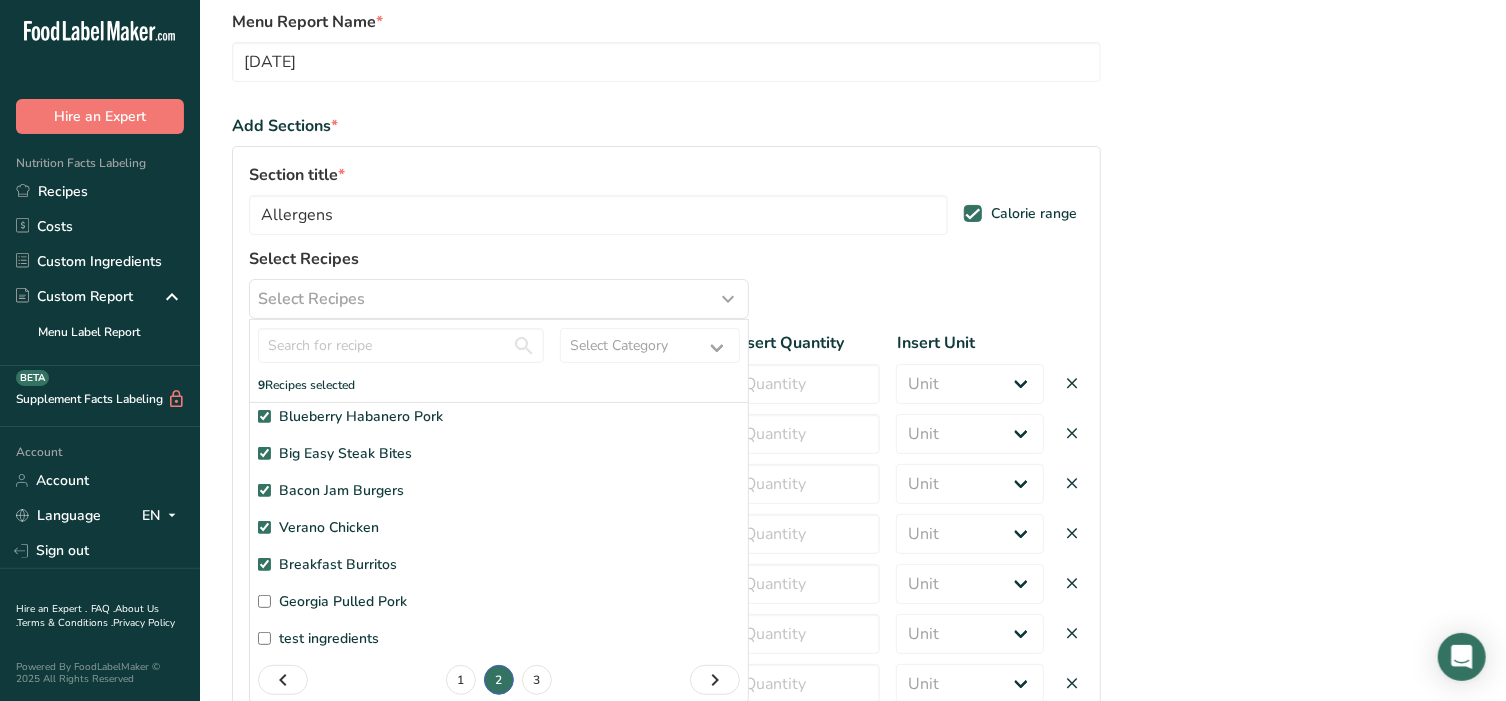 checkbox on "true" 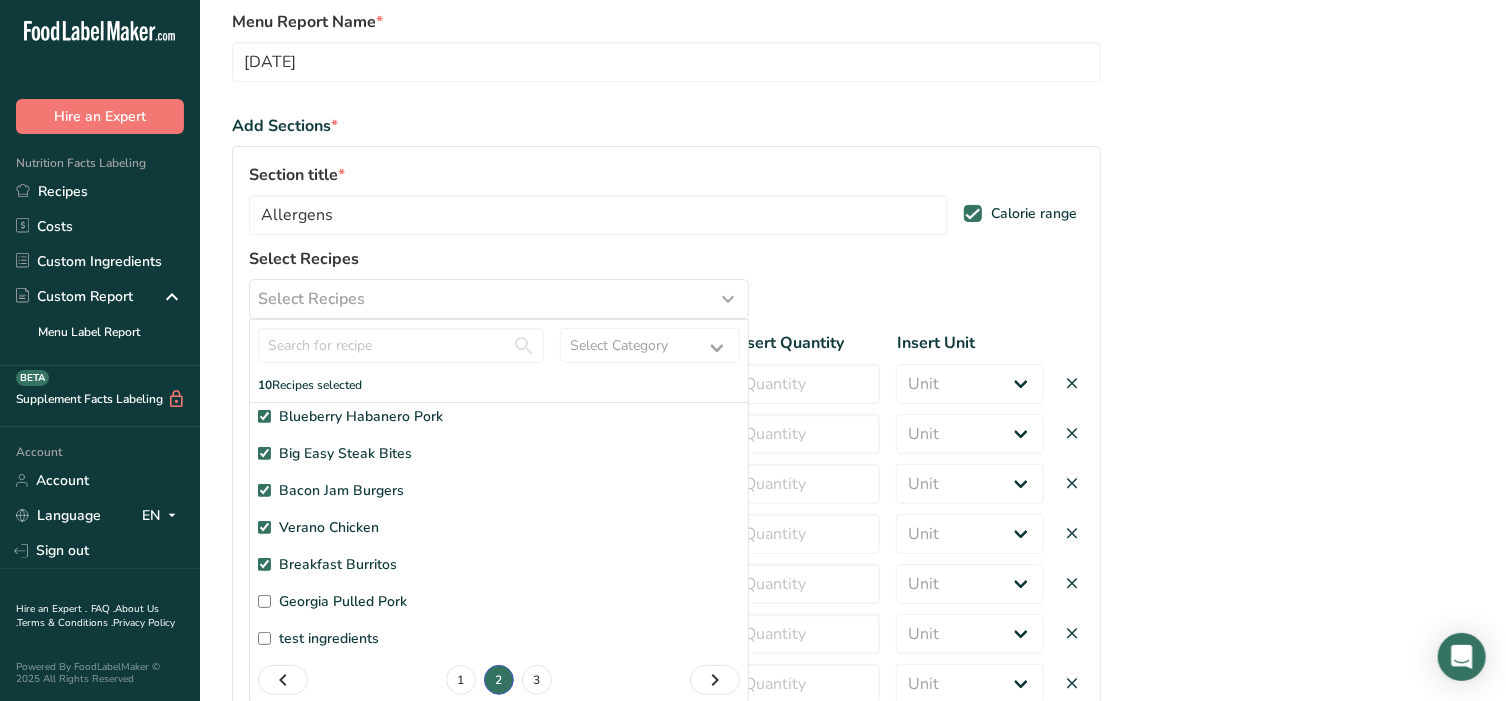 click on "Georgia Pulled Pork" at bounding box center [264, 601] 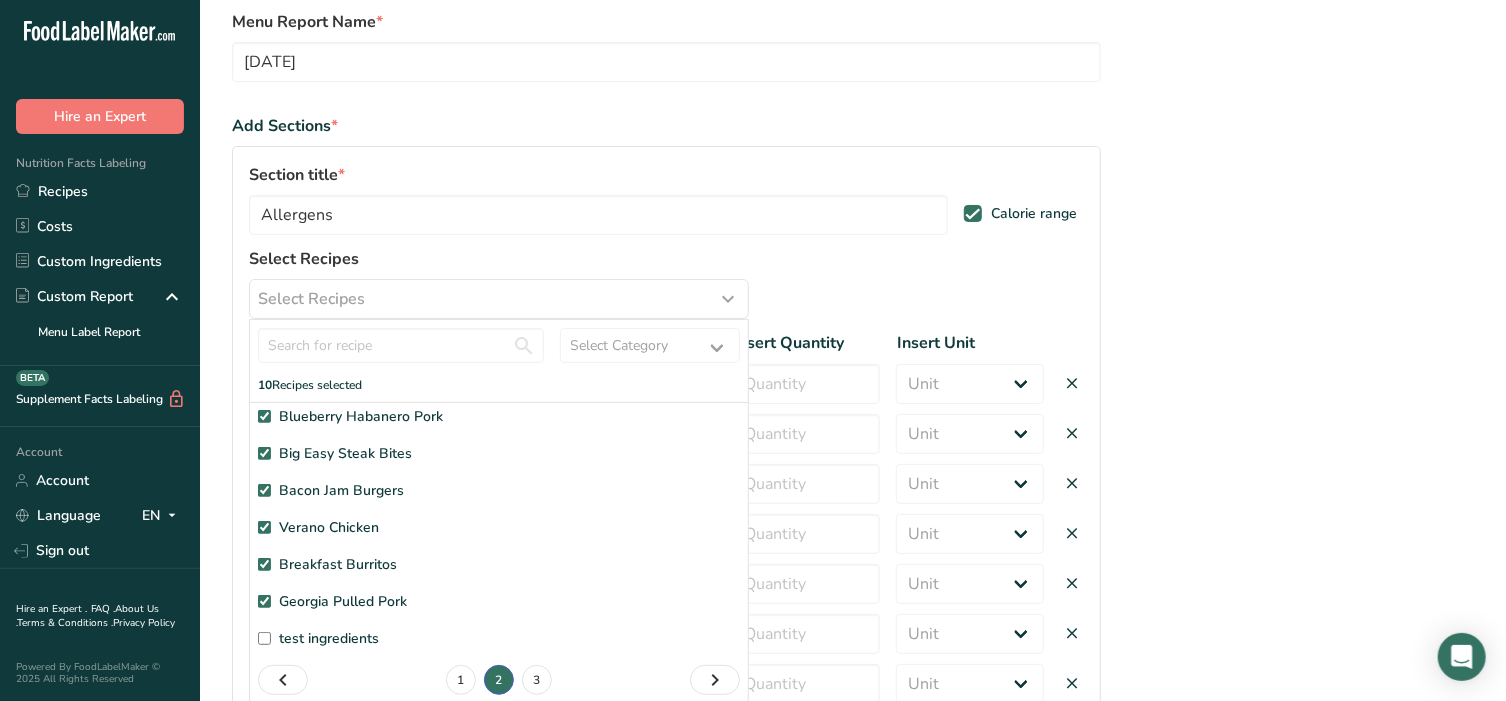 checkbox on "true" 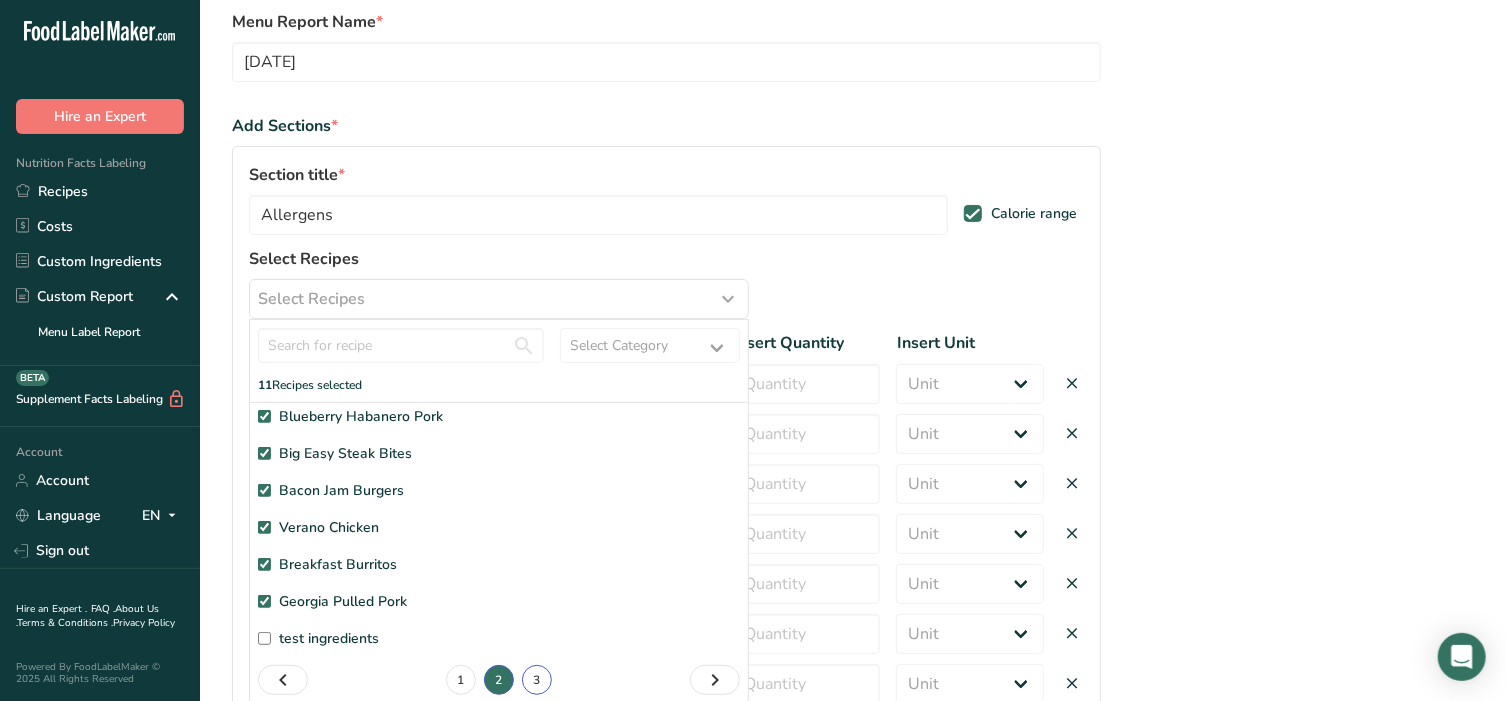 click on "3" at bounding box center [537, 680] 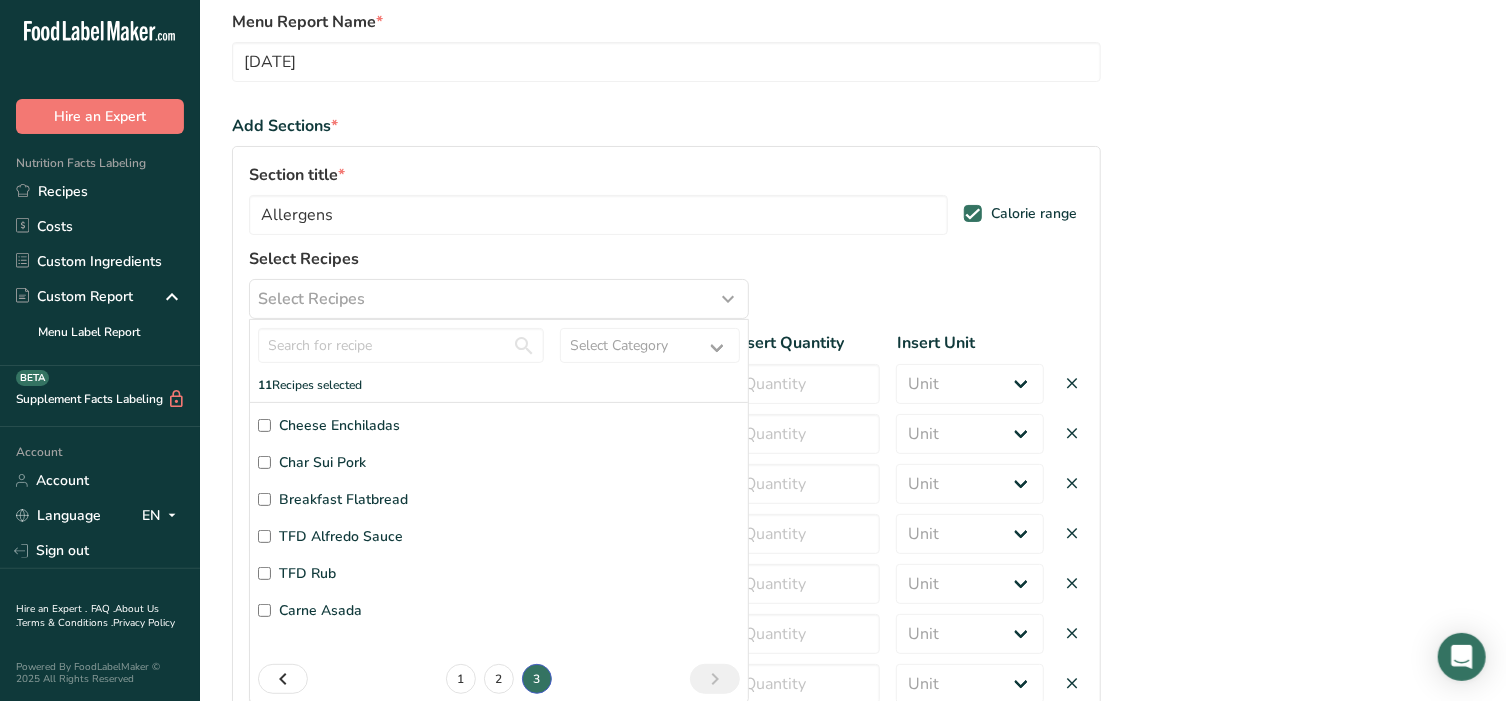 scroll, scrollTop: 0, scrollLeft: 0, axis: both 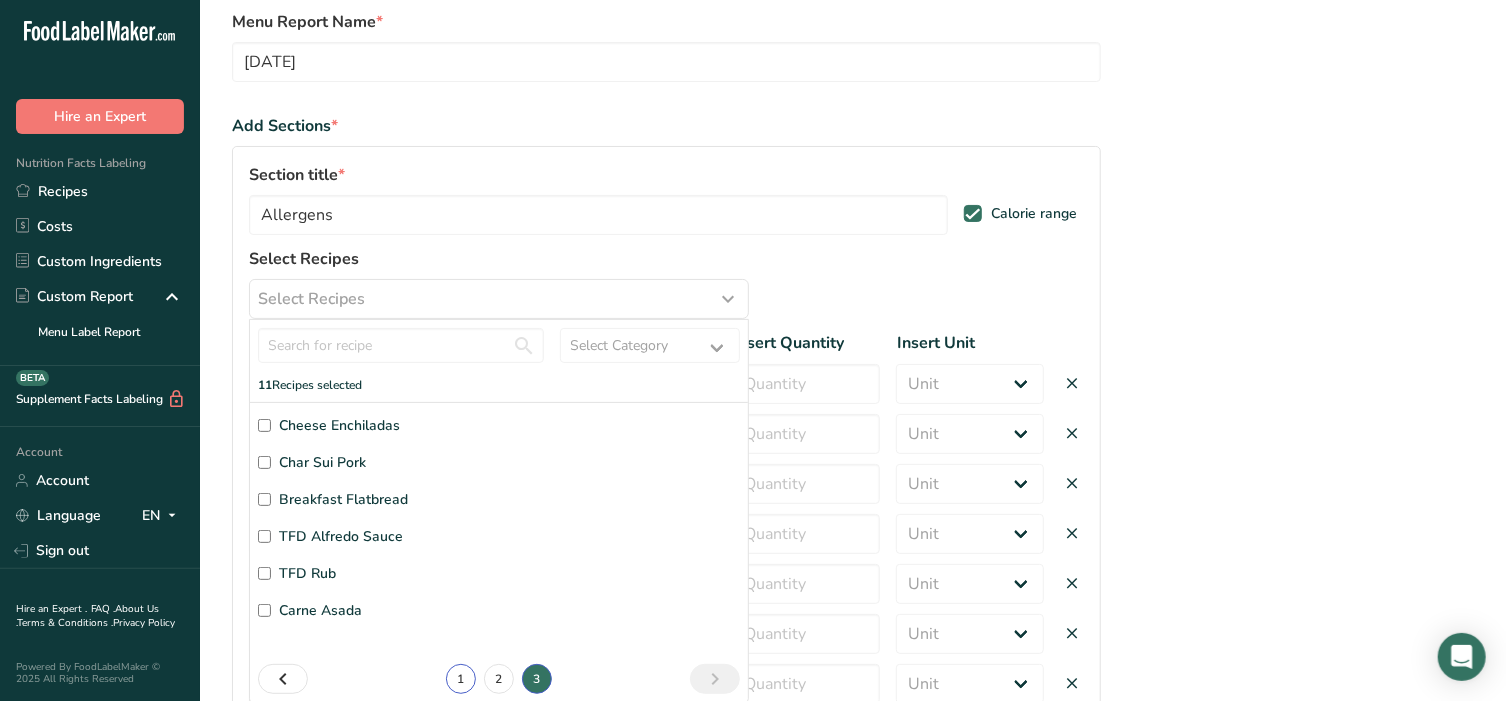 click on "1" at bounding box center (461, 679) 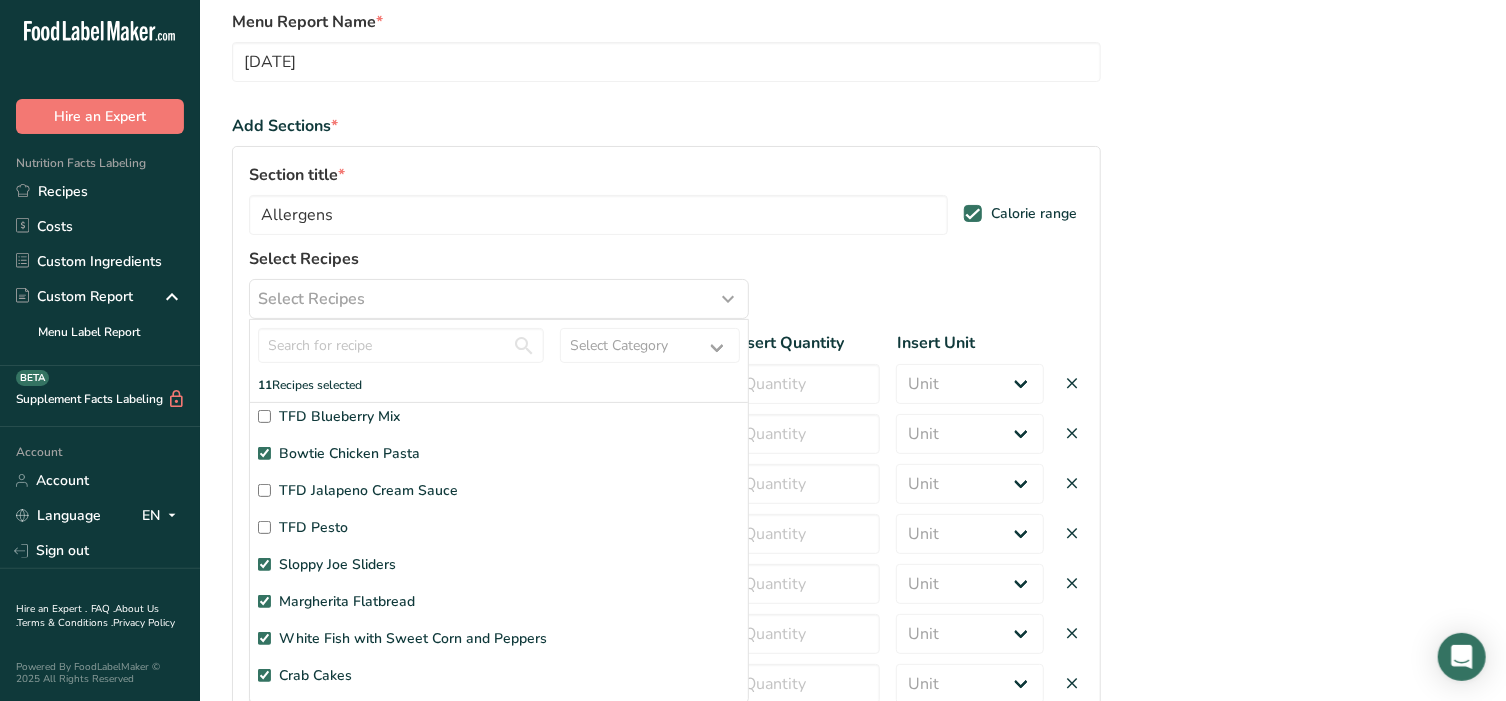 scroll, scrollTop: 120, scrollLeft: 0, axis: vertical 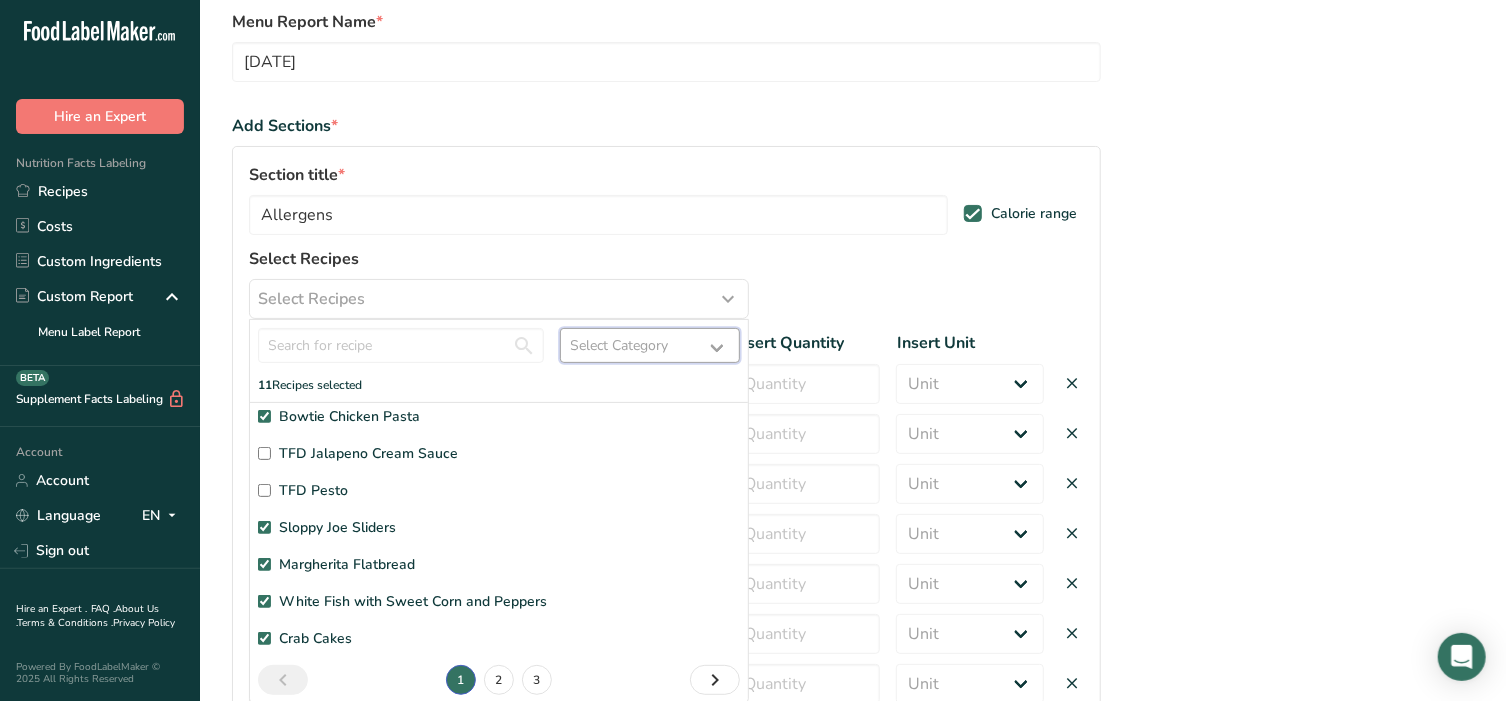 click on "Select Category
All
Baked Goods
Beverages
Confectionery
Cooked Meals, Salads, & Sauces
Dairy
Entree
Sauces and Rubs
Session Entree
Snacks" at bounding box center (650, 345) 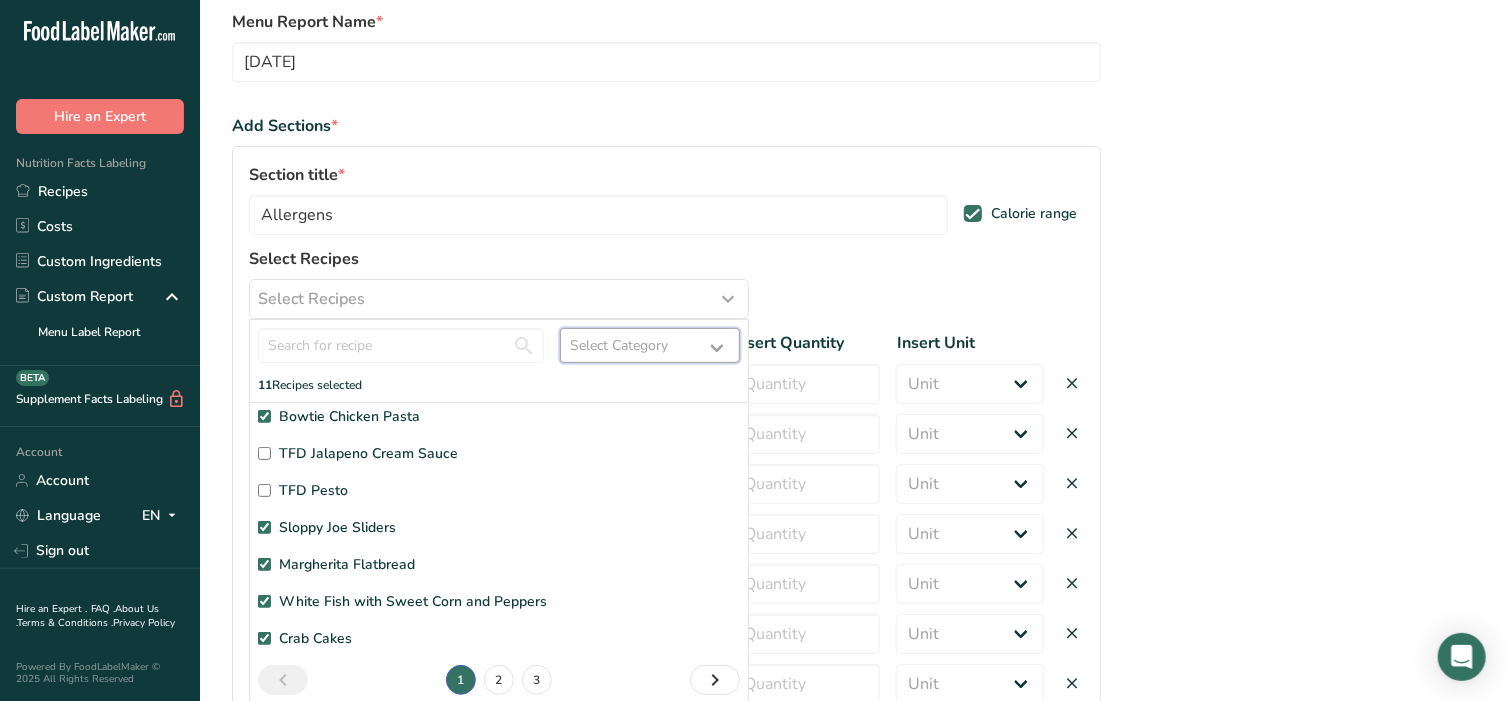 click on "Select Category
All
Baked Goods
Beverages
Confectionery
Cooked Meals, Salads, & Sauces
Dairy
Entree
Sauces and Rubs
Session Entree
Snacks" at bounding box center [650, 345] 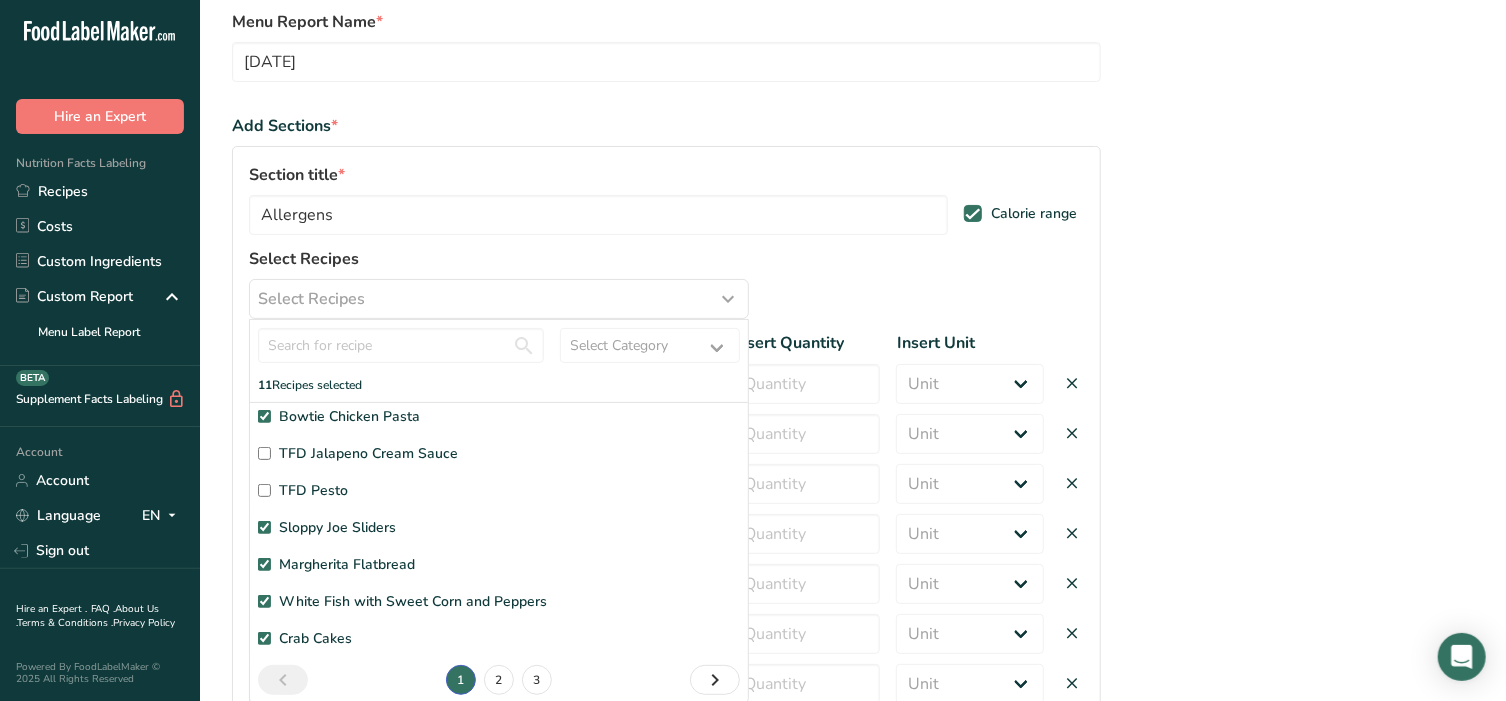 click on "Set up your menu label report
Let's create your menu report
Menu Report Name *   August 2025
Add Sections *
Section title *   Allergens
Calorie range
Select Recipes Select Recipes        Select Category
All
Baked Goods
Beverages
Confectionery
Cooked Meals, Salads, & Sauces
Dairy
Entree
Sauces and Rubs
Session Entree
Snacks
11
Recipes selected
TFD Bacon Jam
TFD Pepper Jelly
TFD Blueberry Mix
1 2 3" at bounding box center [853, 477] 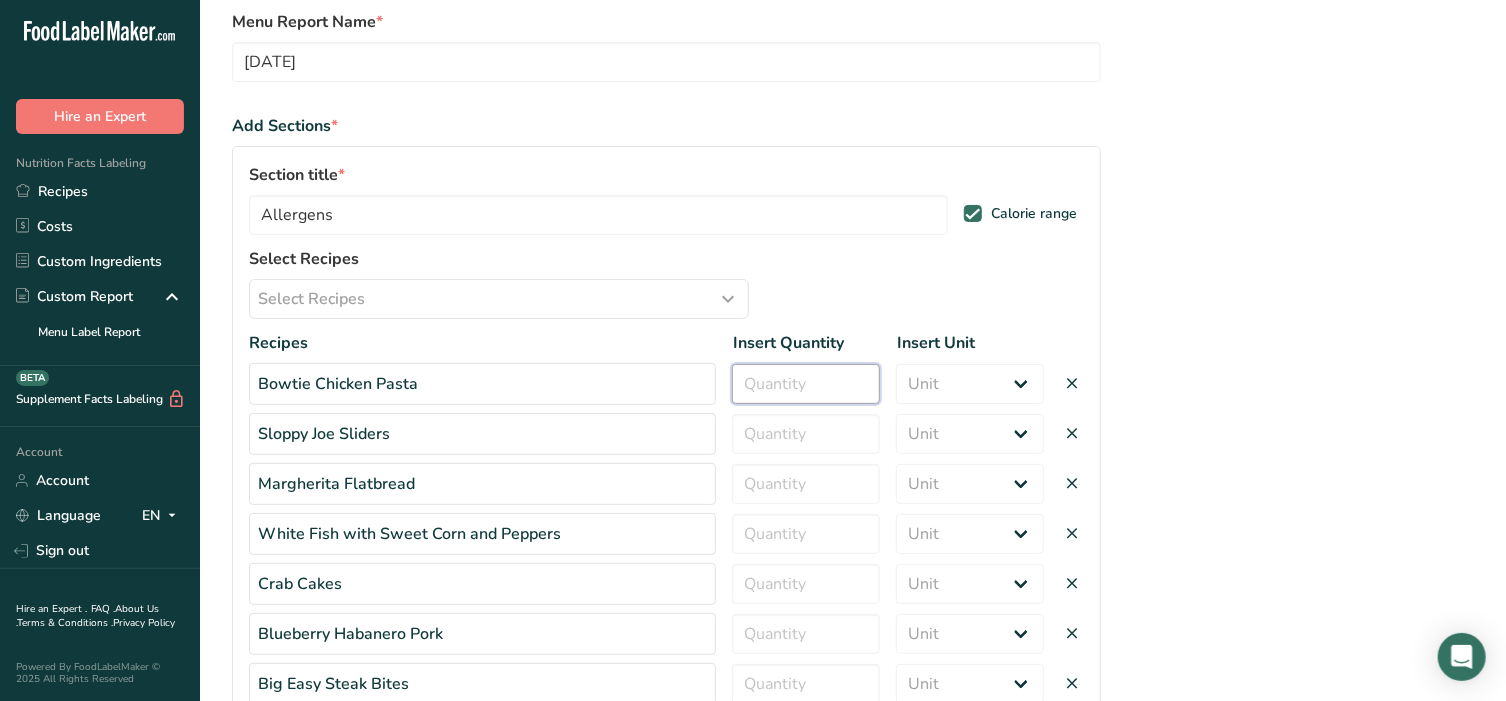 click at bounding box center (806, 384) 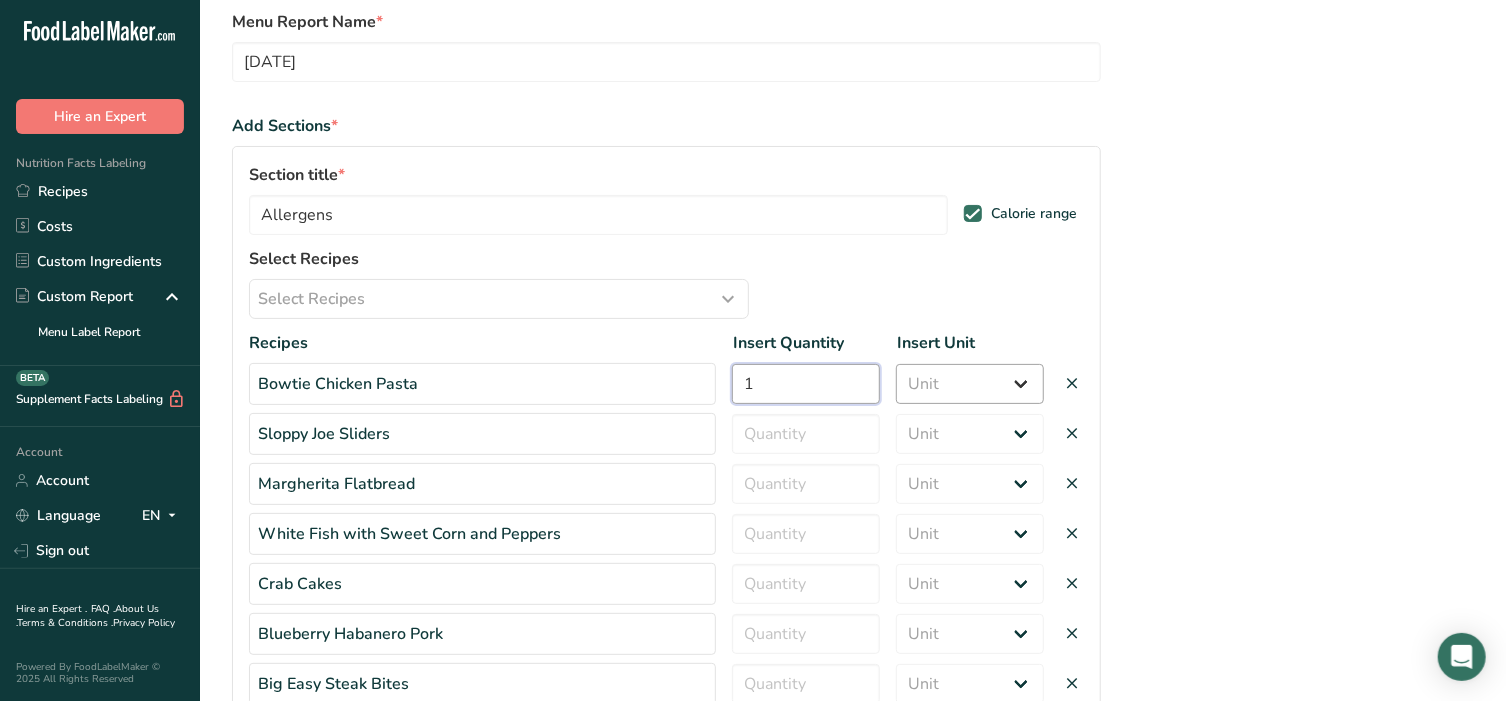 type on "1" 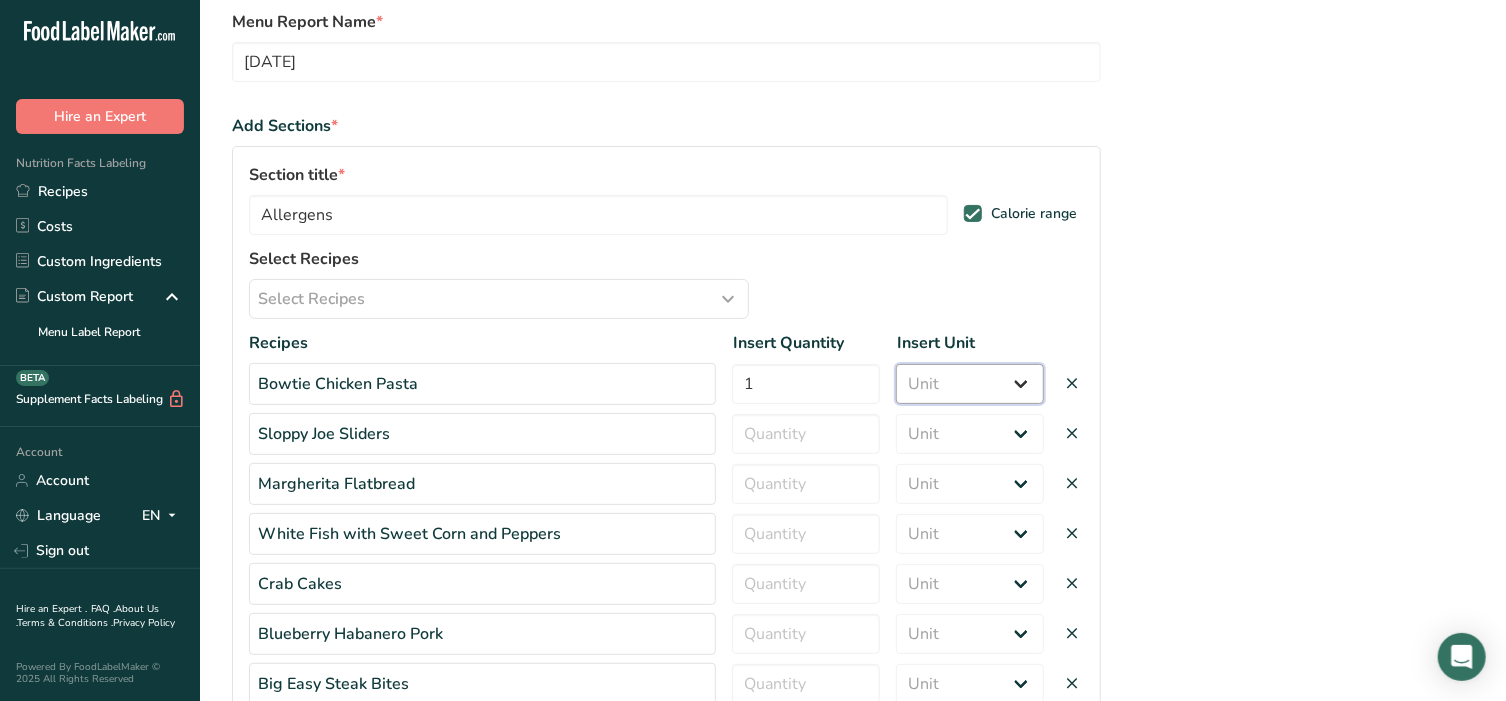 click on "Unit
Serving
Package
g
kg
mg
mcg
lb
oz" at bounding box center [970, 384] 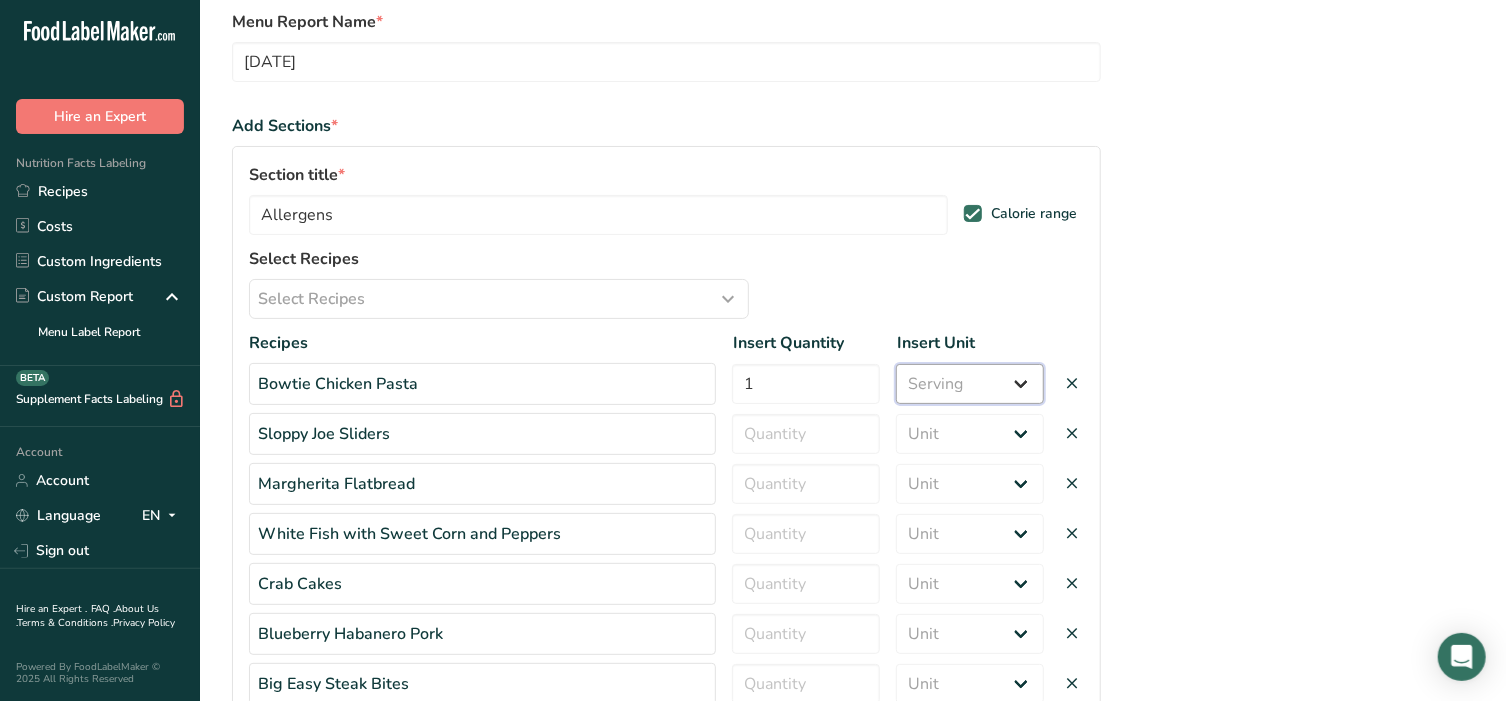 click on "Unit
Serving
Package
g
kg
mg
mcg
lb
oz" at bounding box center [970, 384] 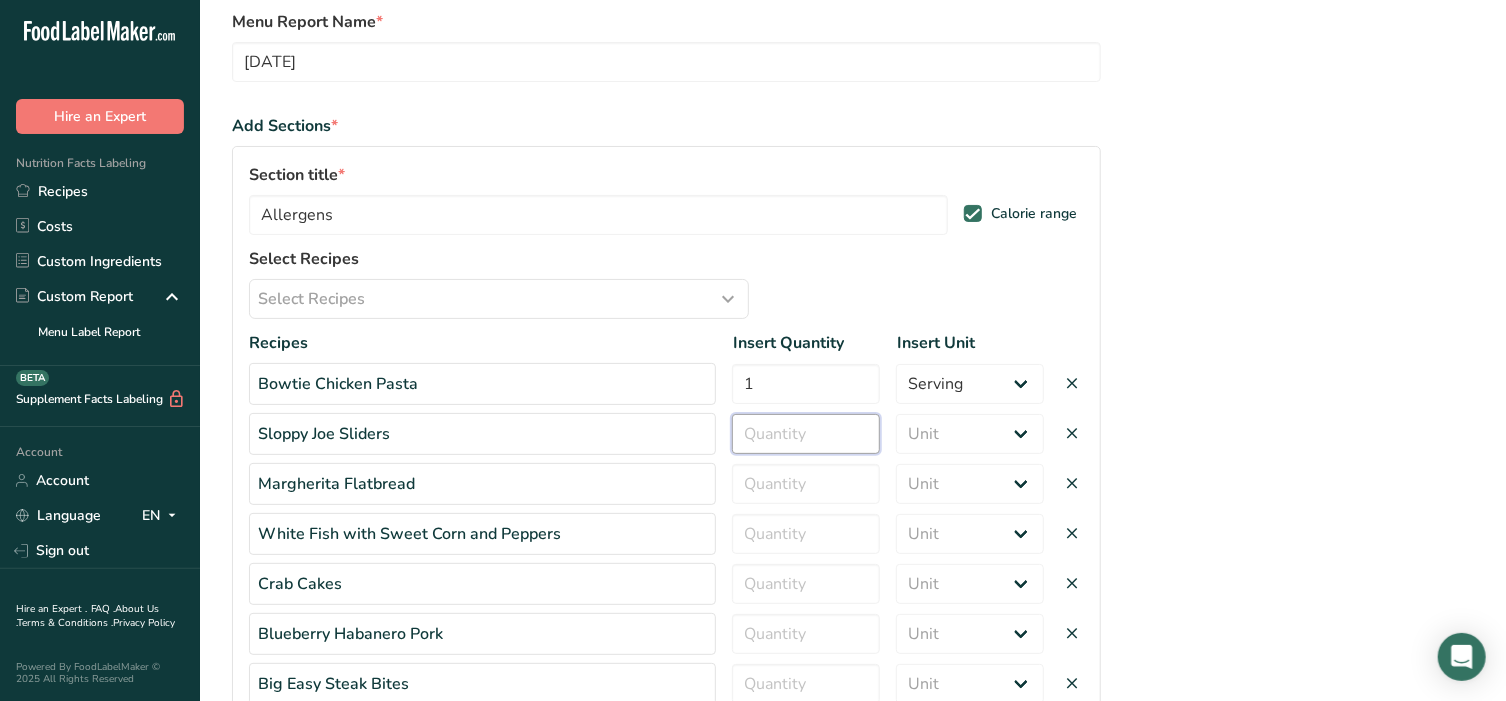 click at bounding box center (806, 434) 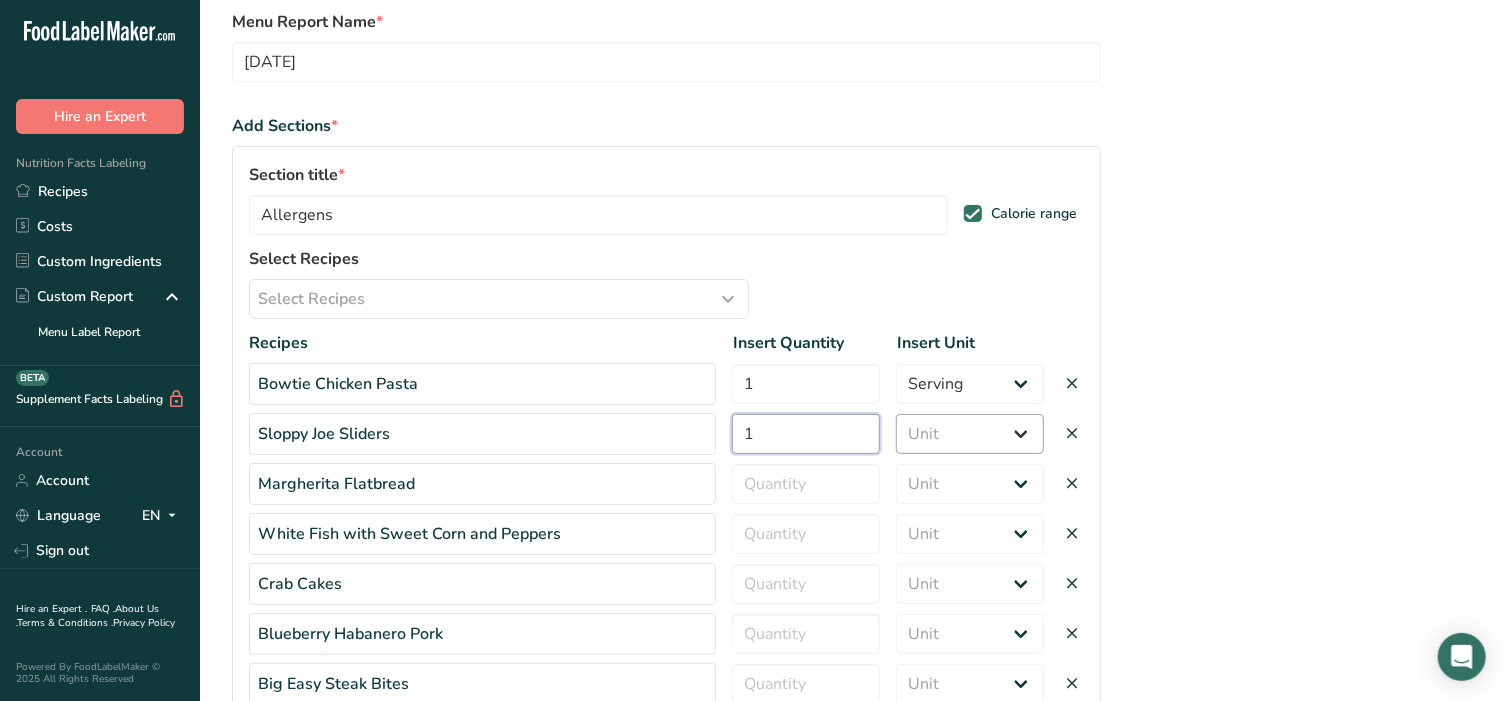 type on "1" 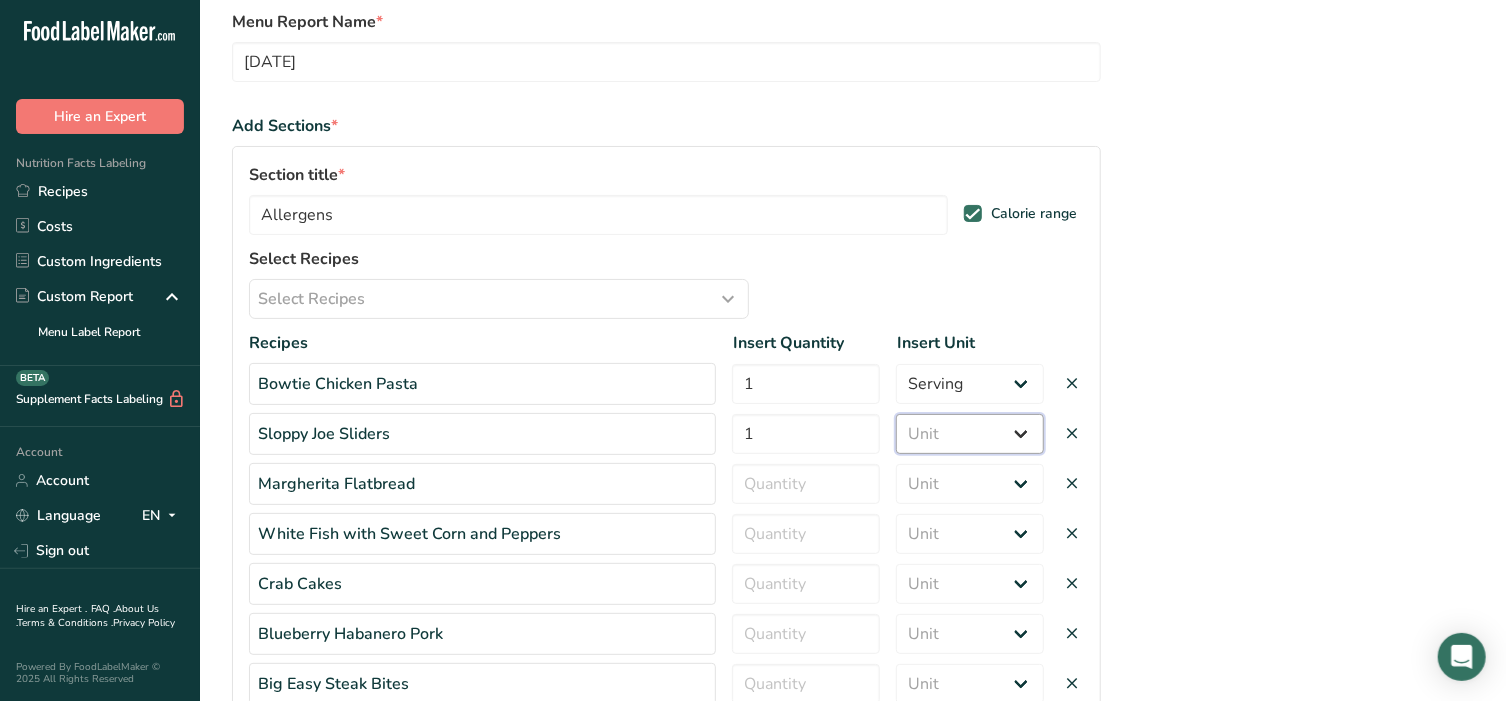 click on "Unit
Serving
Package
g
kg
mg
mcg
lb
oz" at bounding box center (970, 434) 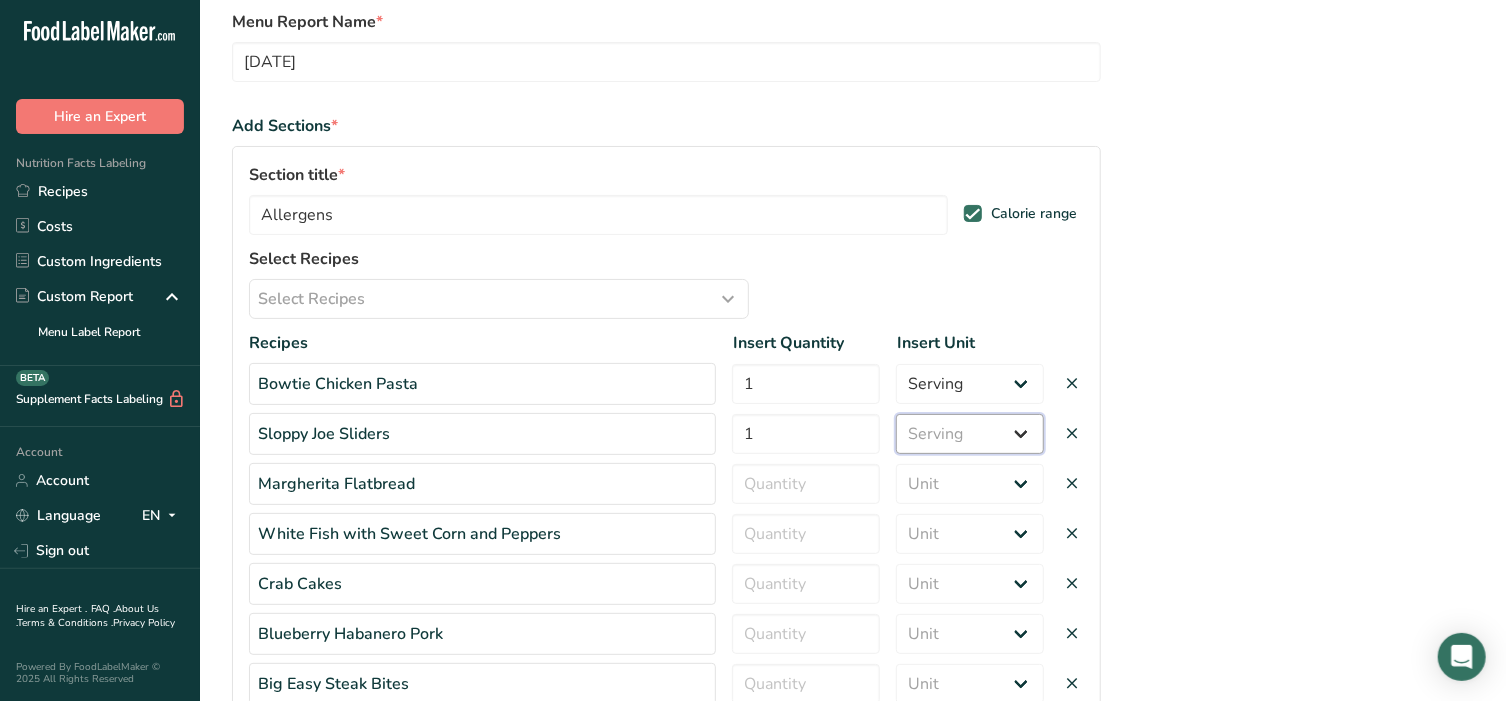 click on "Unit
Serving
Package
g
kg
mg
mcg
lb
oz" at bounding box center [970, 434] 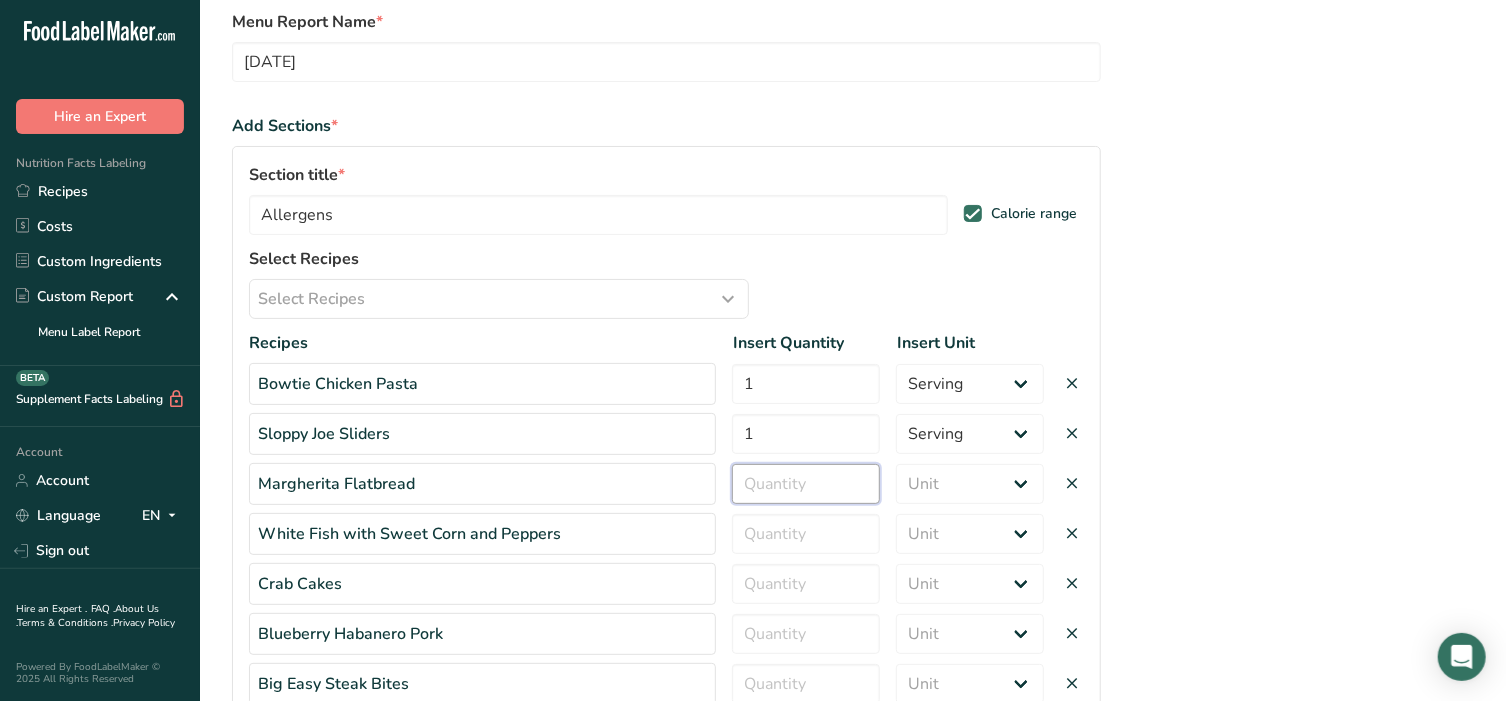 click at bounding box center [806, 484] 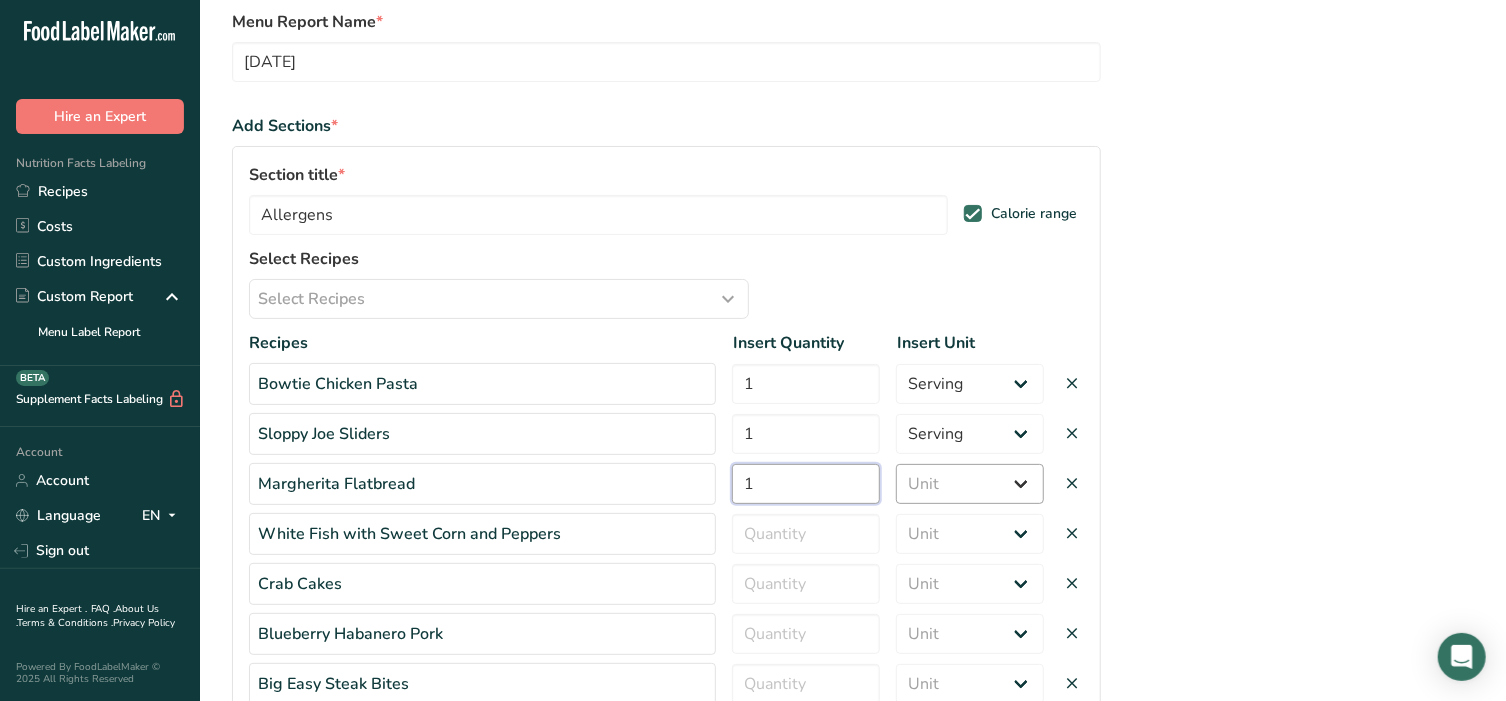 type on "1" 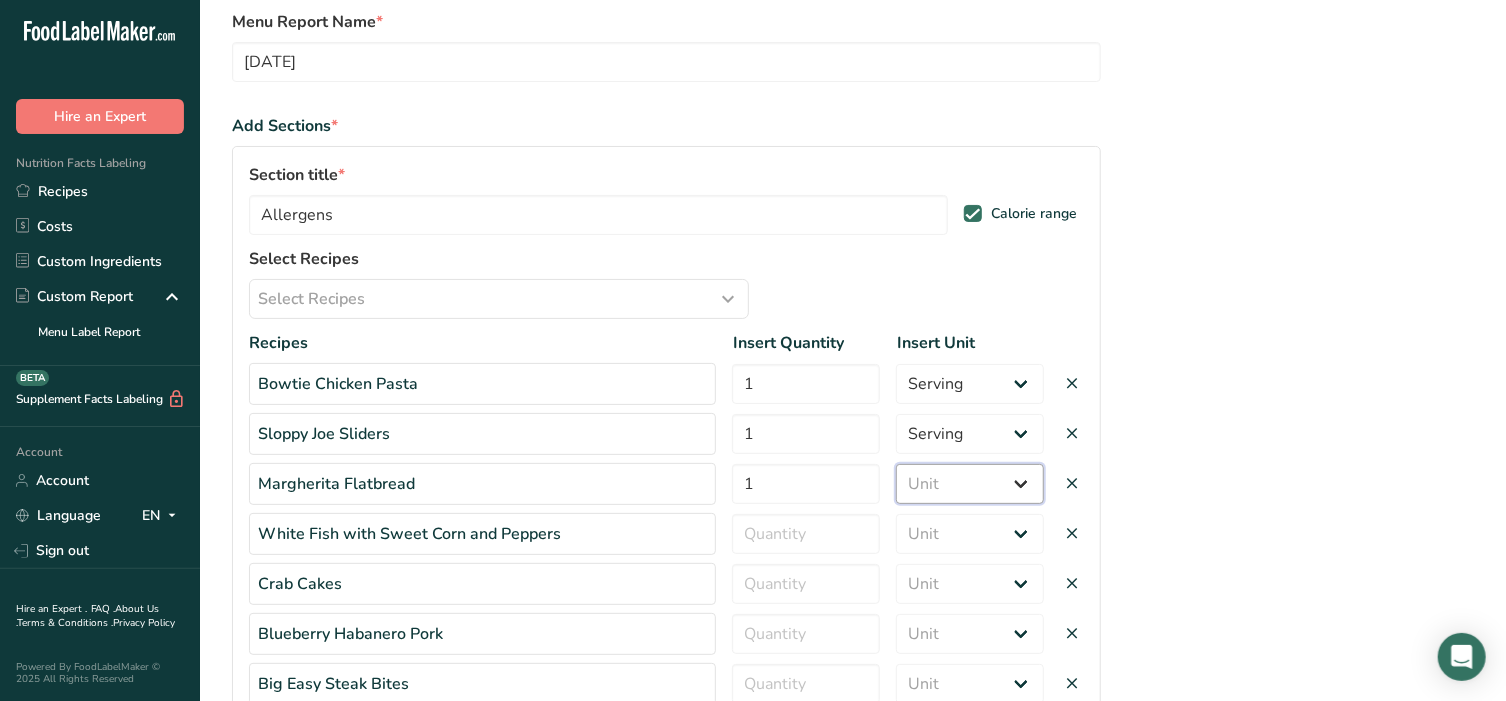 click on "Unit
Serving
Package
g
kg
mg
mcg
lb
oz" at bounding box center (970, 484) 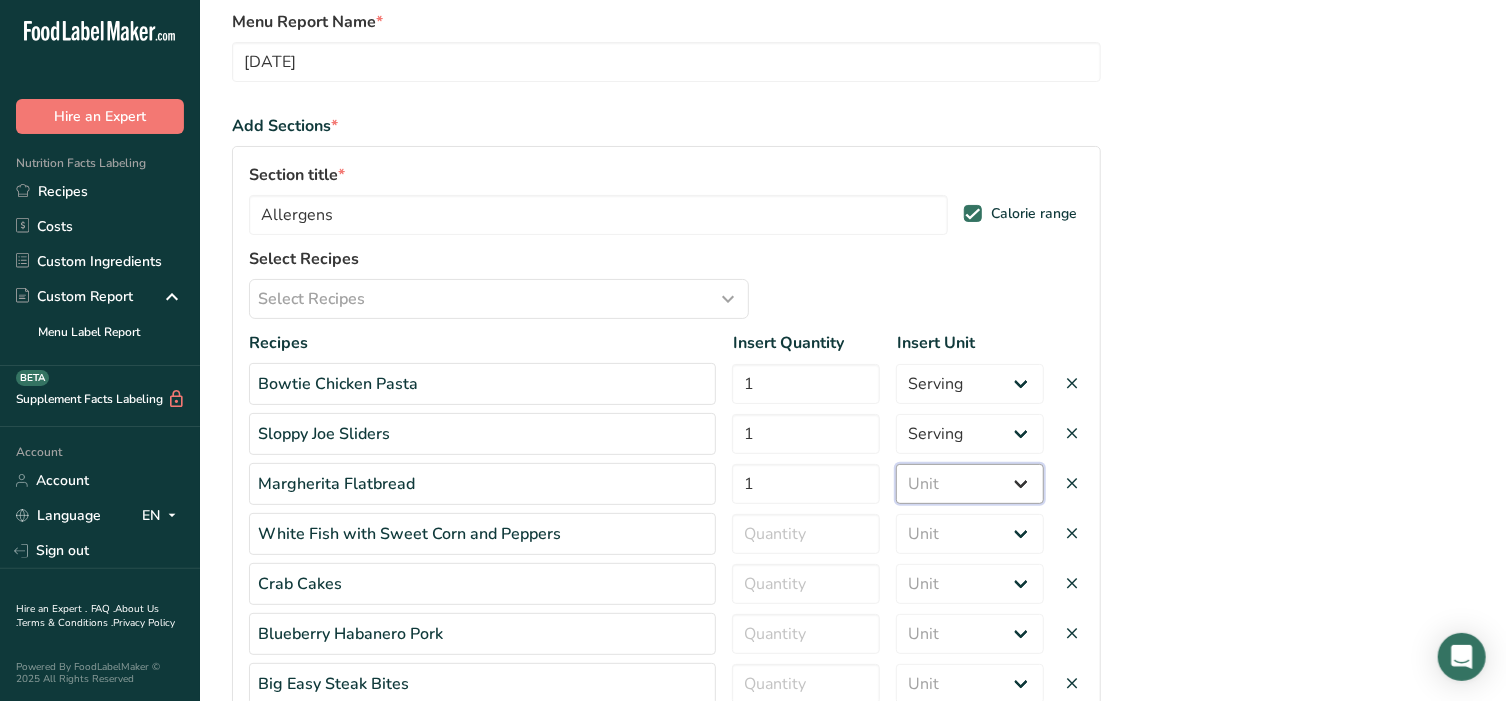 select on "serving" 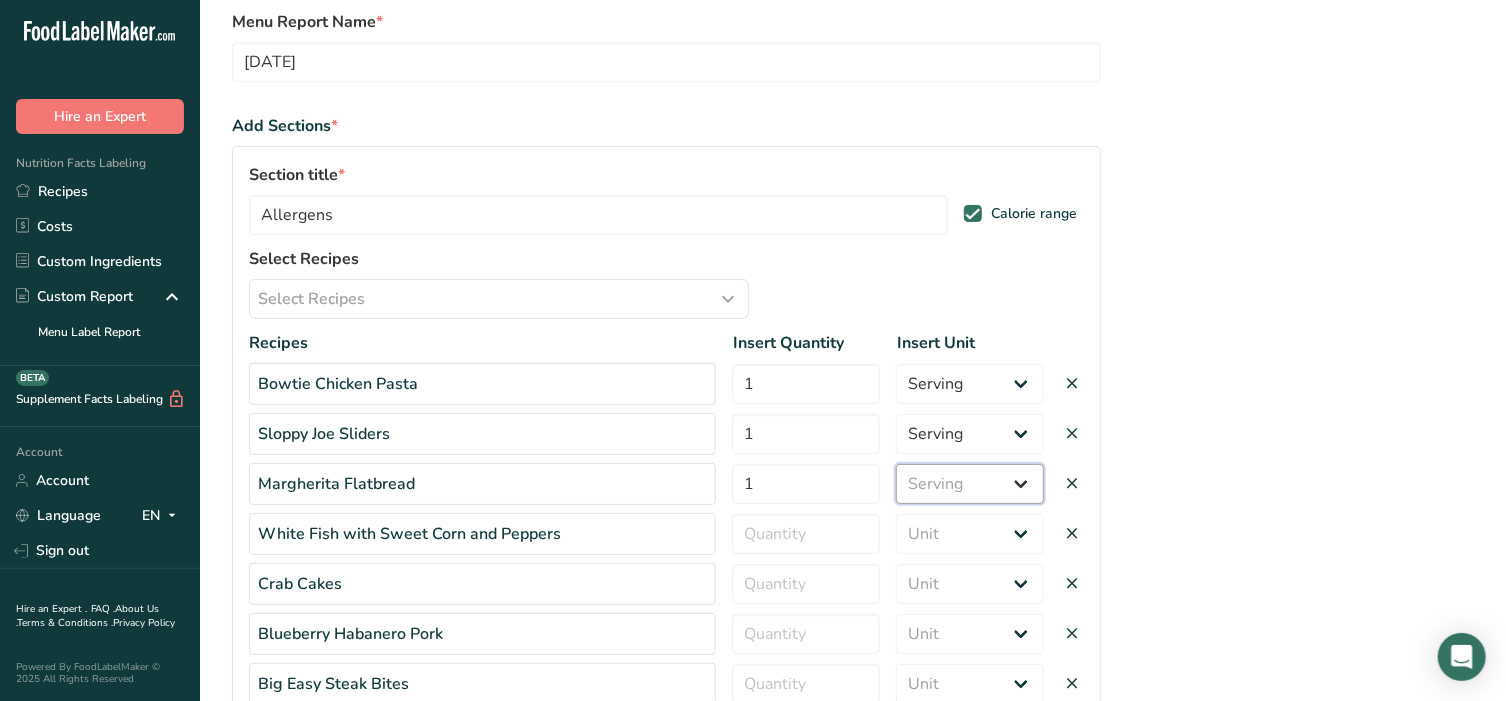 click on "Unit
Serving
Package
g
kg
mg
mcg
lb
oz" at bounding box center [970, 484] 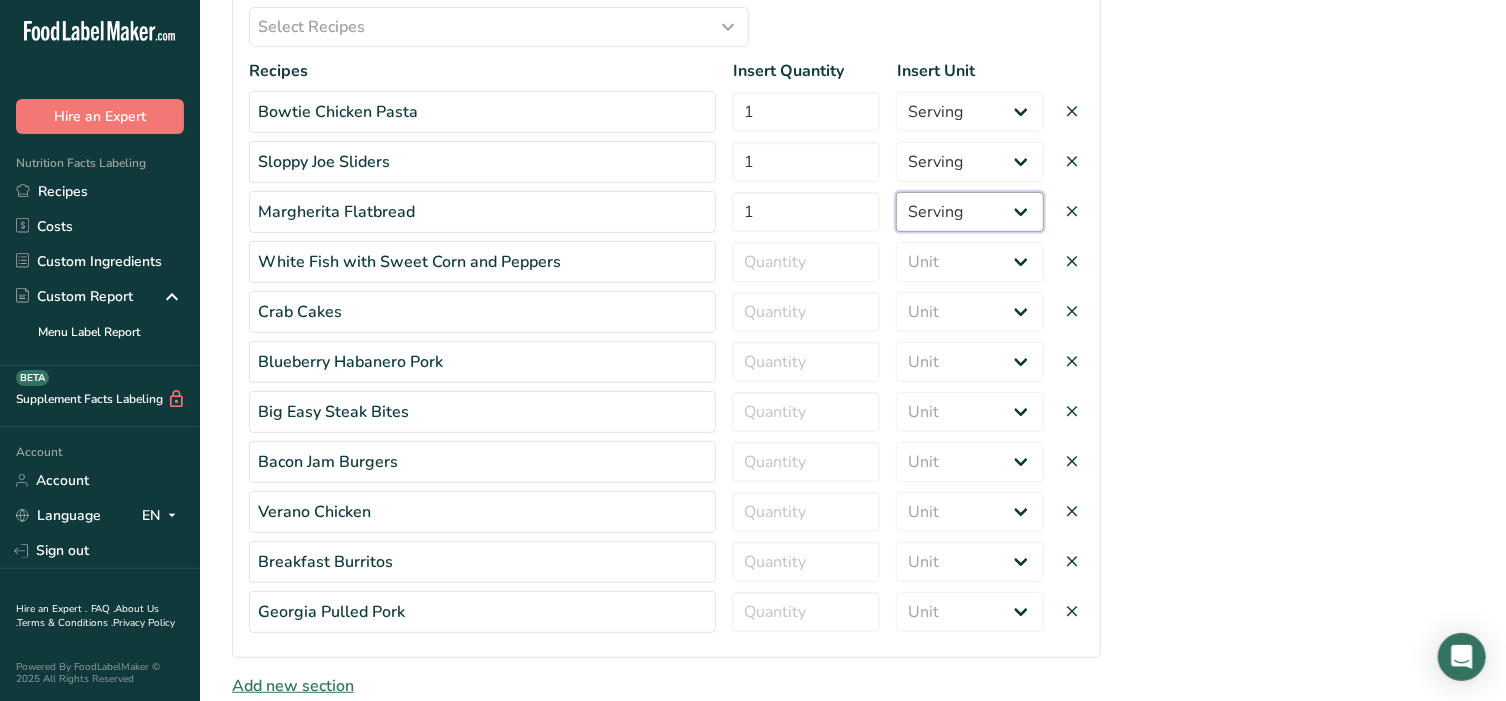 scroll, scrollTop: 411, scrollLeft: 0, axis: vertical 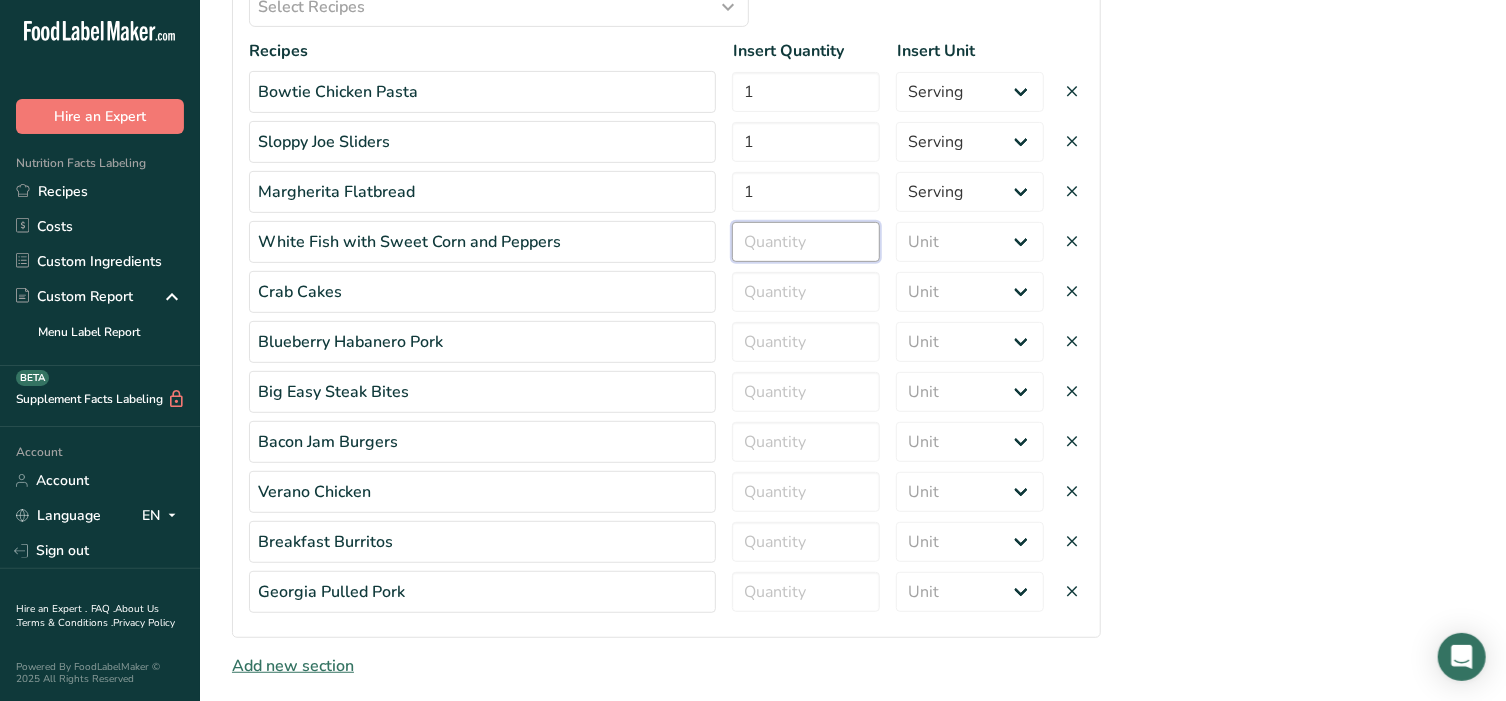 click at bounding box center (806, 242) 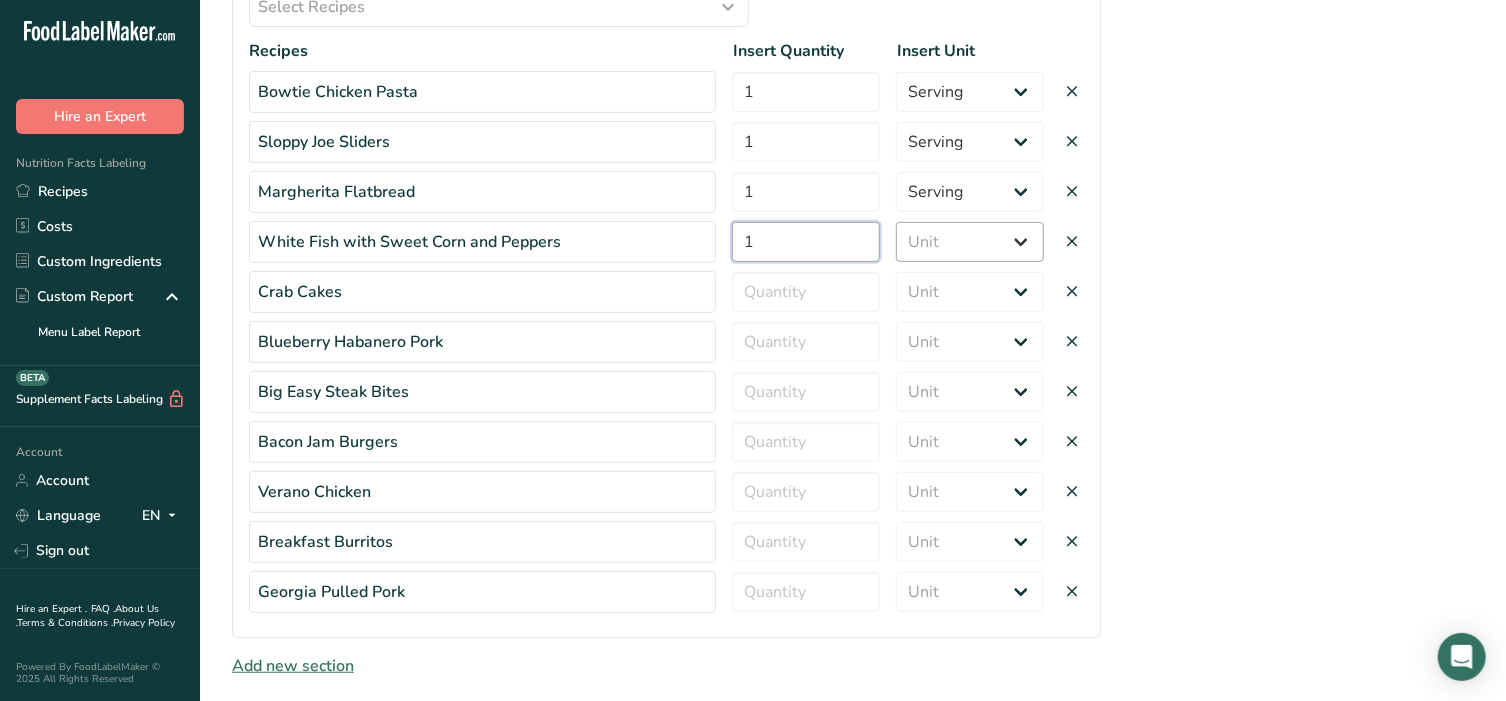 type on "1" 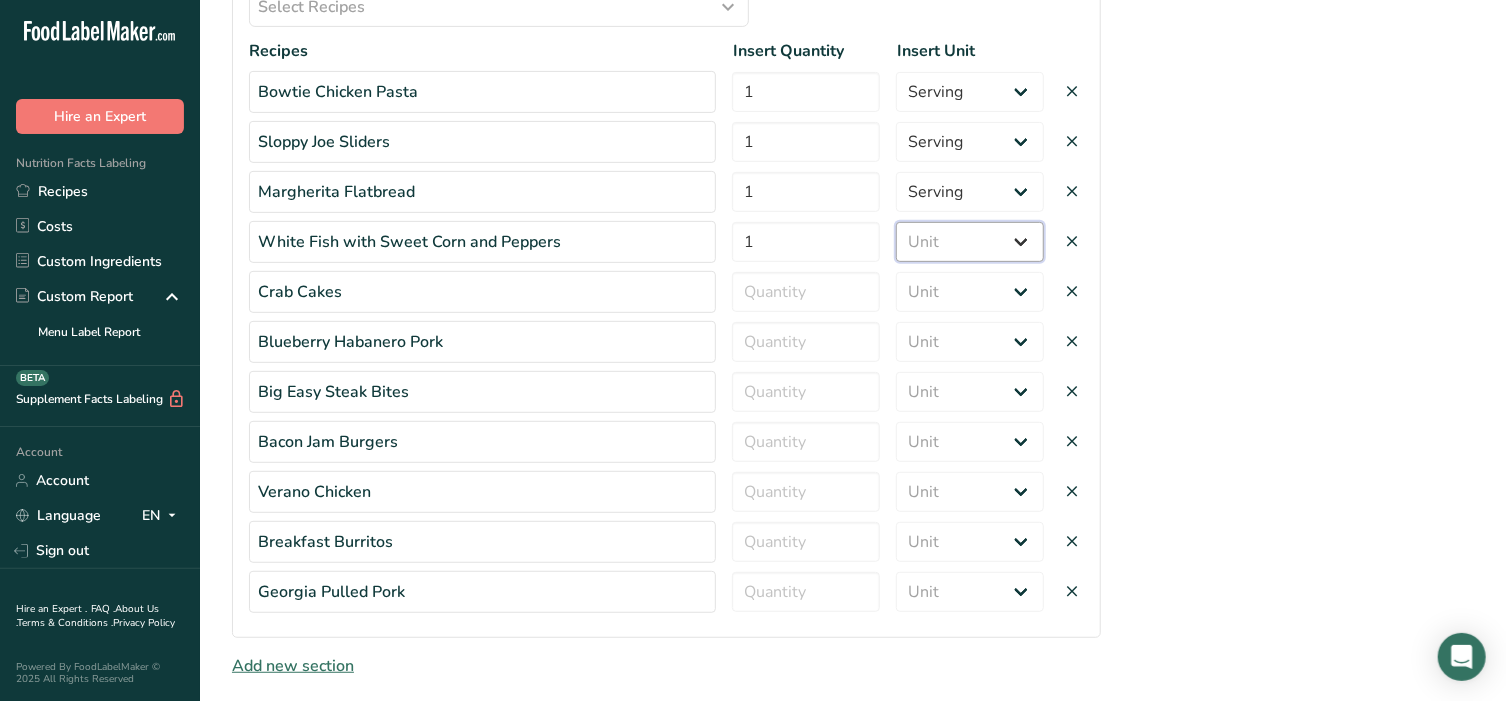 click on "Unit
Serving
Package
g
kg
mg
mcg
lb
oz" at bounding box center (970, 242) 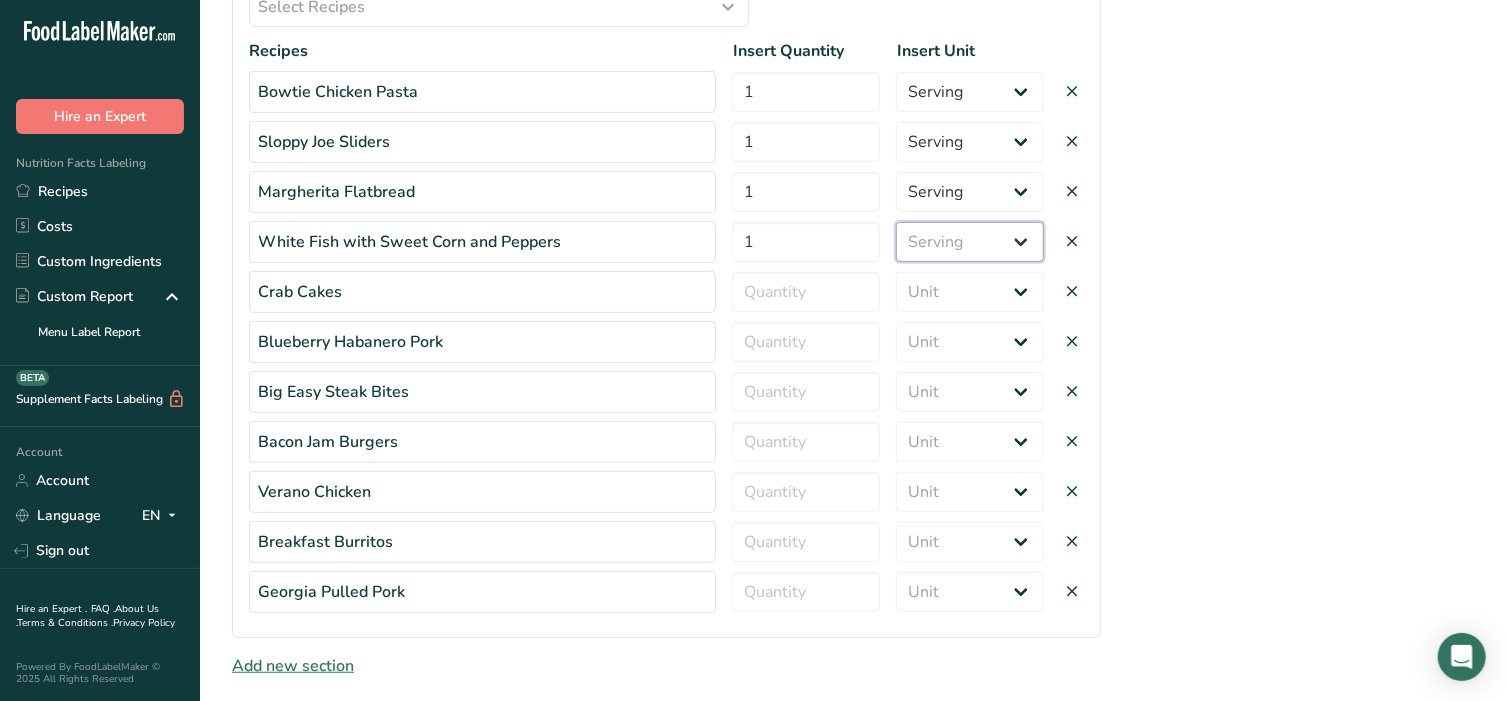 click on "Unit
Serving
Package
g
kg
mg
mcg
lb
oz" at bounding box center [970, 242] 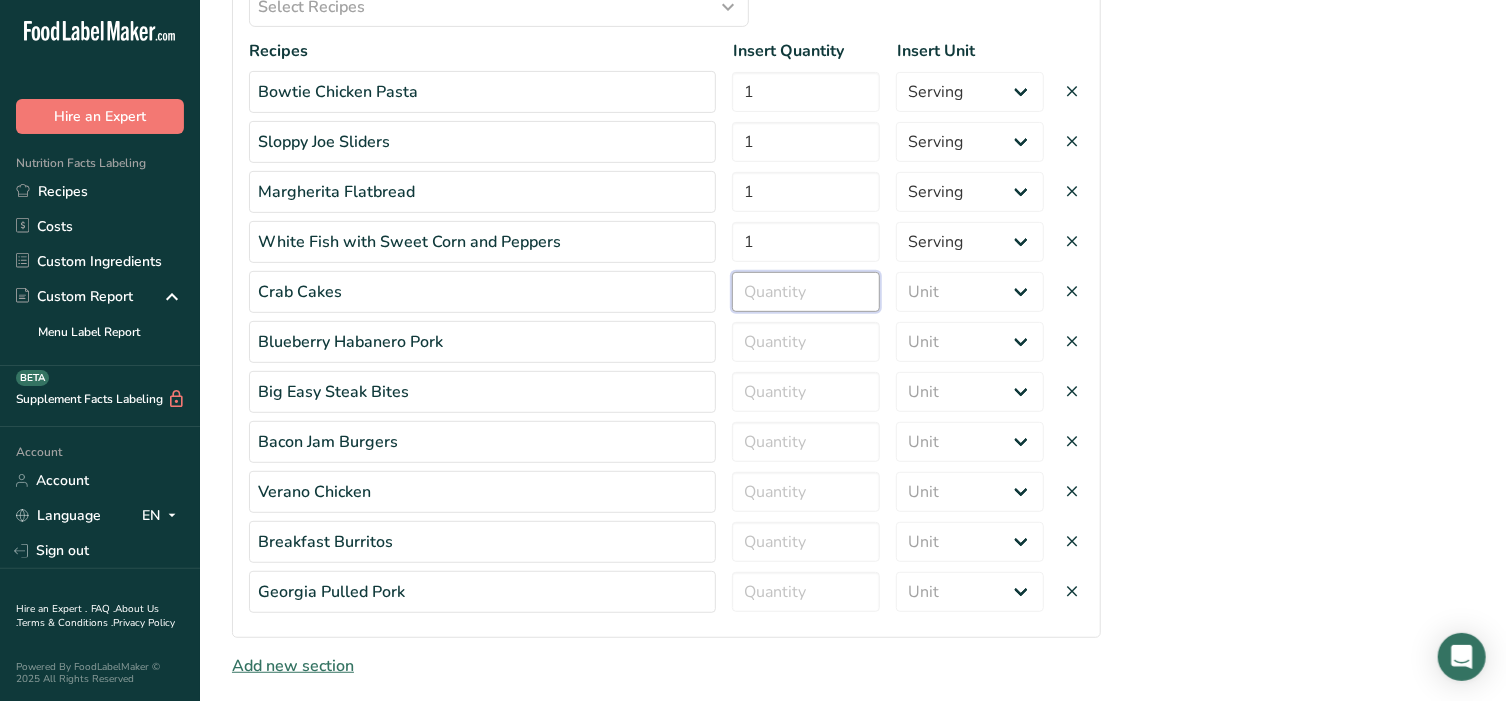click at bounding box center (806, 292) 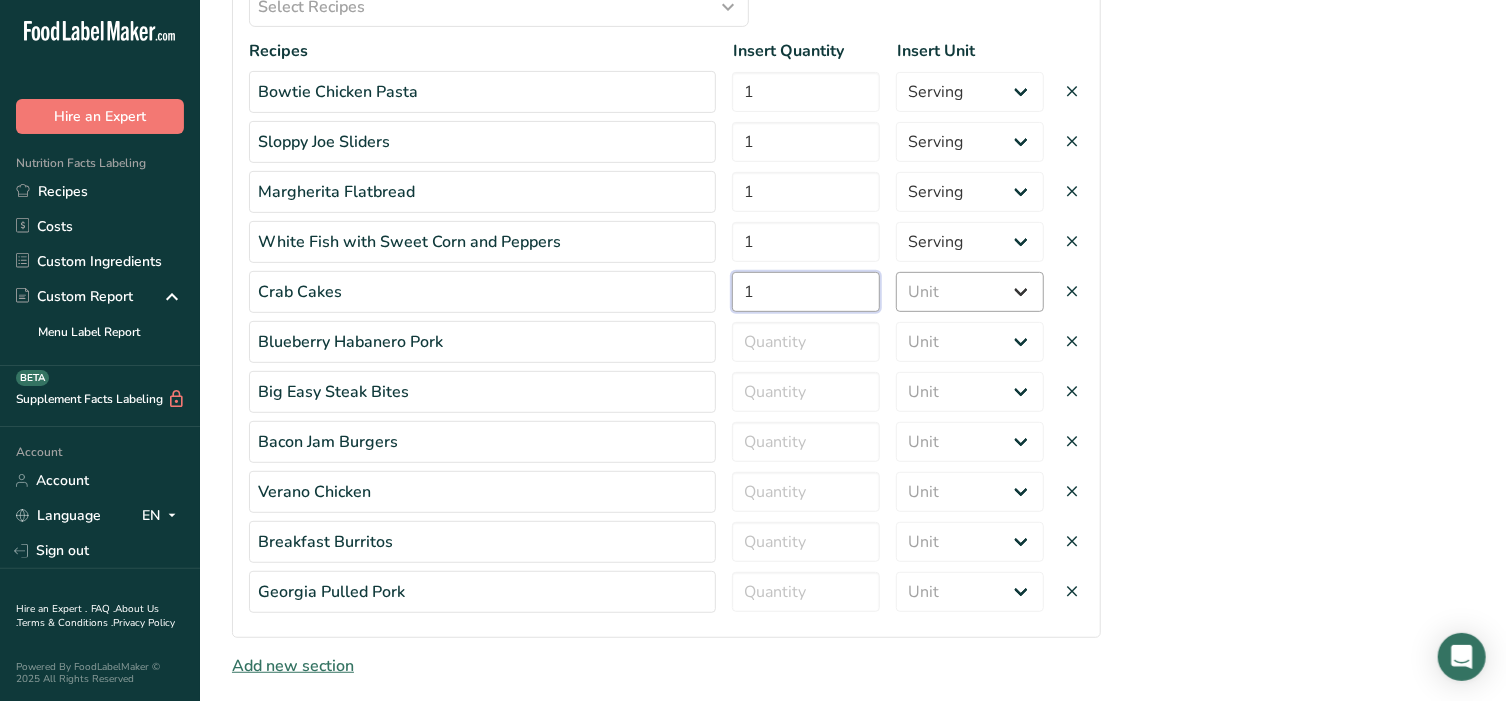 type on "1" 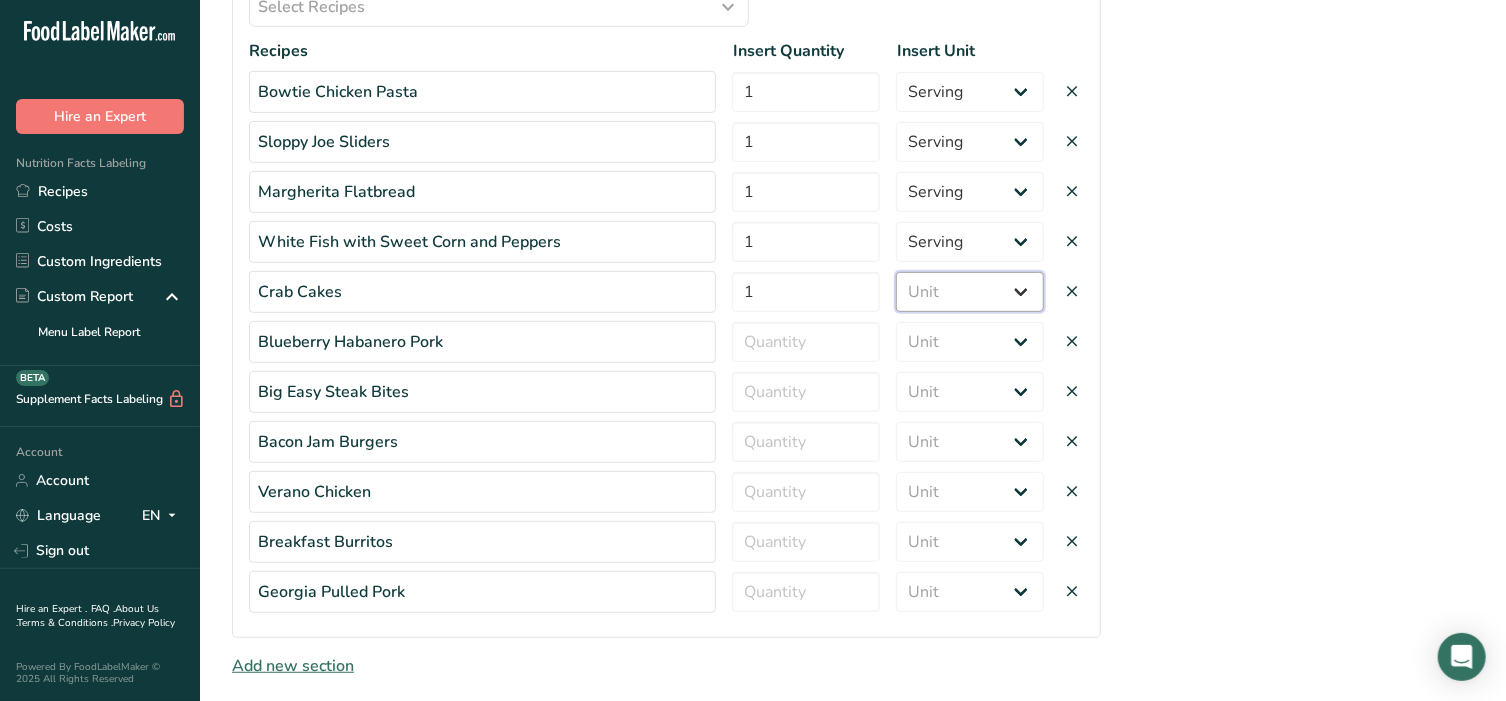 click on "Unit
Serving
Package
g
kg
mg
mcg
lb
oz" at bounding box center [970, 292] 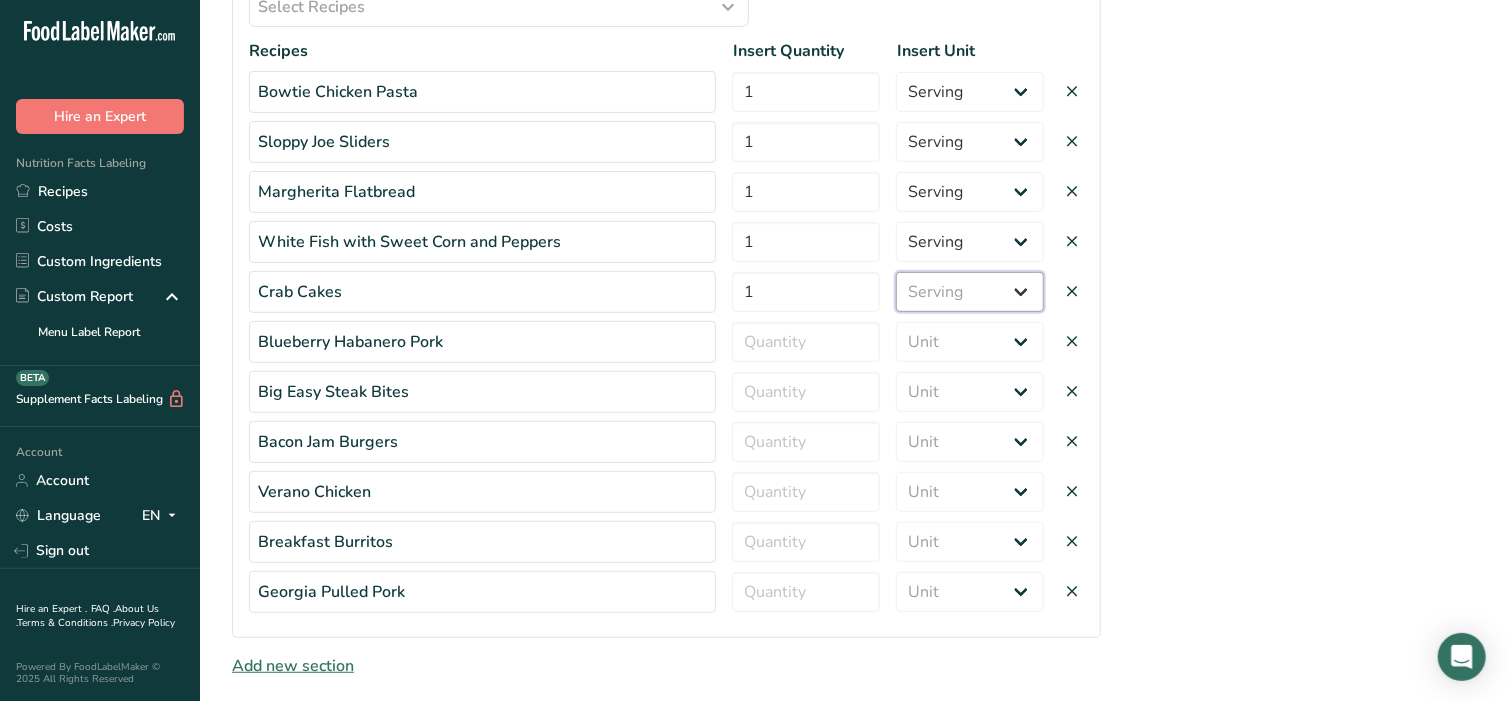 click on "Unit
Serving
Package
g
kg
mg
mcg
lb
oz" at bounding box center [970, 292] 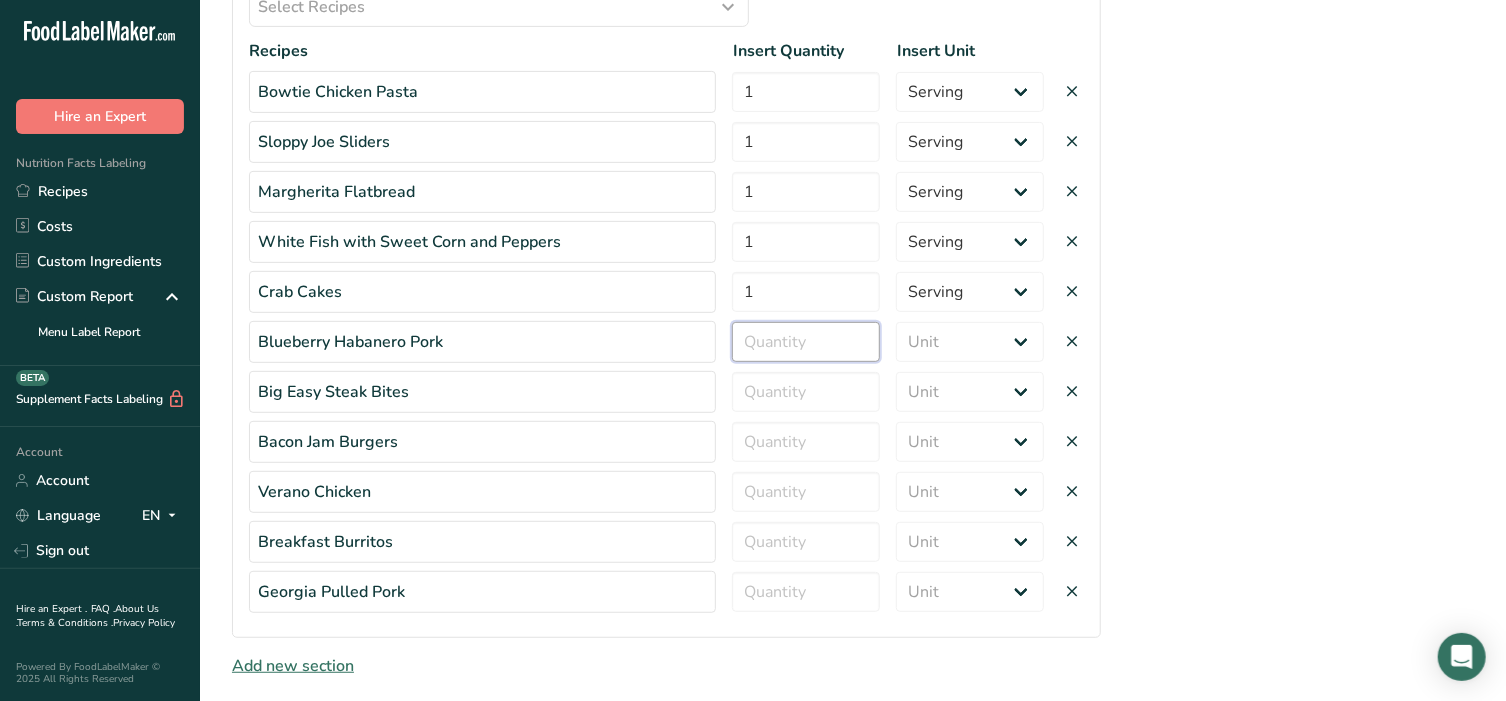 click at bounding box center [806, 342] 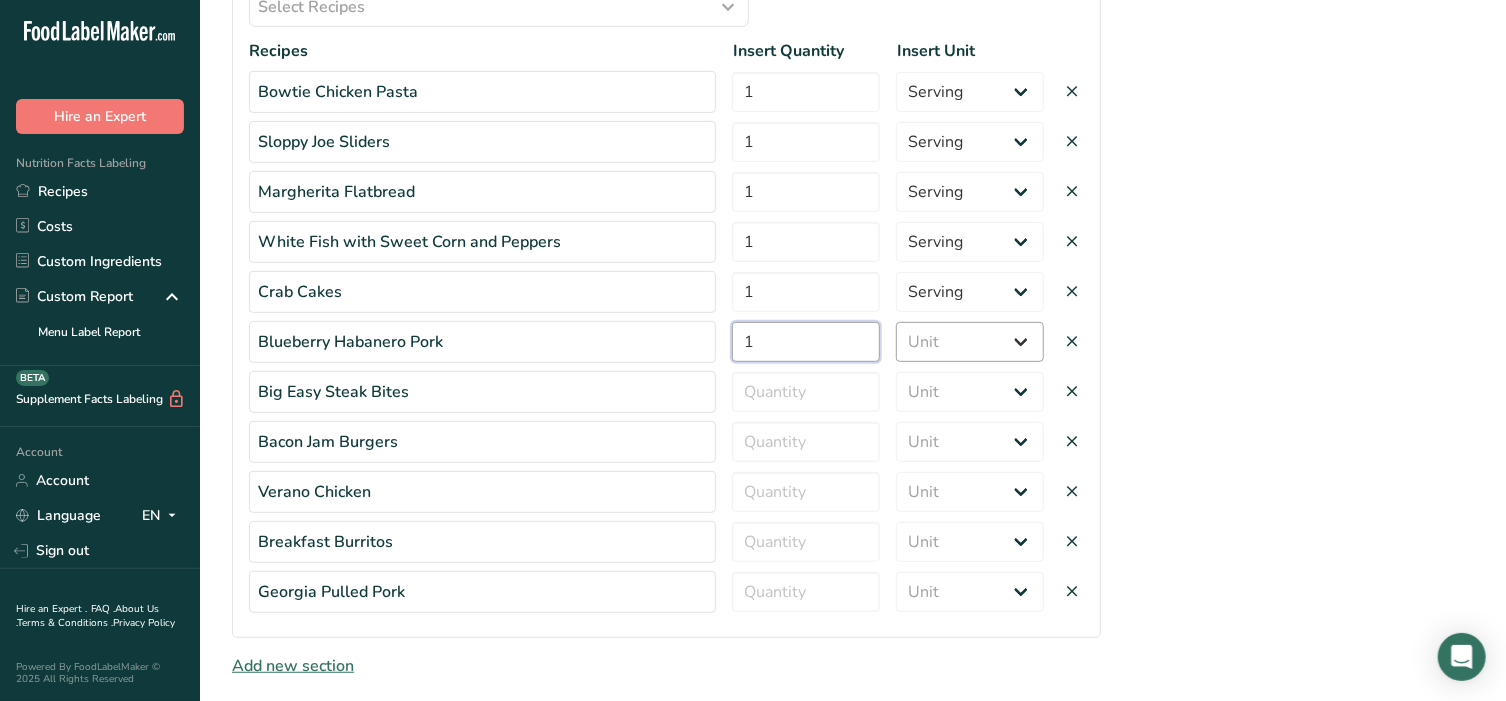 type on "1" 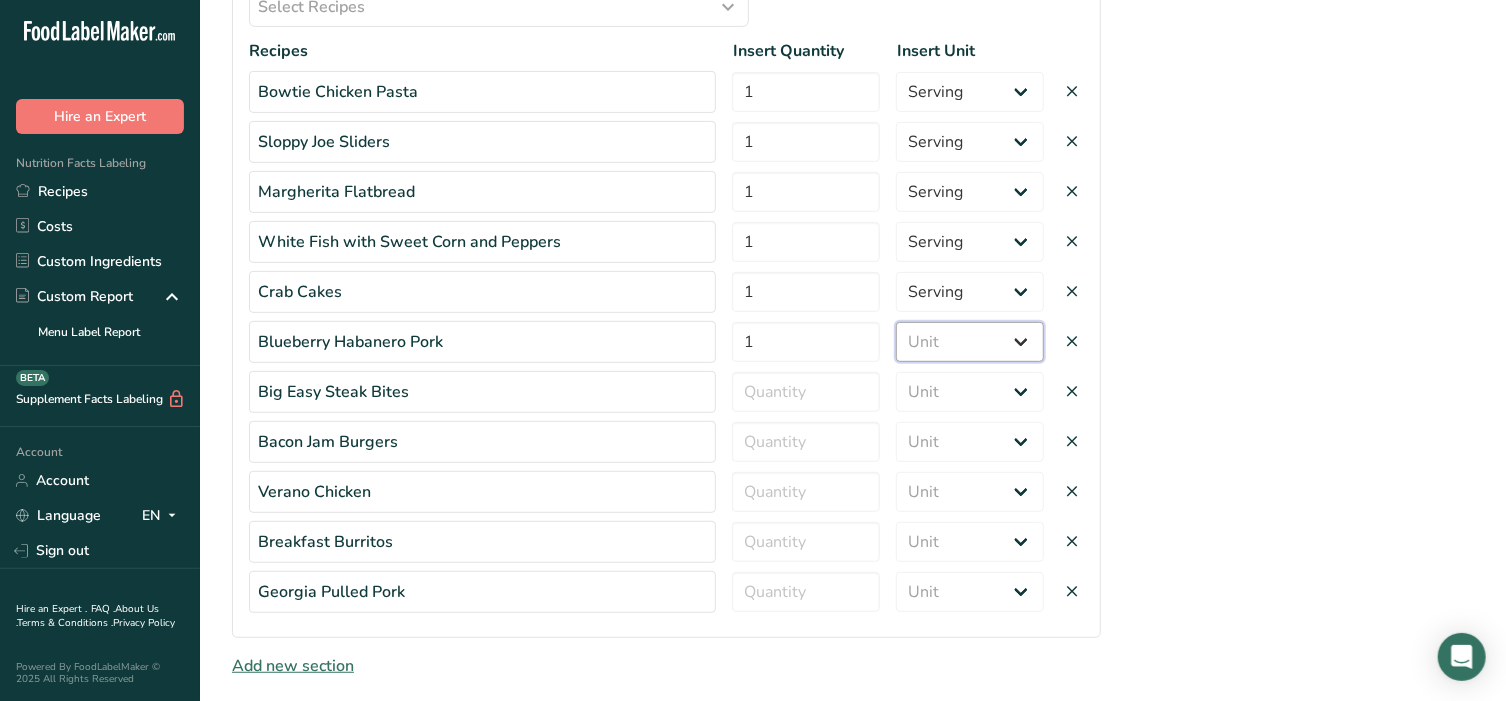 click on "Unit
Serving
Package
g
kg
mg
mcg
lb
oz" at bounding box center (970, 342) 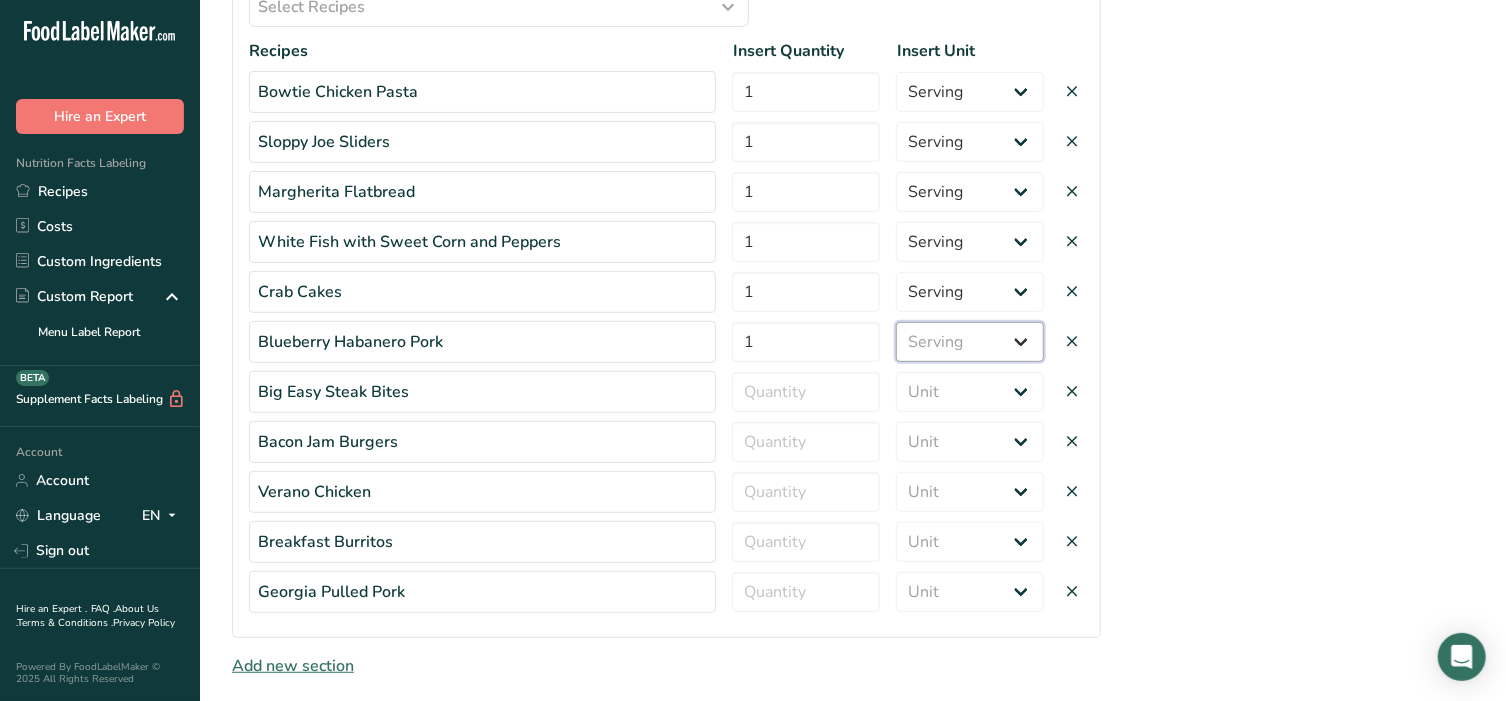 click on "Unit
Serving
Package
g
kg
mg
mcg
lb
oz" at bounding box center [970, 342] 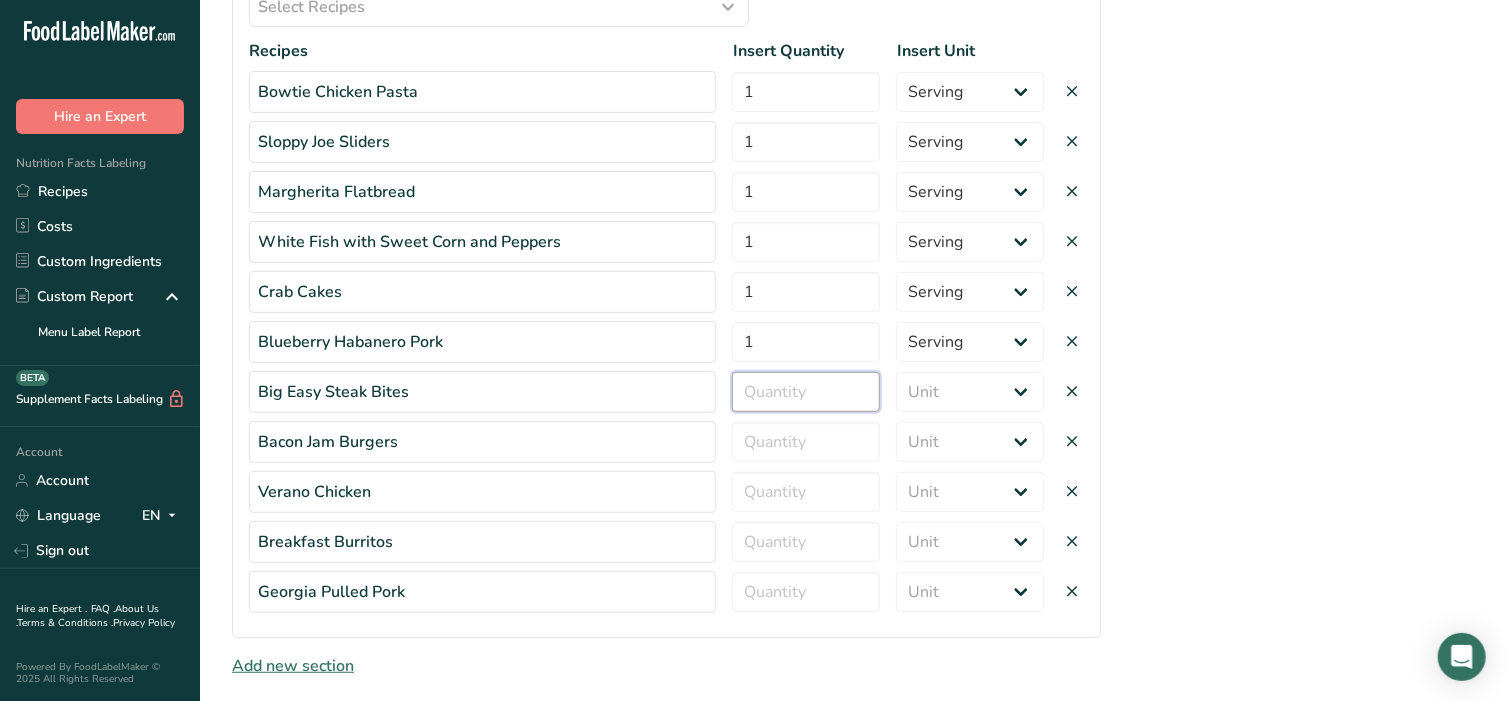 click at bounding box center (806, 392) 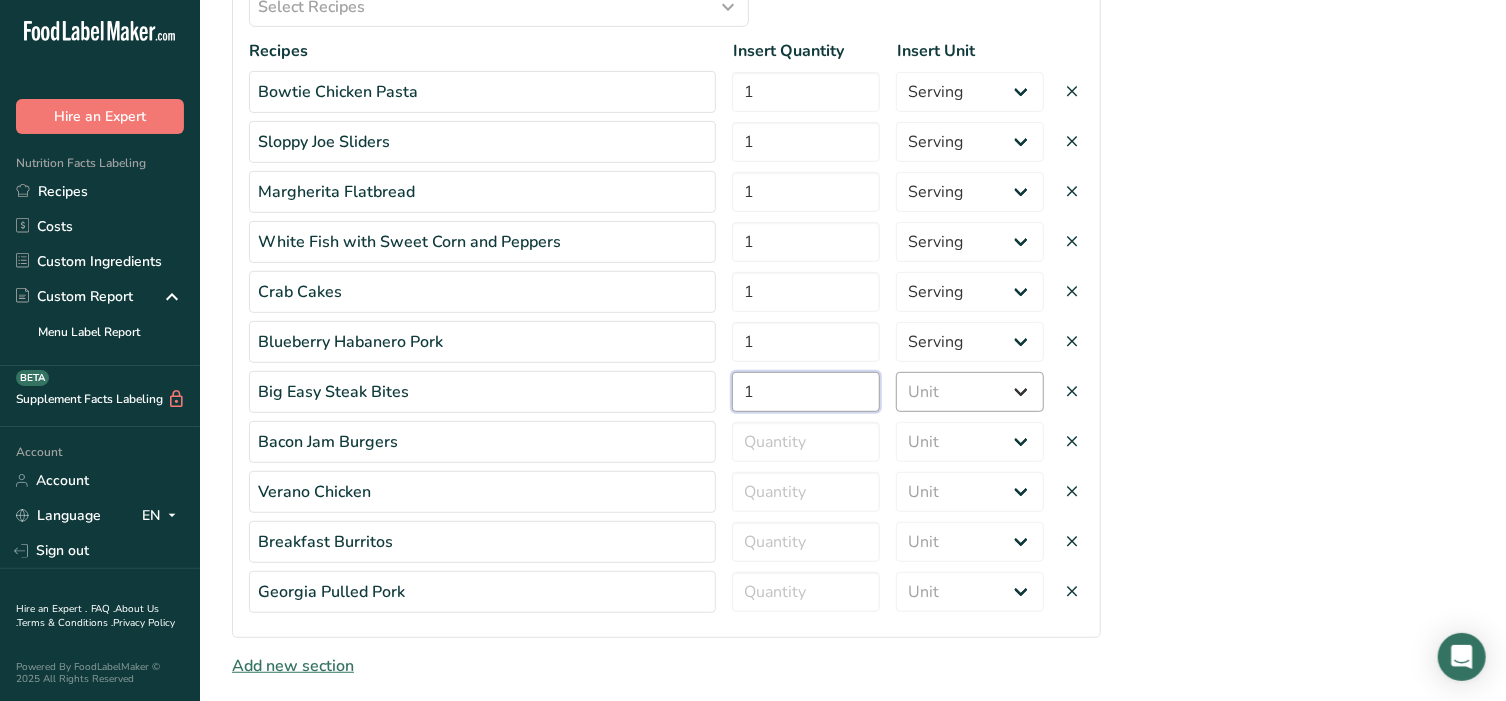 type on "1" 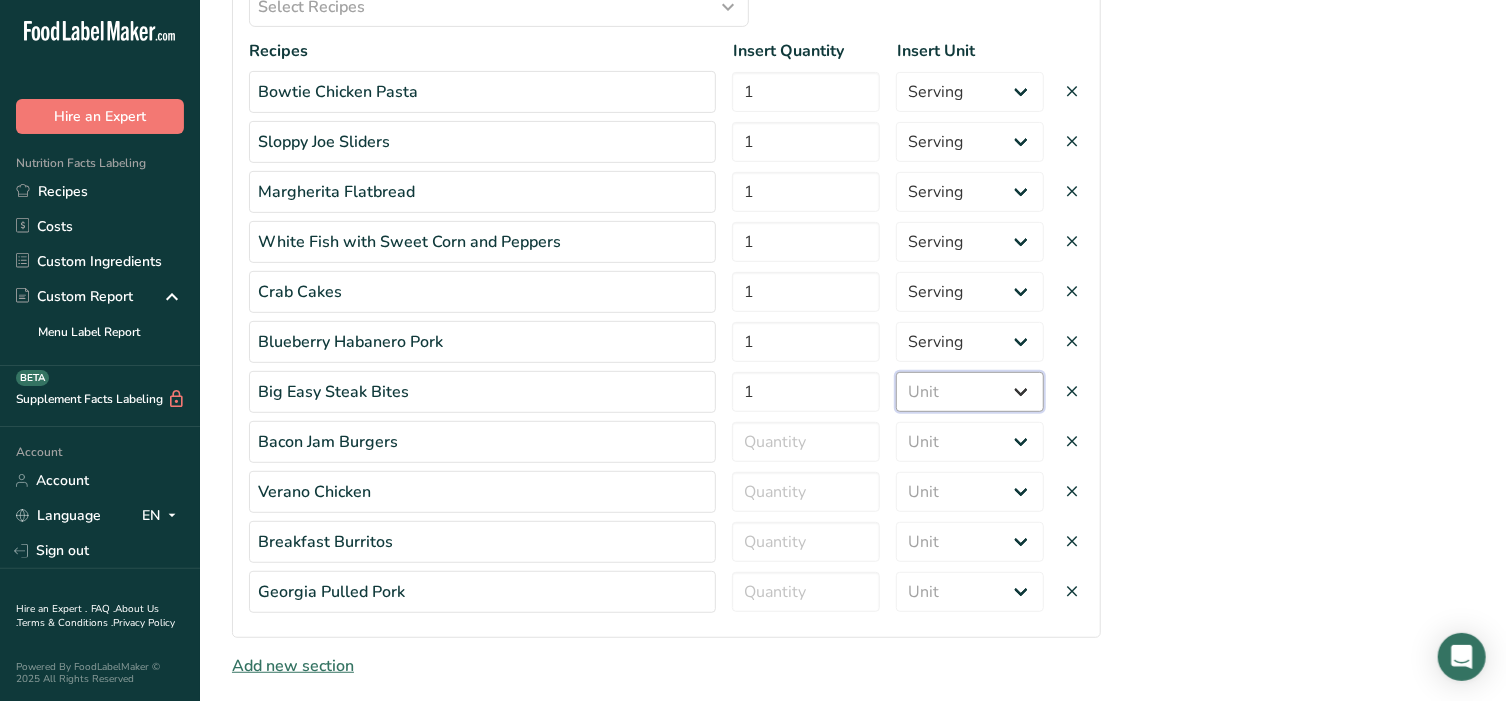 click on "Unit
Serving
Package
g
kg
mg
mcg
lb
oz" at bounding box center (970, 392) 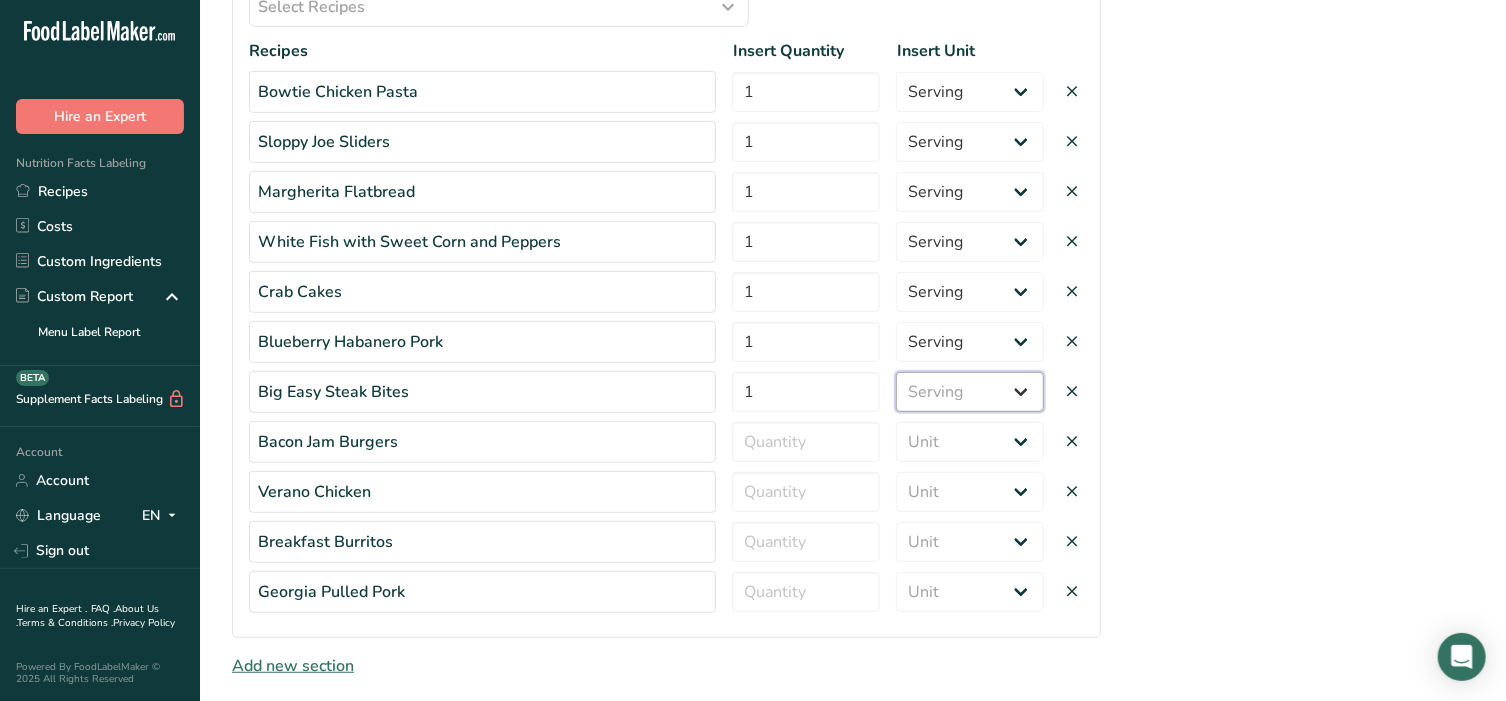 click on "Unit
Serving
Package
g
kg
mg
mcg
lb
oz" at bounding box center [970, 392] 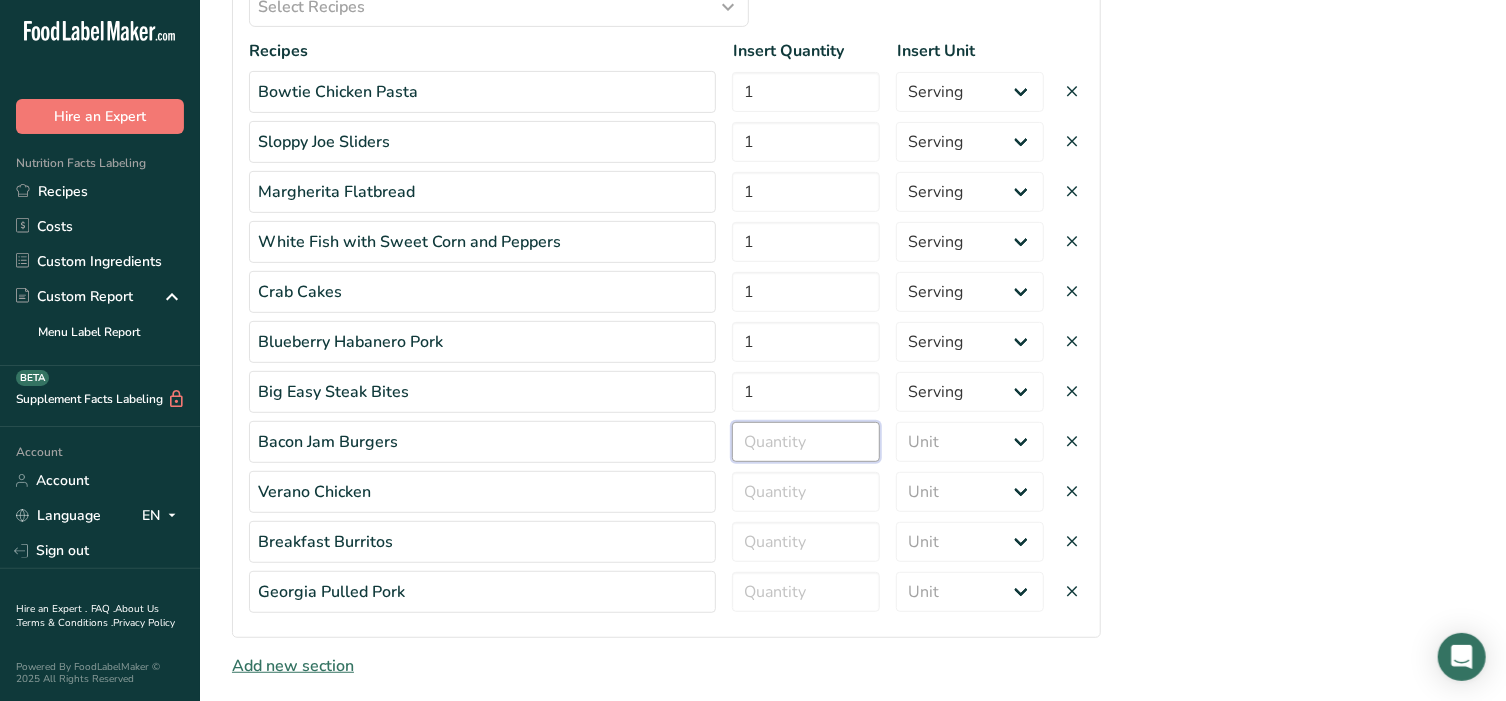 click at bounding box center [806, 442] 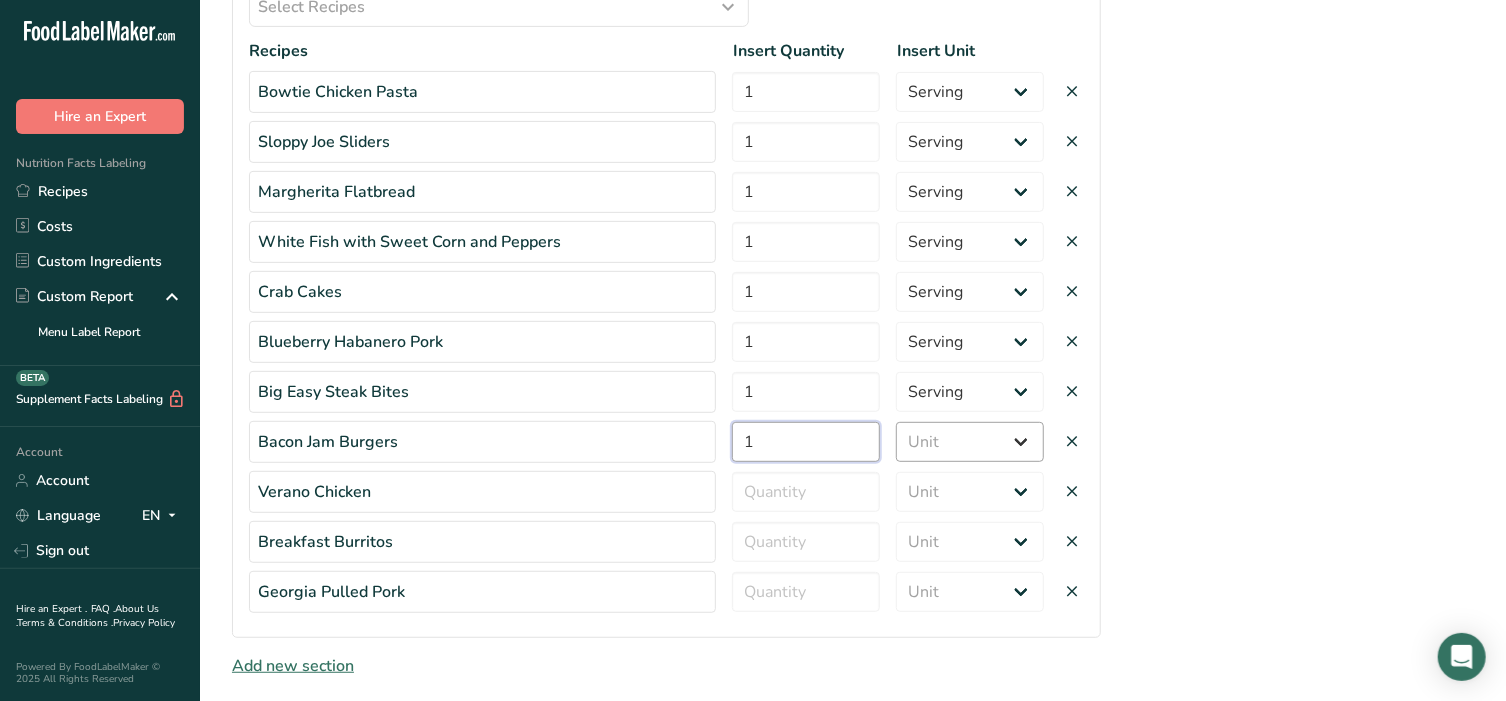 type on "1" 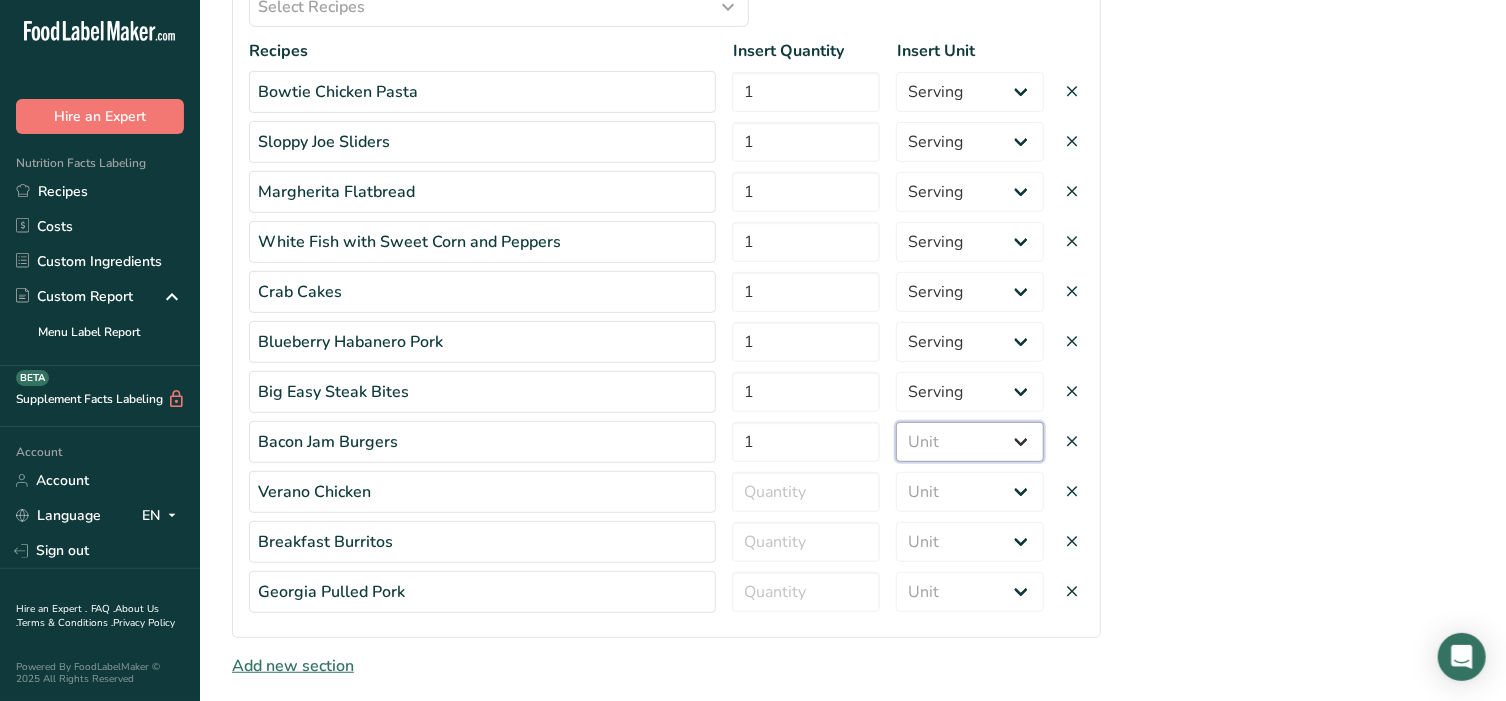 drag, startPoint x: 935, startPoint y: 430, endPoint x: 956, endPoint y: 438, distance: 22.472204 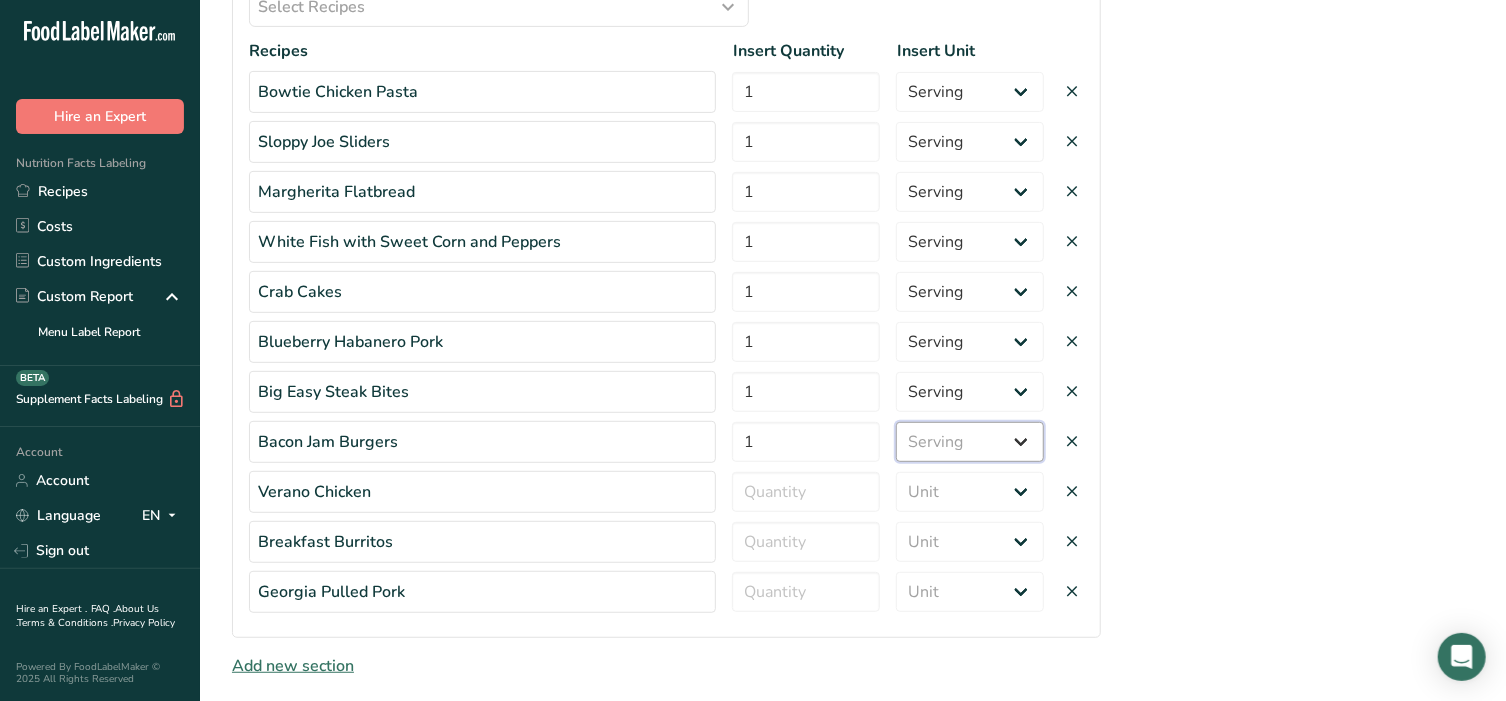 click on "Unit
Serving
Package
g
kg
mg
mcg
lb
oz" at bounding box center [970, 442] 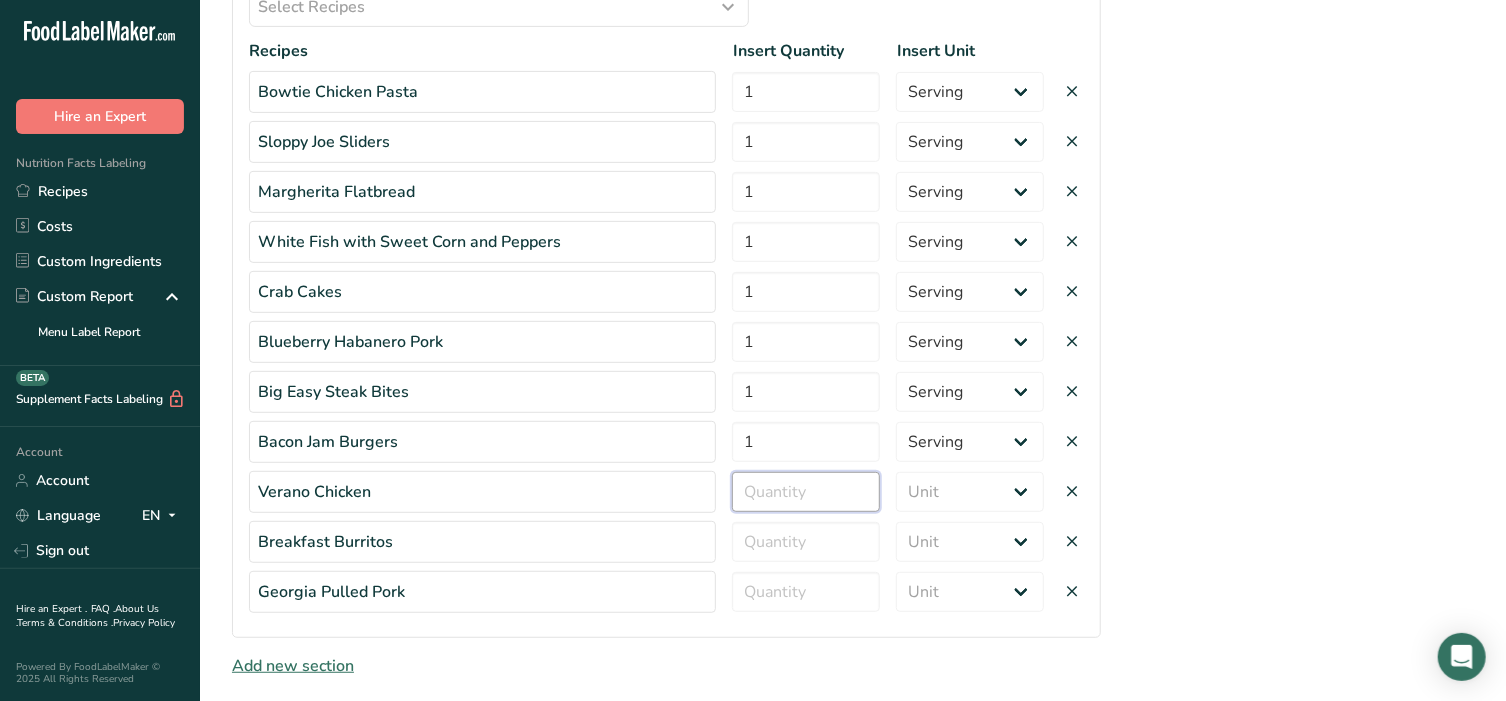 click at bounding box center [806, 492] 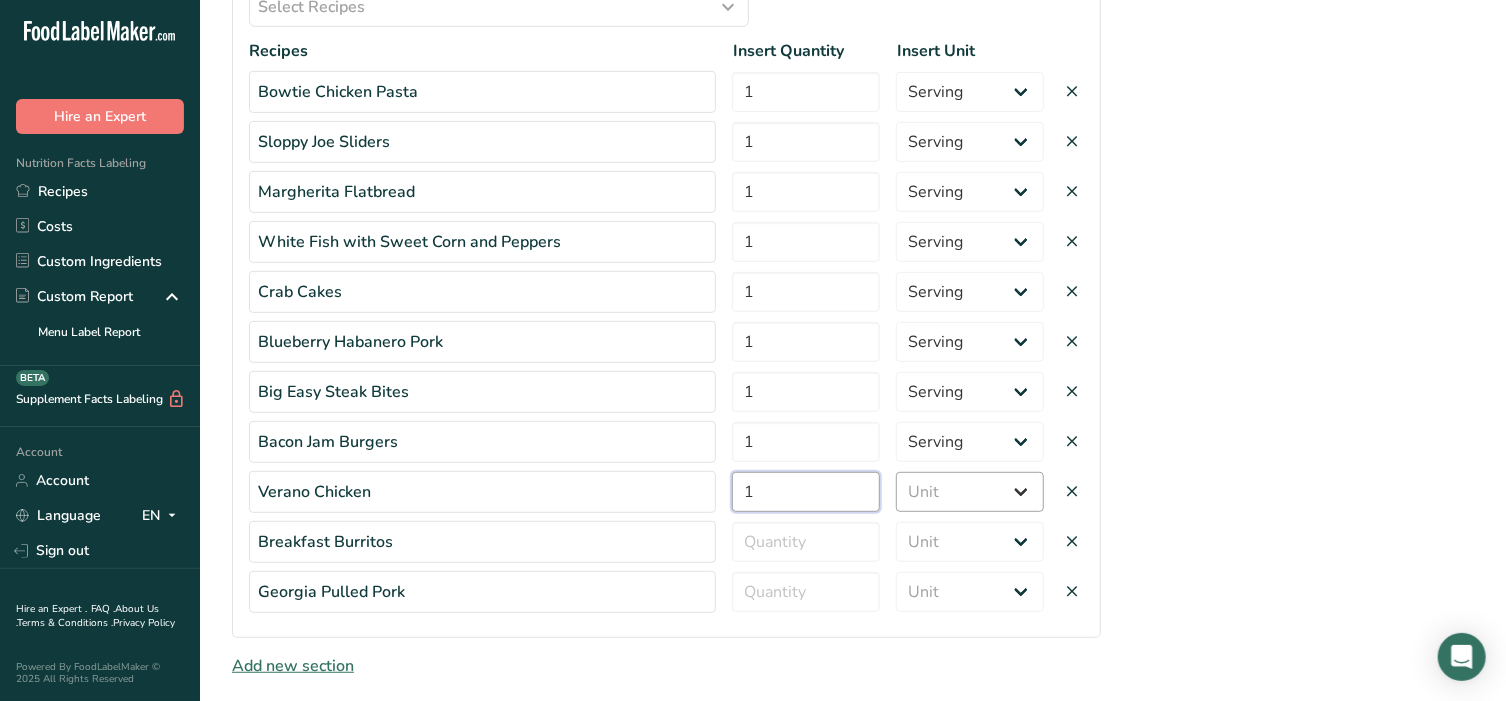 type on "1" 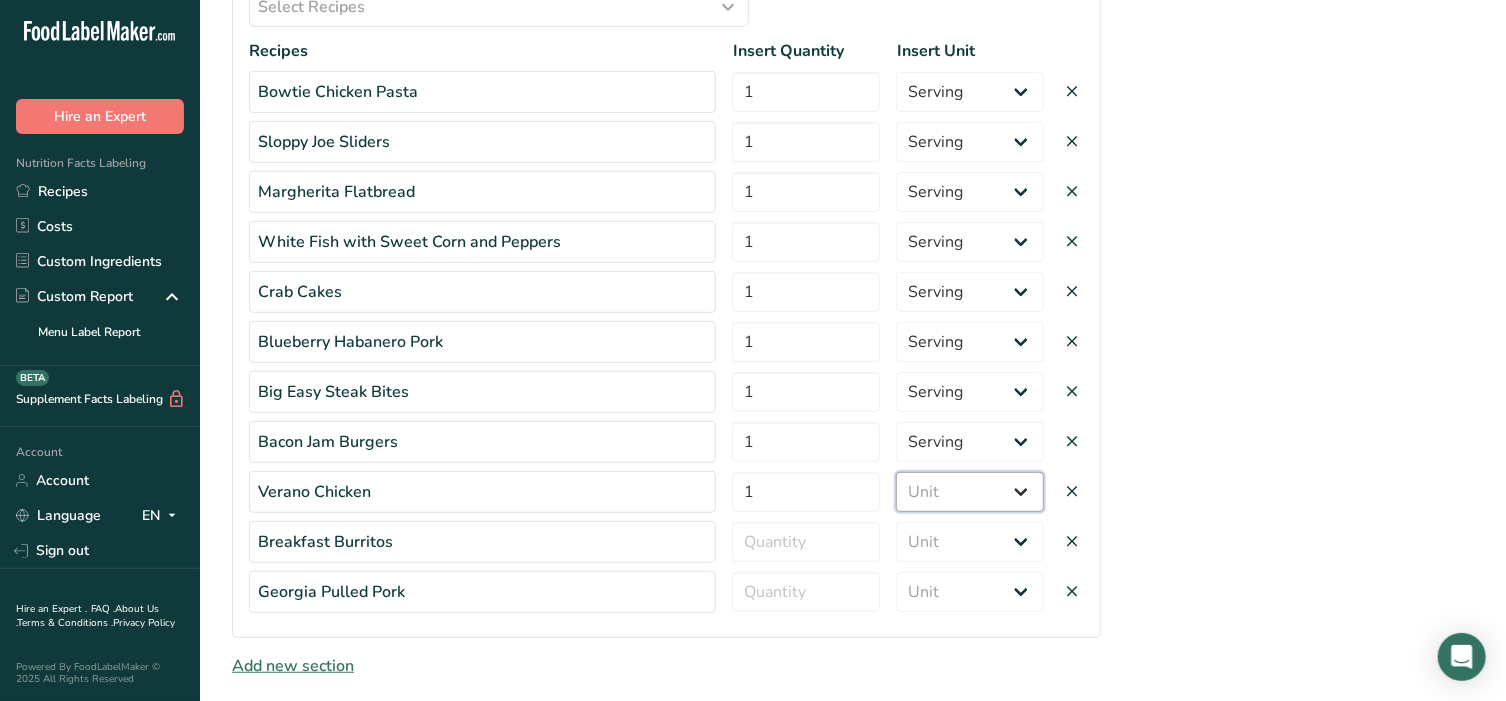 click on "Unit
Serving
Package
g
kg
mg
mcg
lb
oz" at bounding box center [970, 492] 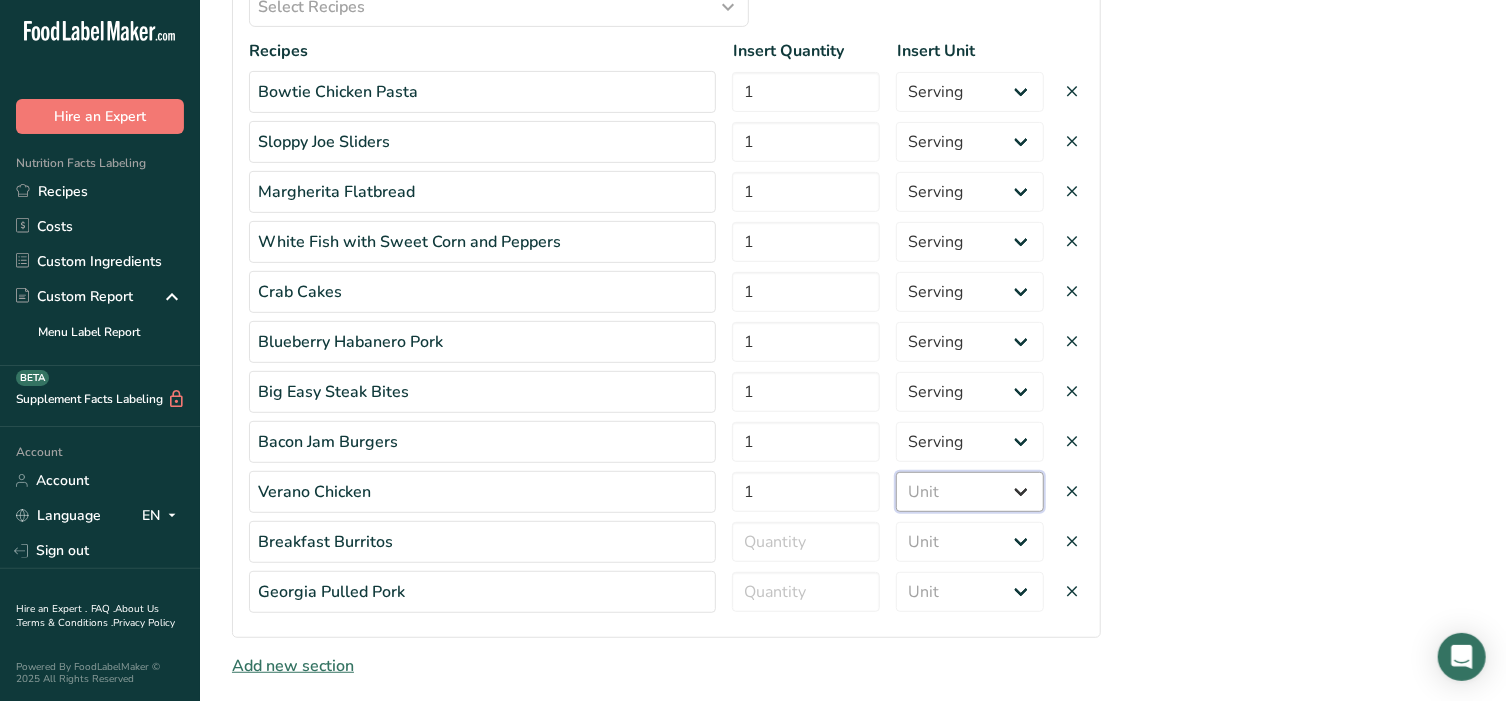 select on "serving" 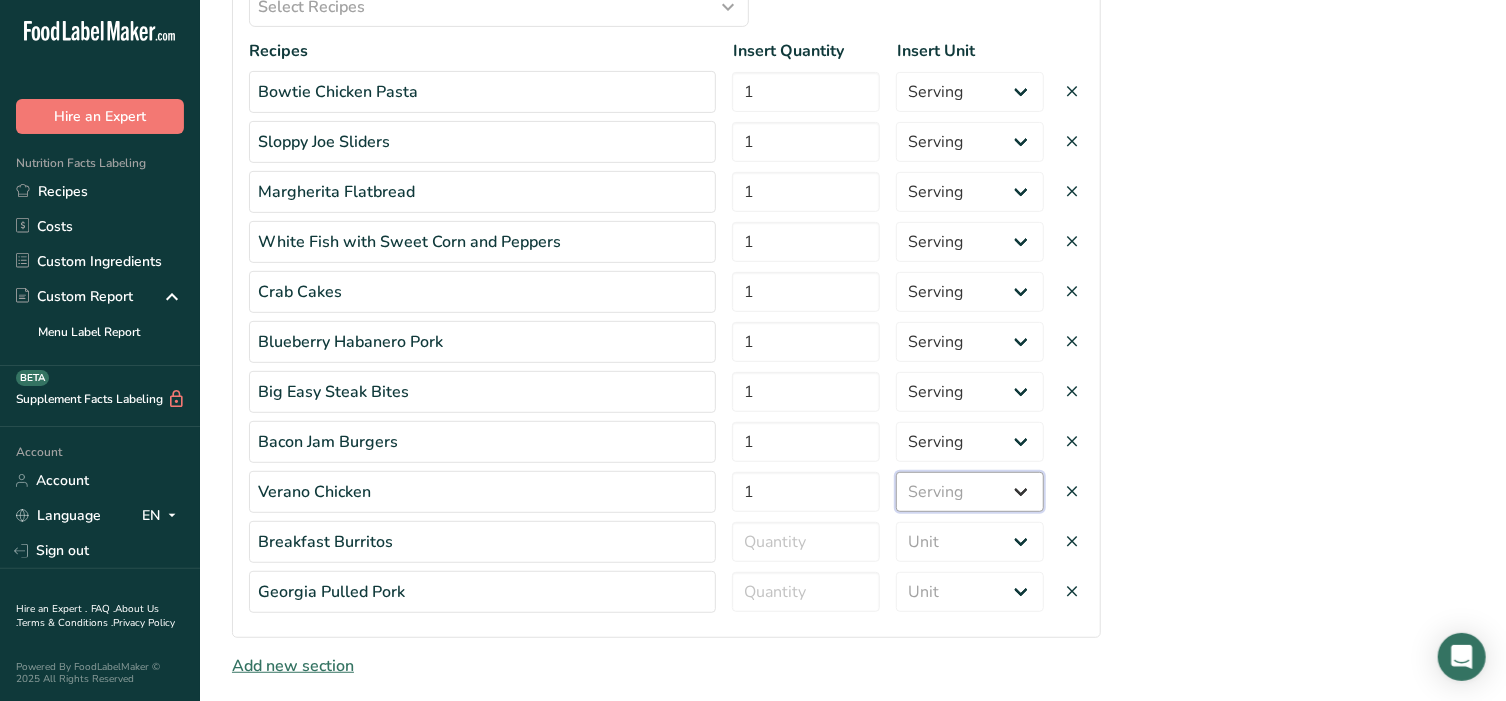 click on "Unit
Serving
Package
g
kg
mg
mcg
lb
oz" at bounding box center [970, 492] 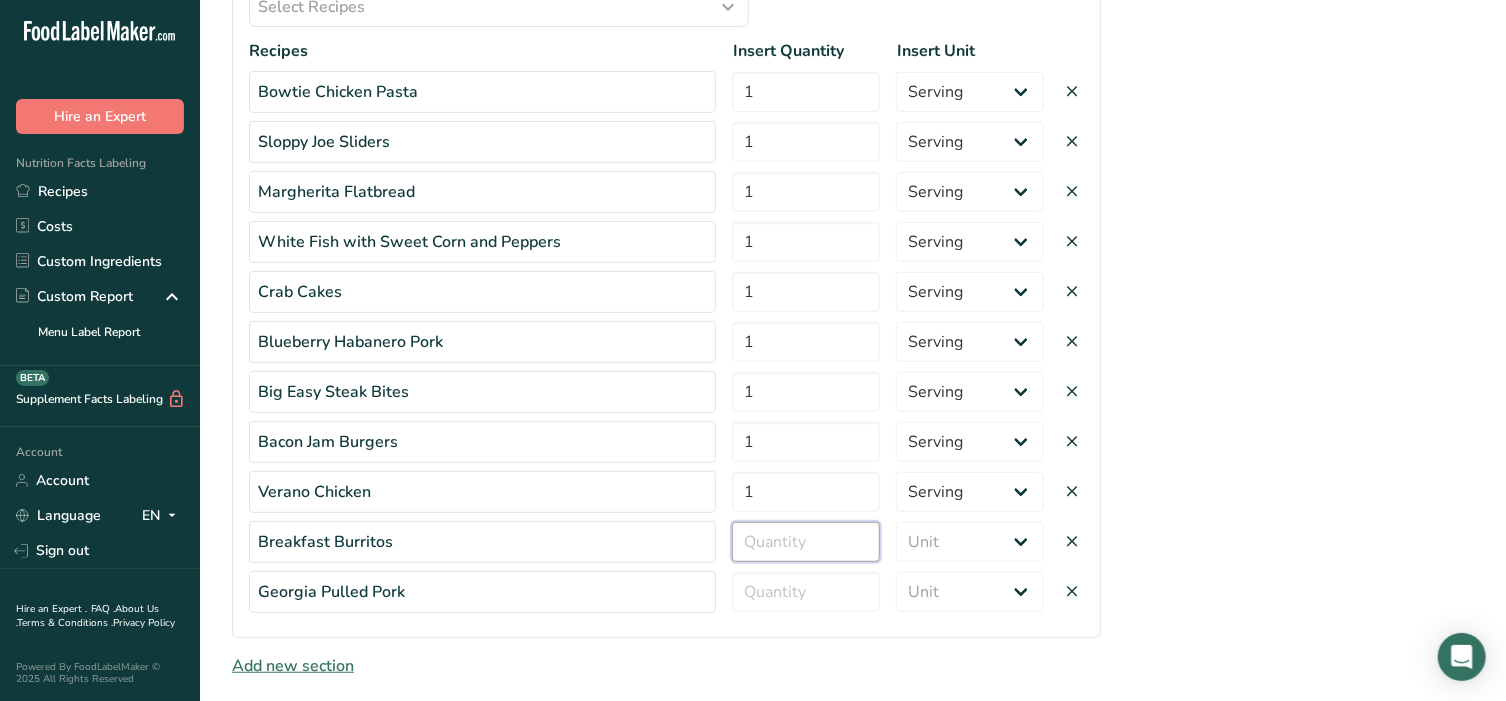 click at bounding box center [806, 542] 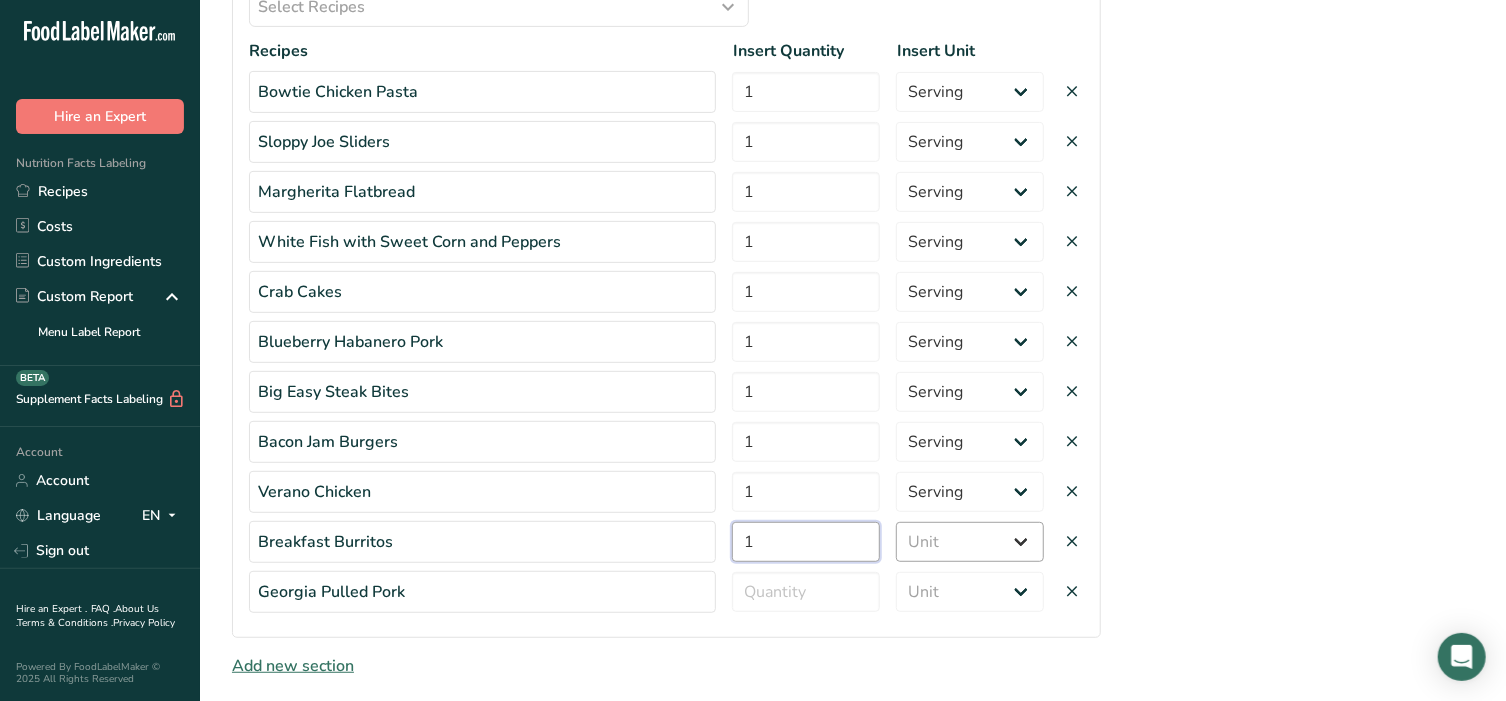 type on "1" 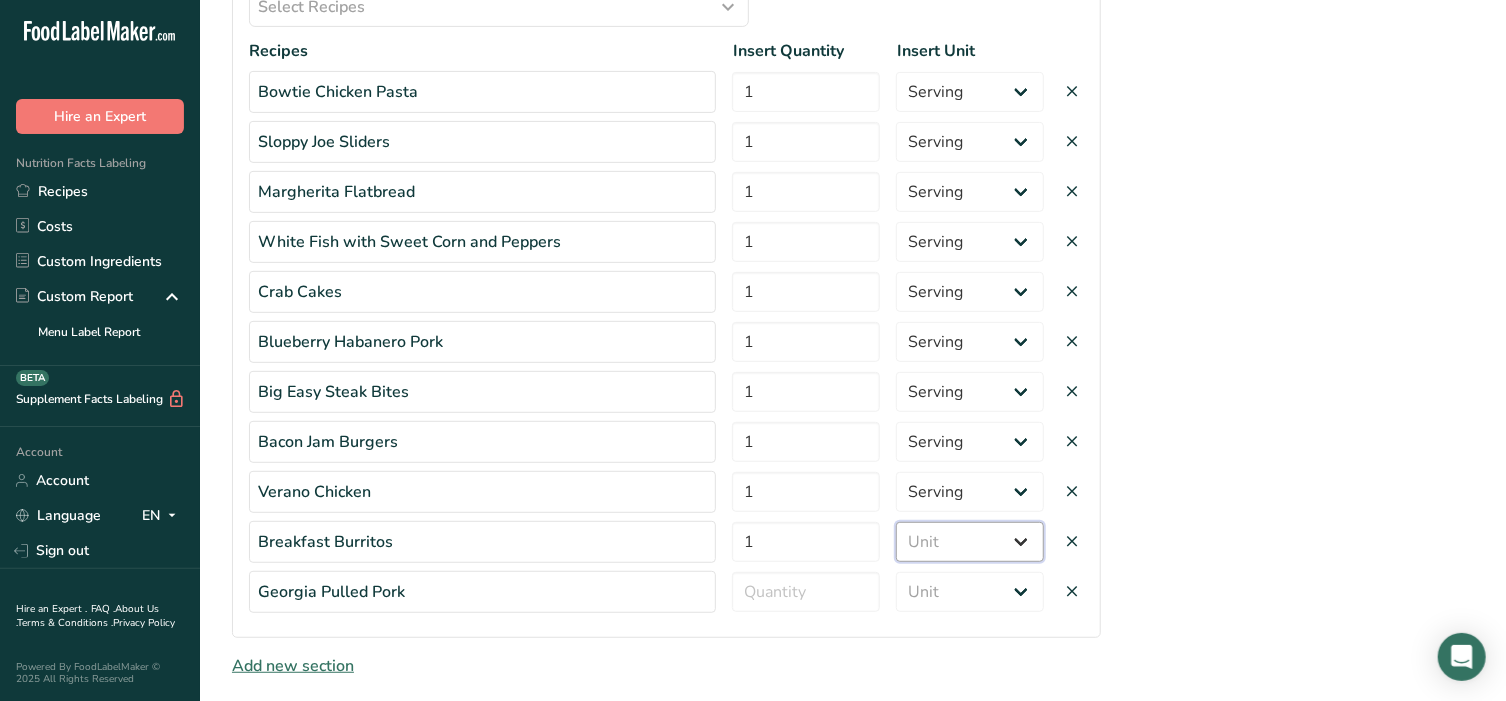 click on "Unit
Serving
Package
g
kg
mg
mcg
lb
oz" at bounding box center [970, 542] 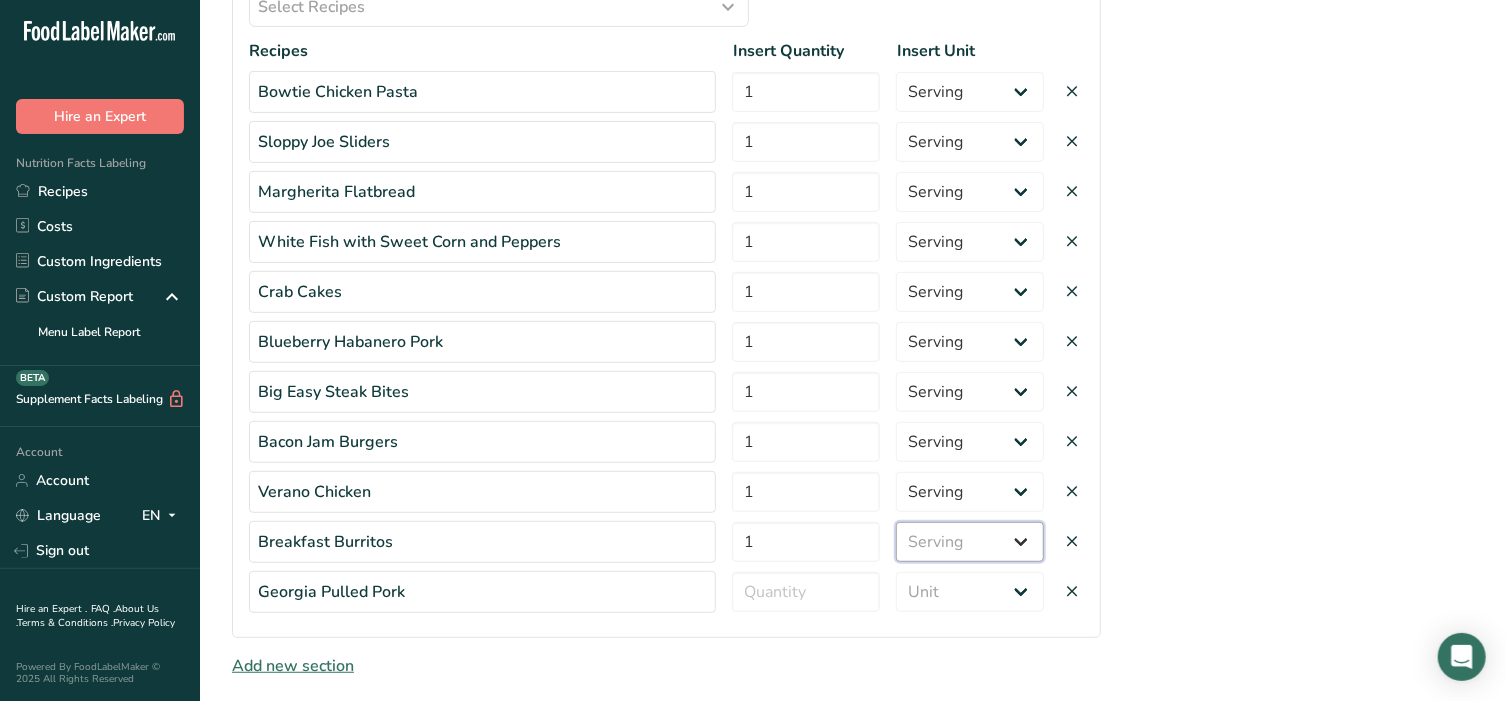 click on "Unit
Serving
Package
g
kg
mg
mcg
lb
oz" at bounding box center (970, 542) 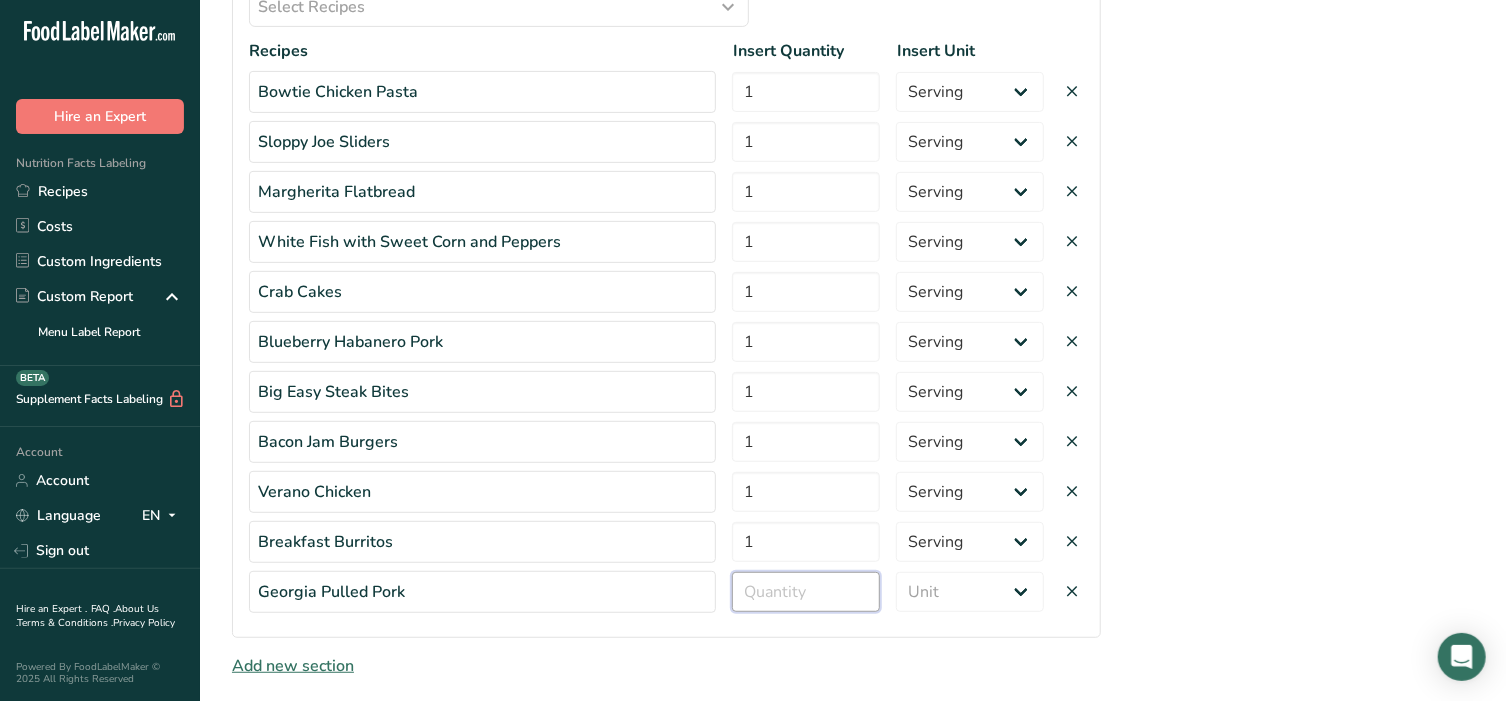 click at bounding box center [806, 592] 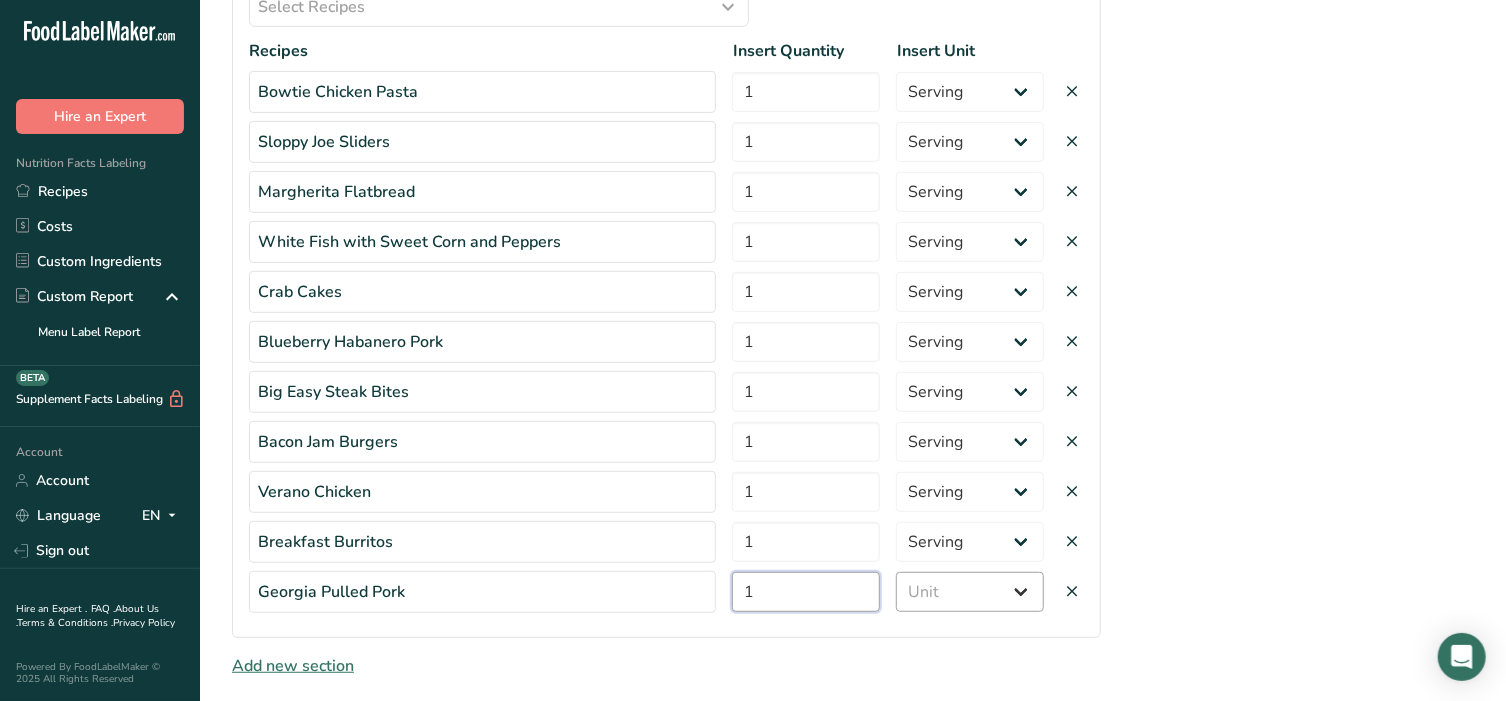 type on "1" 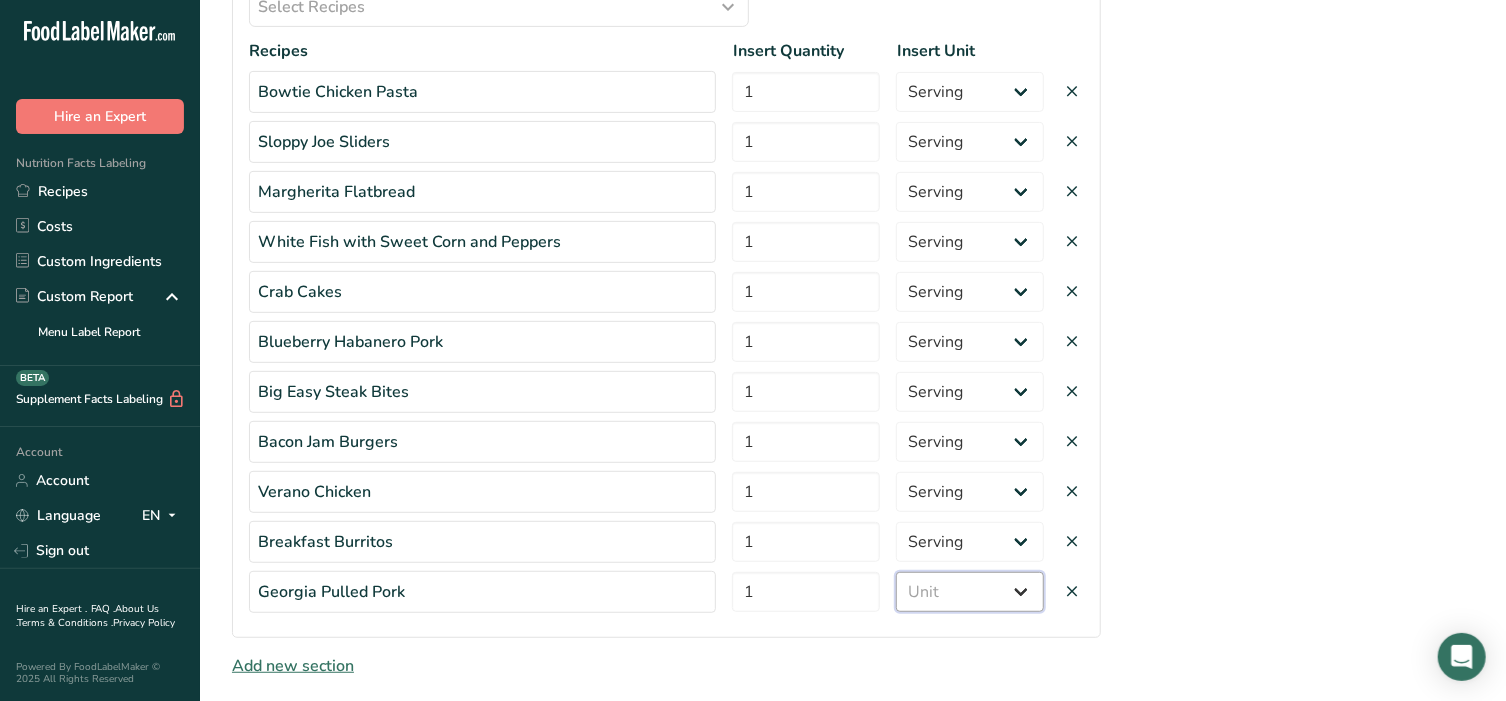 click on "Unit
Serving
Package
g
kg
mg
mcg
lb
oz" at bounding box center [970, 592] 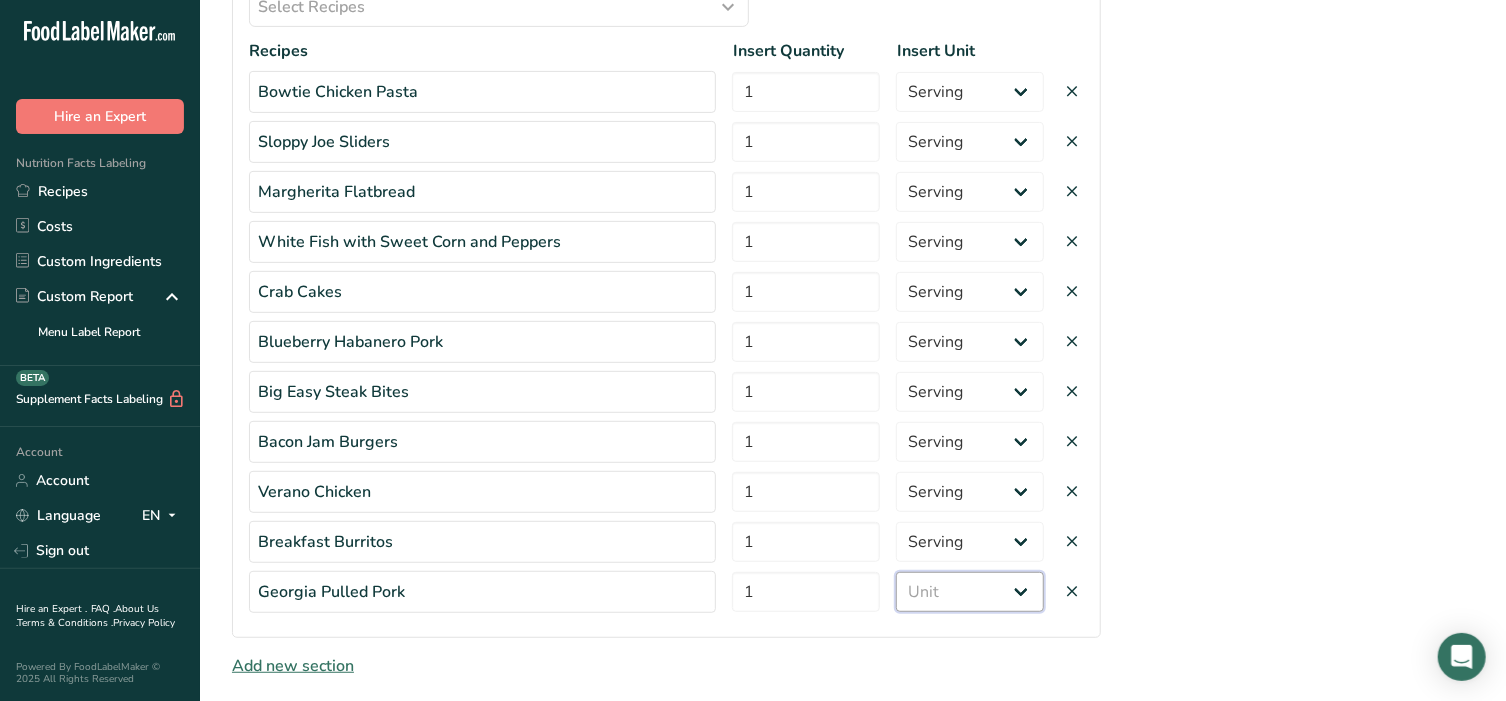 select on "serving" 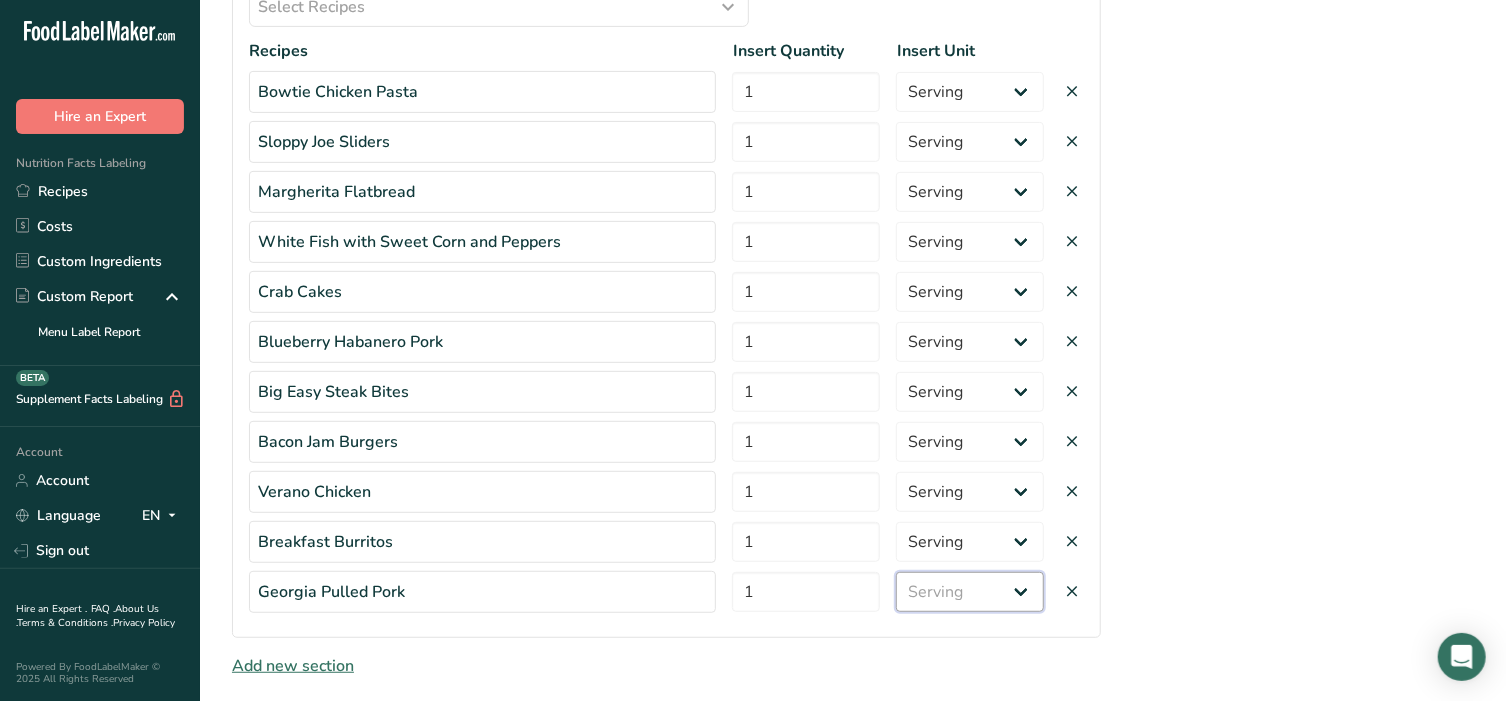 click on "Unit
Serving
Package
g
kg
mg
mcg
lb
oz" at bounding box center (970, 592) 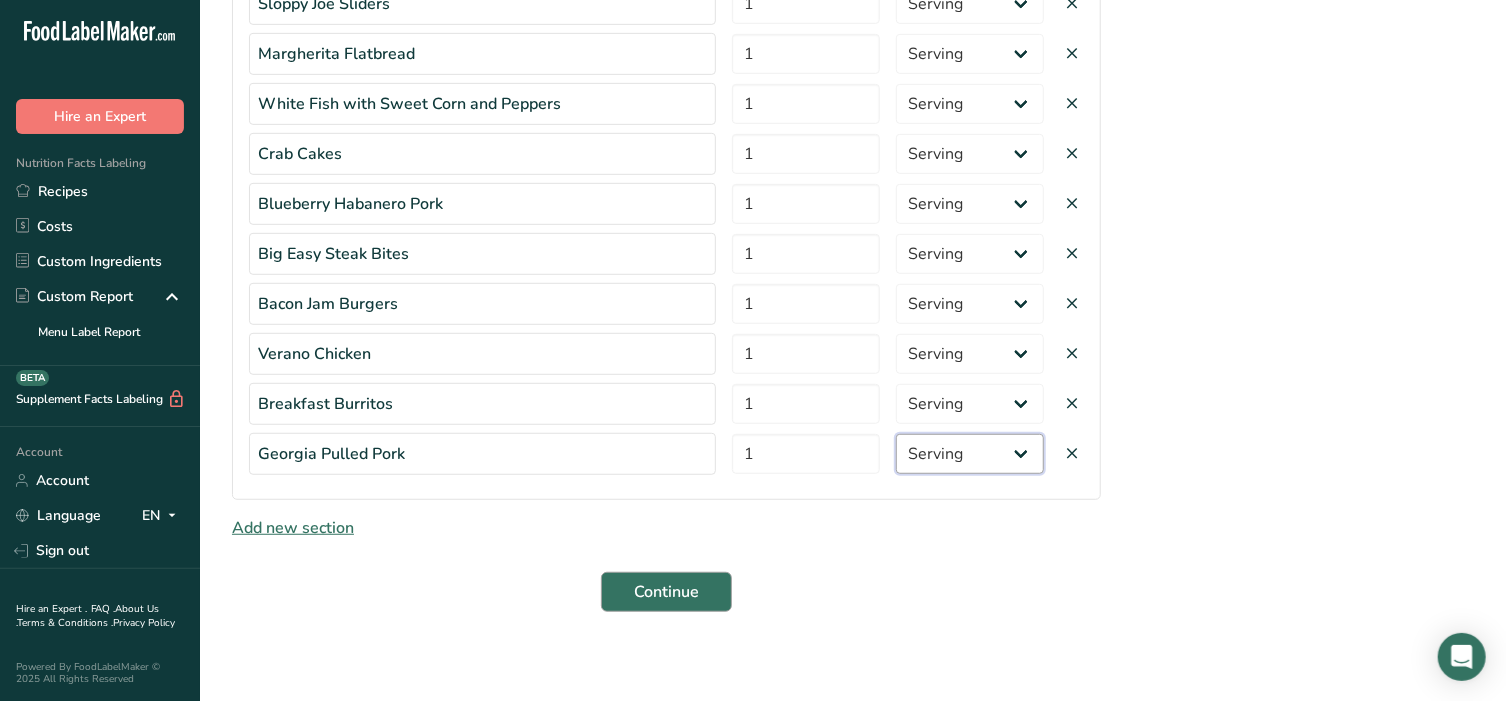 scroll, scrollTop: 549, scrollLeft: 0, axis: vertical 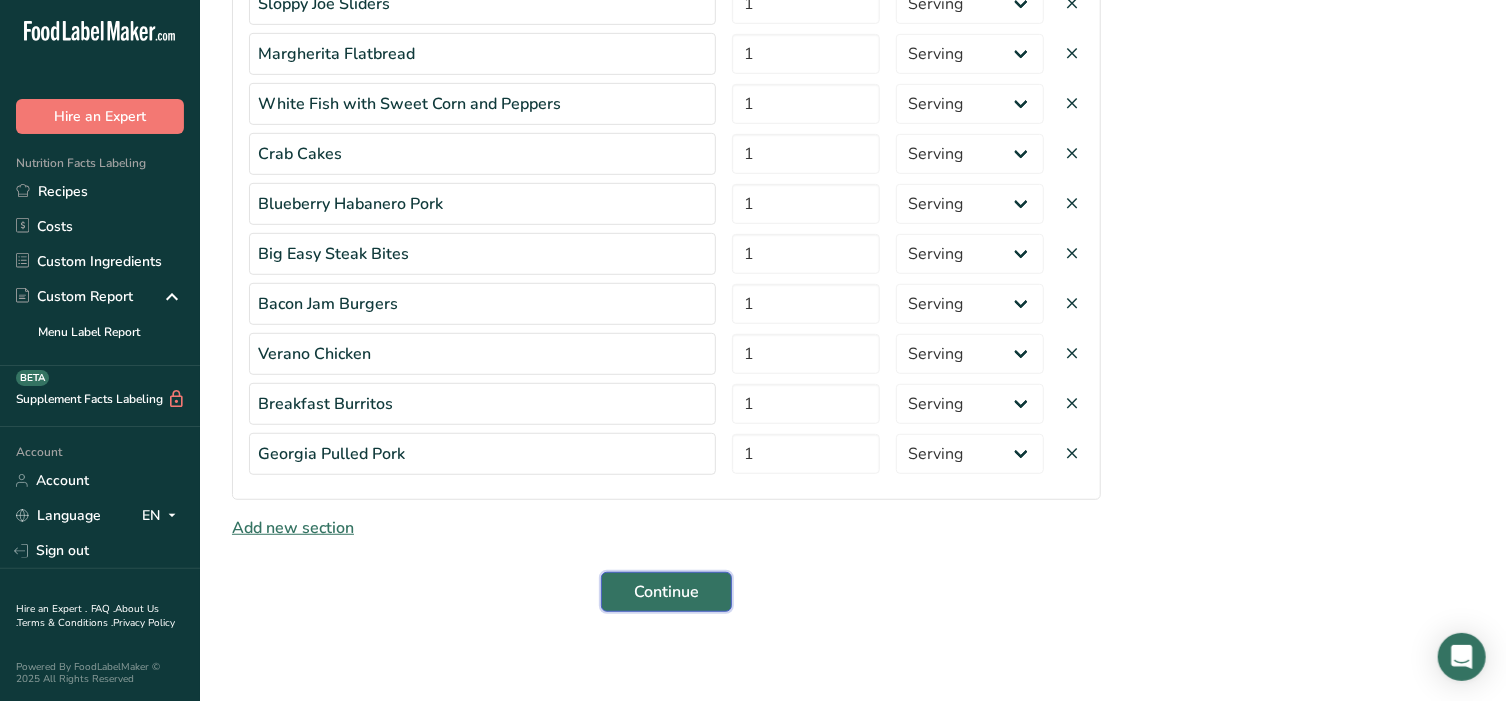click on "Continue" at bounding box center [666, 592] 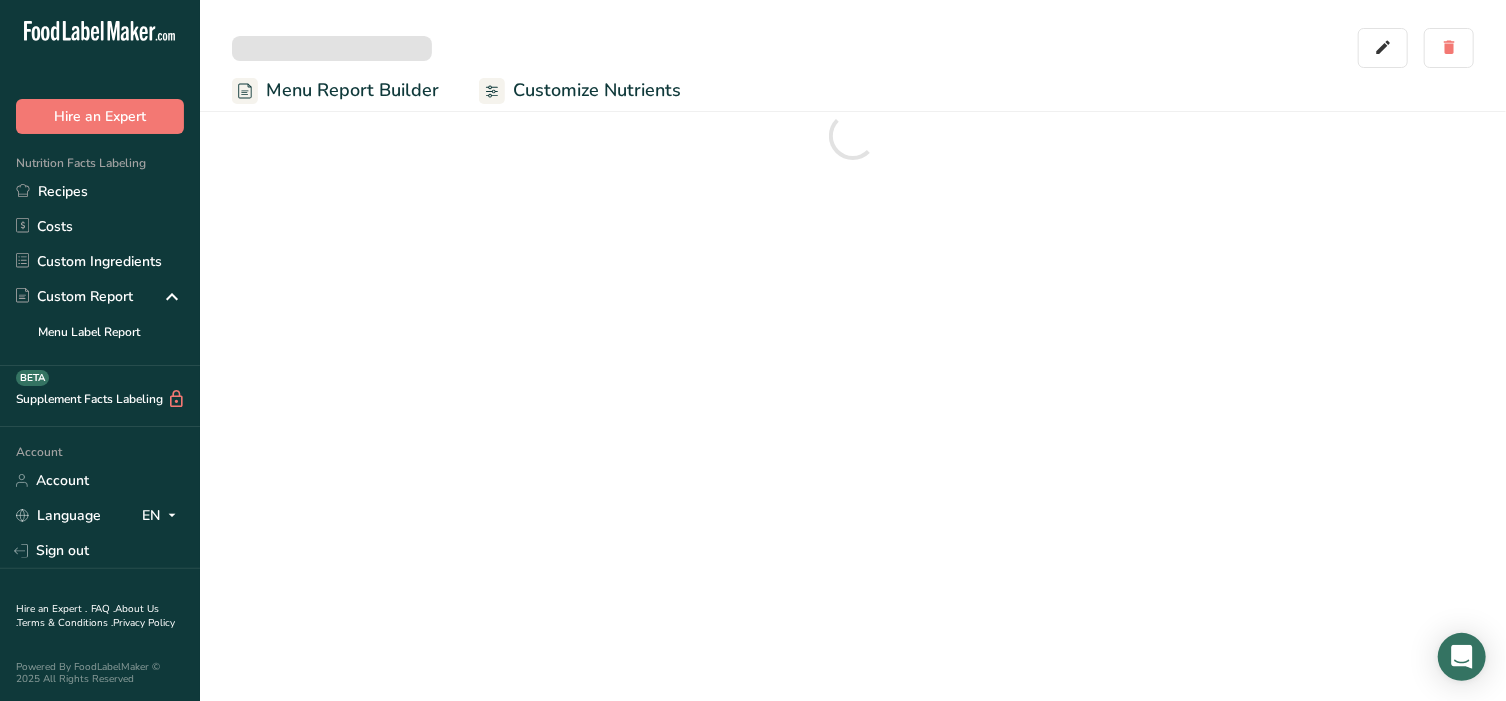 scroll, scrollTop: 0, scrollLeft: 0, axis: both 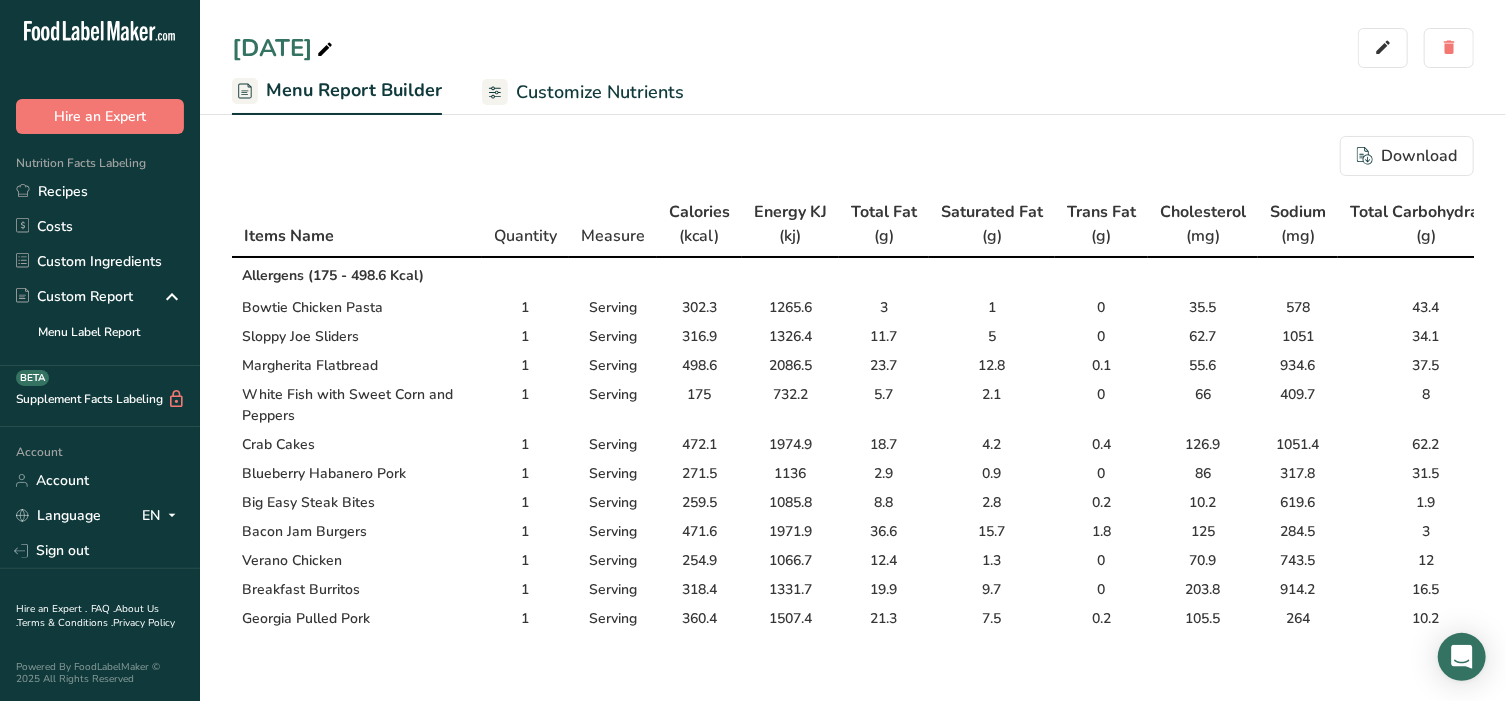 click on "Customize Nutrients" at bounding box center [600, 92] 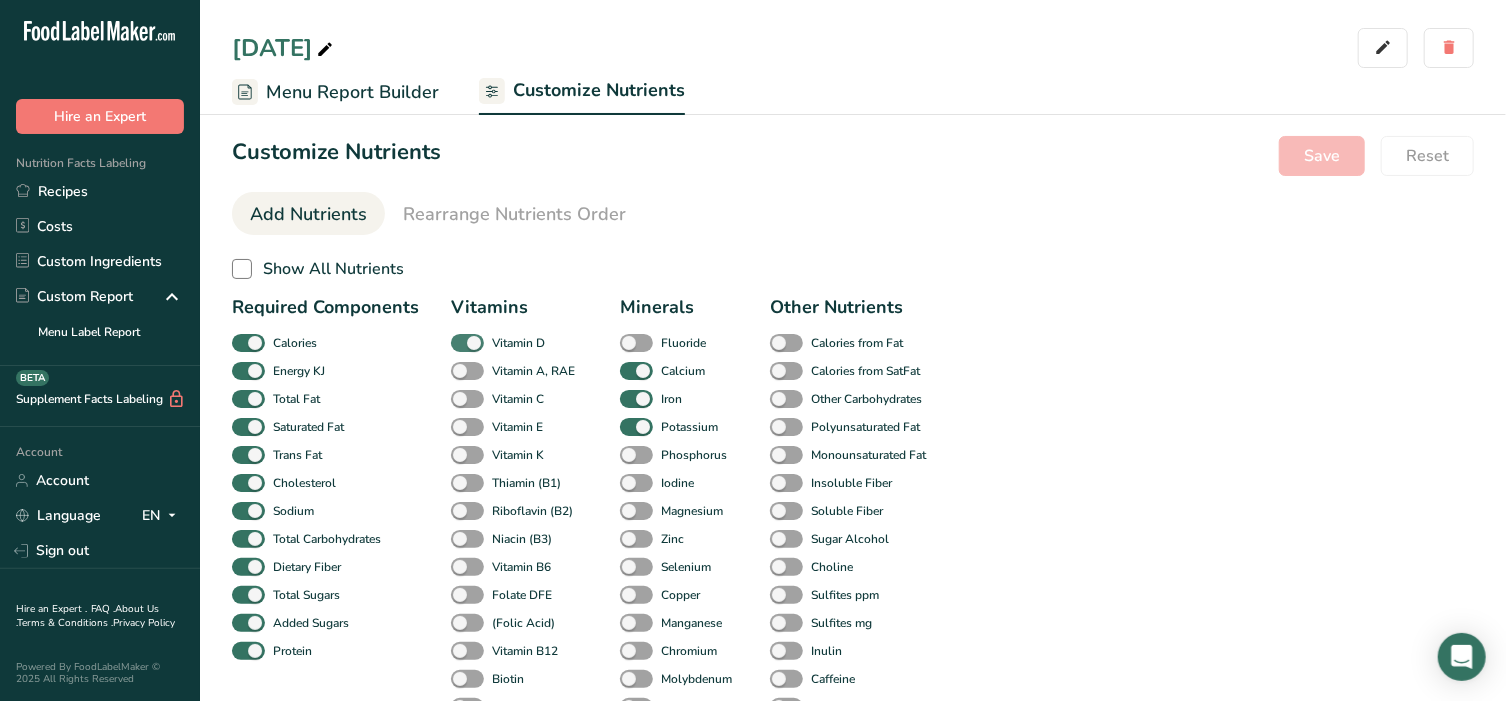 click at bounding box center [467, 343] 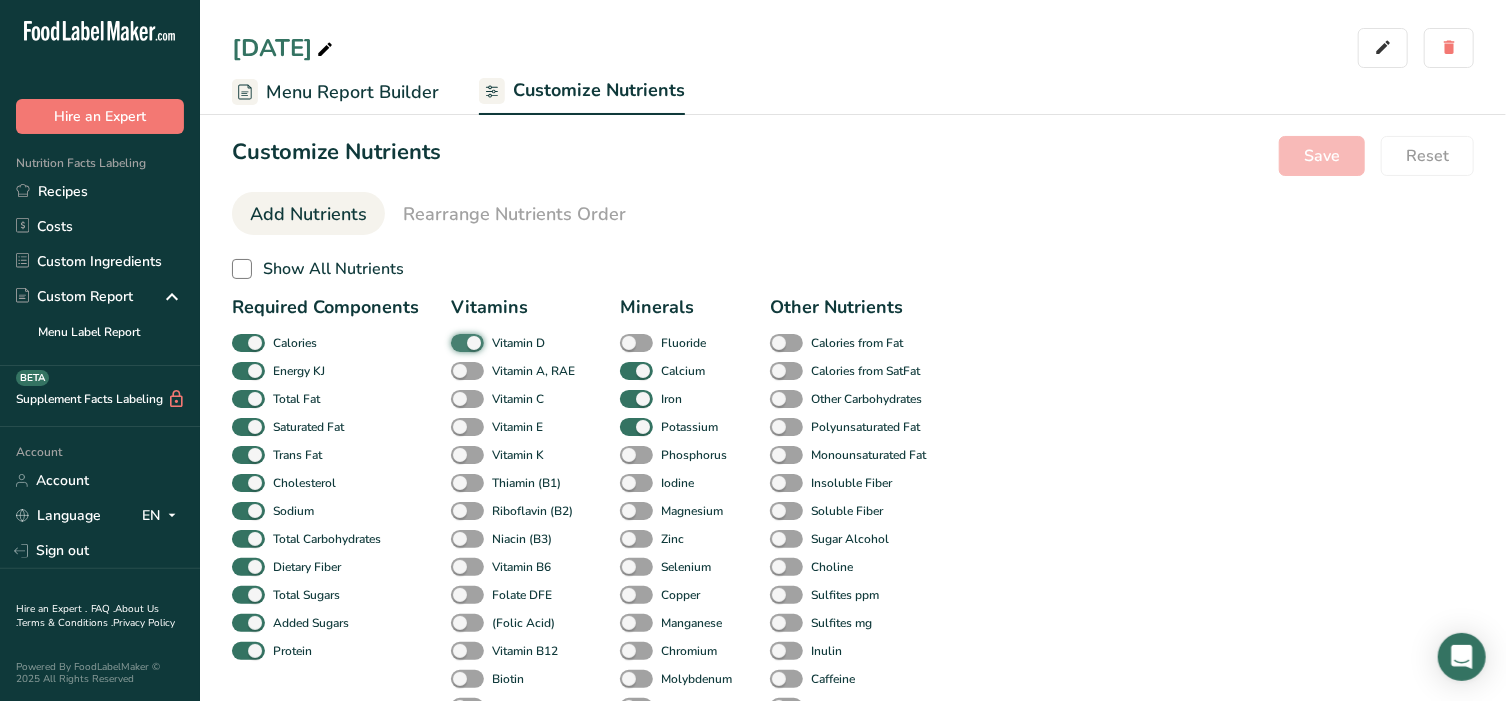 click on "Vitamin D" at bounding box center (457, 342) 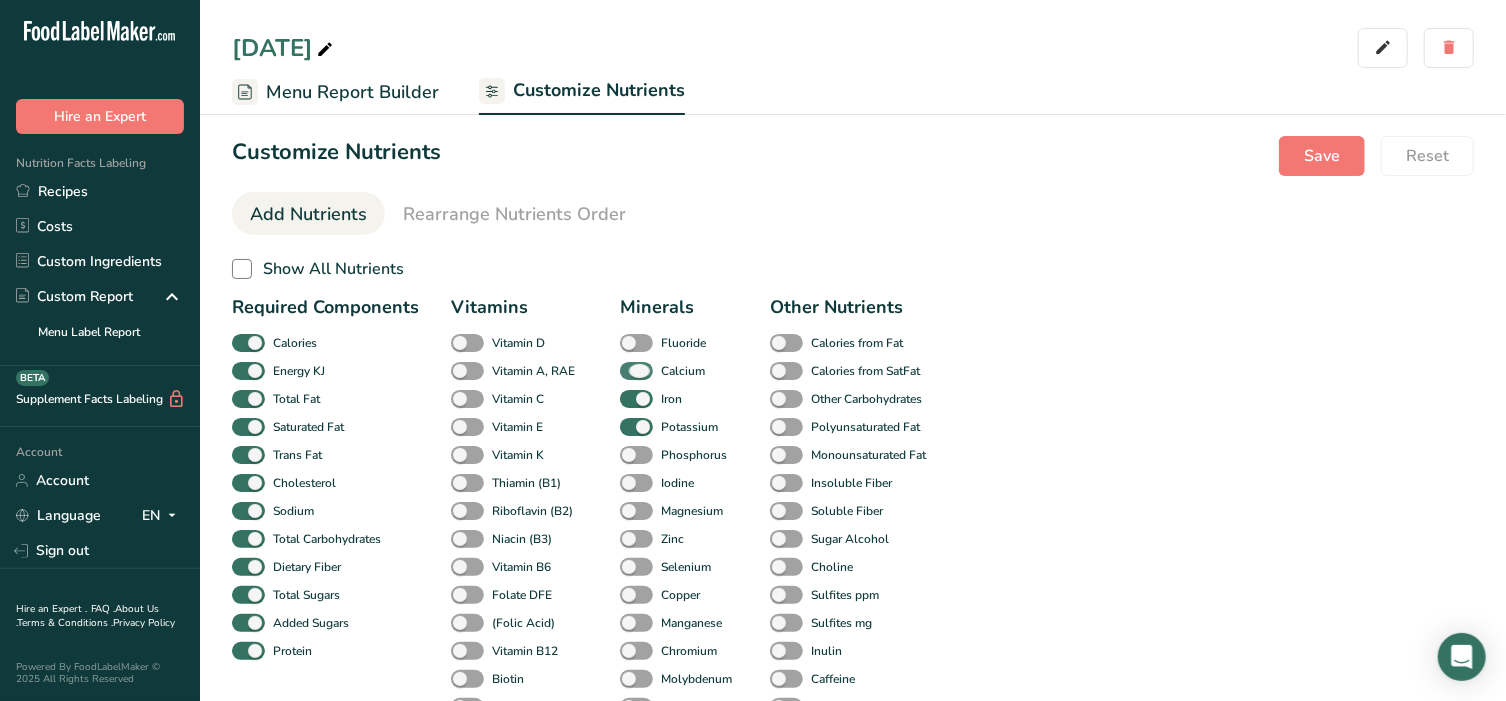 click at bounding box center (636, 371) 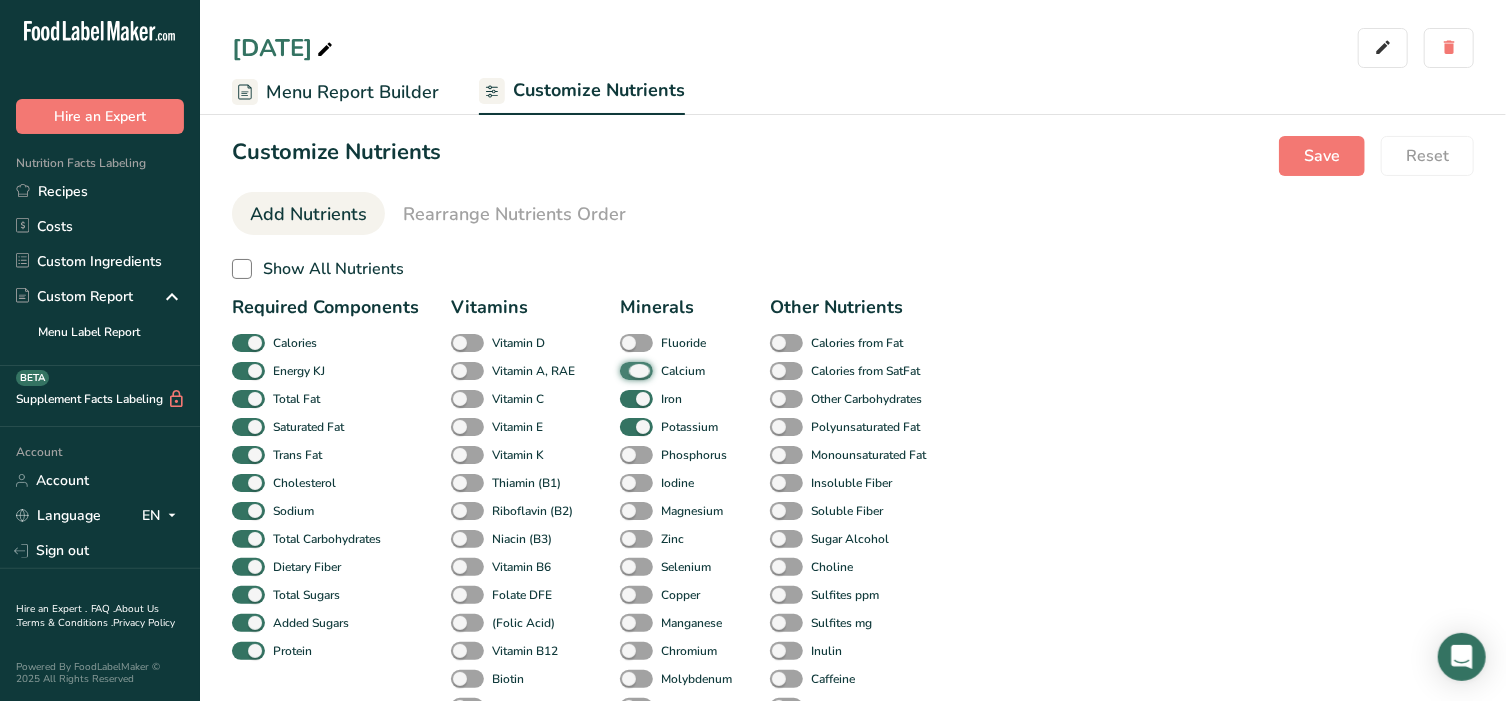 click on "Calcium" at bounding box center [626, 370] 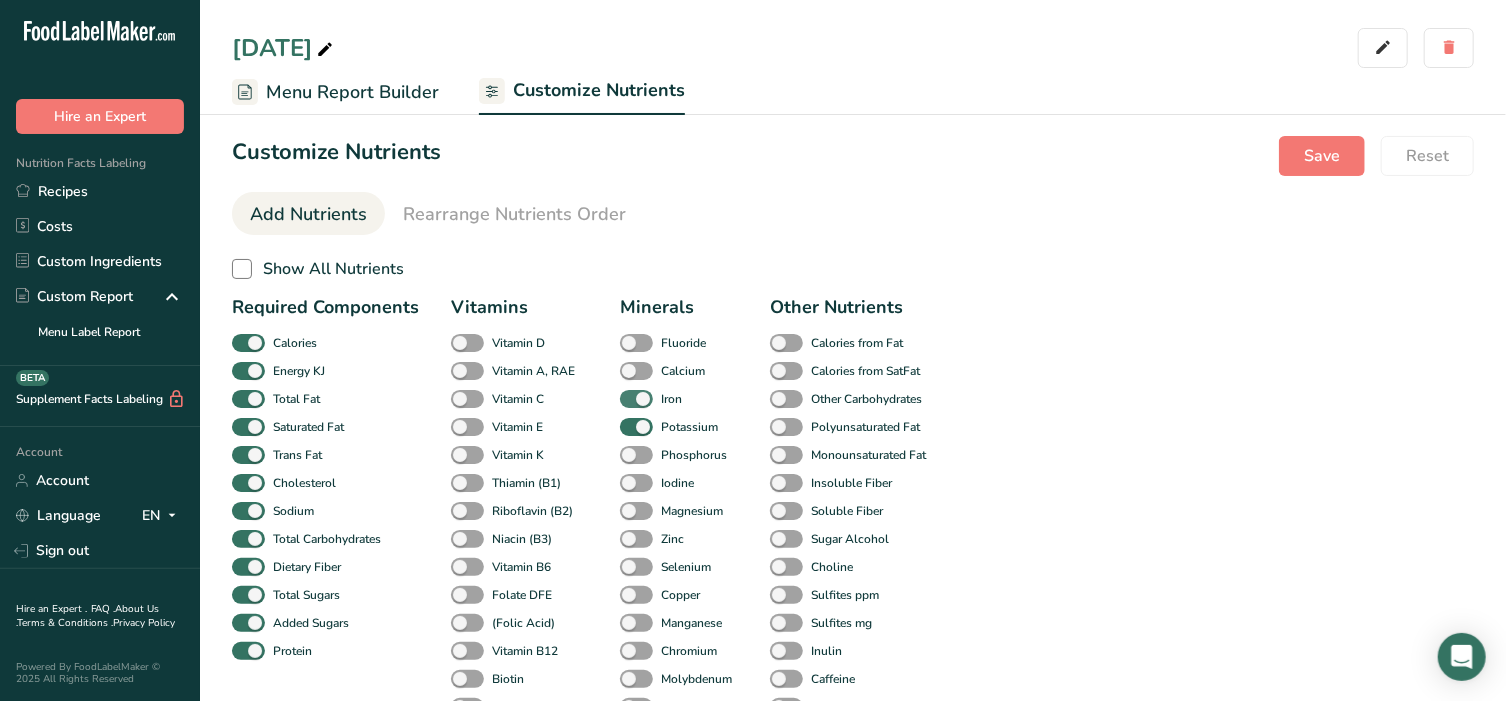click at bounding box center [636, 399] 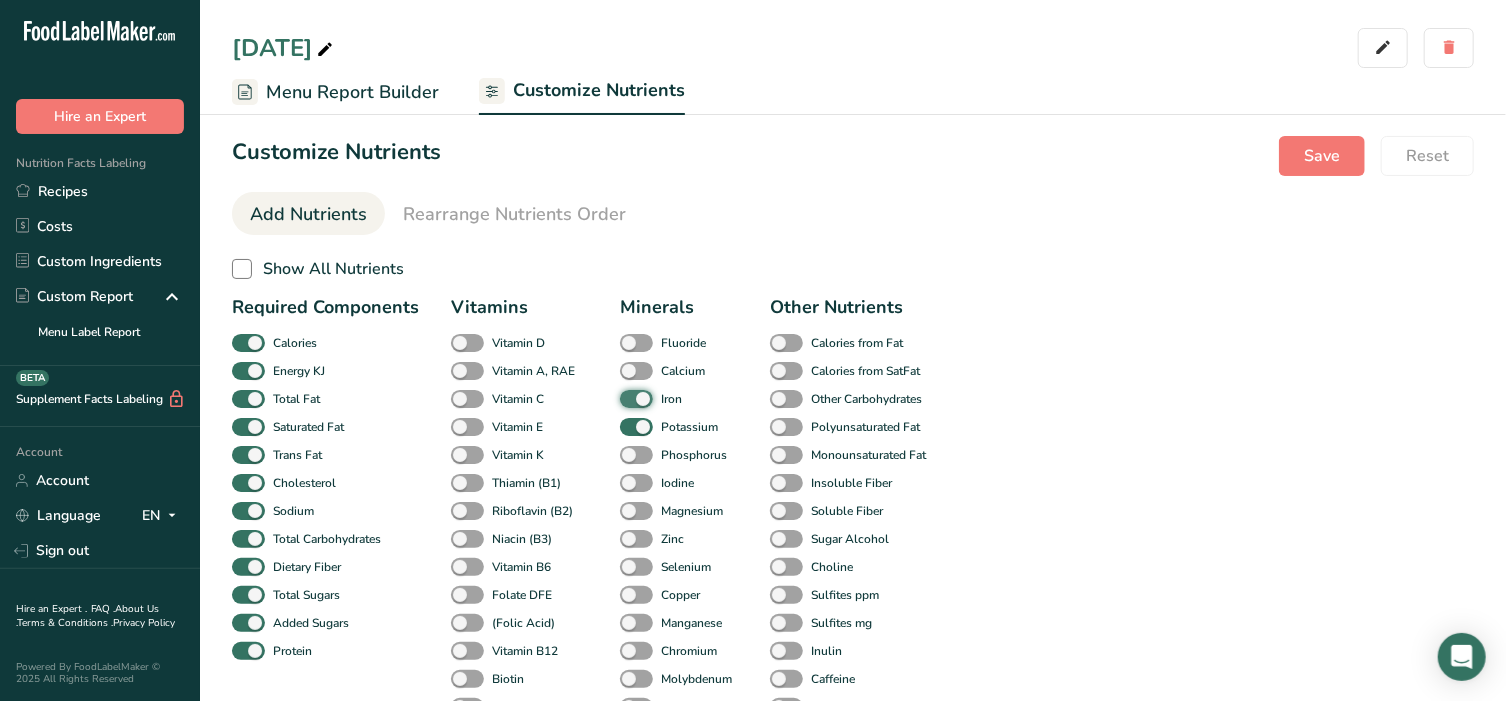 click on "Iron" at bounding box center (626, 398) 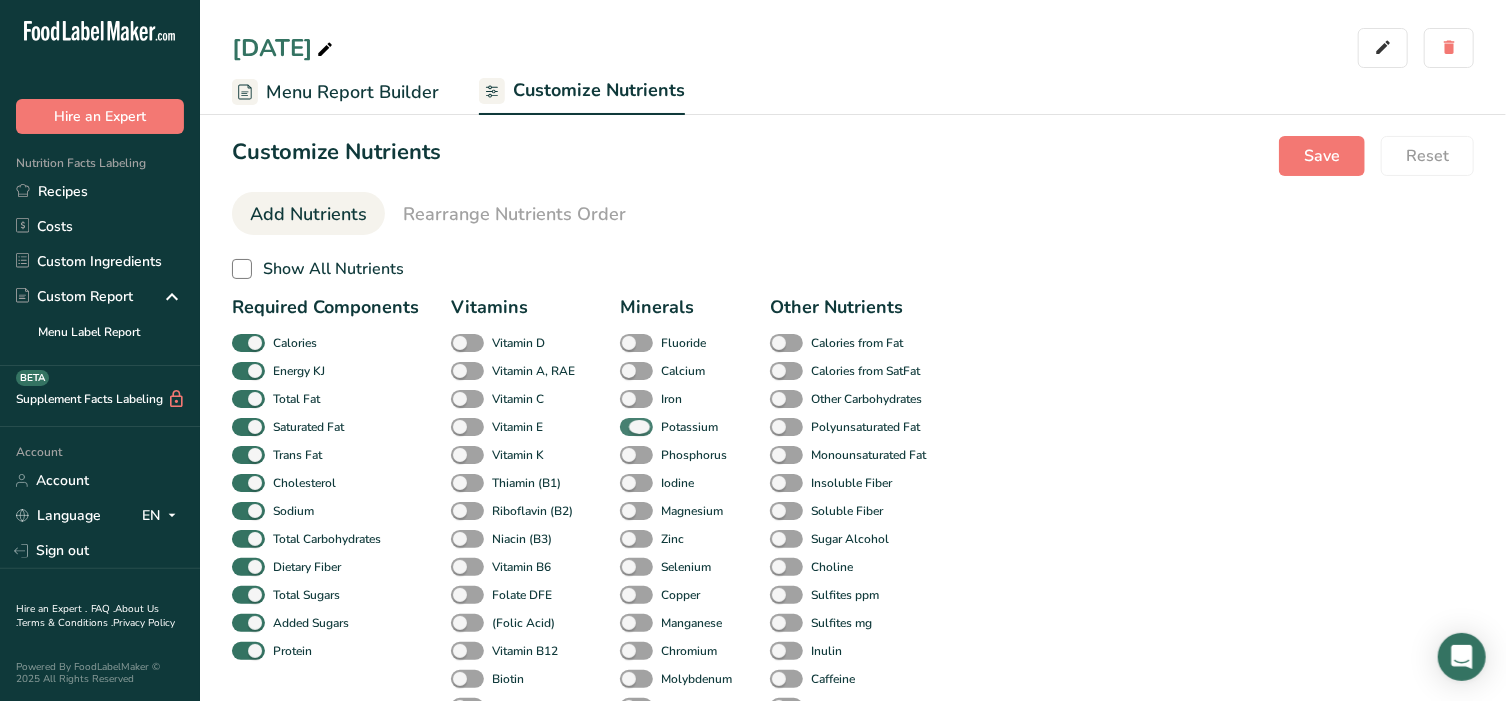 click at bounding box center [636, 427] 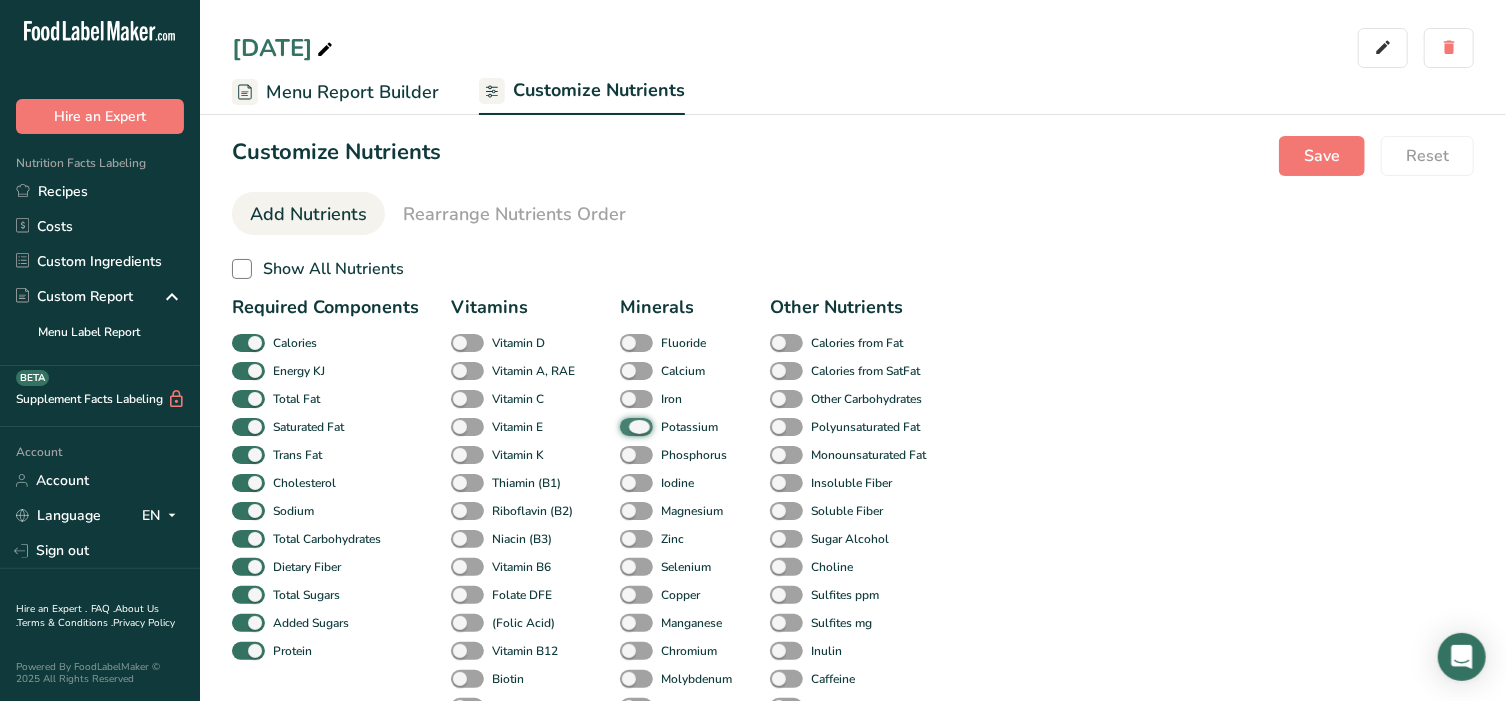 click on "Potassium" at bounding box center (626, 426) 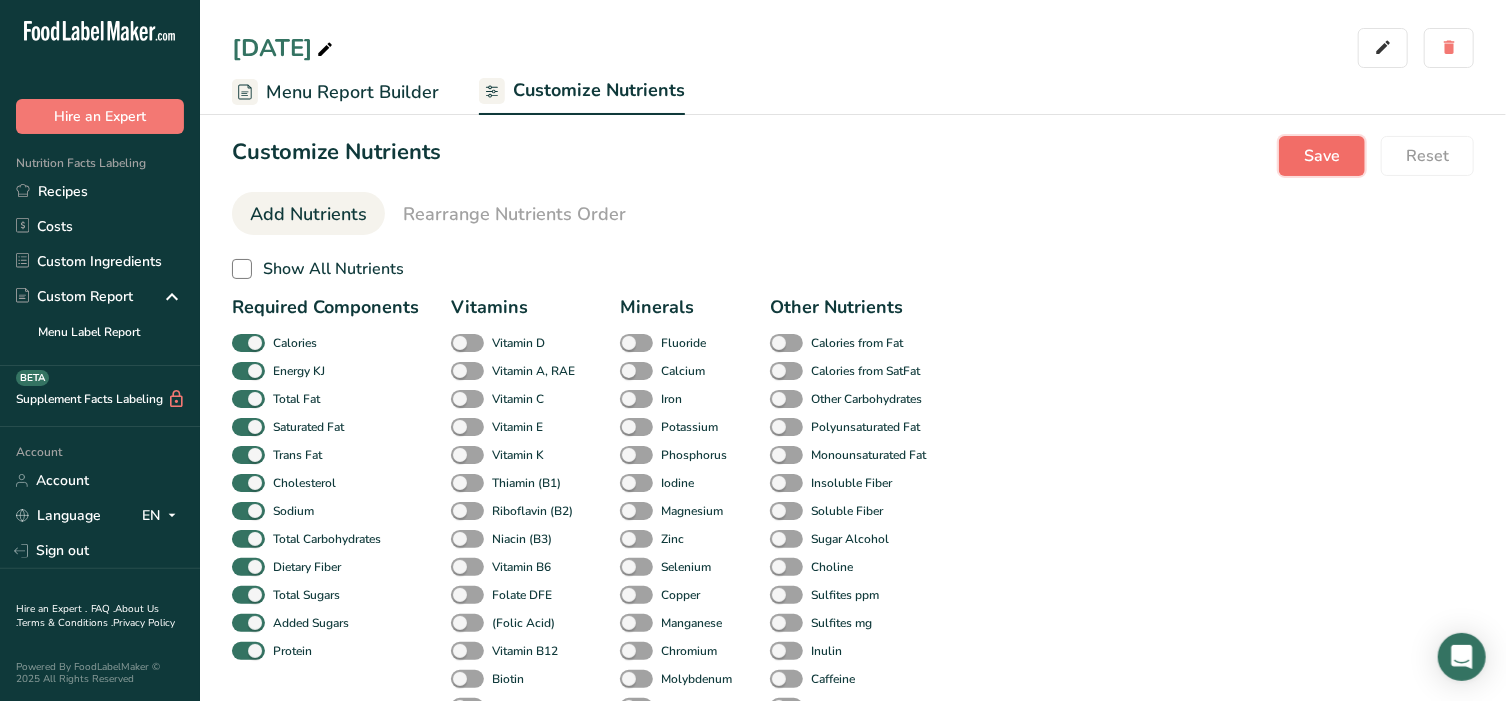 click on "Save" at bounding box center (1322, 156) 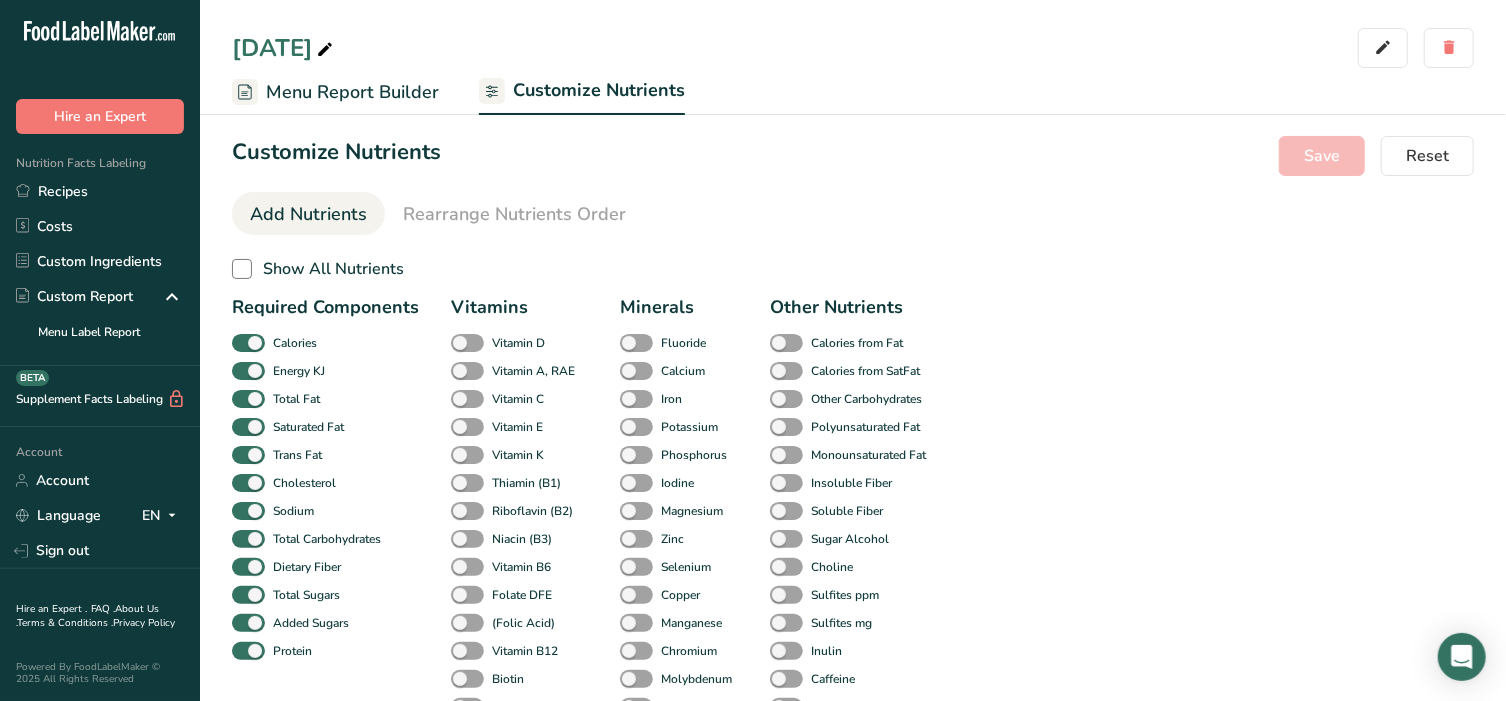 scroll, scrollTop: 0, scrollLeft: 0, axis: both 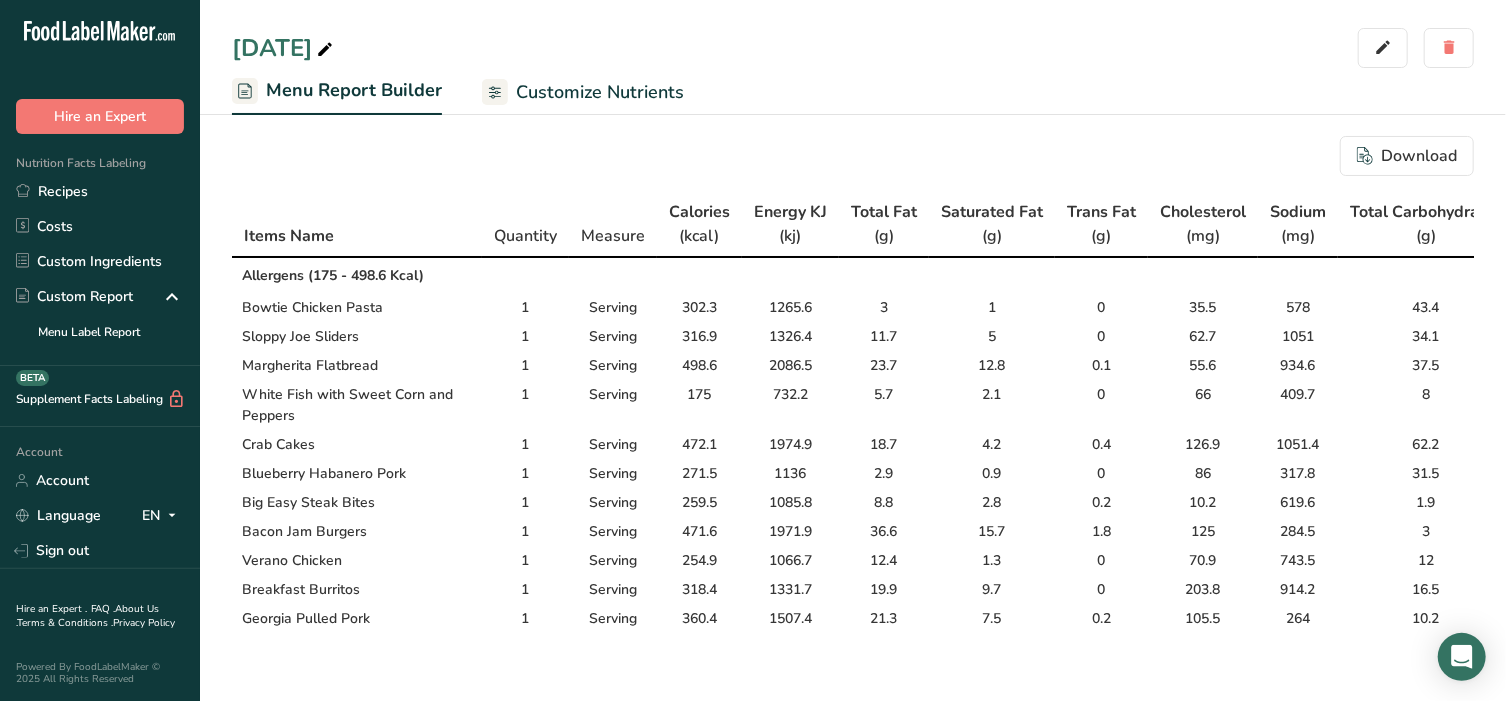 click on "Customize Nutrients" at bounding box center [600, 92] 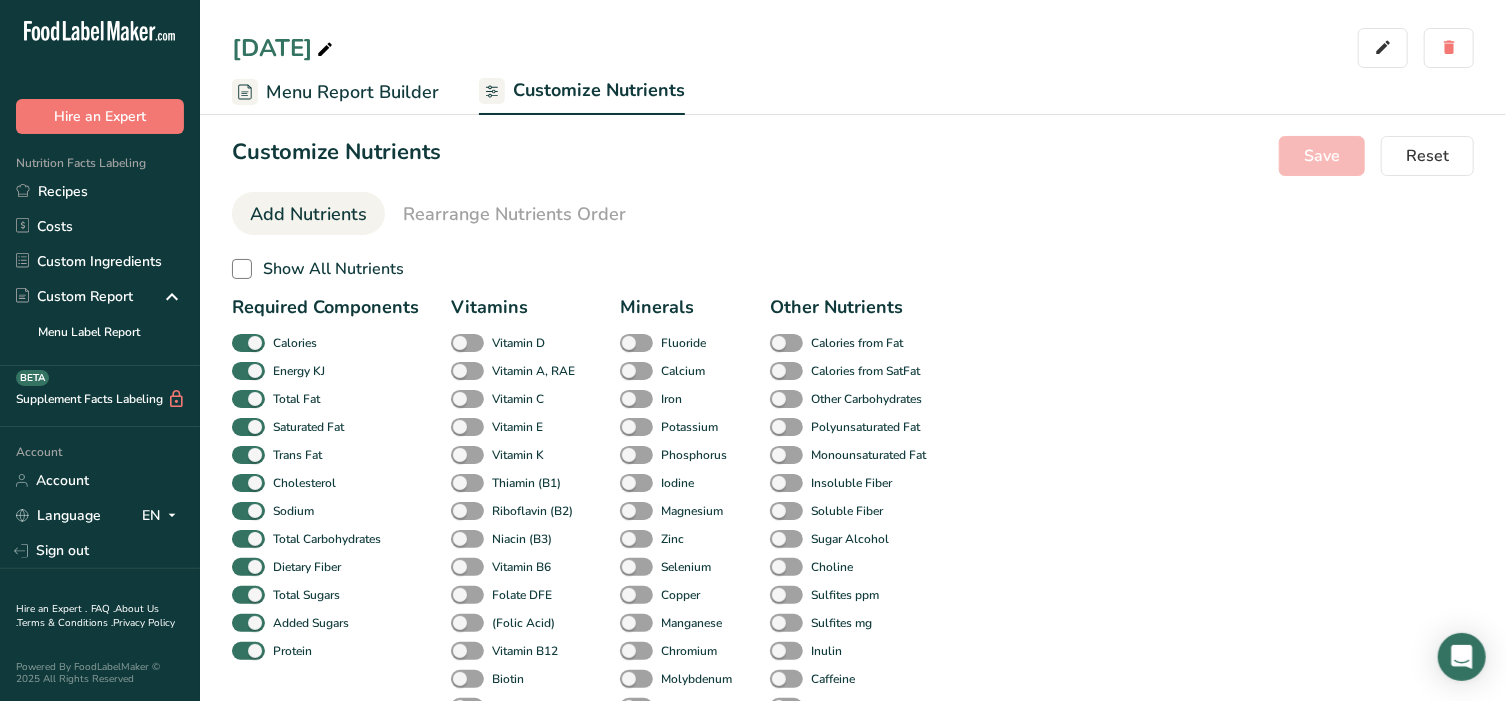 click on "Customize Nutrients
Save
Reset
Add Nutrients Rearrange Nutrients Order
Show All Nutrients
Required Components
Calories
Energy KJ
Total Fat
Saturated Fat
Trans Fat
Cholesterol
Sodium
Total Carbohydrates
Dietary Fiber
Total Sugars
Added Sugars
Protein
Vitamins
Vitamin D
Vitamin A, RAE
Vitamin C
Vitamin E
Vitamin K
Thiamin (B1)
Riboflavin (B2)
Niacin (B3)
Vitamin B6
Folate DFE" at bounding box center [853, 548] 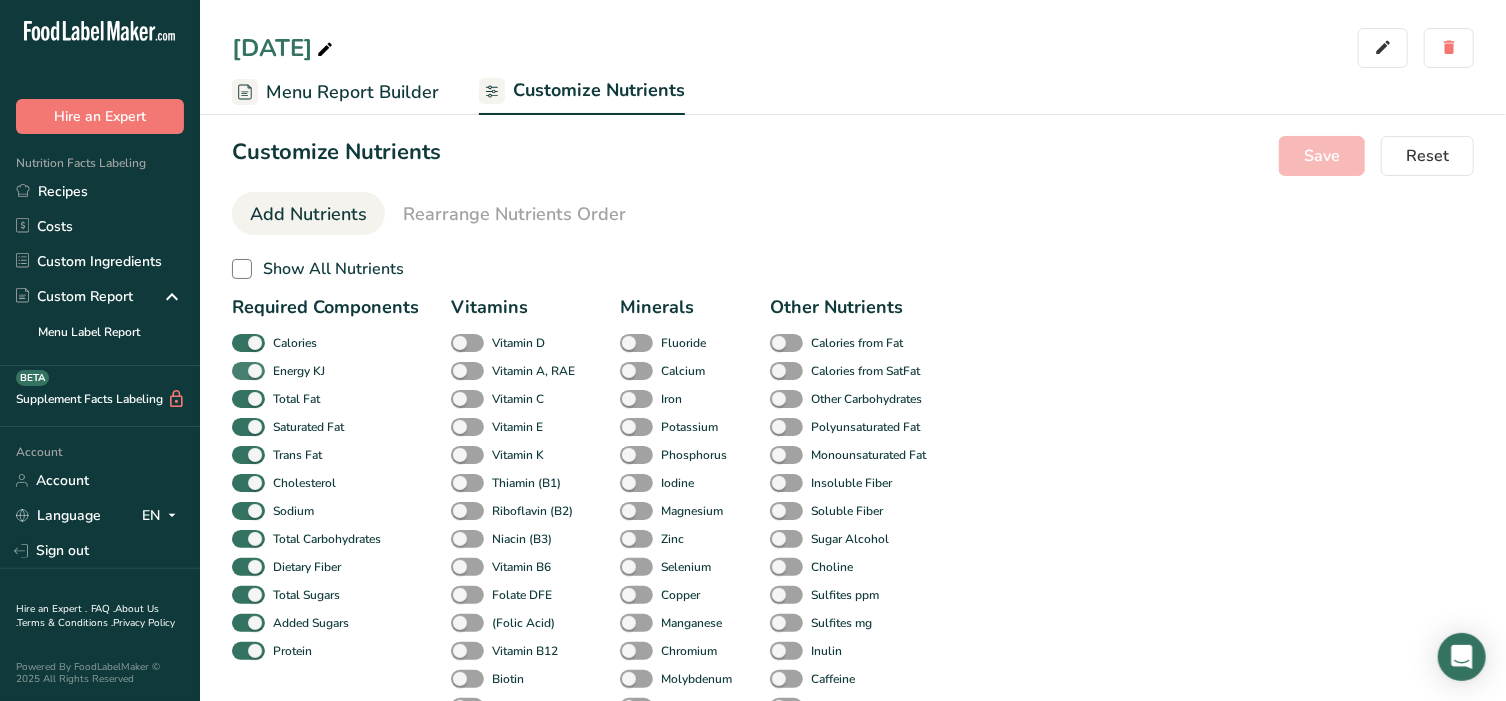click on "Energy KJ" at bounding box center [278, 371] 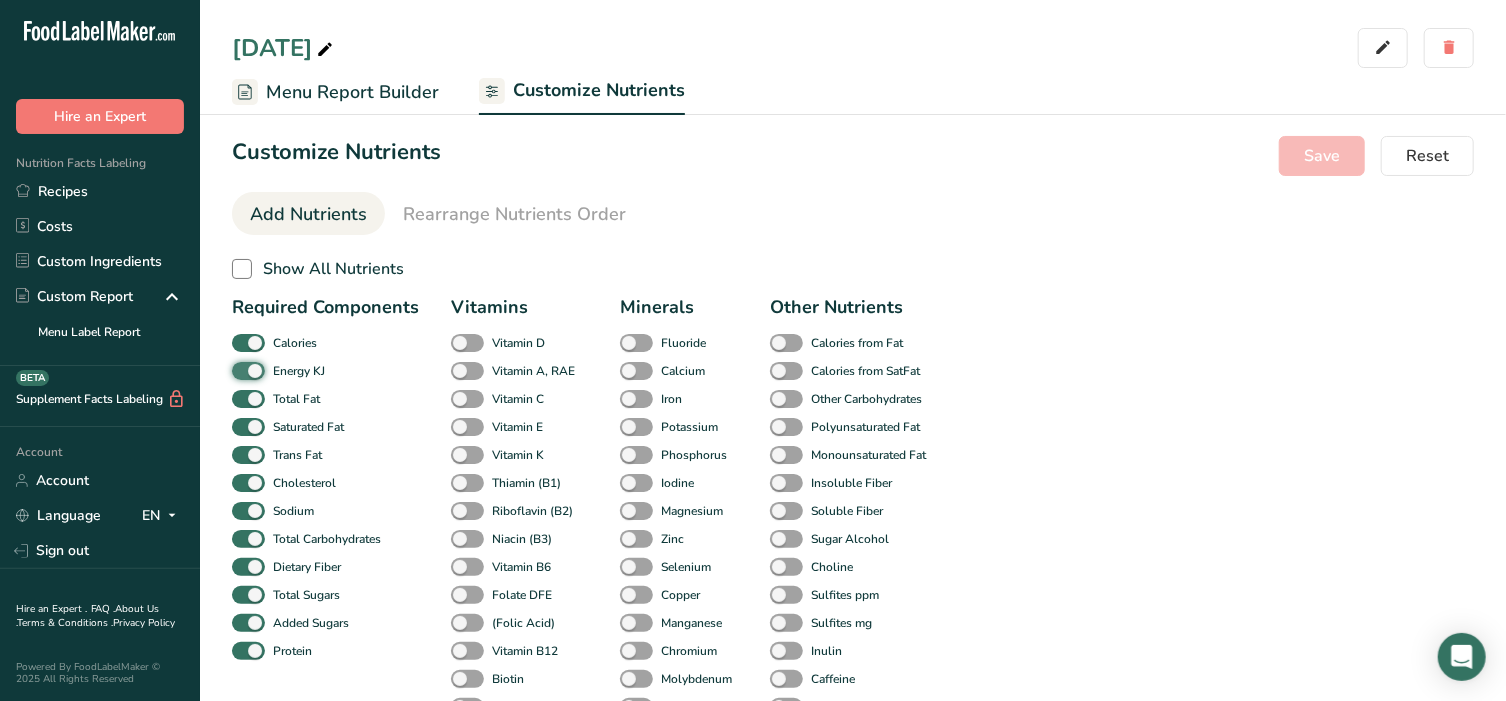 click on "Energy KJ" at bounding box center [238, 370] 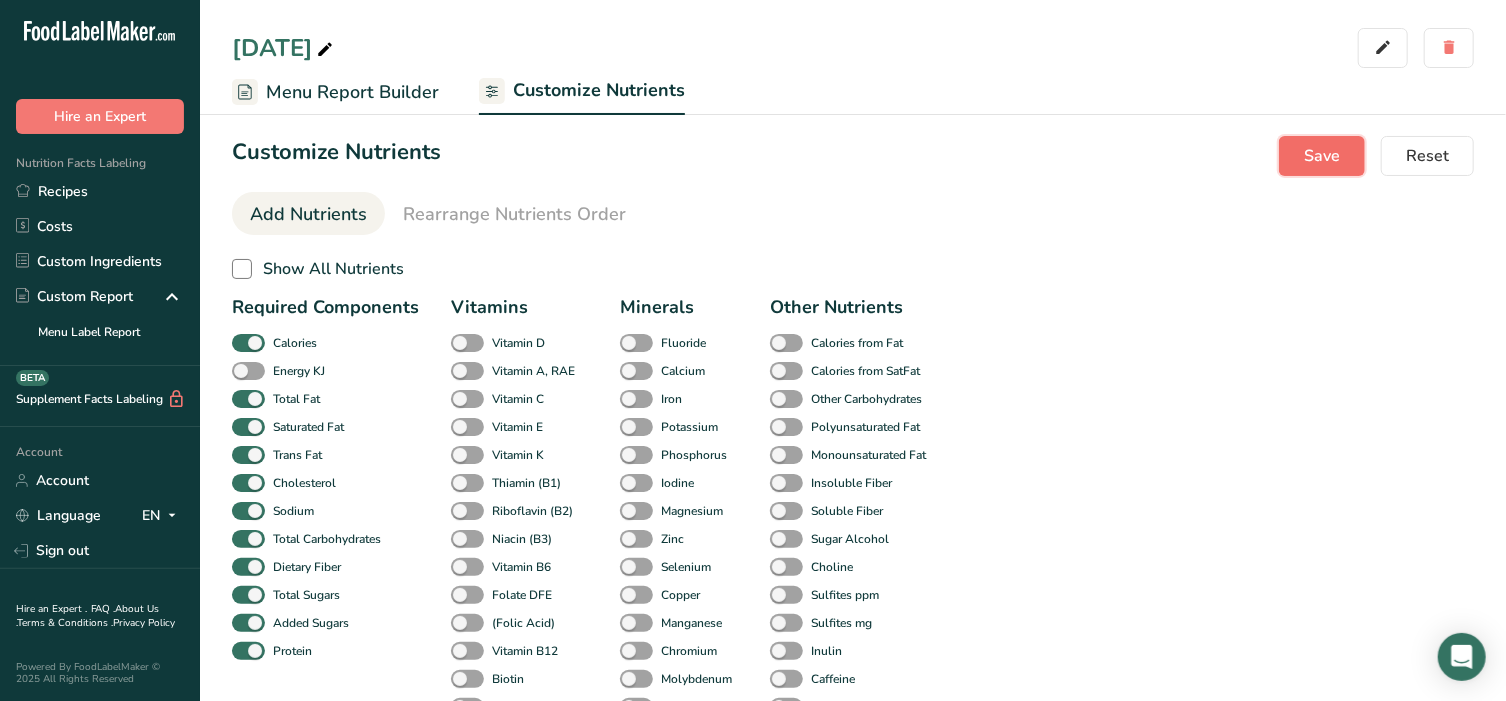 click on "Save" at bounding box center (1322, 156) 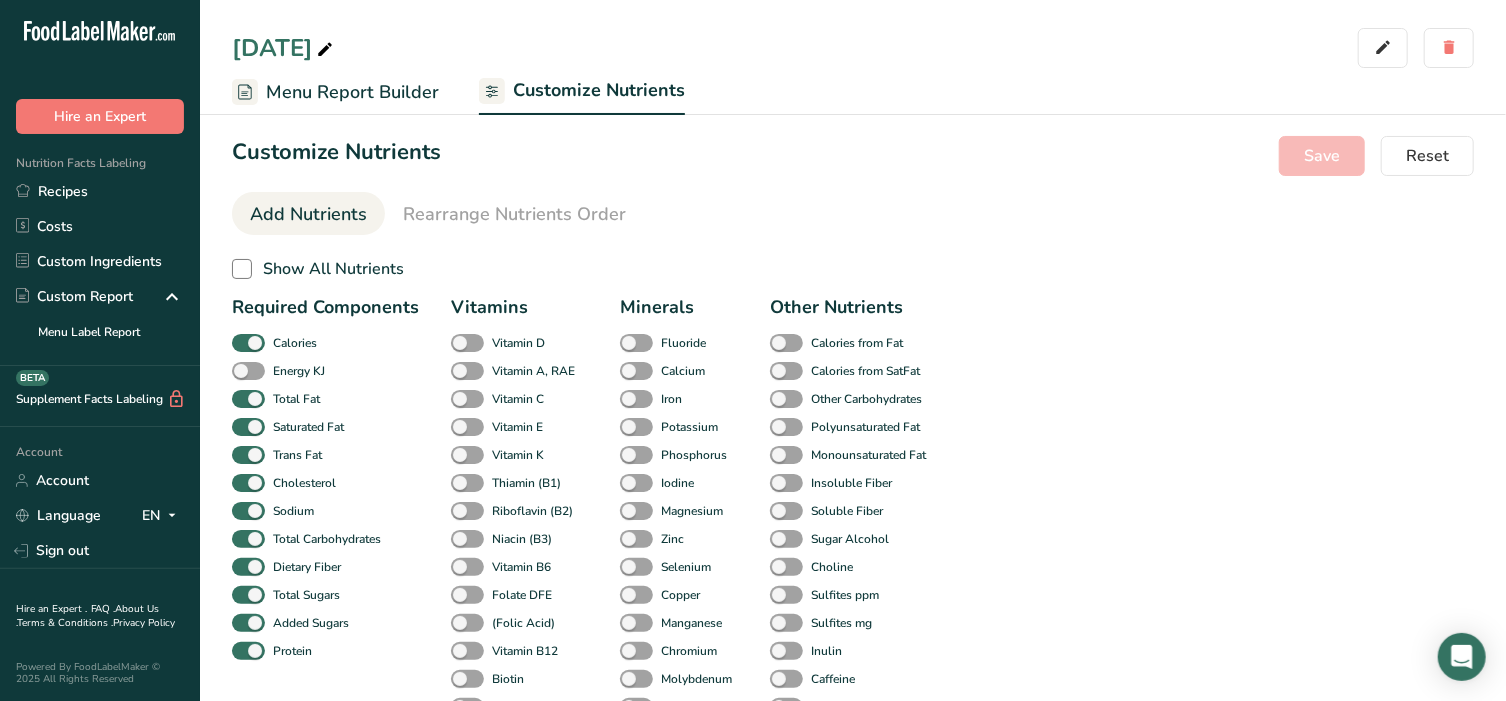 click on "Menu Report Builder" at bounding box center [352, 92] 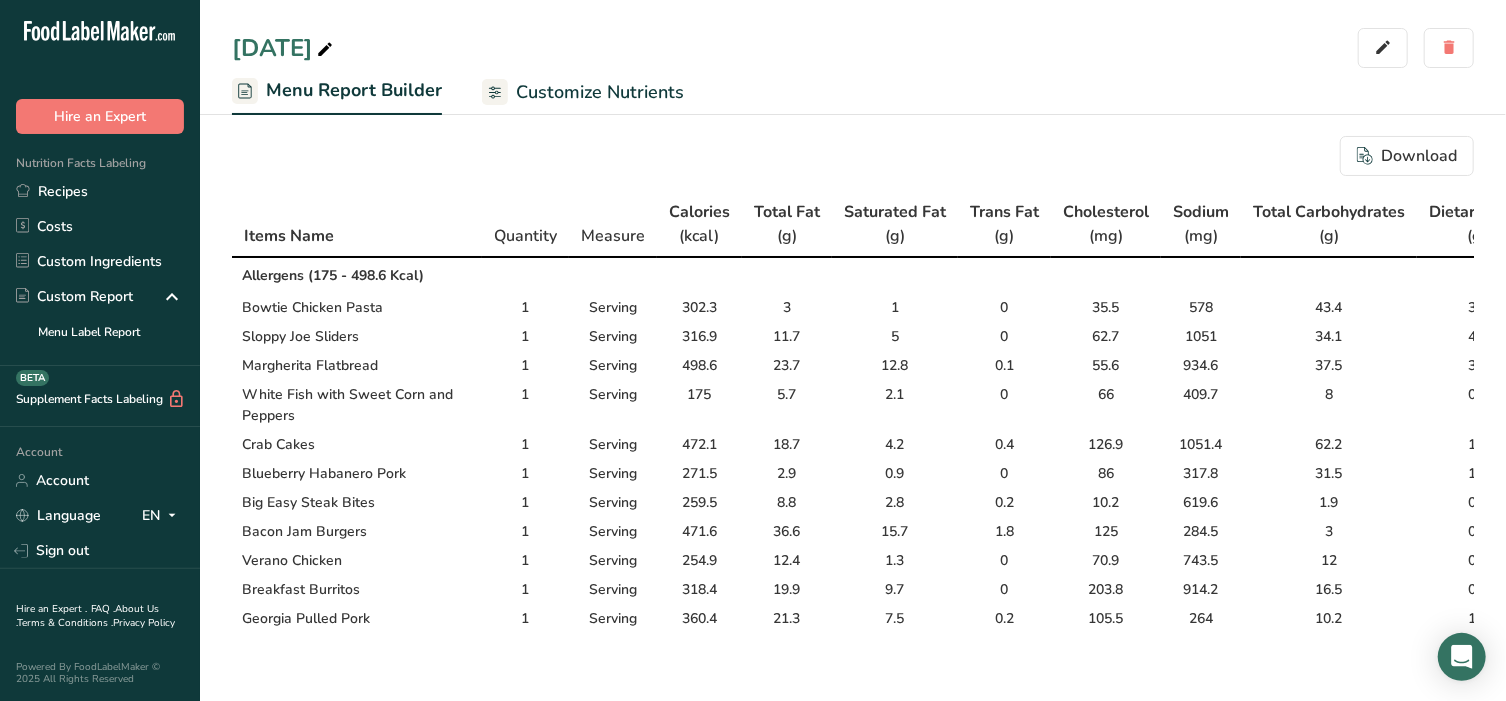 click on "Menu Report Builder" at bounding box center [354, 90] 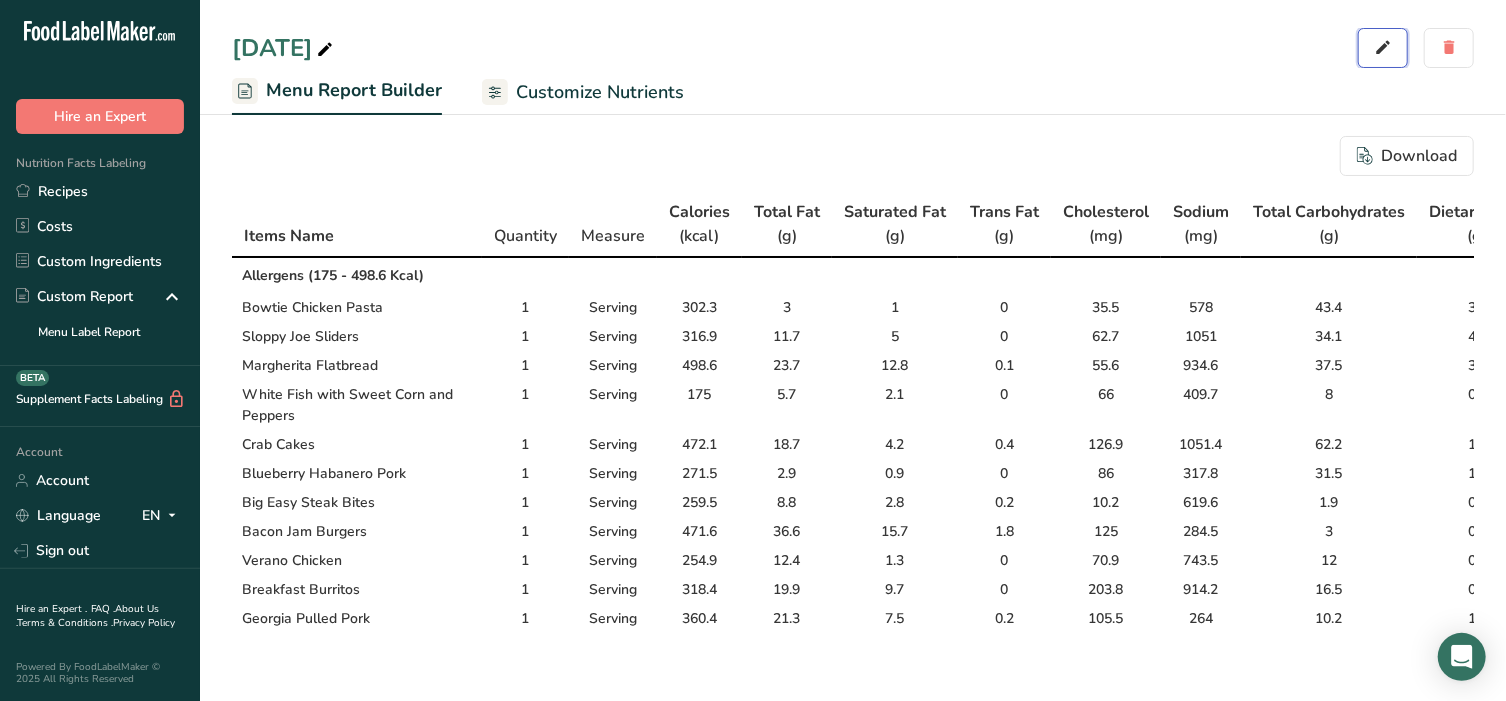click at bounding box center (1383, 48) 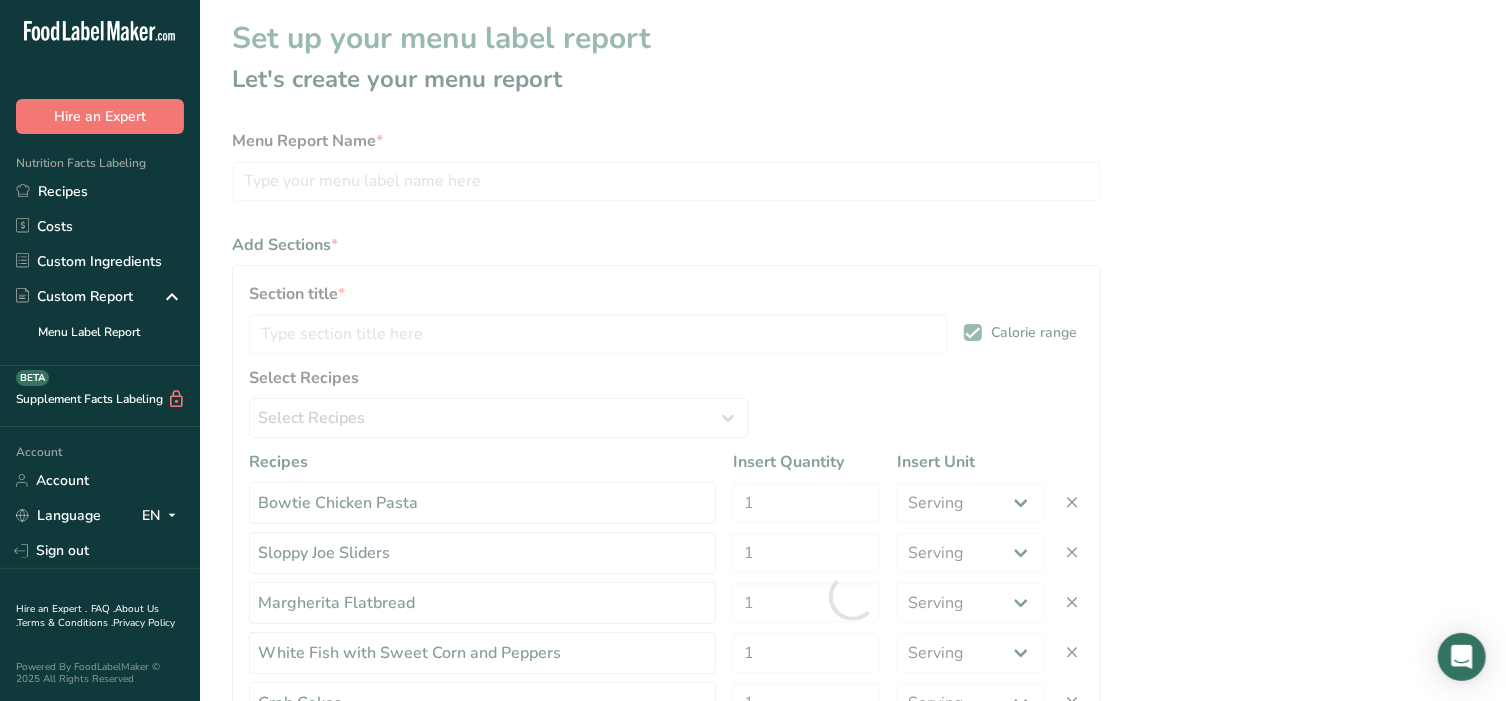 type on "[MONTH] [YEAR]" 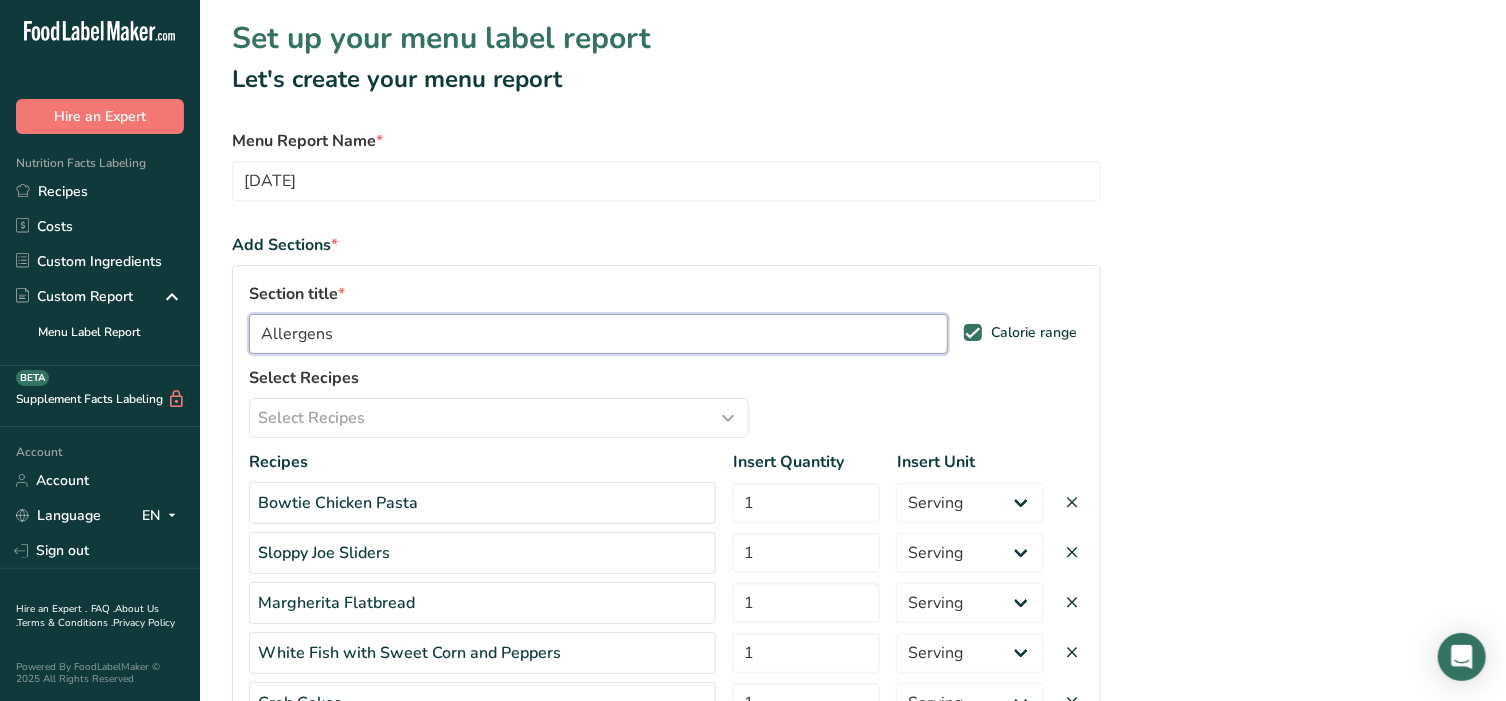drag, startPoint x: 449, startPoint y: 338, endPoint x: 215, endPoint y: 341, distance: 234.01923 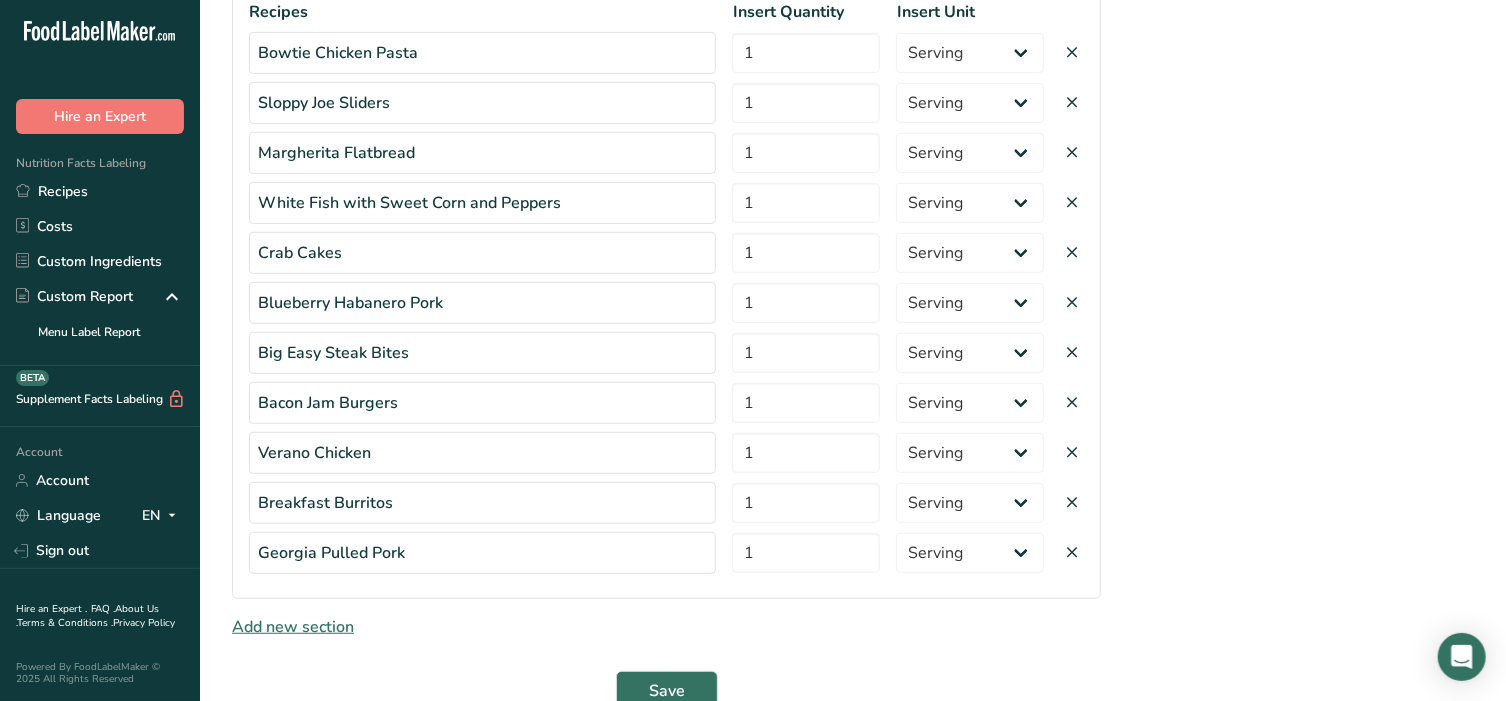 scroll, scrollTop: 549, scrollLeft: 0, axis: vertical 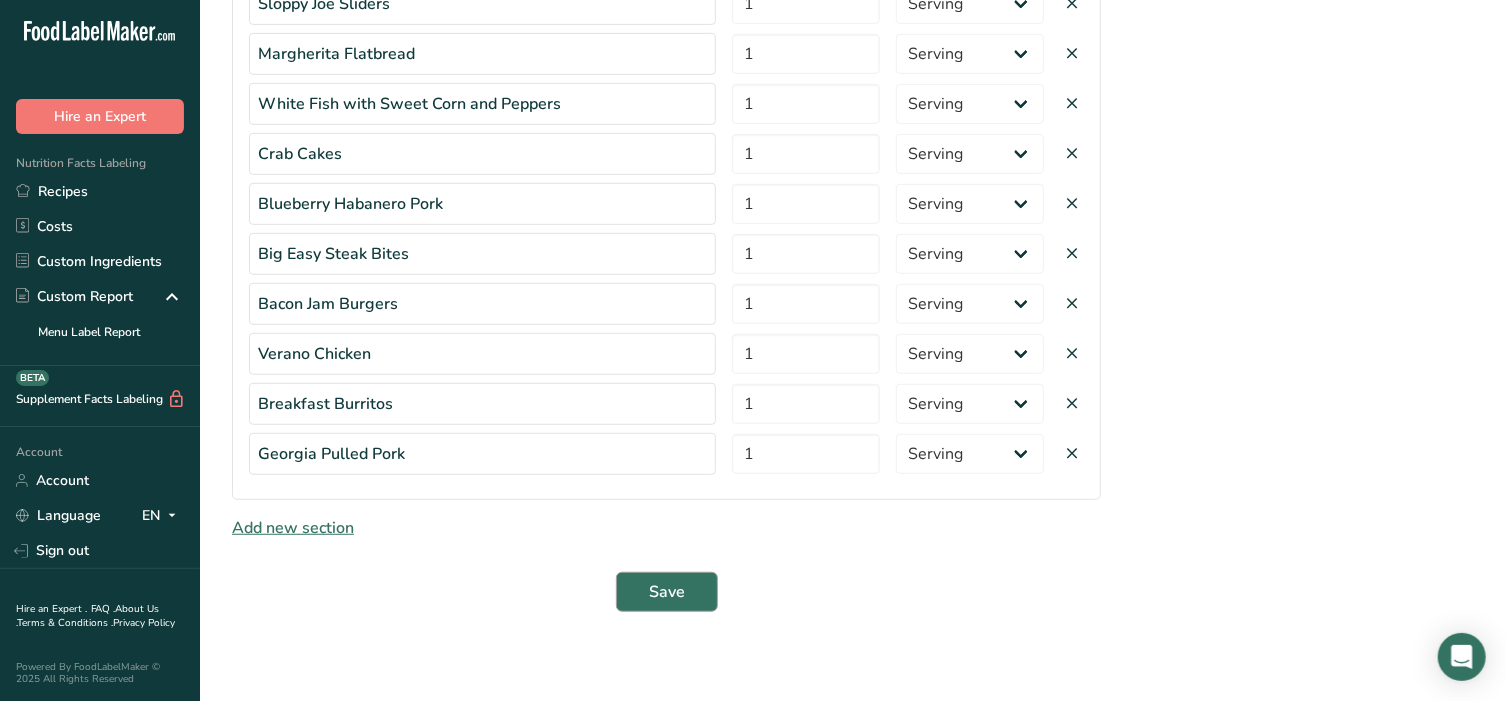 type on "Aug 2025 Nutrition" 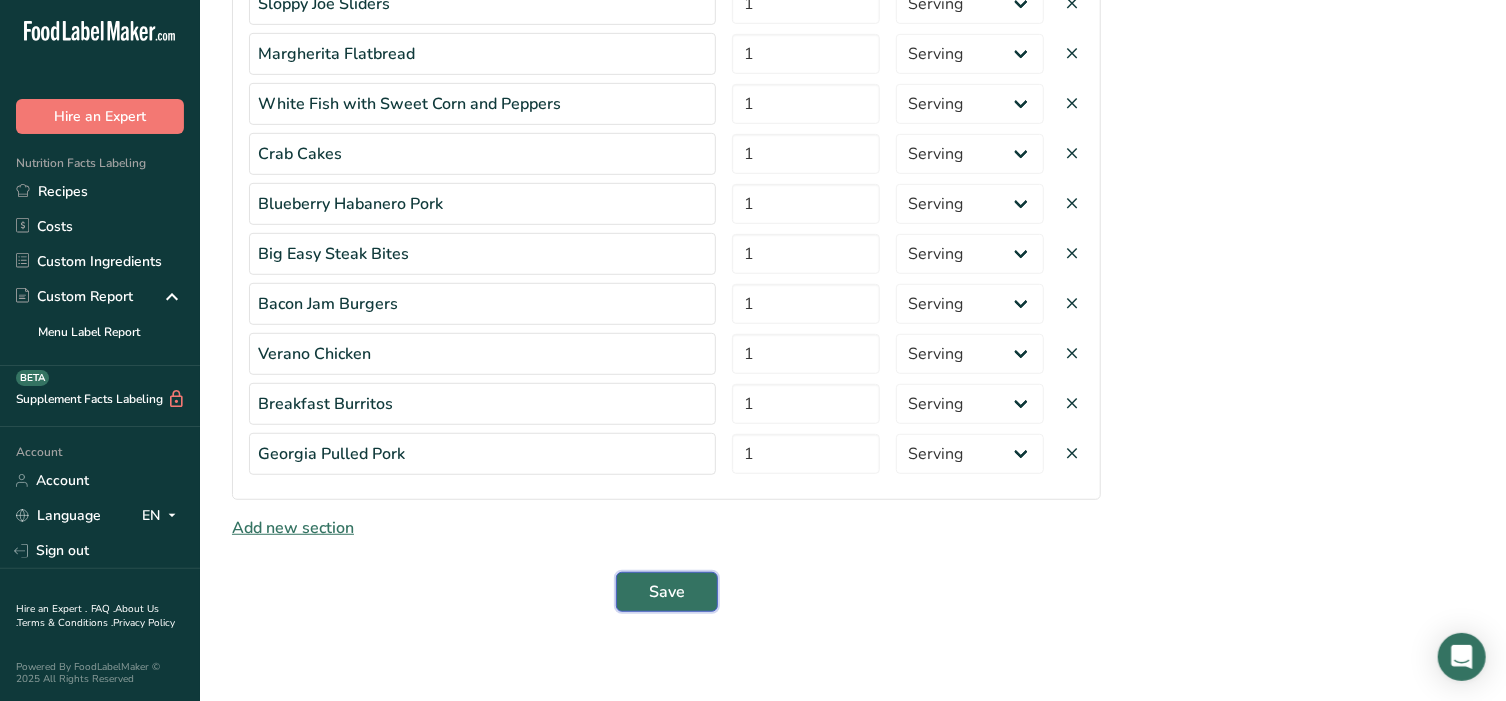 click on "Save" at bounding box center (667, 592) 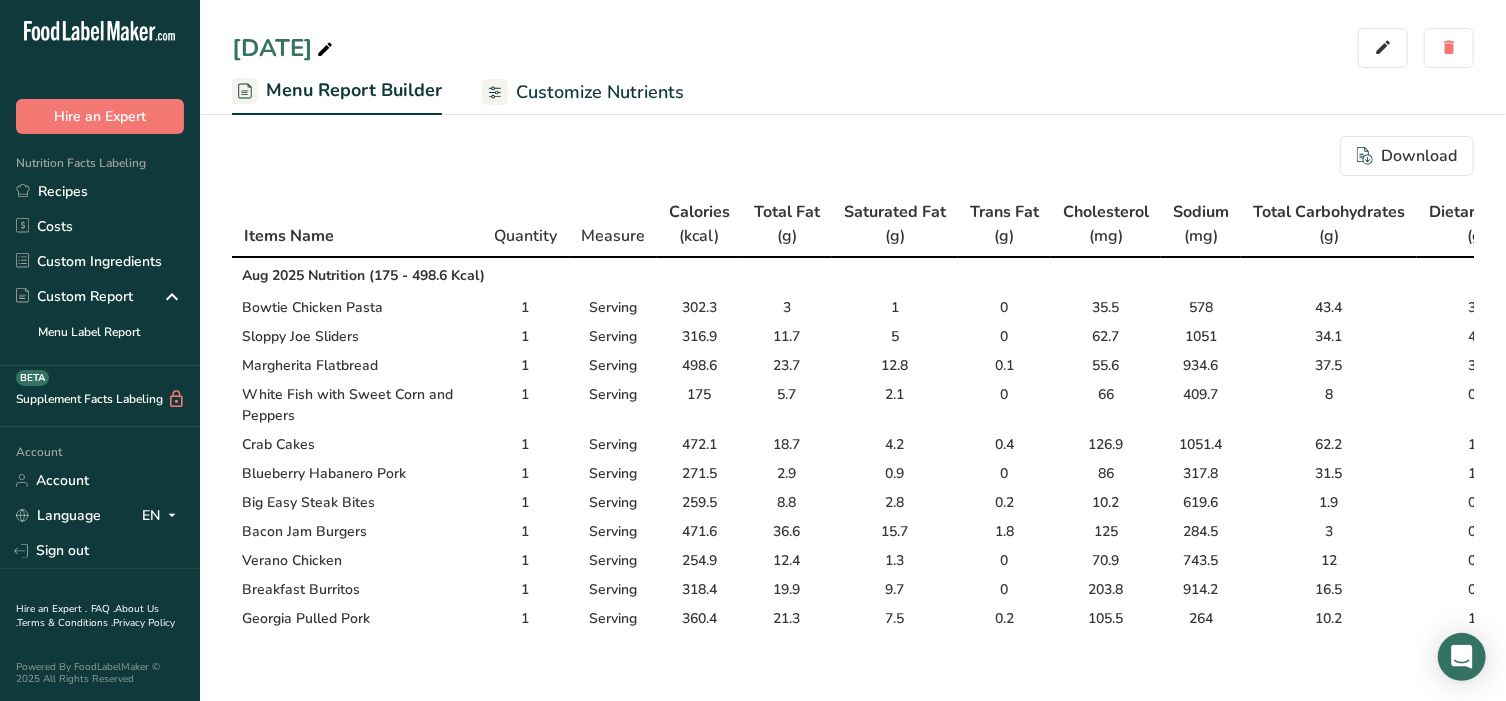 scroll, scrollTop: 5, scrollLeft: 0, axis: vertical 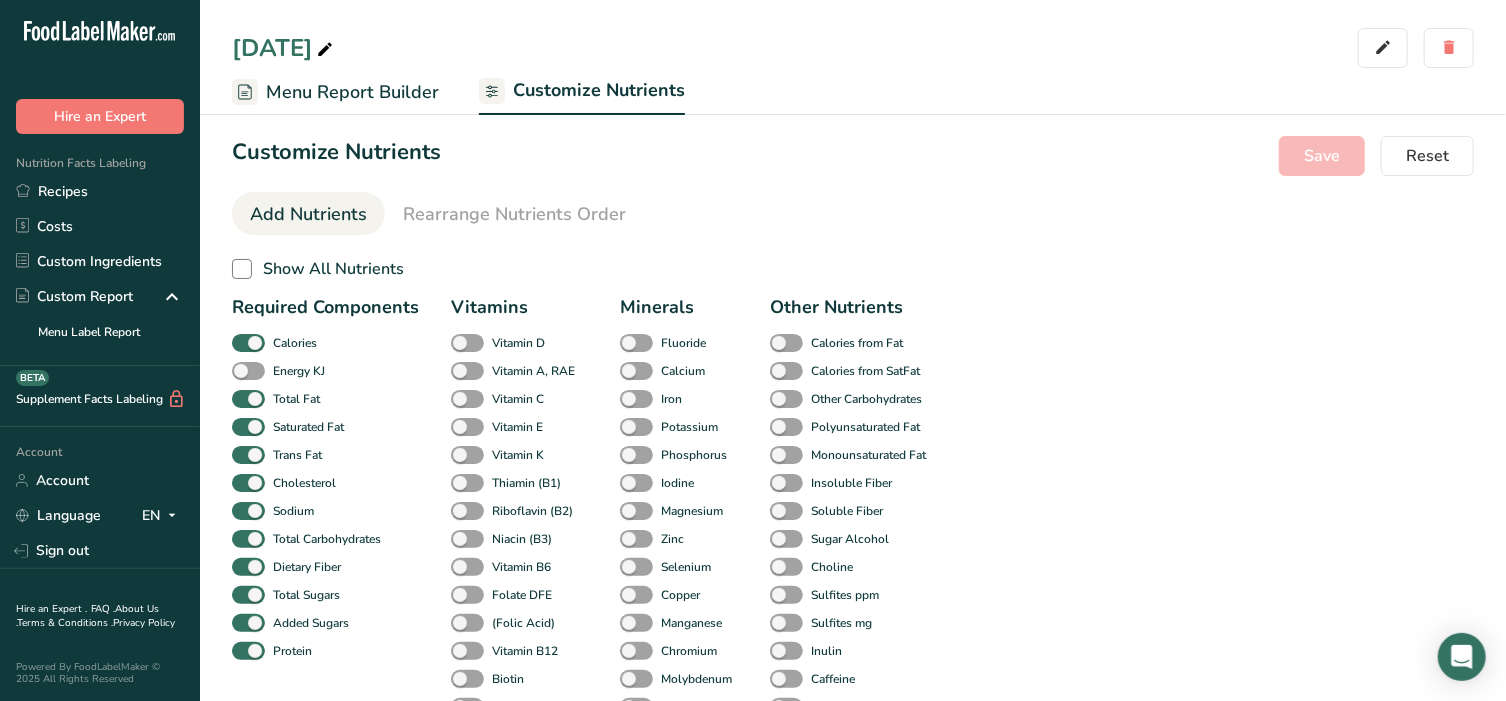 click on "Menu Report Builder" at bounding box center (352, 92) 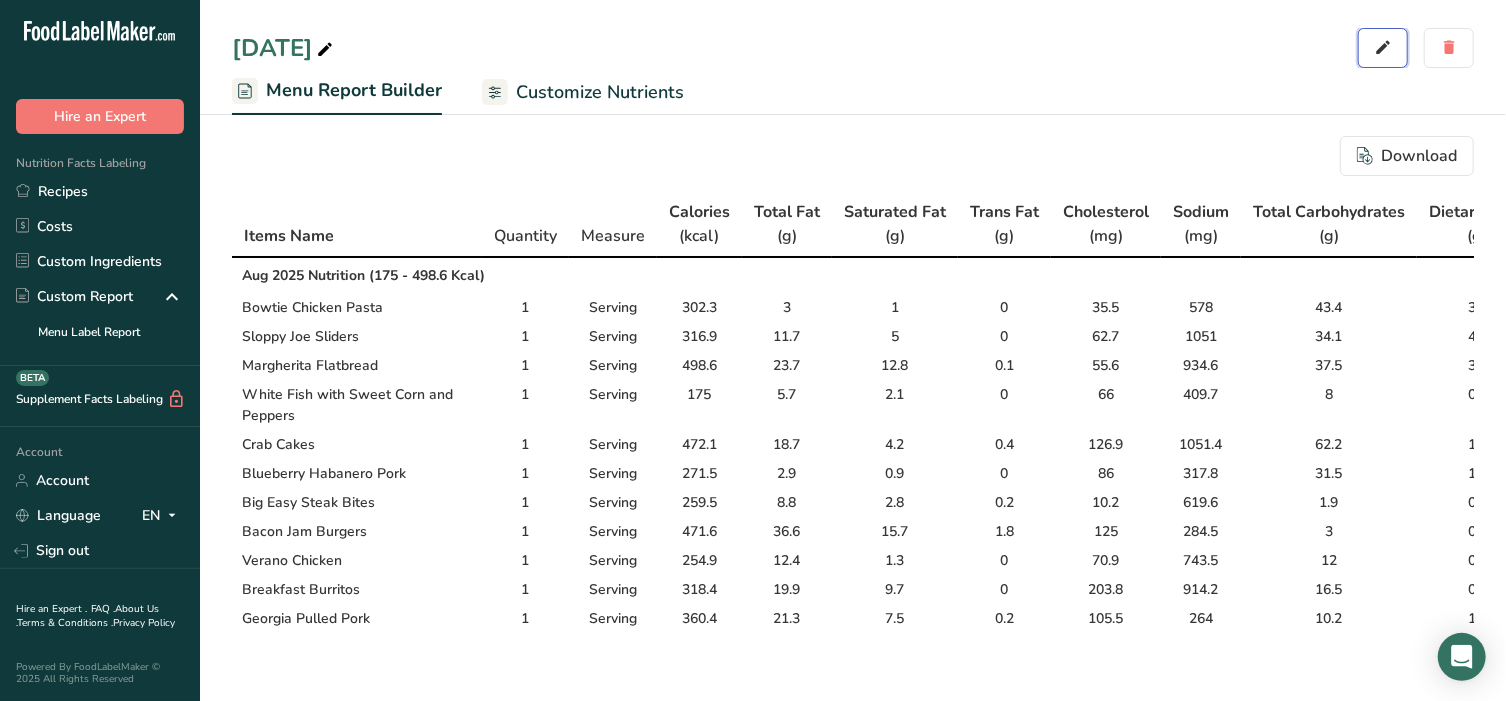 click at bounding box center (1383, 48) 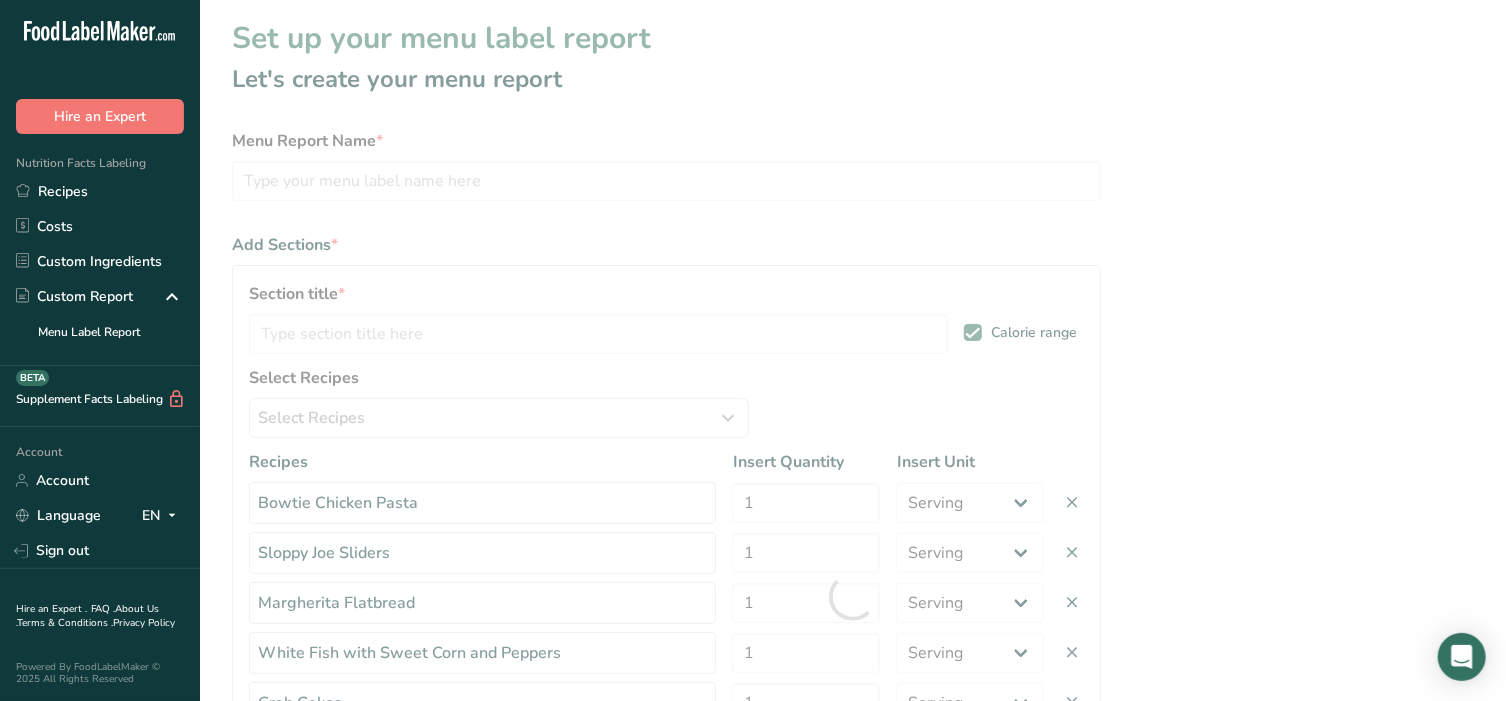 type on "[MONTH] [YEAR]" 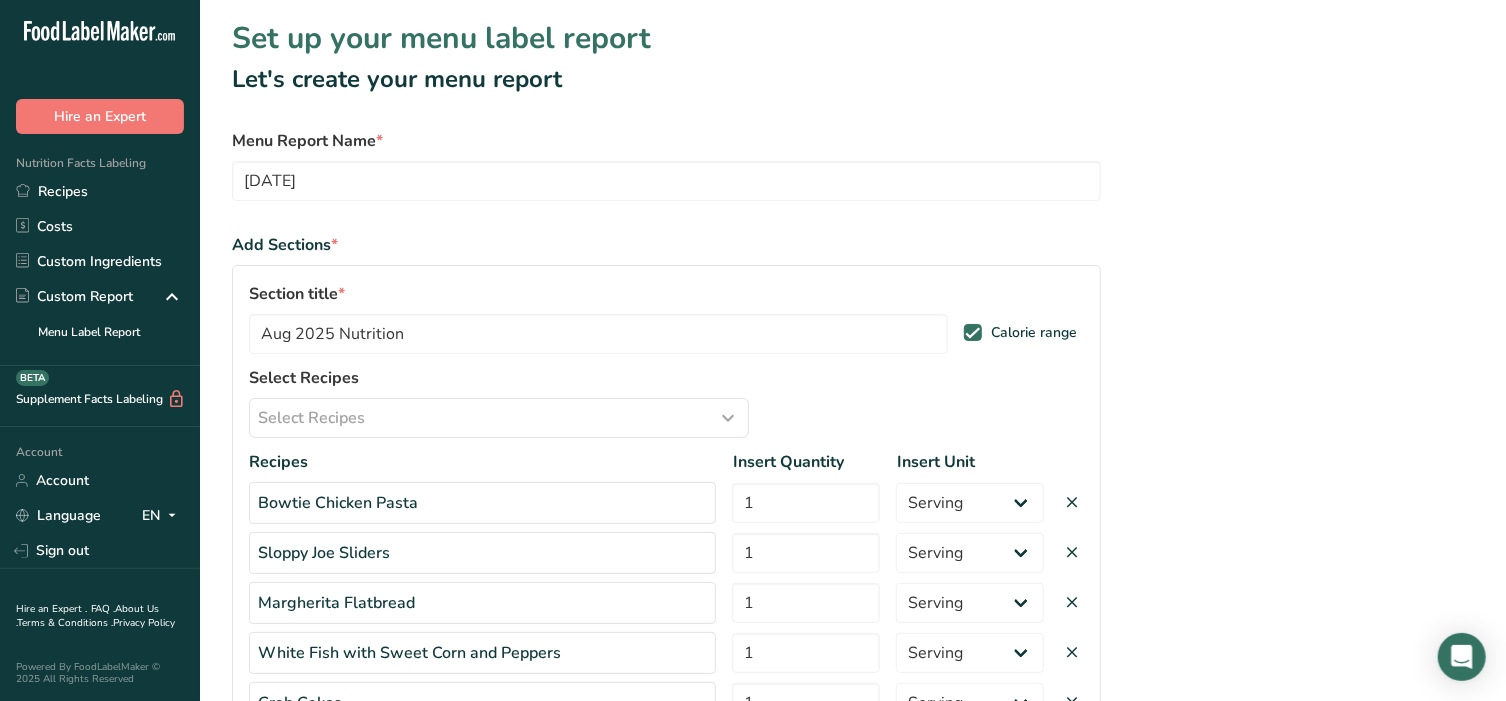 click at bounding box center [973, 333] 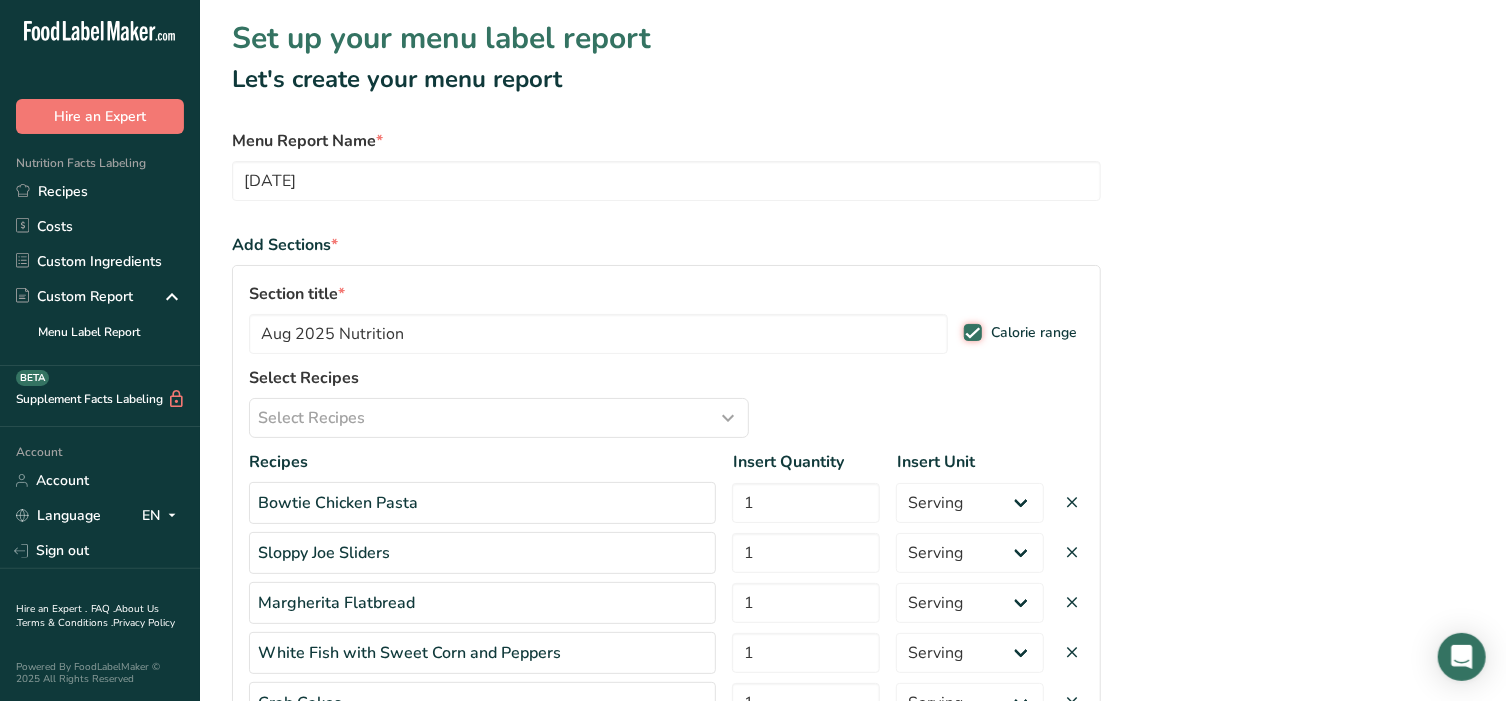 click on "Calorie range" at bounding box center (970, 332) 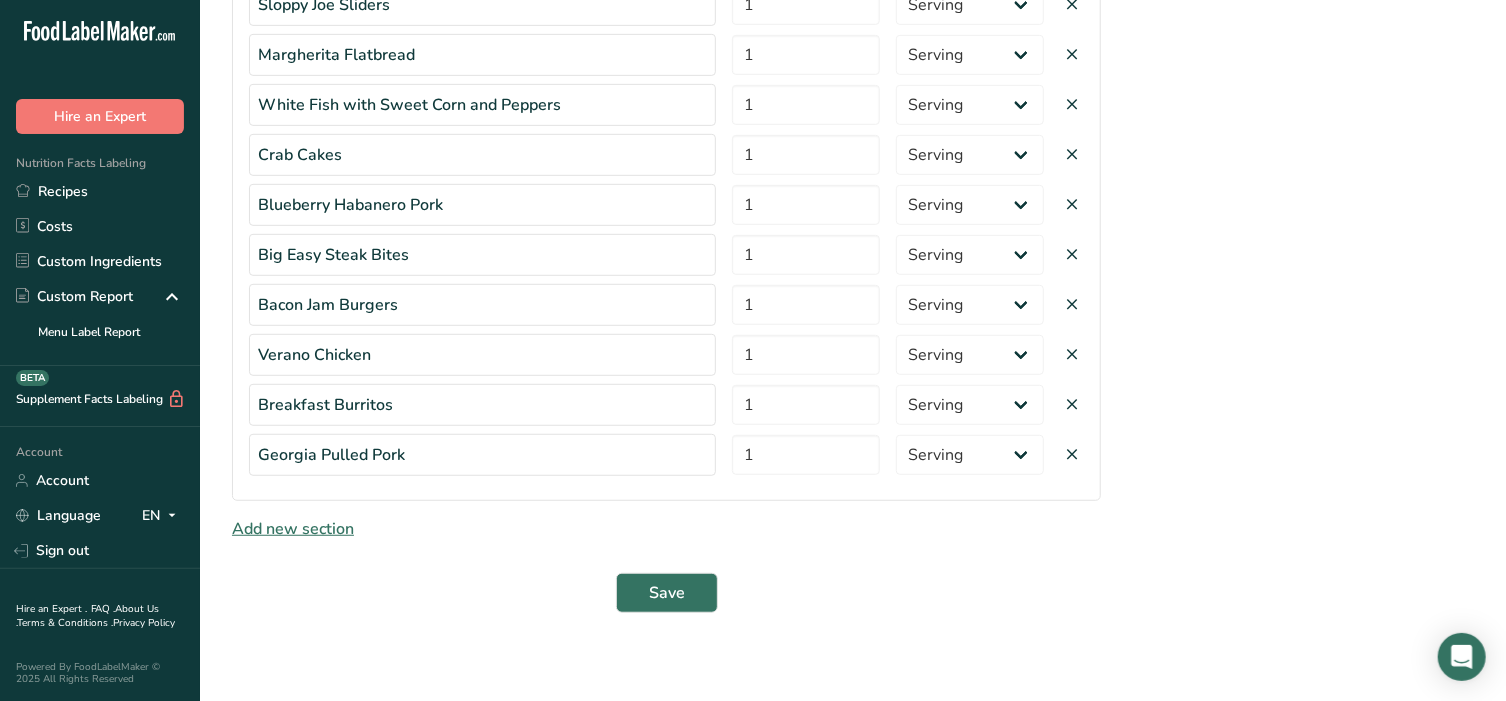 scroll, scrollTop: 549, scrollLeft: 0, axis: vertical 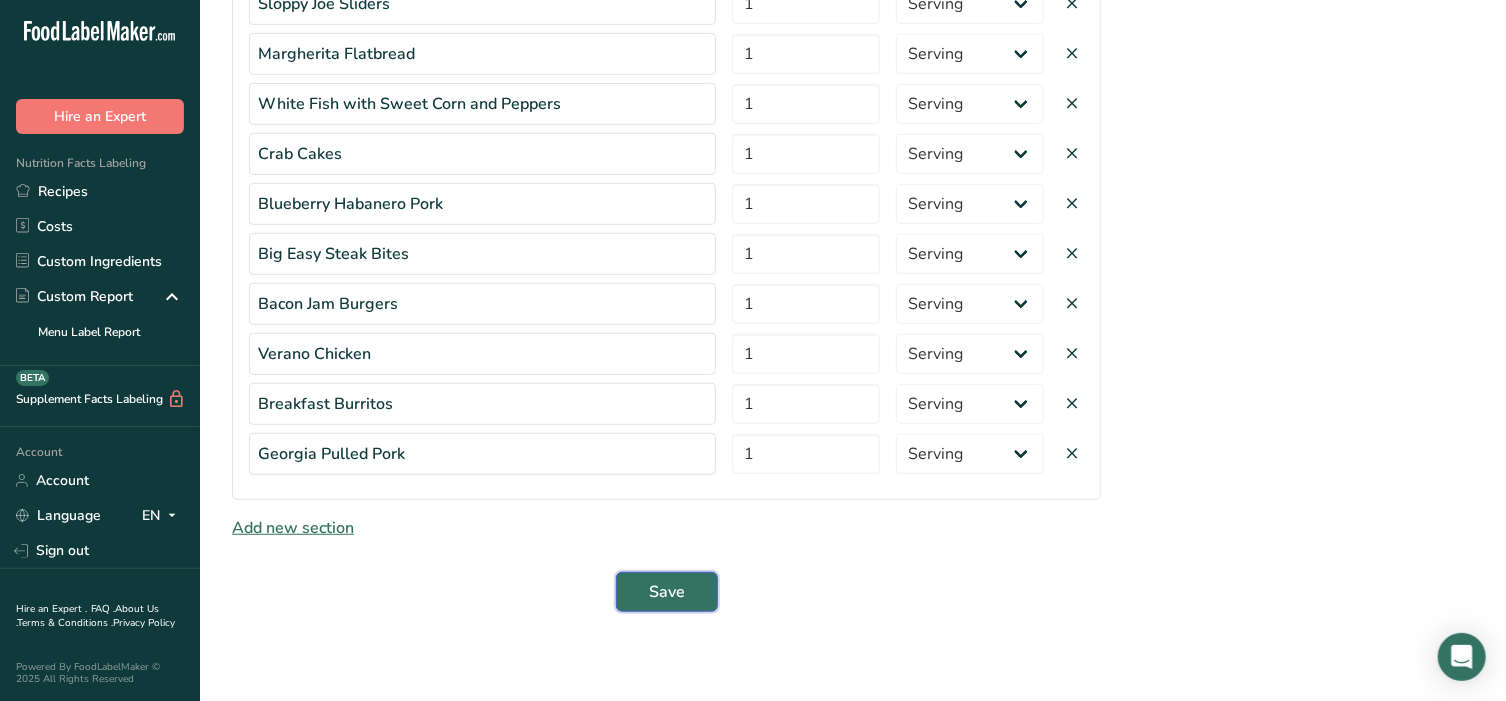 click on "Save" at bounding box center [667, 592] 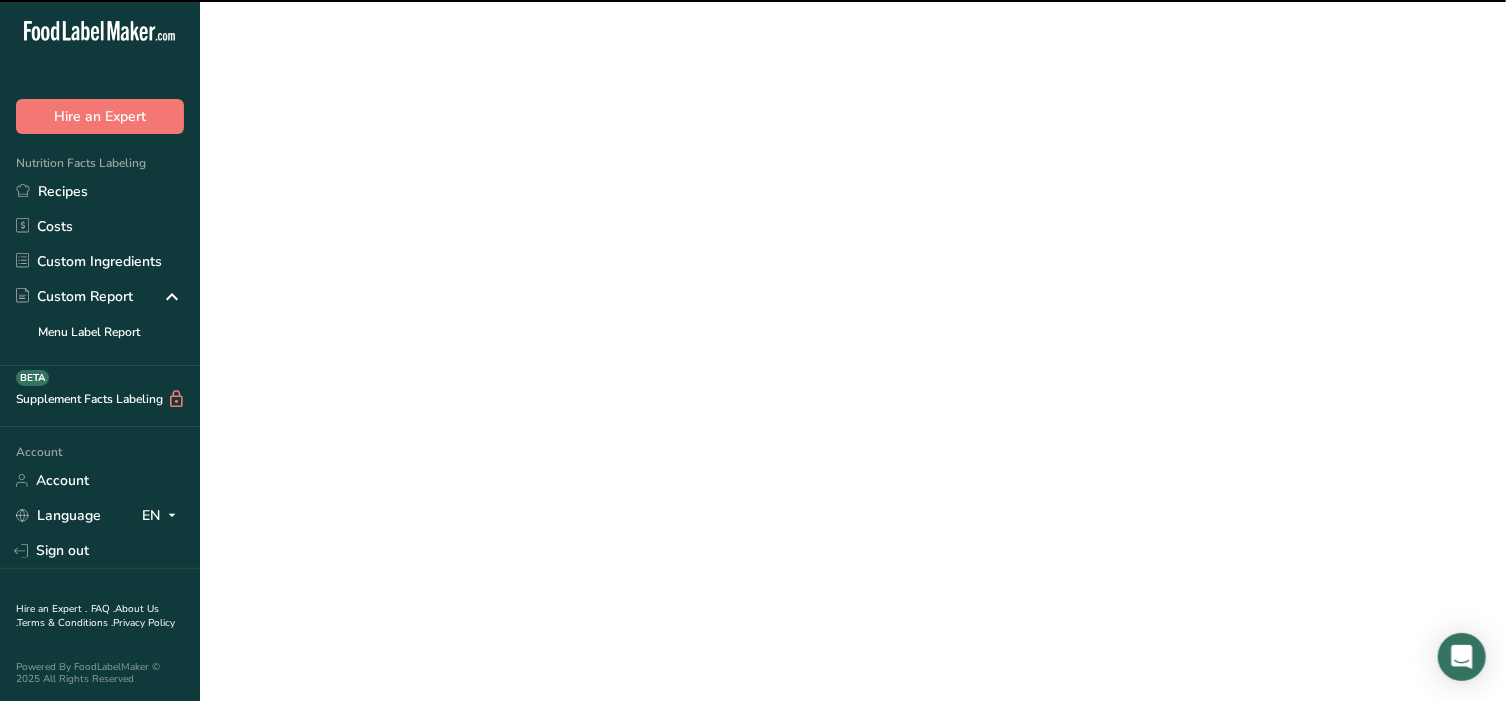 scroll, scrollTop: 0, scrollLeft: 0, axis: both 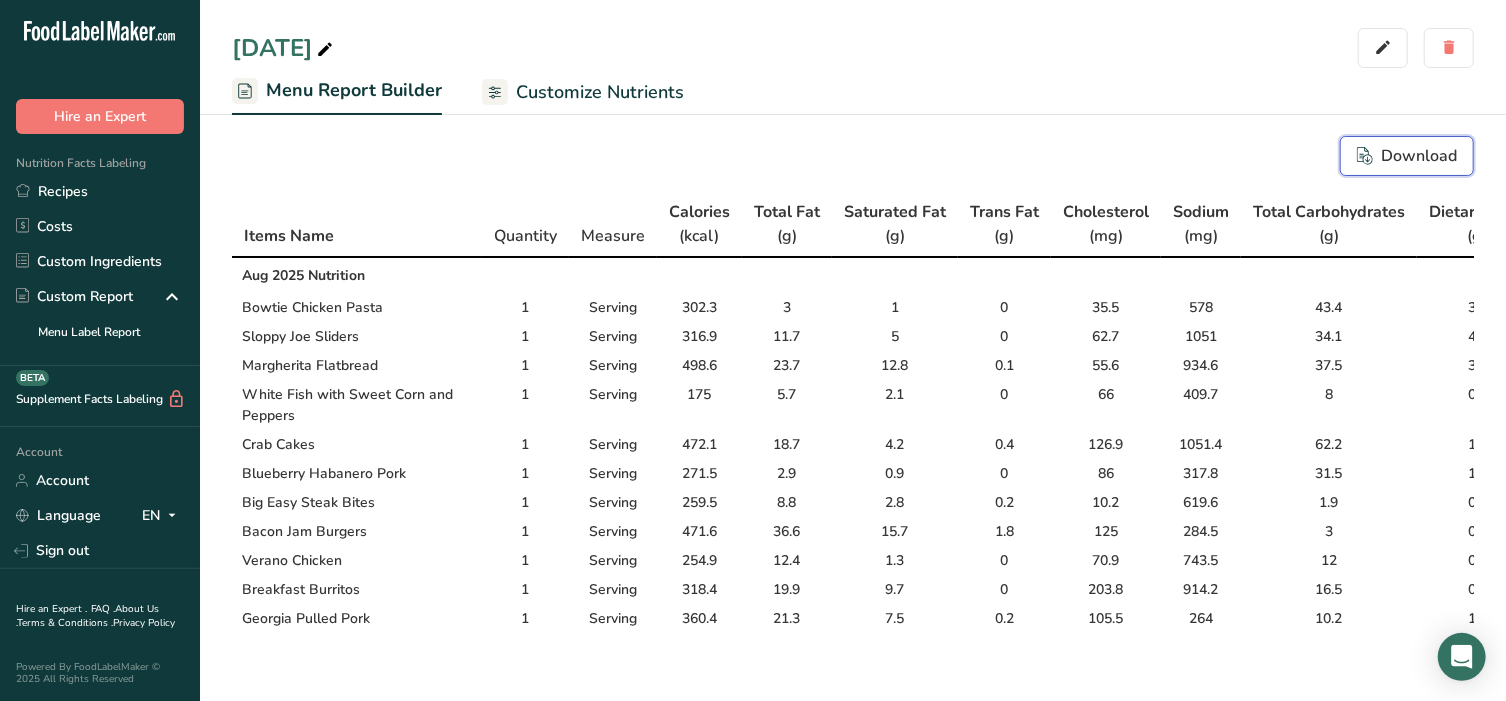 click on "Download" at bounding box center [1407, 156] 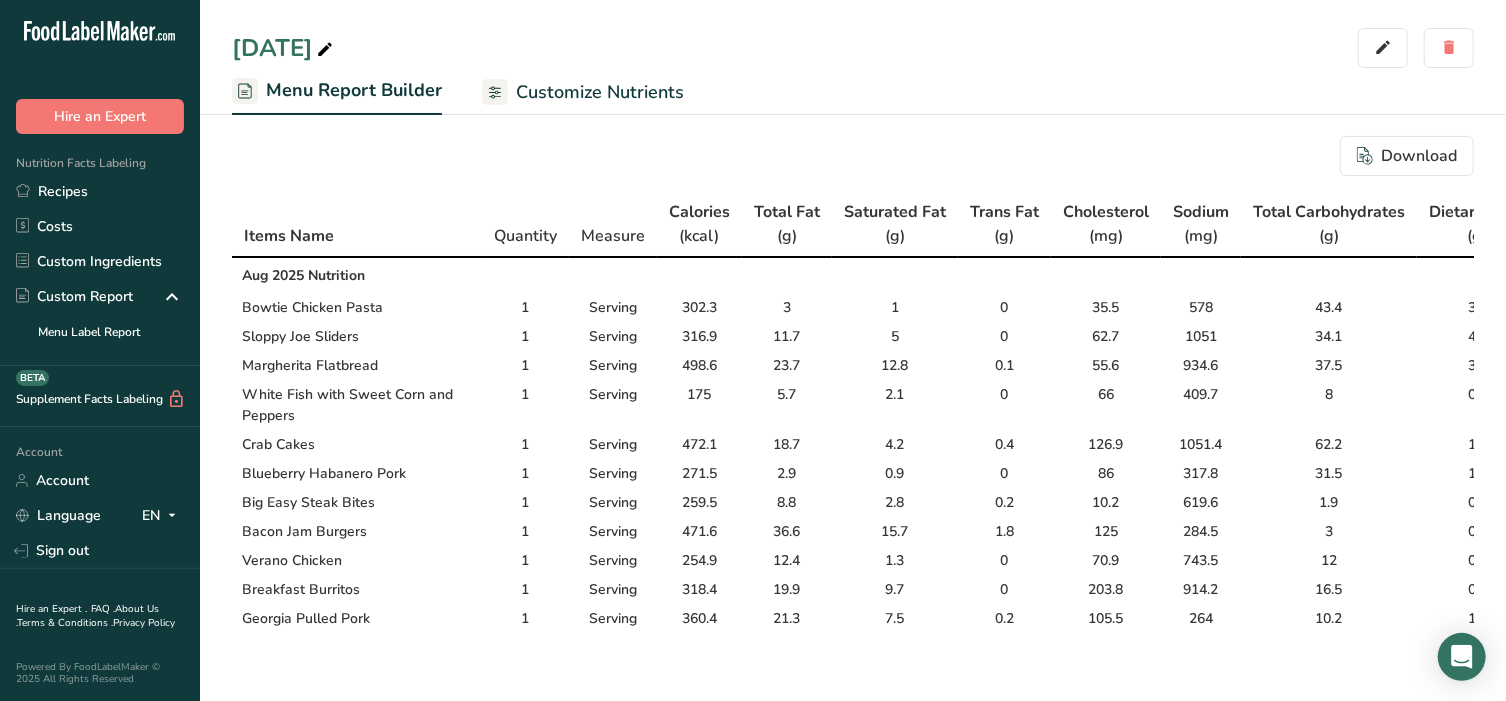scroll, scrollTop: 5, scrollLeft: 0, axis: vertical 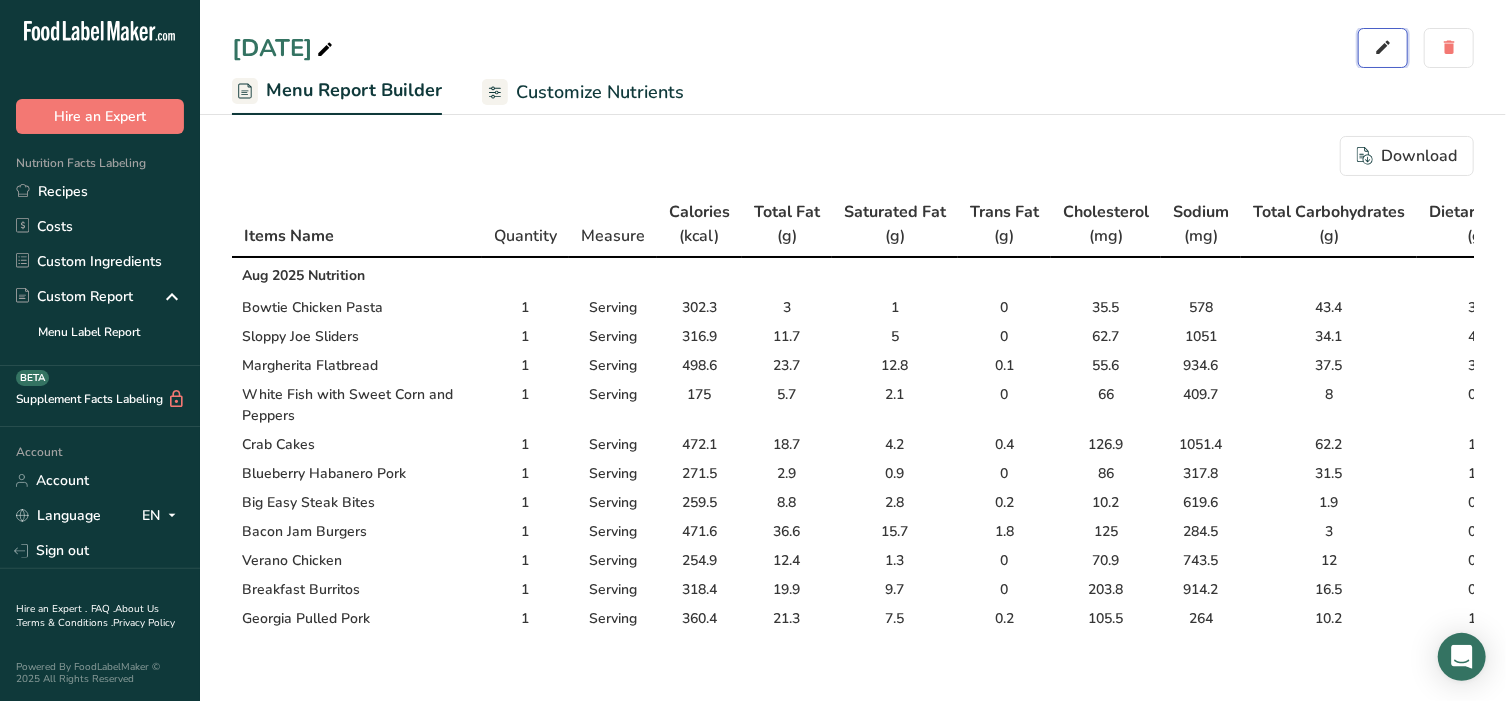 click at bounding box center (1383, 48) 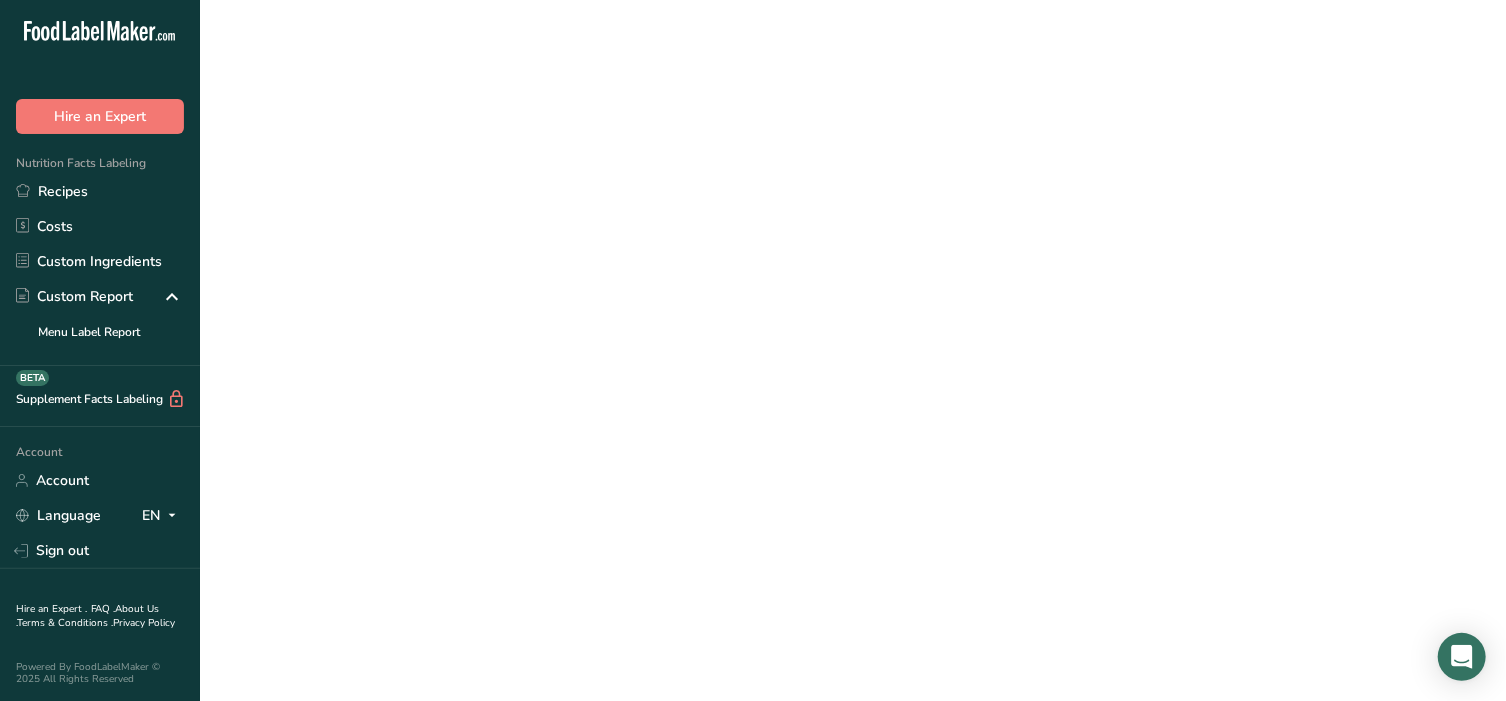 scroll, scrollTop: 0, scrollLeft: 0, axis: both 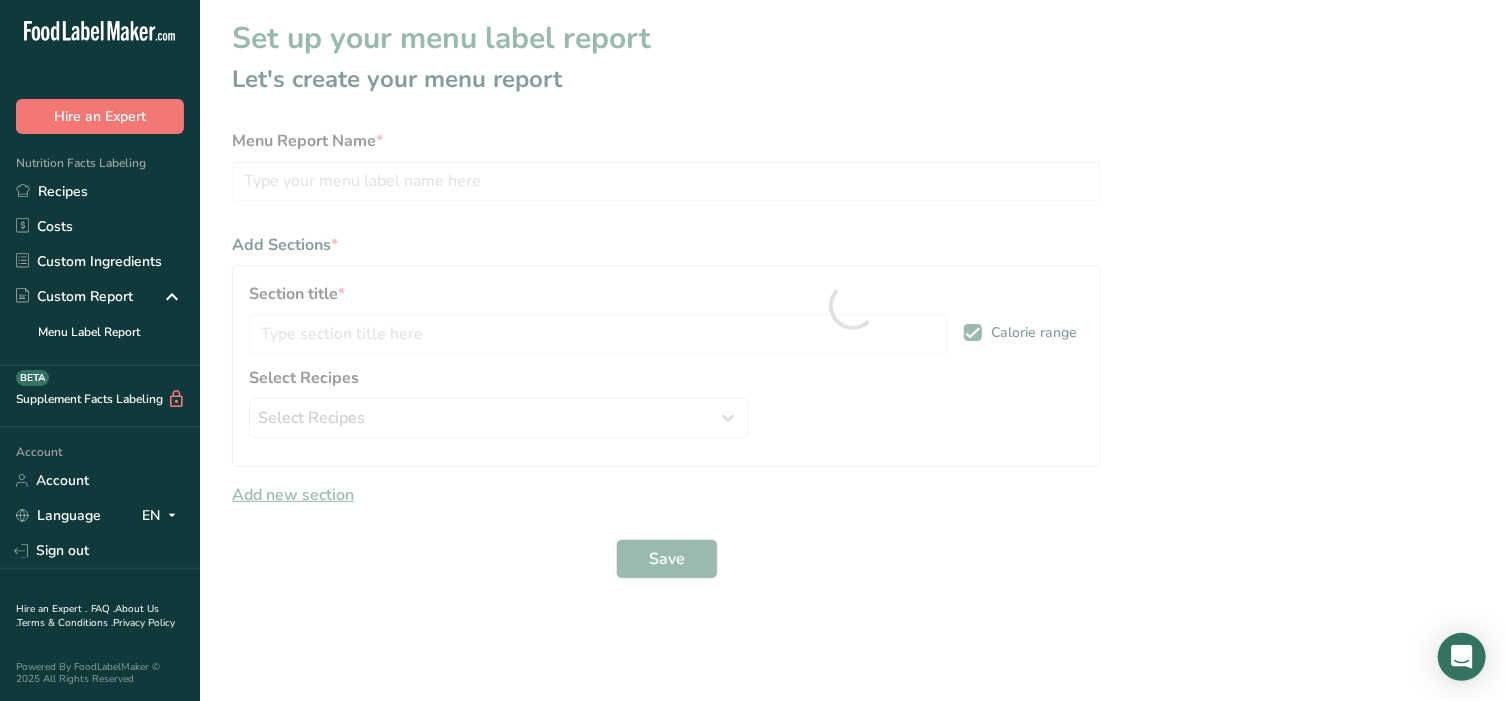type on "[MONTH] [YEAR]" 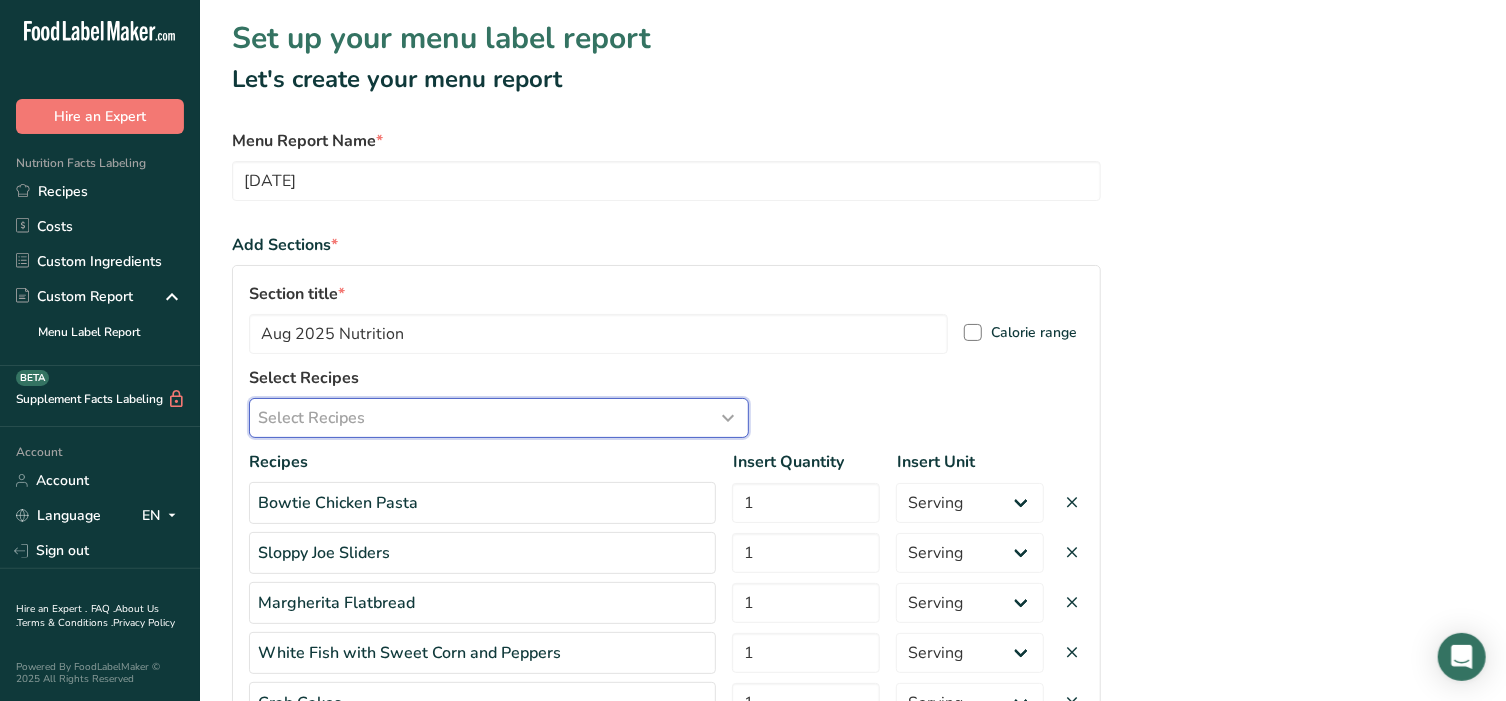 click on "Select Recipes" at bounding box center (499, 418) 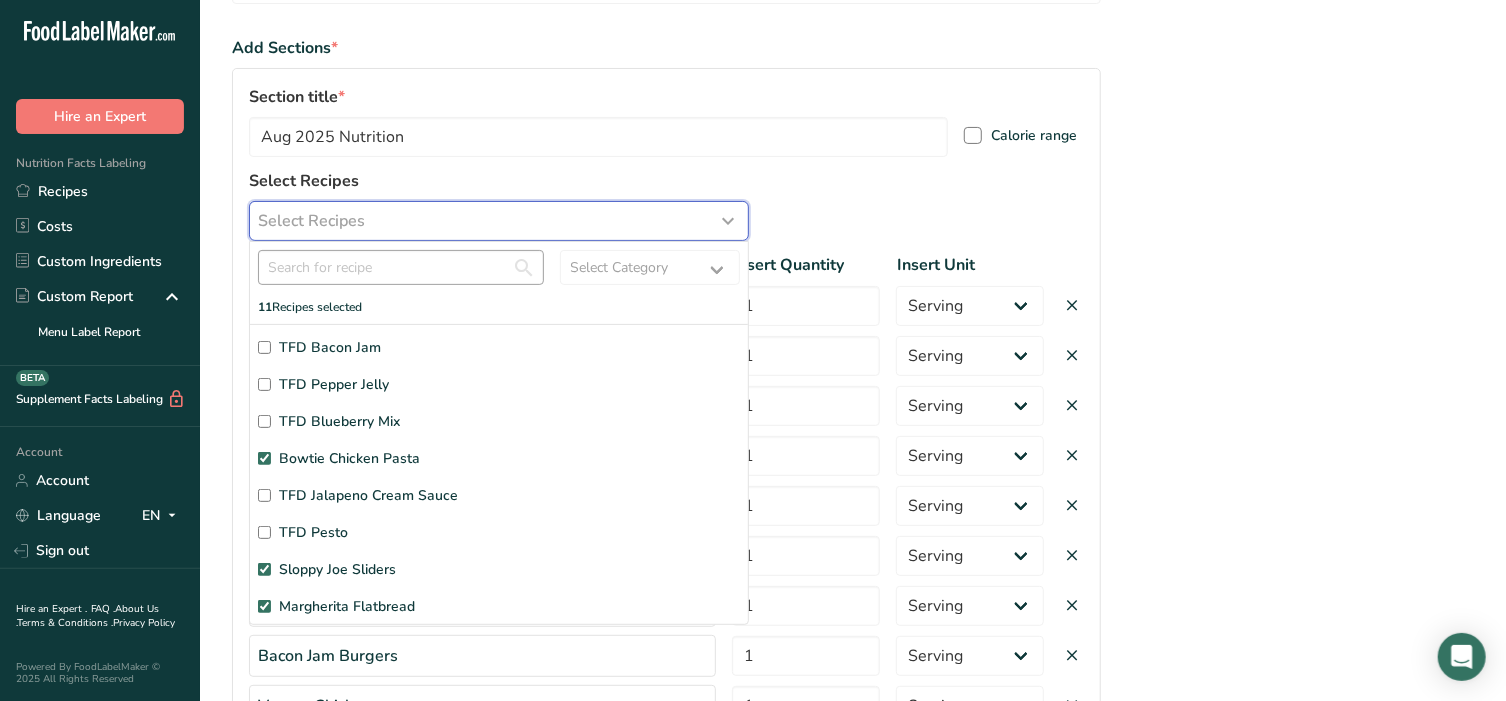 scroll, scrollTop: 208, scrollLeft: 0, axis: vertical 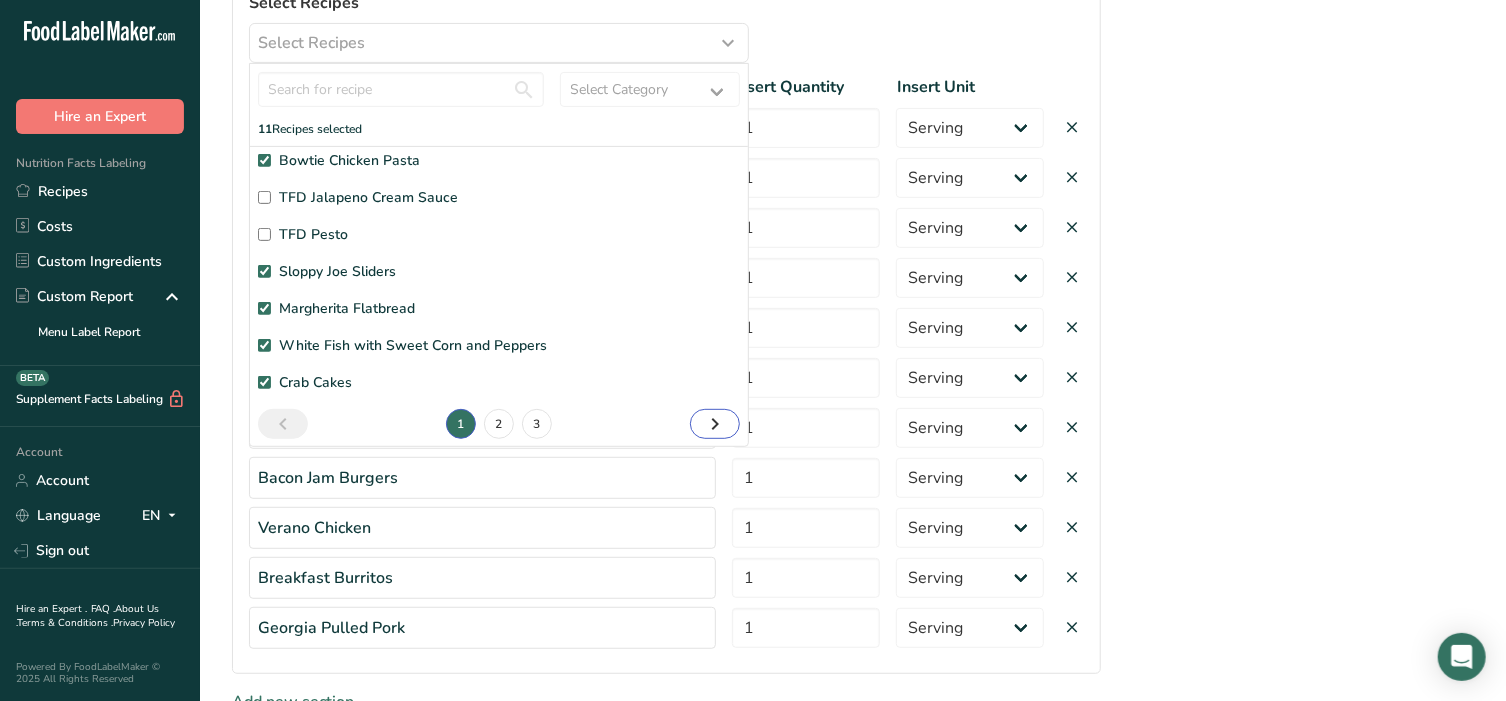 click at bounding box center (715, 424) 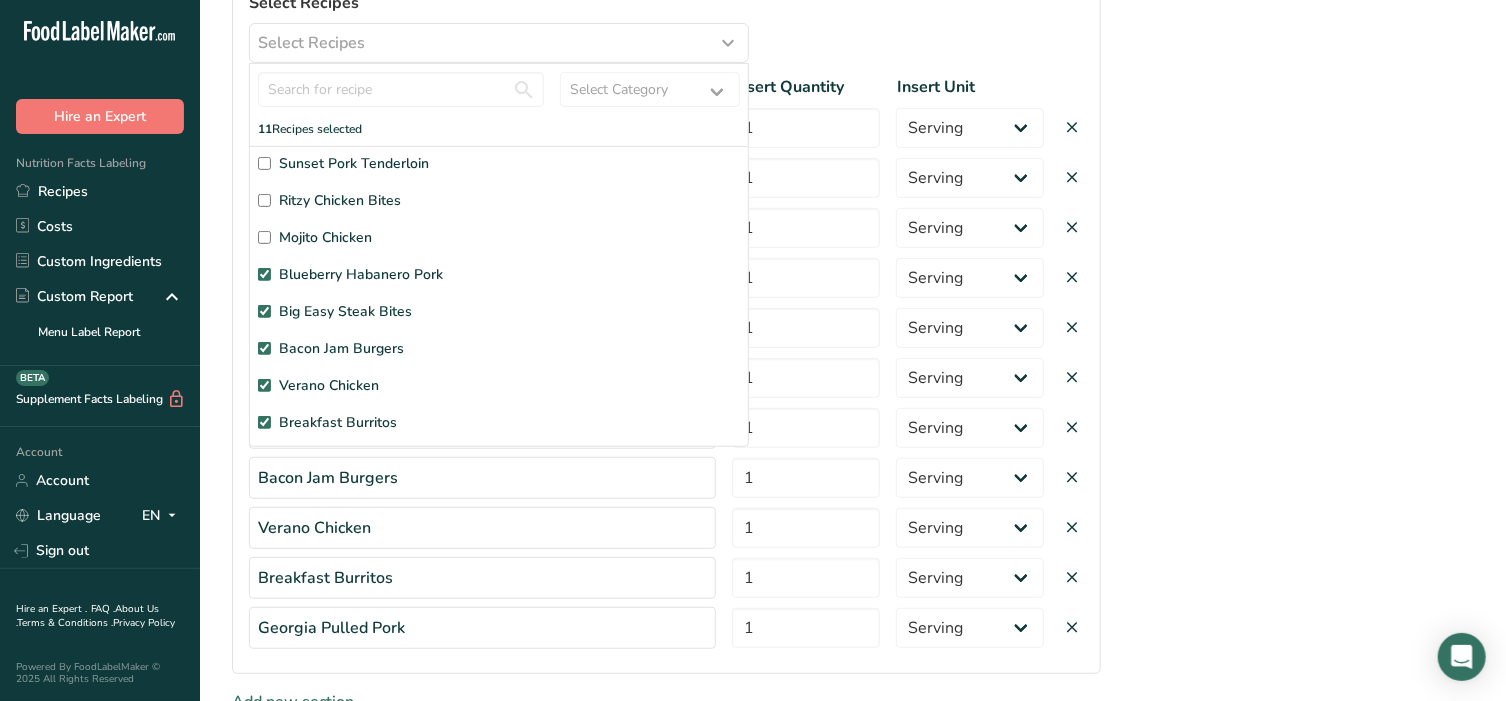 scroll, scrollTop: 0, scrollLeft: 0, axis: both 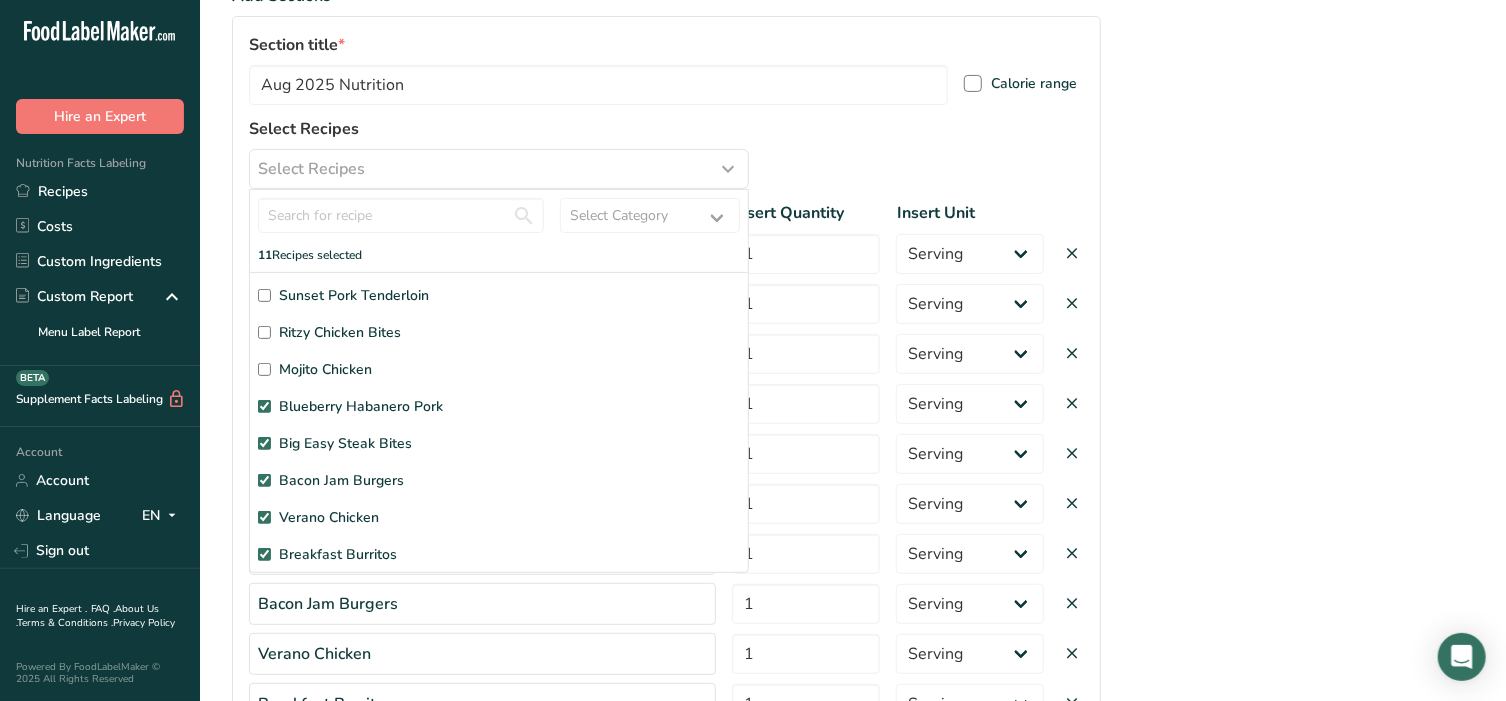 click on "Sunset Pork Tenderloin" at bounding box center (264, 295) 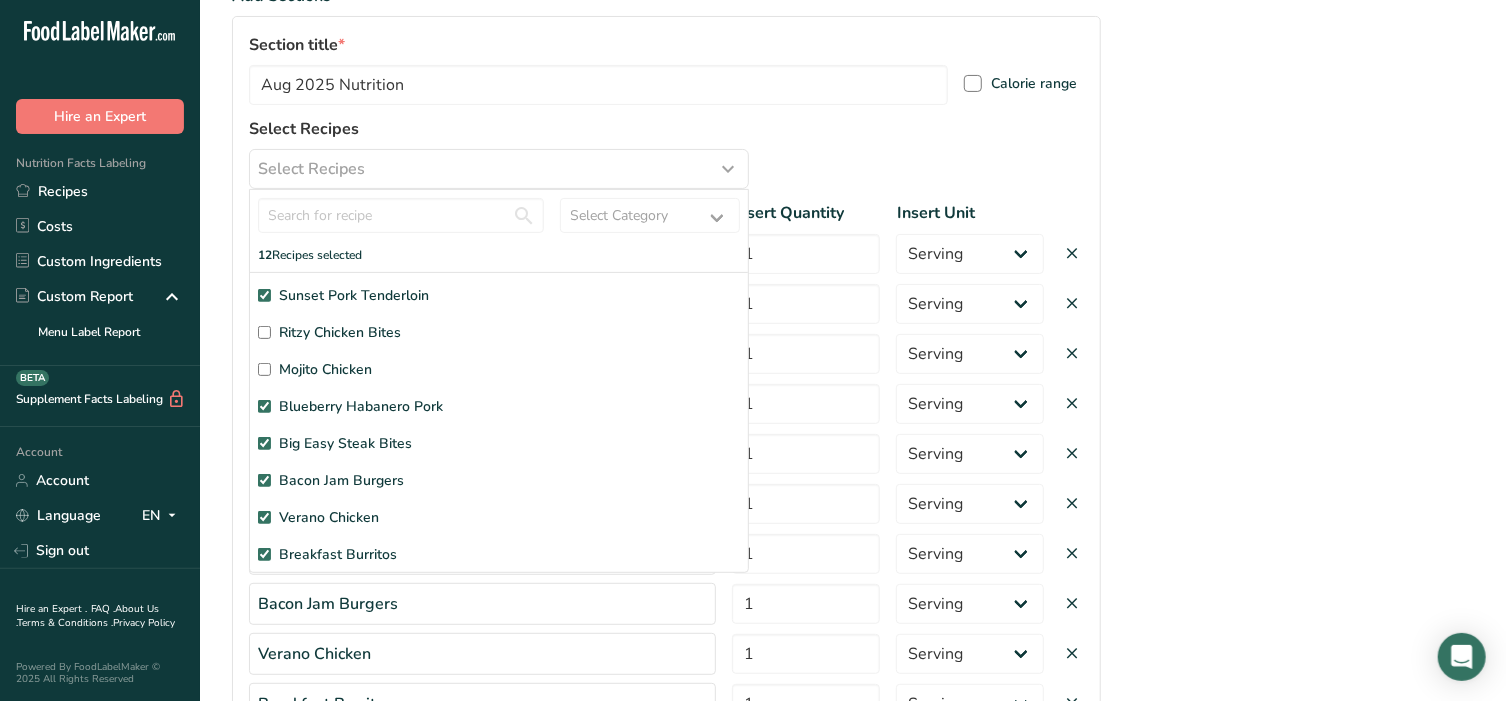 checkbox on "true" 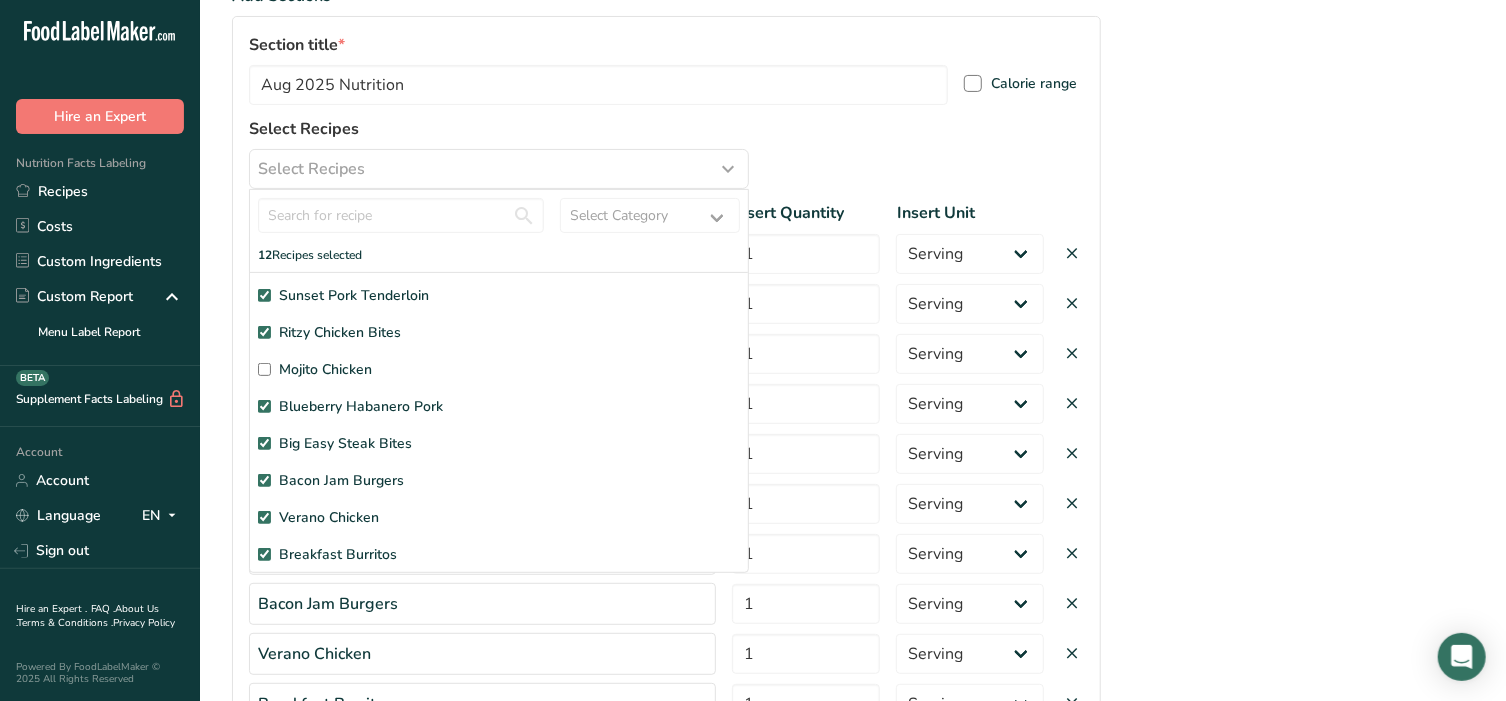 checkbox on "true" 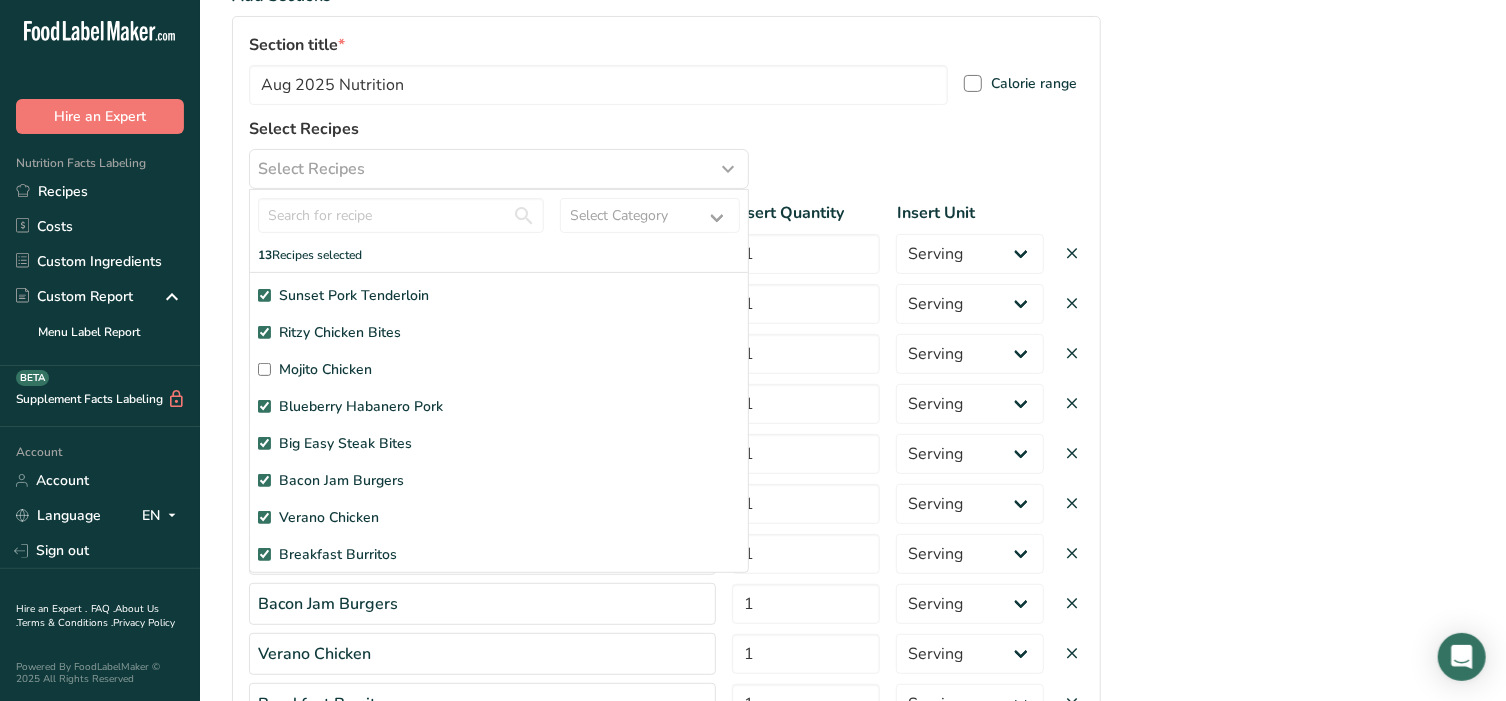 click on "Mojito Chicken" at bounding box center (264, 369) 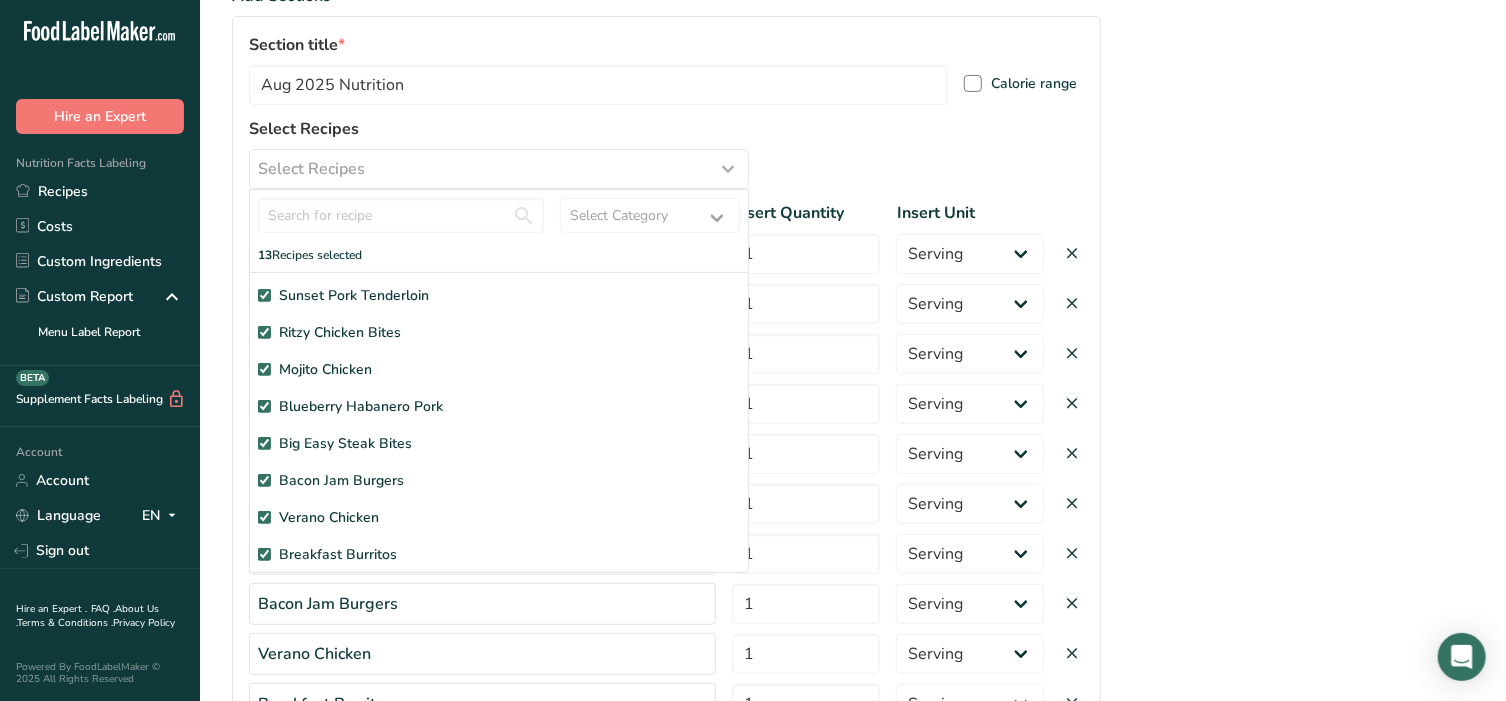 checkbox on "true" 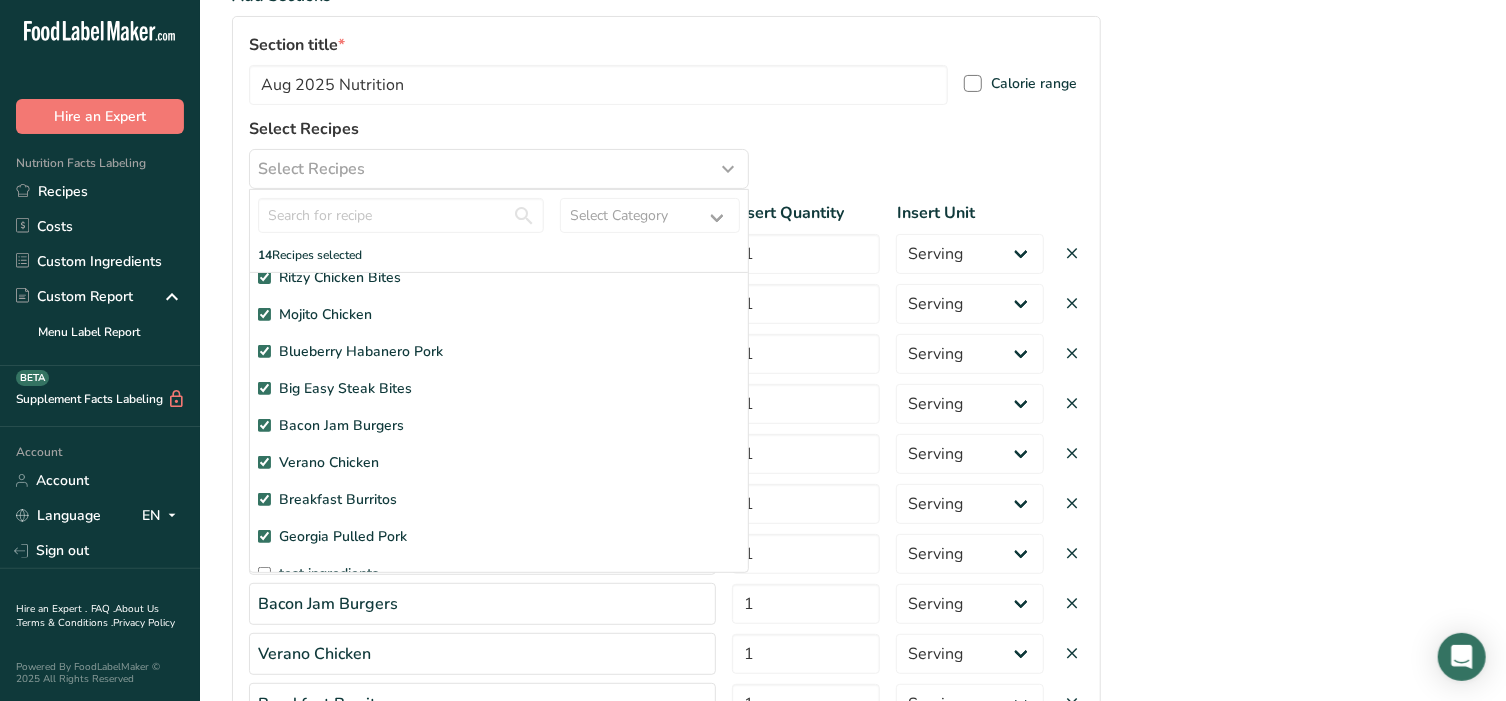 scroll, scrollTop: 120, scrollLeft: 0, axis: vertical 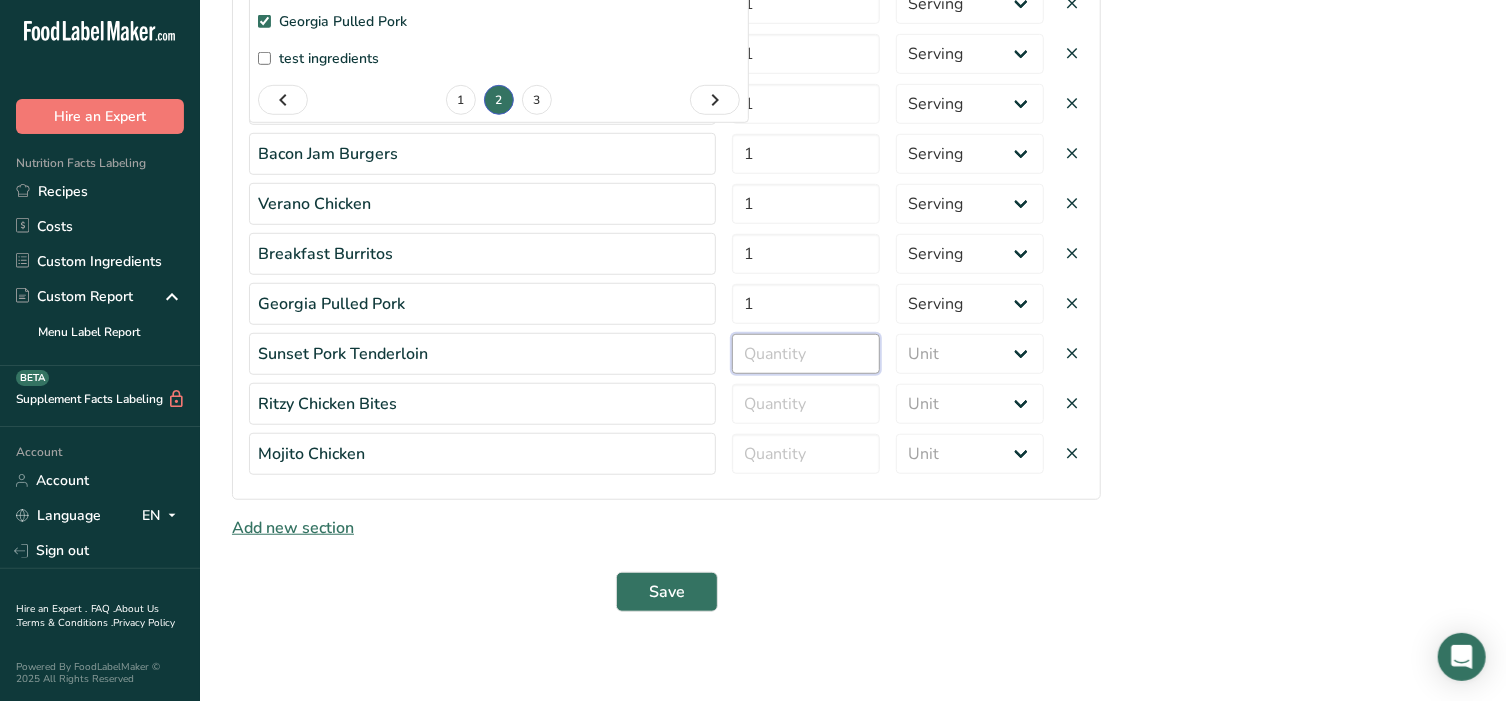 click at bounding box center (806, 354) 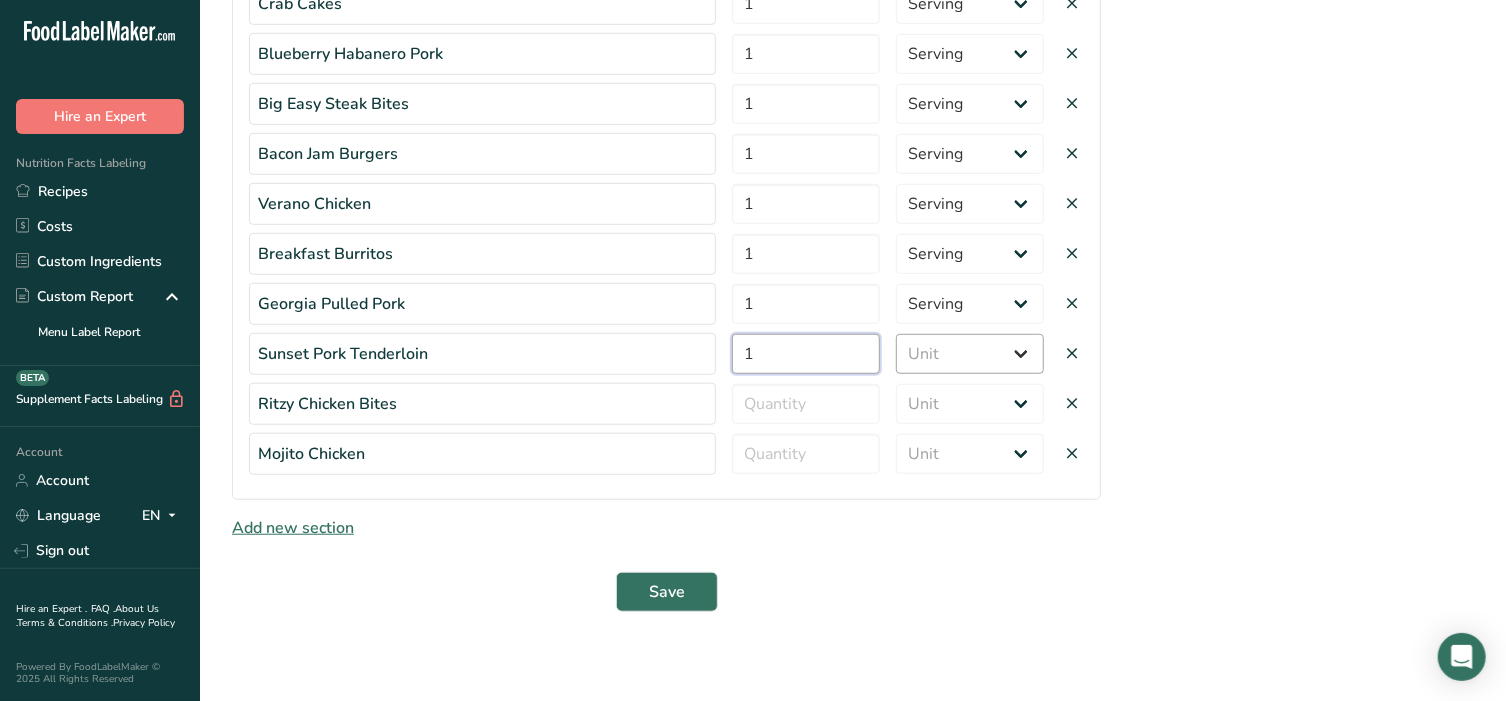 type on "1" 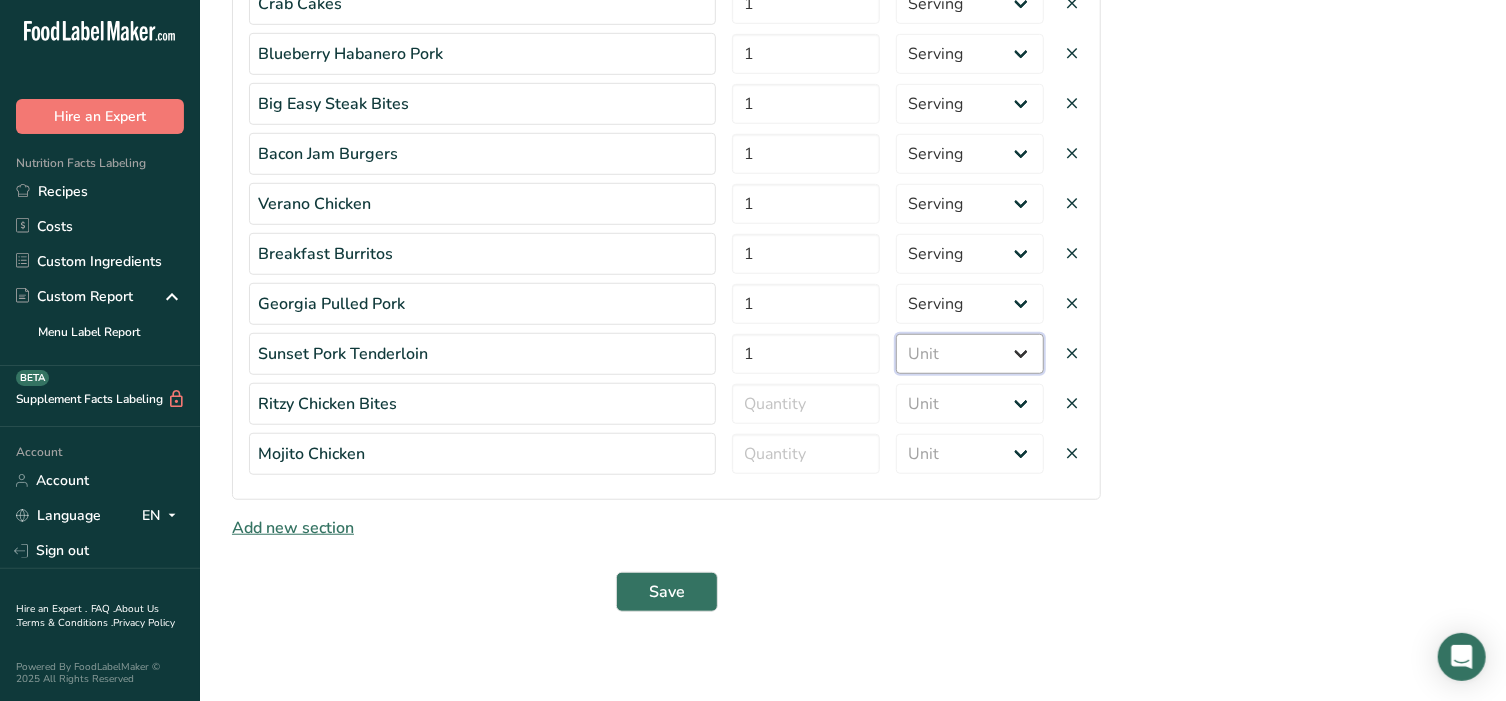 click on "Unit
Serving
Package
g
kg
mg
mcg
lb
oz" at bounding box center [970, 354] 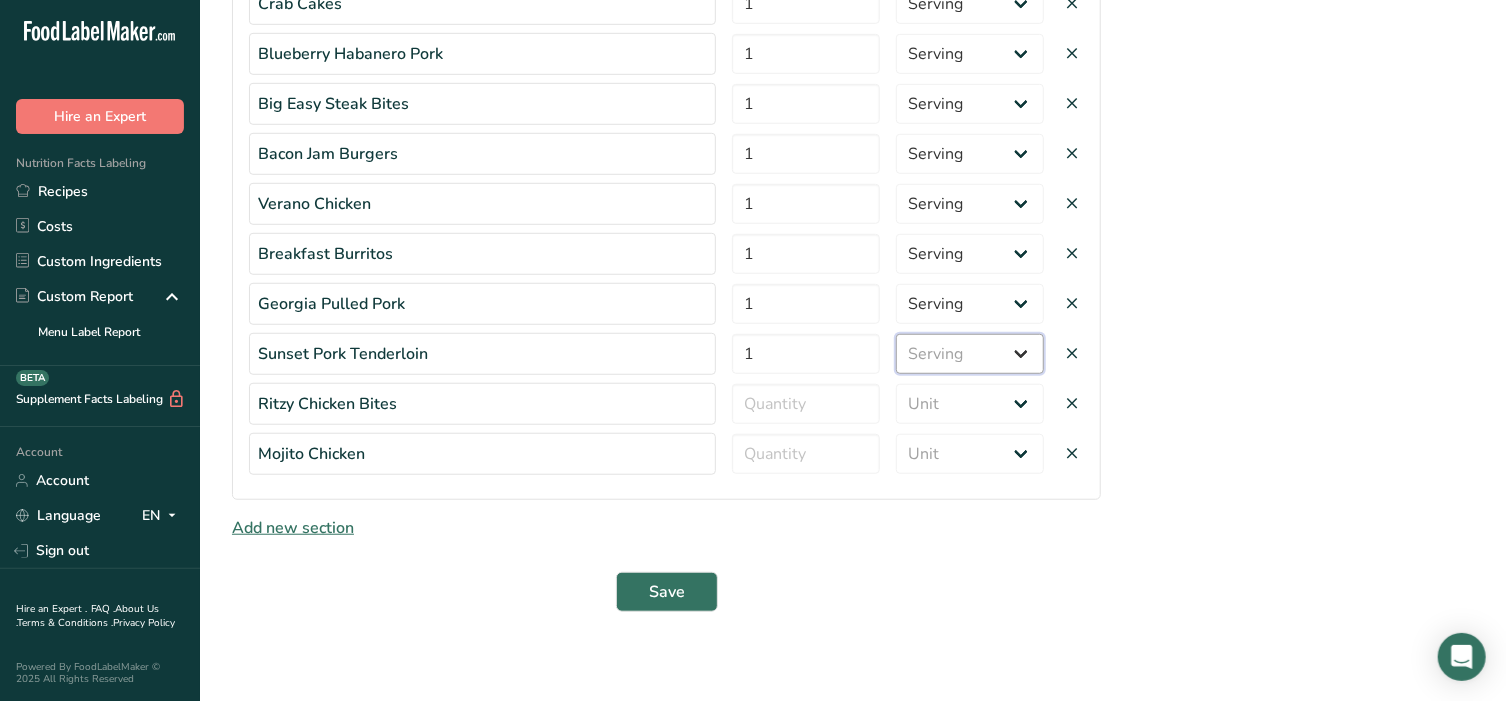 click on "Unit
Serving
Package
g
kg
mg
mcg
lb
oz" at bounding box center (970, 354) 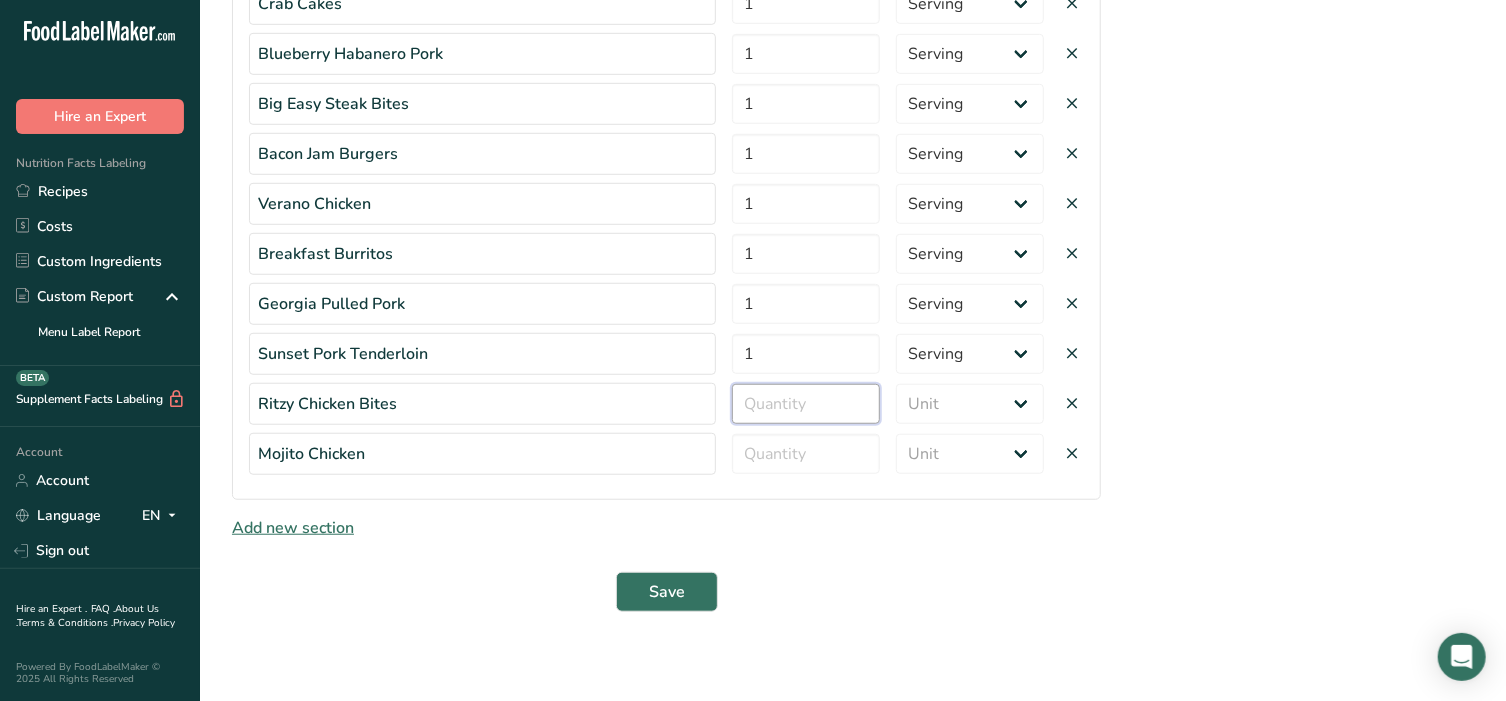 click at bounding box center (806, 404) 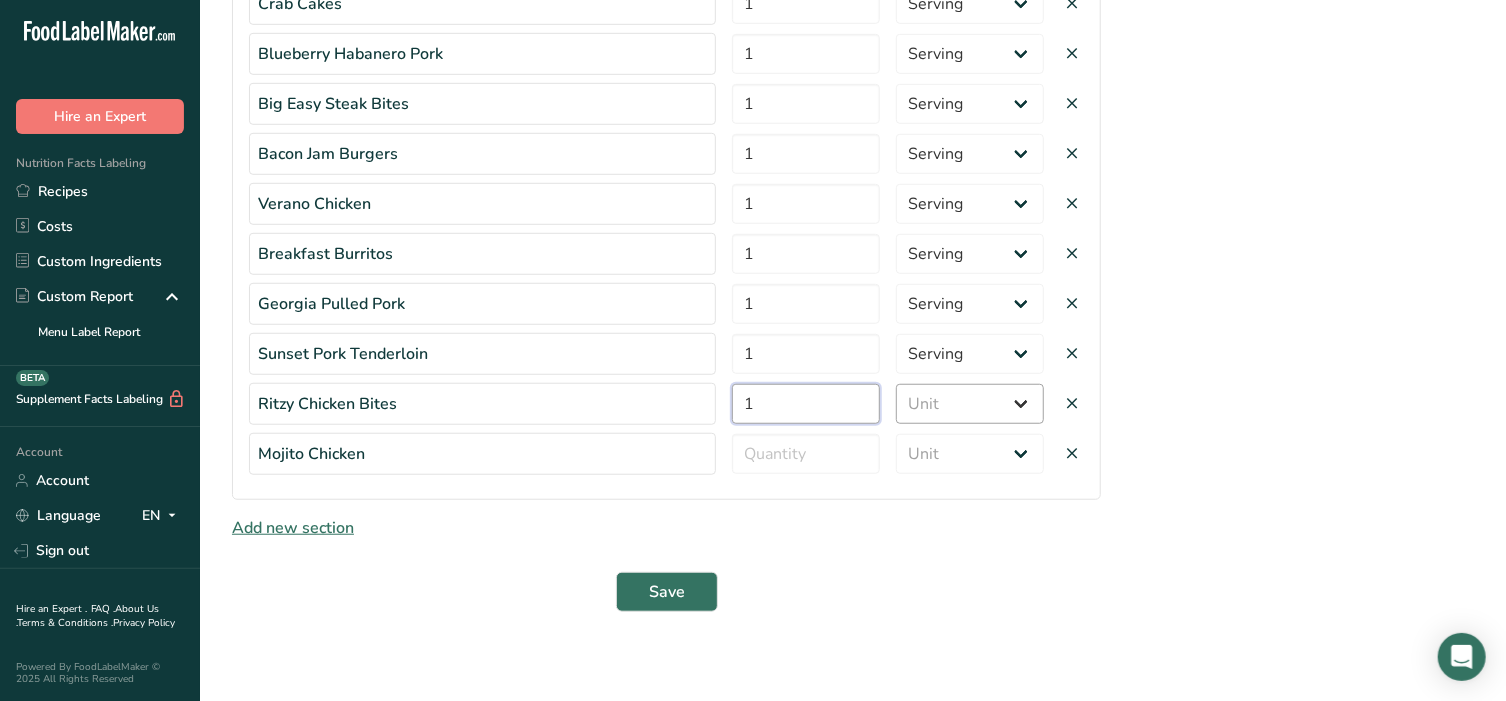type on "1" 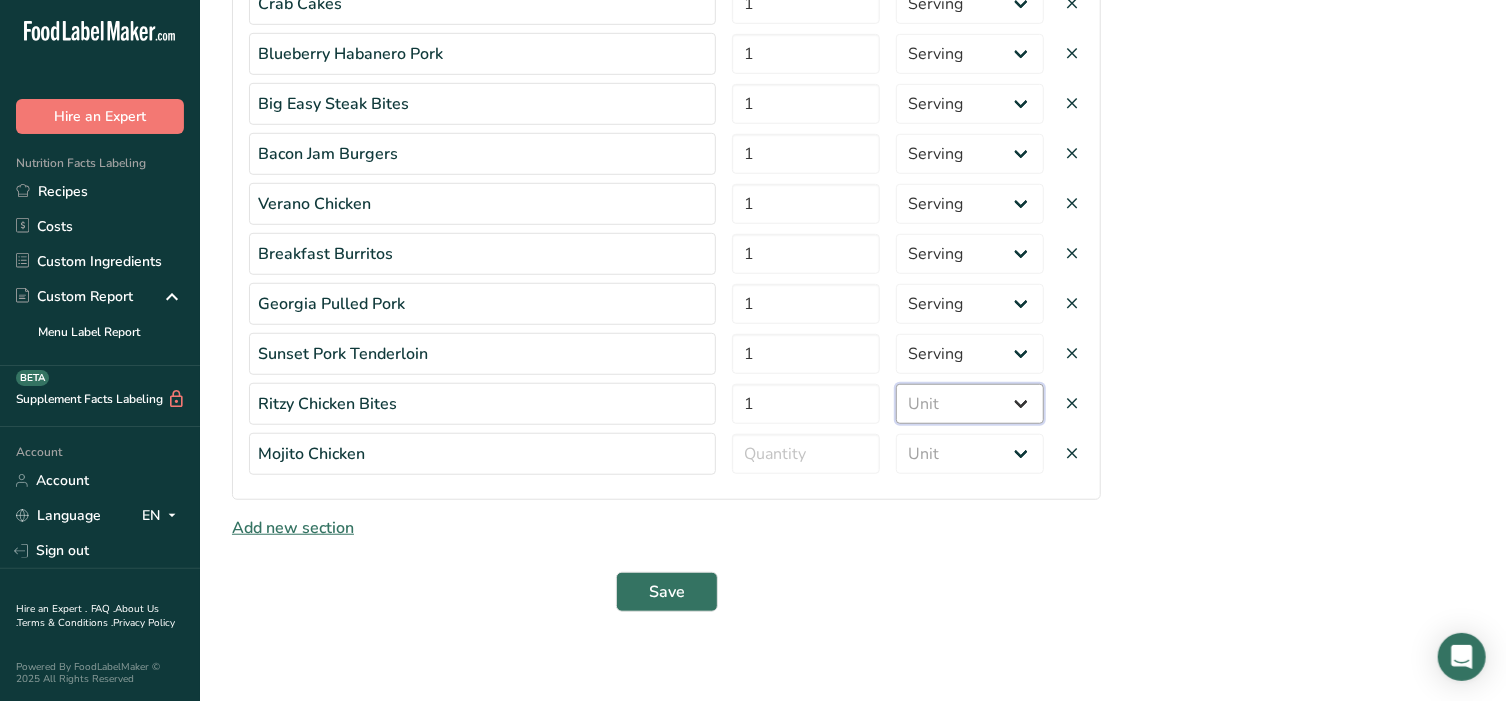 click on "Unit
Serving
Package
g
kg
mg
mcg
lb
oz" at bounding box center (970, 404) 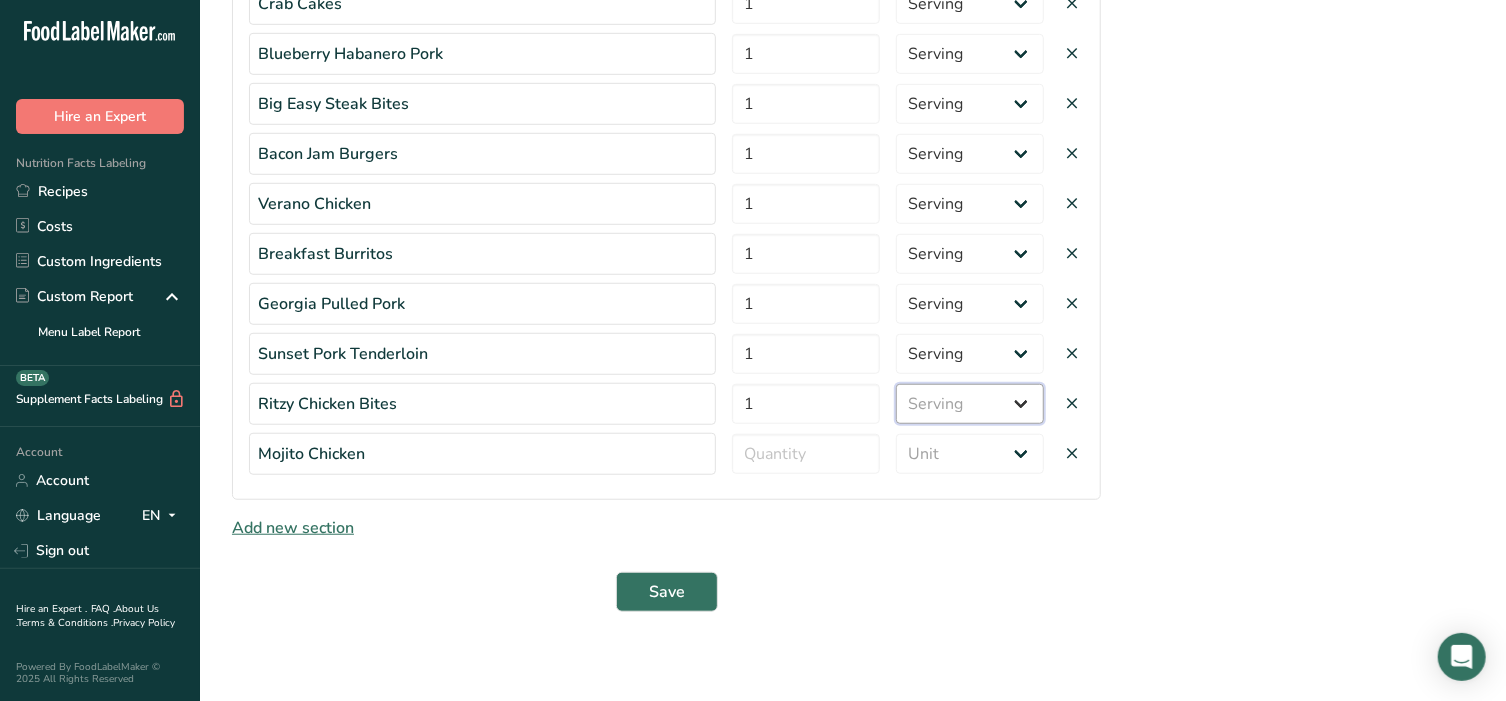 click on "Unit
Serving
Package
g
kg
mg
mcg
lb
oz" at bounding box center [970, 404] 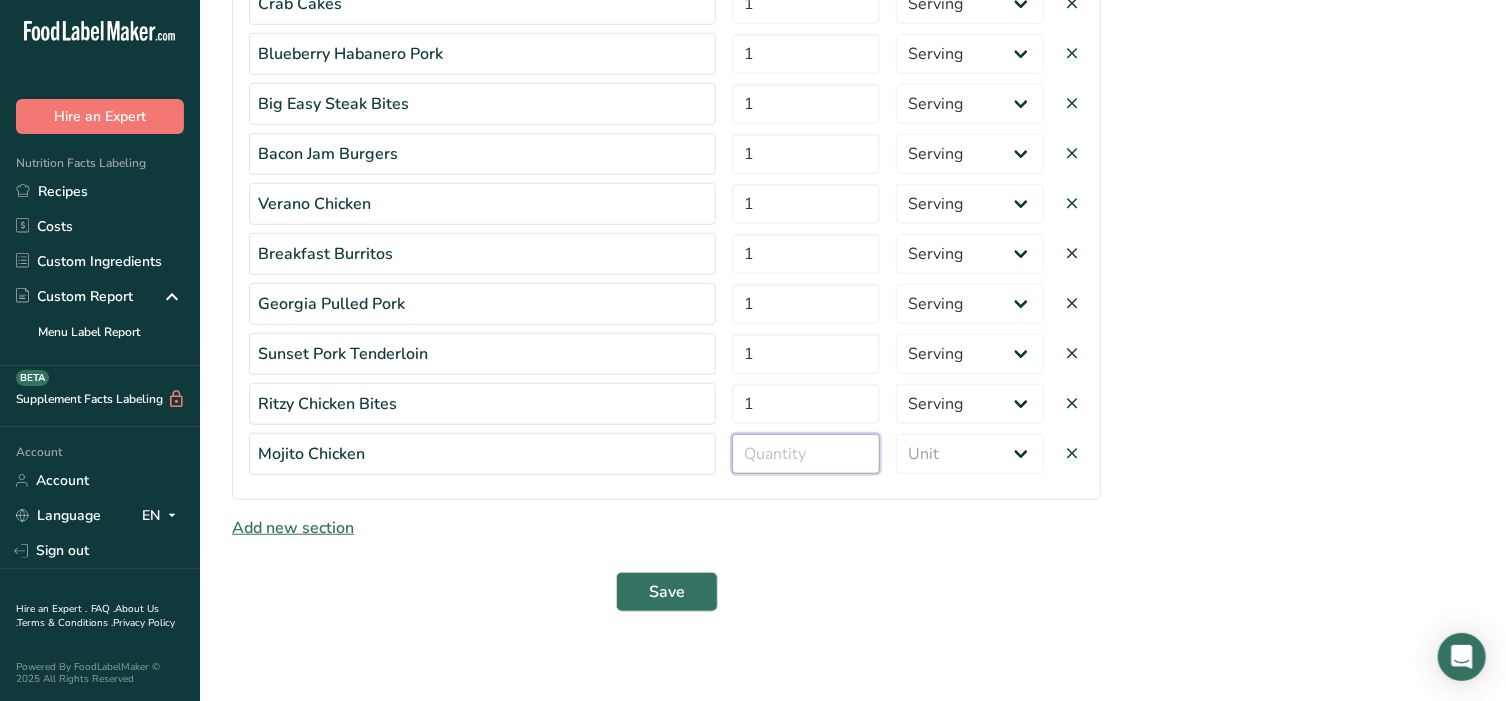 click at bounding box center (806, 454) 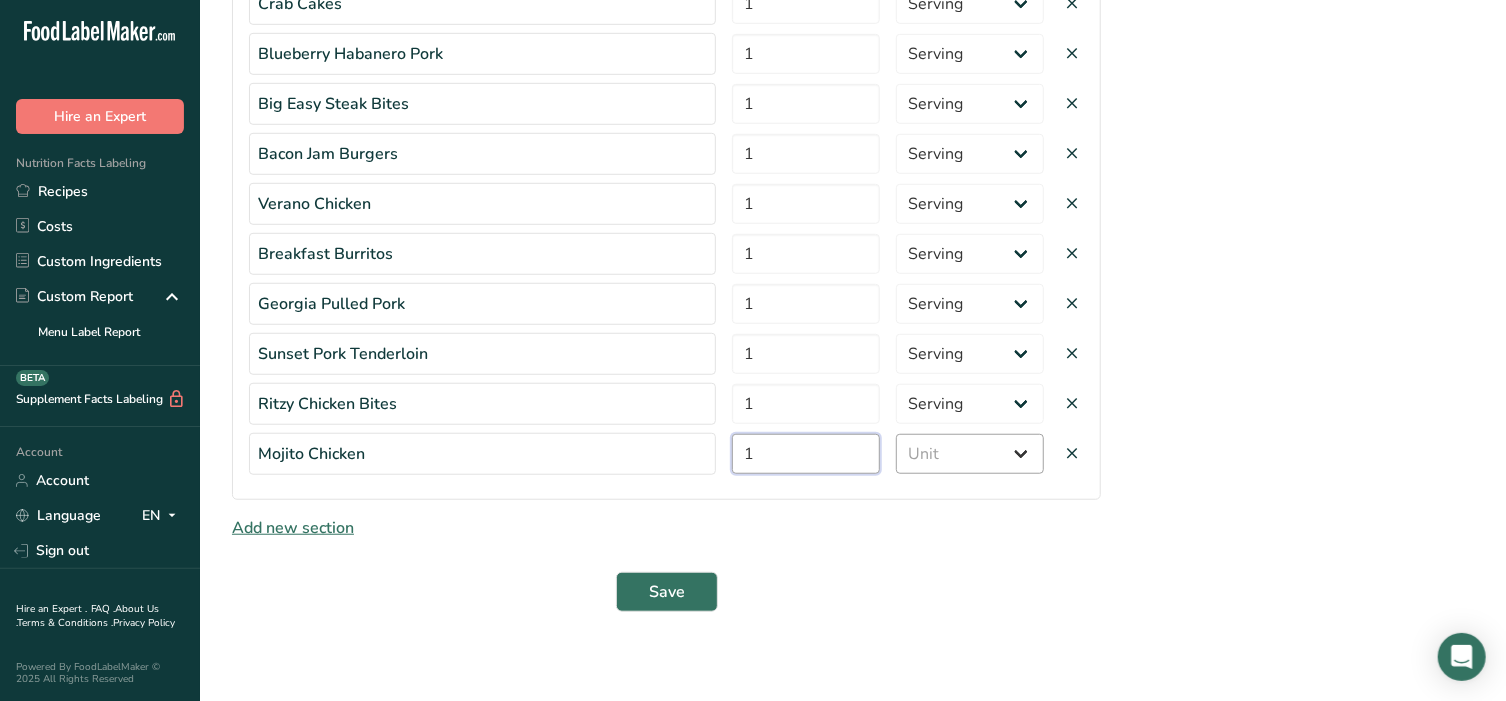 type on "1" 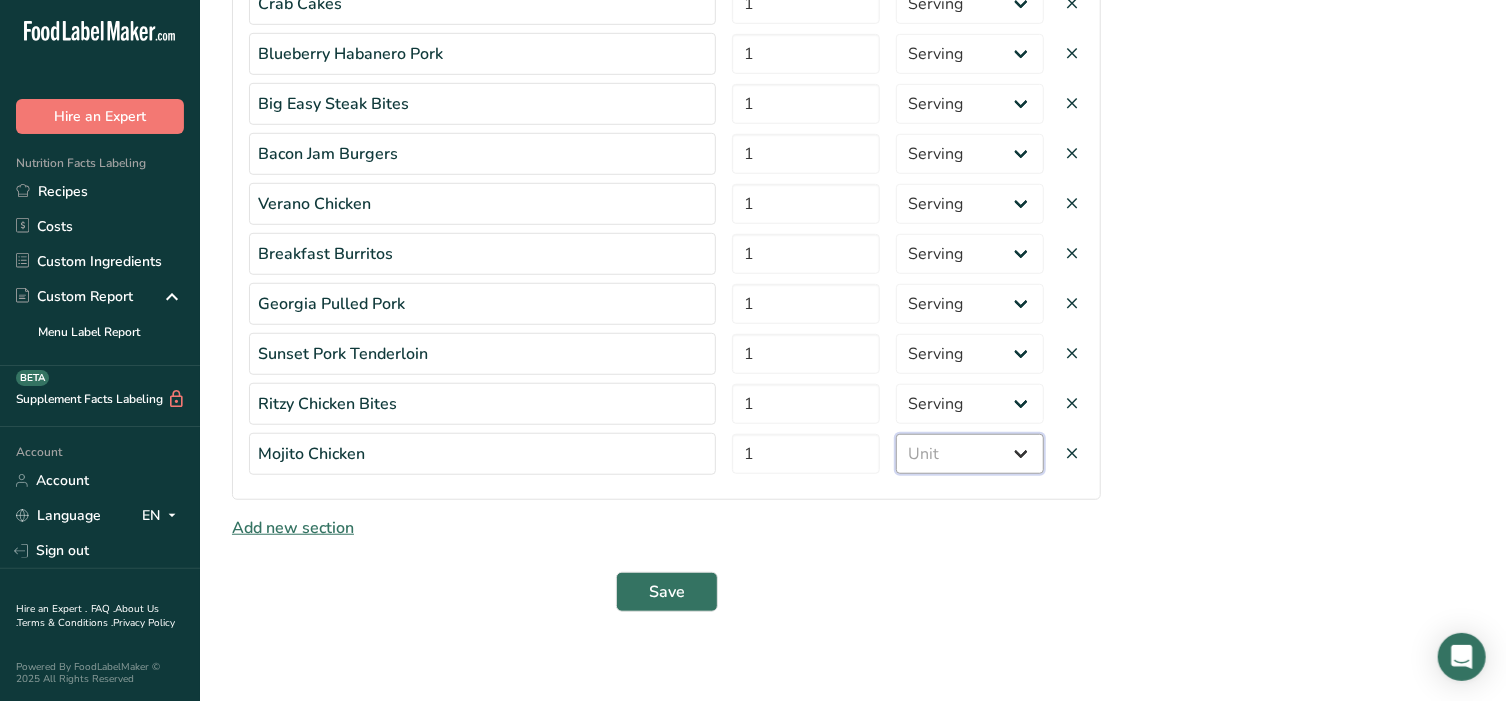 click on "Unit
Serving
Package
g
kg
mg
mcg
lb
oz" at bounding box center [970, 454] 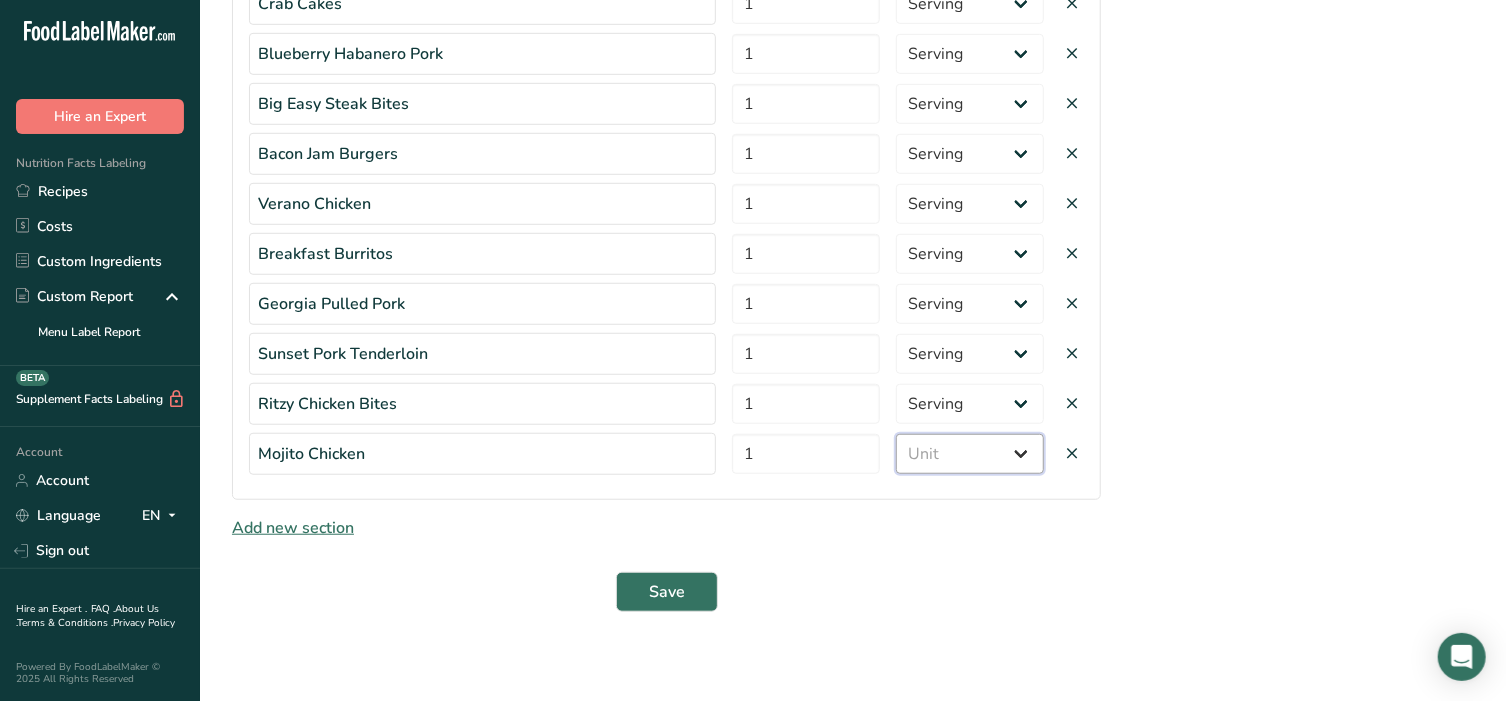 select on "serving" 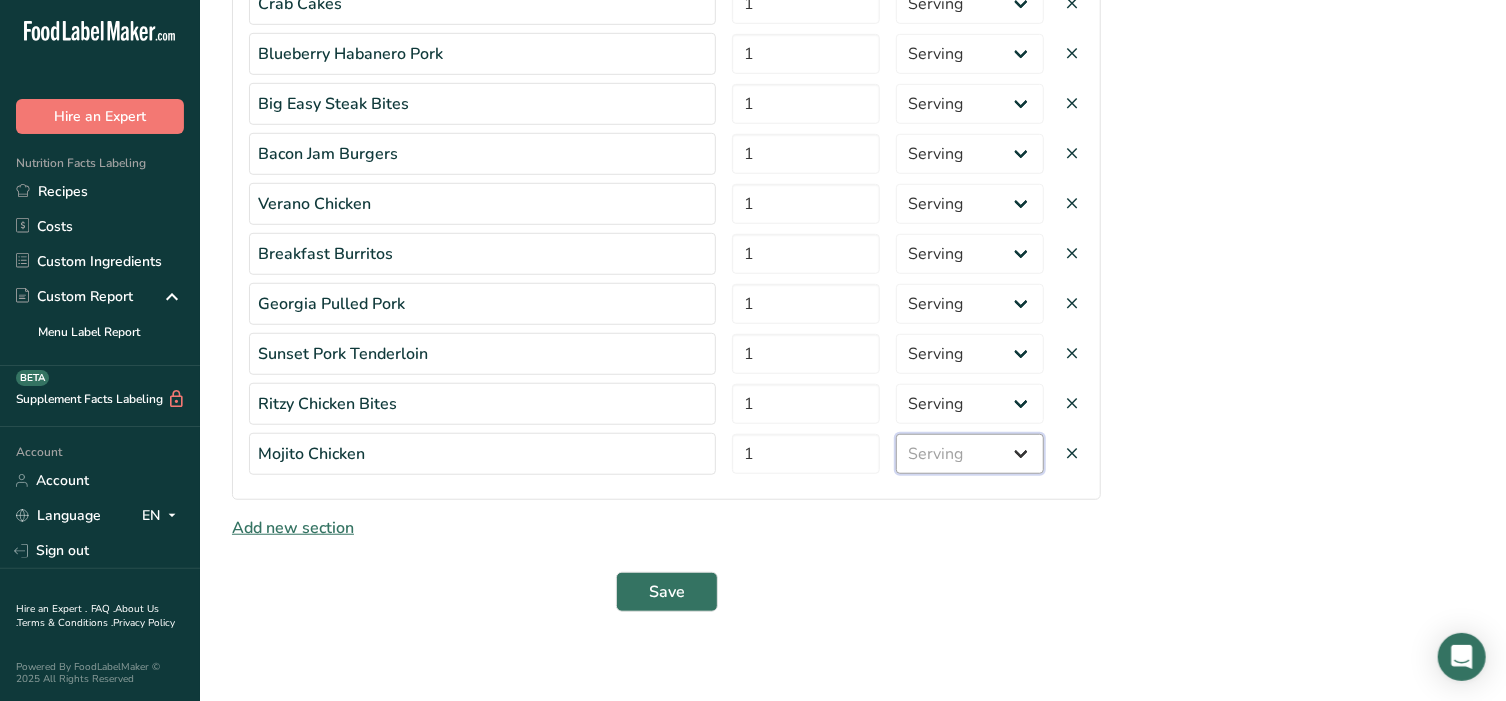 click on "Unit
Serving
Package
g
kg
mg
mcg
lb
oz" at bounding box center (970, 454) 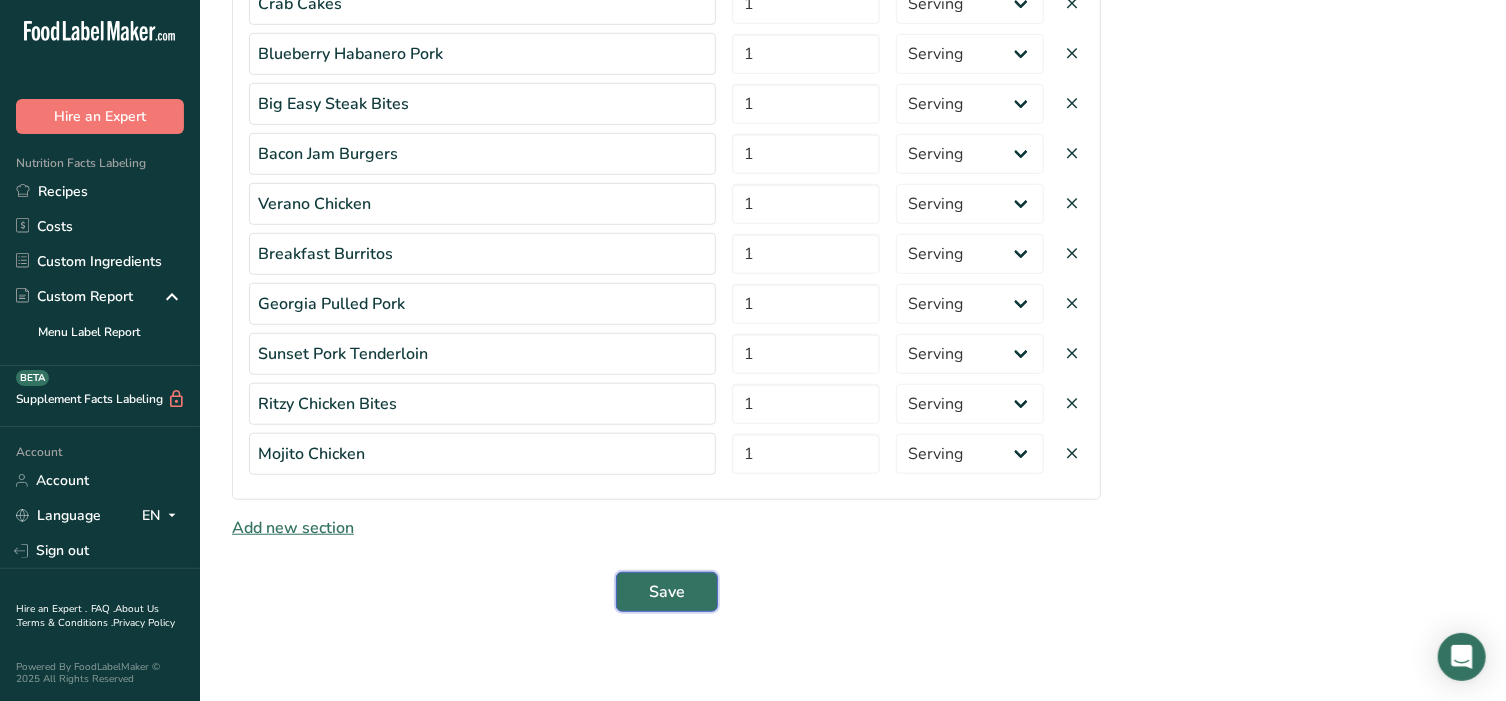 click on "Save" at bounding box center (667, 592) 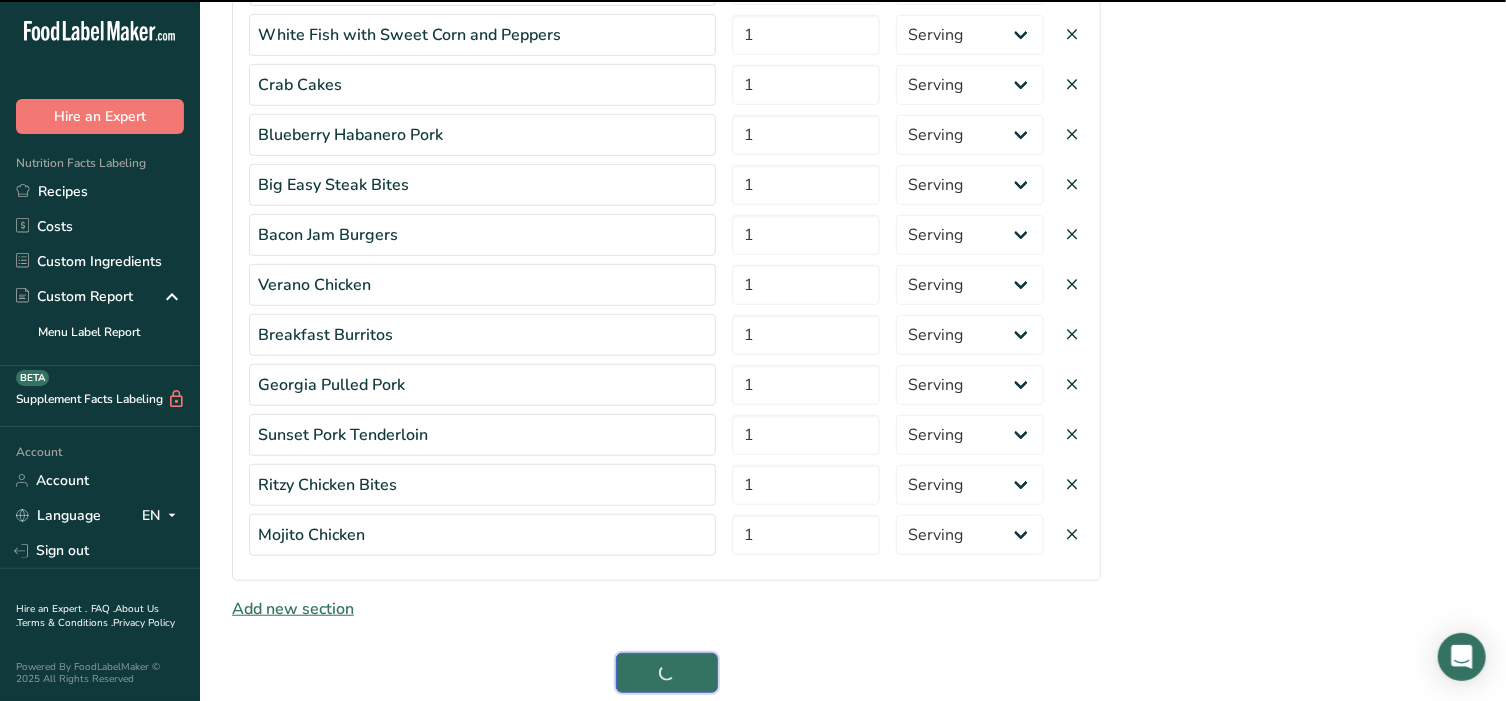 scroll, scrollTop: 657, scrollLeft: 0, axis: vertical 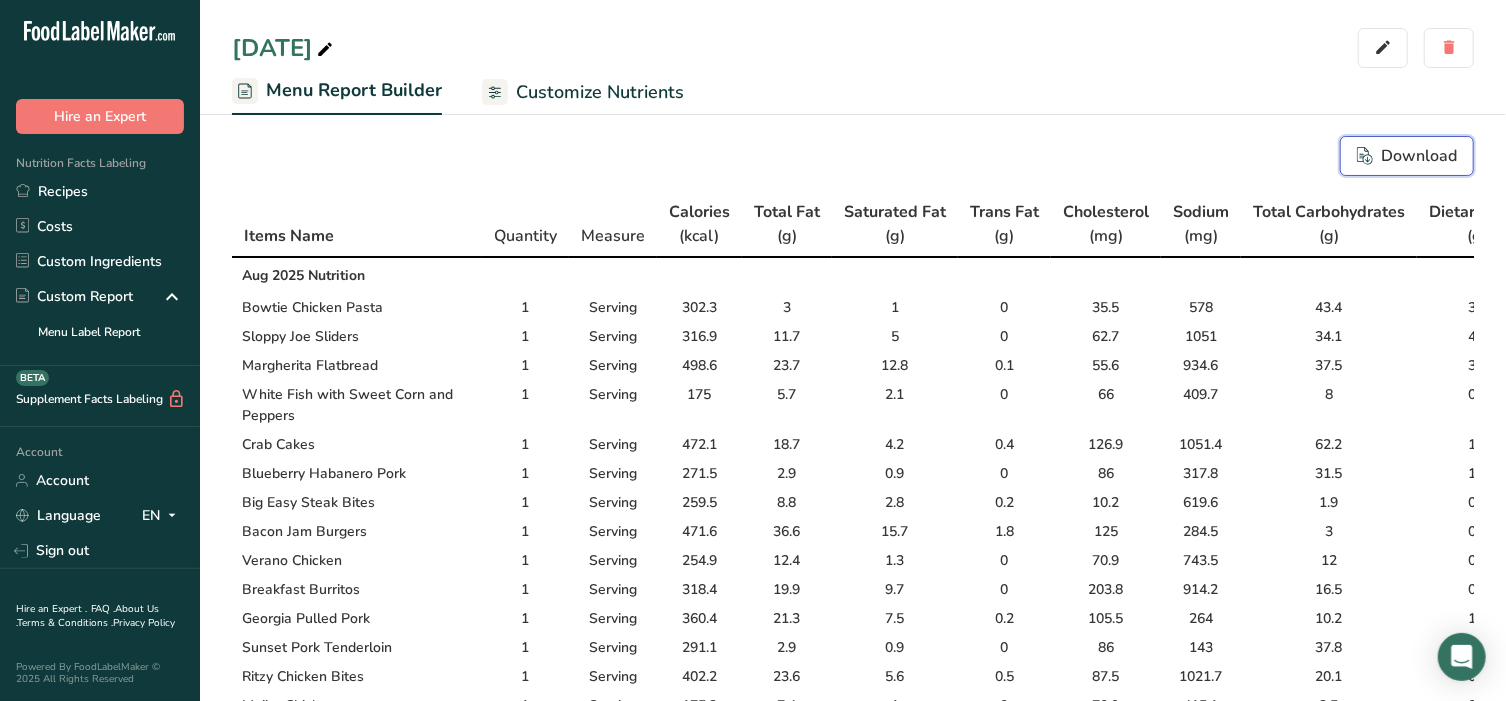 click on "Download" at bounding box center [1407, 156] 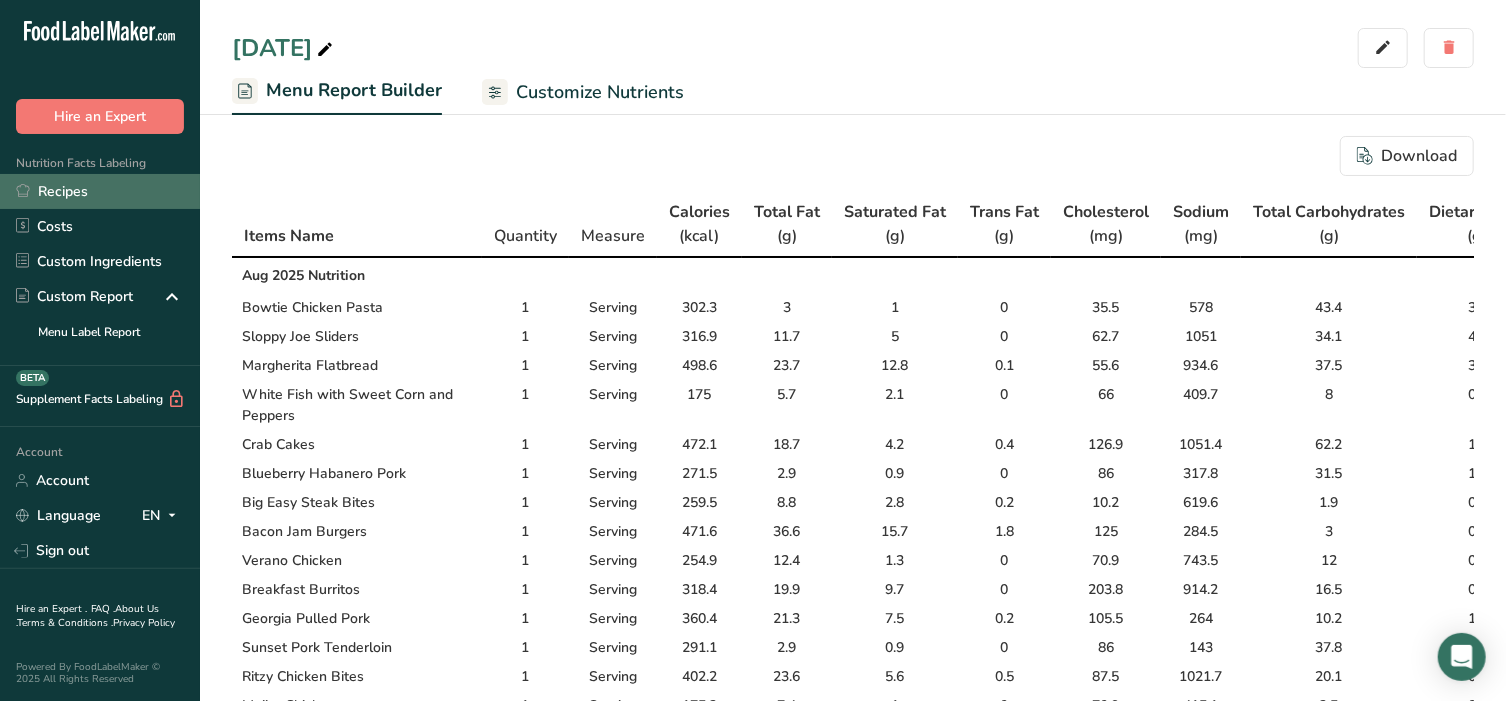 click on "Recipes" at bounding box center [100, 191] 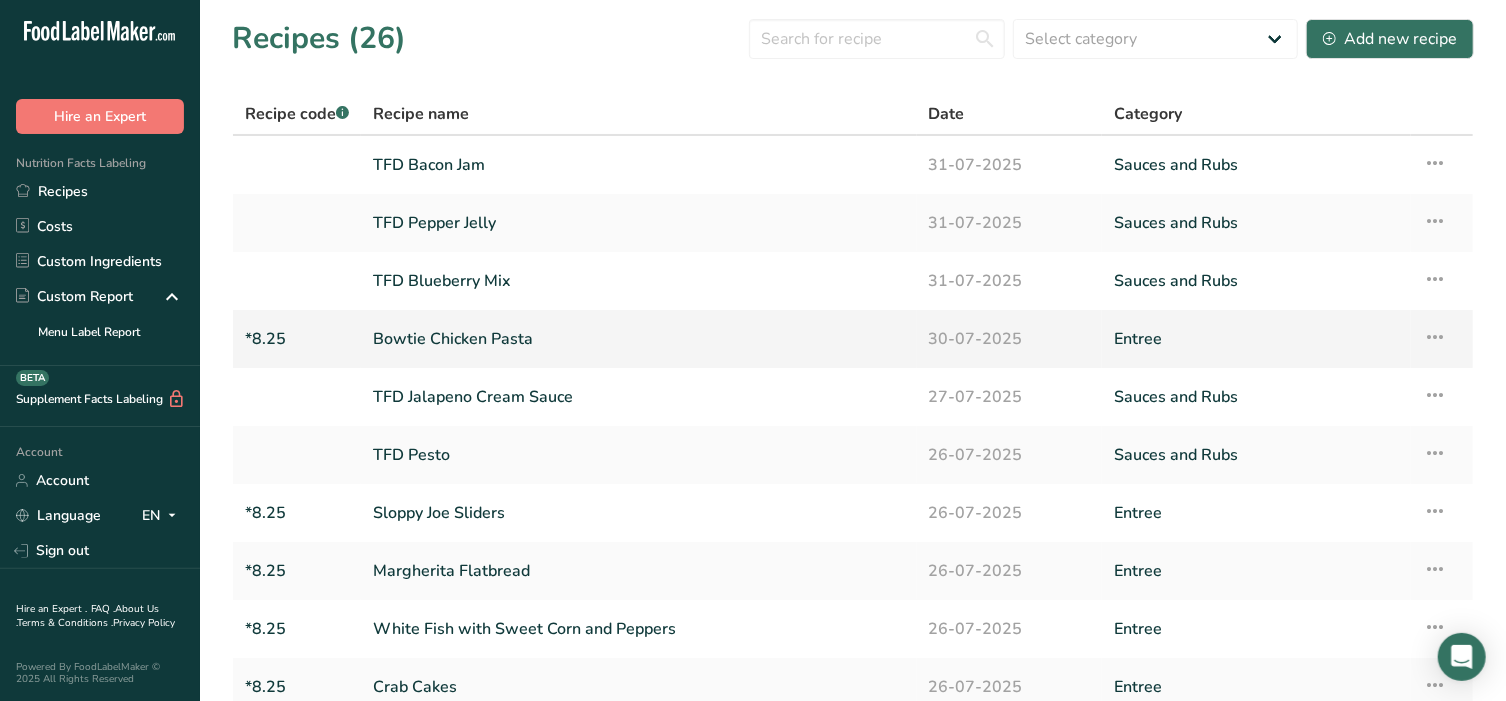 click at bounding box center [1435, 337] 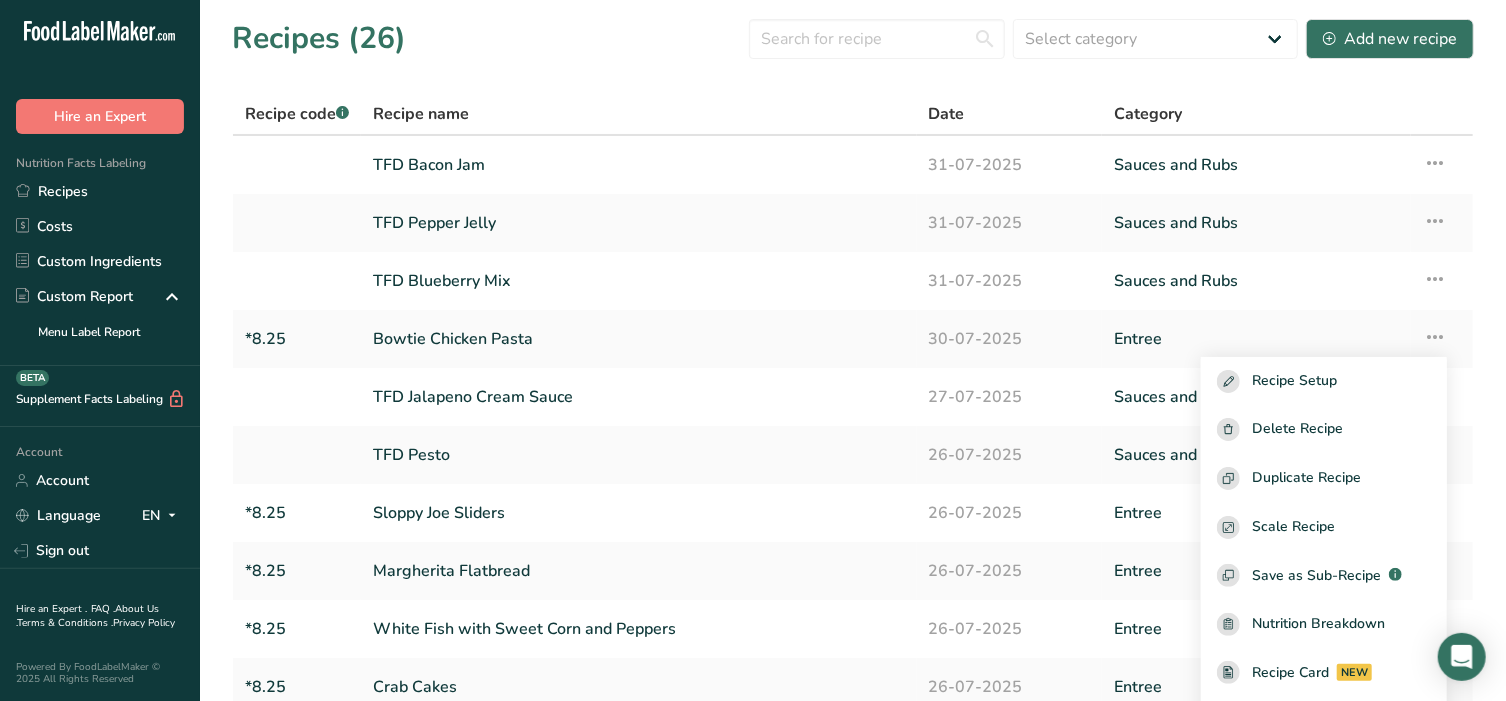 click on "Recipes (26)
Select category
All
Baked Goods
Beverages
Confectionery
Cooked Meals, Salads, & Sauces
Dairy
Entree
Sauces and Rubs
Session Entree
Snacks
Add new recipe" at bounding box center (853, 38) 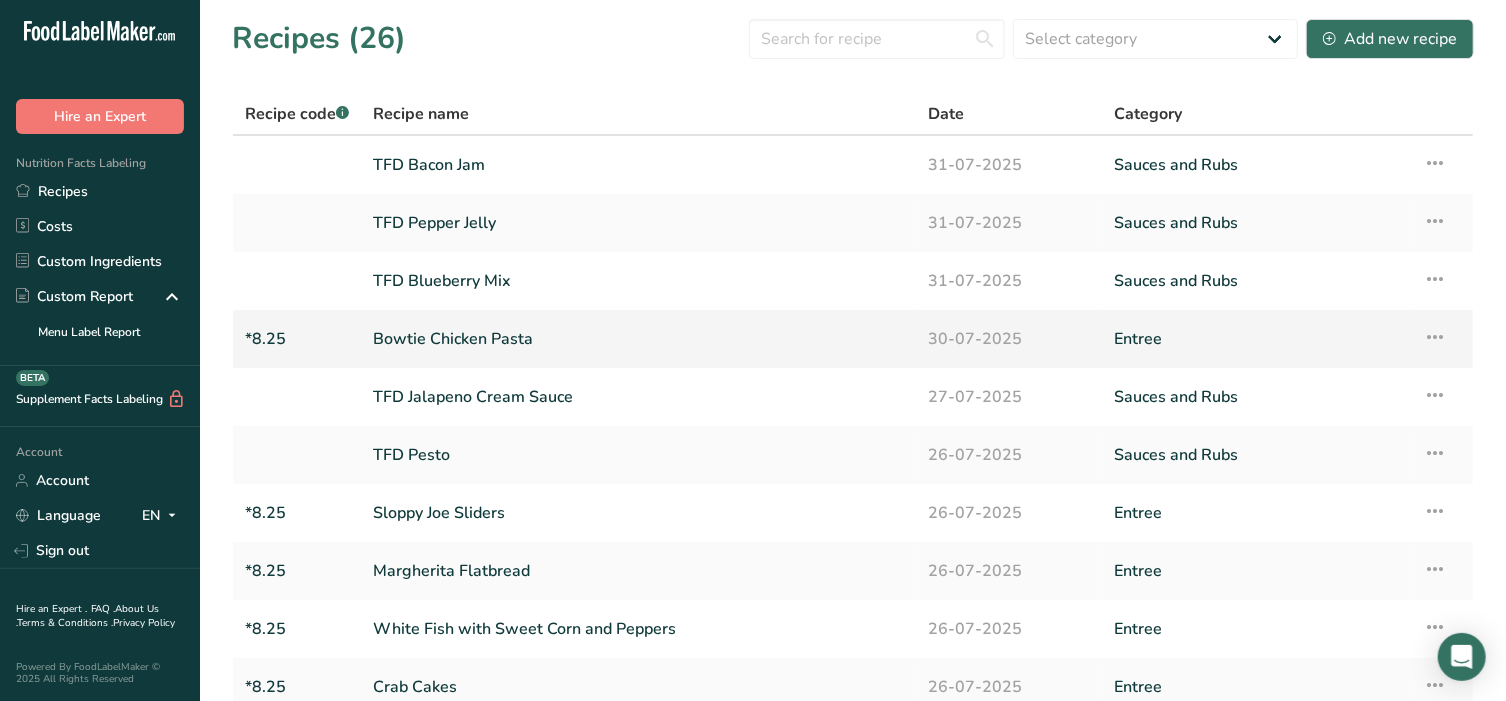 click at bounding box center [1435, 337] 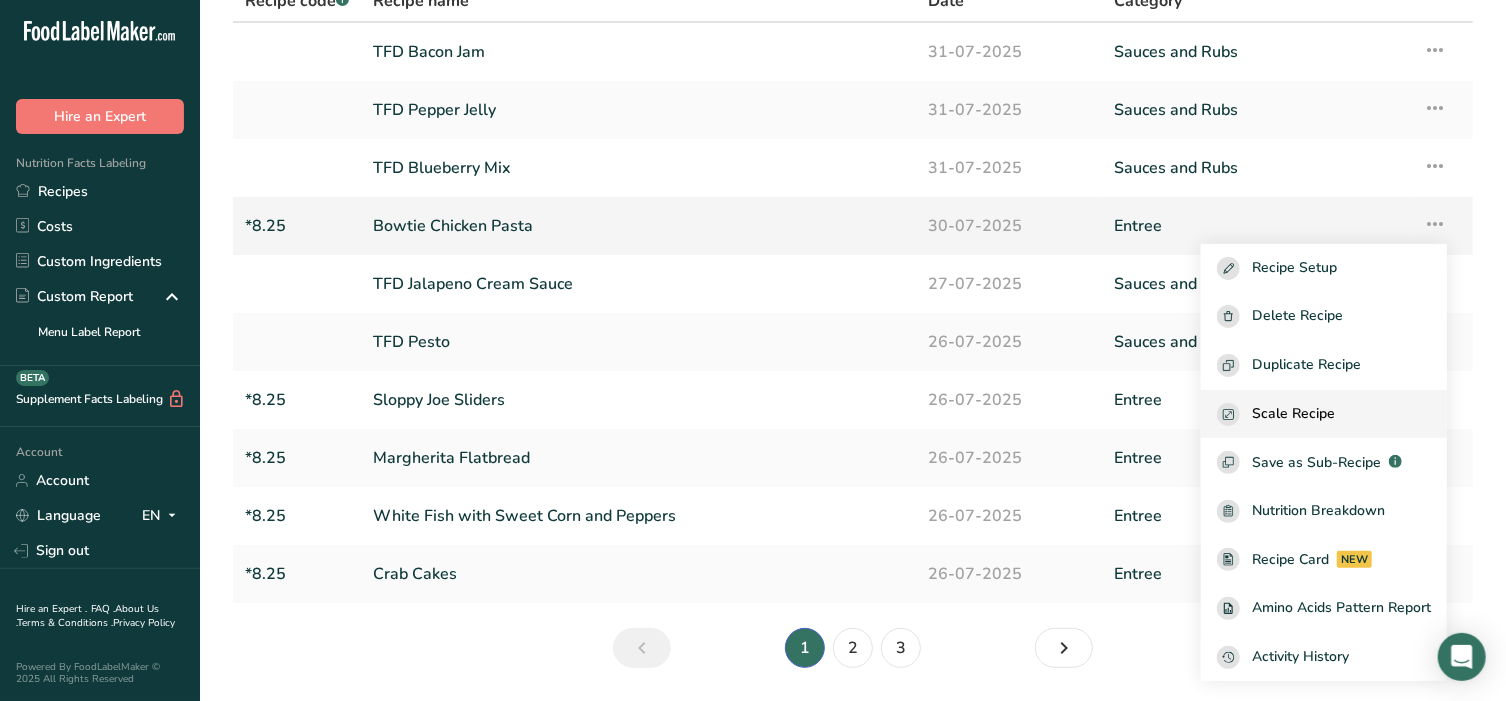 scroll, scrollTop: 174, scrollLeft: 0, axis: vertical 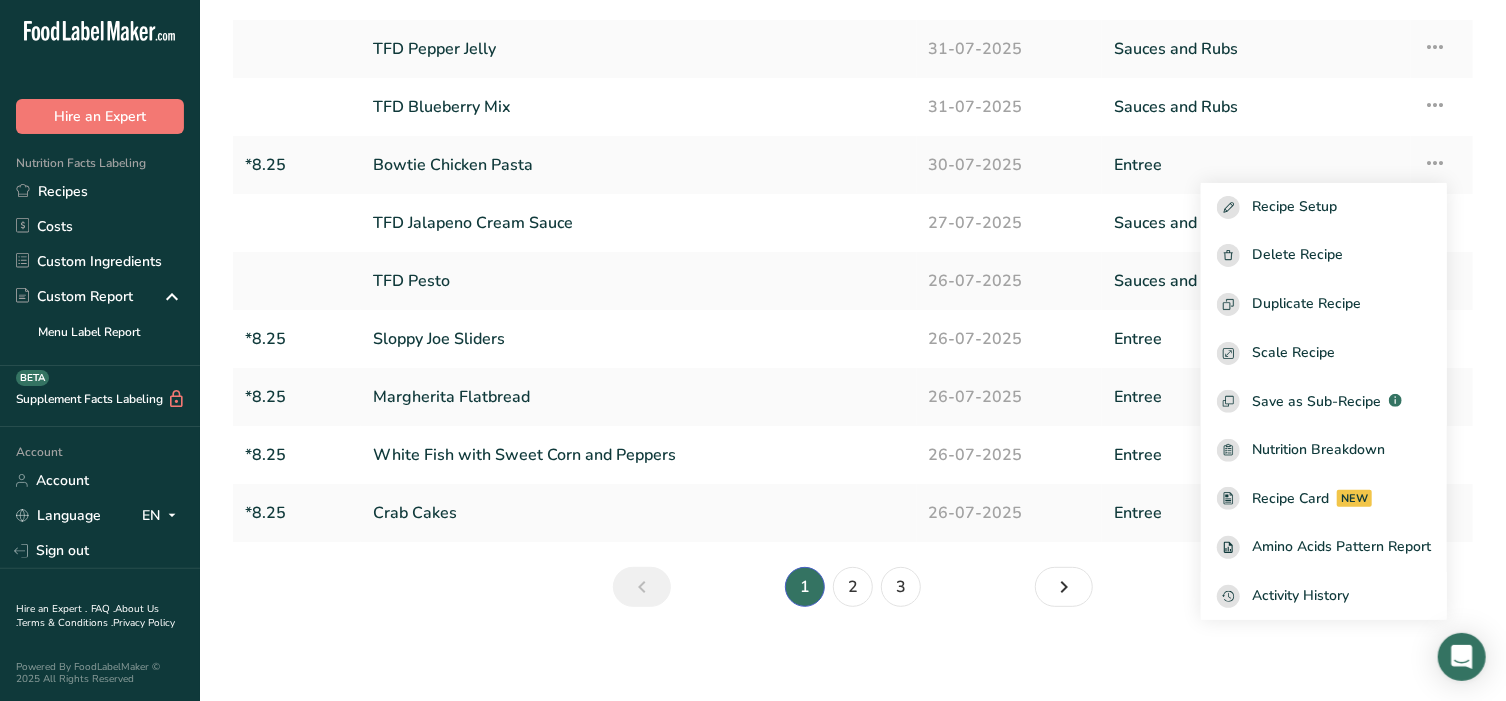 click on "Recipes (26)
Select category
All
Baked Goods
Beverages
Confectionery
Cooked Meals, Salads, & Sauces
Dairy
Entree
Sauces and Rubs
Session Entree
Snacks
Add new recipe
Recipe code
.a-a{fill:#347362;}.b-a{fill:#fff;}          Recipe name   Date   Category
TFD Bacon Jam
31-07-2025
Sauces and Rubs
Recipe Setup       Delete Recipe           Duplicate Recipe             Scale Recipe             Save as Sub-Recipe   .a-a{fill:#347362;}.b-a{fill:#fff;}                               Nutrition Breakdown                 Recipe Card
NEW" at bounding box center (853, 232) 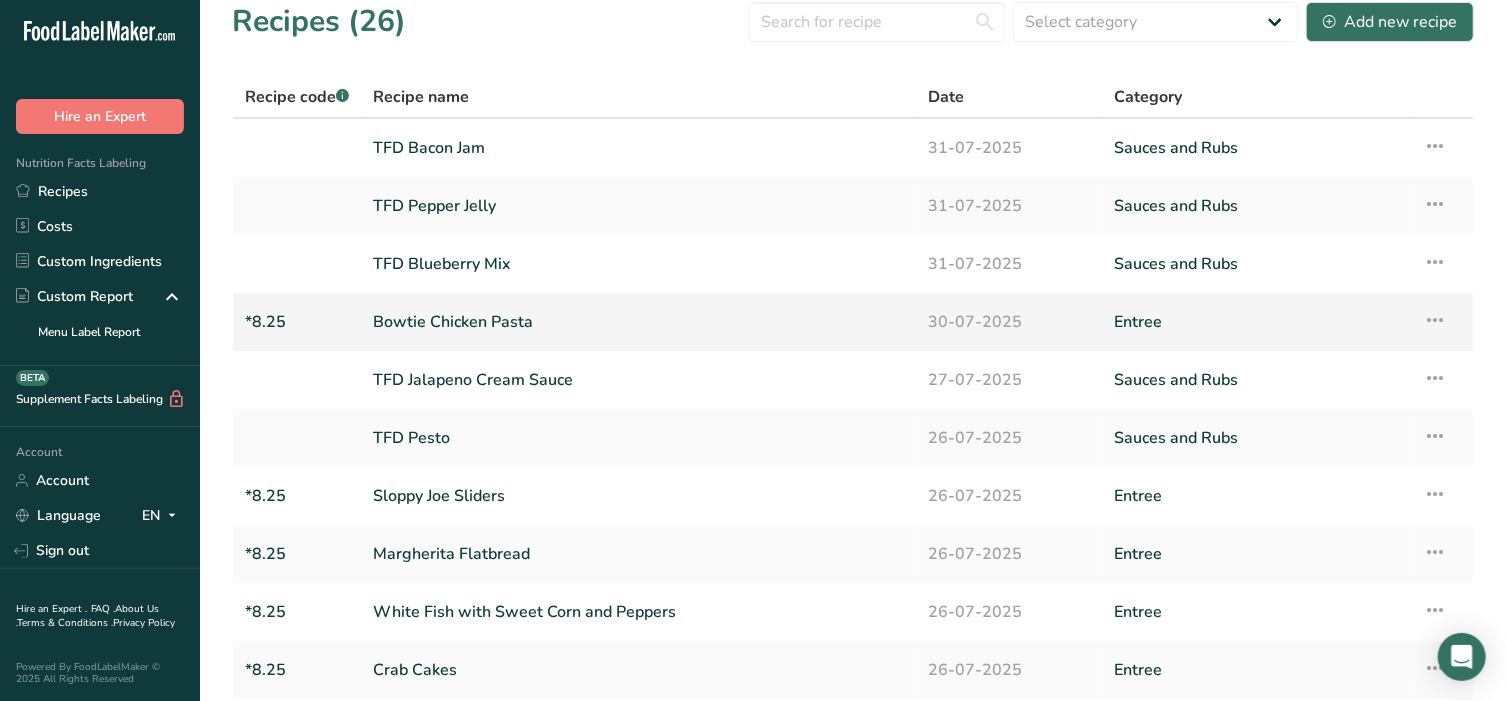 scroll, scrollTop: 0, scrollLeft: 0, axis: both 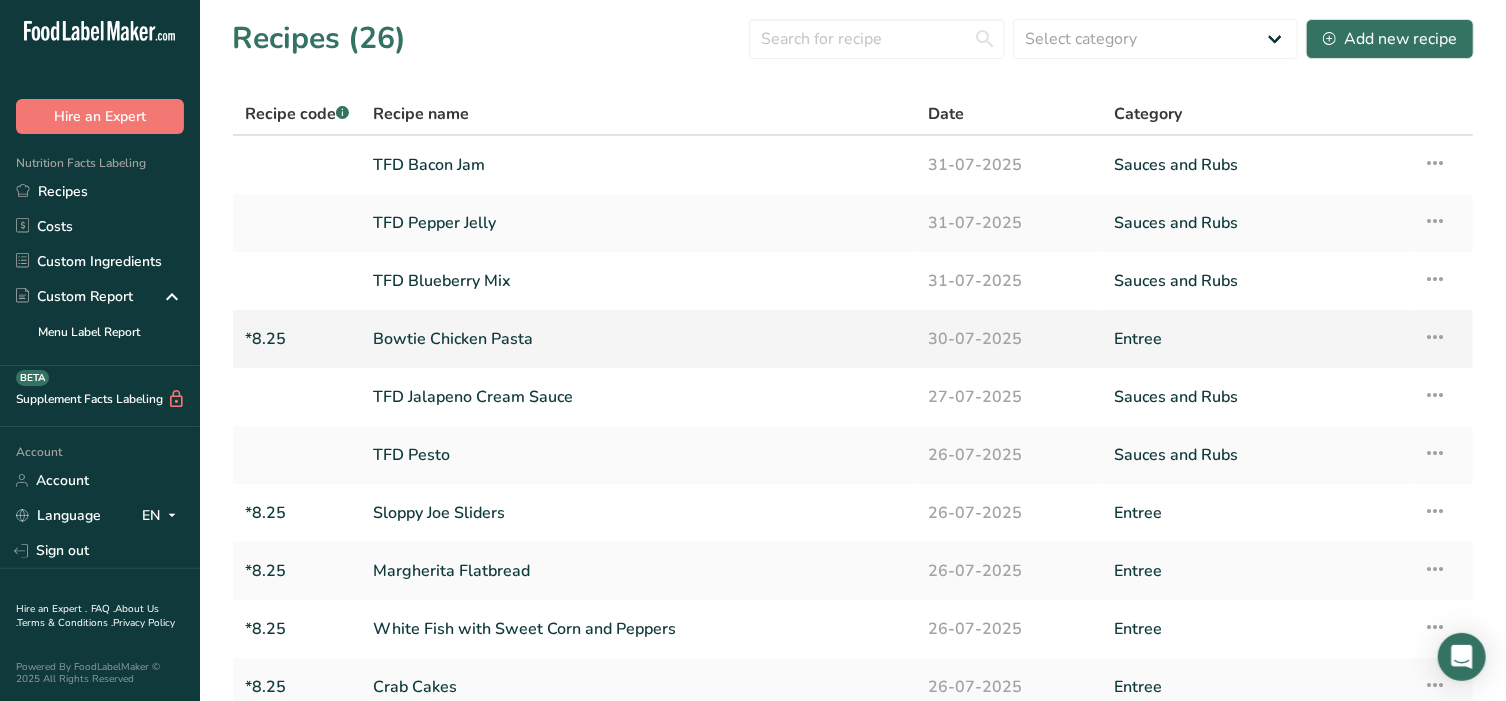 click on "Bowtie Chicken Pasta" at bounding box center [639, 339] 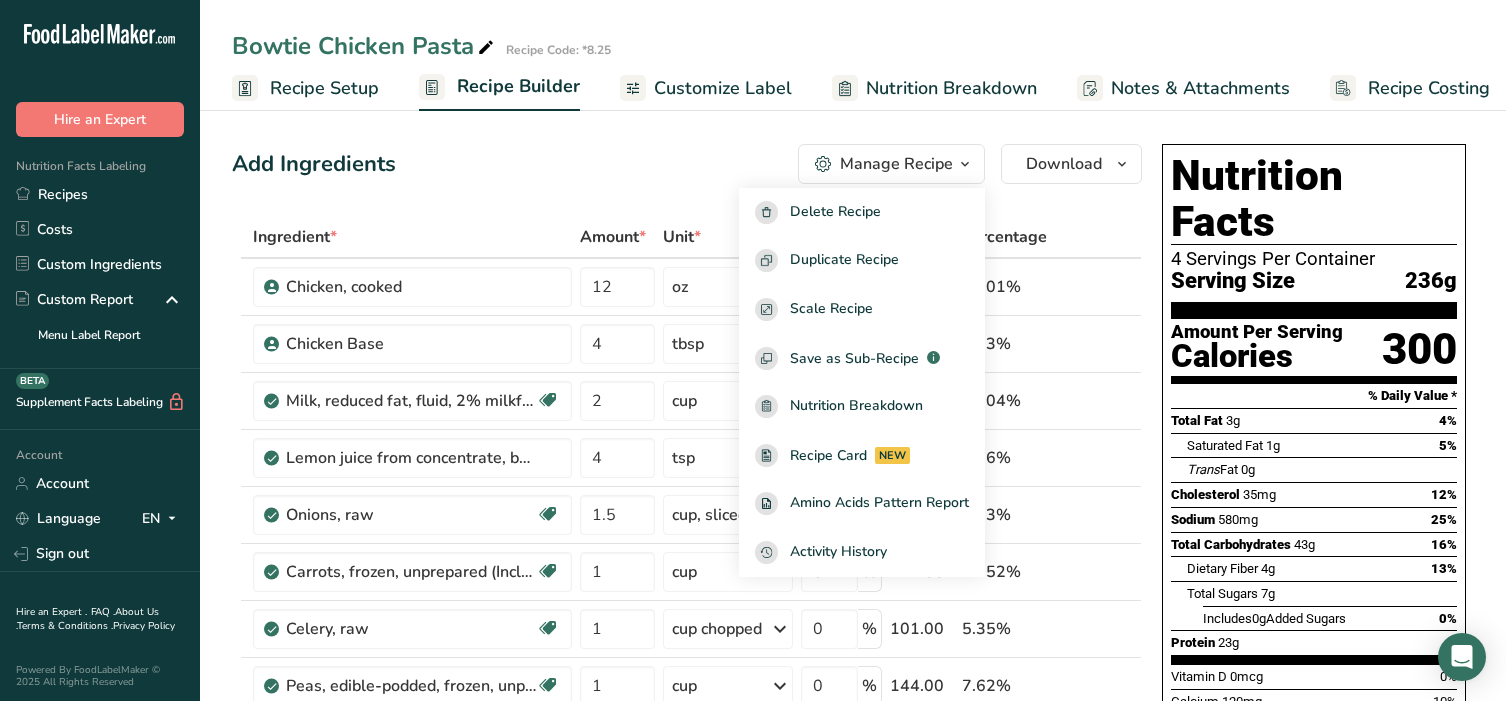 scroll, scrollTop: 0, scrollLeft: 0, axis: both 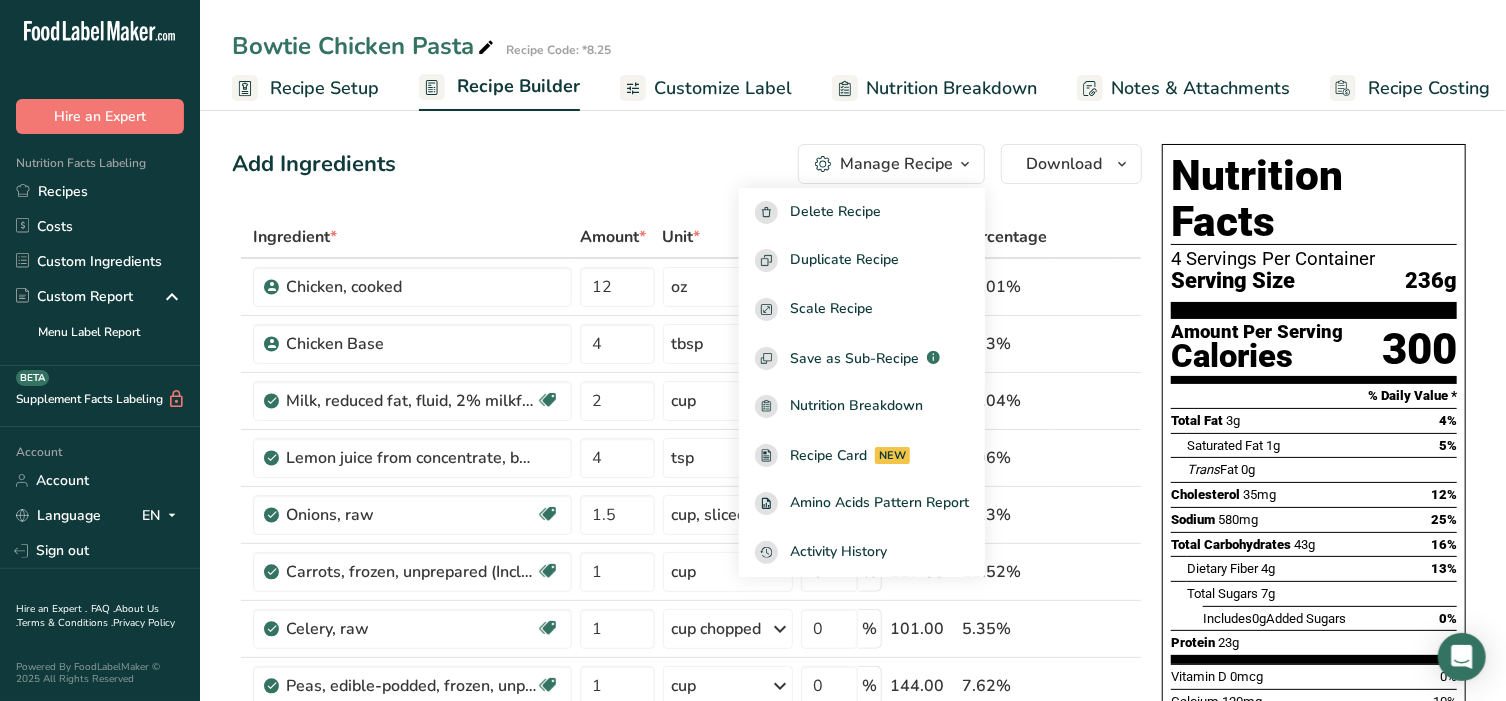 click on "Nutrition Breakdown" at bounding box center [951, 88] 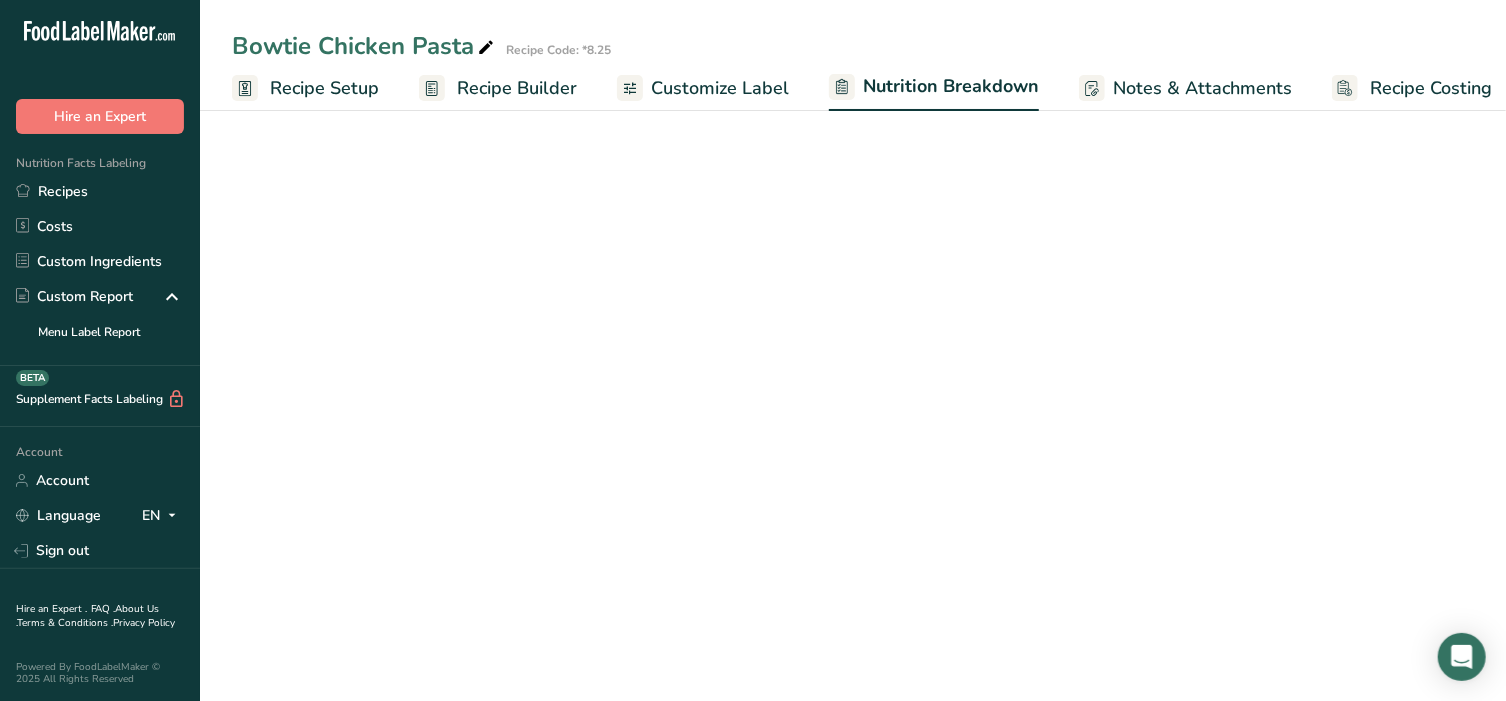 scroll, scrollTop: 0, scrollLeft: 16, axis: horizontal 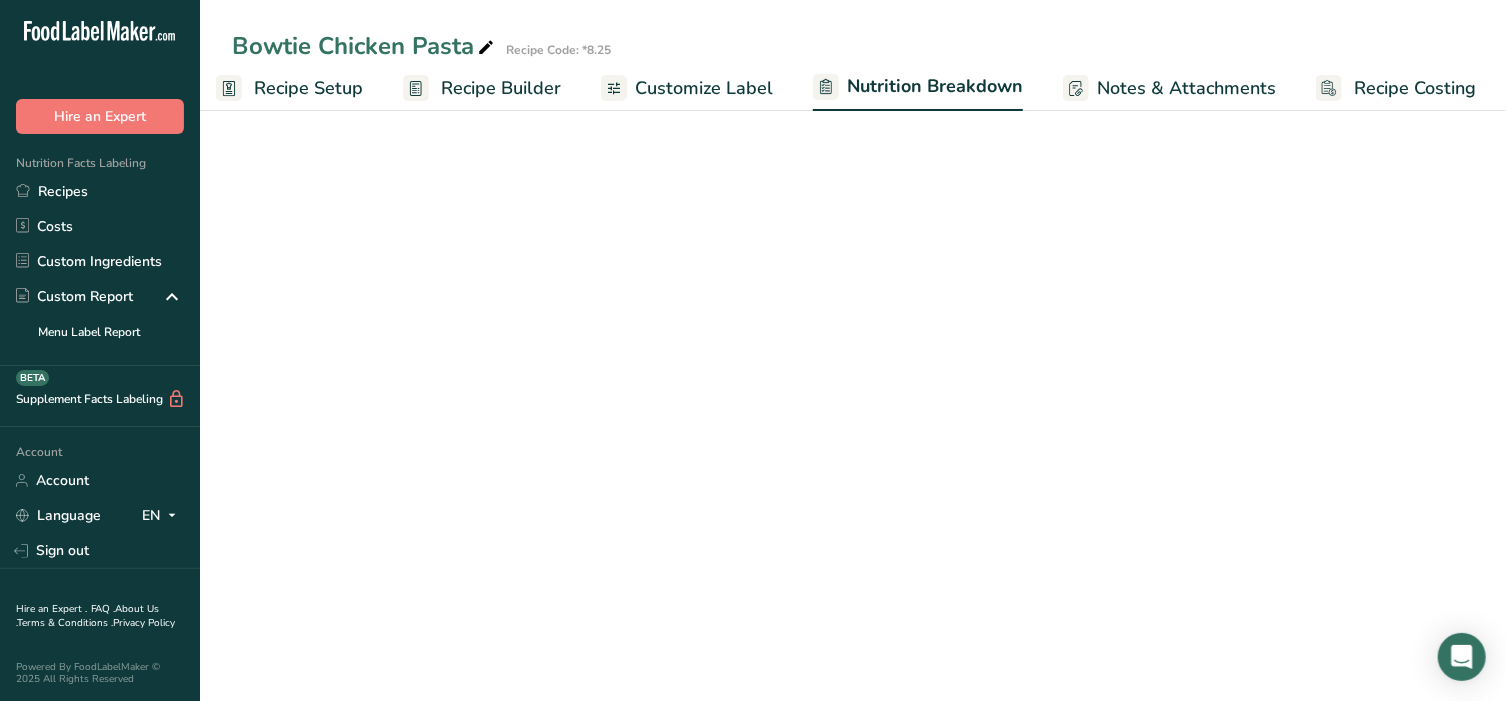 select on "Calories" 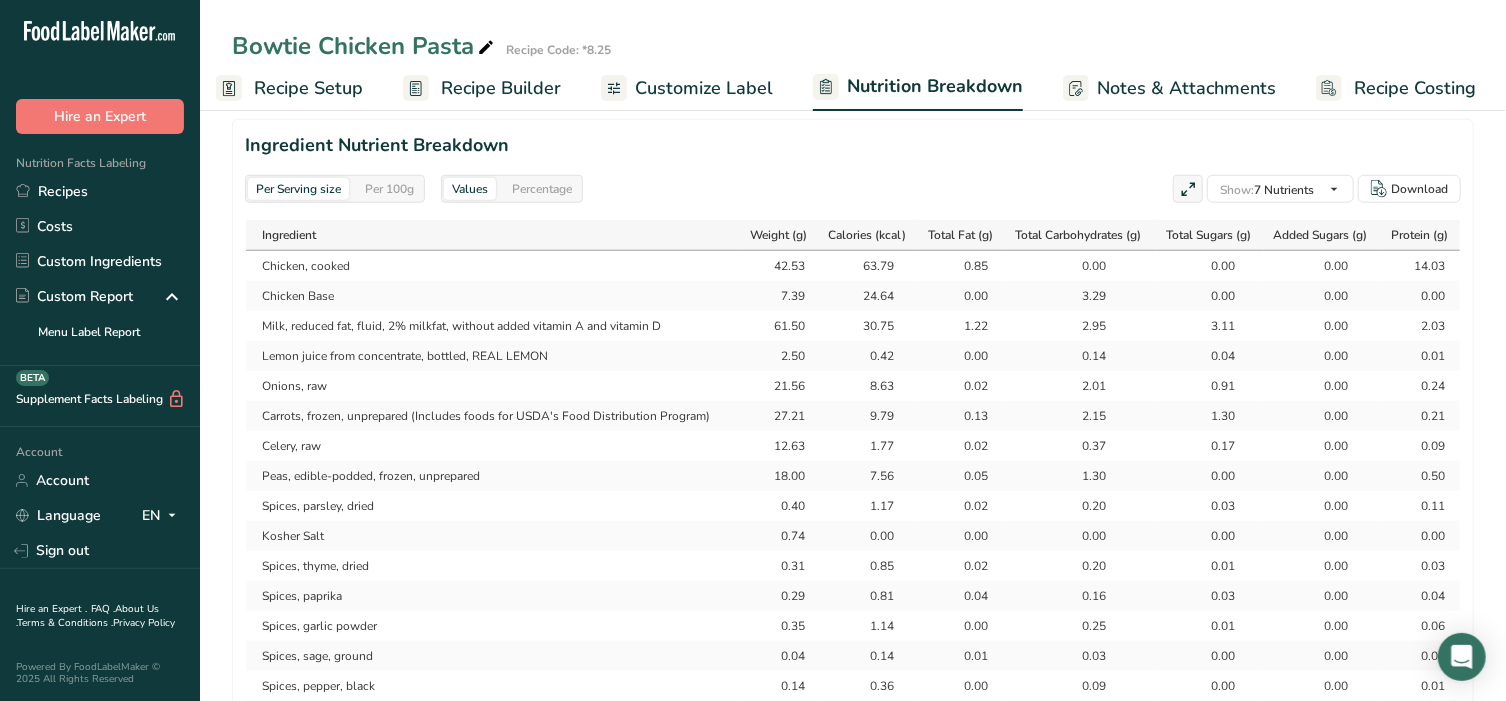 scroll, scrollTop: 958, scrollLeft: 0, axis: vertical 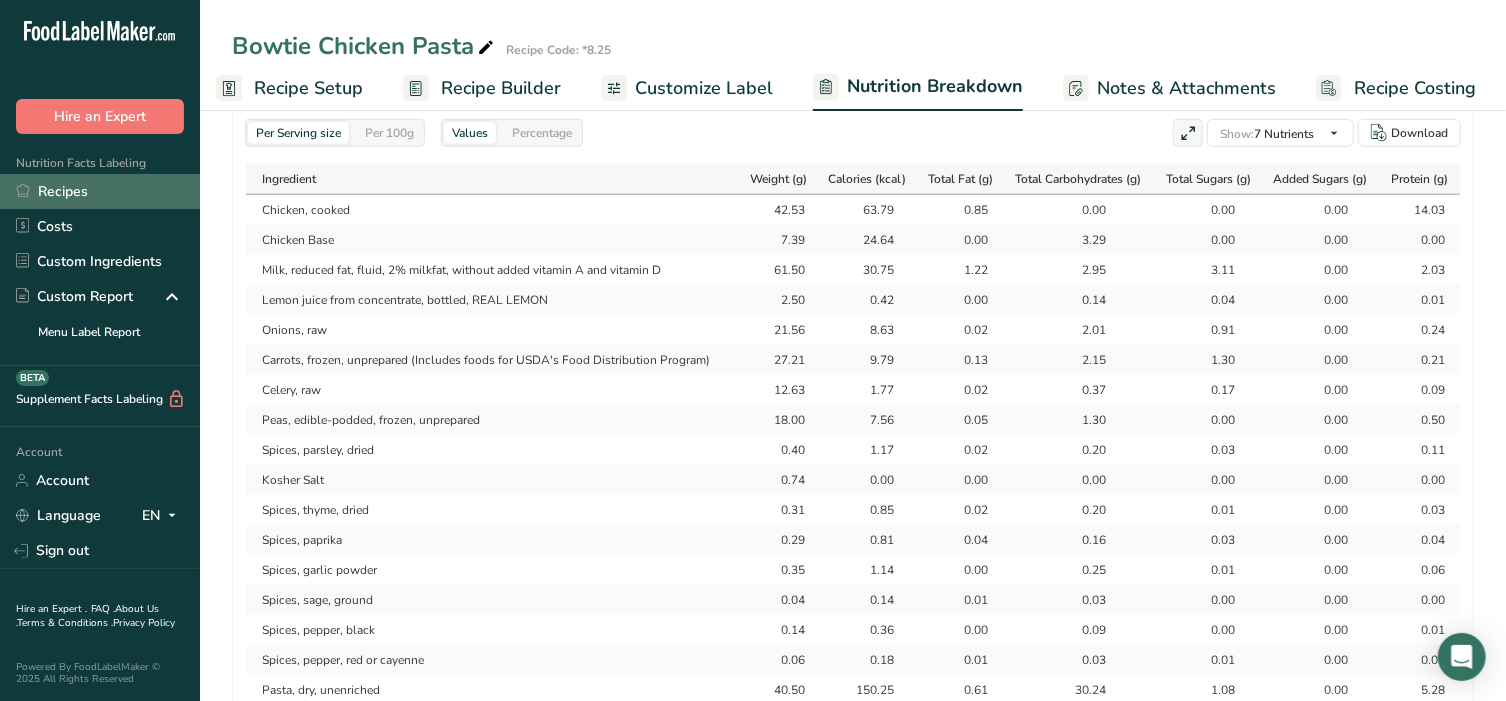 click on "Recipes" at bounding box center (100, 191) 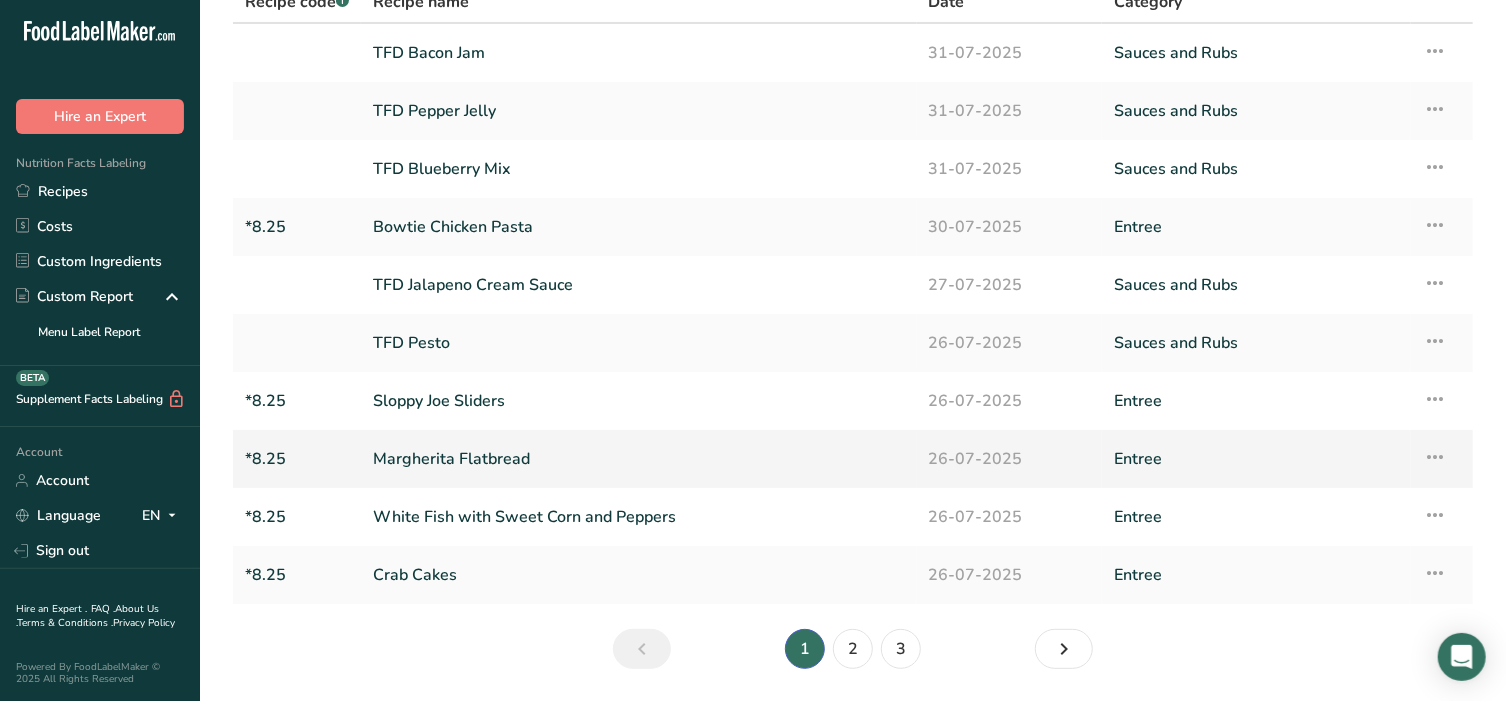 scroll, scrollTop: 125, scrollLeft: 0, axis: vertical 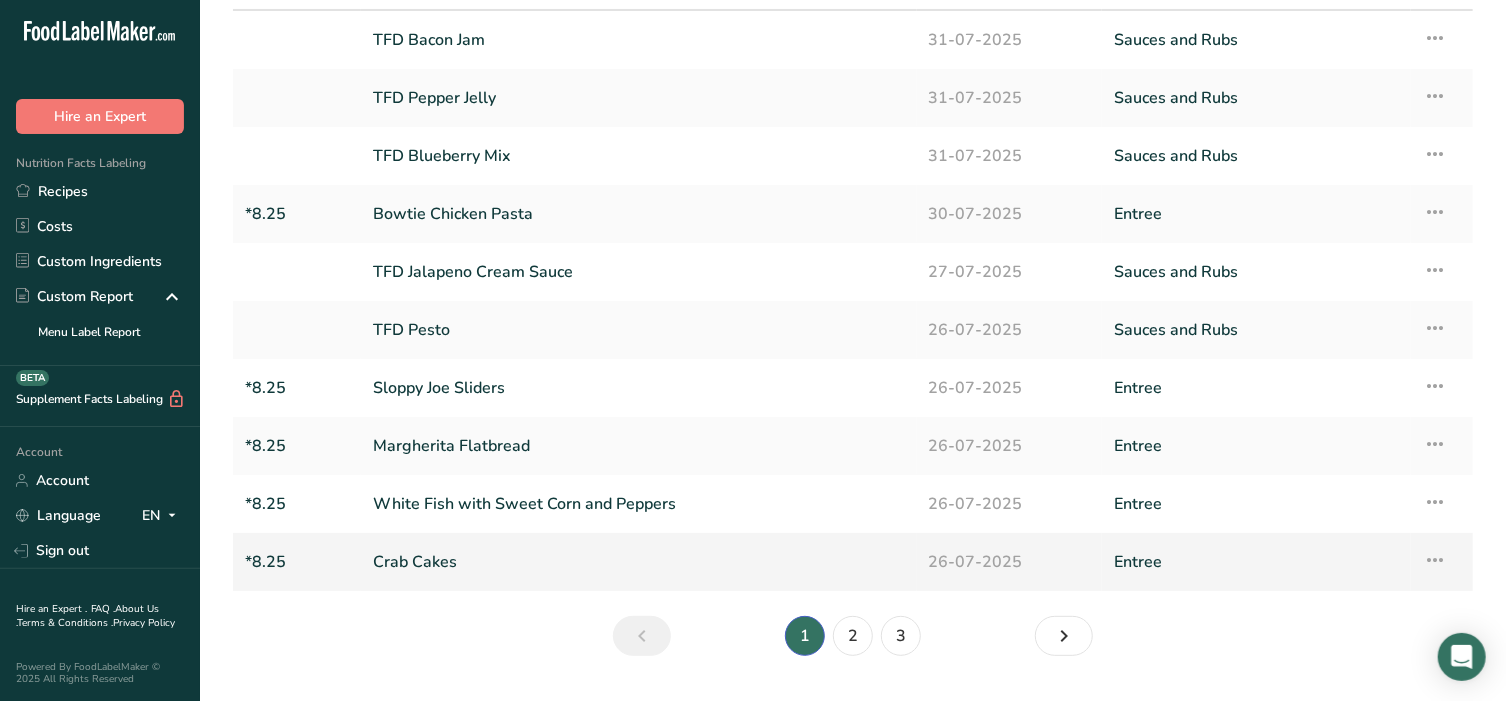 click on "Crab Cakes" at bounding box center [639, 562] 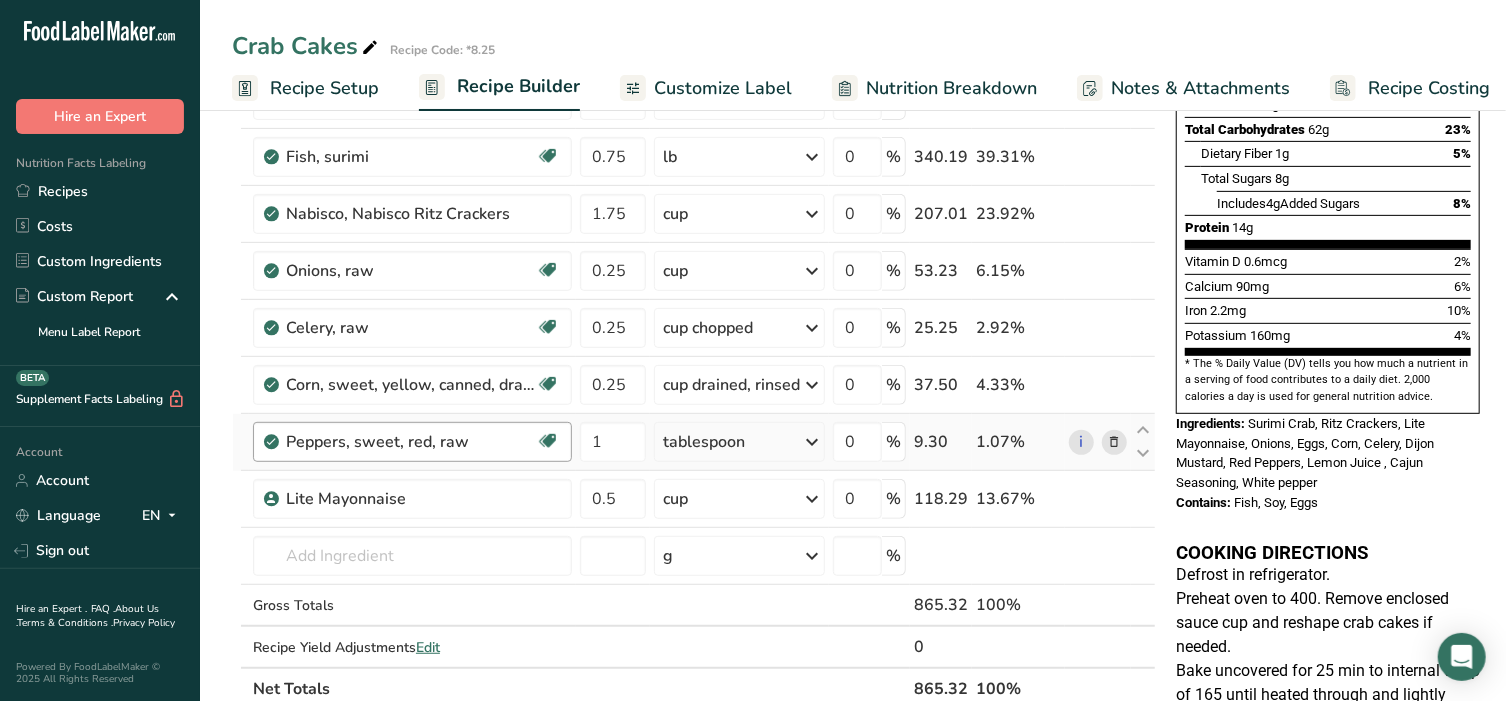 scroll, scrollTop: 416, scrollLeft: 0, axis: vertical 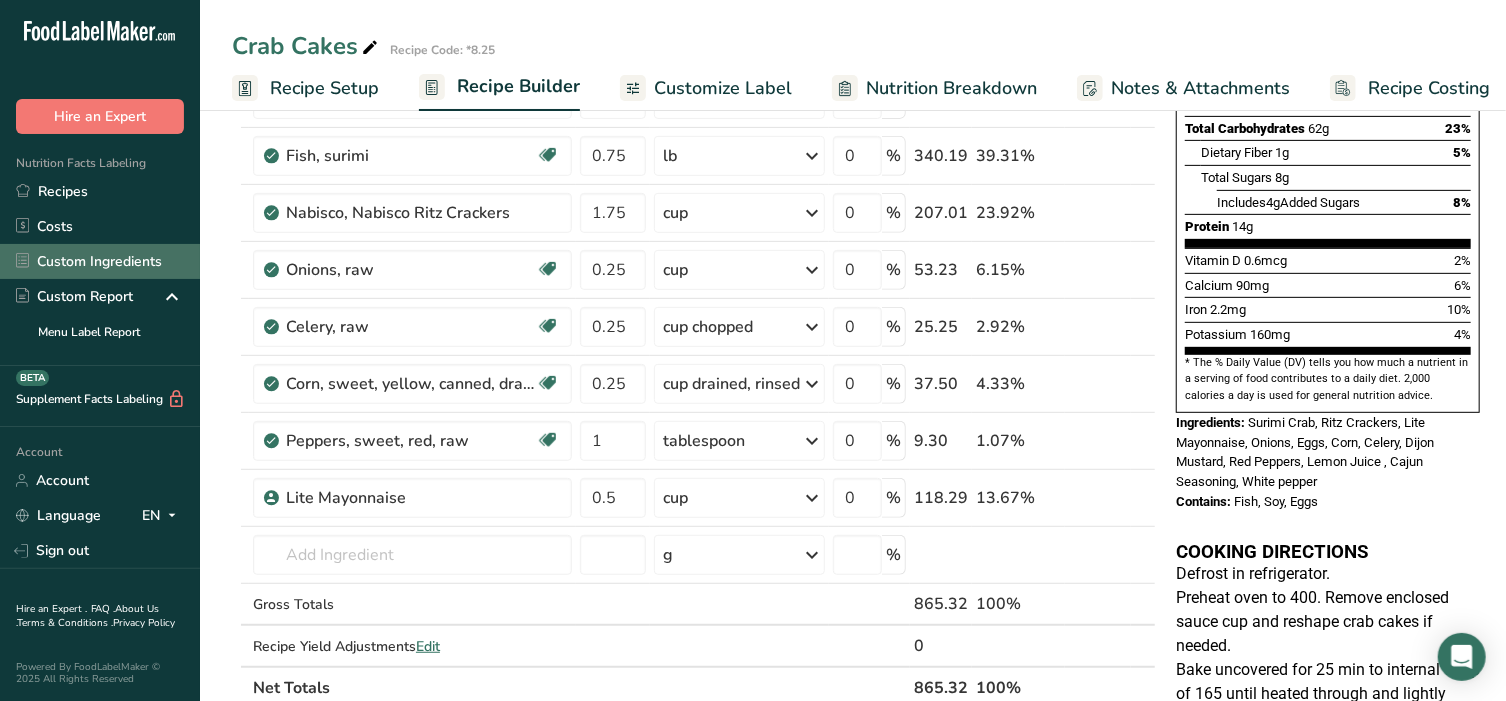 click on "Custom Ingredients" at bounding box center (100, 261) 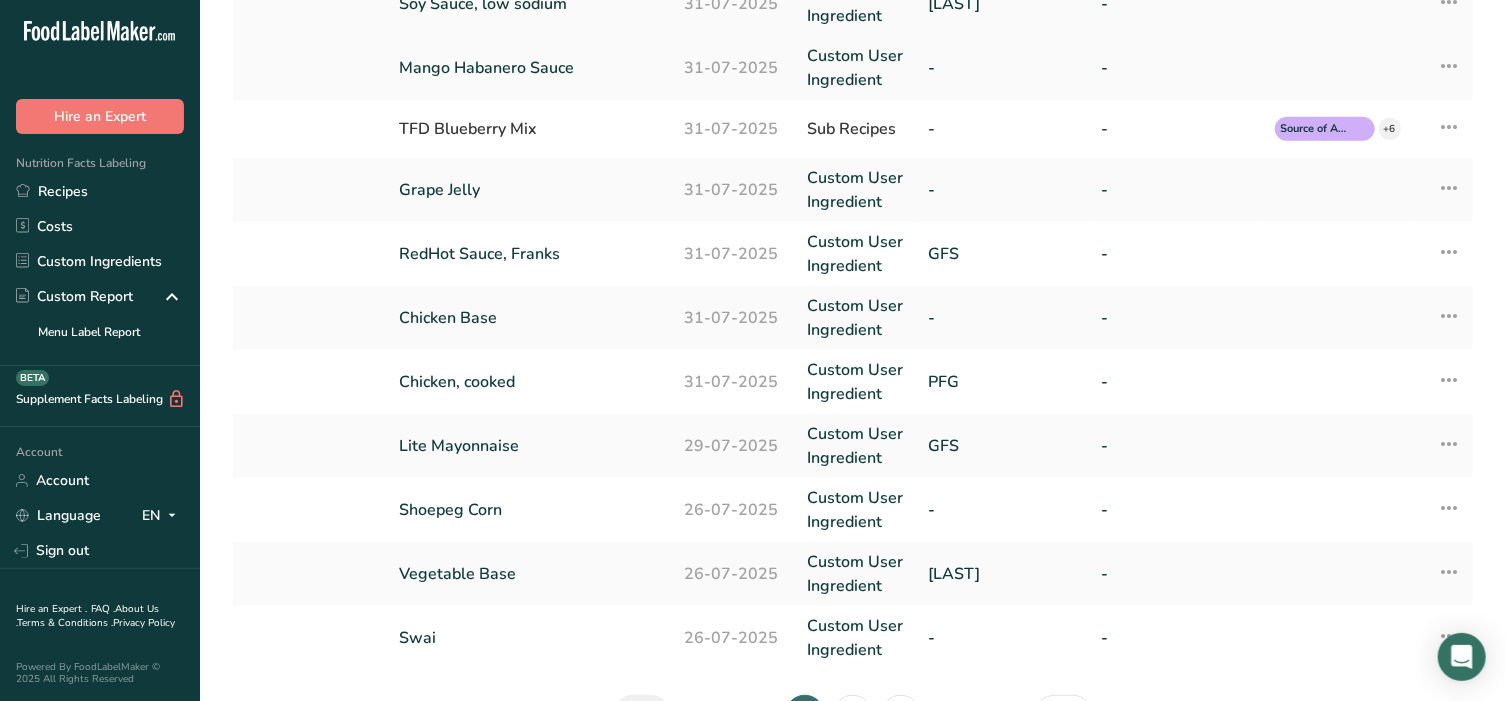 scroll, scrollTop: 542, scrollLeft: 0, axis: vertical 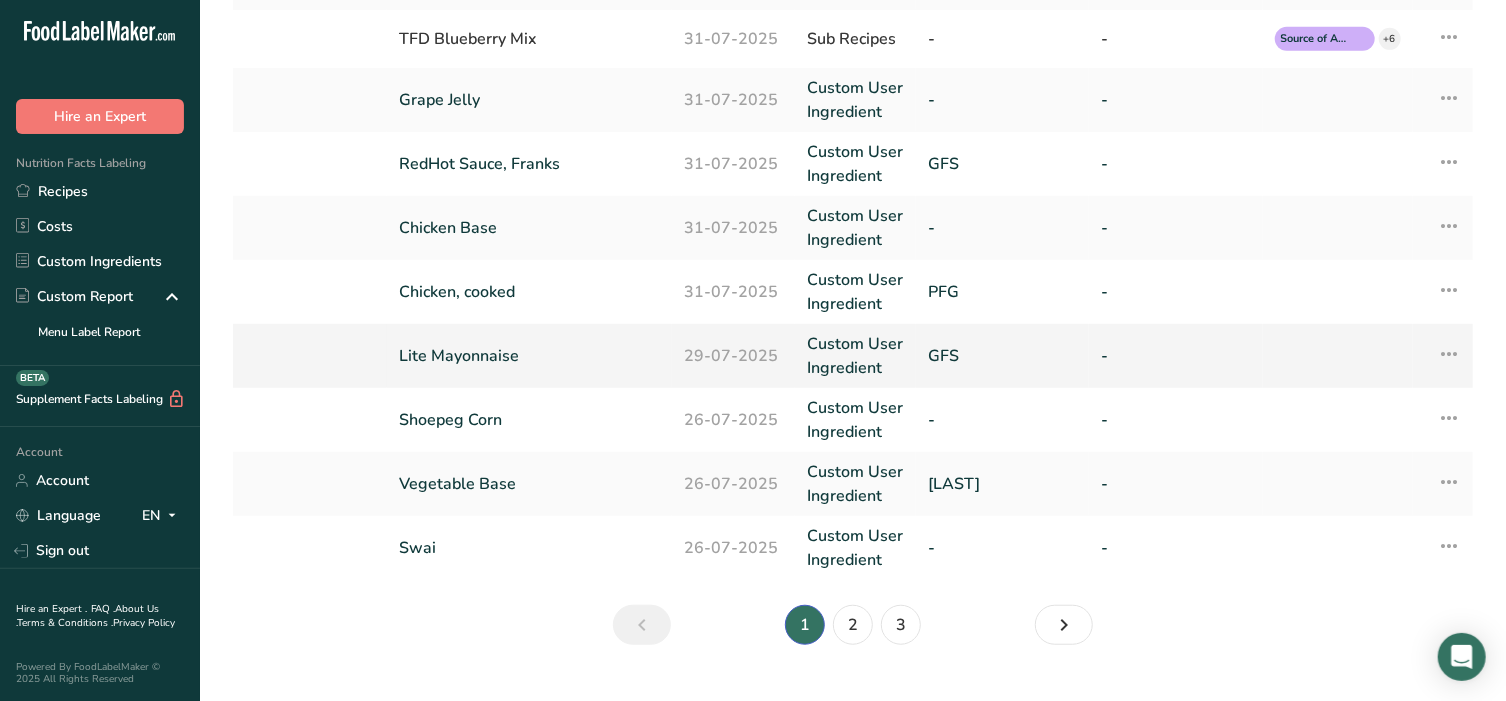 click on "Lite Mayonnaise" at bounding box center [529, 356] 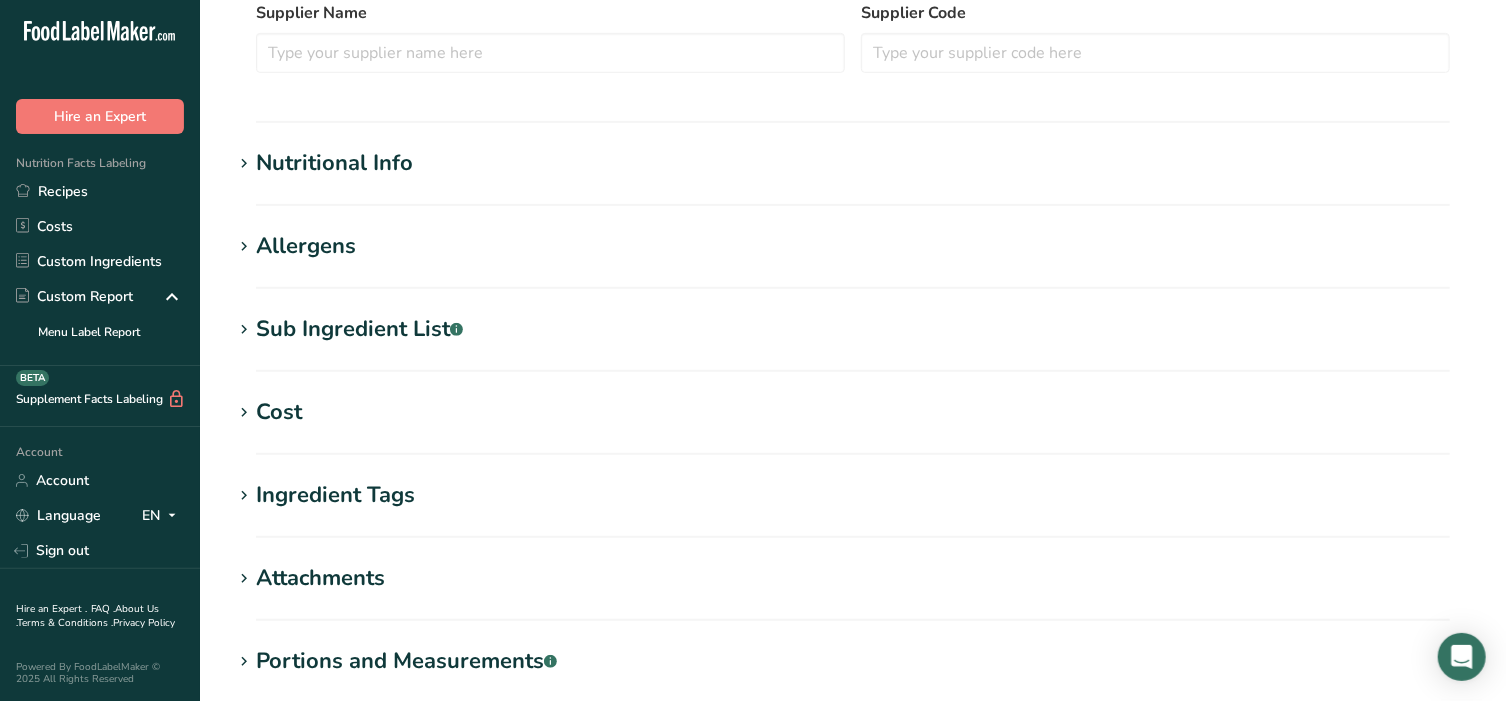 scroll, scrollTop: 0, scrollLeft: 0, axis: both 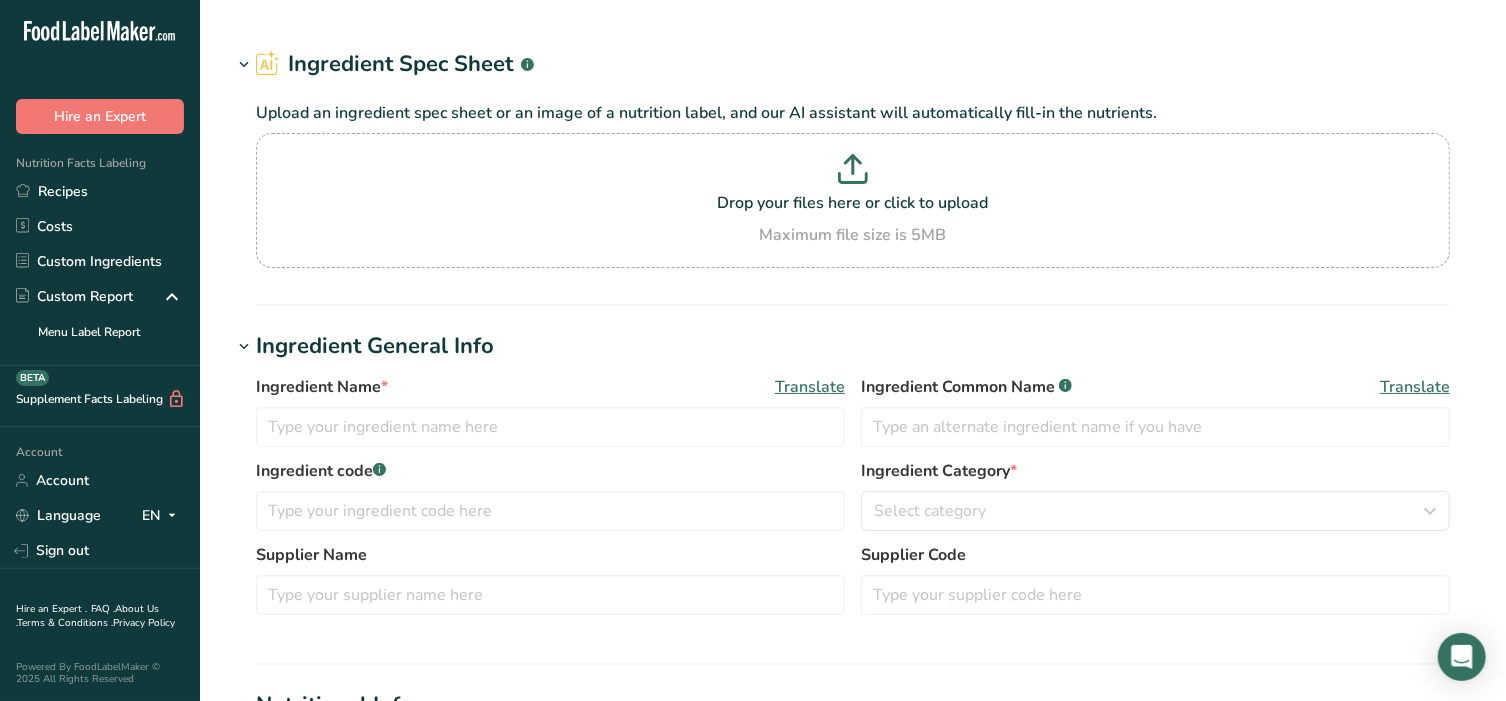 type on "Lite Mayonnaise" 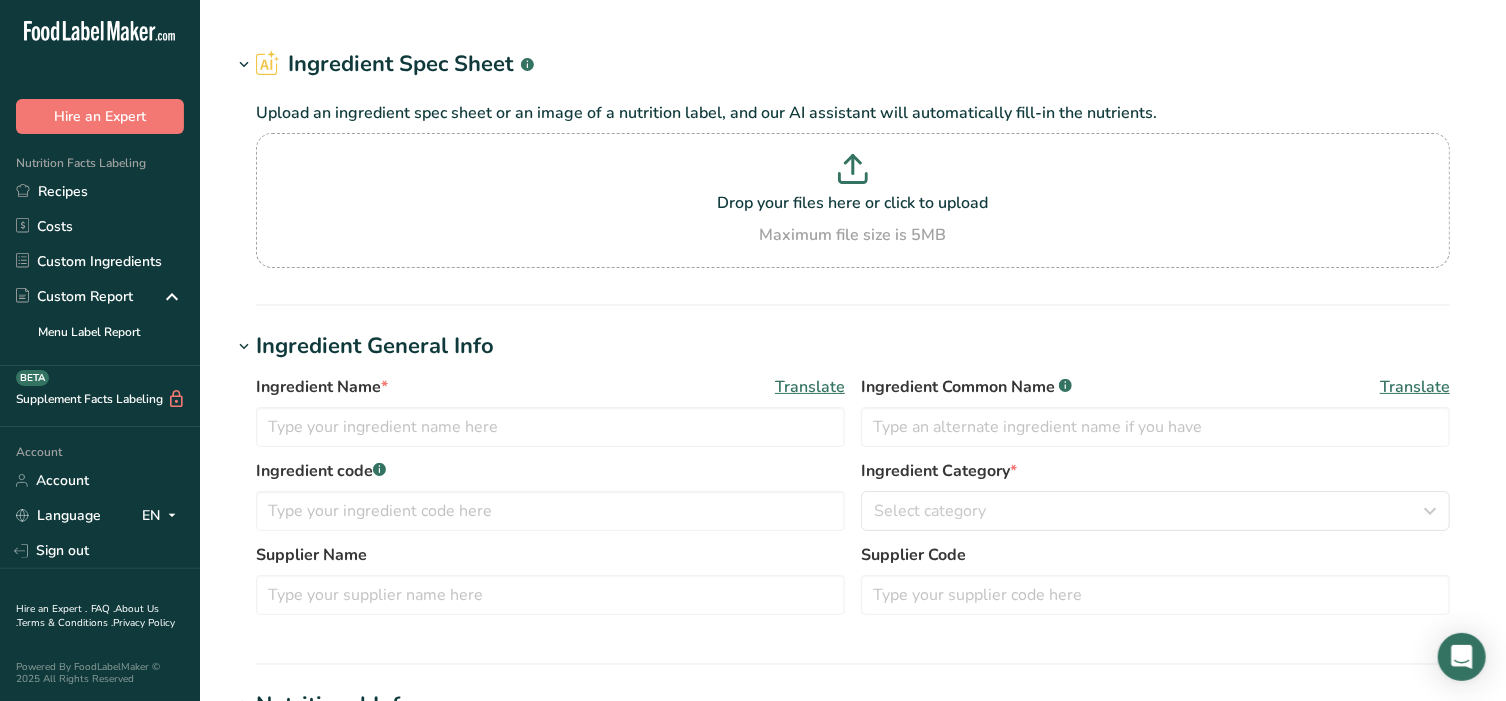 type on "GFS" 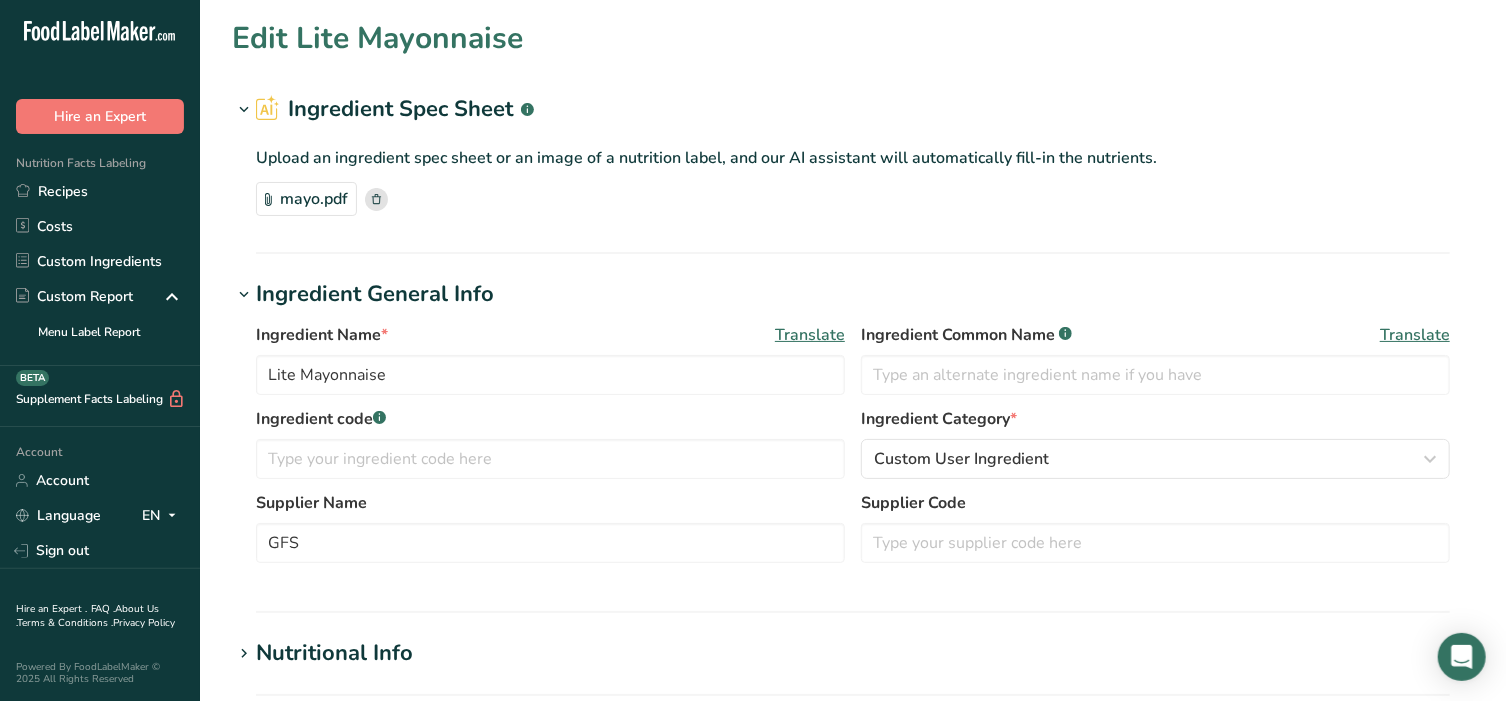 type on "170" 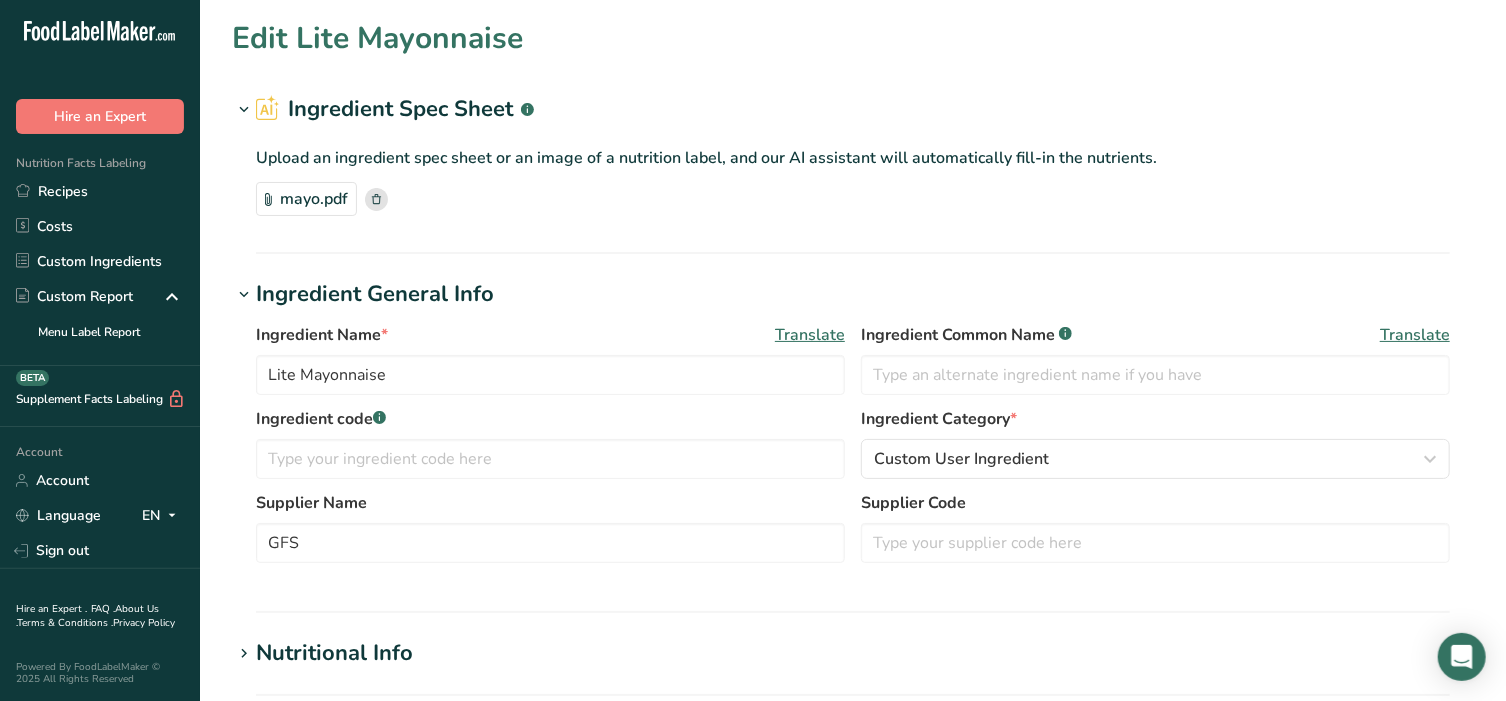 type on "711.28" 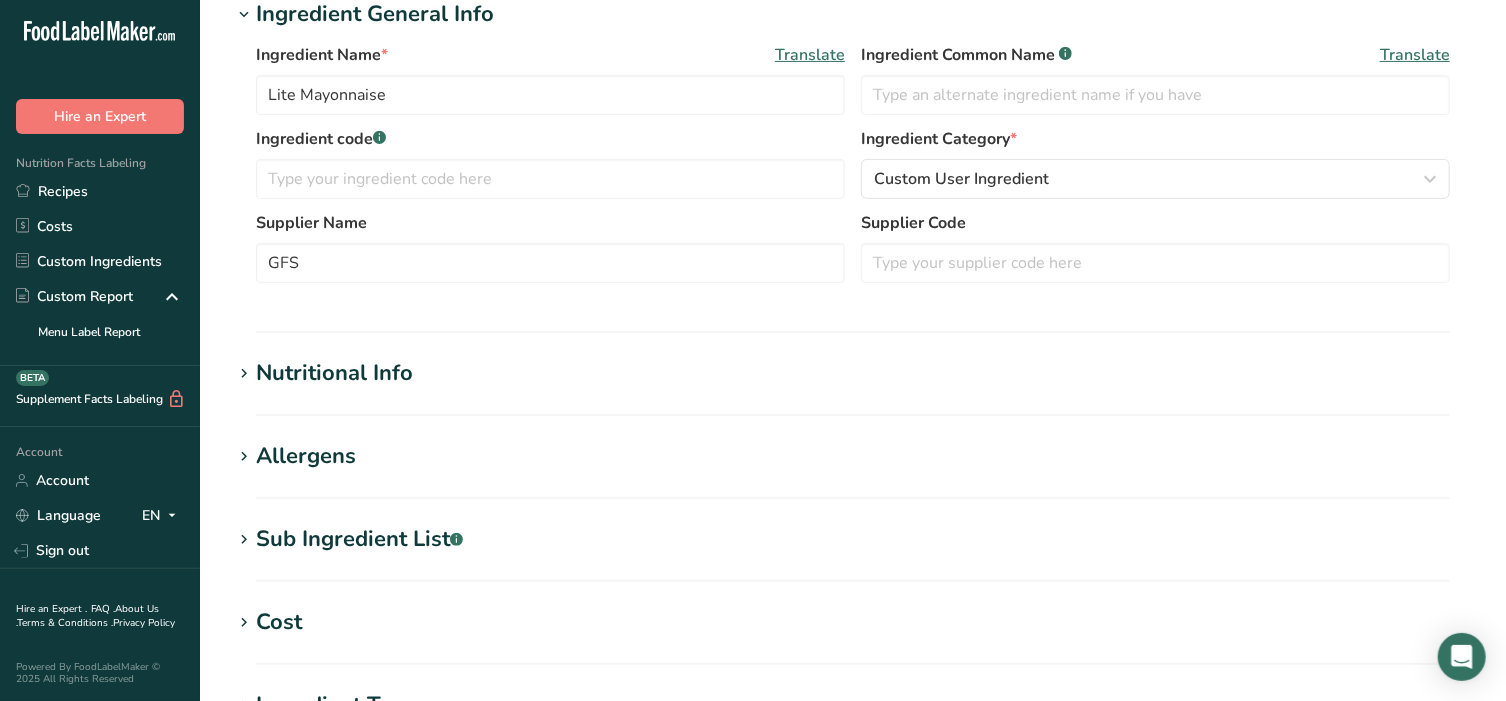 scroll, scrollTop: 292, scrollLeft: 0, axis: vertical 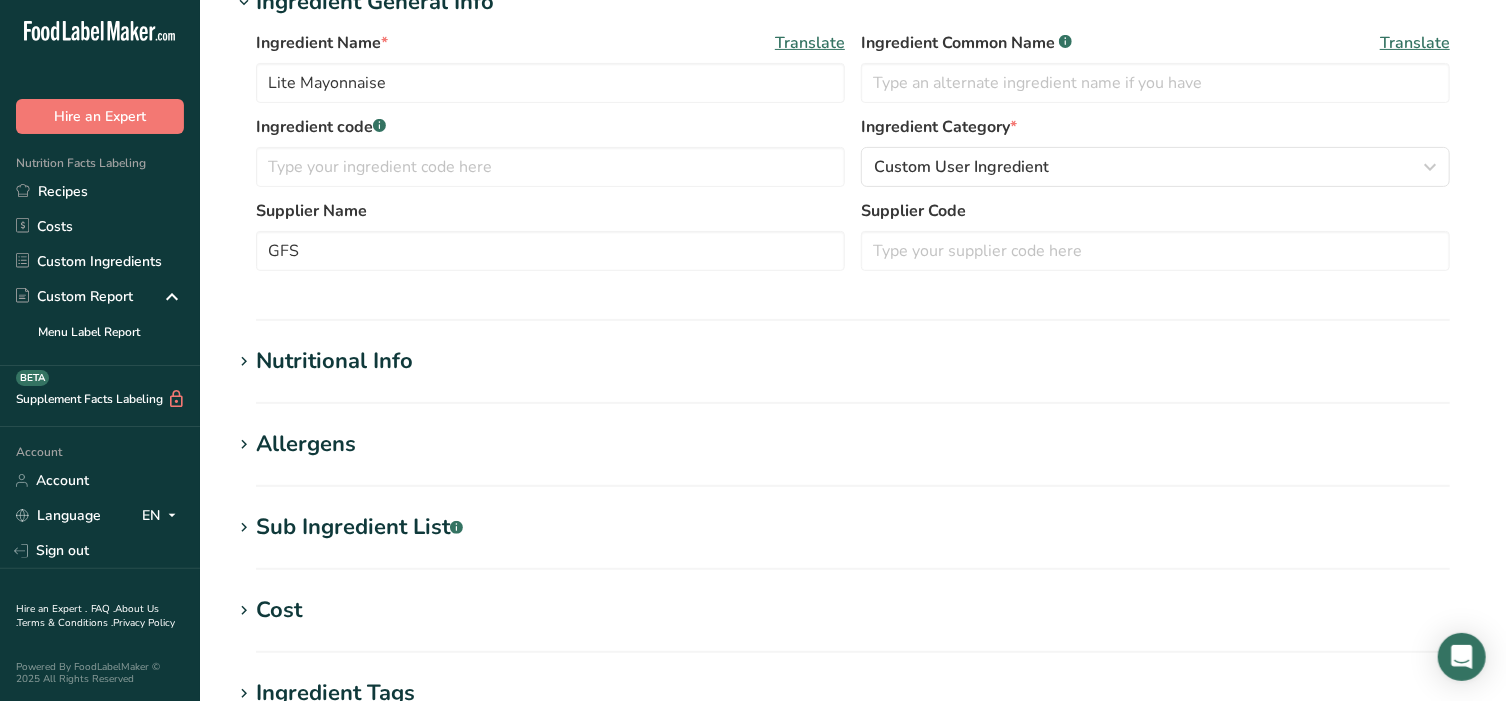 click at bounding box center [244, 362] 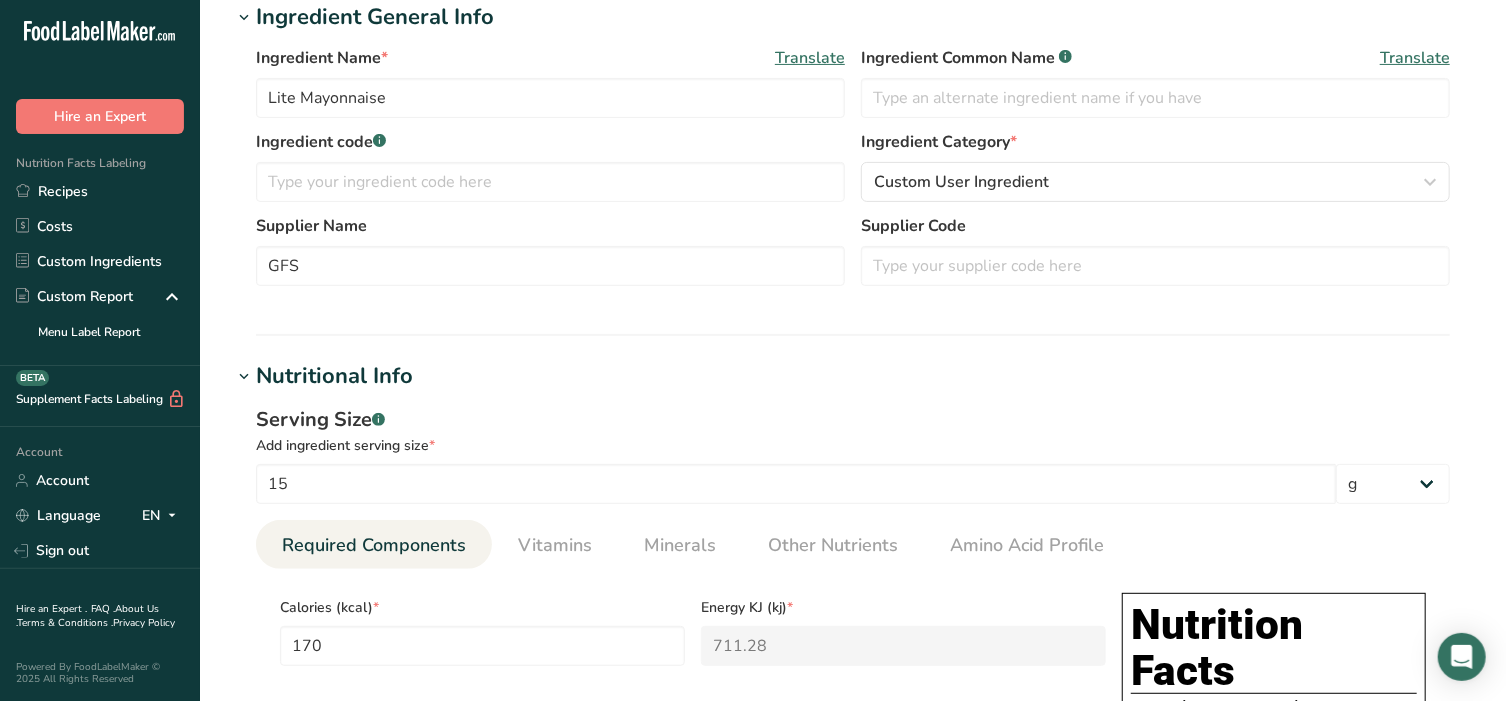 scroll, scrollTop: 249, scrollLeft: 0, axis: vertical 